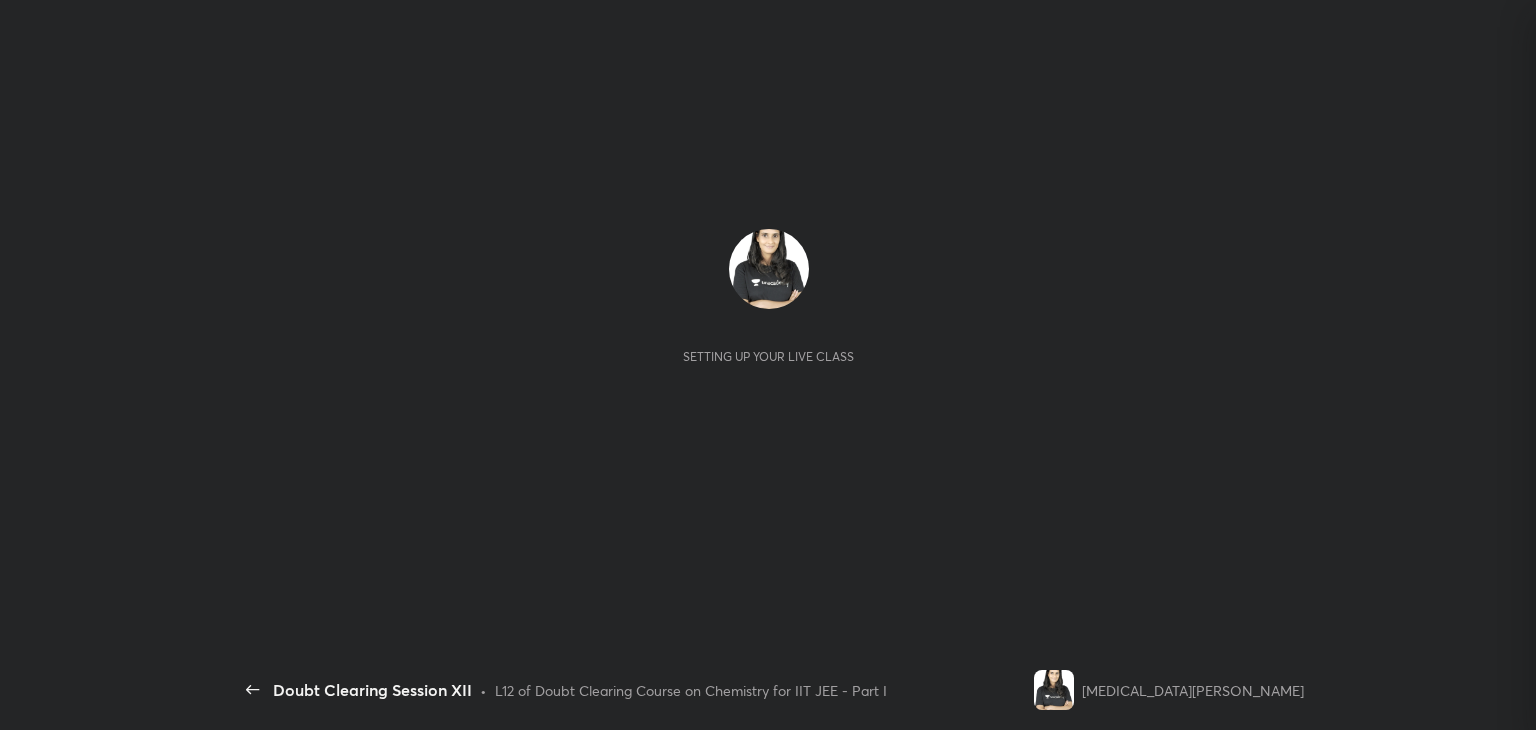 scroll, scrollTop: 0, scrollLeft: 0, axis: both 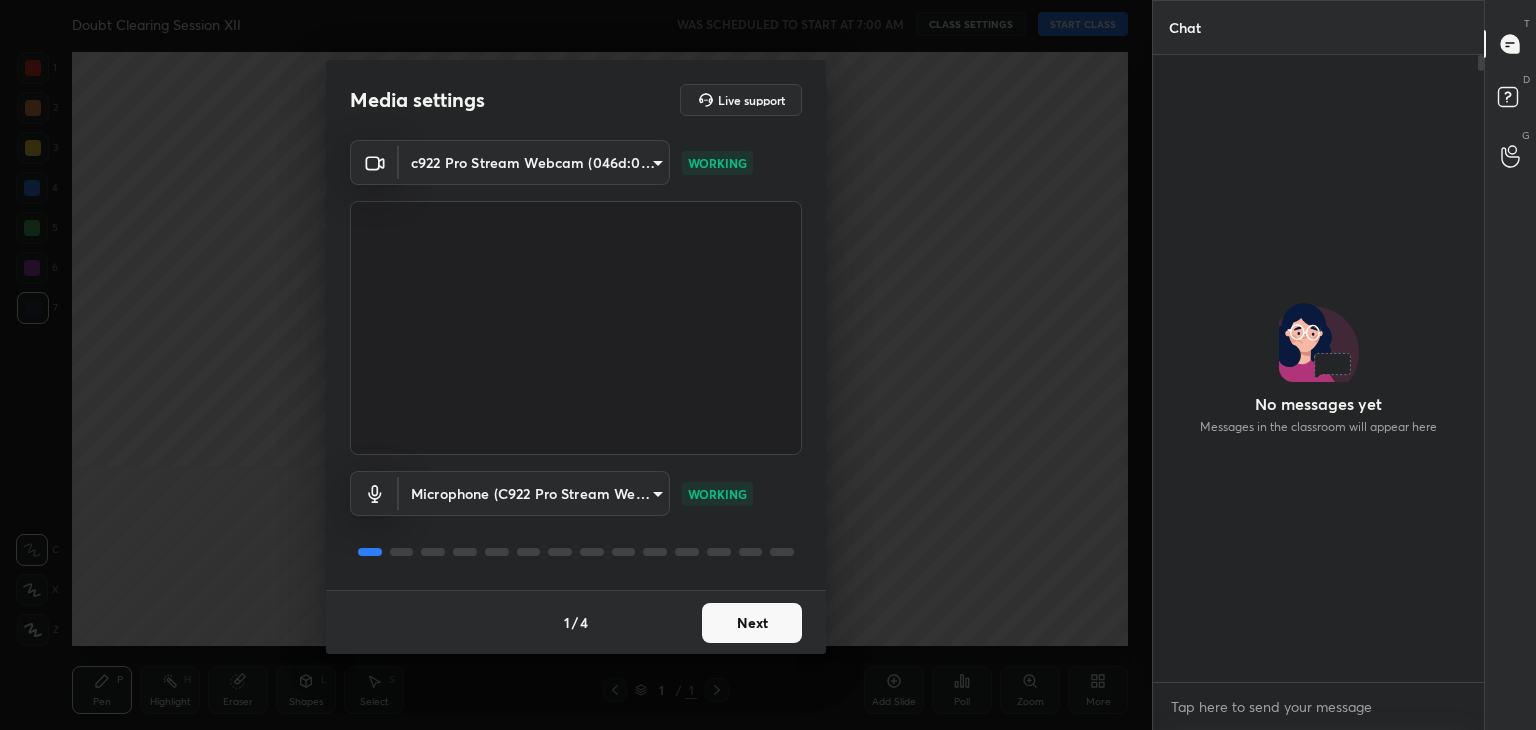 click on "Next" at bounding box center (752, 623) 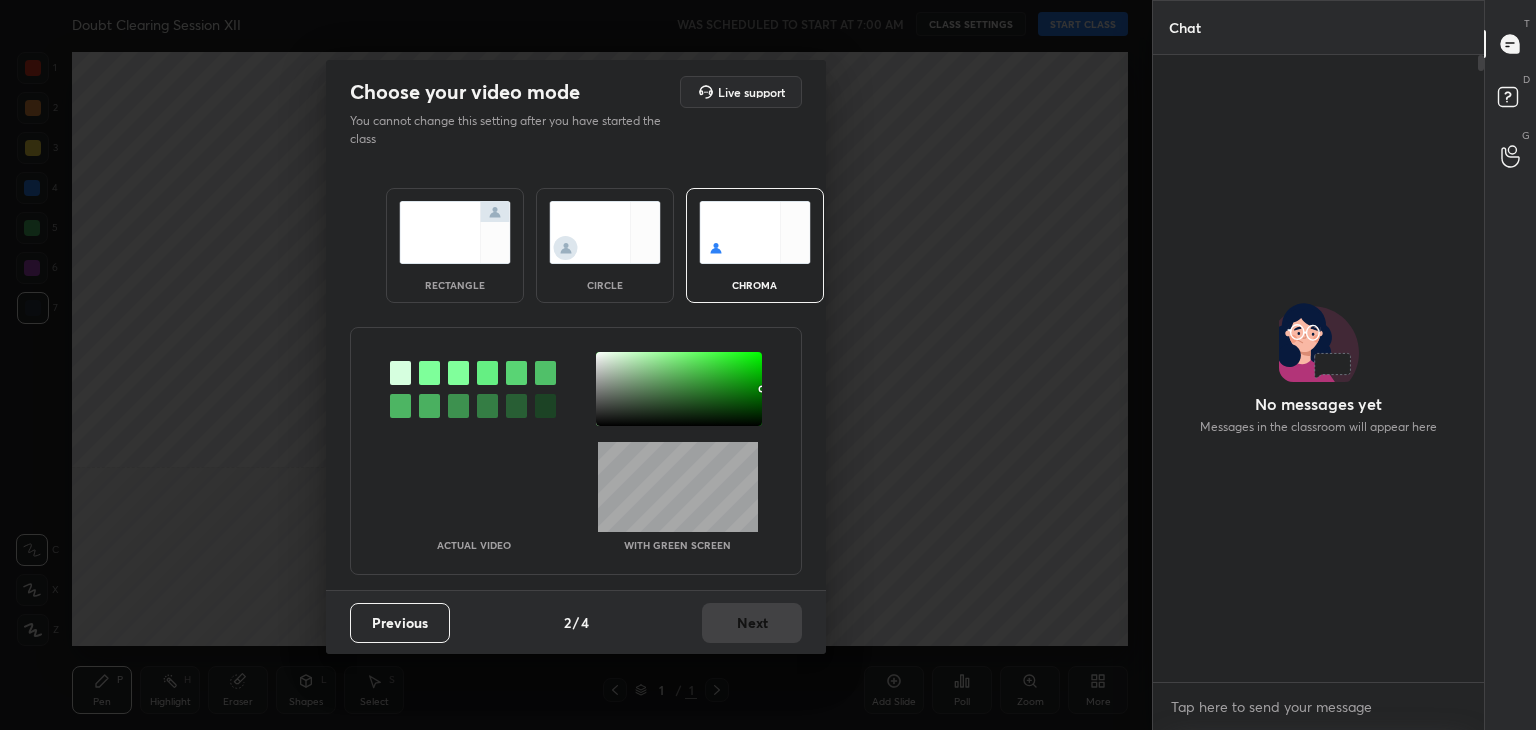 click at bounding box center [429, 373] 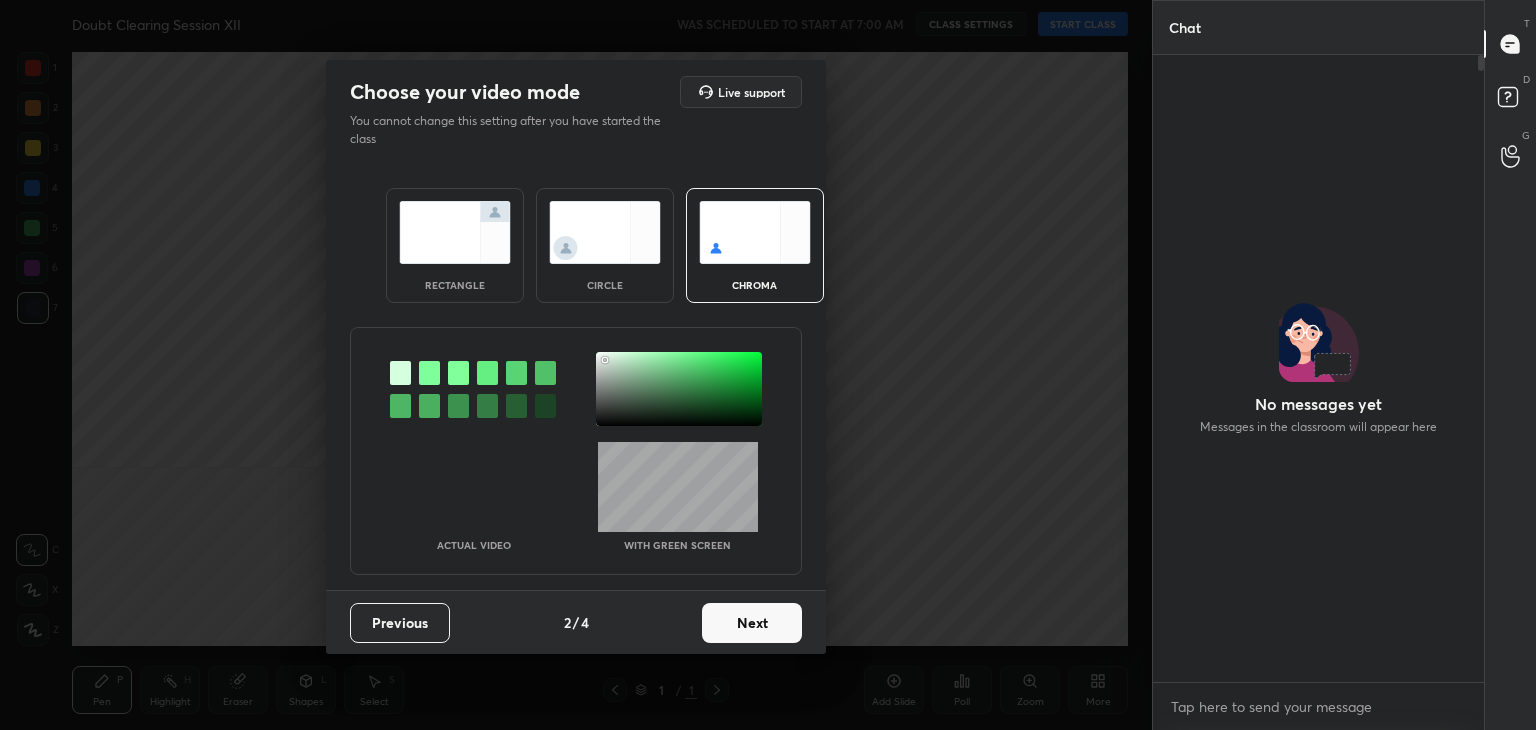 click at bounding box center (679, 389) 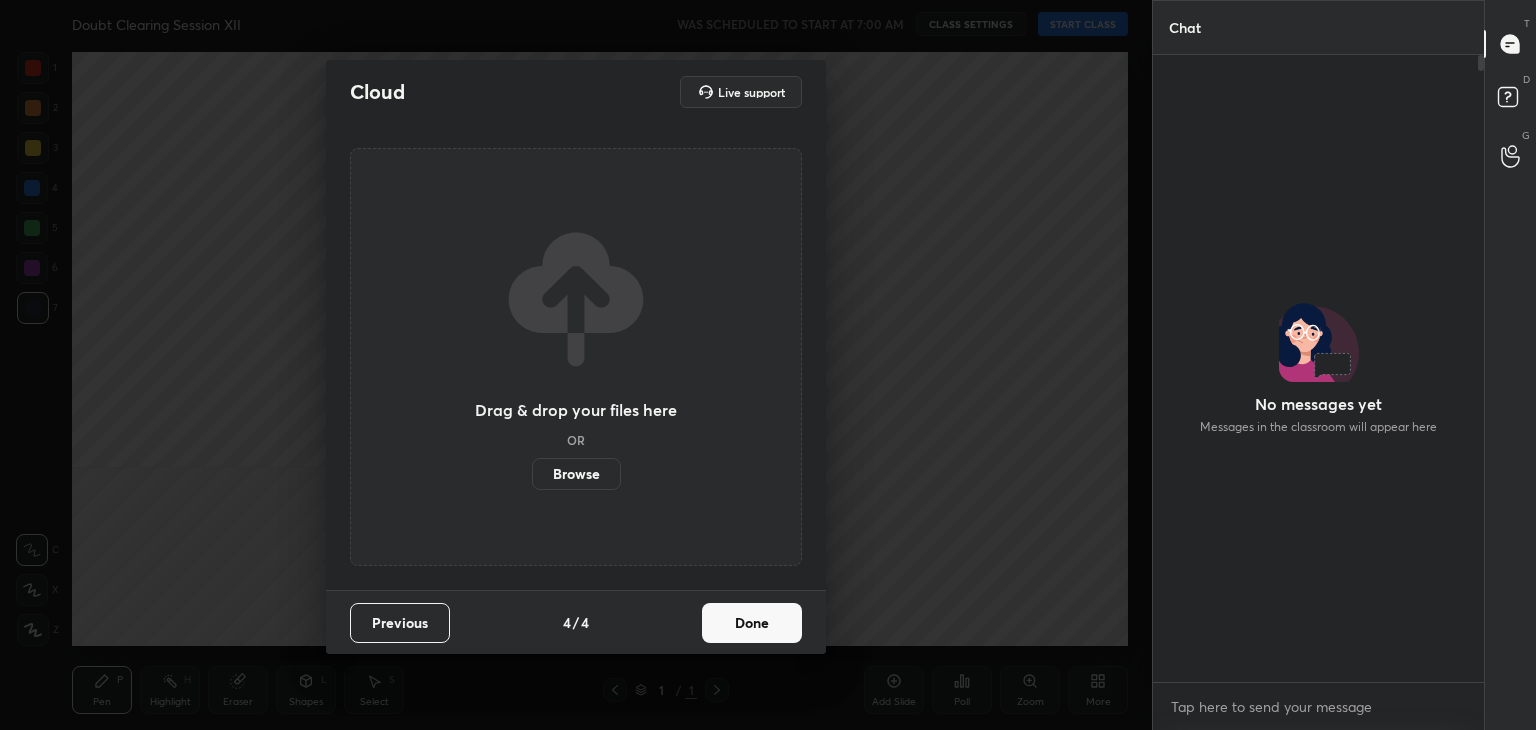 click on "Done" at bounding box center (752, 623) 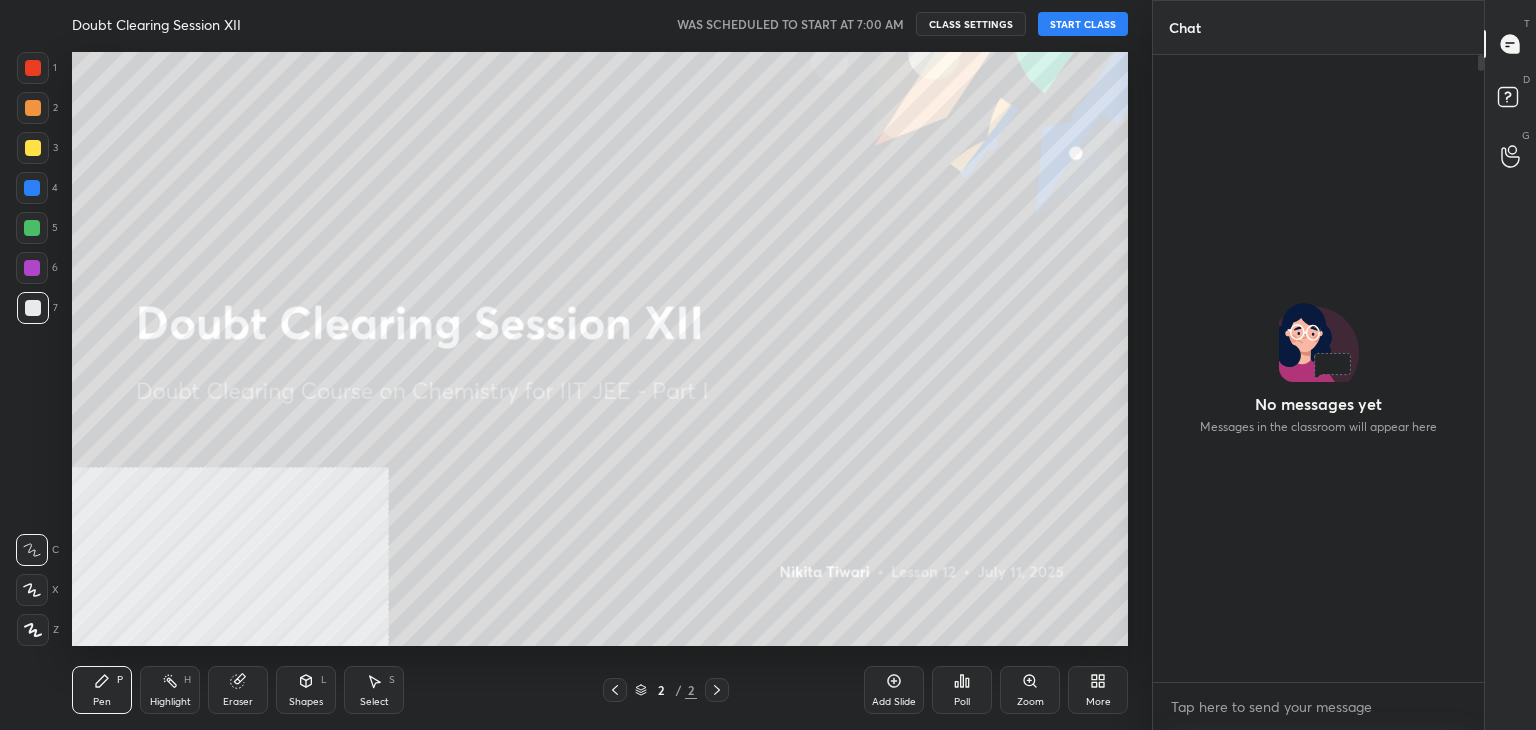 click on "START CLASS" at bounding box center [1083, 24] 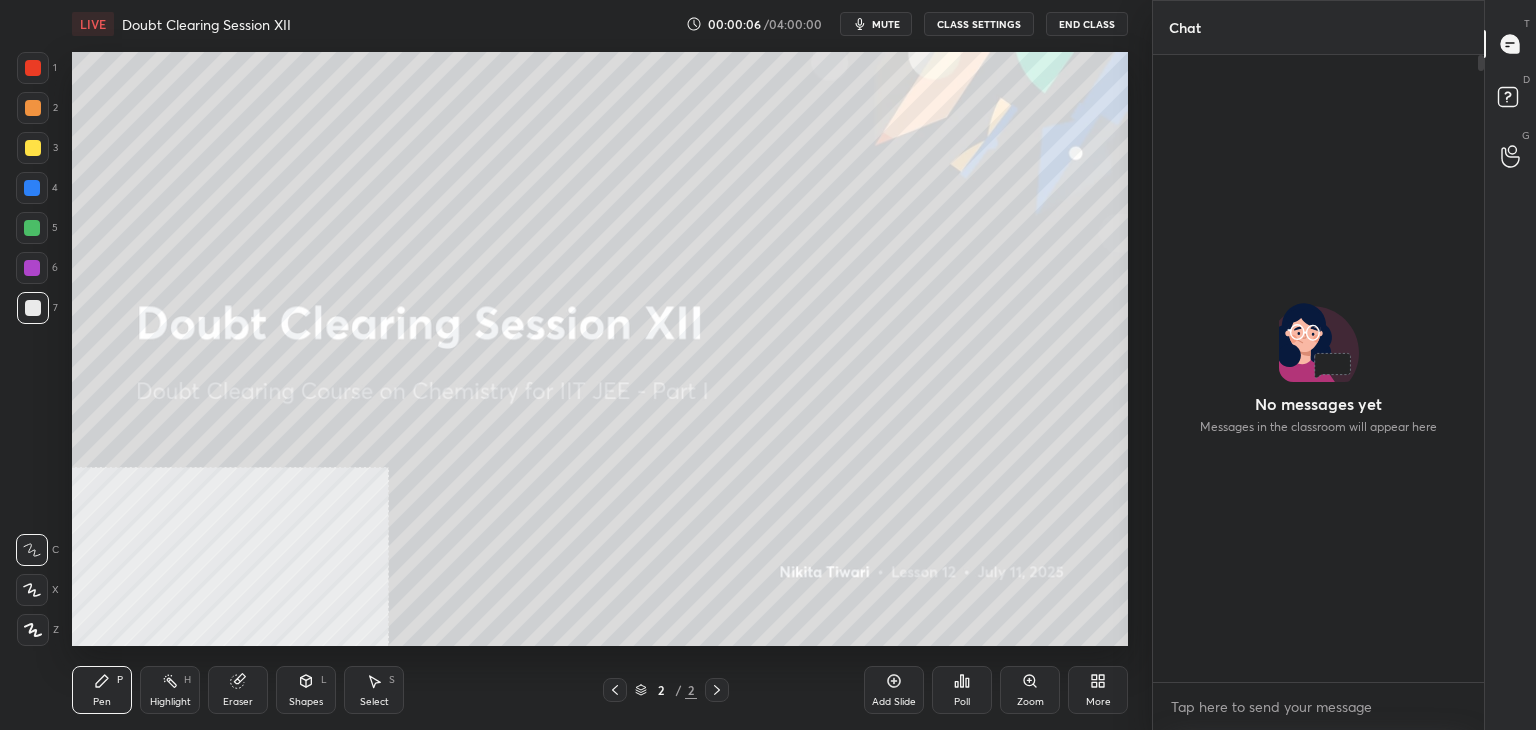 click on "mute" at bounding box center [876, 24] 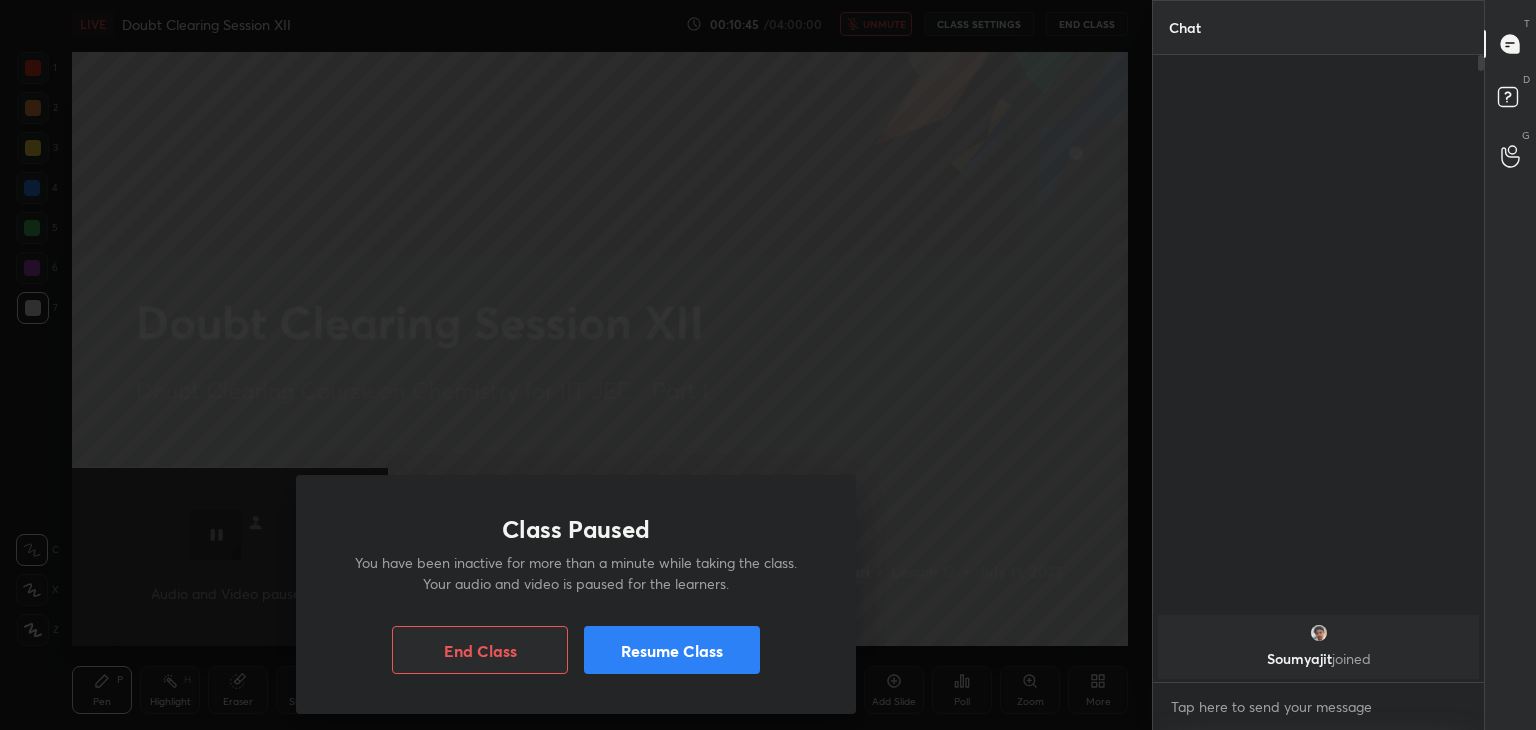 click on "Resume Class" at bounding box center [672, 650] 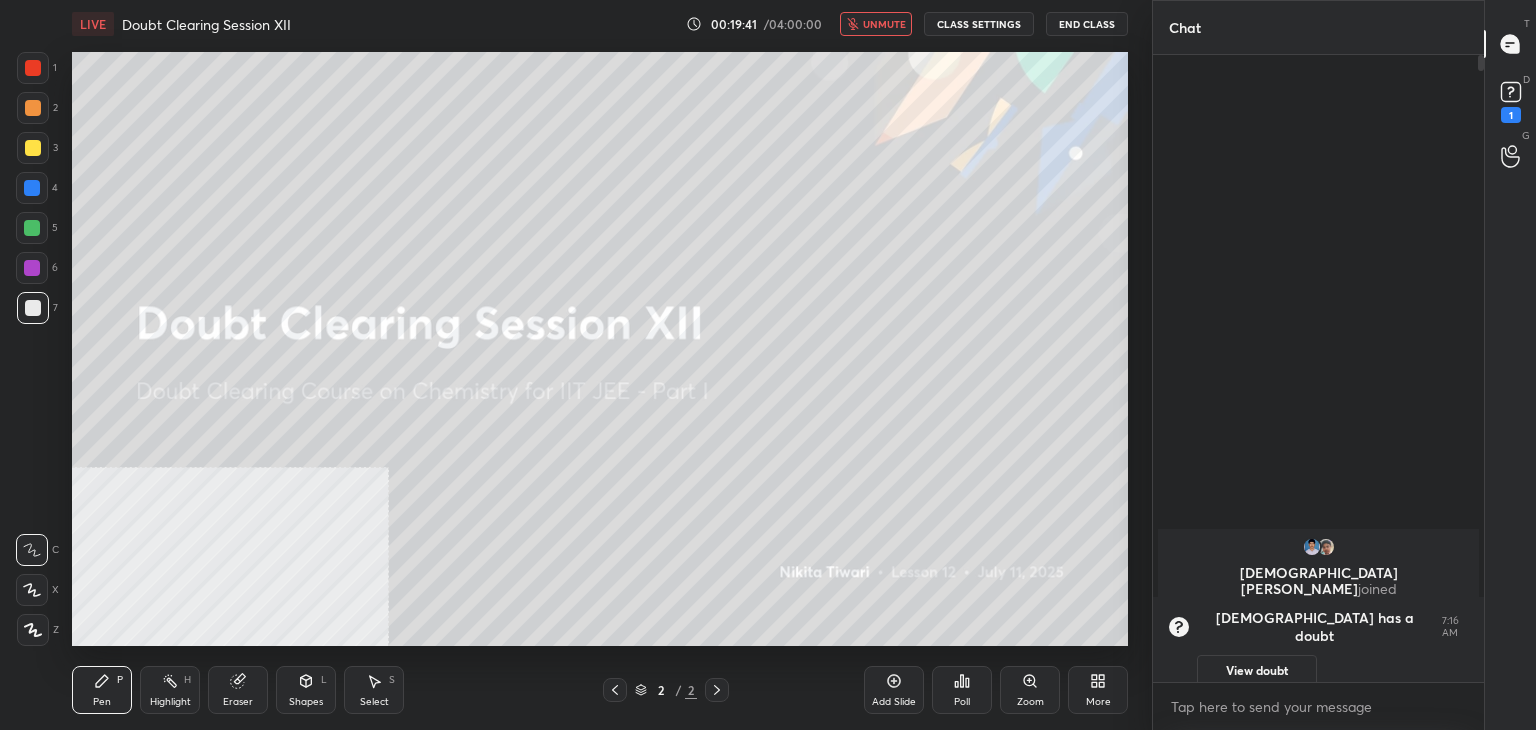 click on "unmute" at bounding box center (876, 24) 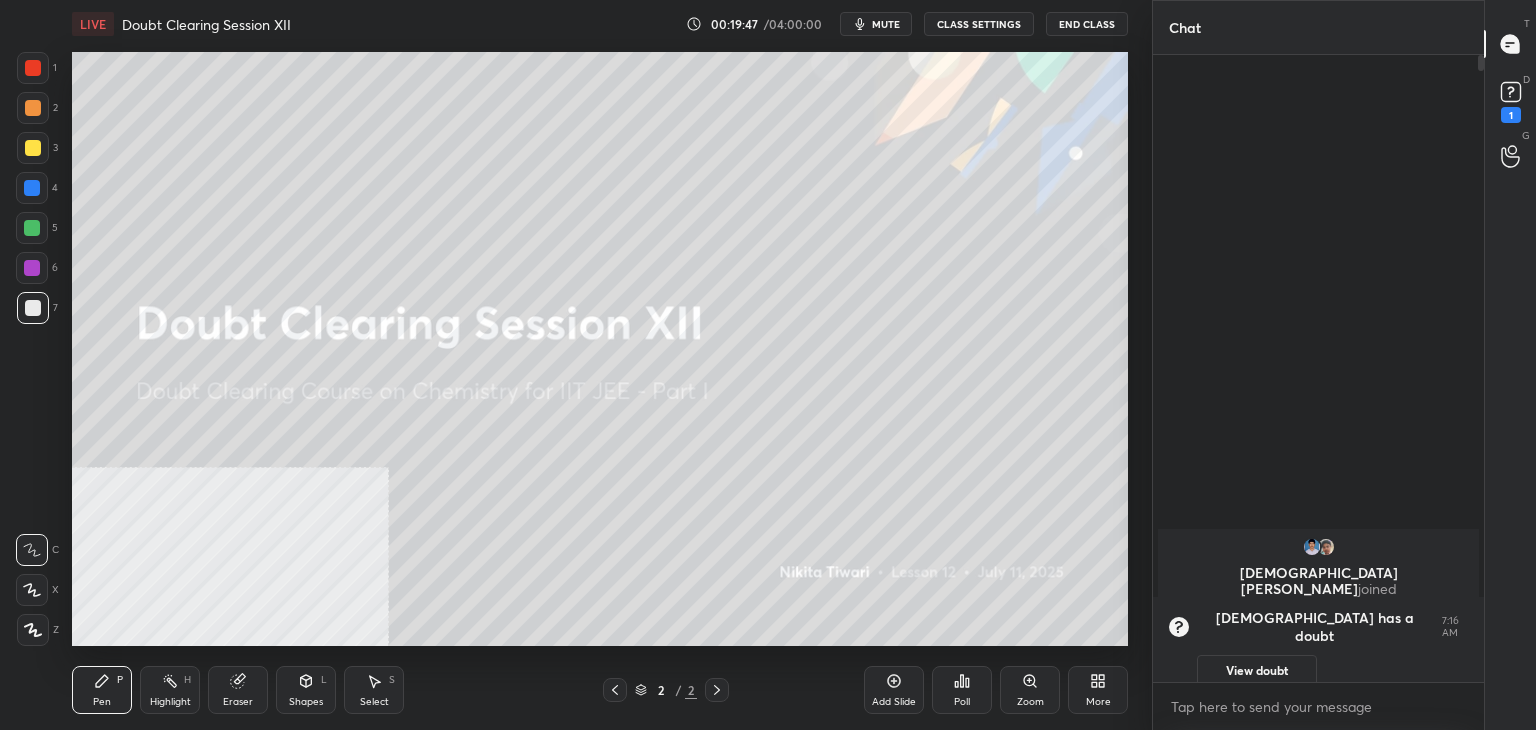 click on "mute" at bounding box center (876, 24) 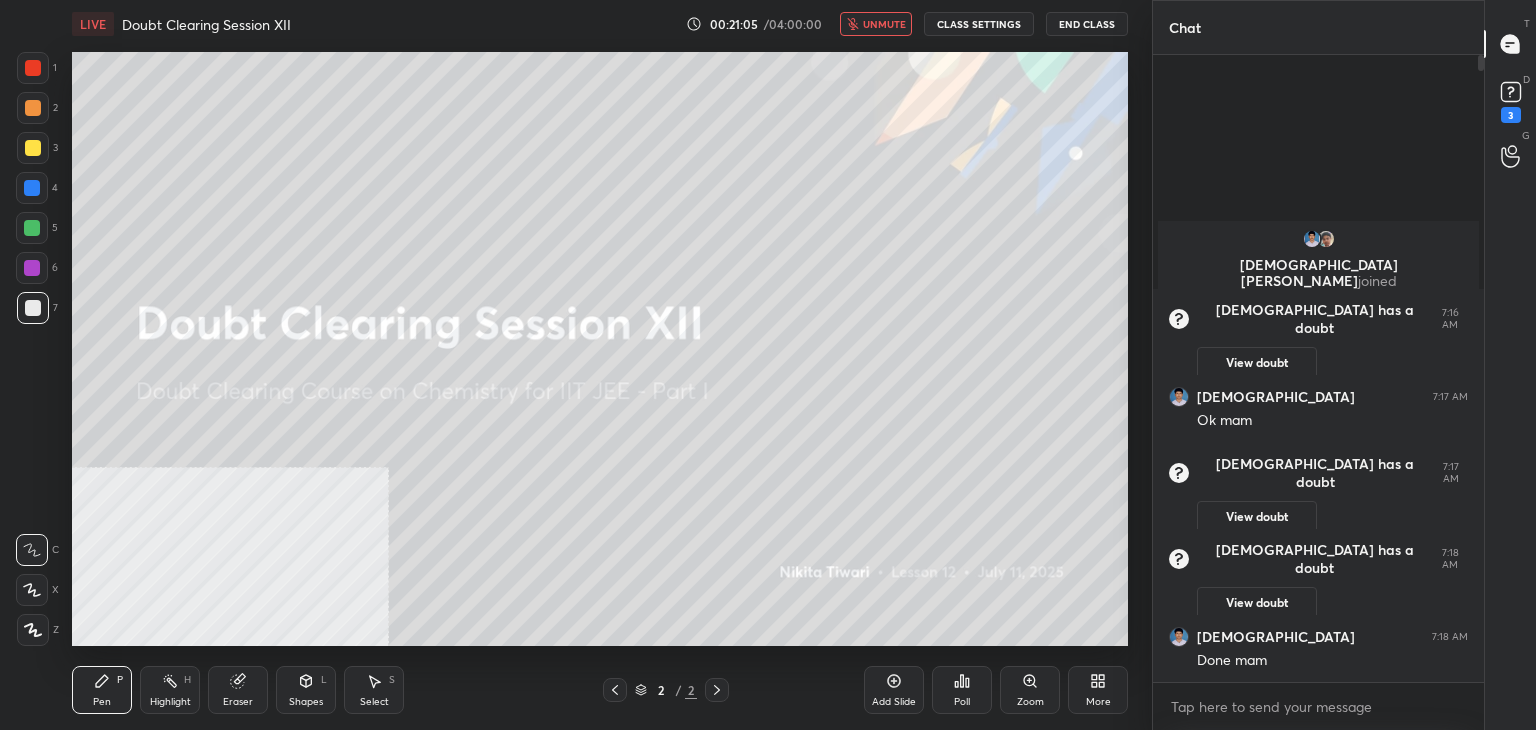 click on "unmute" at bounding box center (884, 24) 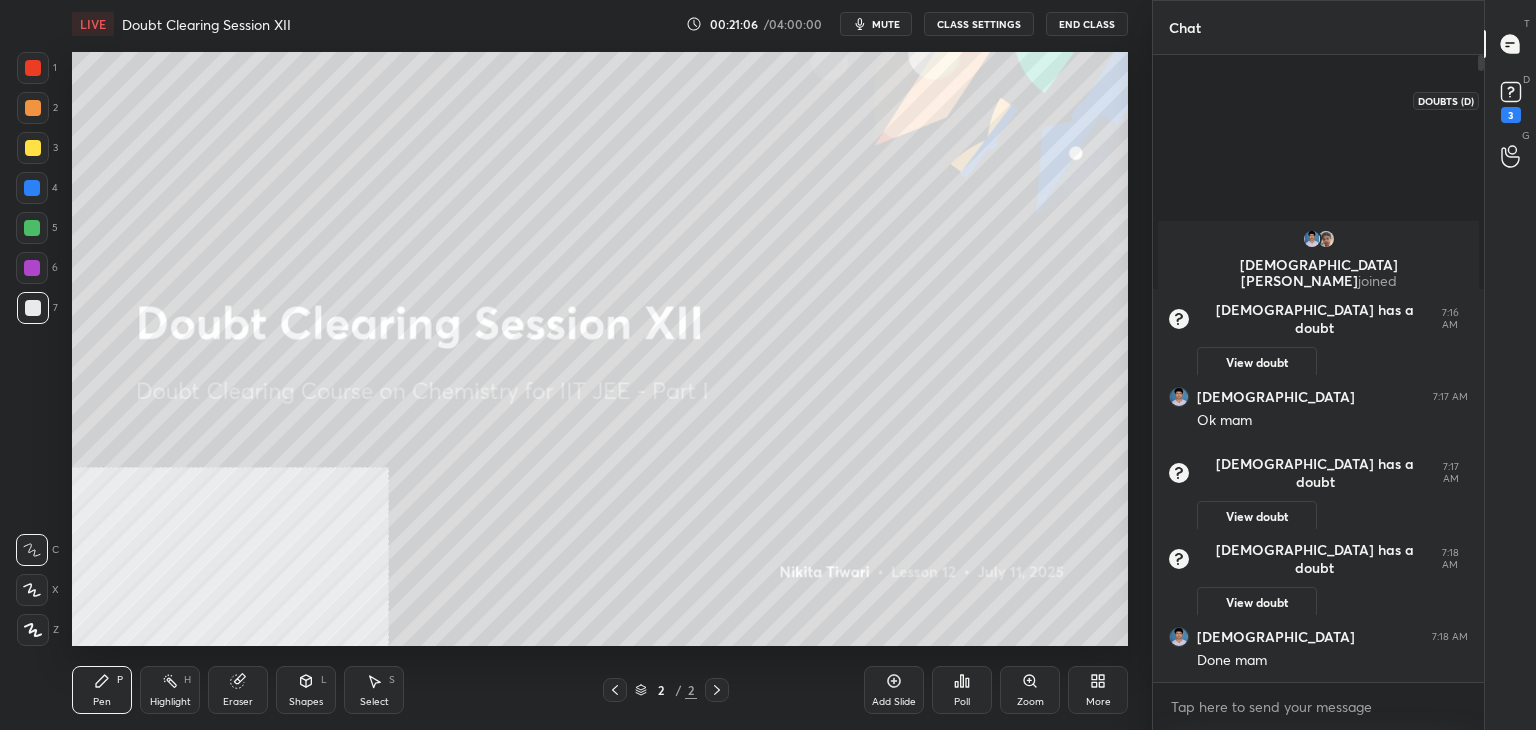click 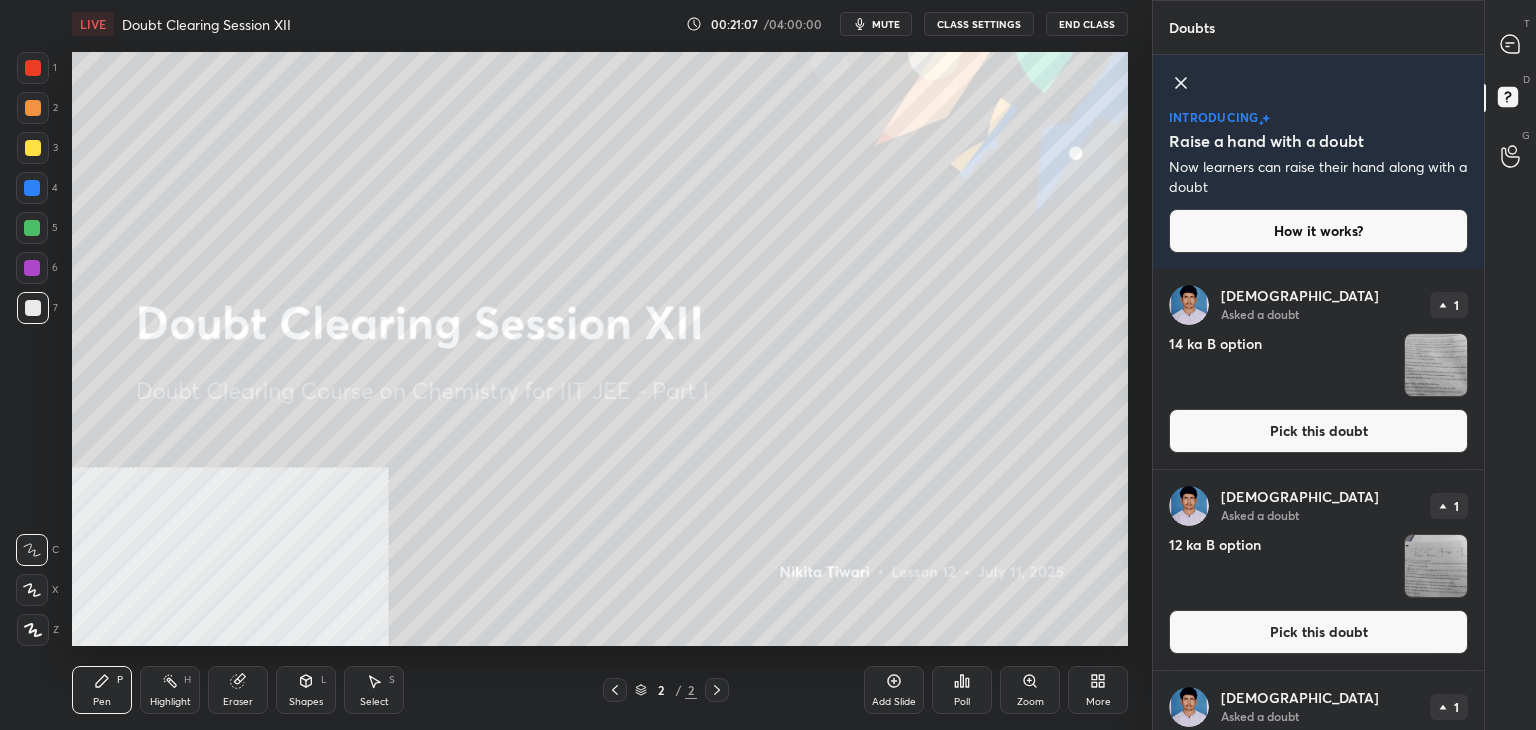 click on "Pick this doubt" at bounding box center (1318, 431) 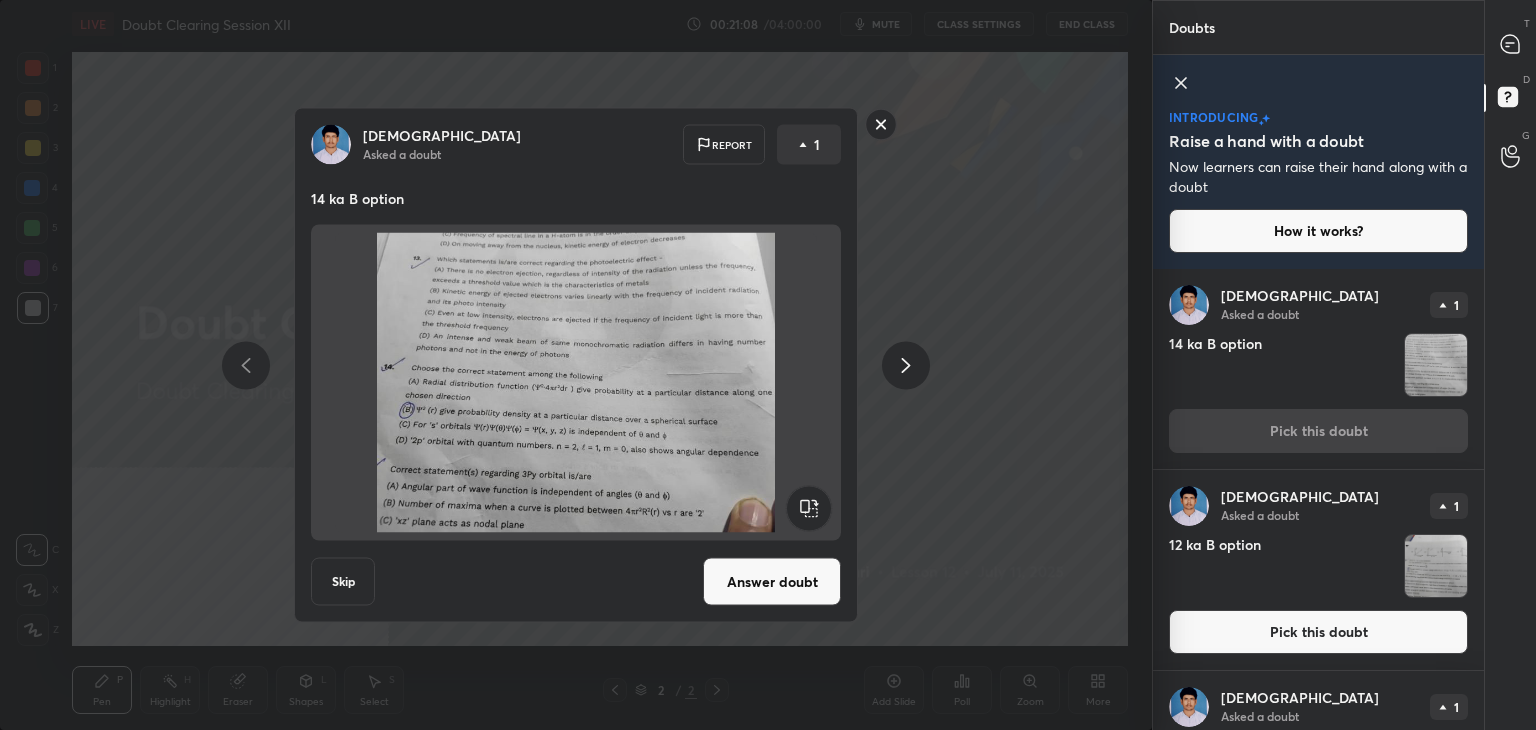 click on "Answer doubt" at bounding box center [772, 582] 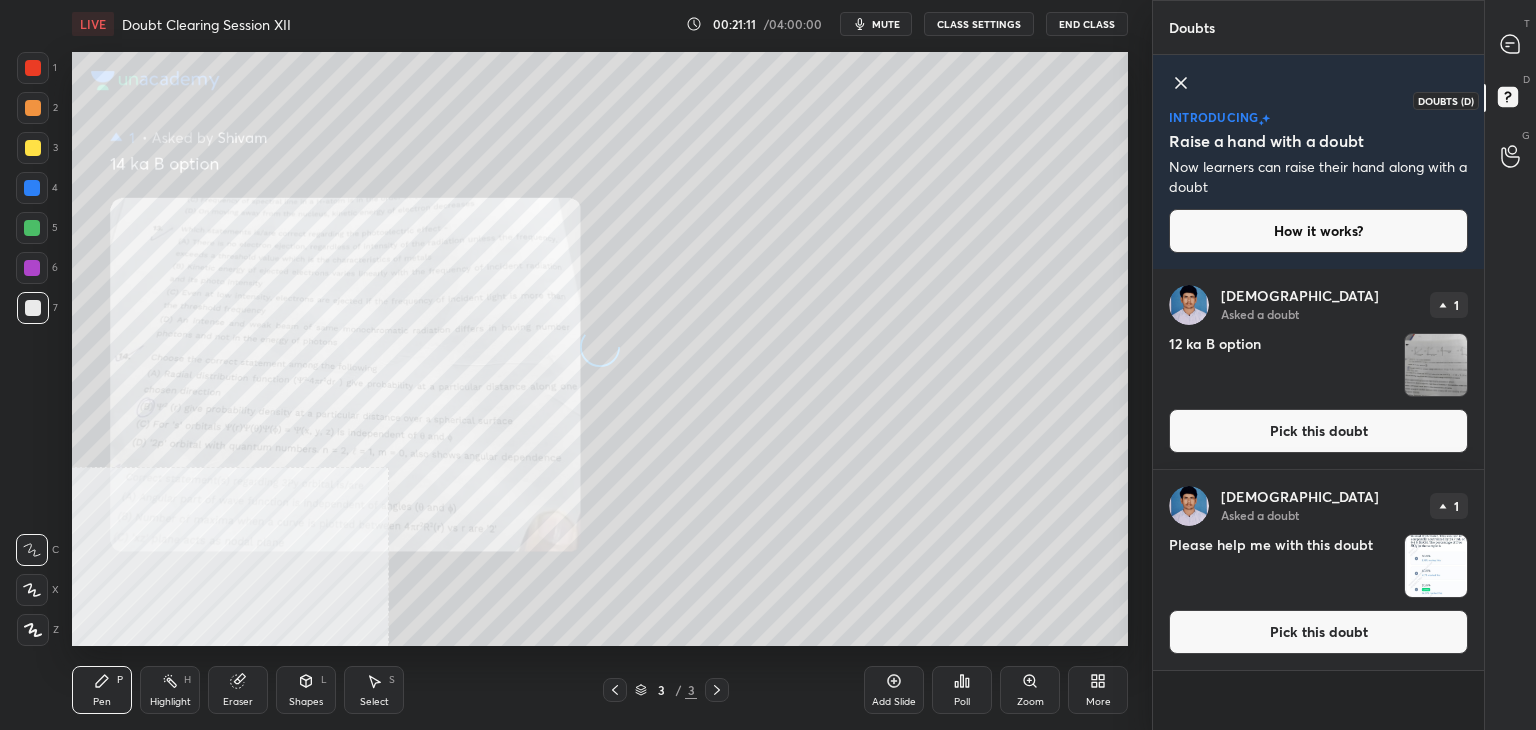 click 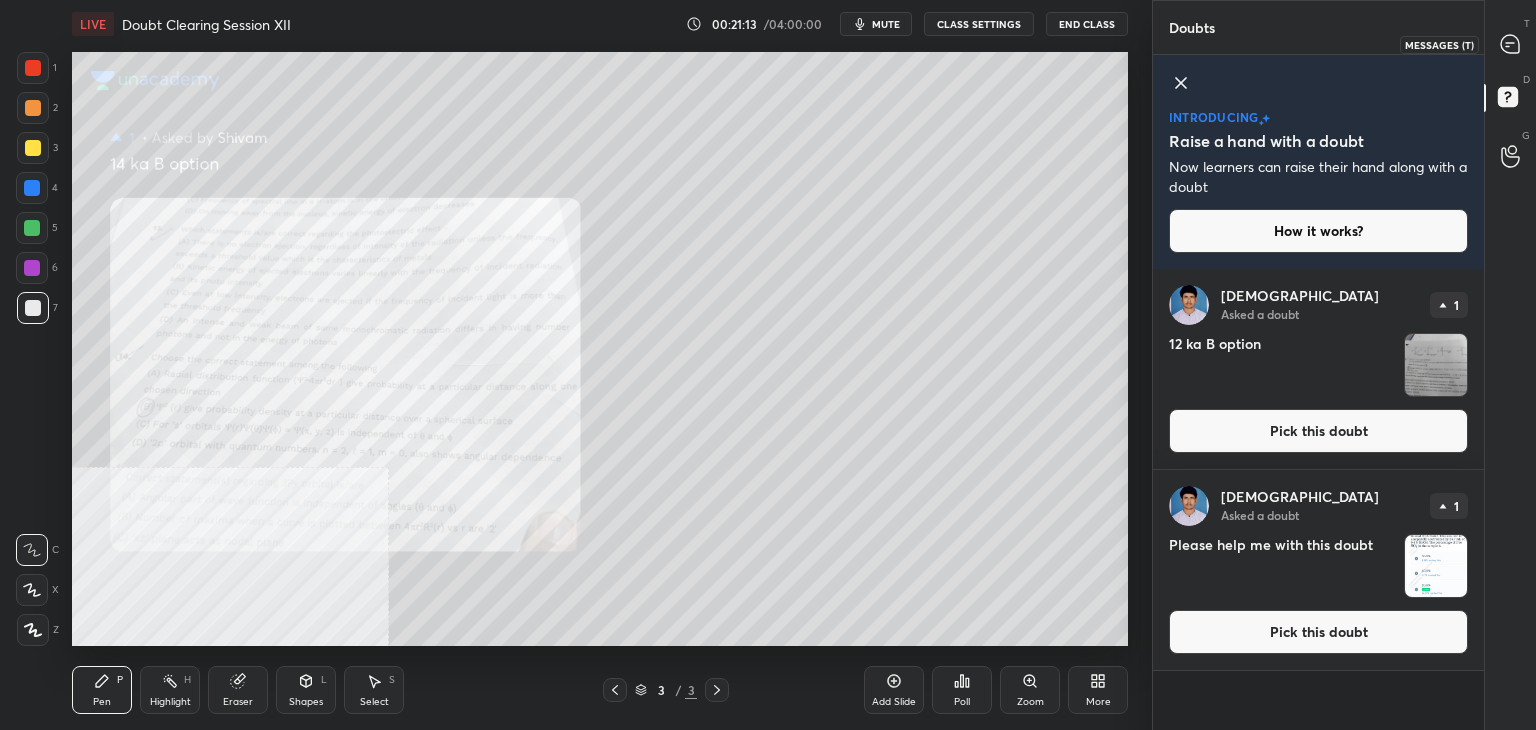 click 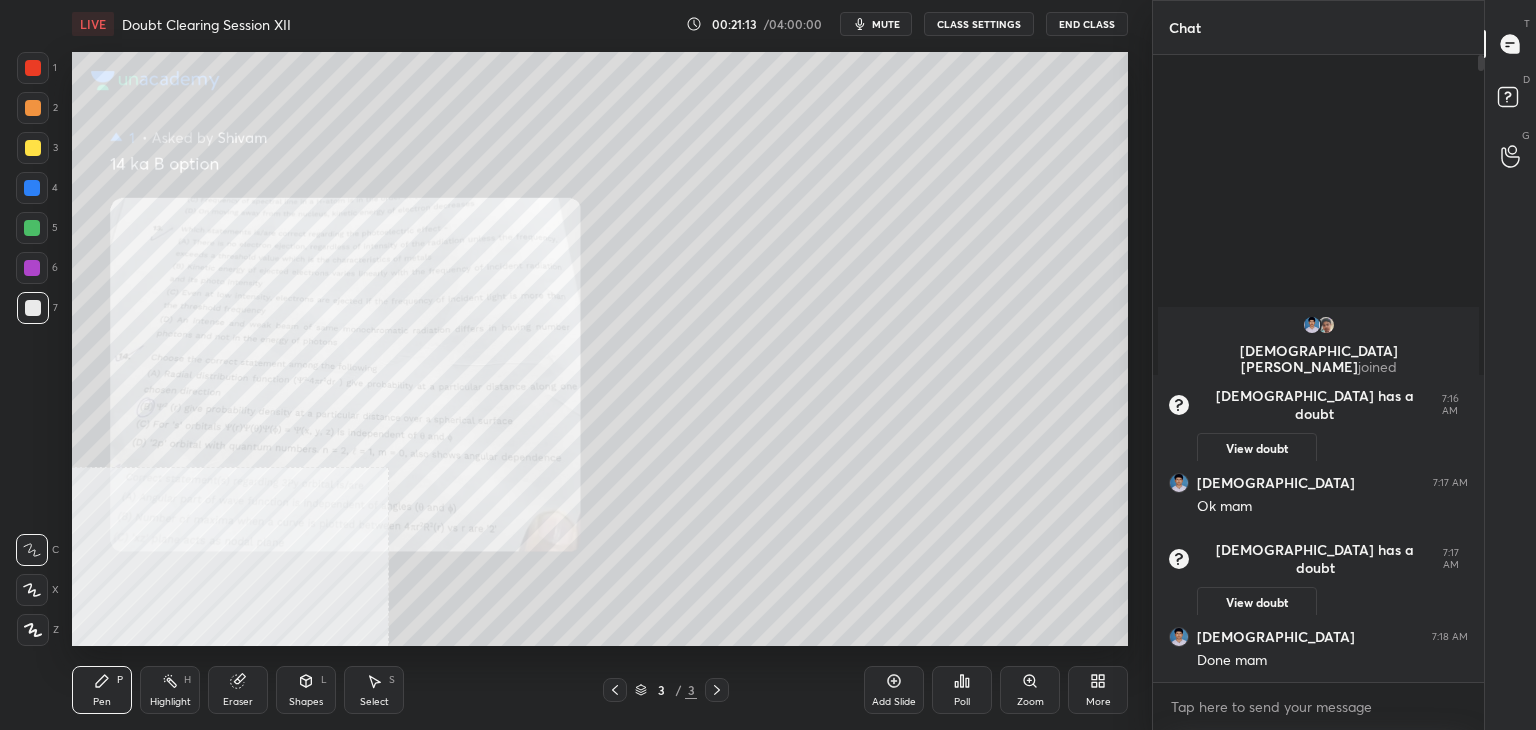scroll, scrollTop: 6, scrollLeft: 6, axis: both 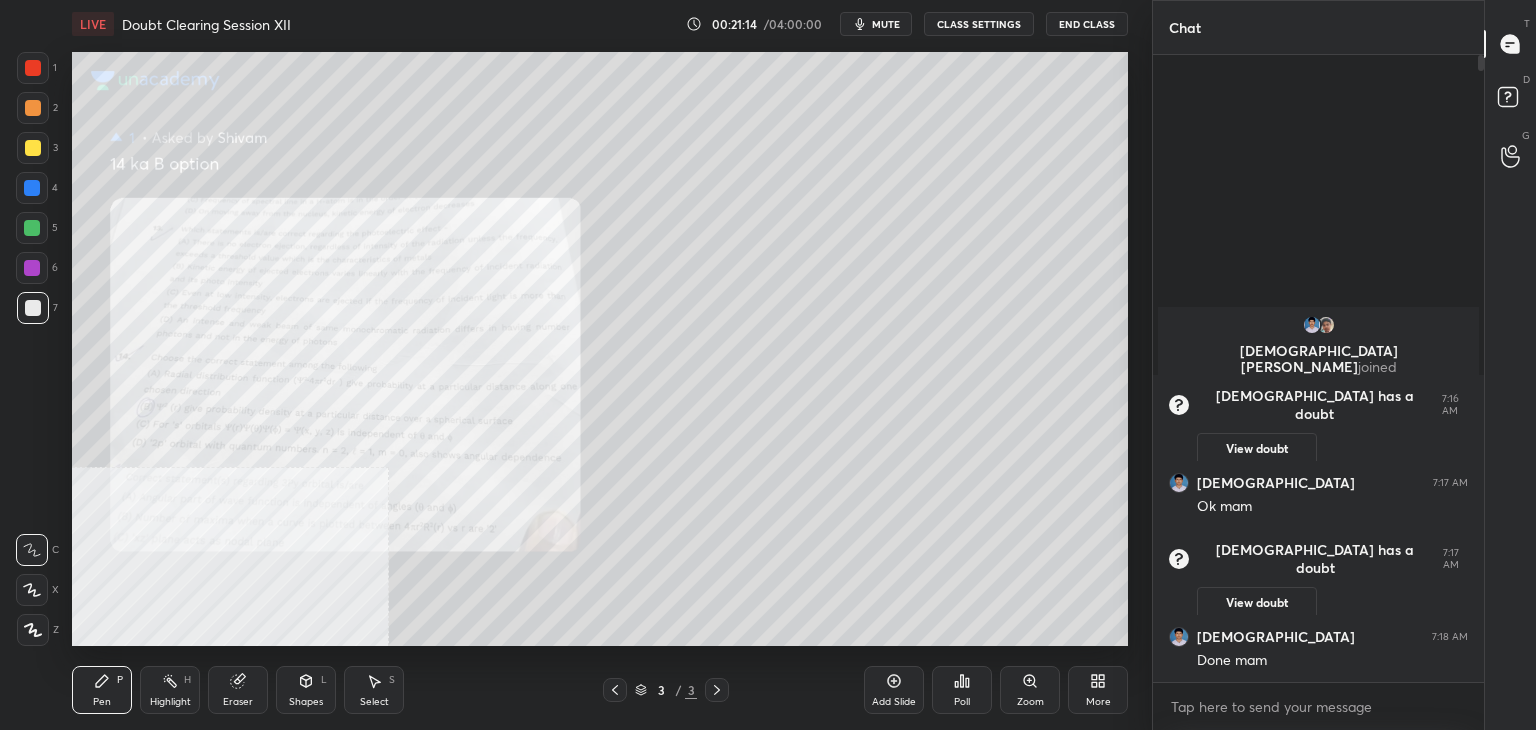 click on "Zoom" at bounding box center [1030, 690] 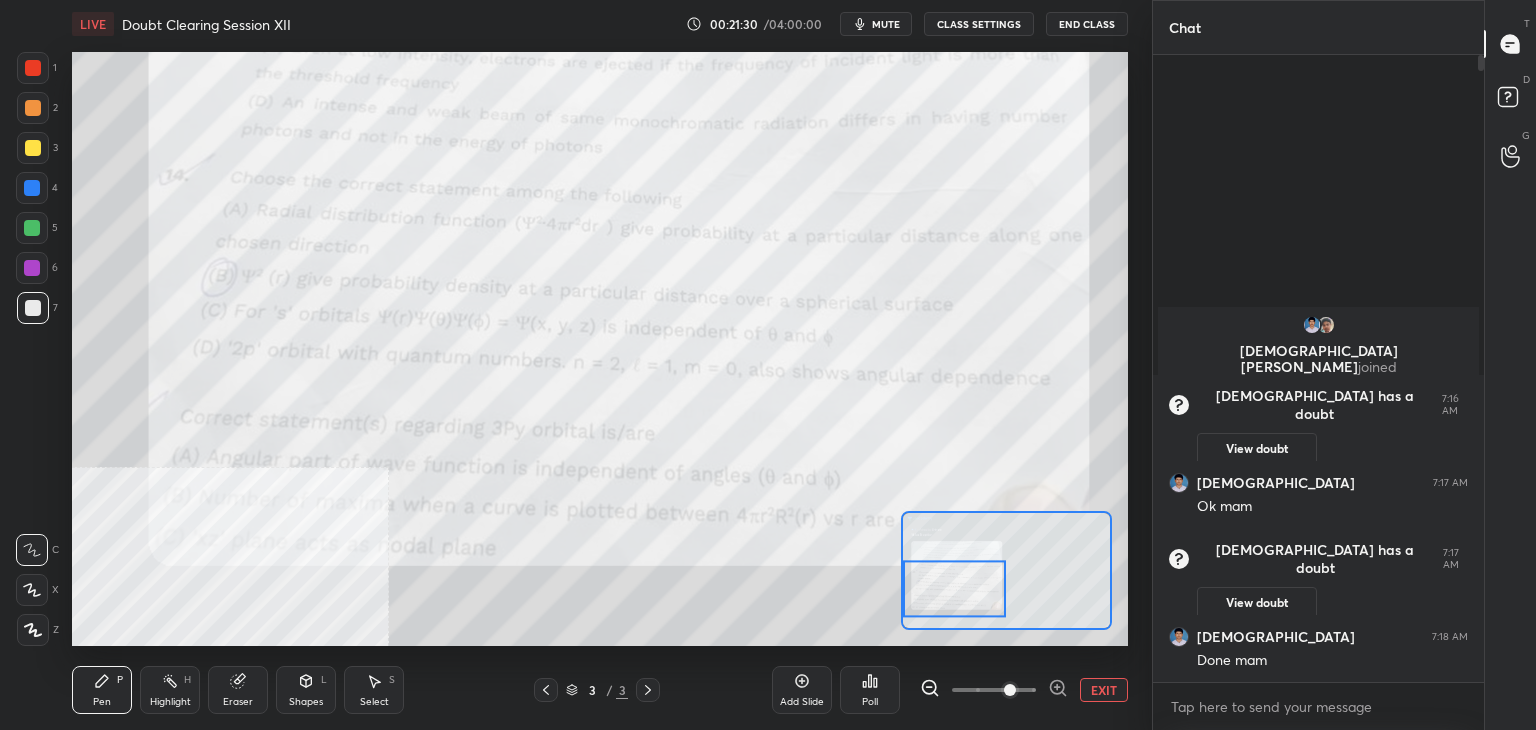 click on "EXIT" at bounding box center (1104, 690) 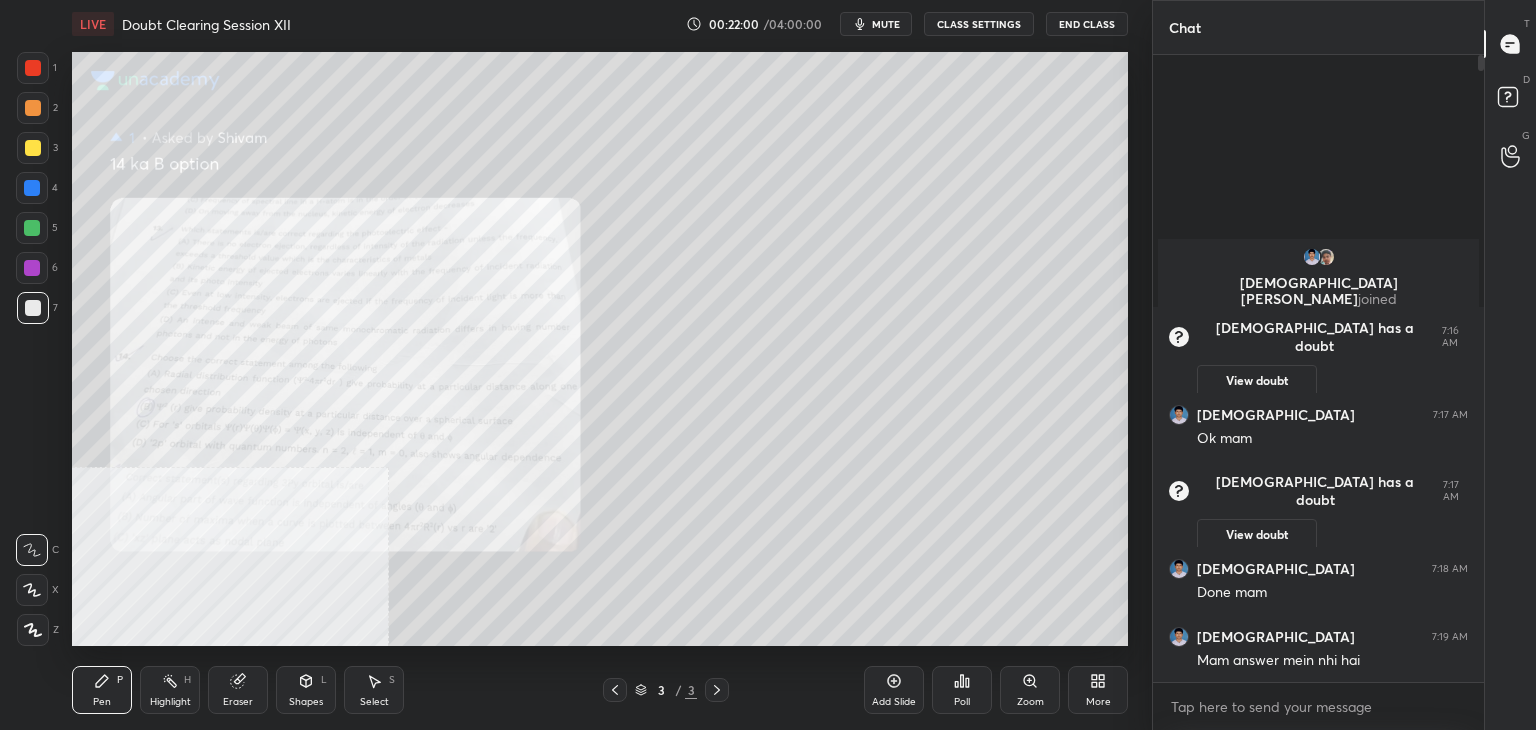 click 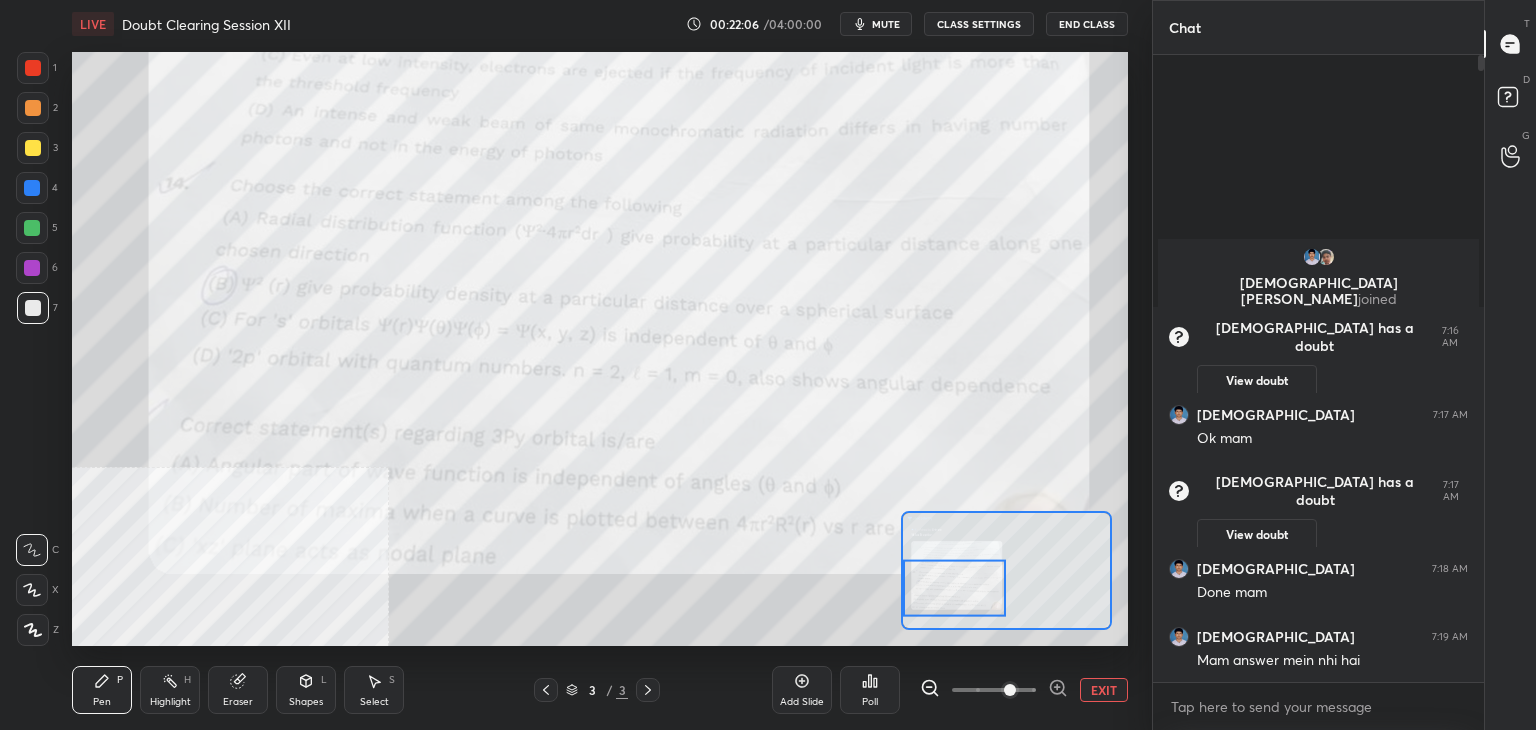 click at bounding box center (32, 188) 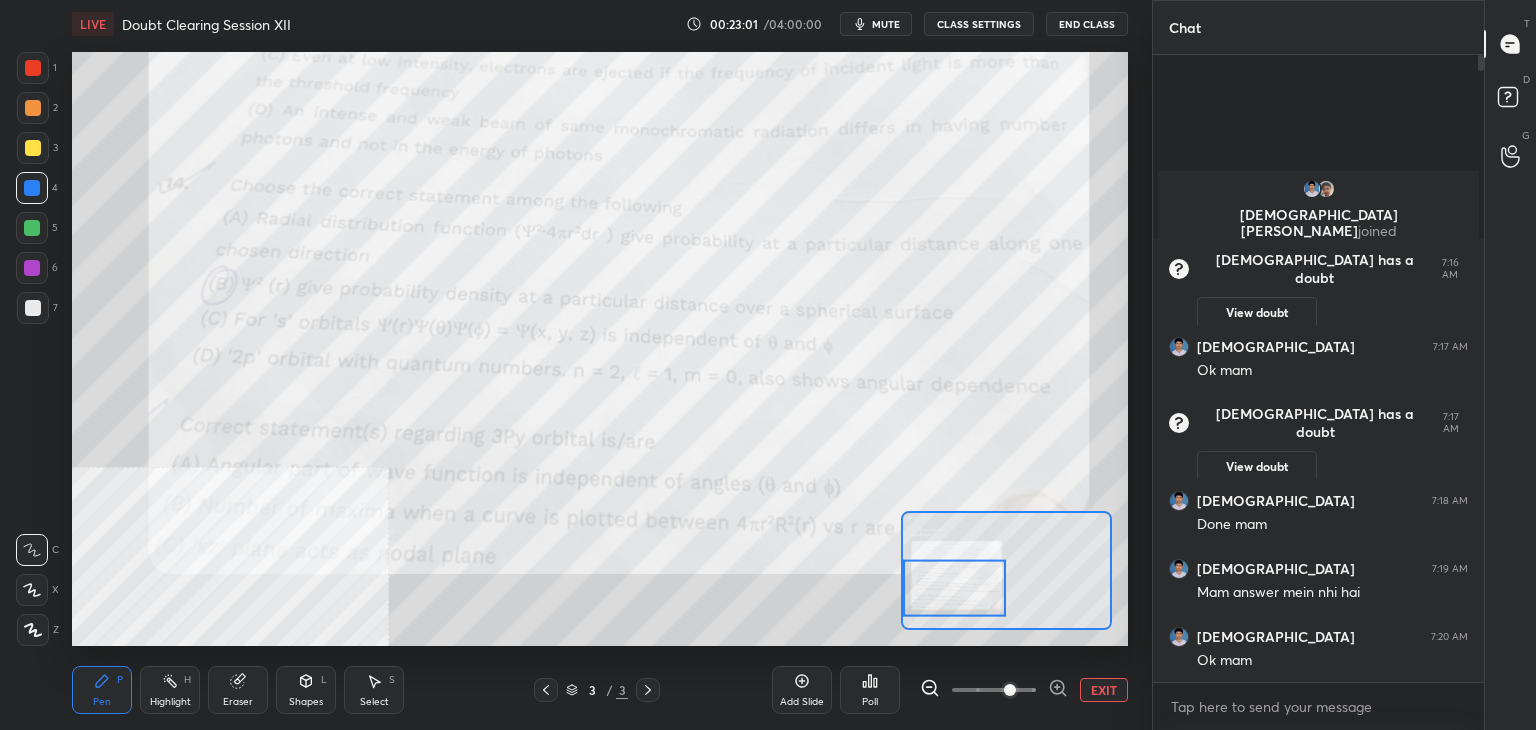 click on "EXIT" at bounding box center (1104, 690) 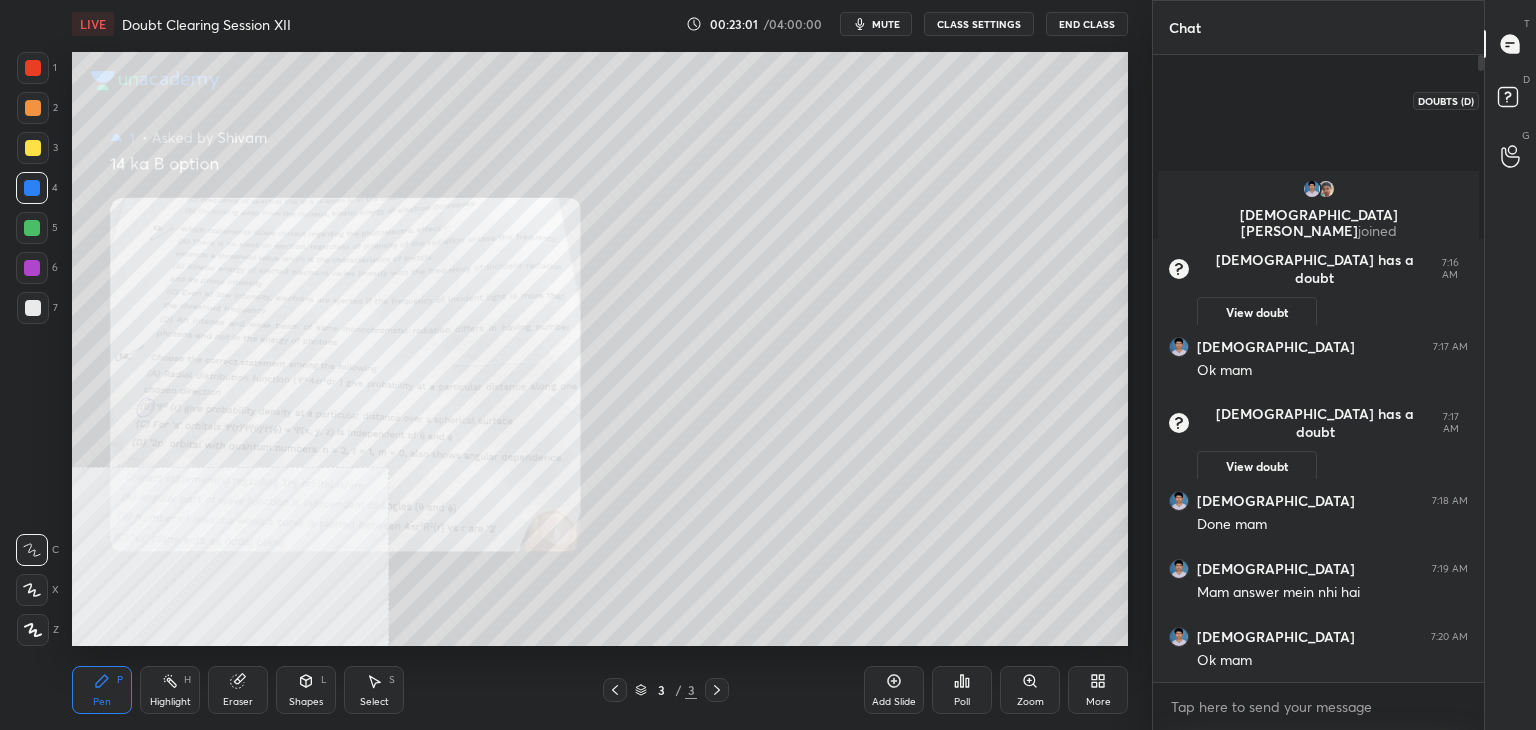 click 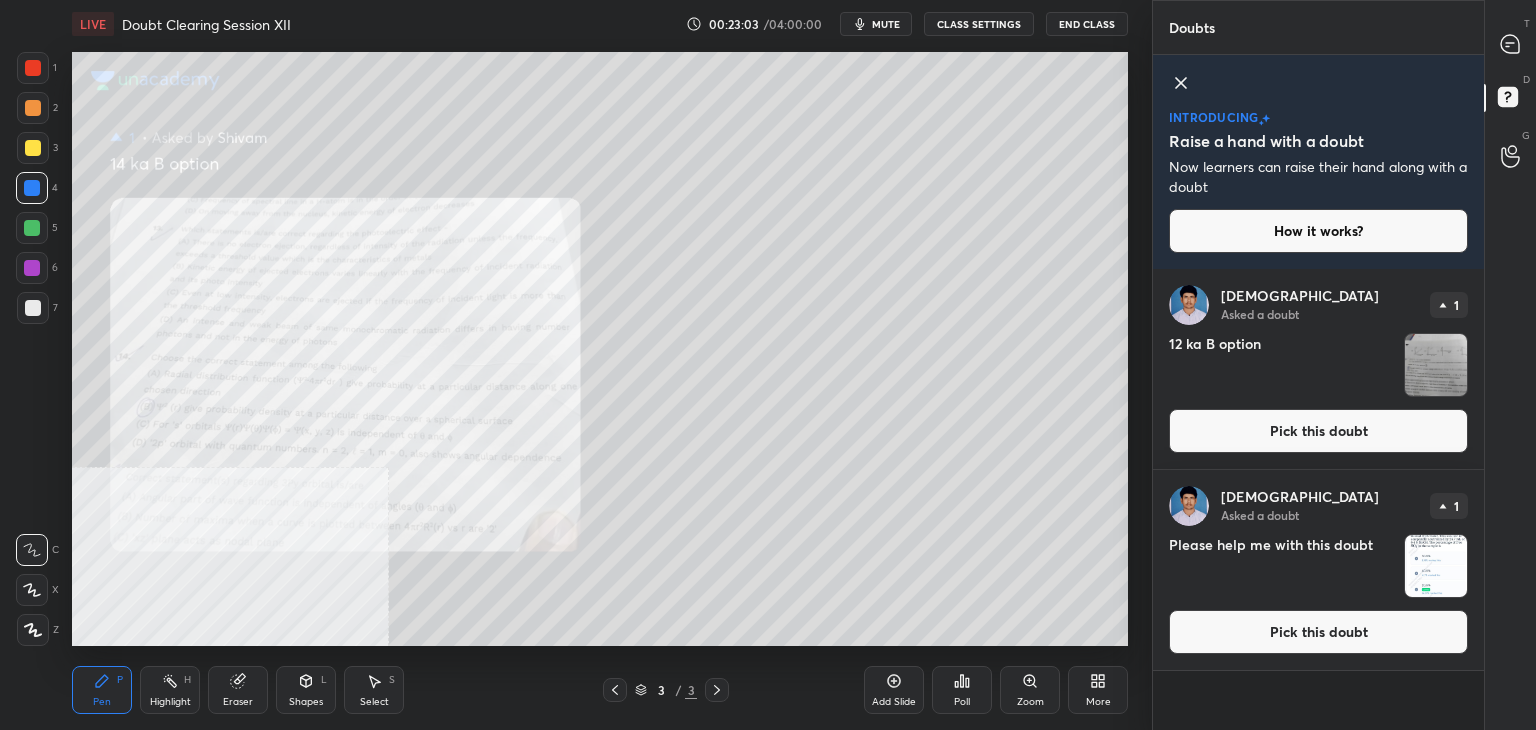 click on "Pick this doubt" at bounding box center [1318, 431] 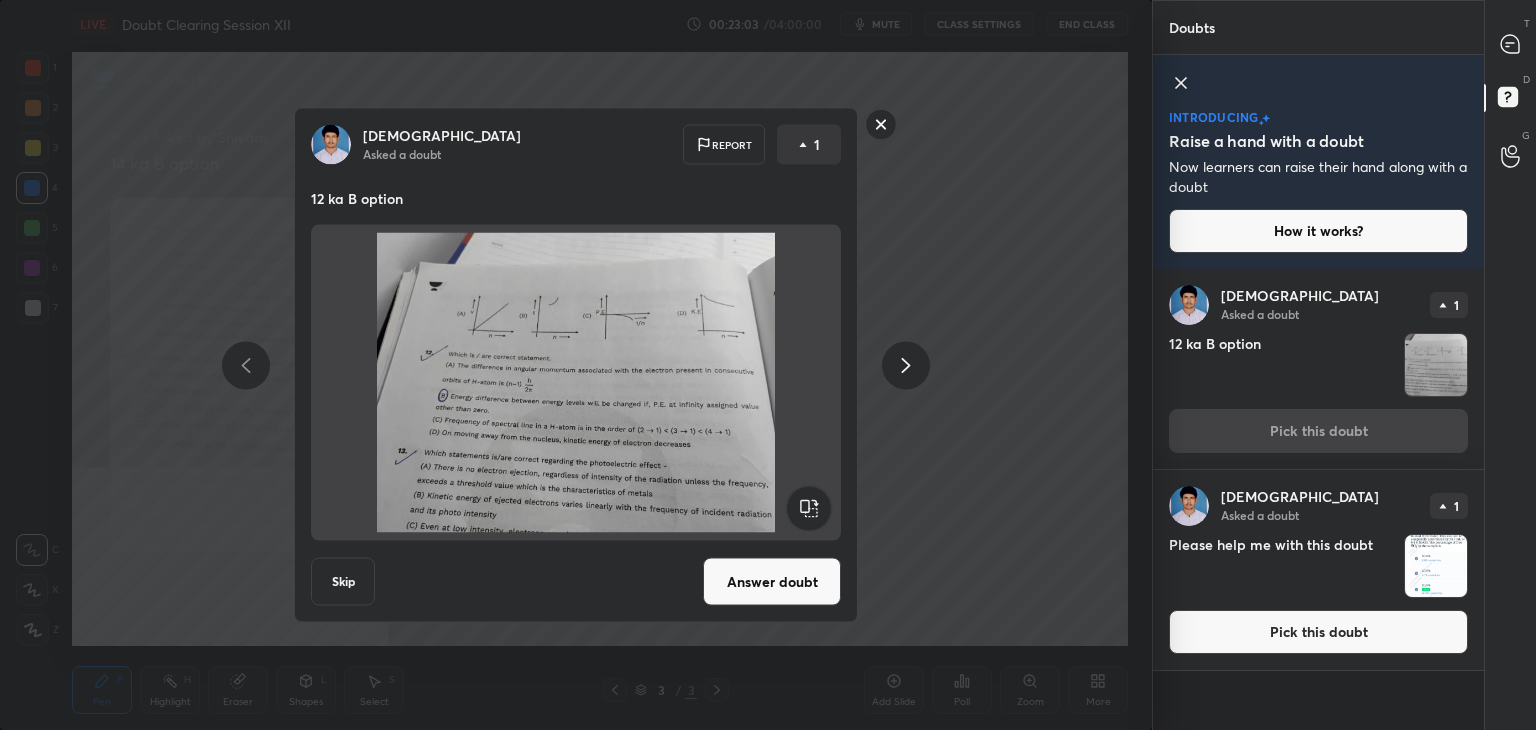 click on "Answer doubt" at bounding box center [772, 582] 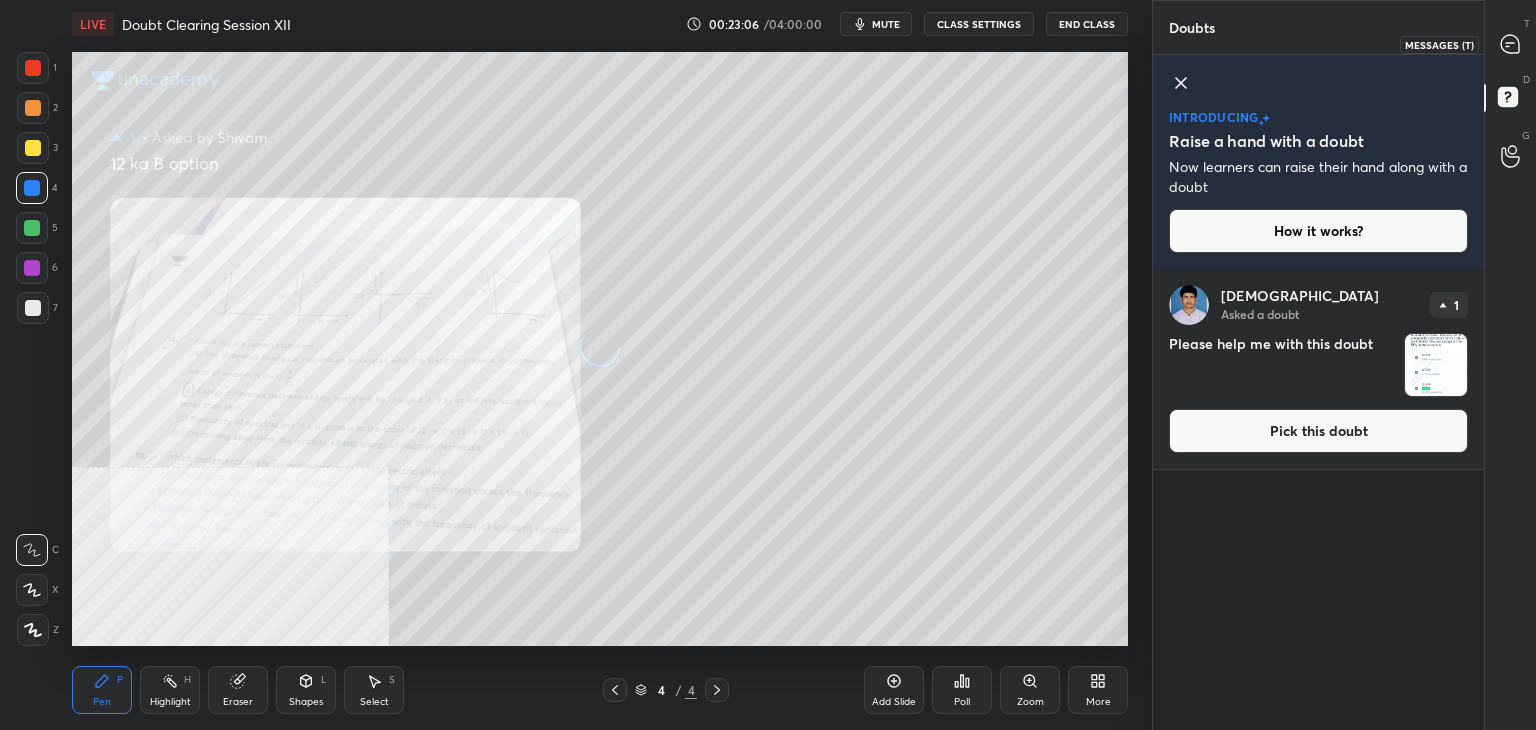 click at bounding box center (1511, 44) 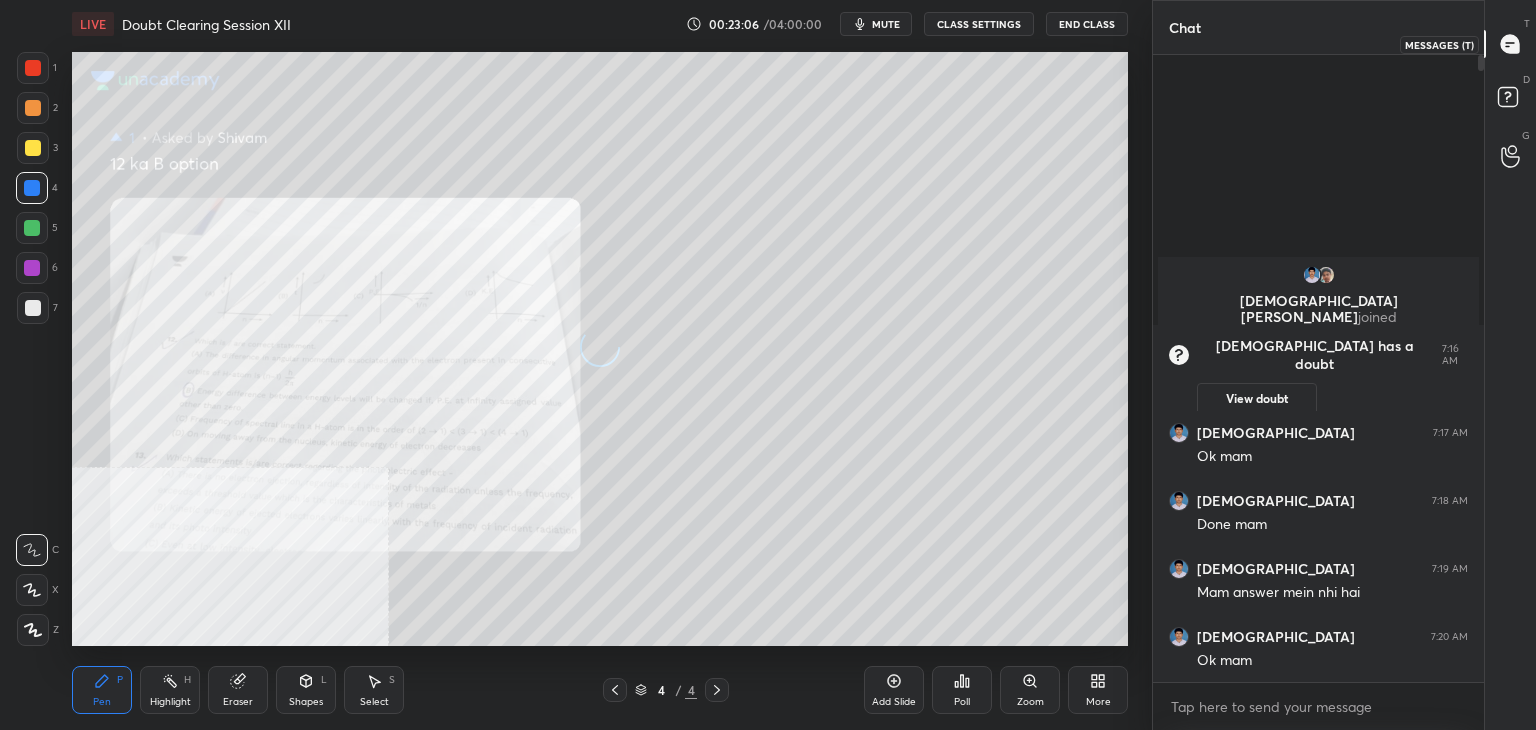 scroll, scrollTop: 6, scrollLeft: 6, axis: both 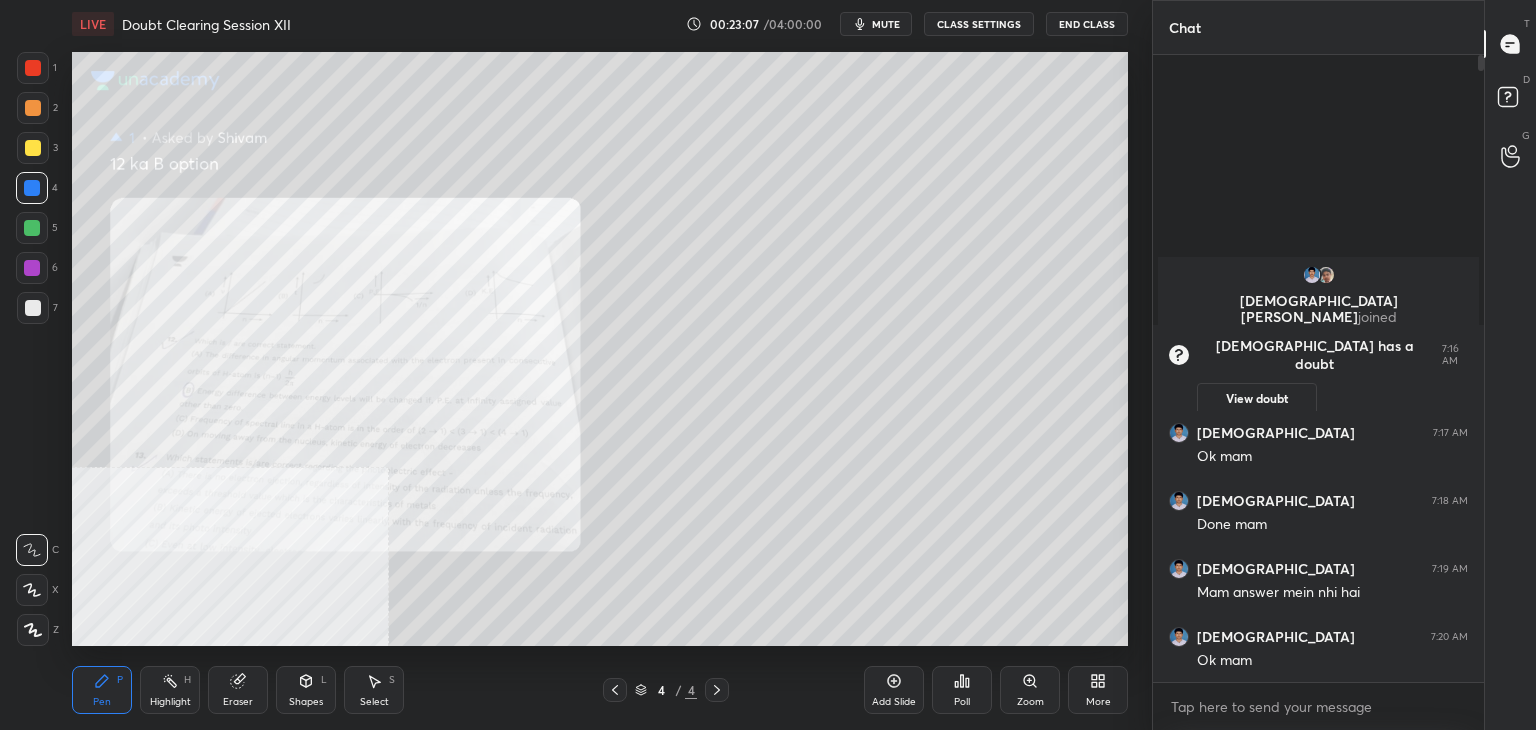 click 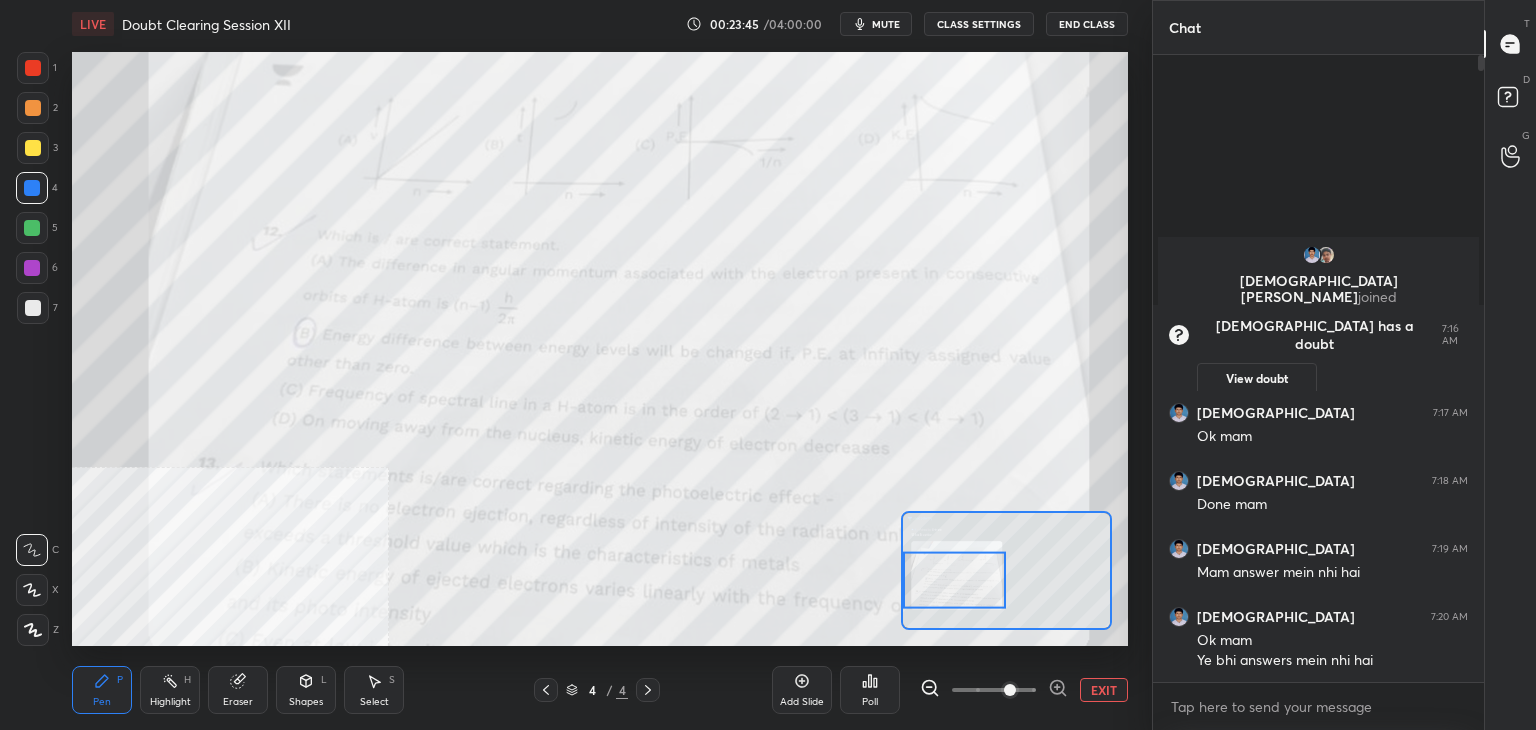 click on "EXIT" at bounding box center [1104, 690] 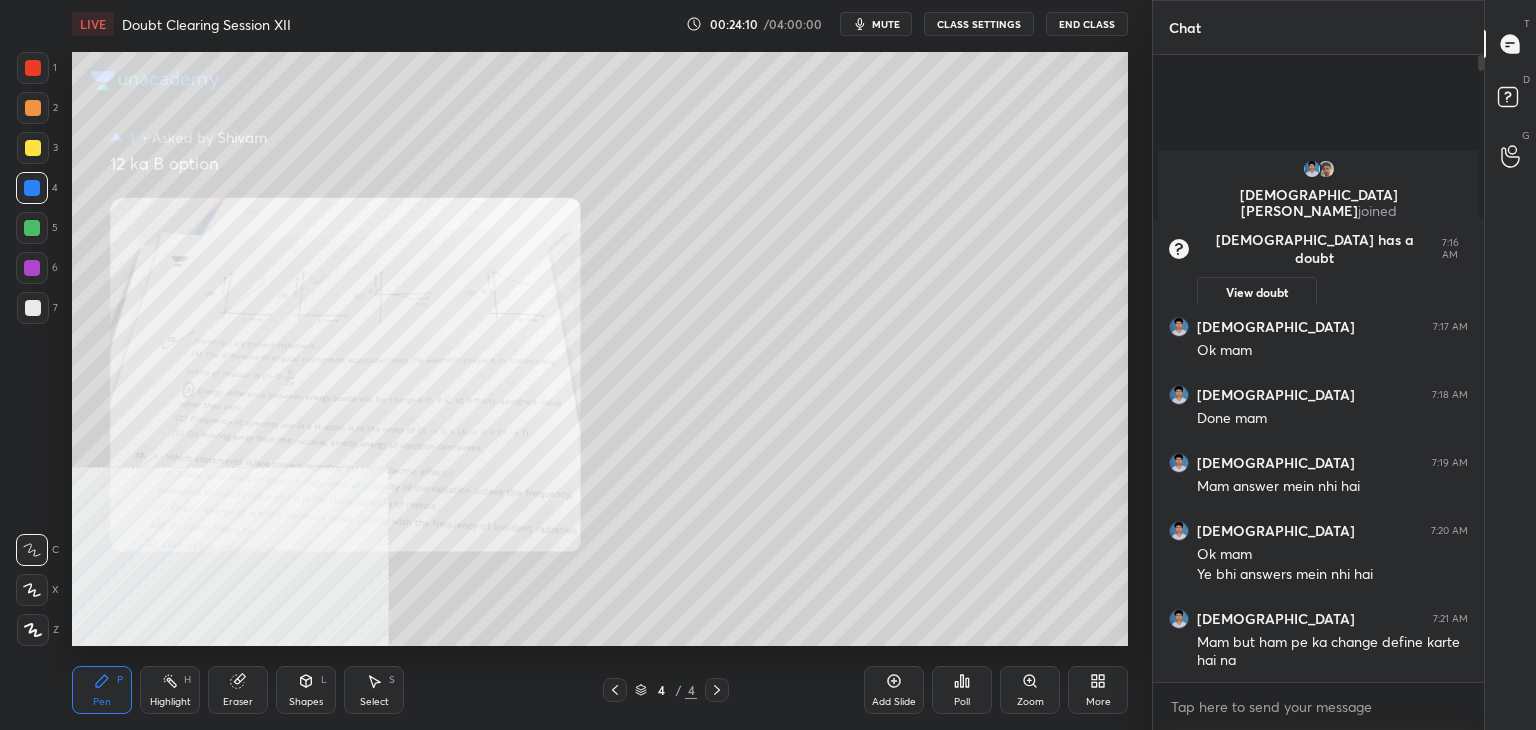 click at bounding box center (33, 68) 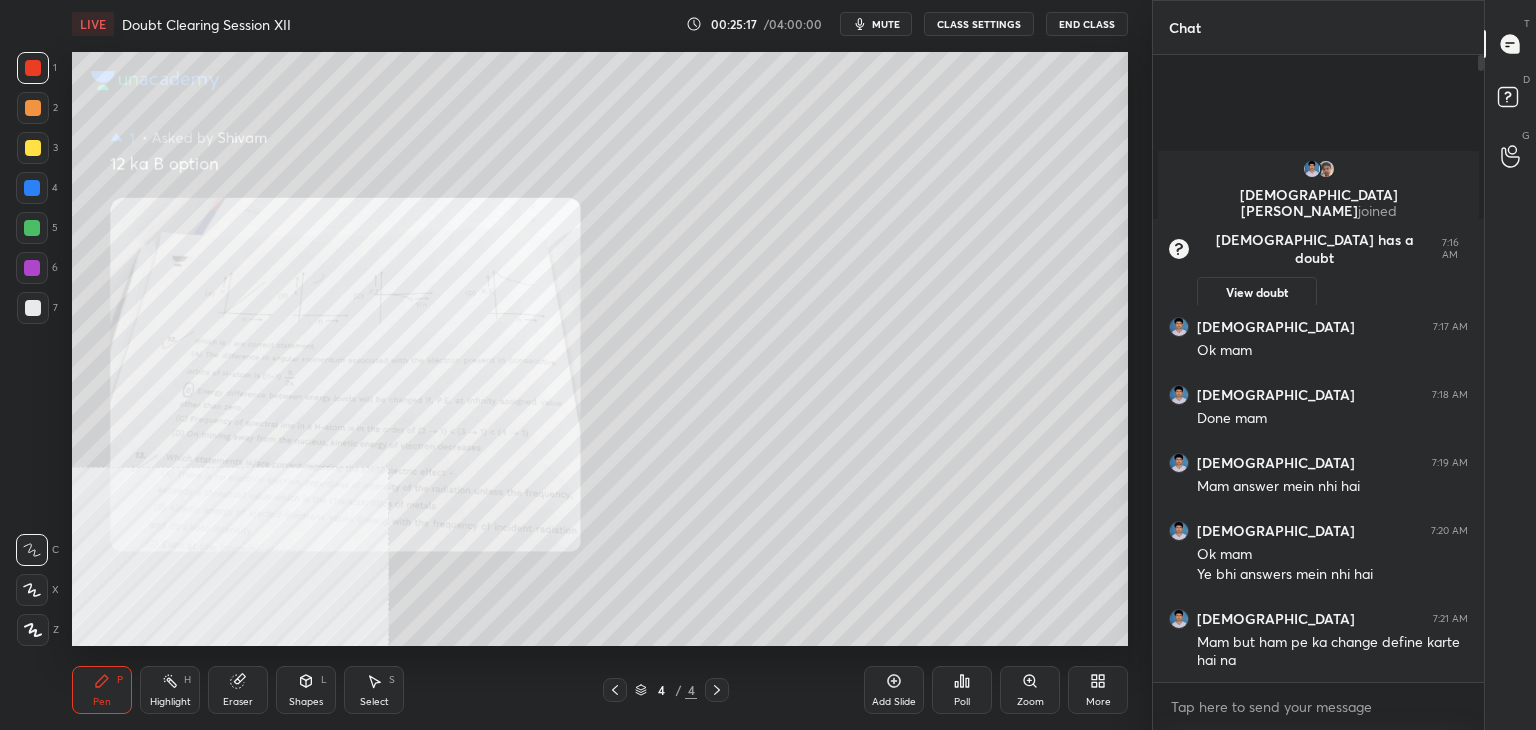 click at bounding box center [32, 188] 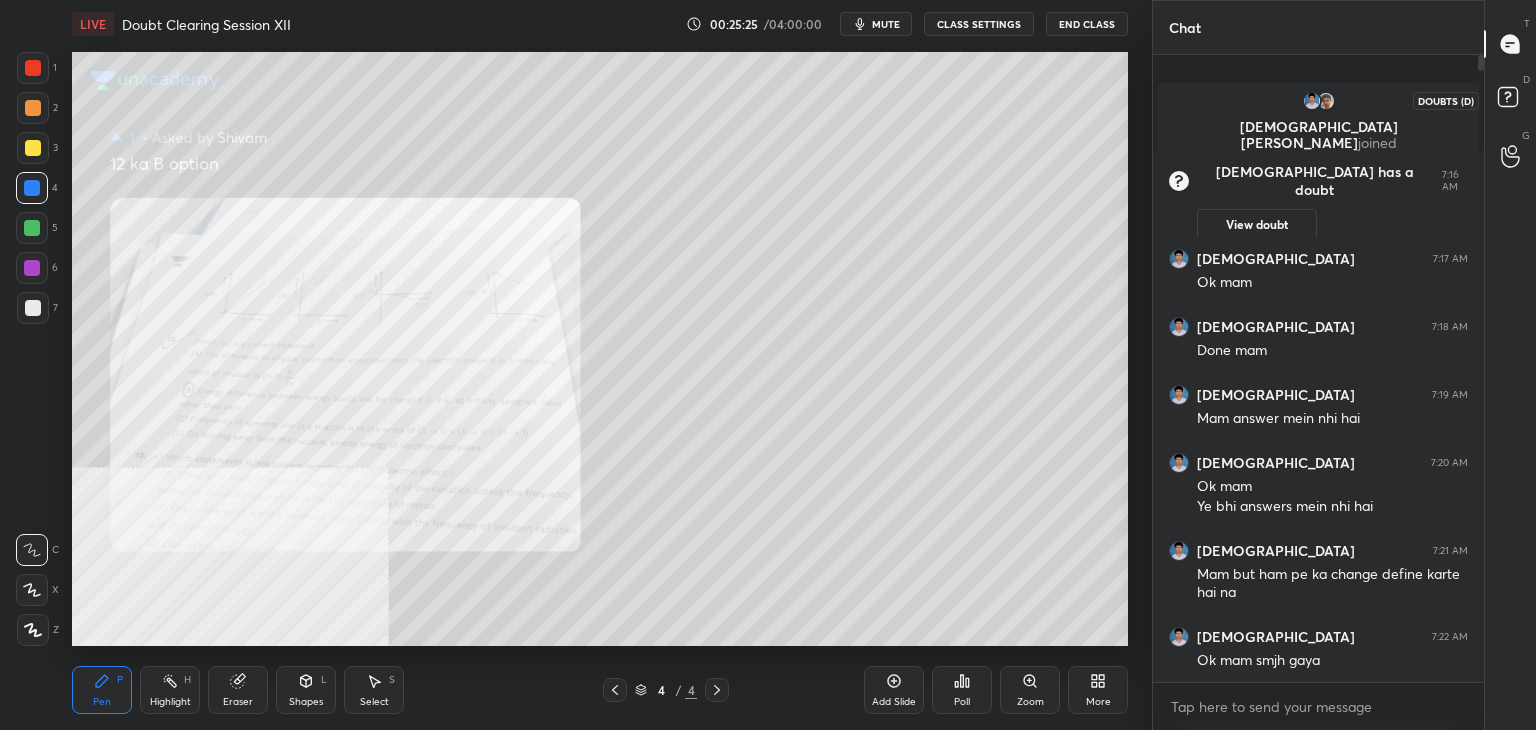 click 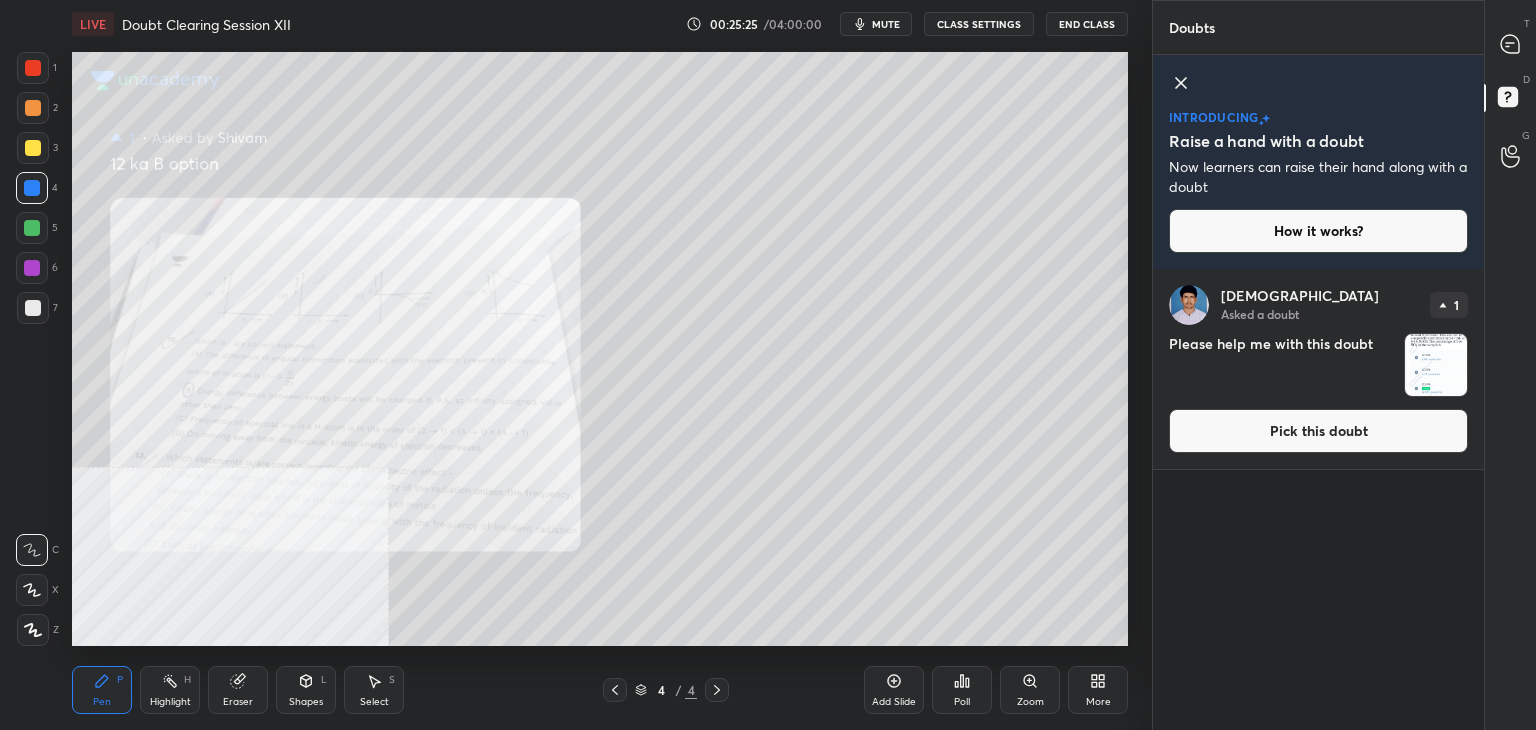click on "Pick this doubt" at bounding box center [1318, 431] 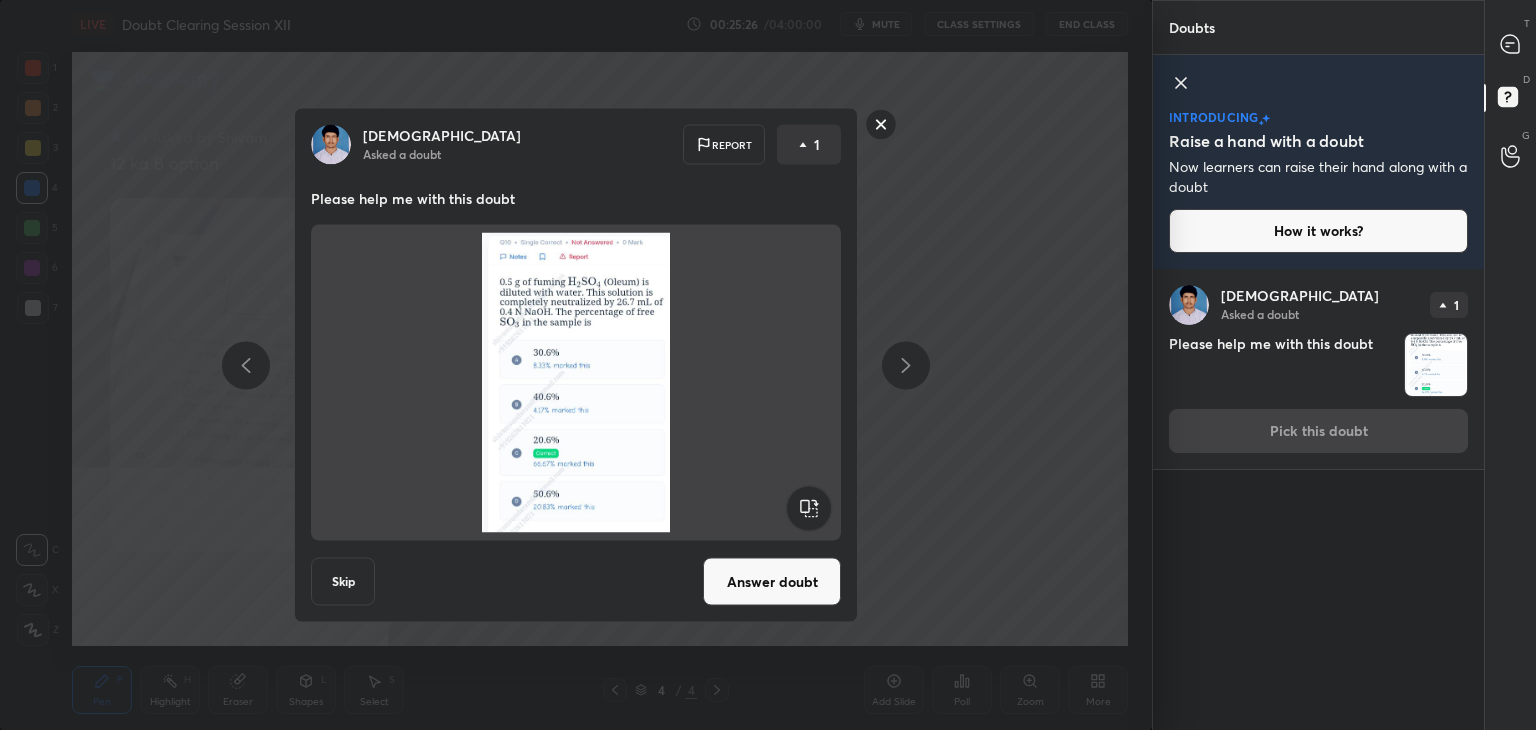 click on "Answer doubt" at bounding box center [772, 582] 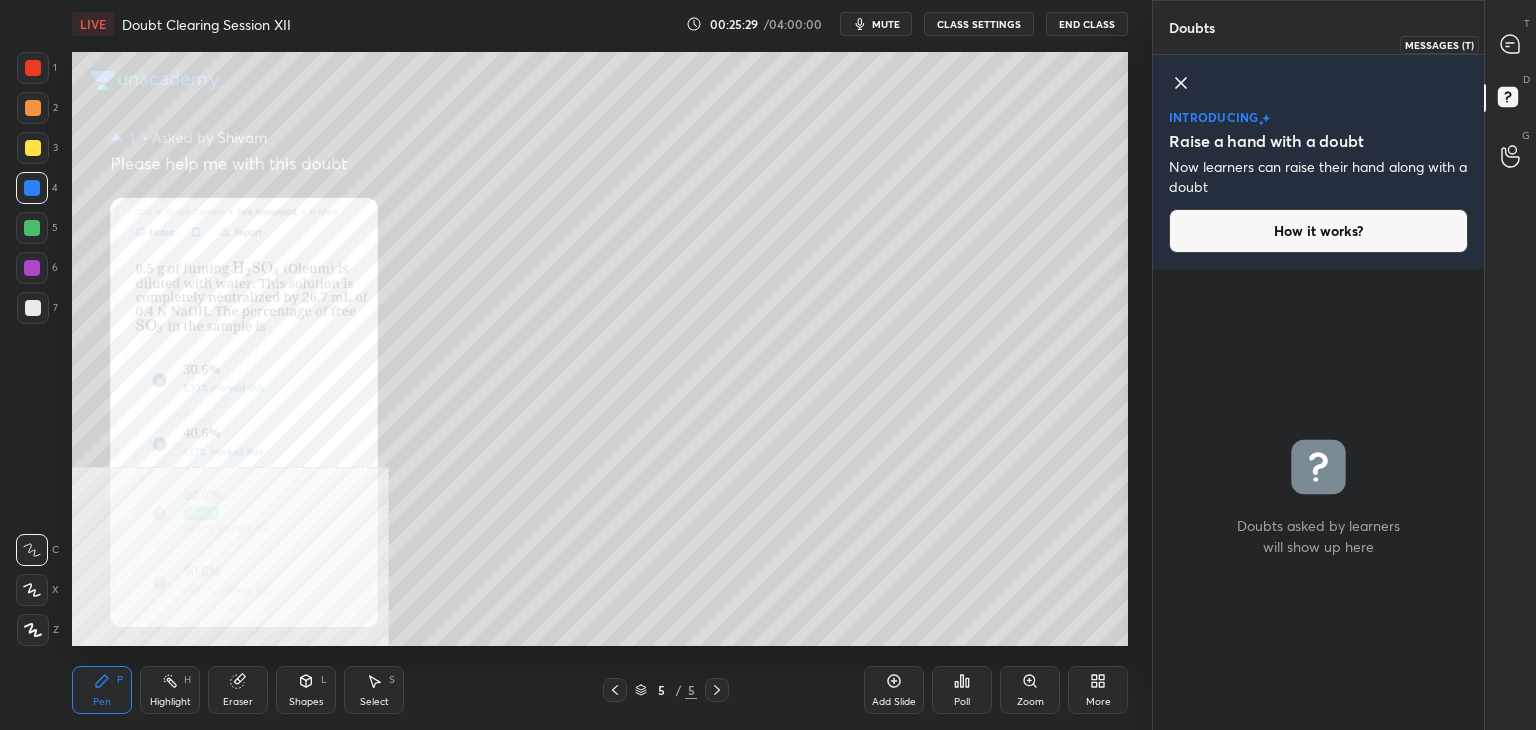 click at bounding box center [1511, 44] 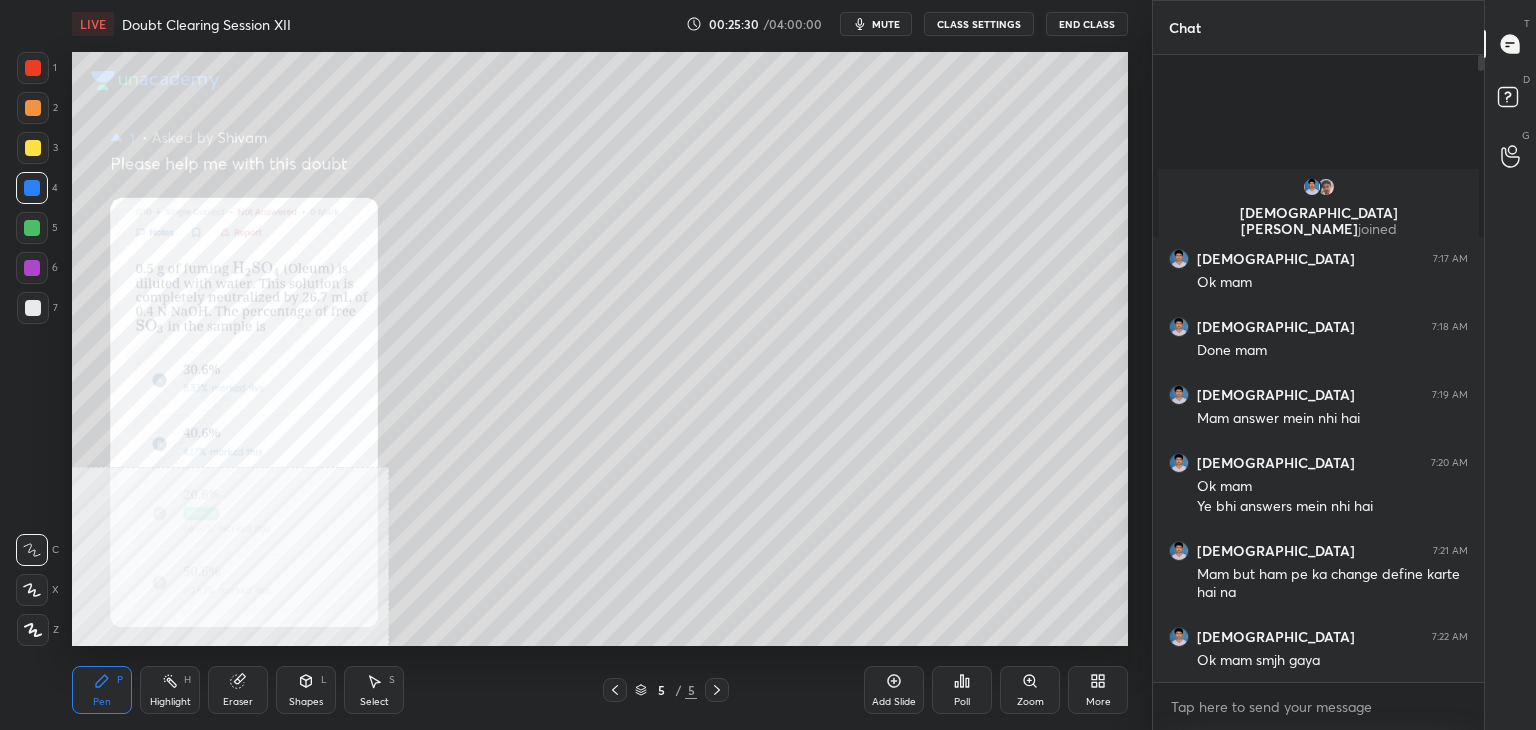 scroll, scrollTop: 6, scrollLeft: 6, axis: both 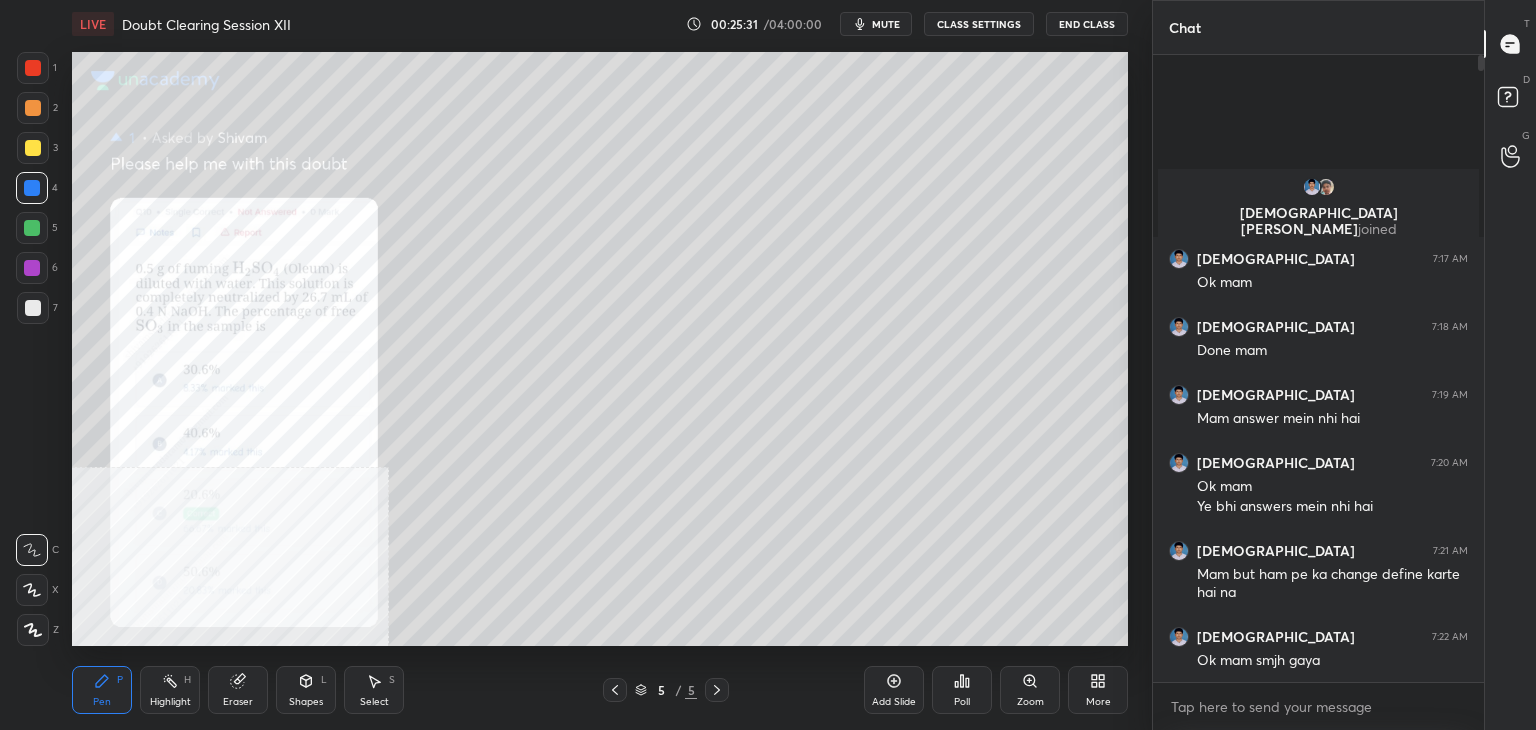 click at bounding box center [32, 228] 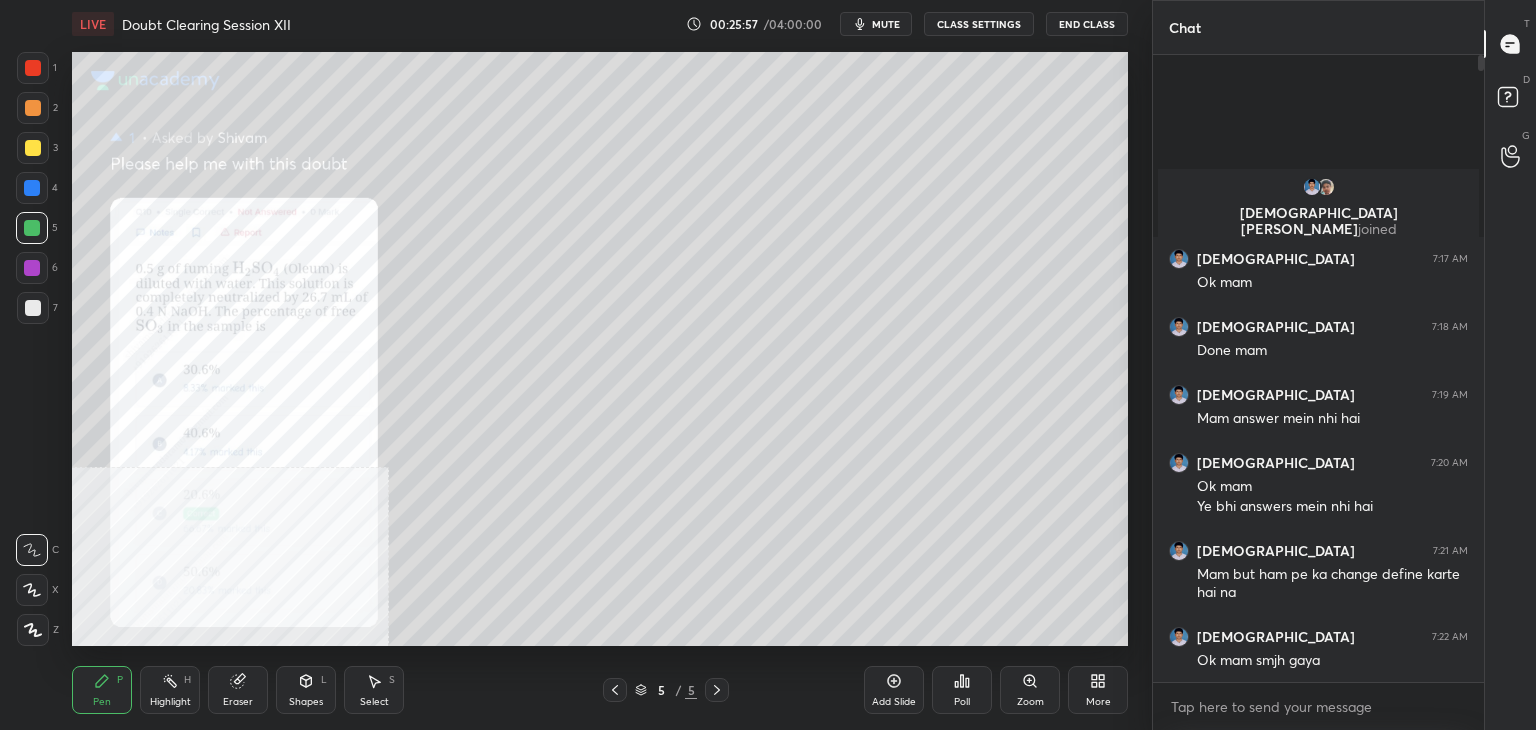 click on "Select S" at bounding box center (374, 690) 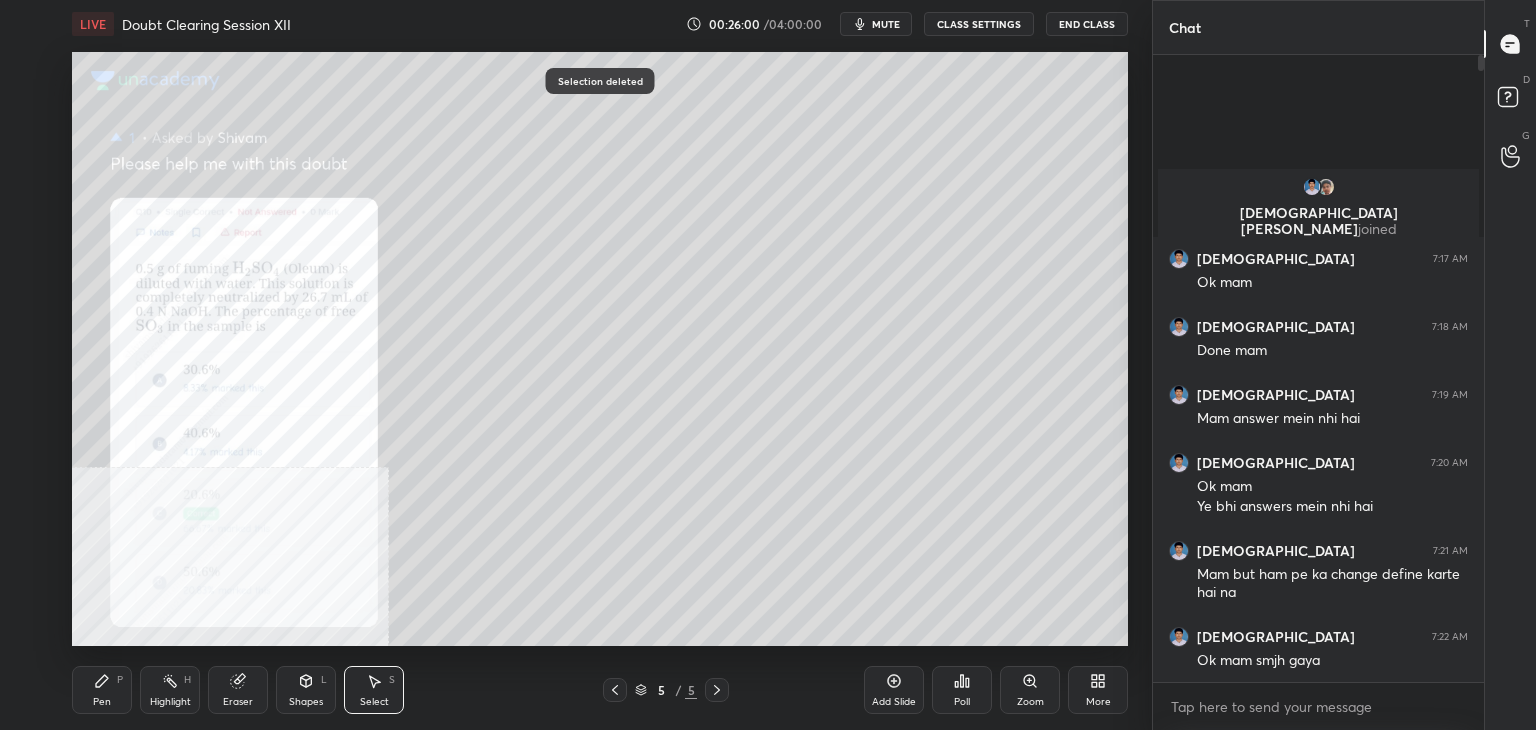 click on "Pen P" at bounding box center (102, 690) 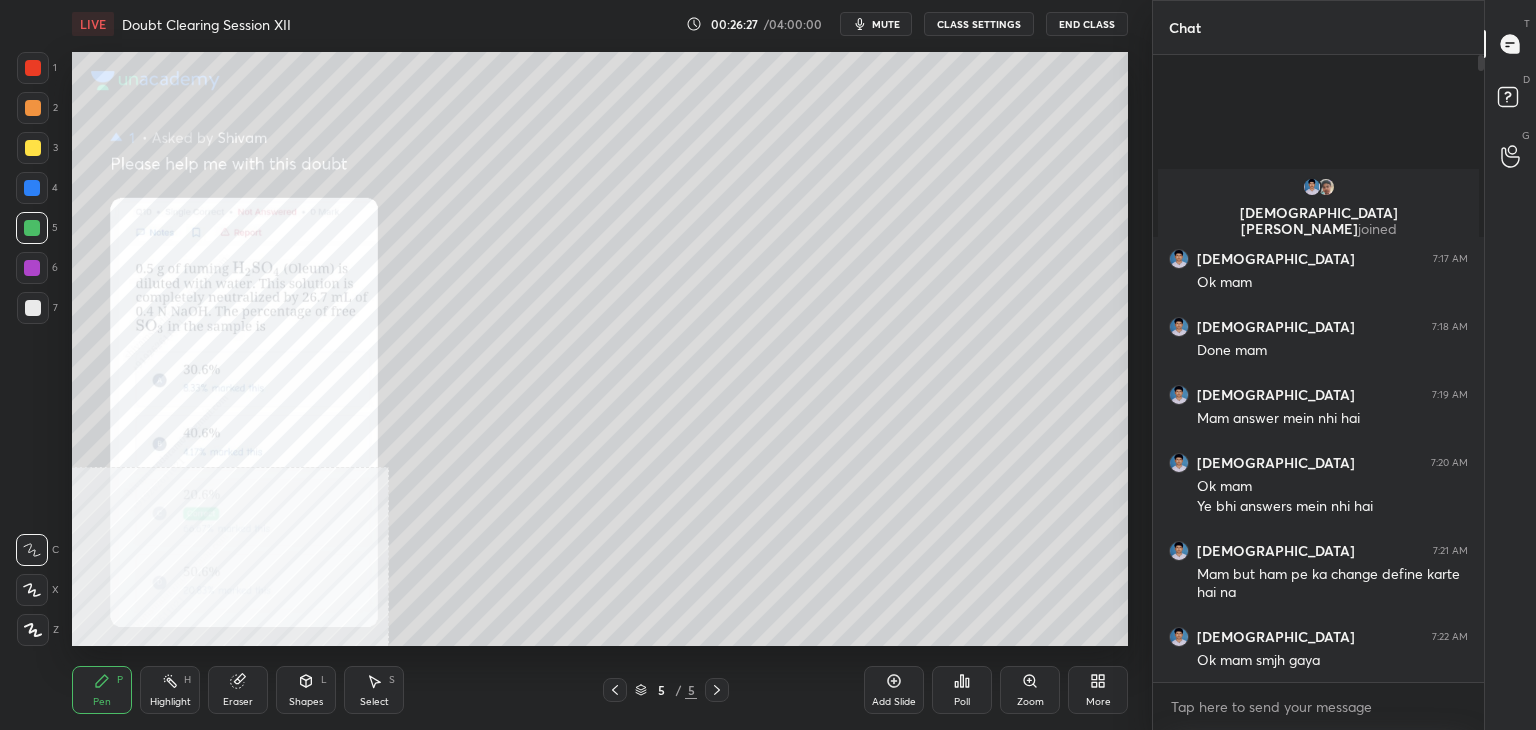 click at bounding box center [32, 188] 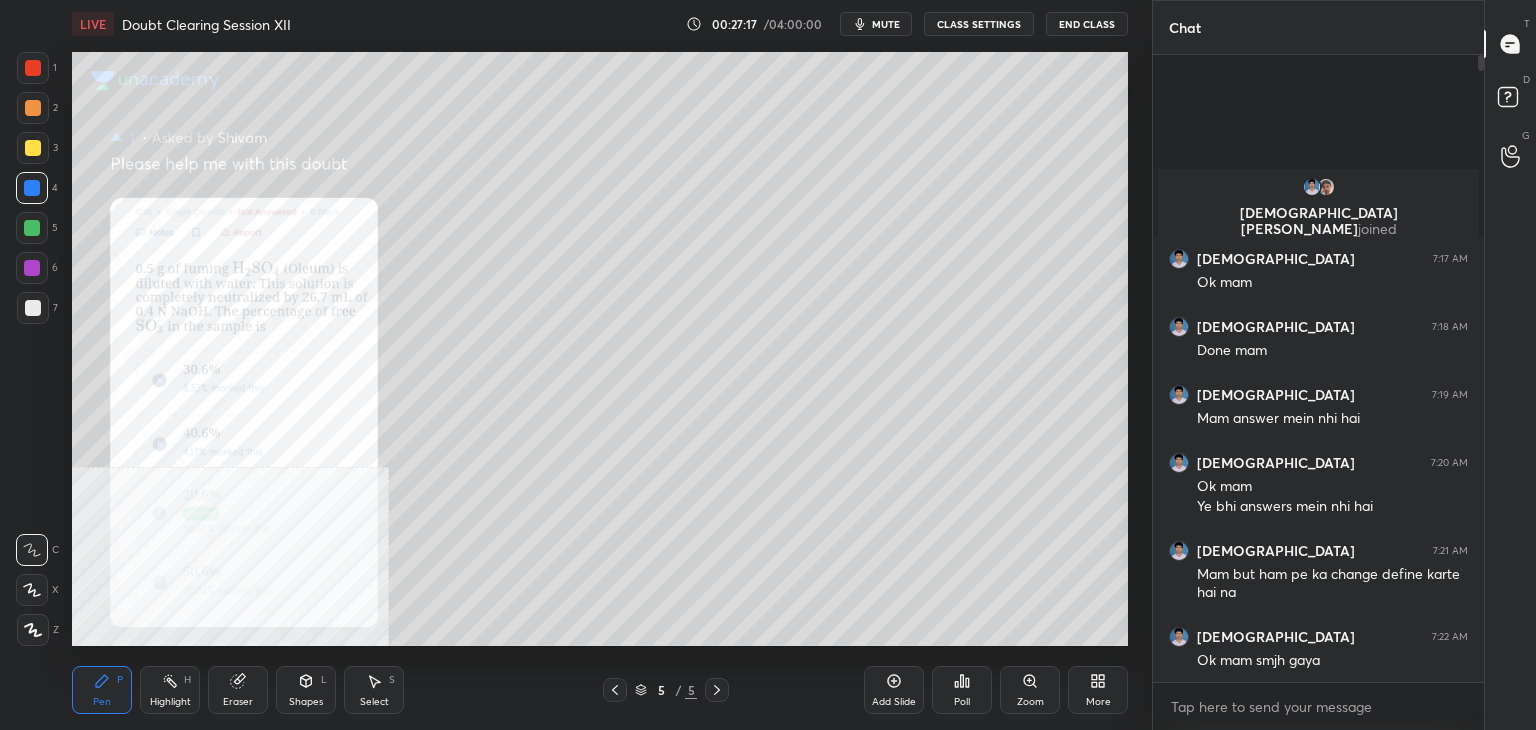 click at bounding box center [33, 68] 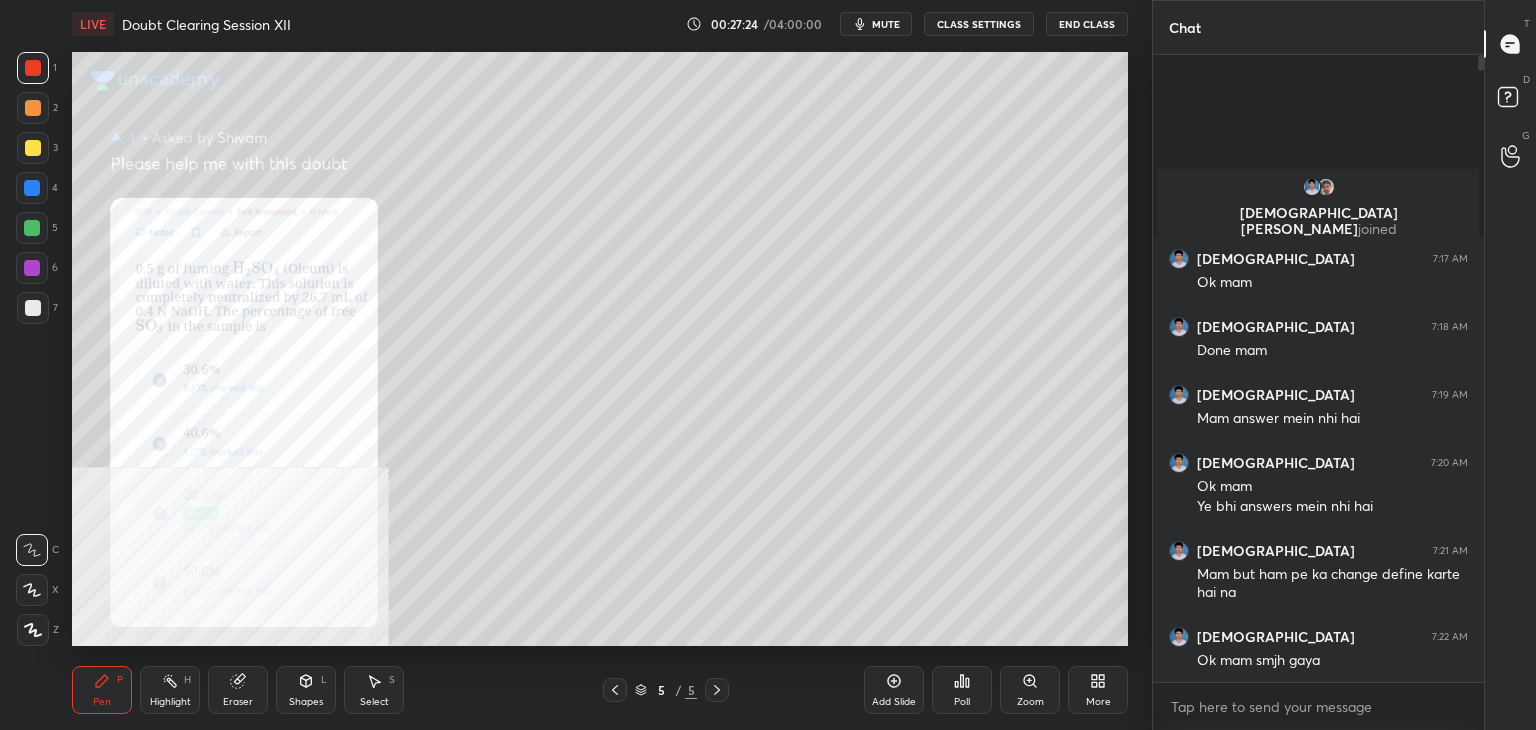 click 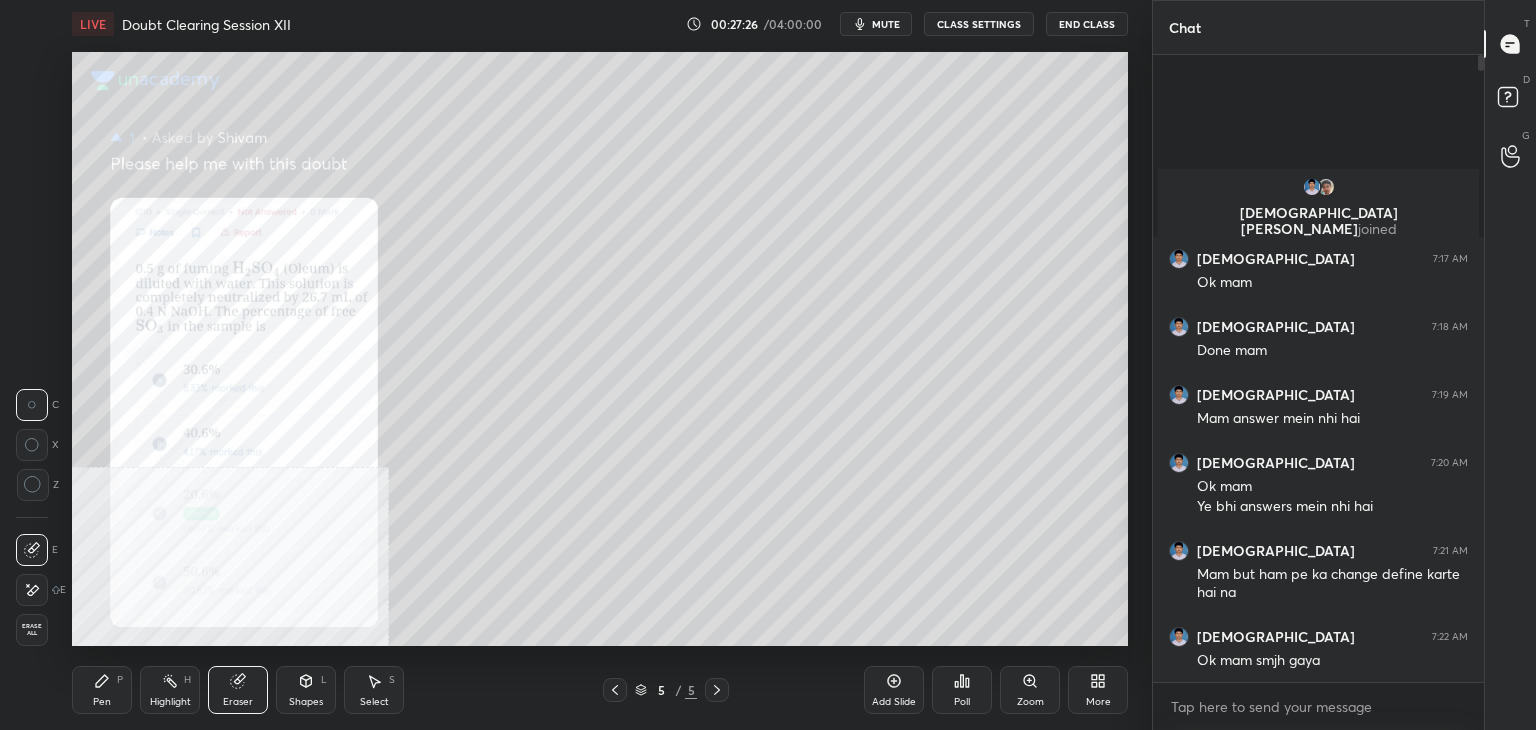 click on "Pen P" at bounding box center [102, 690] 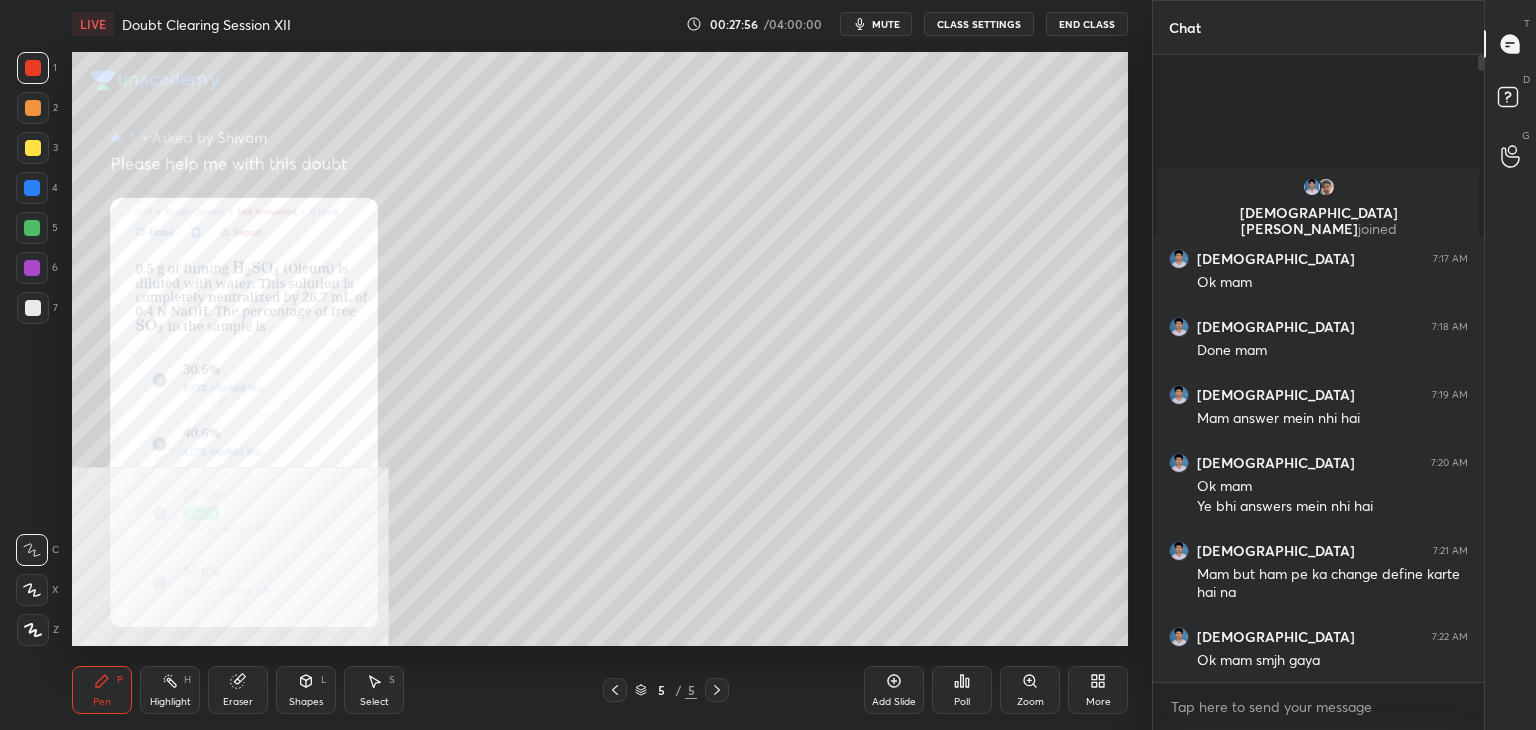 click on "Eraser" at bounding box center [238, 690] 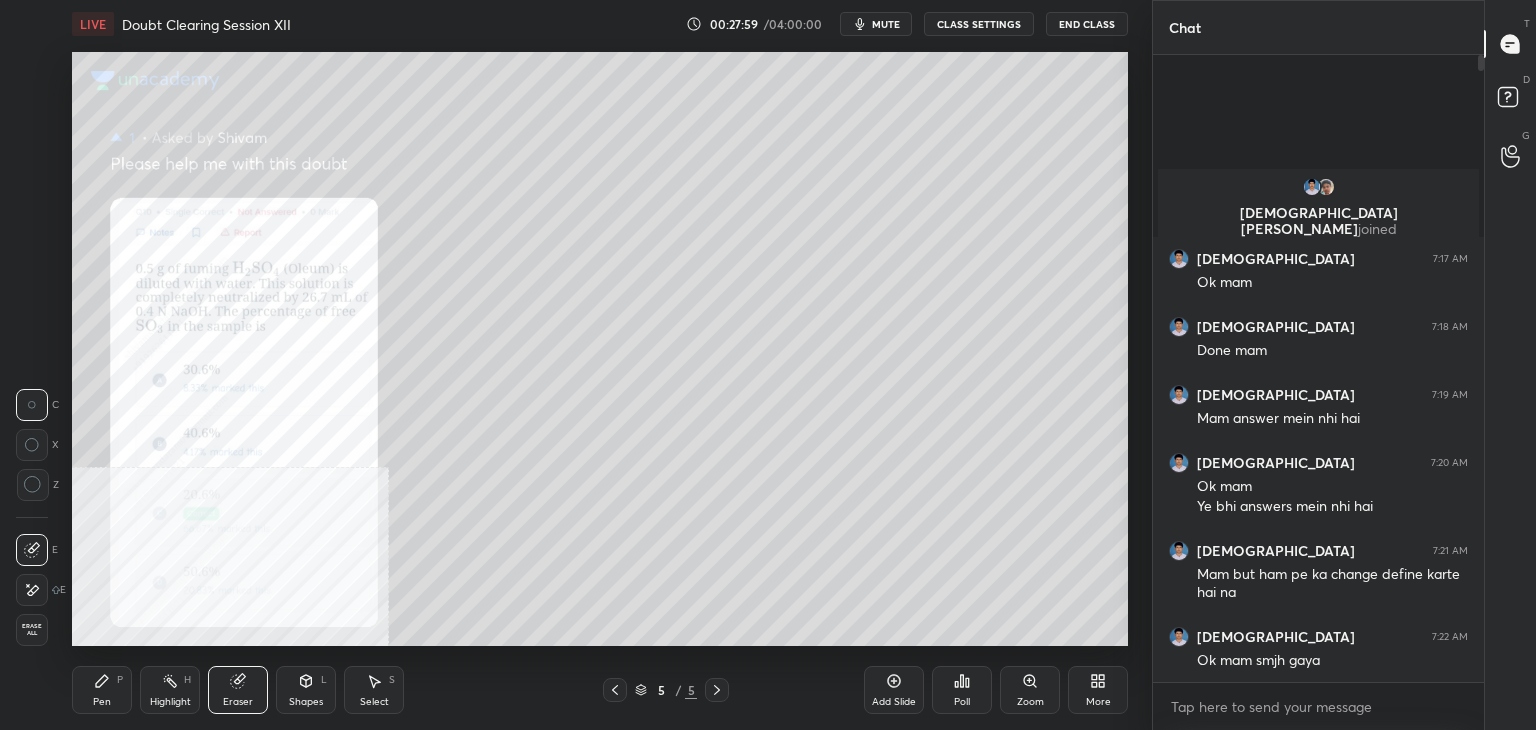 click on "Pen P" at bounding box center (102, 690) 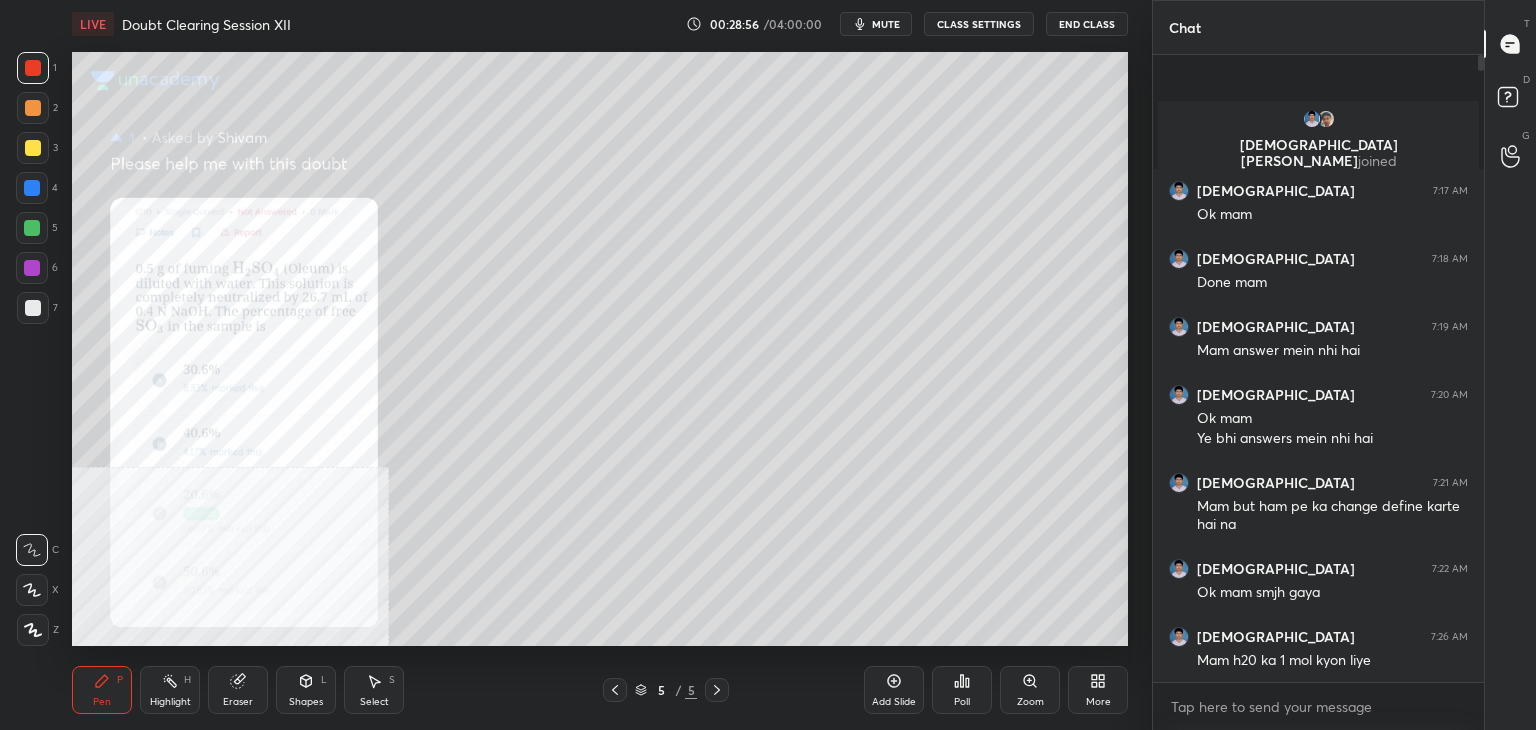 click on "Zoom" at bounding box center (1030, 690) 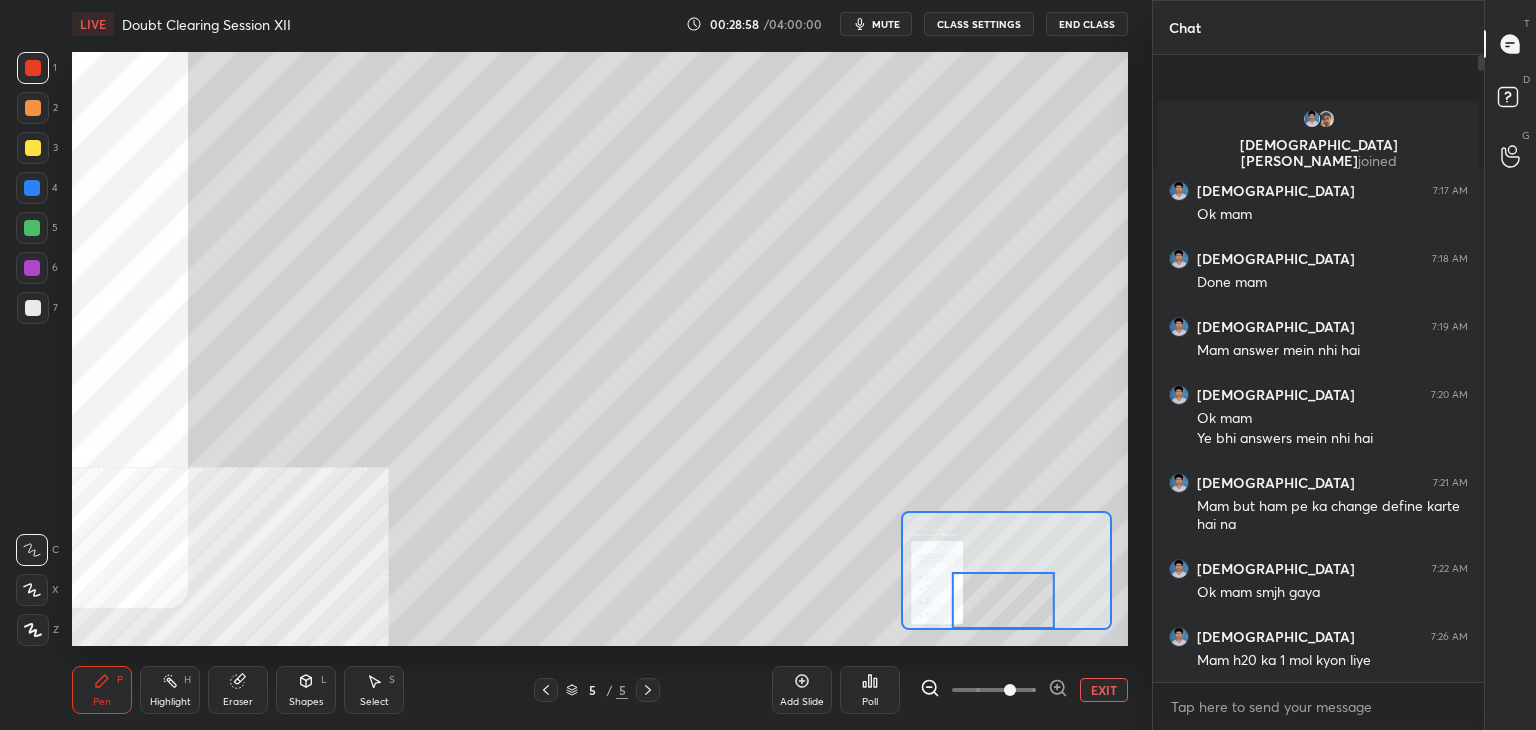 click on "EXIT" at bounding box center (1104, 690) 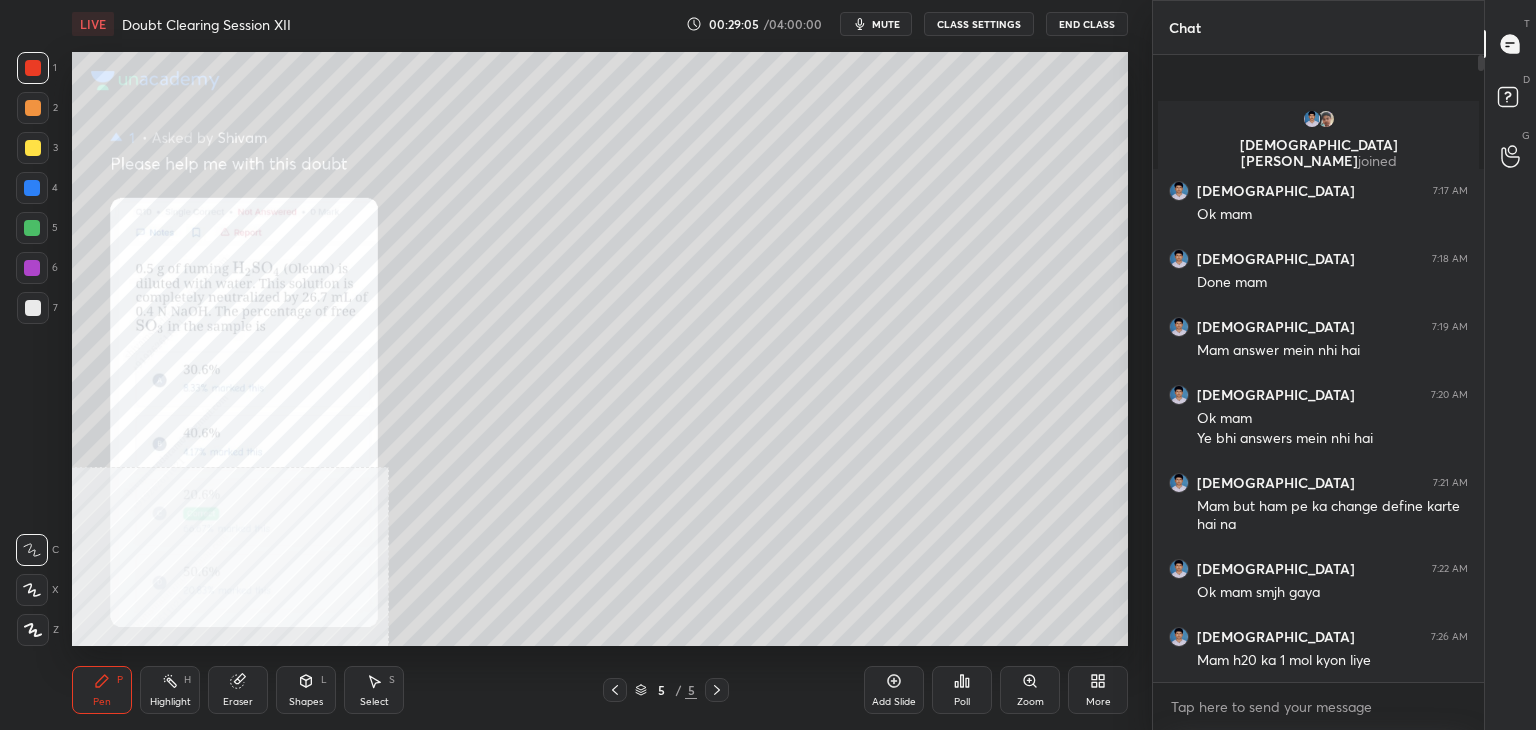 click at bounding box center [32, 228] 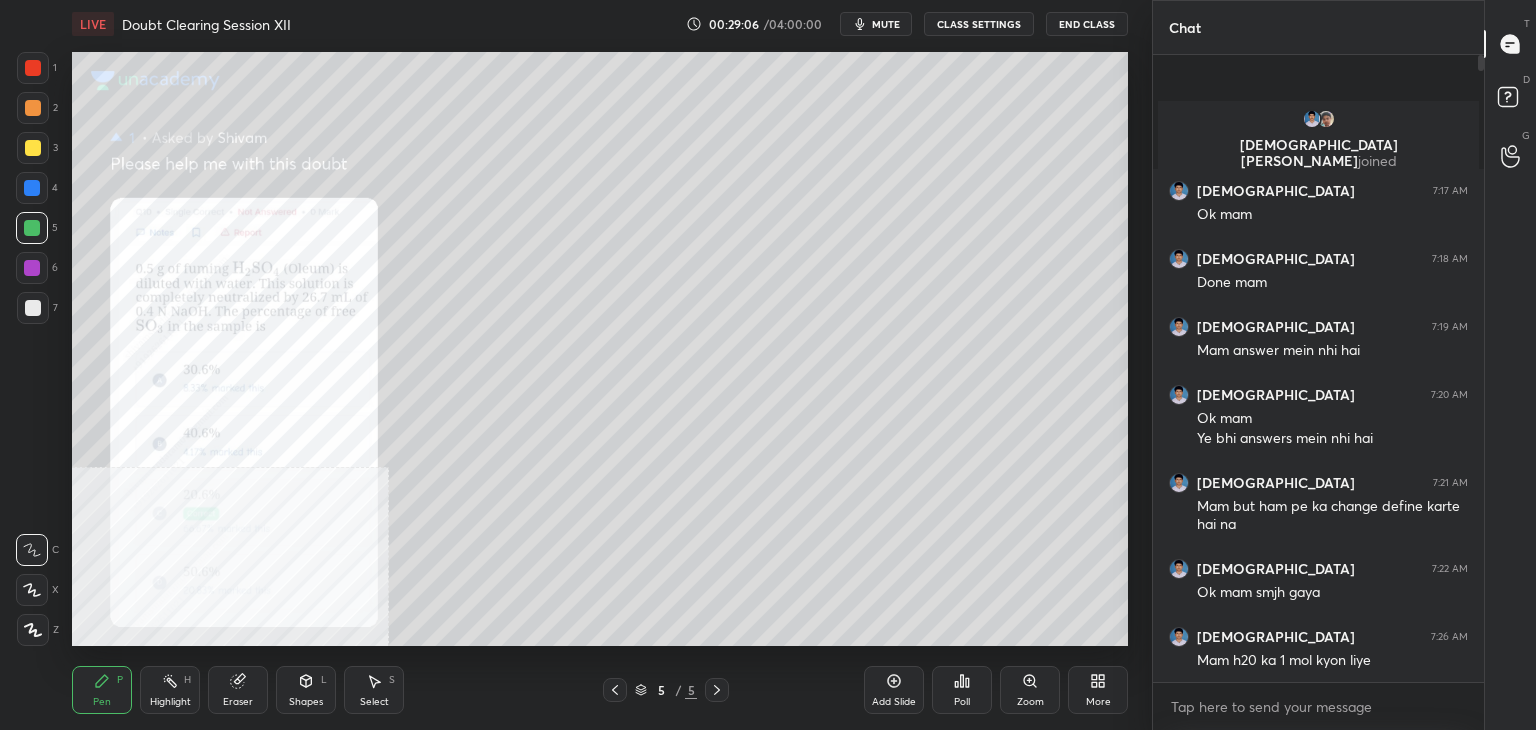click at bounding box center [32, 188] 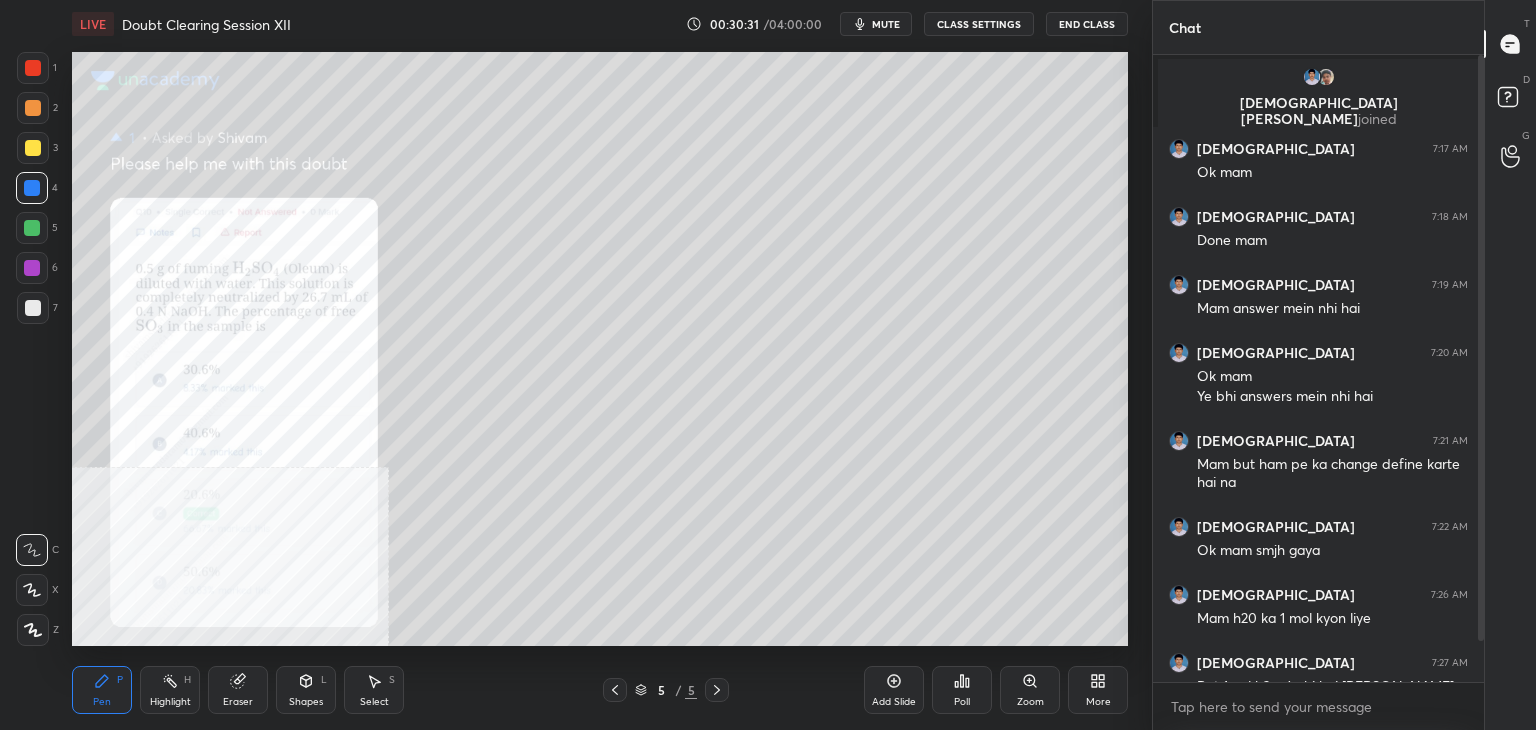 scroll, scrollTop: 64, scrollLeft: 0, axis: vertical 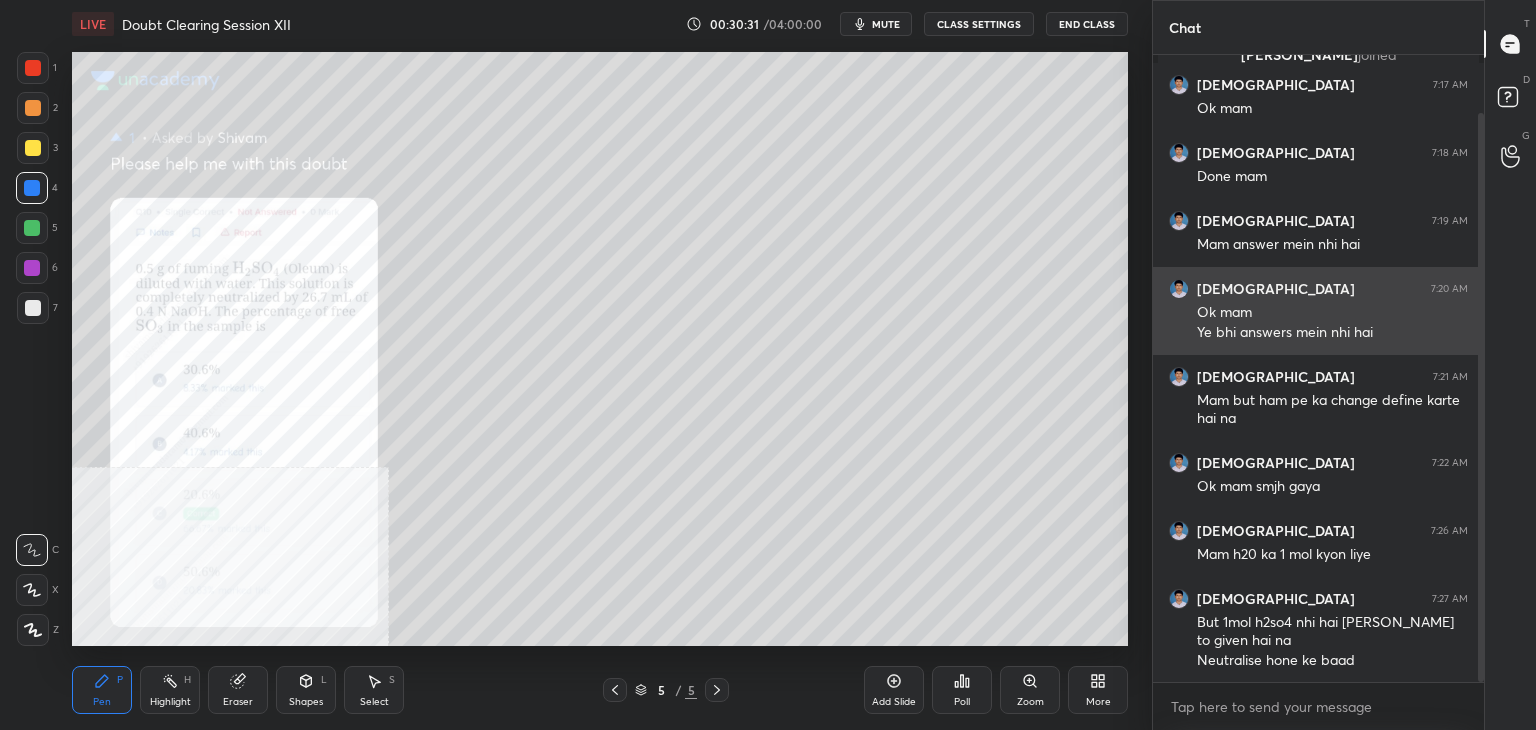 drag, startPoint x: 1480, startPoint y: 274, endPoint x: 1465, endPoint y: 341, distance: 68.65858 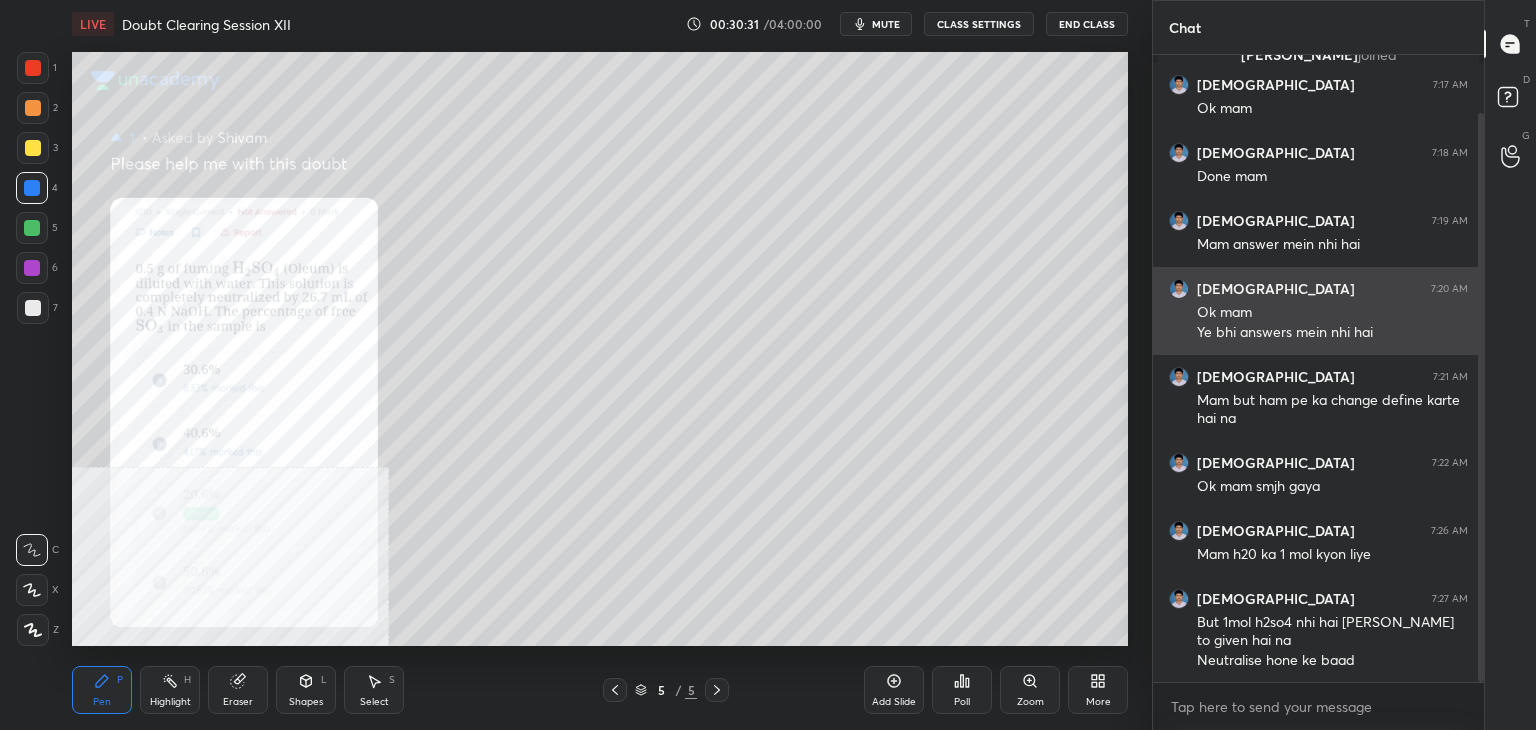 click on "[DEMOGRAPHIC_DATA][PERSON_NAME]  joined [DEMOGRAPHIC_DATA] 7:17 AM Ok mam [DEMOGRAPHIC_DATA] 7:18 AM Done mam [DEMOGRAPHIC_DATA] 7:19 AM Mam answer mein nhi hai [DEMOGRAPHIC_DATA] 7:20 AM Ok mam Ye bhi answers mein nhi hai [DEMOGRAPHIC_DATA] 7:21 AM Mam but ham pe ka change define karte hai na [DEMOGRAPHIC_DATA] 7:22 AM Ok mam smjh gaya [DEMOGRAPHIC_DATA] 7:26 AM Mam h20 ka 1 mol kyon liye [PERSON_NAME] 7:27 AM But 1mol h2so4 nhi hai [PERSON_NAME] to given hai na Neutralise hone ke baad JUMP TO LATEST" at bounding box center [1318, 368] 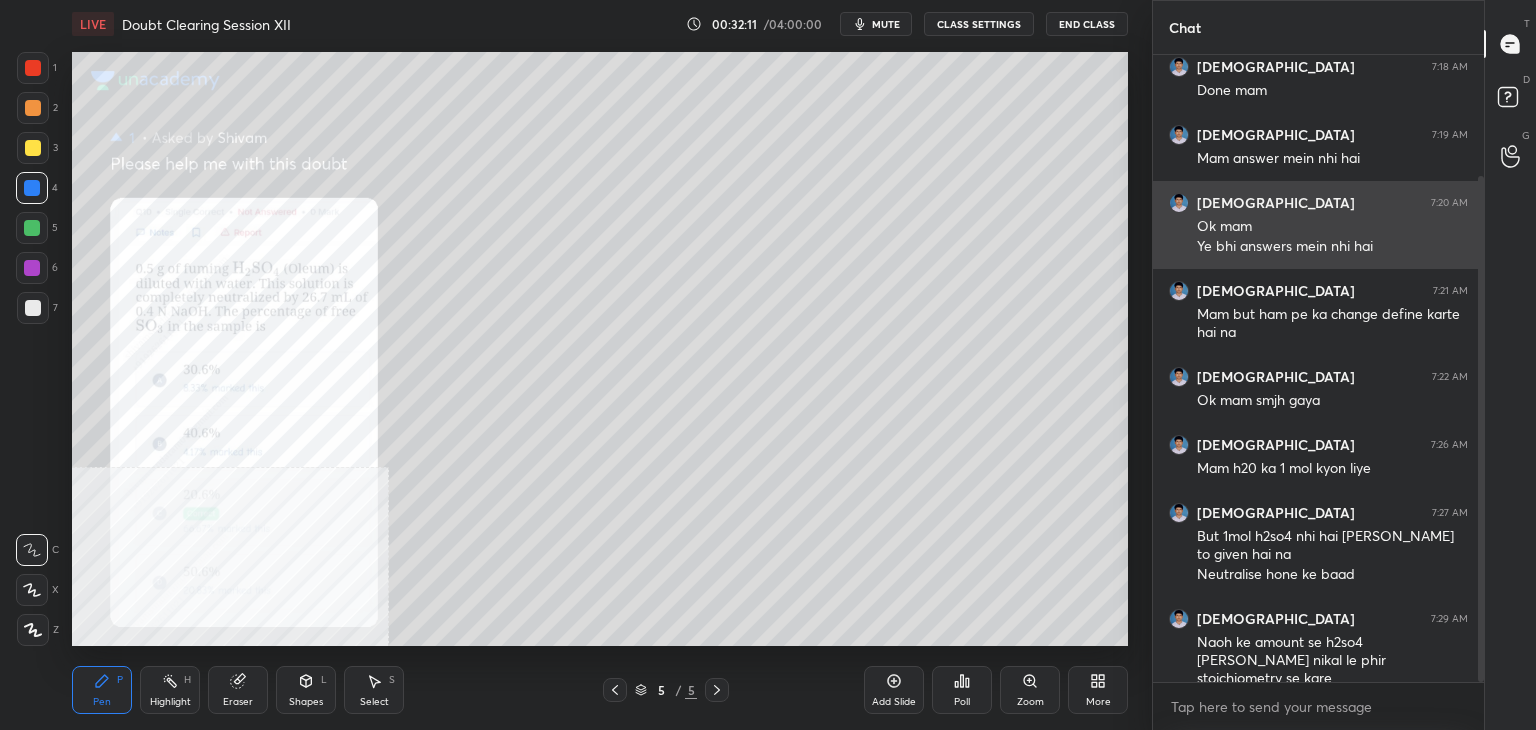 scroll, scrollTop: 170, scrollLeft: 0, axis: vertical 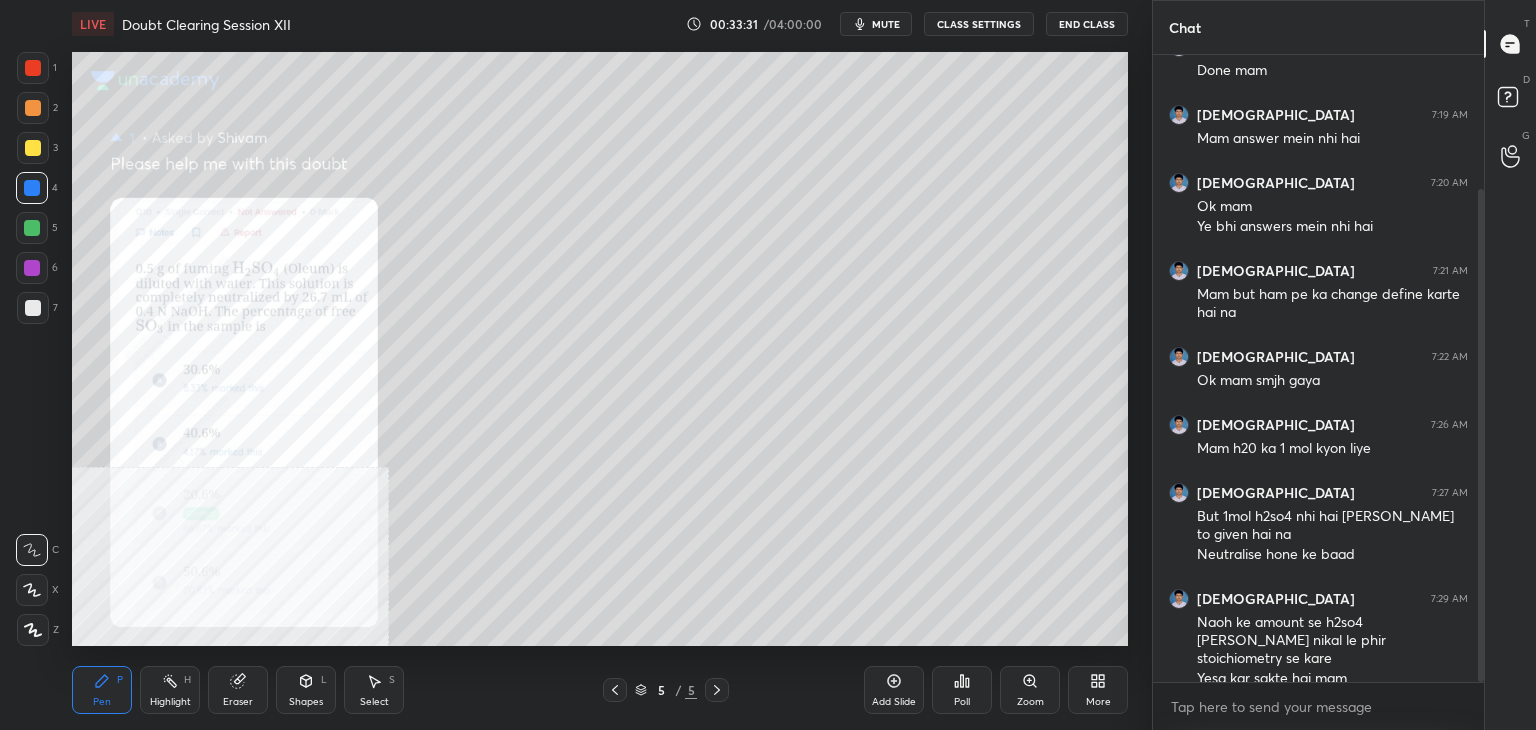 click on "Select S" at bounding box center (374, 690) 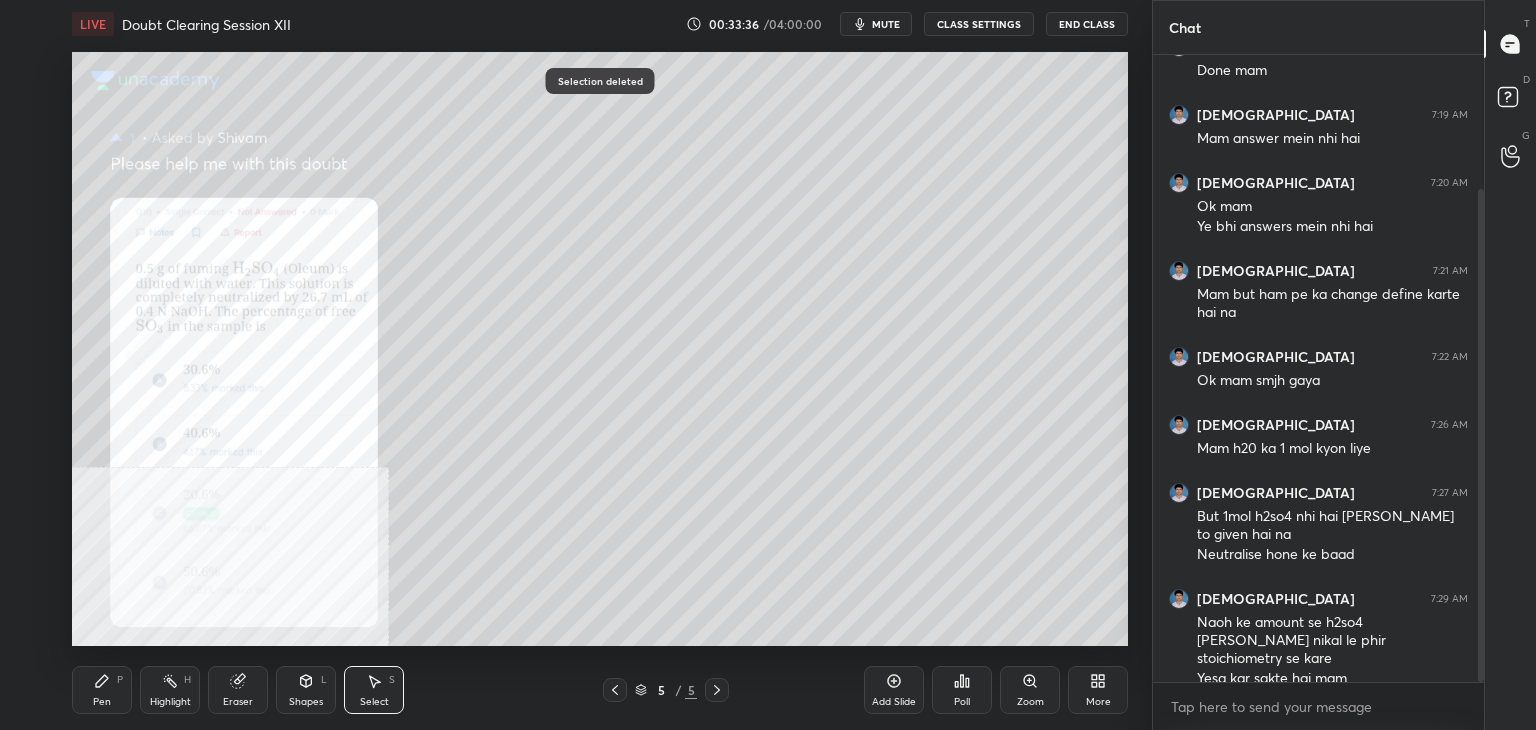 click on "Pen P" at bounding box center (102, 690) 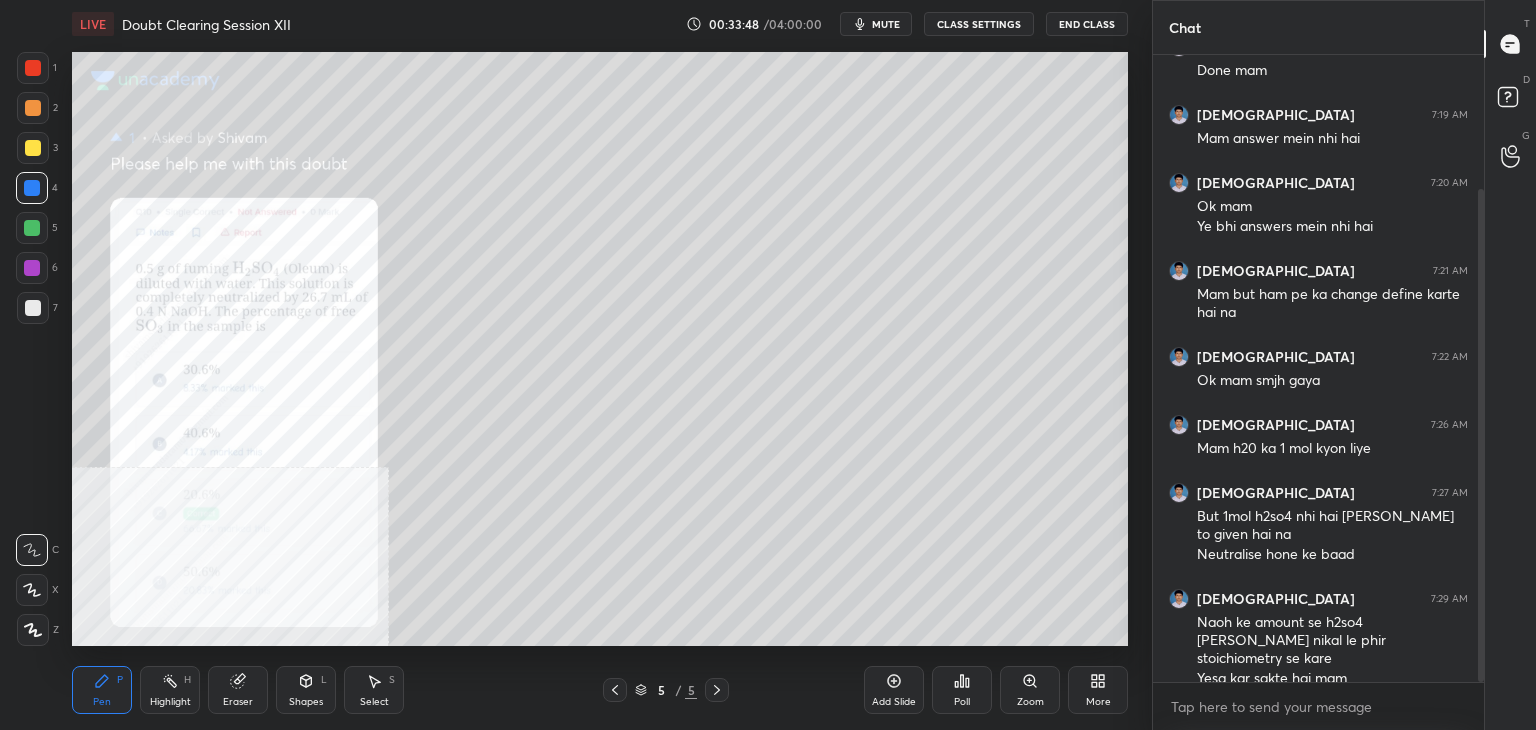 click at bounding box center [33, 108] 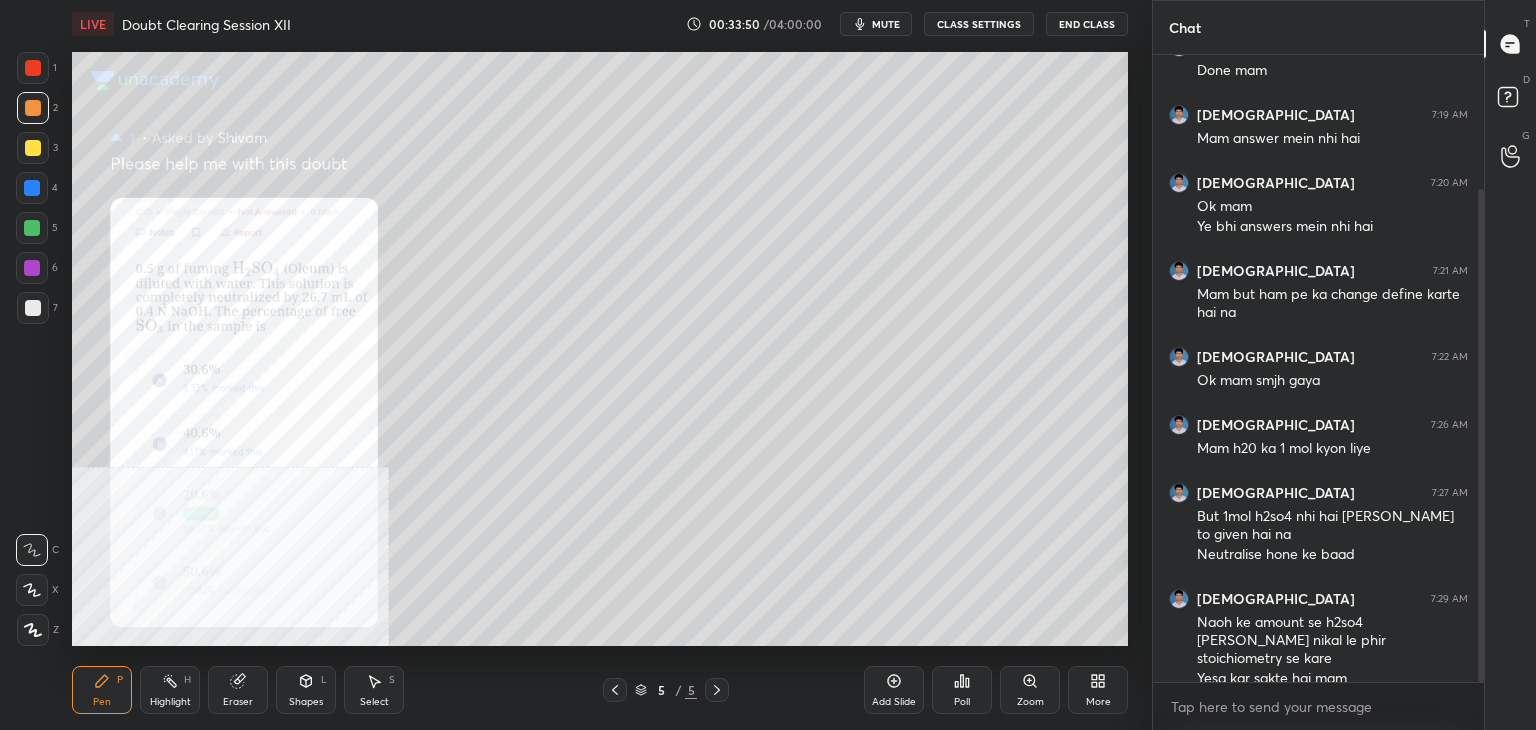 click at bounding box center (32, 188) 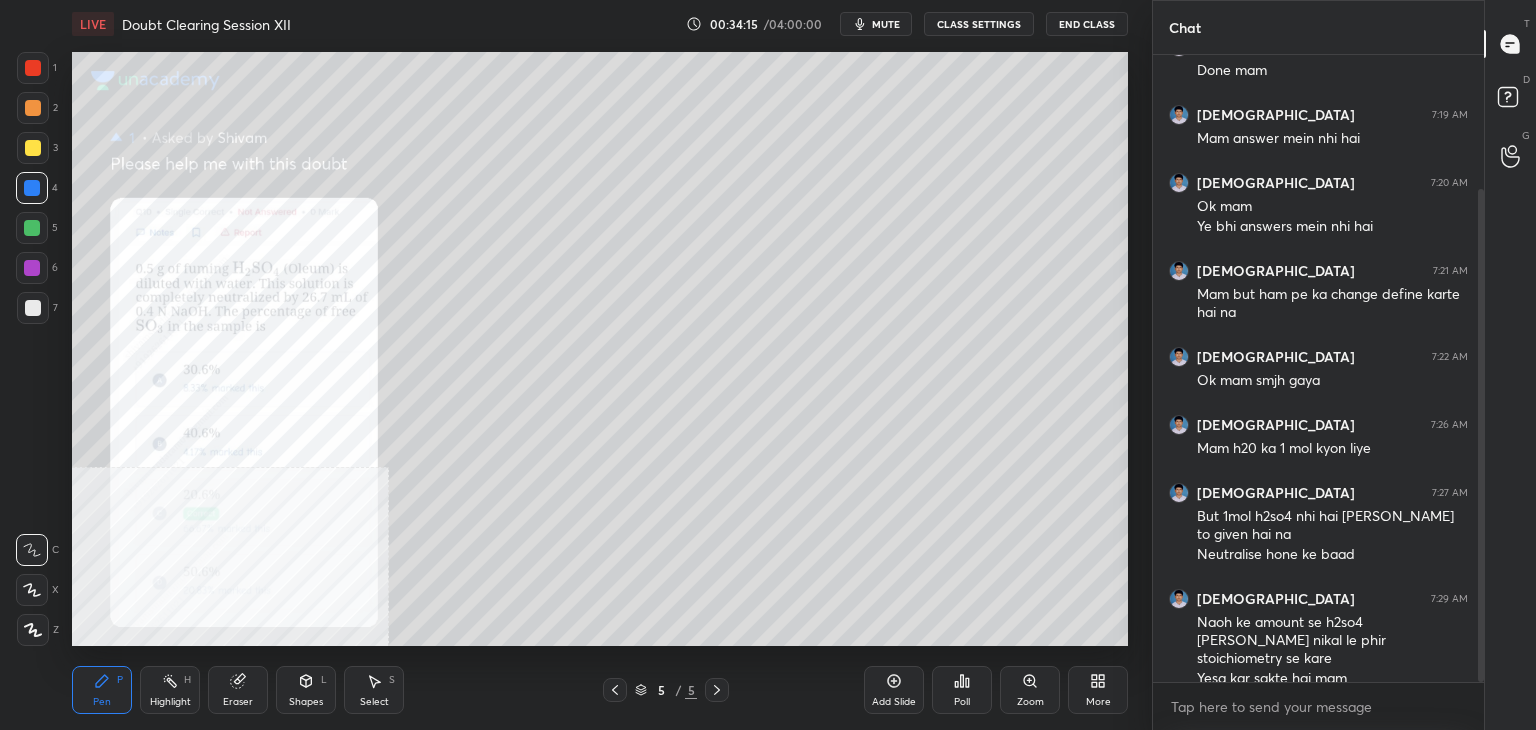 click on "Eraser" at bounding box center (238, 690) 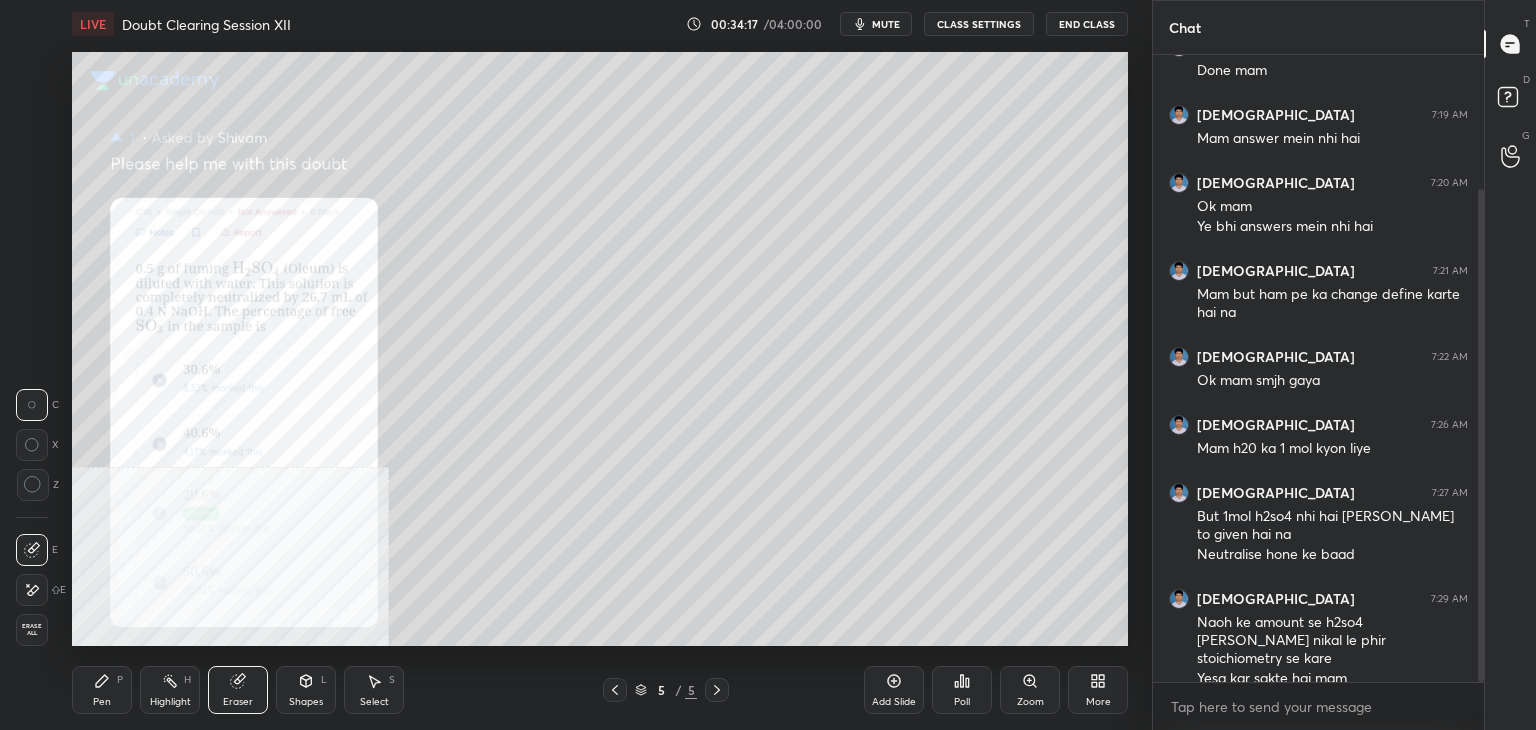 click on "Pen P" at bounding box center (102, 690) 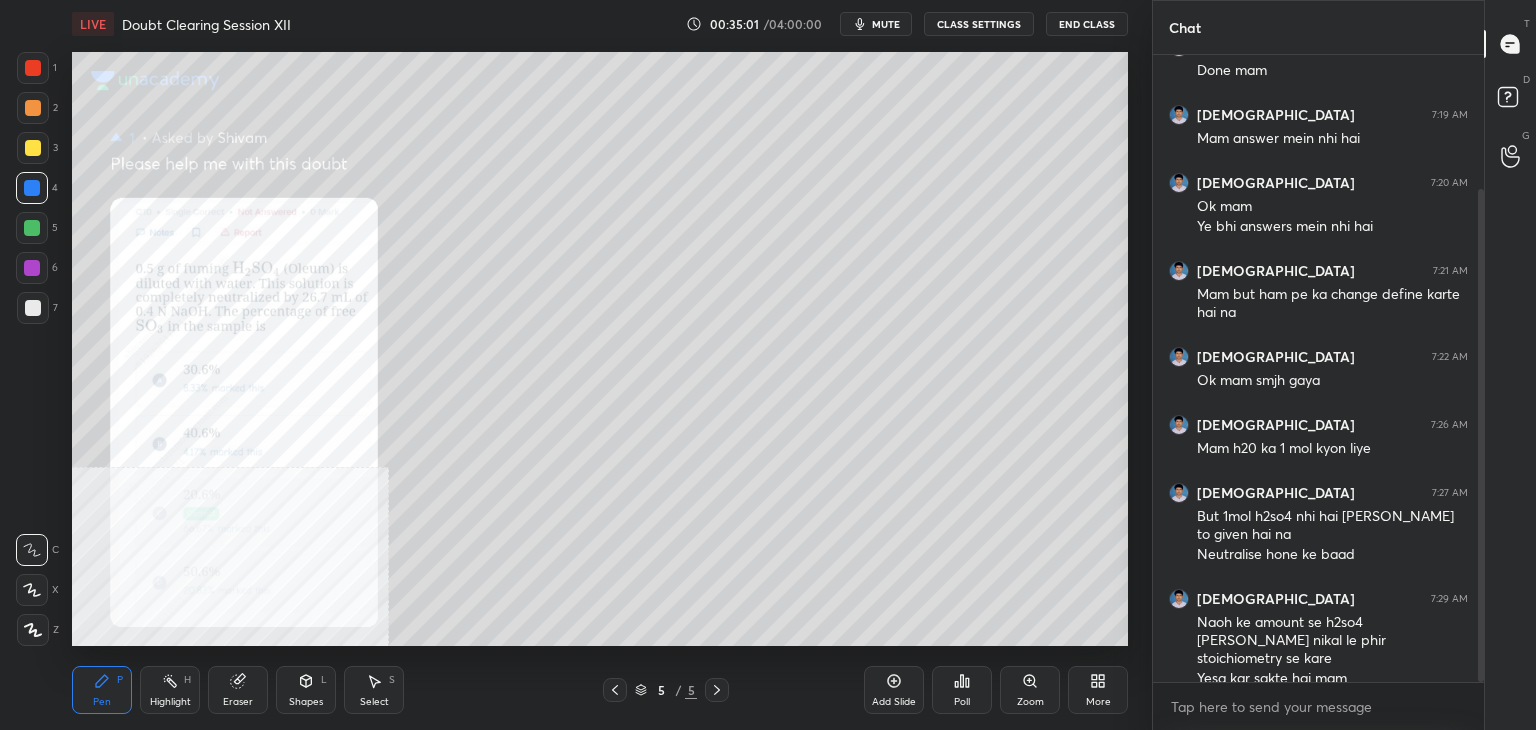 click at bounding box center [33, 68] 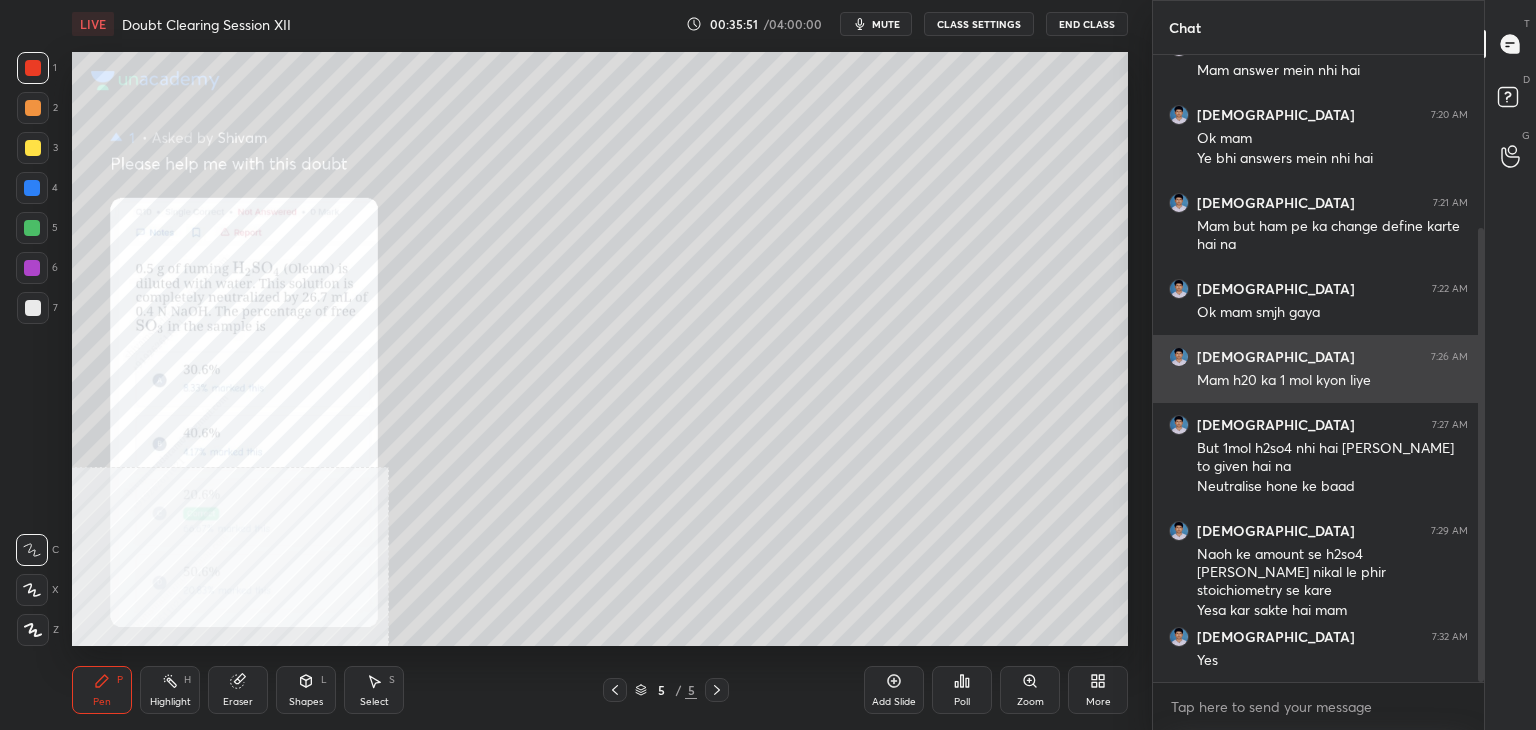 scroll, scrollTop: 306, scrollLeft: 0, axis: vertical 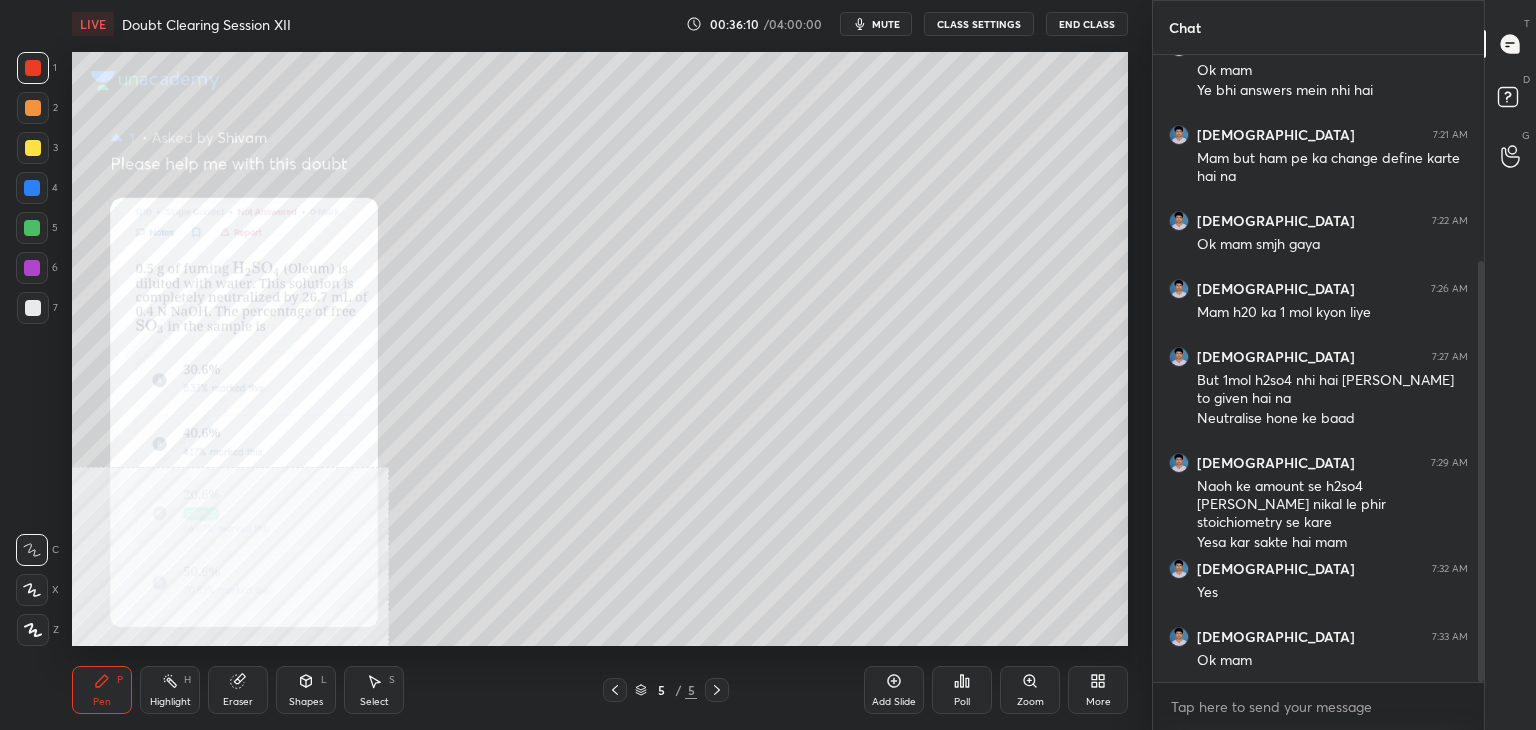click at bounding box center [32, 188] 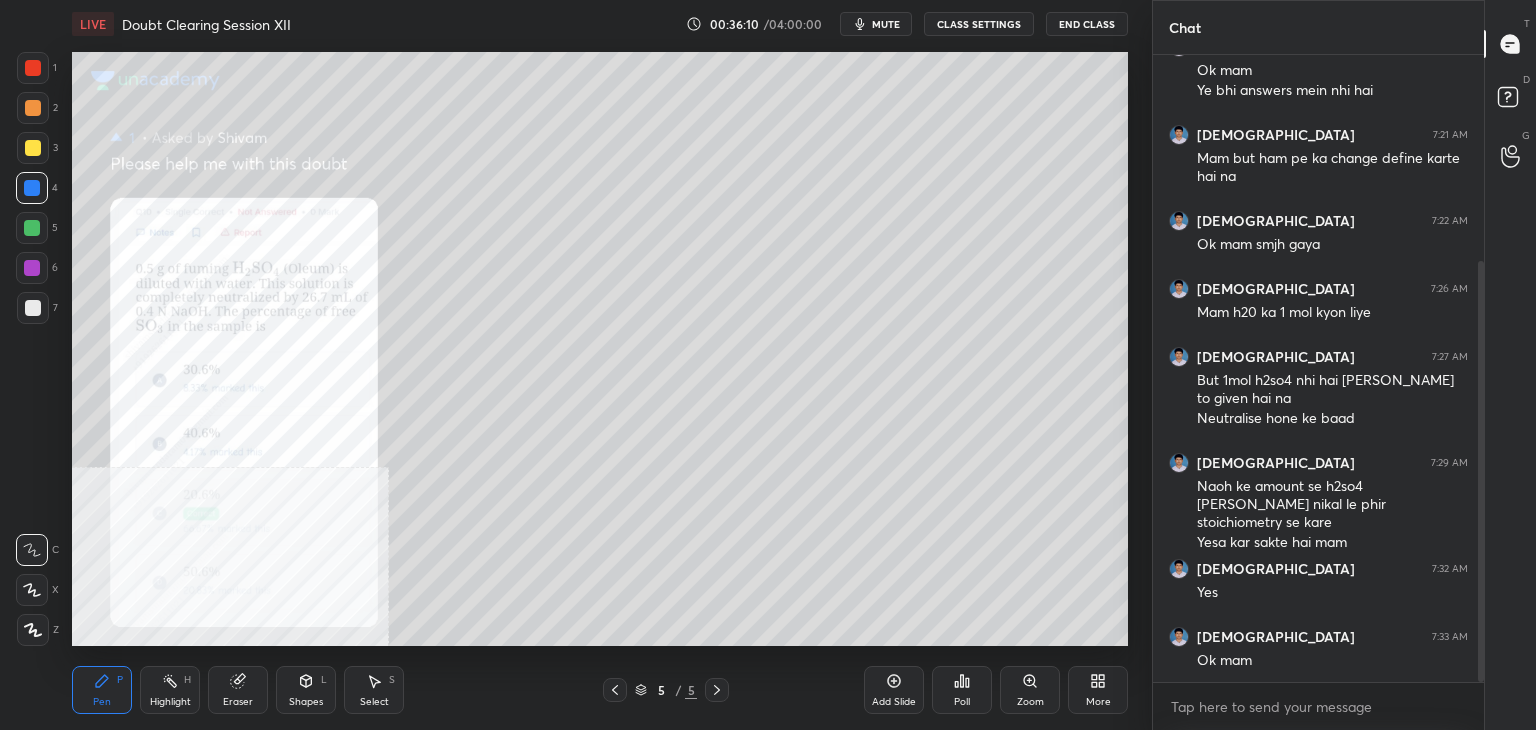 click at bounding box center (33, 68) 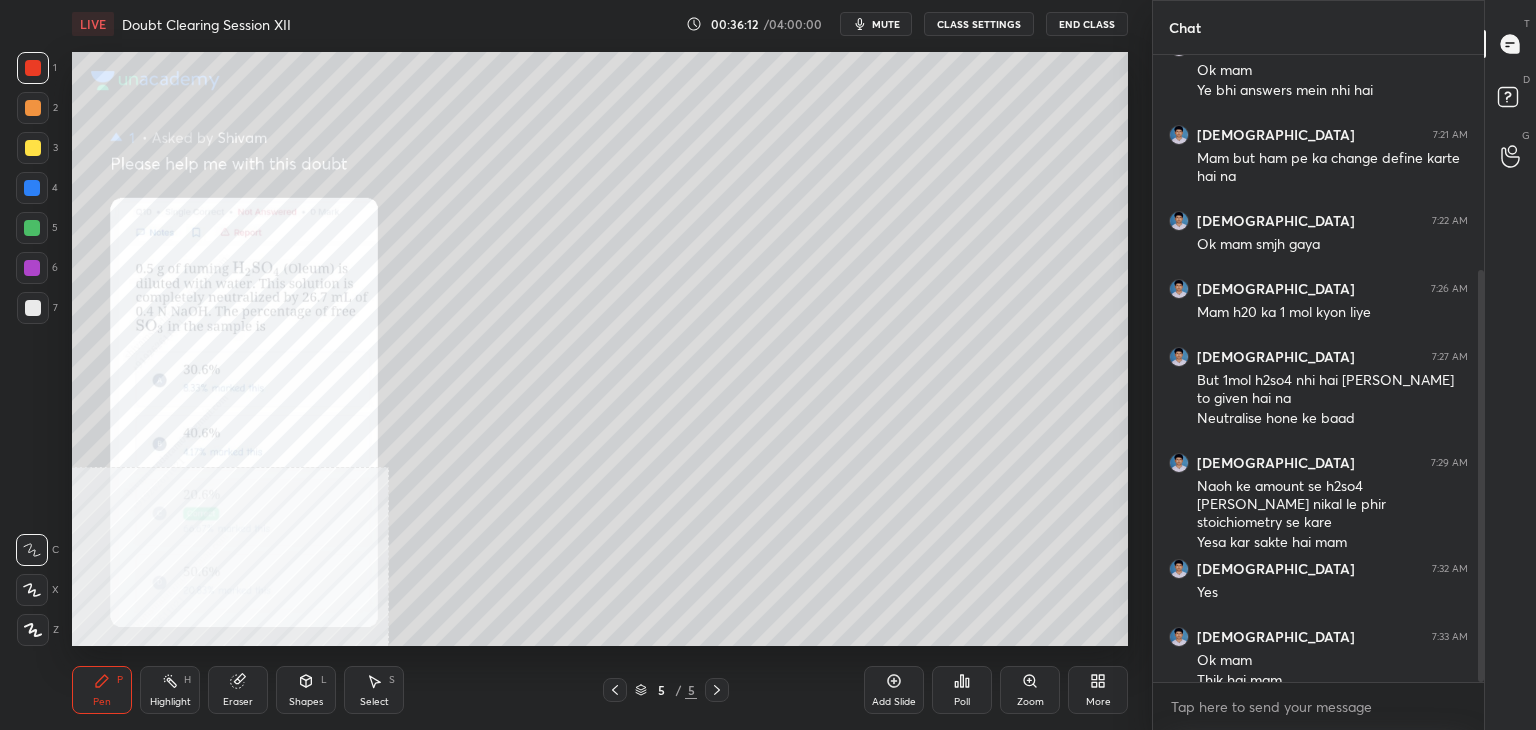 scroll, scrollTop: 326, scrollLeft: 0, axis: vertical 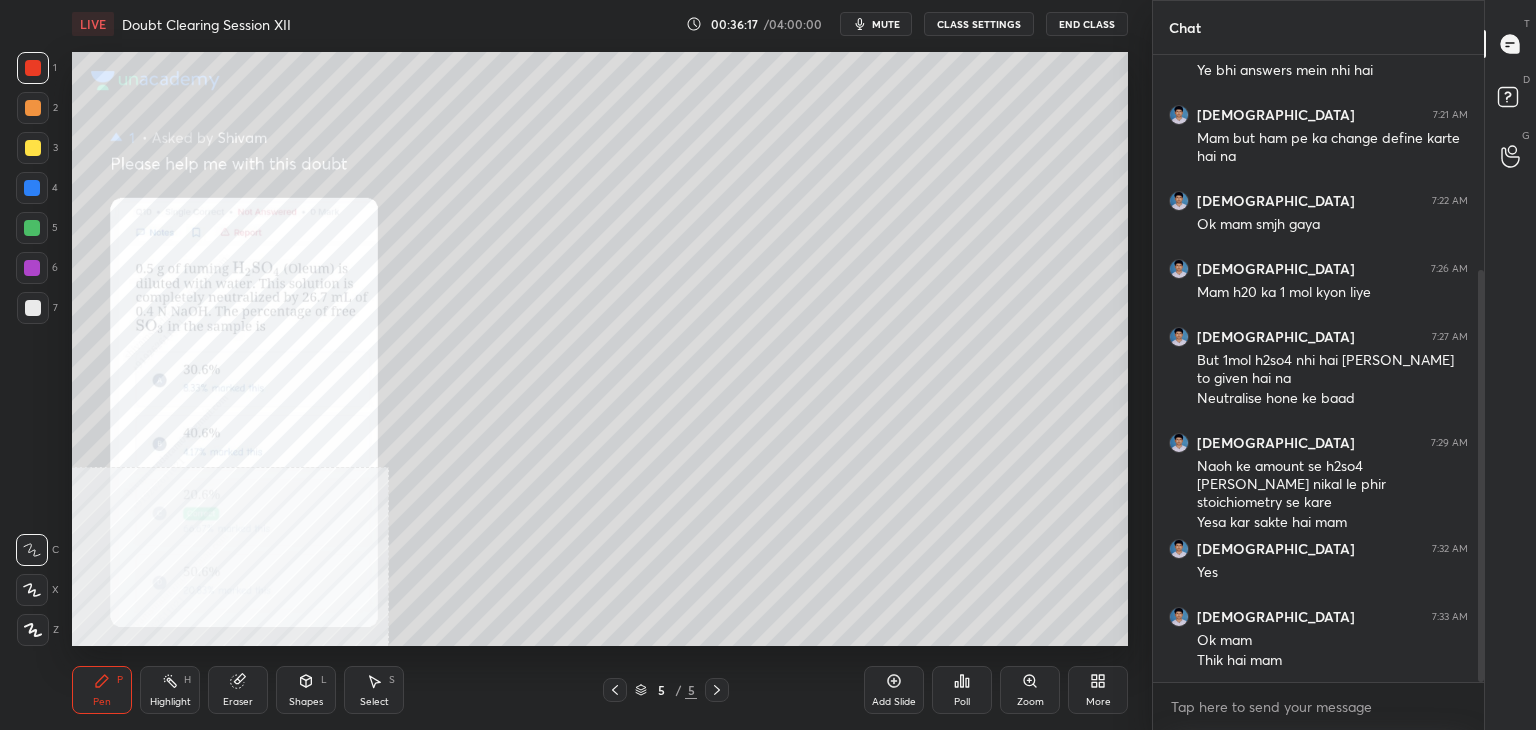 click 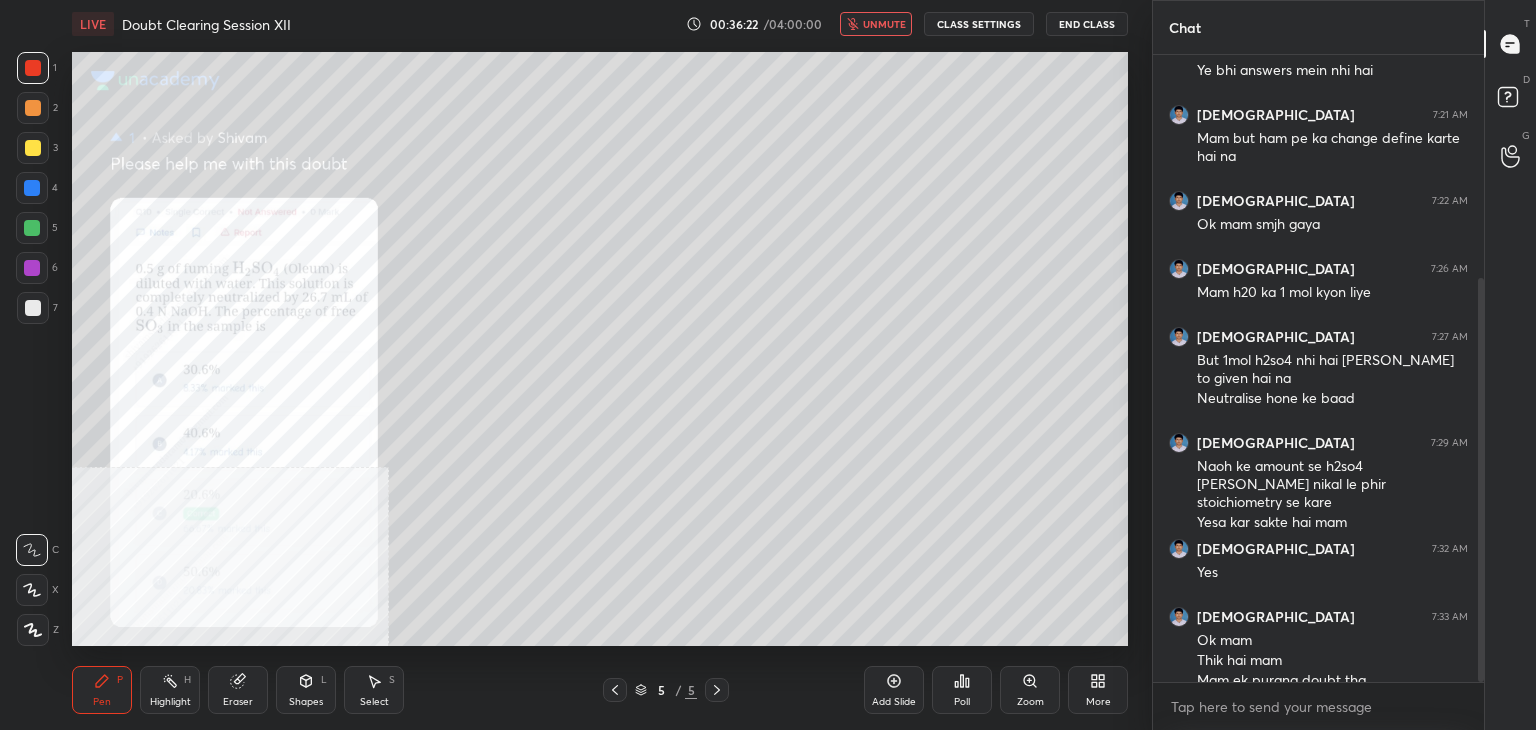 scroll, scrollTop: 346, scrollLeft: 0, axis: vertical 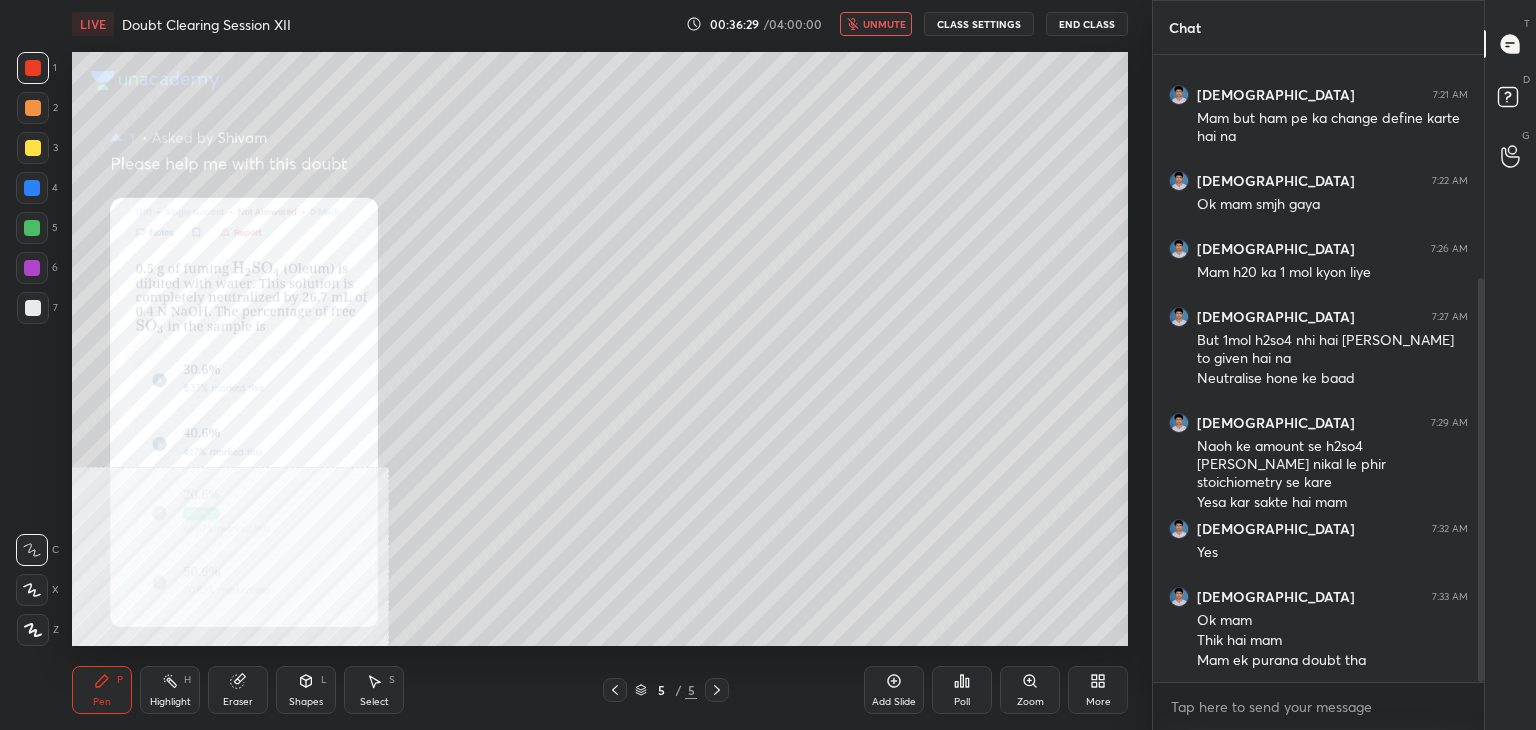 click on "unmute" at bounding box center [876, 24] 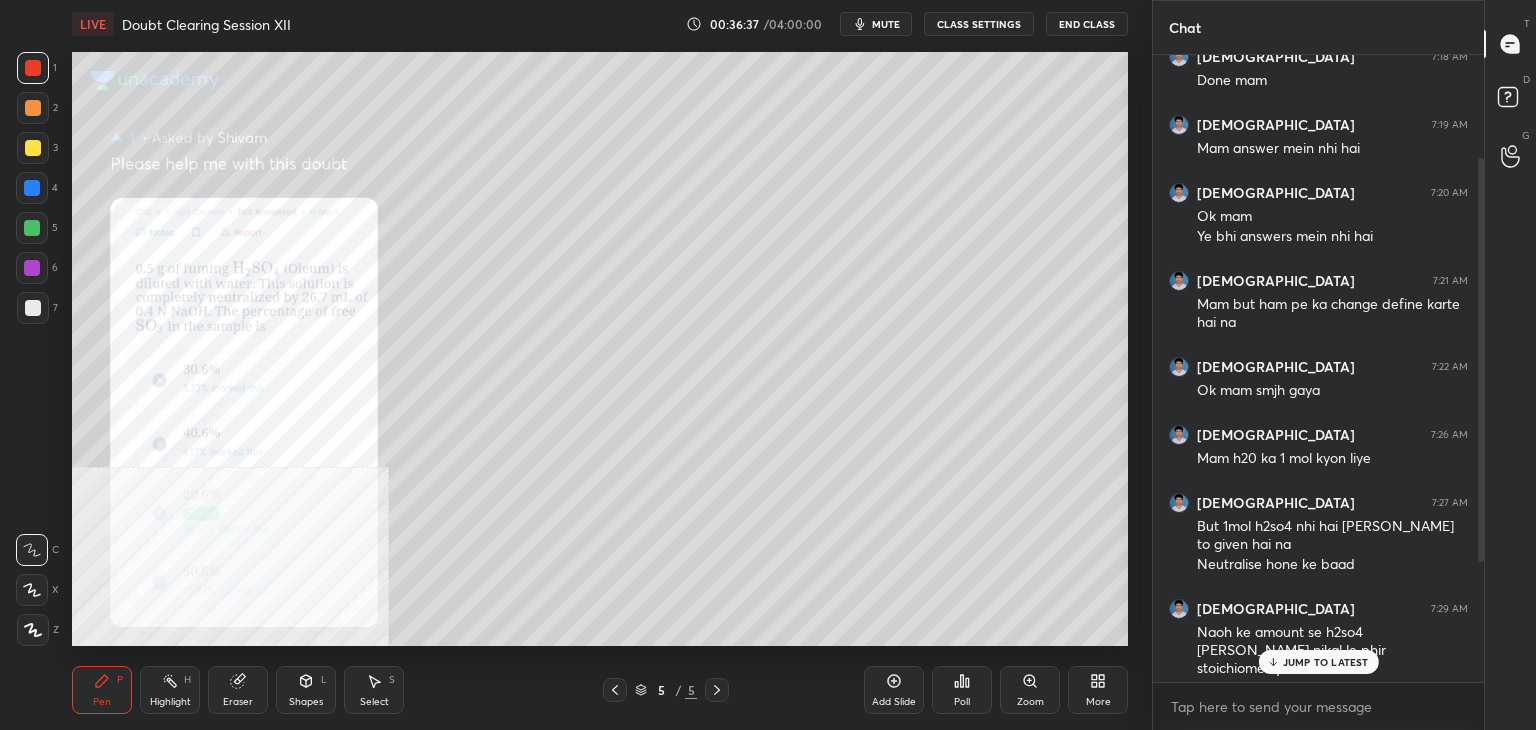scroll, scrollTop: 346, scrollLeft: 0, axis: vertical 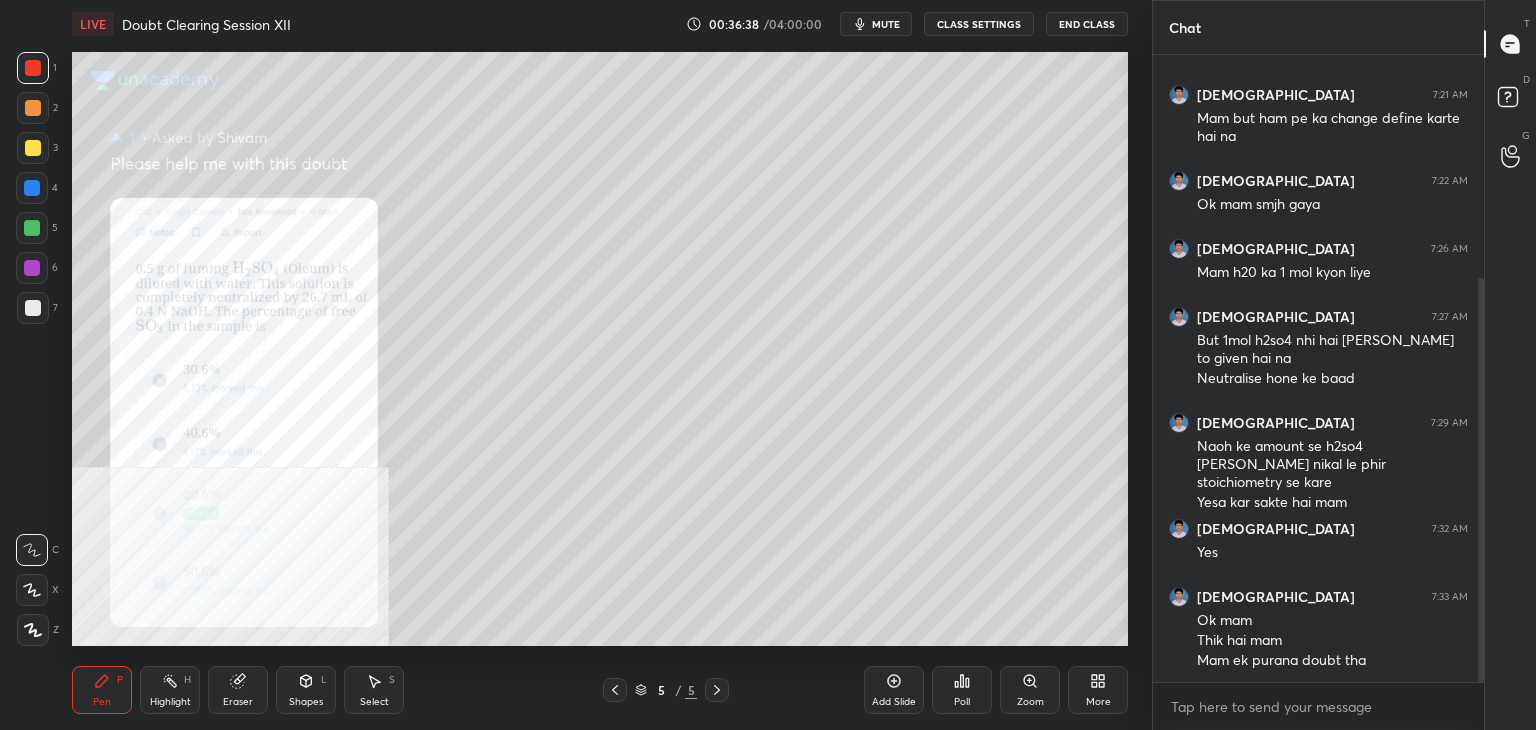 drag, startPoint x: 1478, startPoint y: 301, endPoint x: 1535, endPoint y: 618, distance: 322.08383 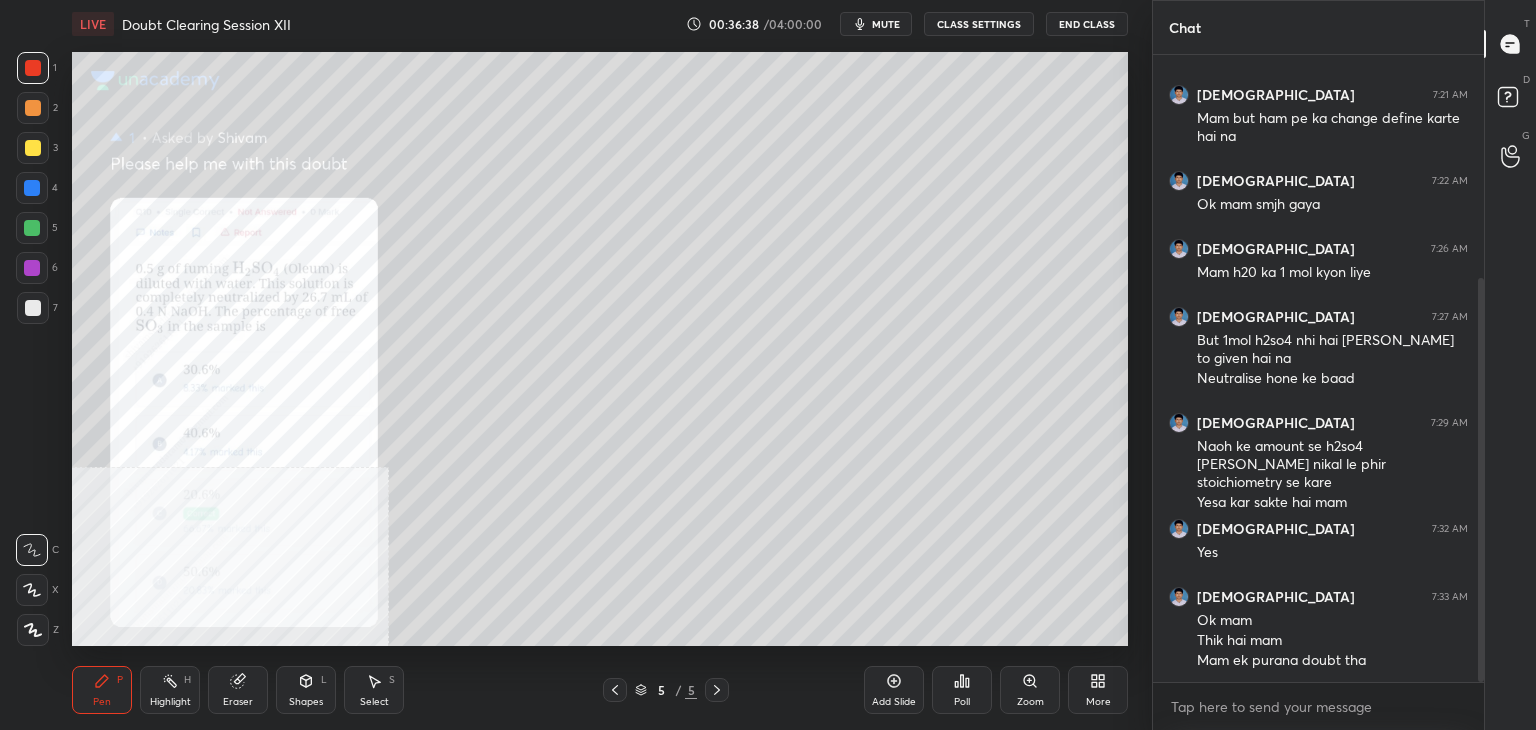 click on "Chat [DEMOGRAPHIC_DATA] 7:19 AM Mam answer mein nhi hai Shivam 7:20 AM Ok mam Ye bhi answers mein nhi hai Shivam 7:21 AM Mam but ham pe ka change define karte hai na [PERSON_NAME] 7:22 AM Ok mam smjh gaya [PERSON_NAME] 7:26 AM Mam h20 ka 1 mol kyon liye [PERSON_NAME] 7:27 AM But 1mol h2so4 nhi hai [PERSON_NAME] to given hai na Neutralise hone ke baad [PERSON_NAME] 7:29 AM Naoh ke amount se h2so4 [PERSON_NAME] nikal le phir stoichiometry se kare Yesa kar sakte hai mam [PERSON_NAME] 7:32 AM Yes [PERSON_NAME] 7:33 AM Ok mam Thik hai mam Mam ek purana doubt tha JUMP TO LATEST Enable hand raising Enable raise hand to speak to learners. Once enabled, chat will be turned off temporarily. Enable x   introducing Raise a hand with a doubt Now learners can raise their hand along with a doubt  How it works? Doubts asked by learners will show up here NEW DOUBTS ASKED No one has raised a hand yet Can't raise hand Looks like educator just invited you to speak. Please wait before you can raise your hand again. Got it T Messages (T) D Doubts (D) G Raise Hand (G)" at bounding box center (1344, 365) 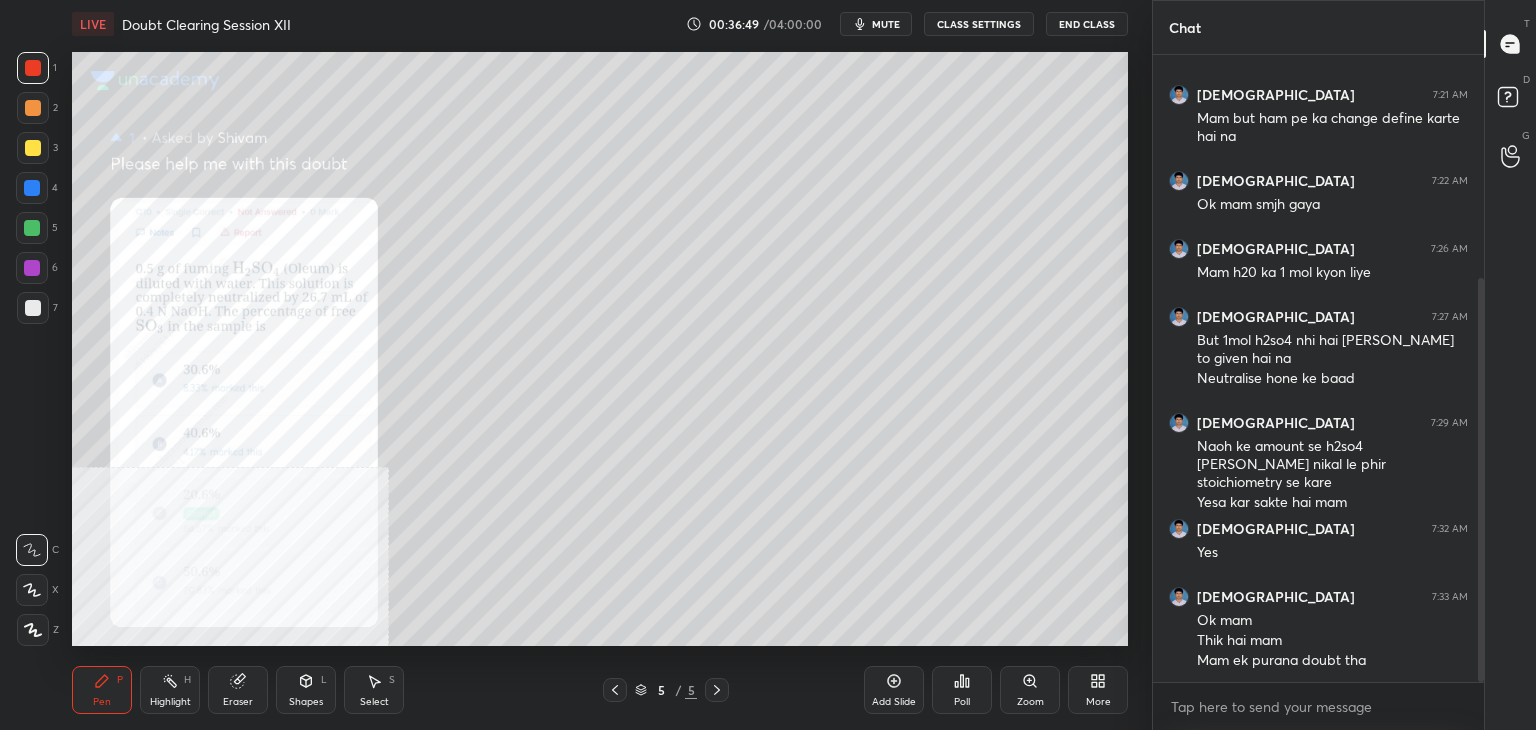 scroll, scrollTop: 414, scrollLeft: 0, axis: vertical 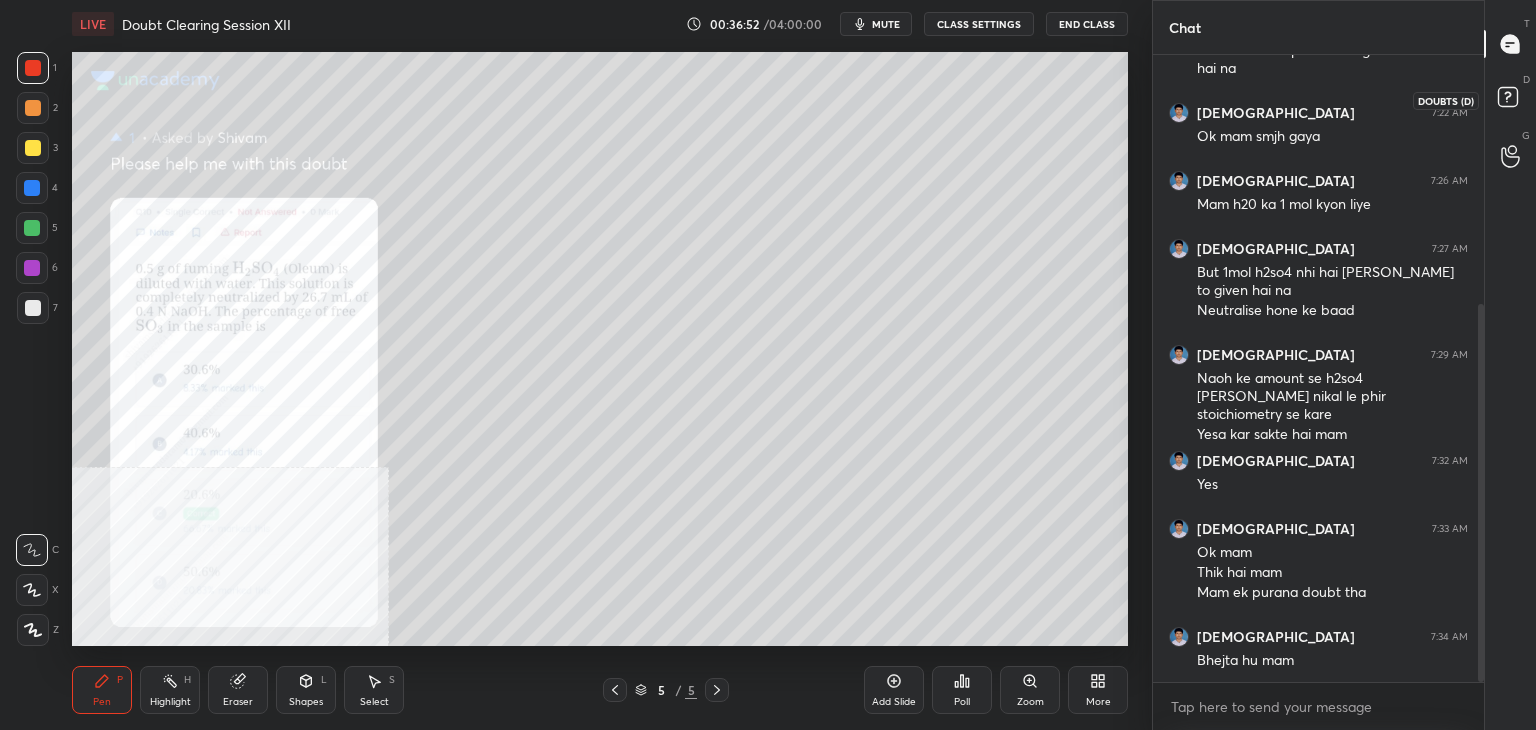 click 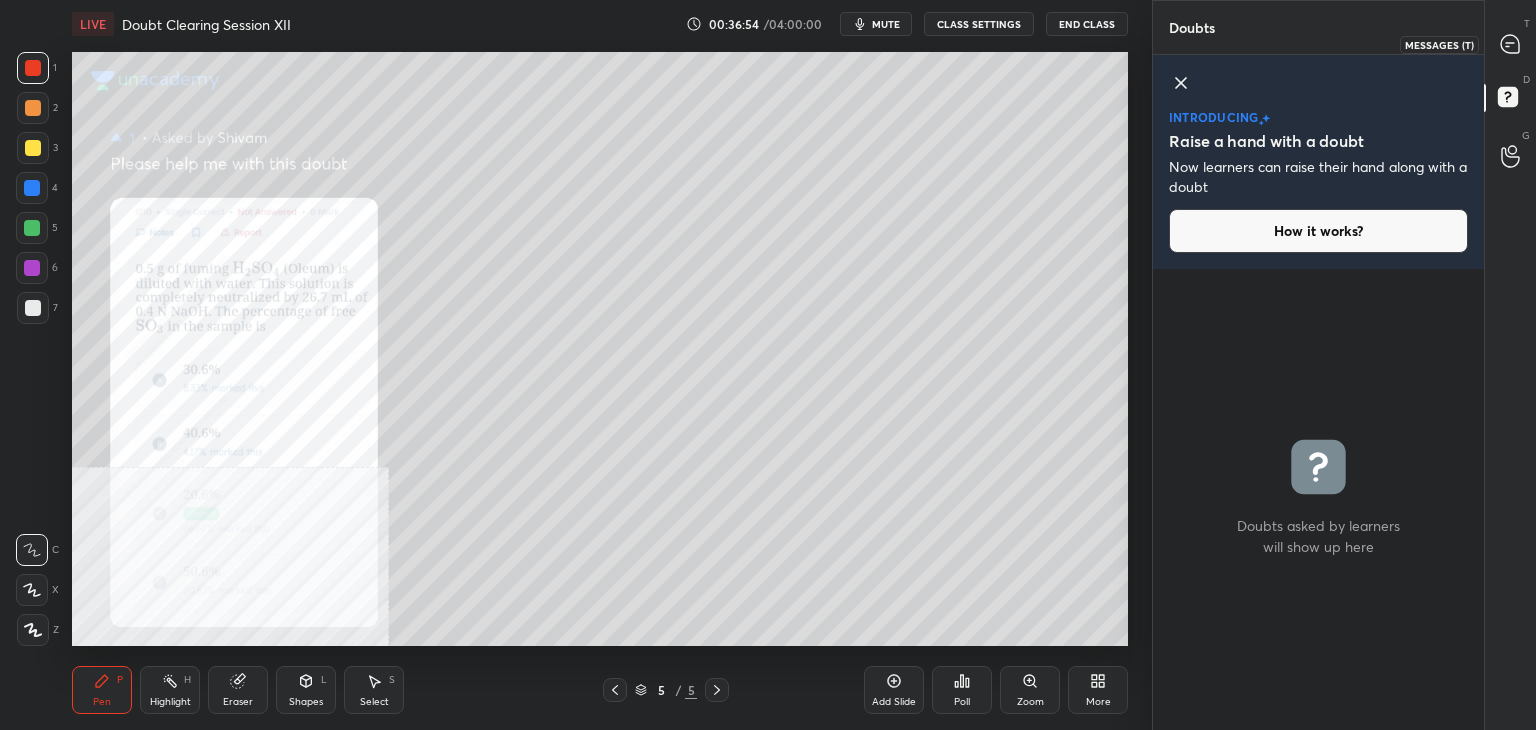click 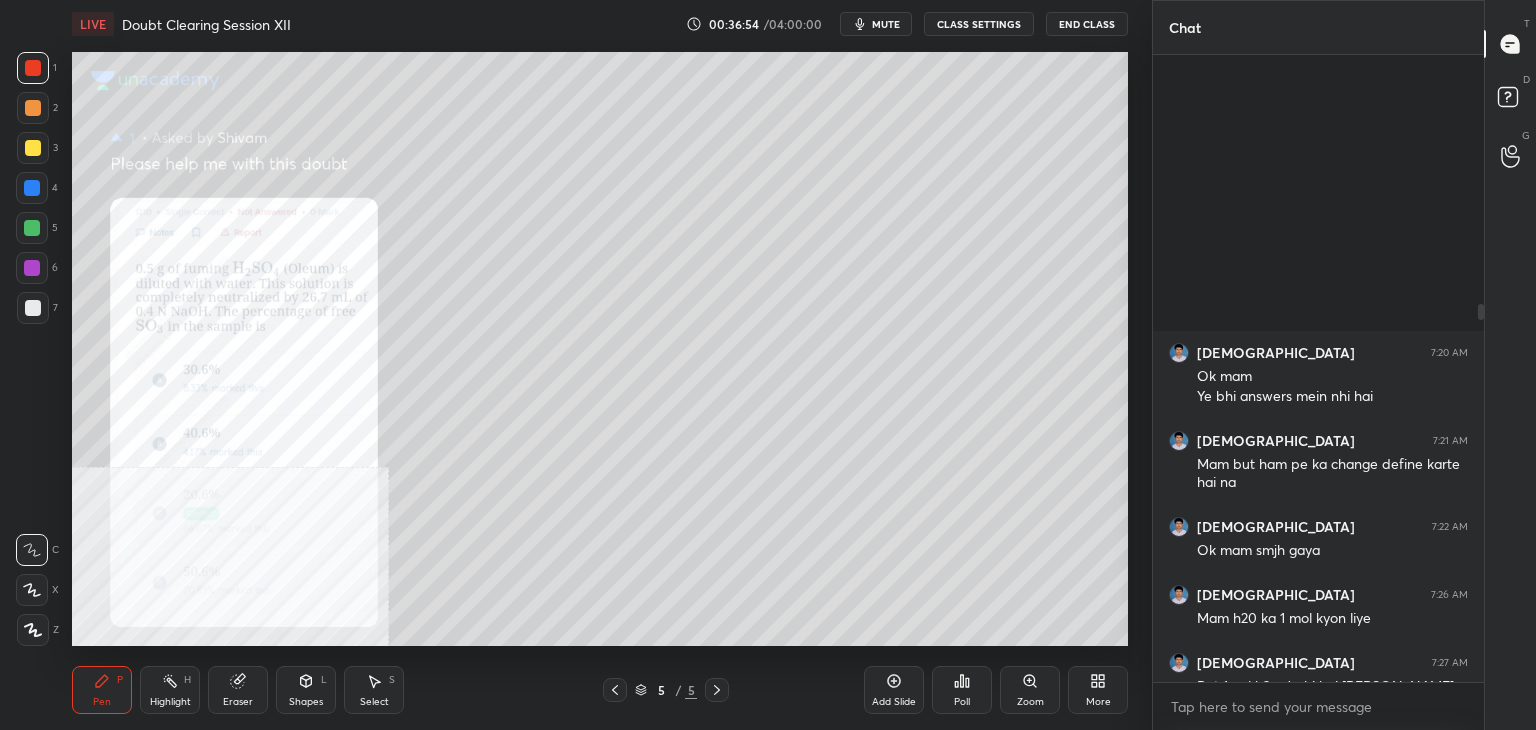 scroll, scrollTop: 414, scrollLeft: 0, axis: vertical 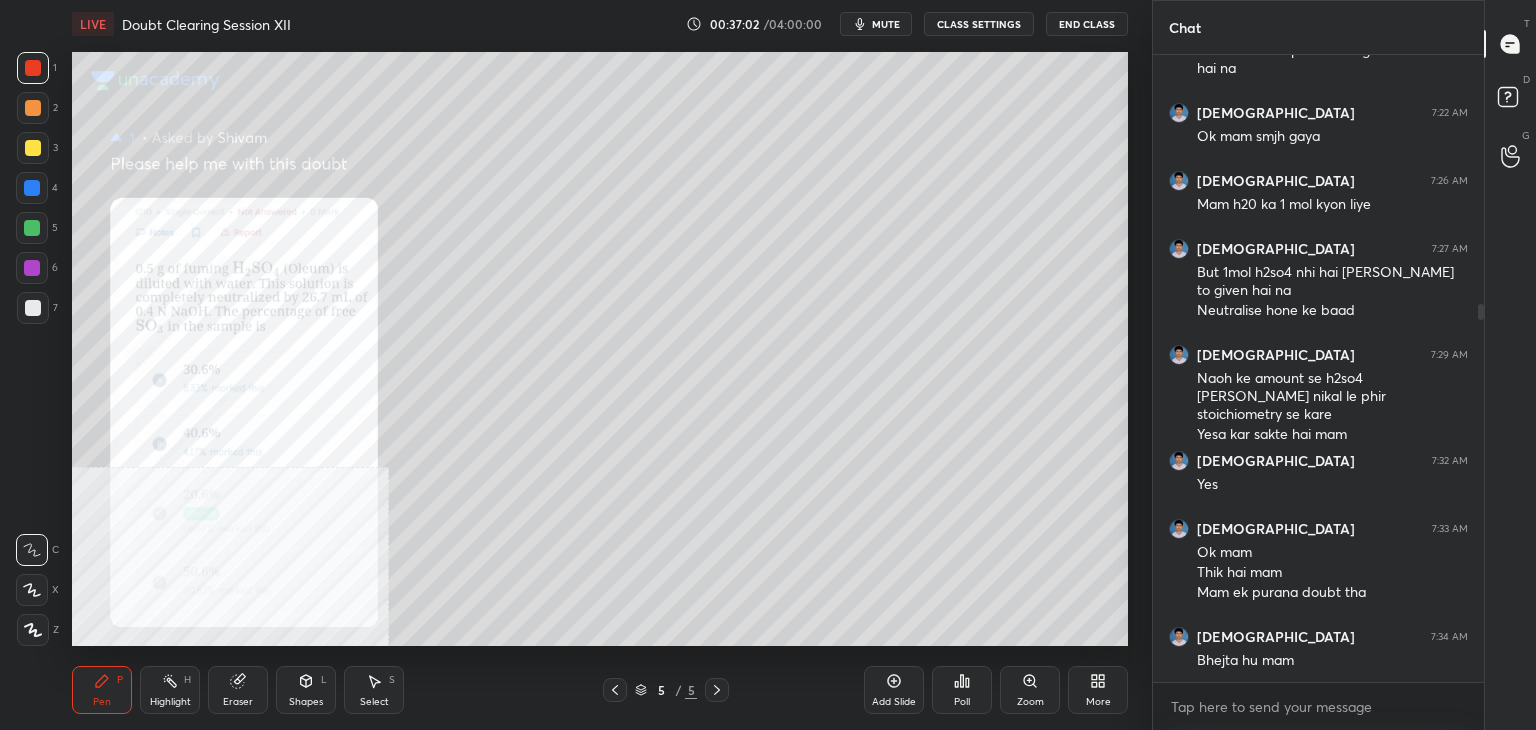 click on "mute" at bounding box center [876, 24] 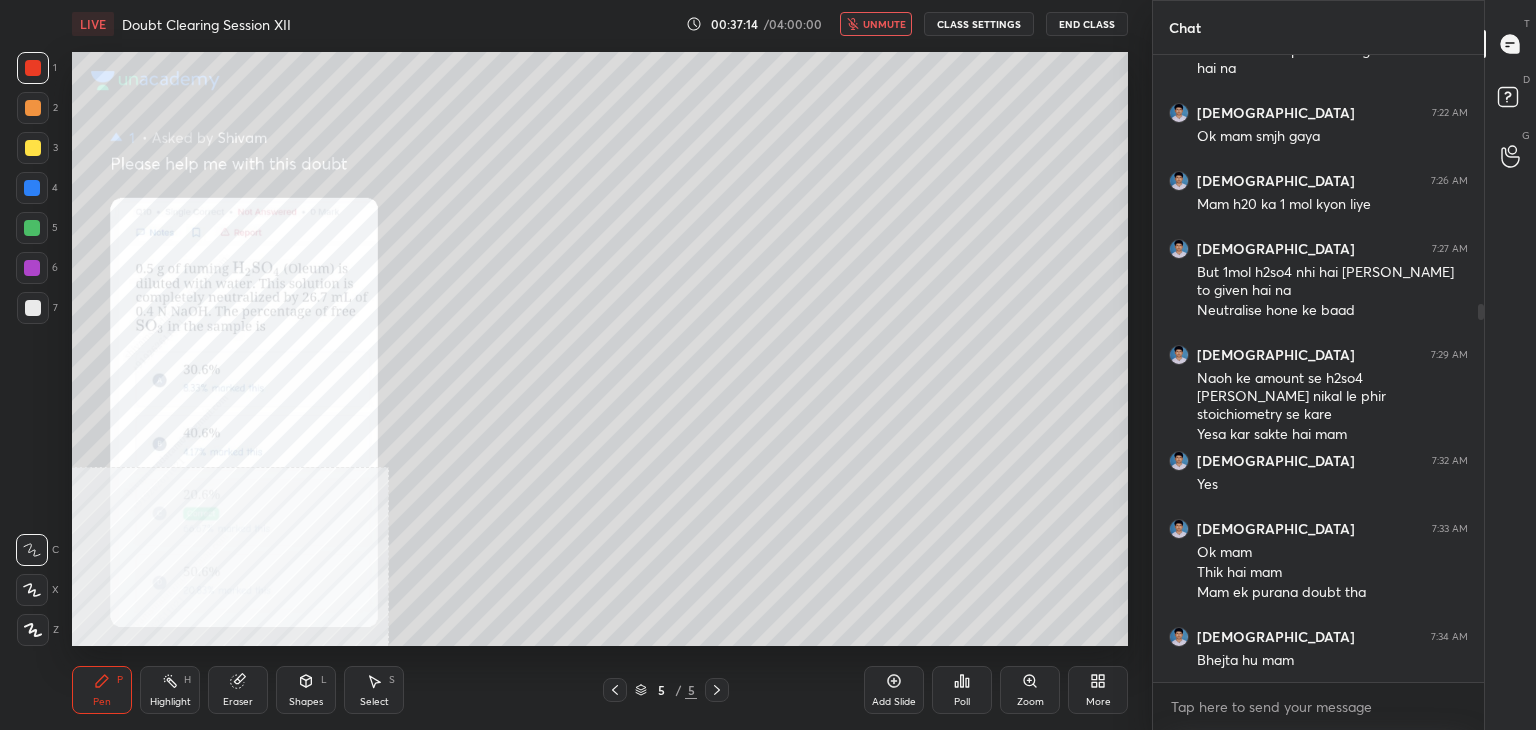 scroll, scrollTop: 434, scrollLeft: 0, axis: vertical 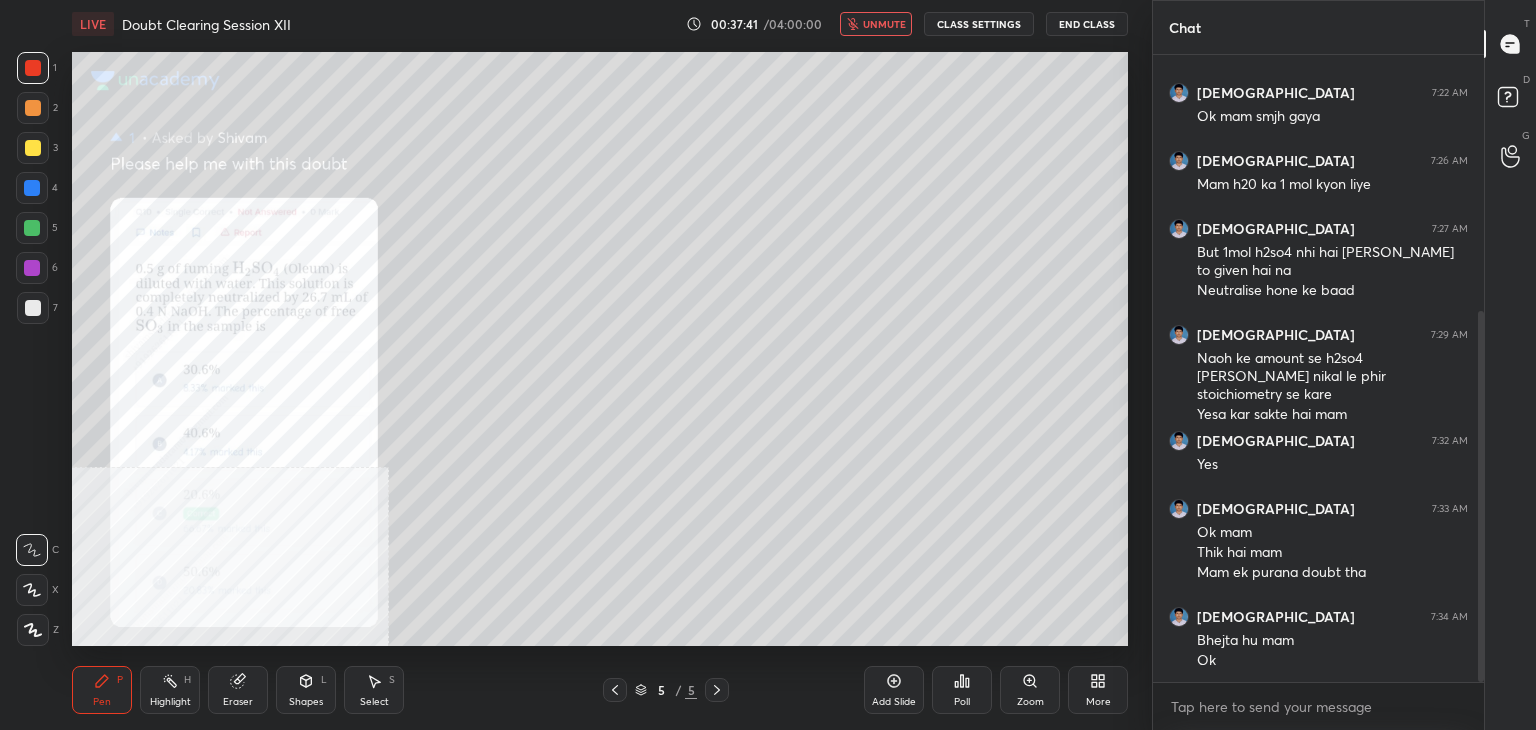 click on "unmute" at bounding box center (876, 24) 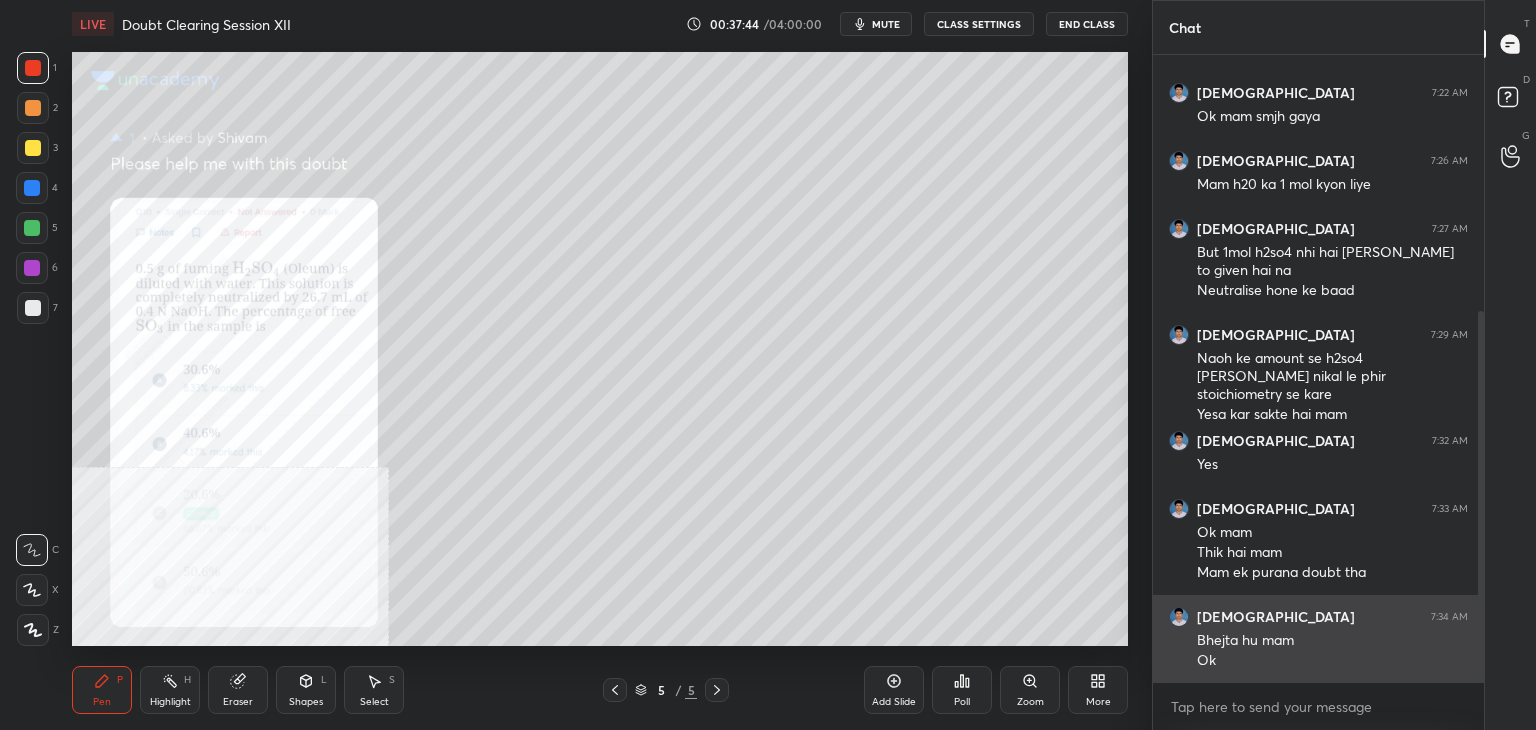 click at bounding box center (1183, 617) 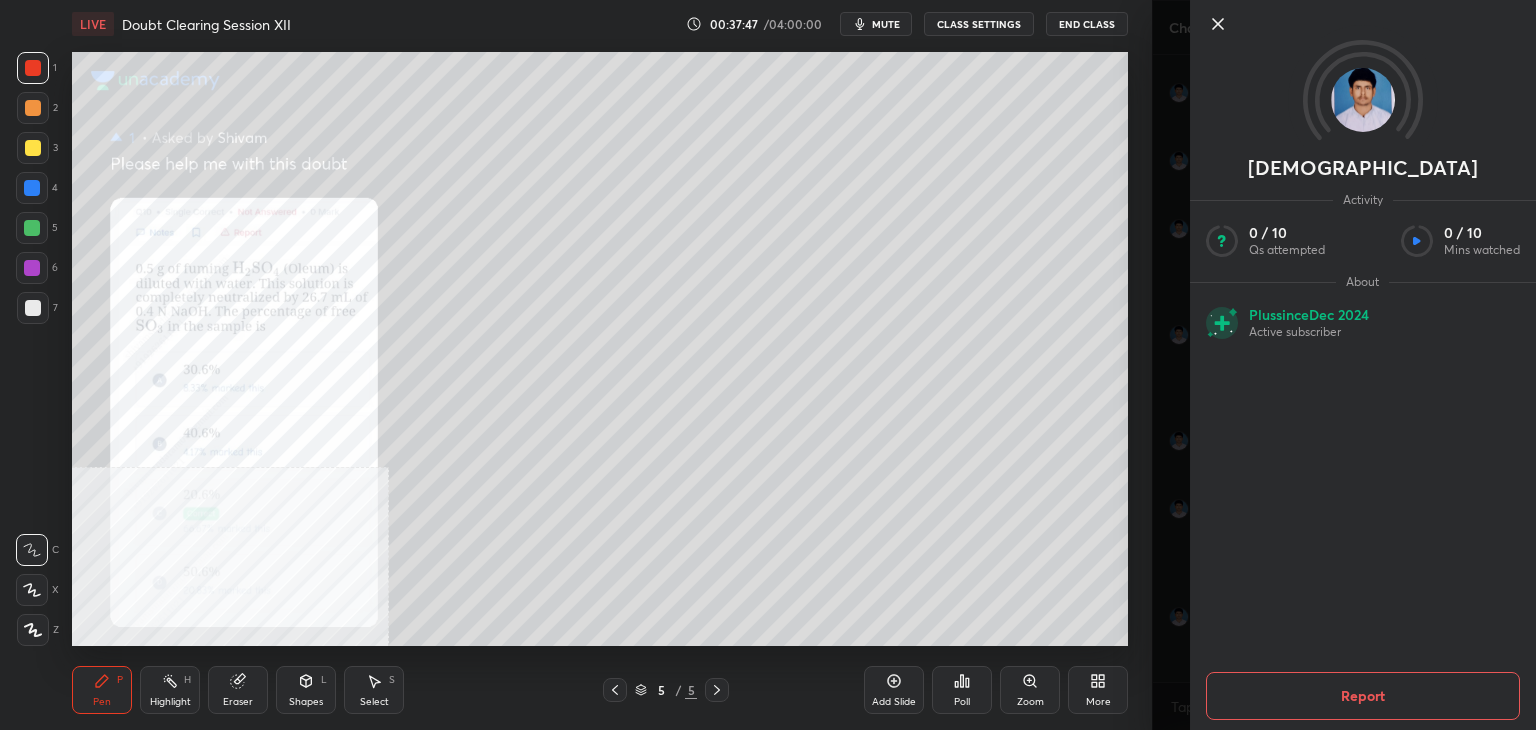 click 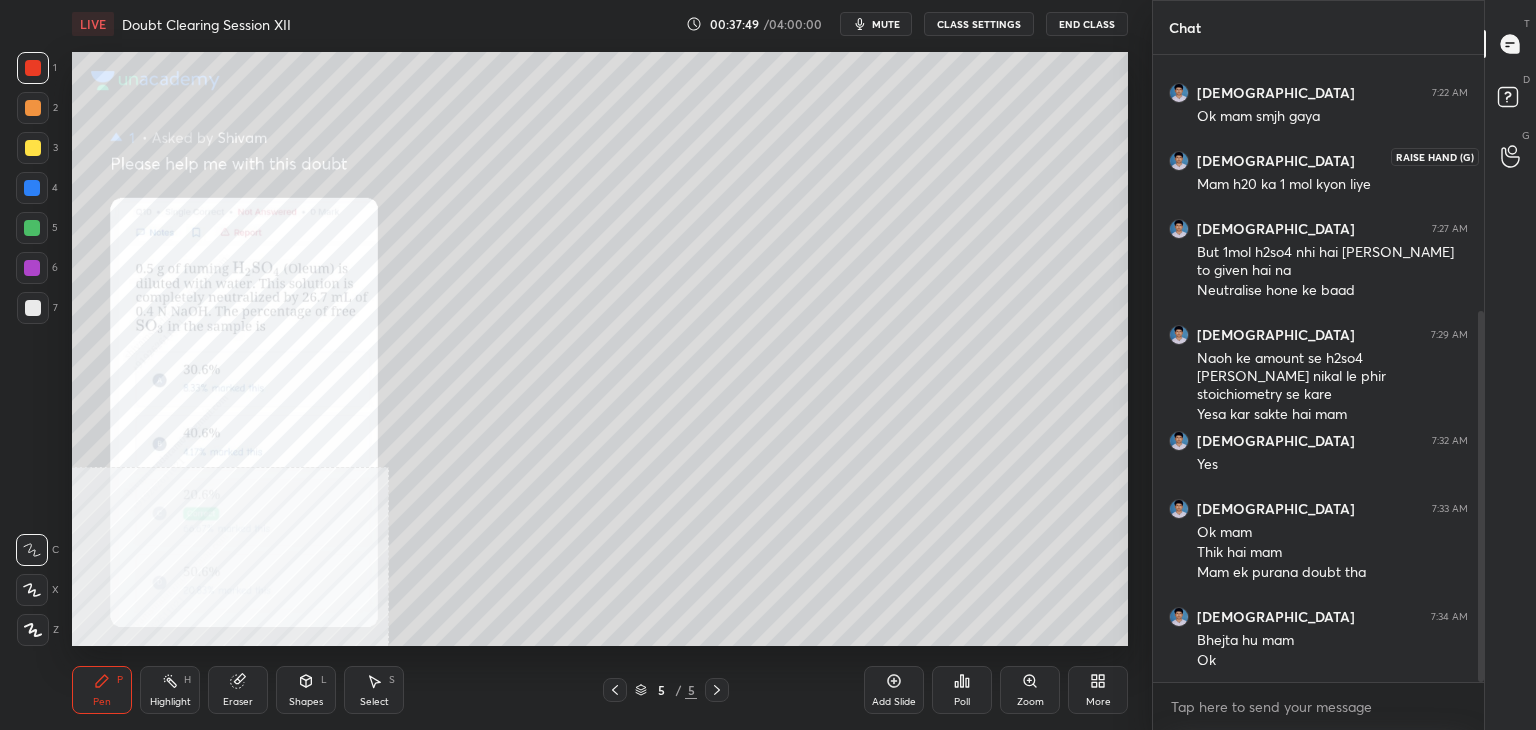 click 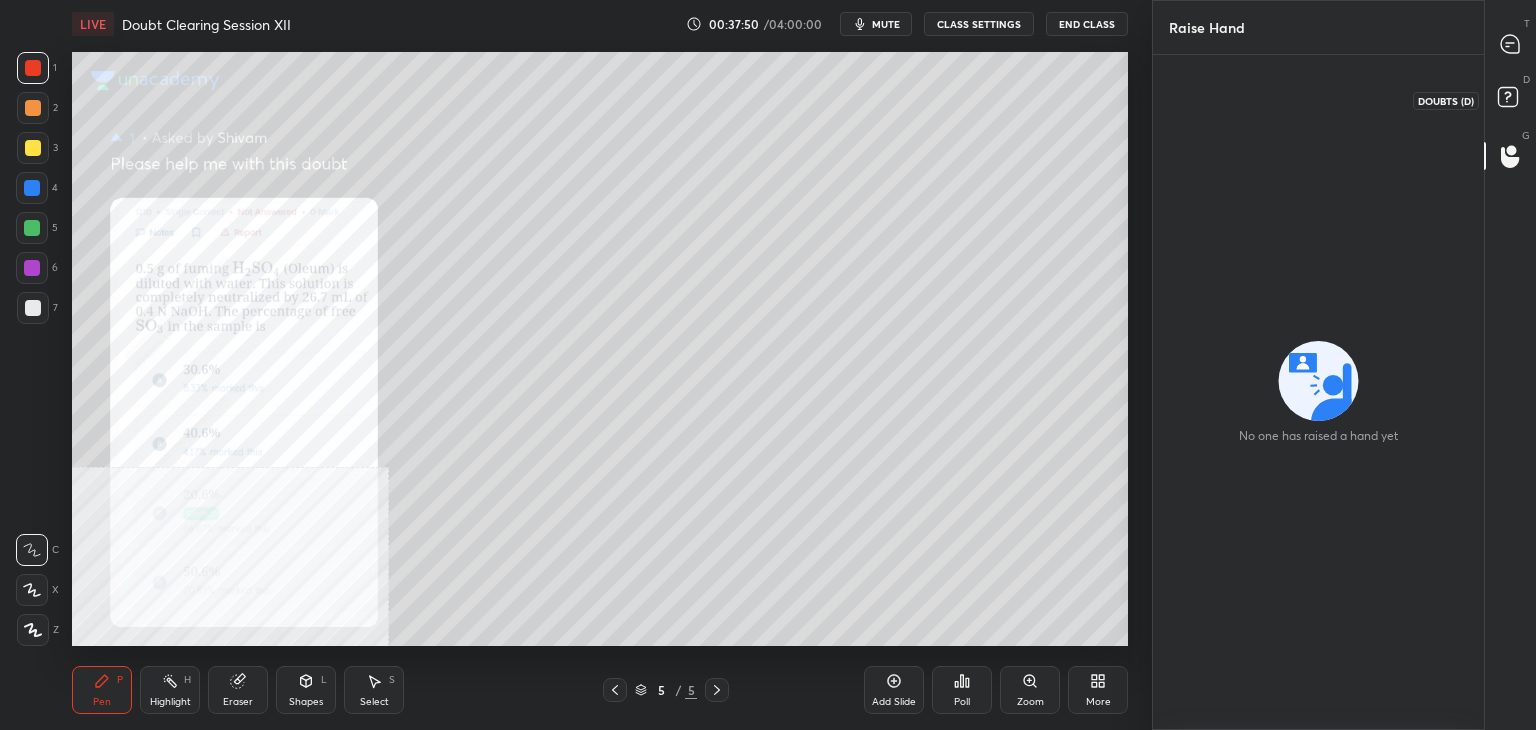 click 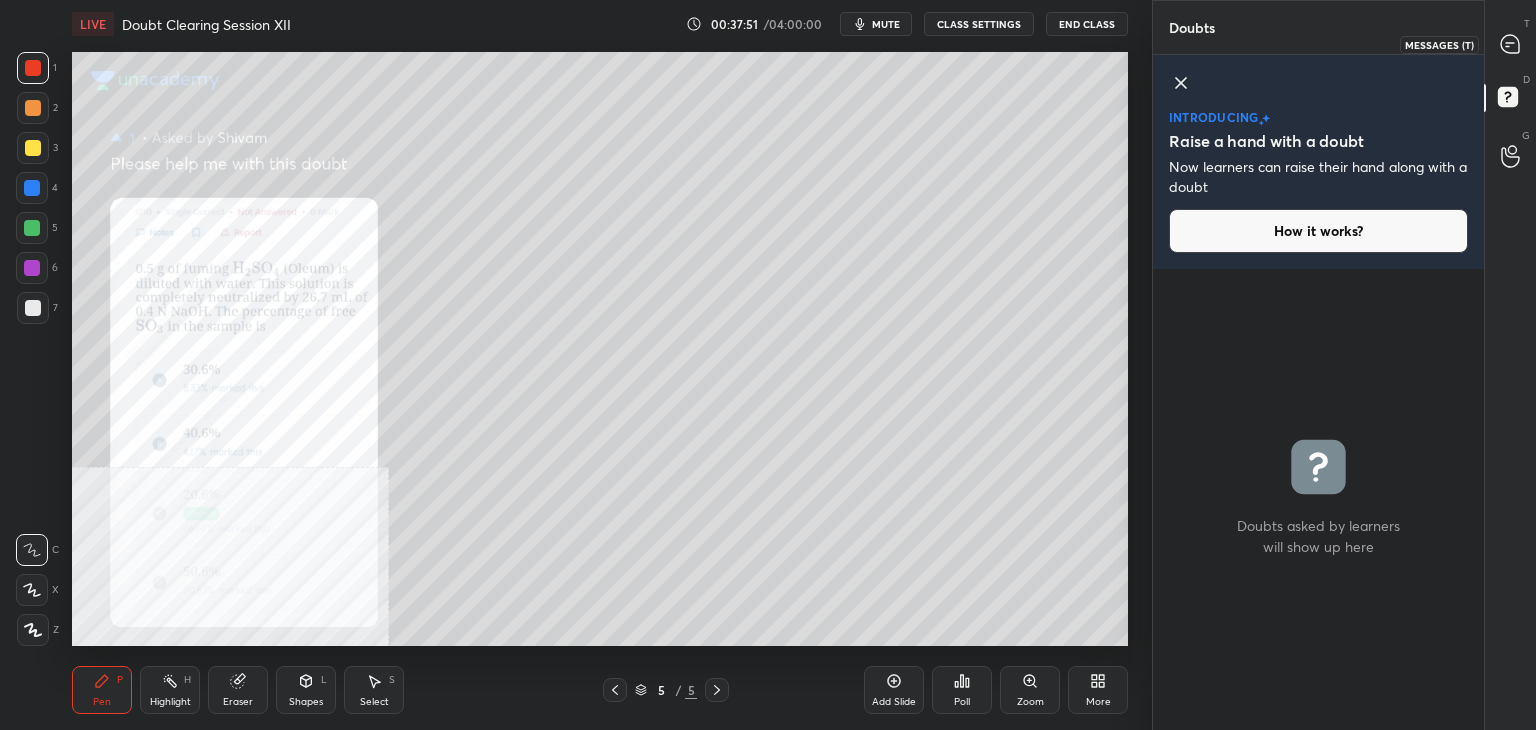 click 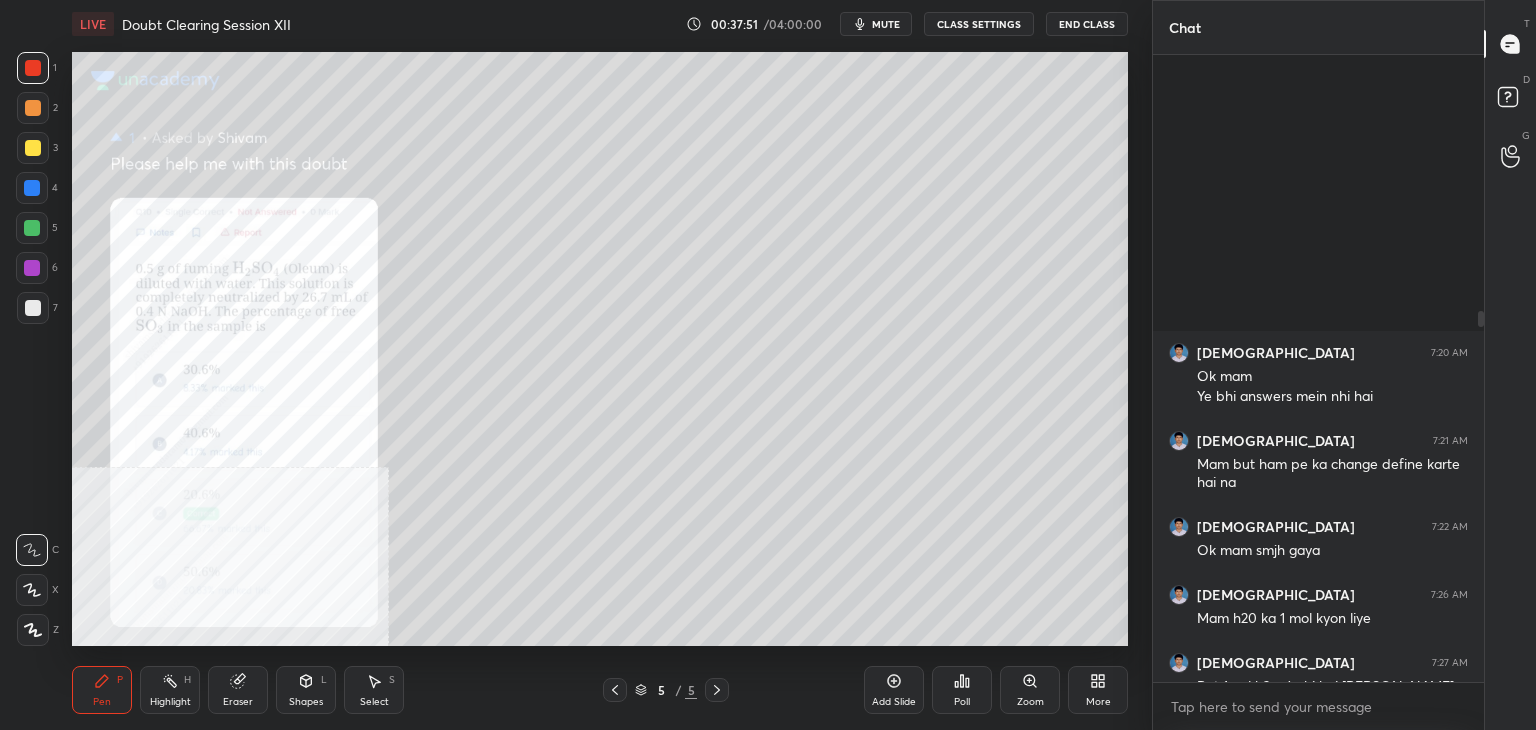 scroll, scrollTop: 434, scrollLeft: 0, axis: vertical 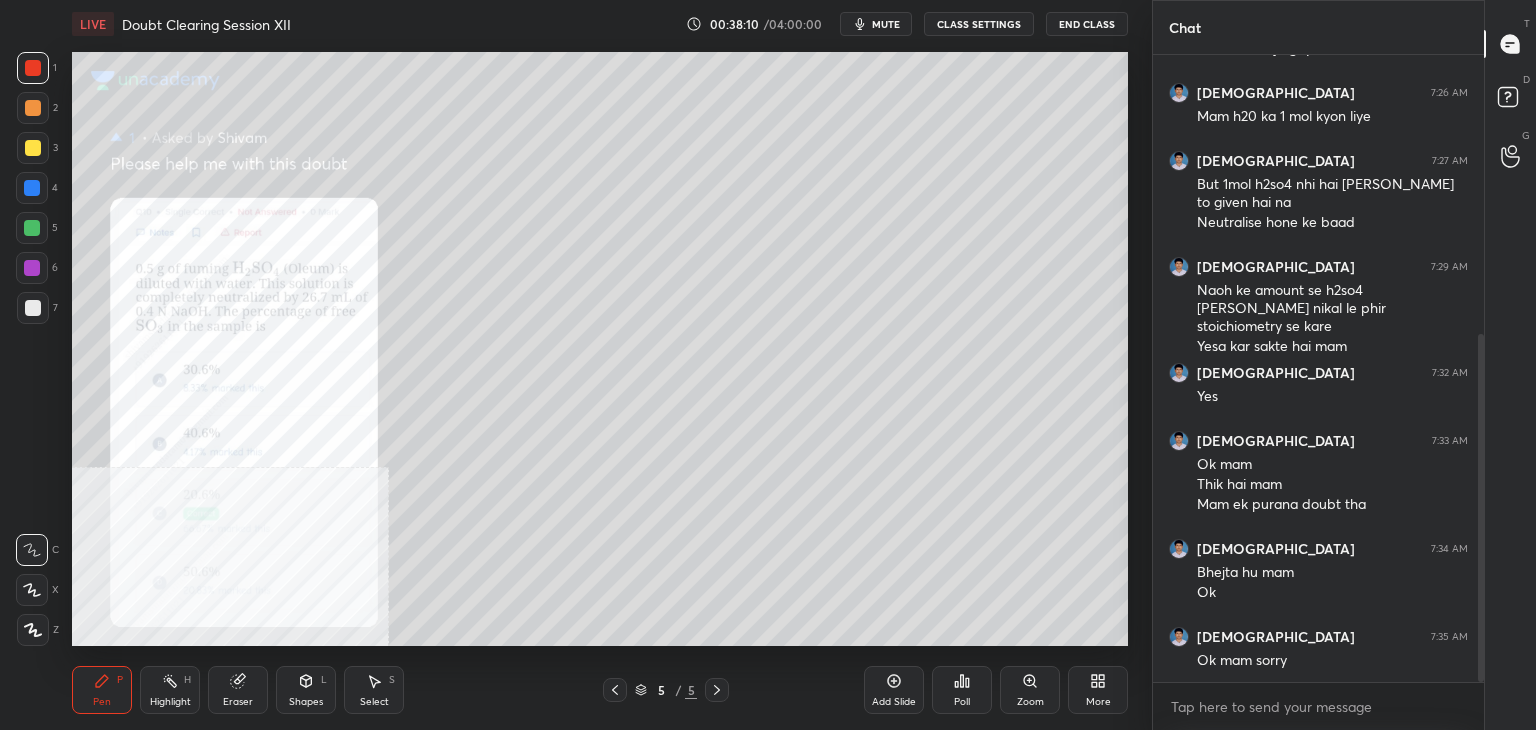 click on "mute" at bounding box center (886, 24) 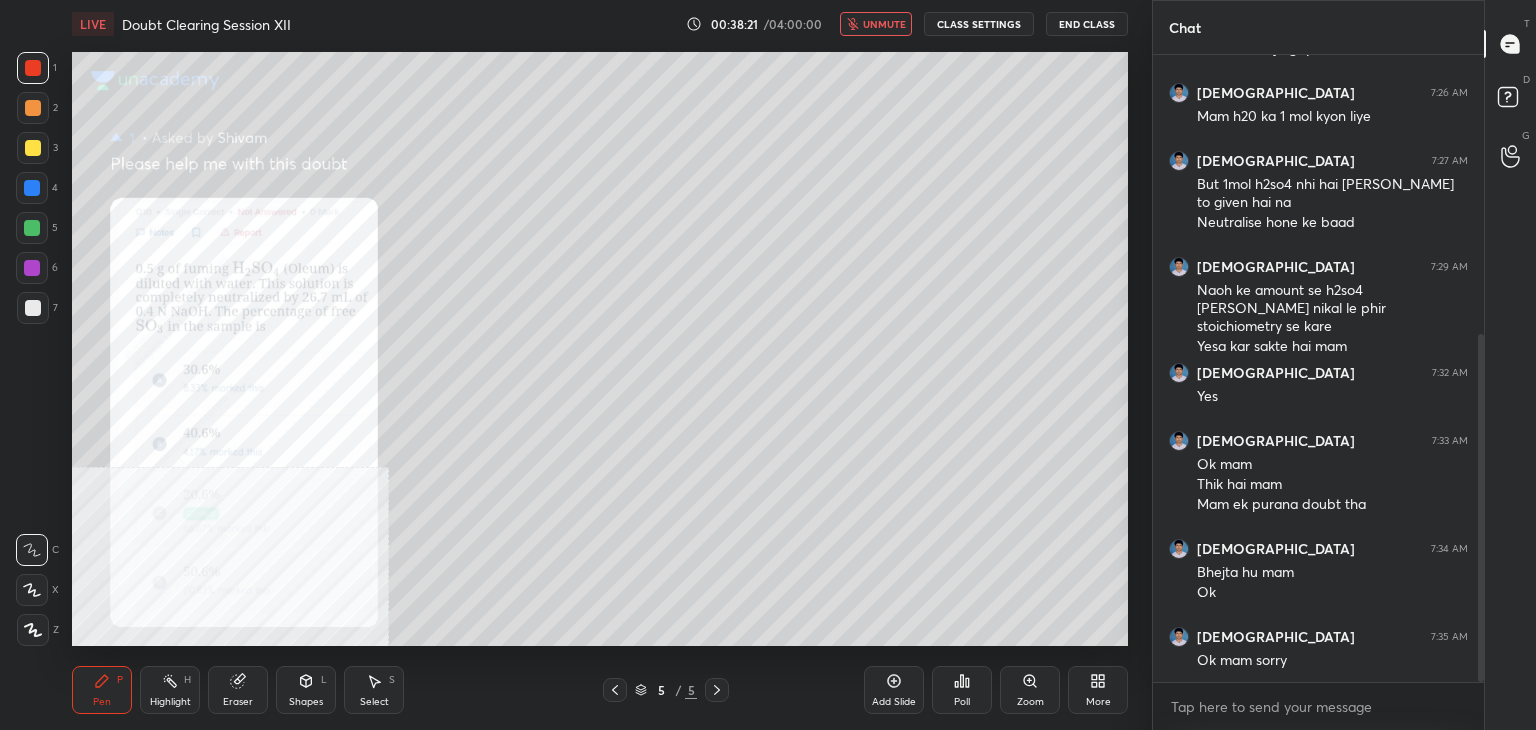 click on "unmute" at bounding box center [884, 24] 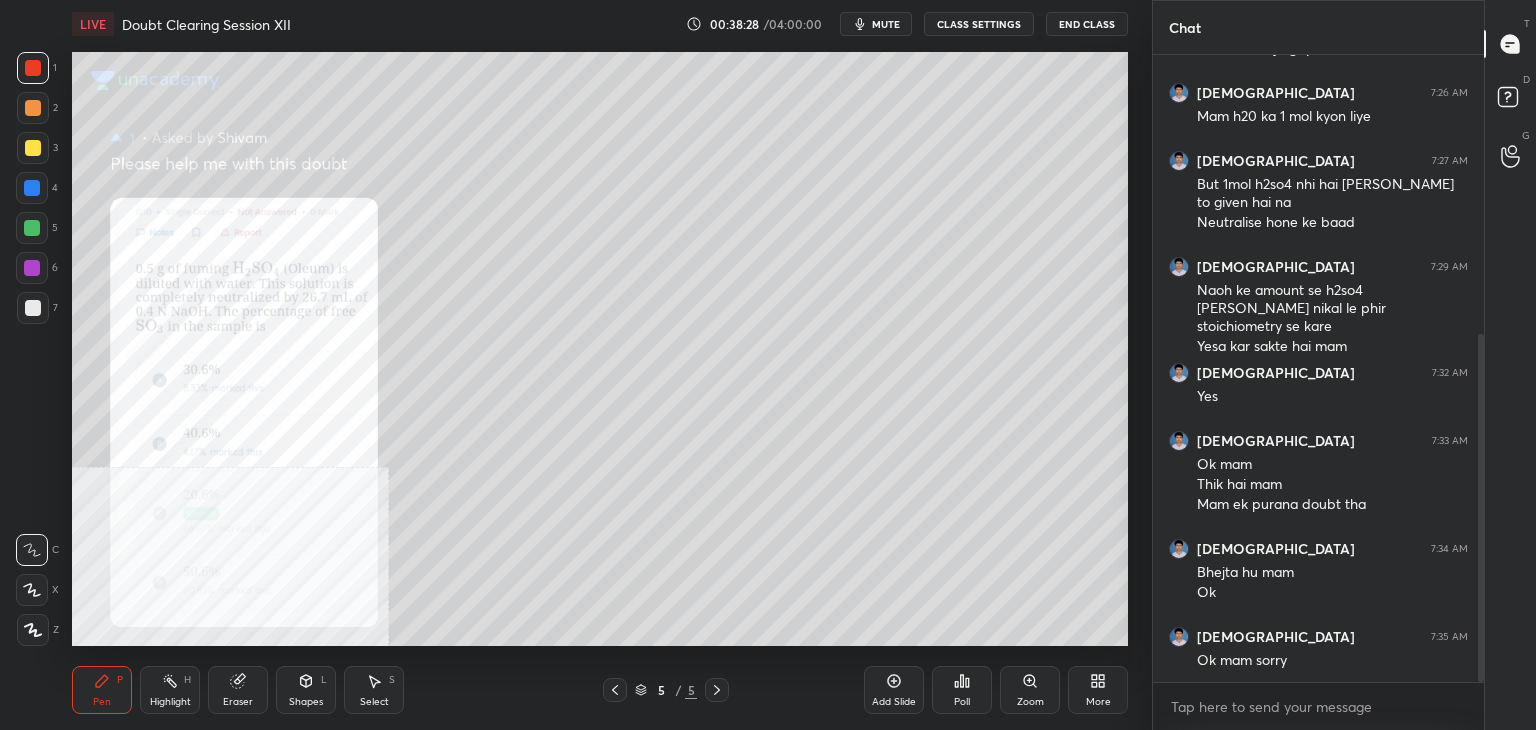 click on "mute" at bounding box center (886, 24) 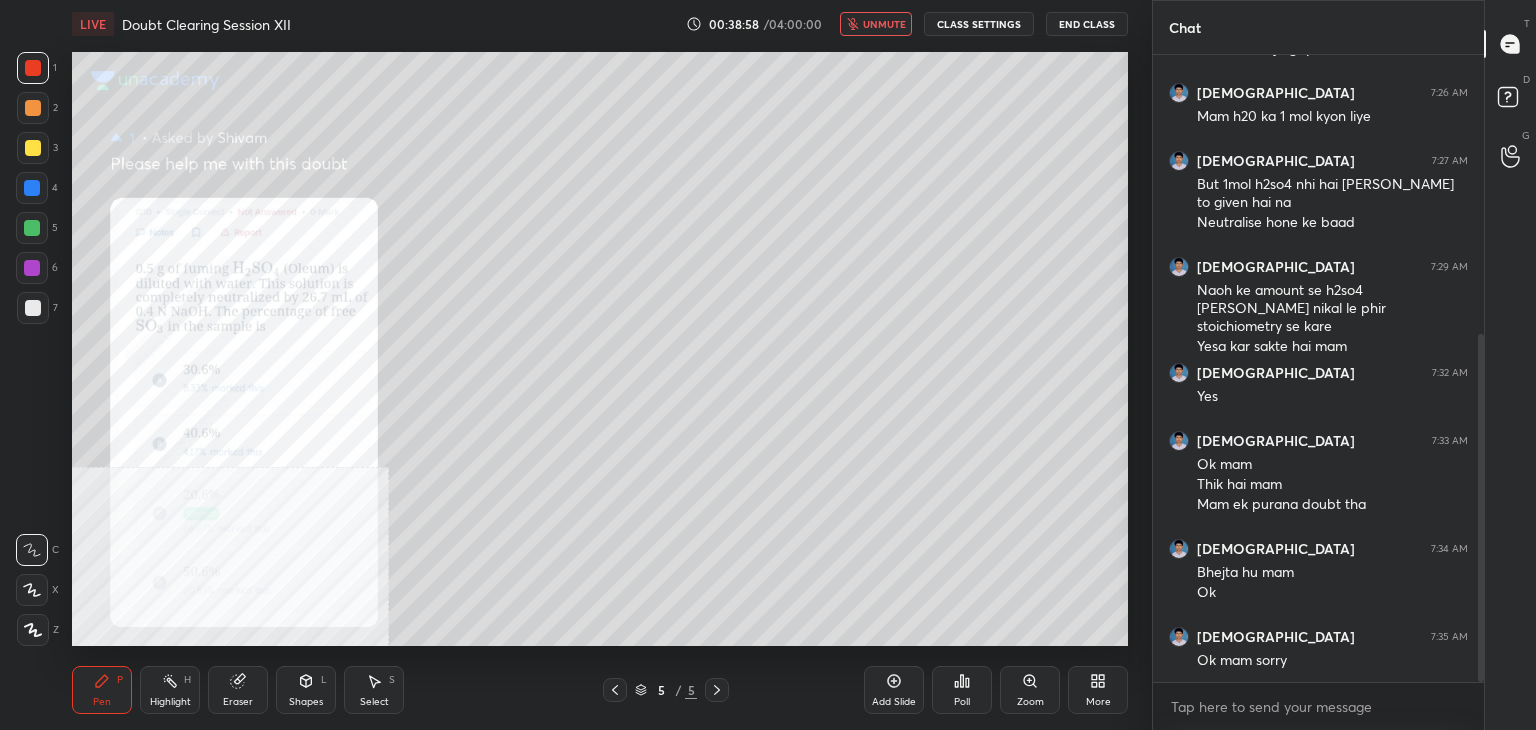 scroll, scrollTop: 588, scrollLeft: 0, axis: vertical 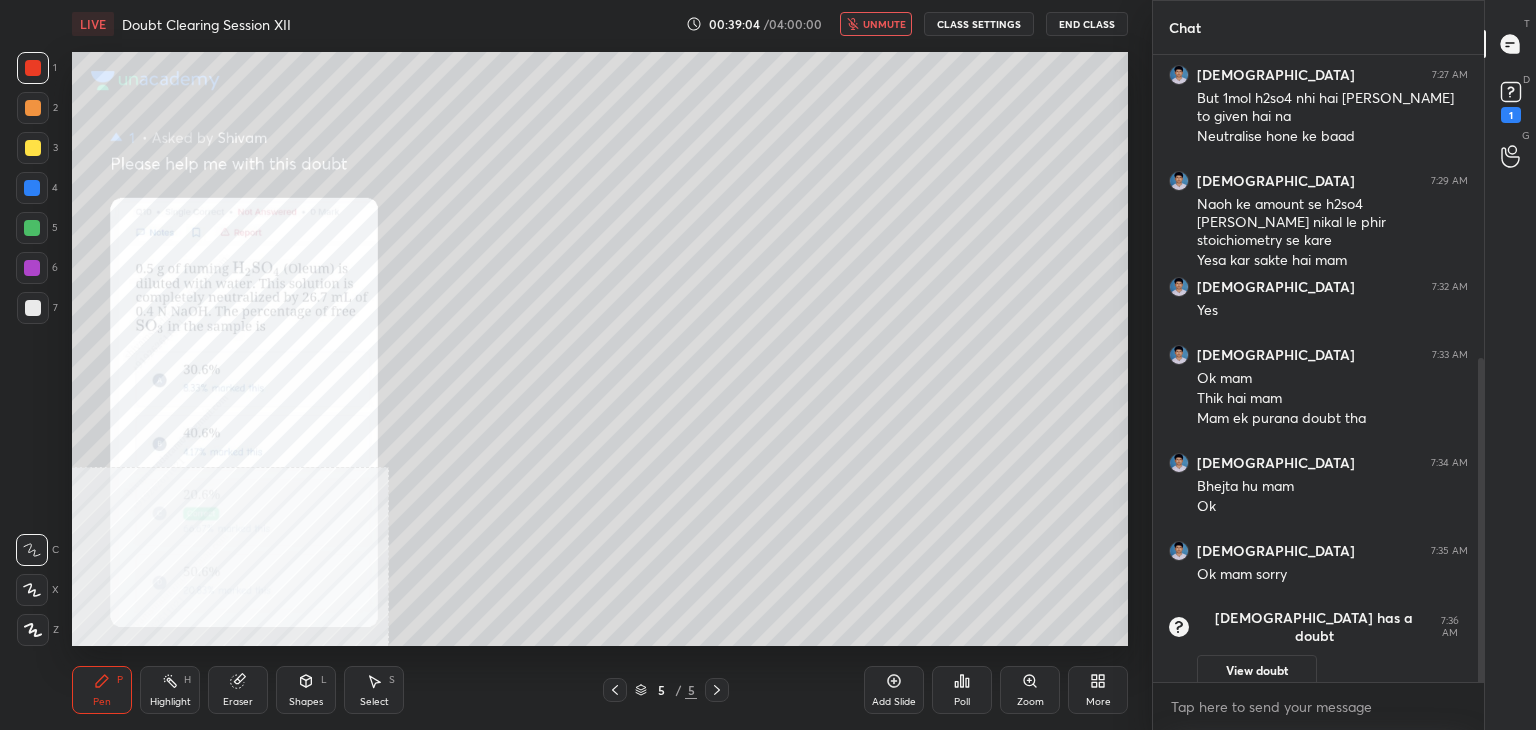 click on "unmute" at bounding box center [884, 24] 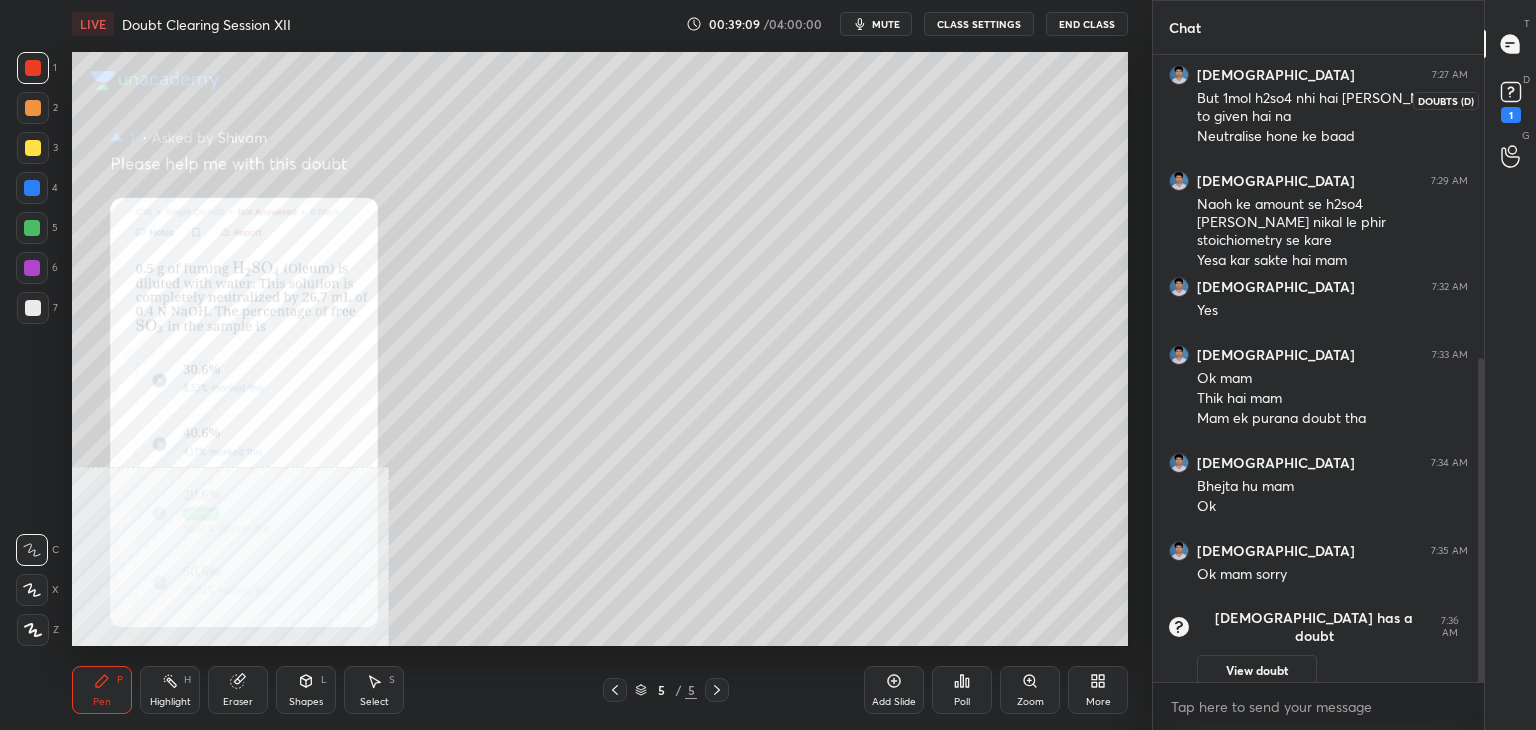 click 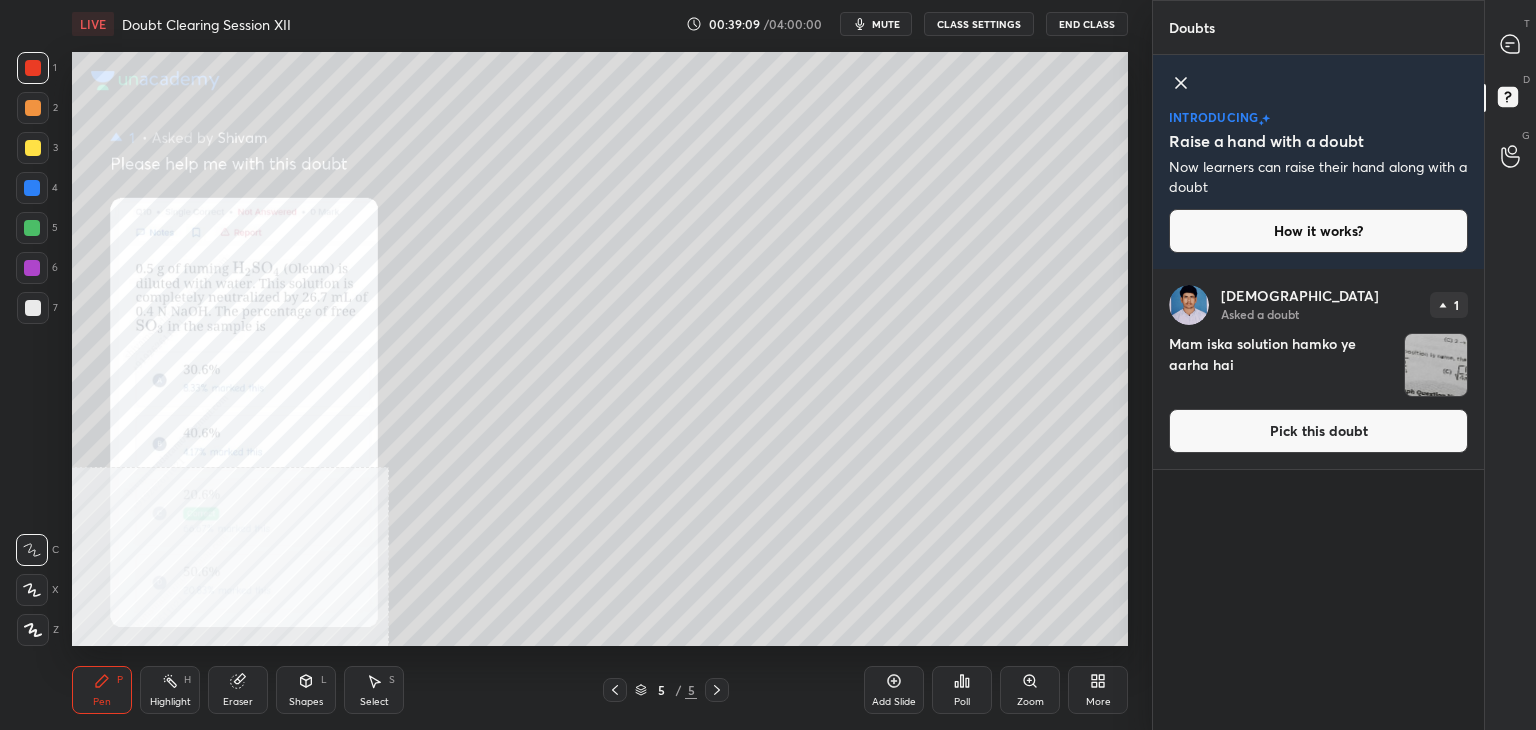 click on "Pick this doubt" at bounding box center (1318, 431) 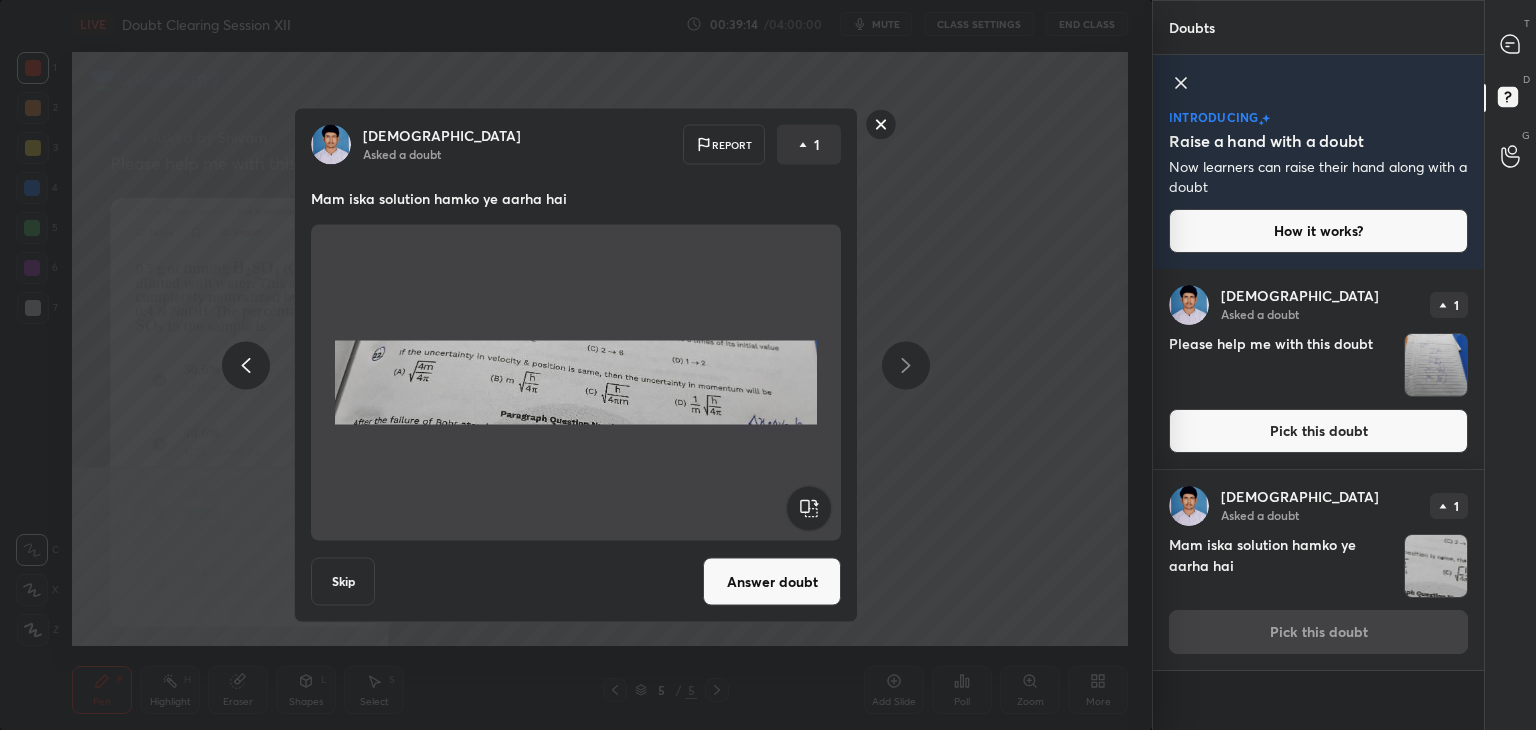 click on "Answer doubt" at bounding box center [772, 582] 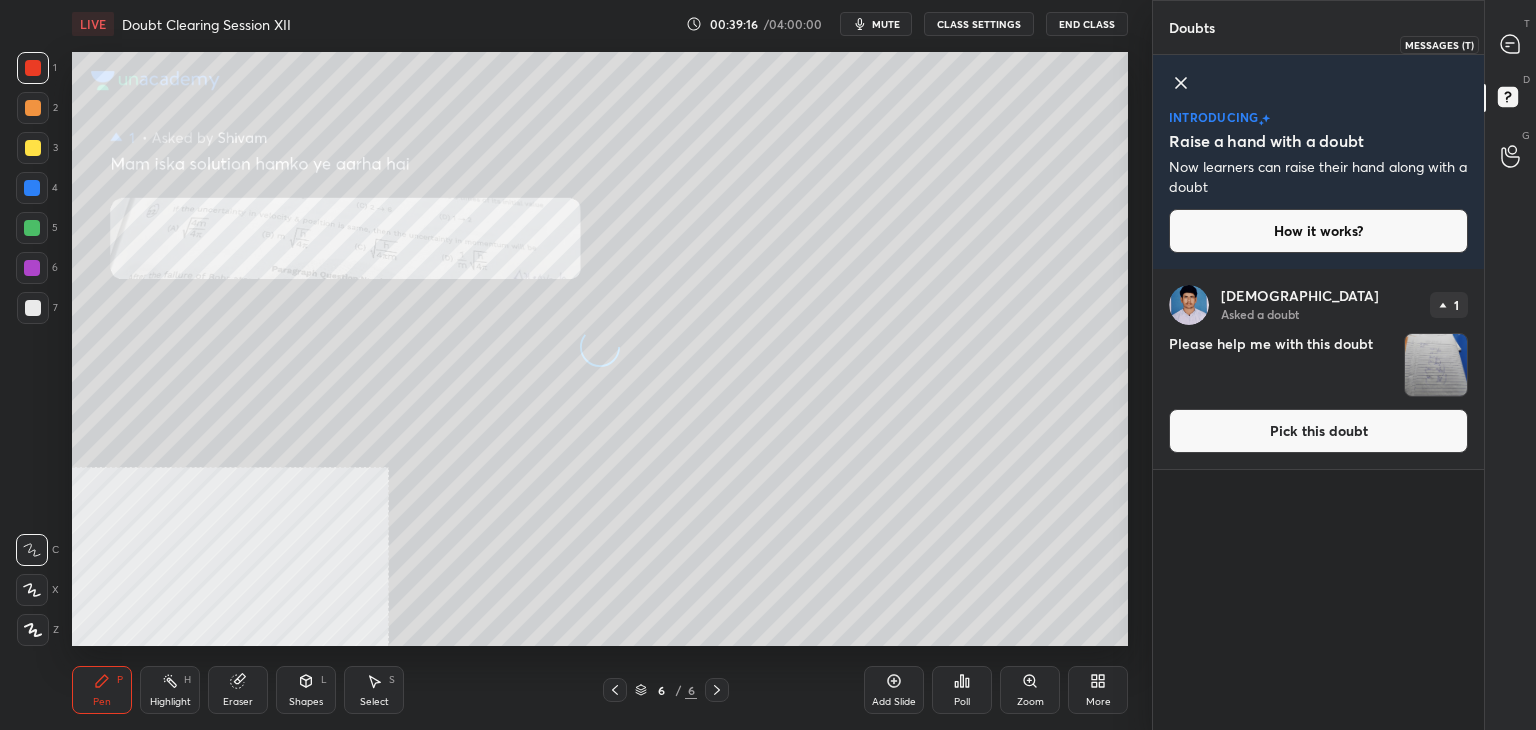 click 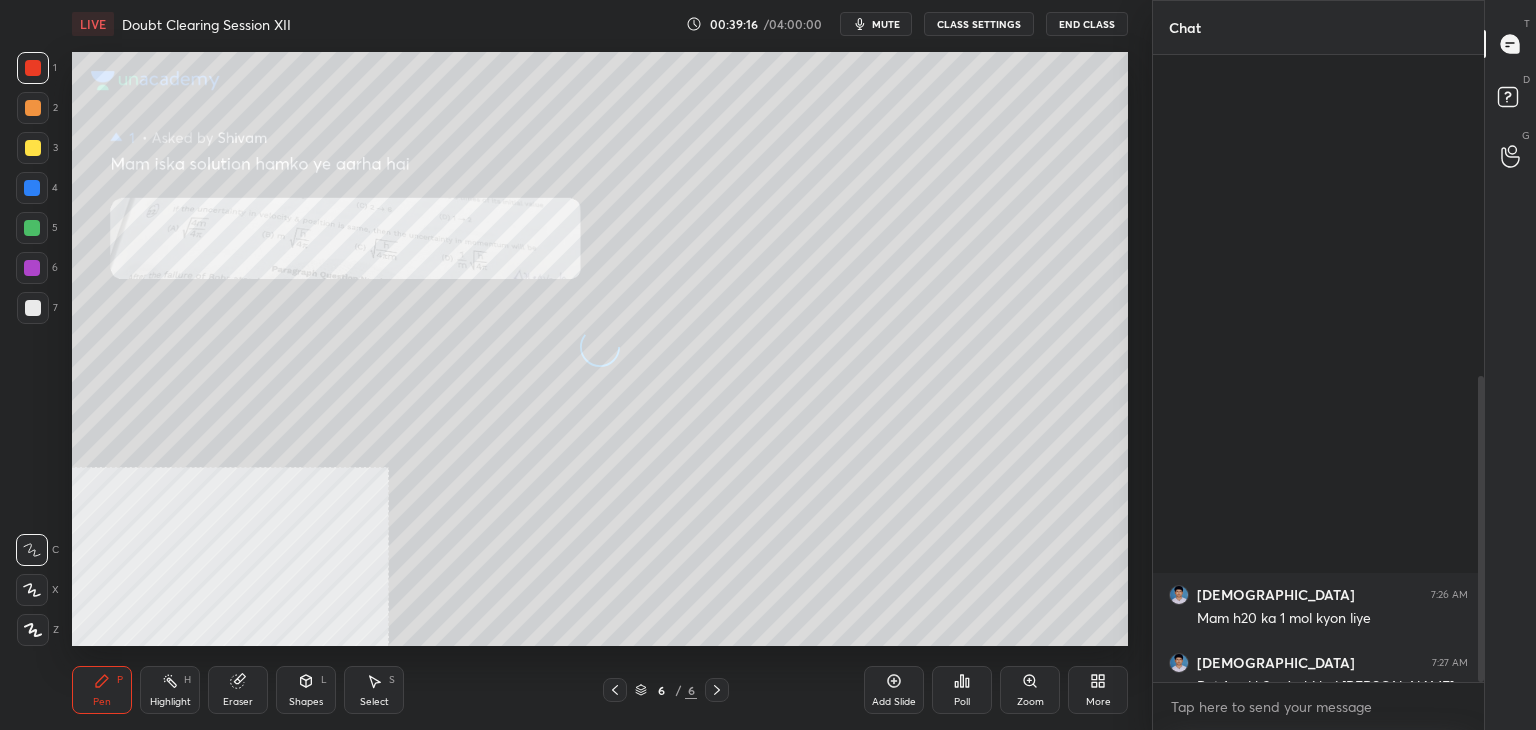 scroll, scrollTop: 660, scrollLeft: 0, axis: vertical 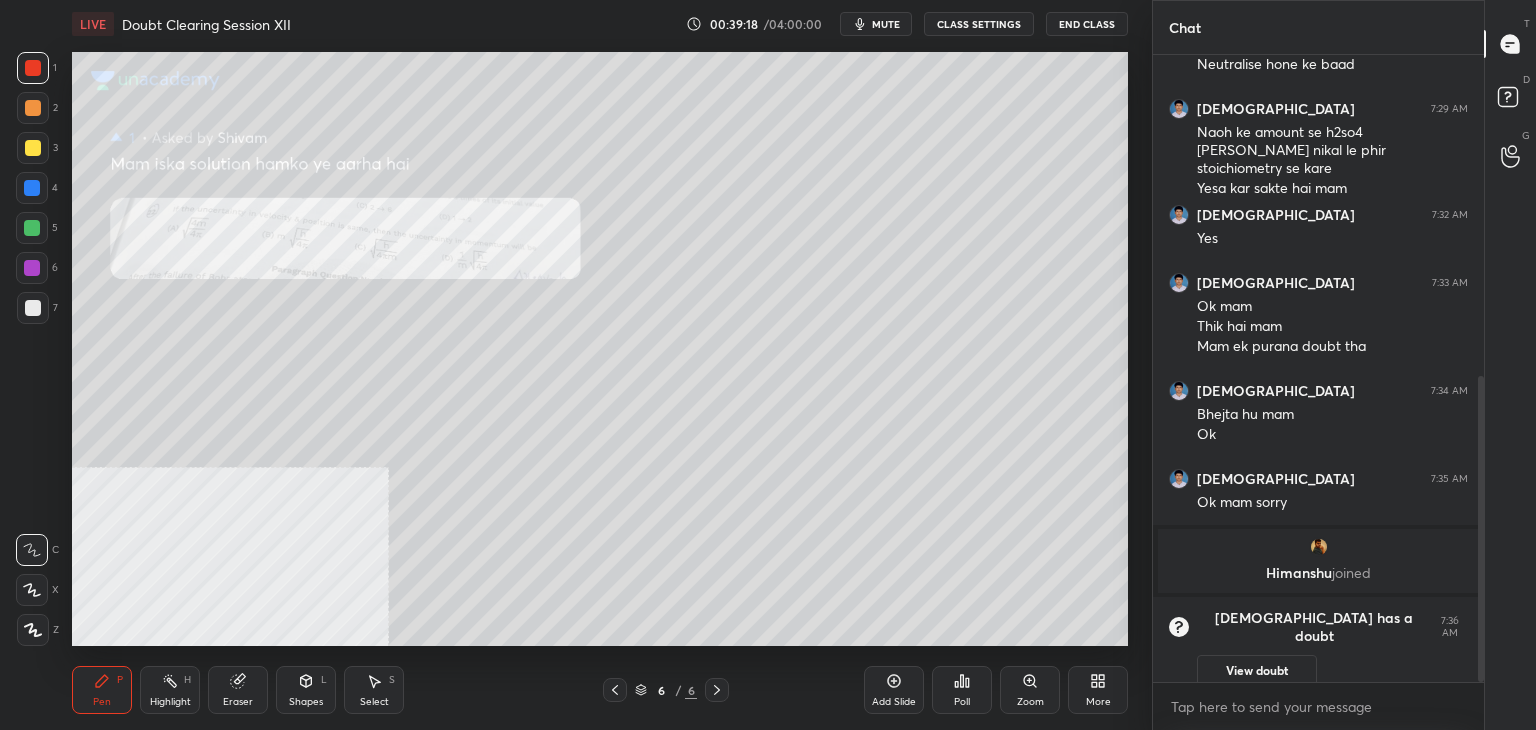 click on "View doubt" at bounding box center (1257, 671) 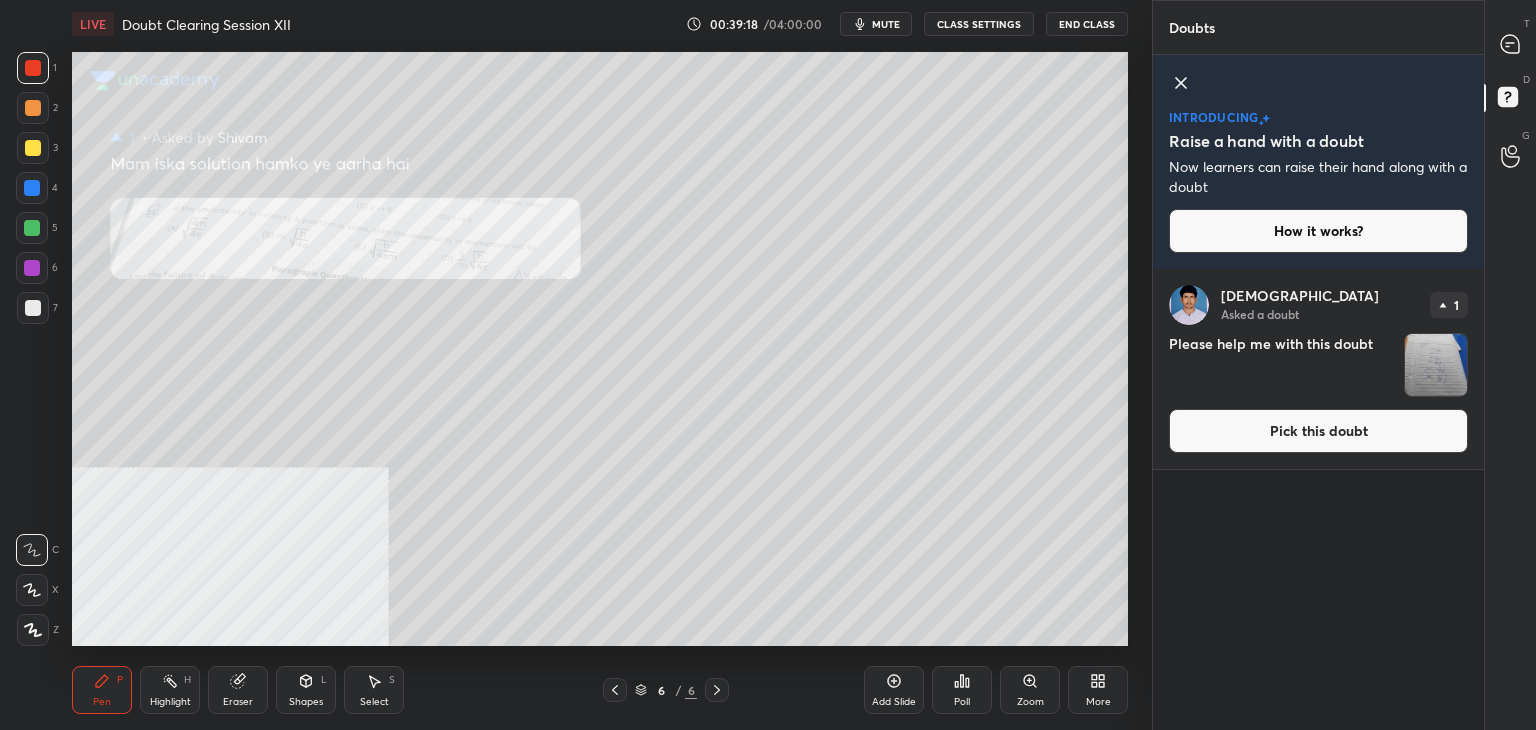 click on "Pick this doubt" at bounding box center [1318, 431] 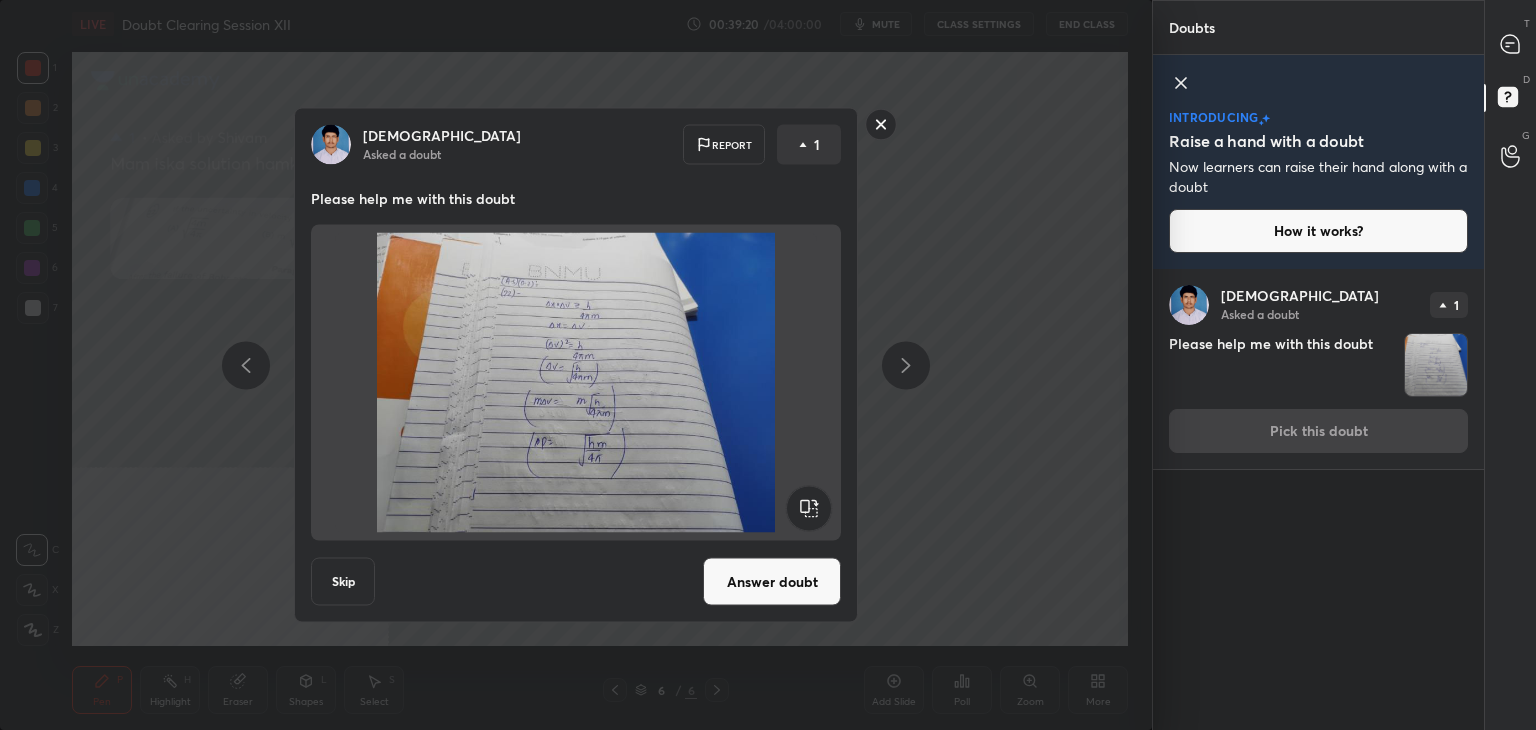 click on "Answer doubt" at bounding box center (772, 582) 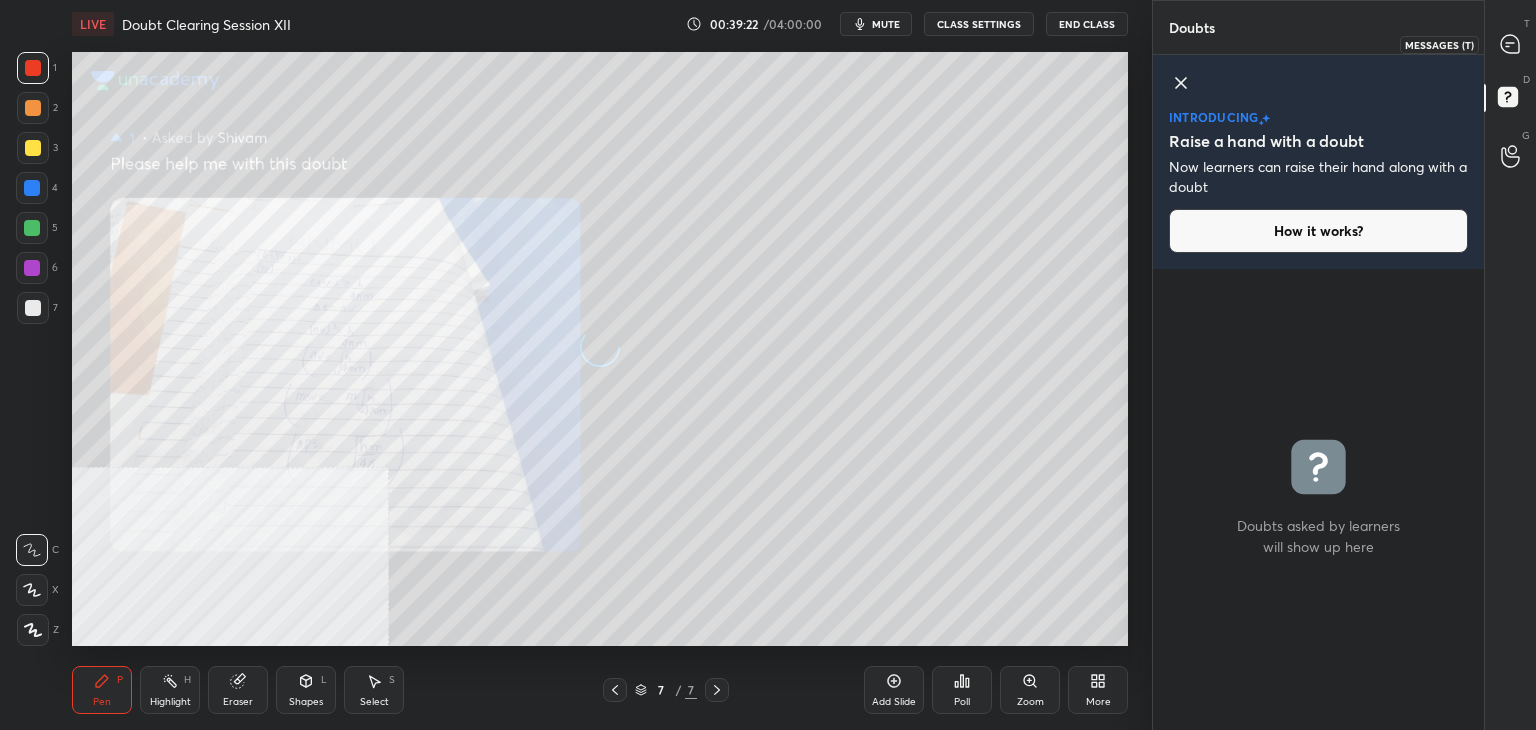 click 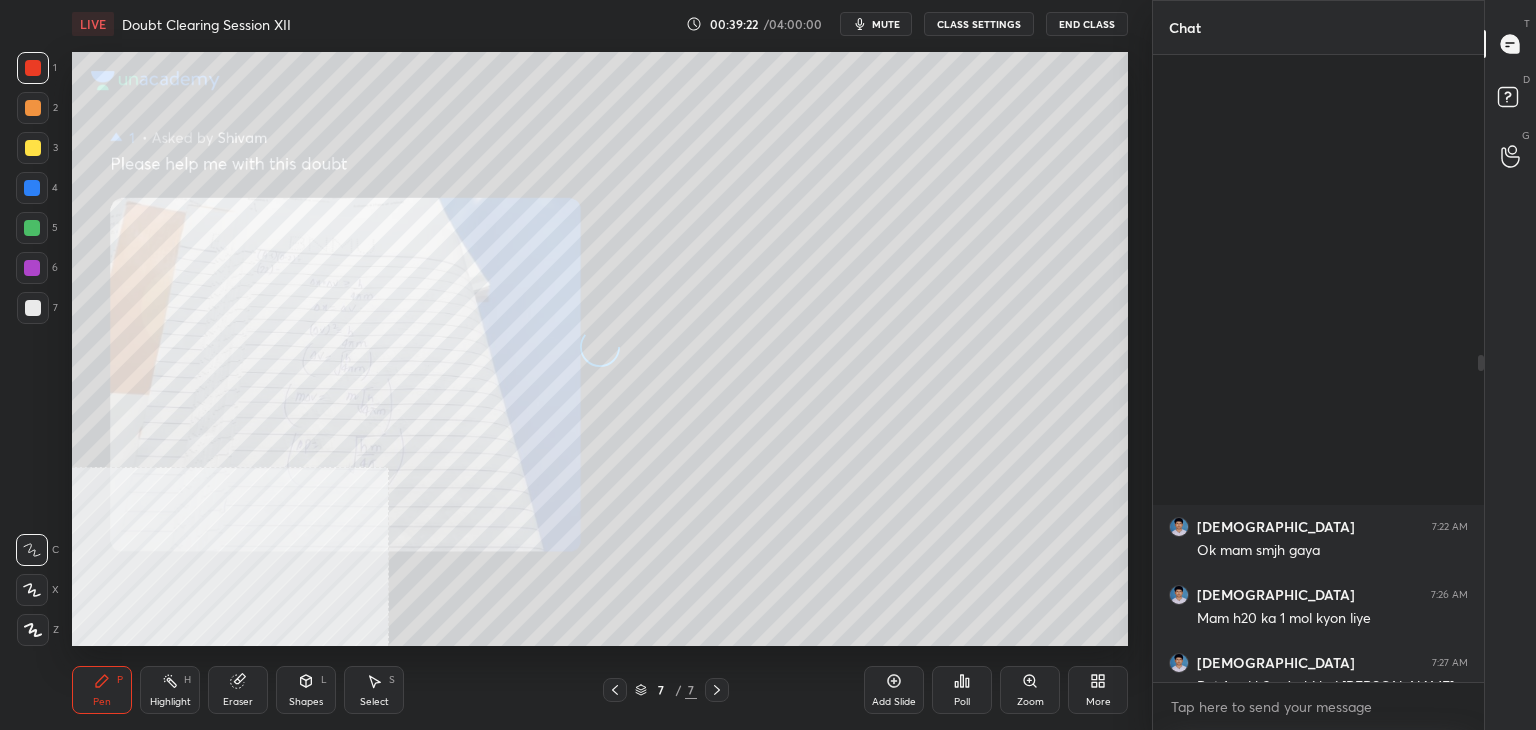 scroll, scrollTop: 574, scrollLeft: 0, axis: vertical 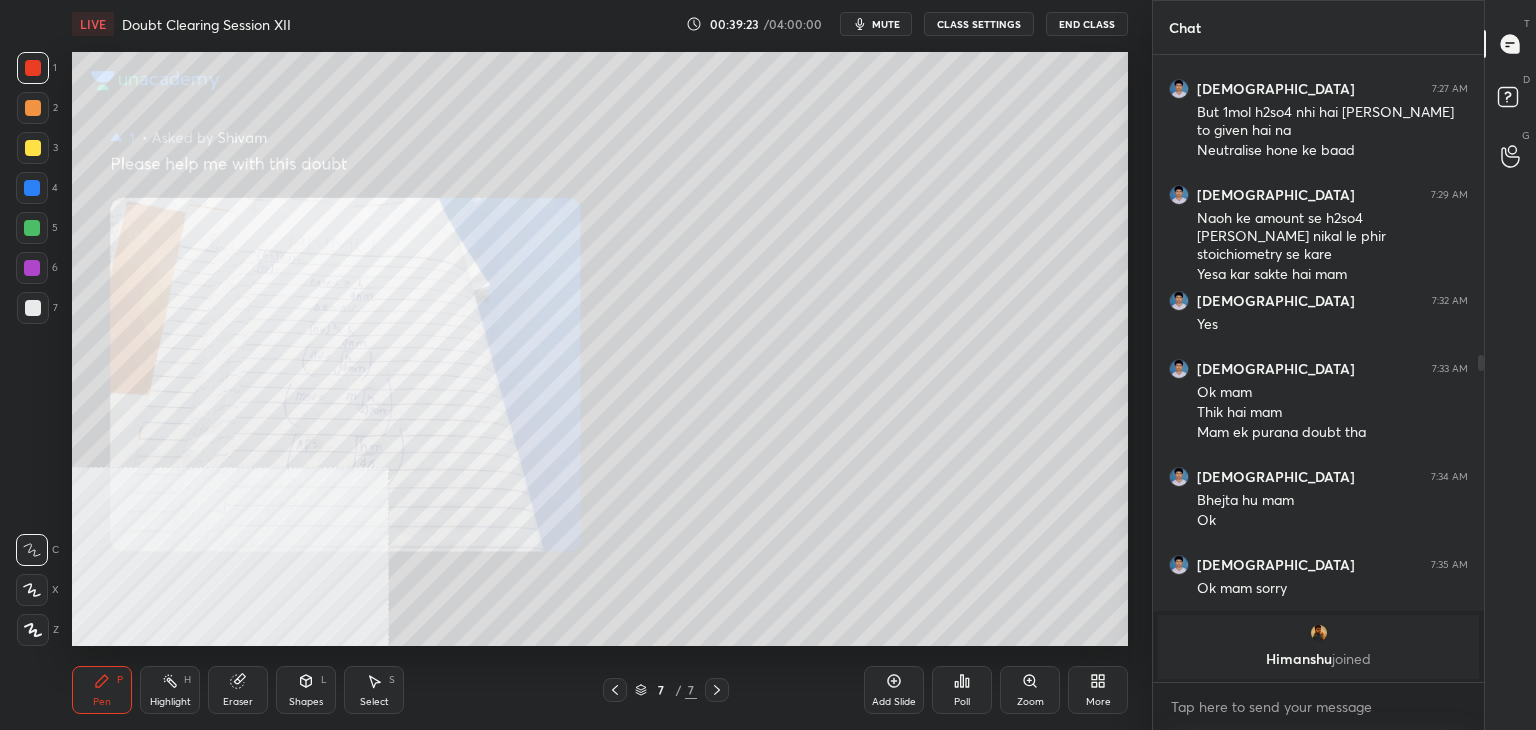 click 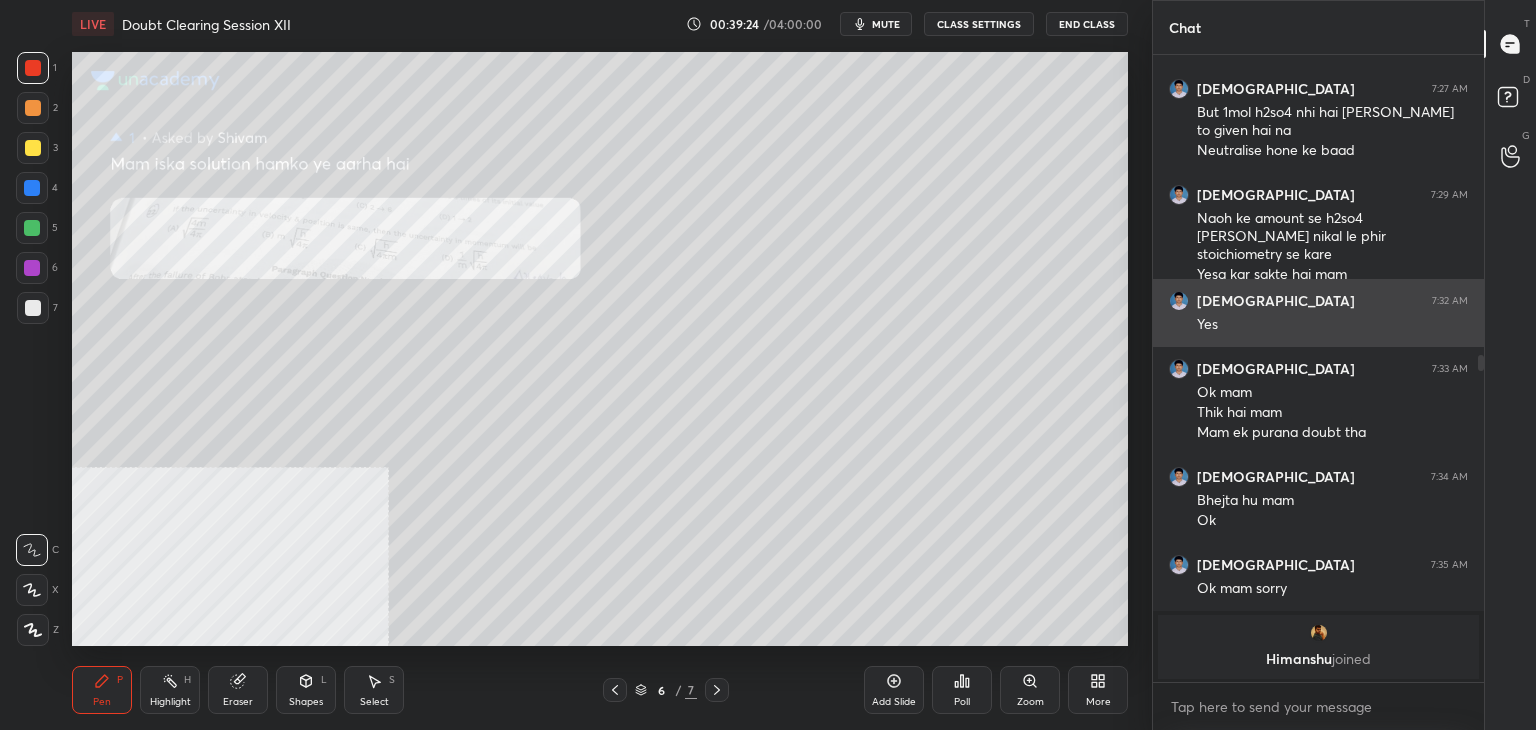 click 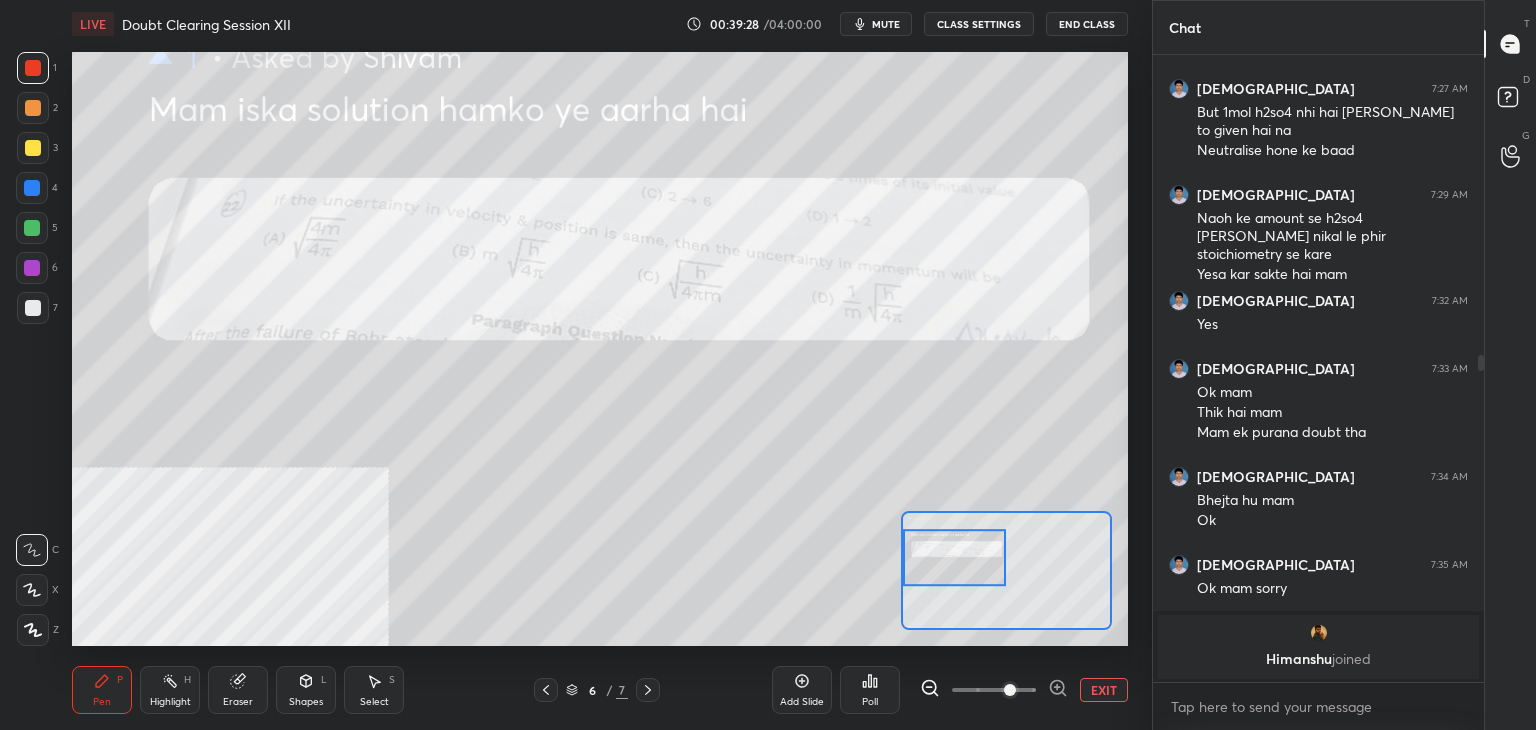 click on "5" at bounding box center [37, 228] 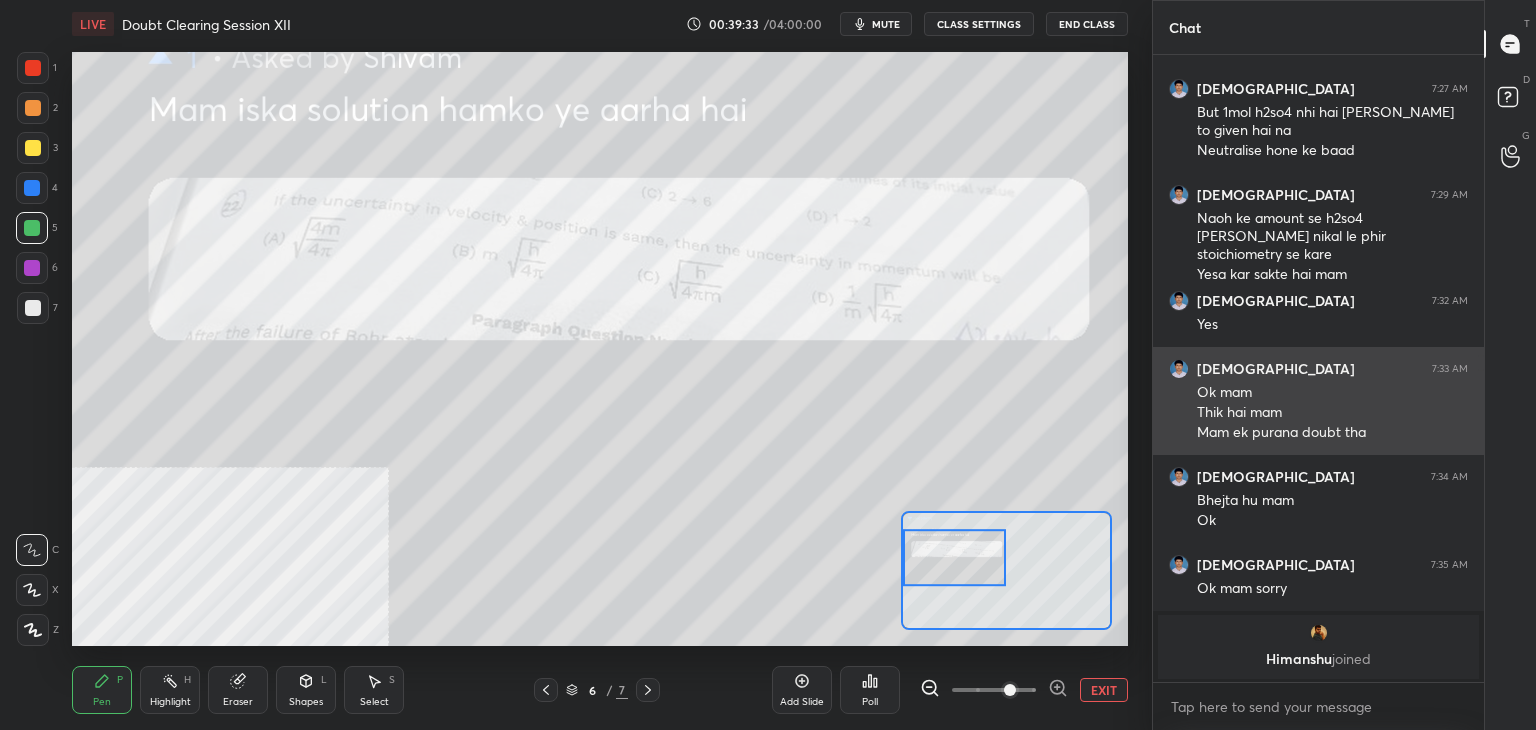 scroll, scrollTop: 642, scrollLeft: 0, axis: vertical 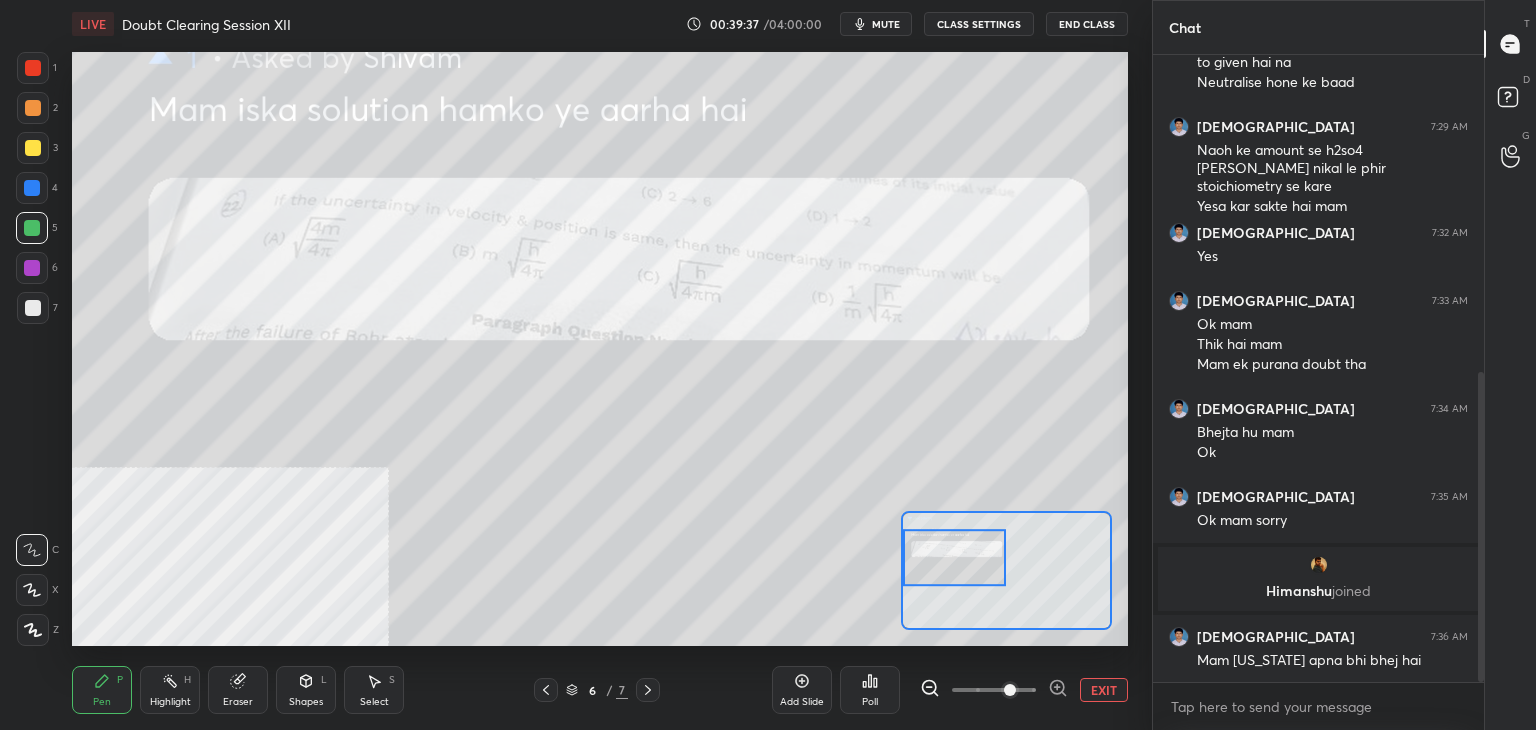 click on "Select S" at bounding box center (374, 690) 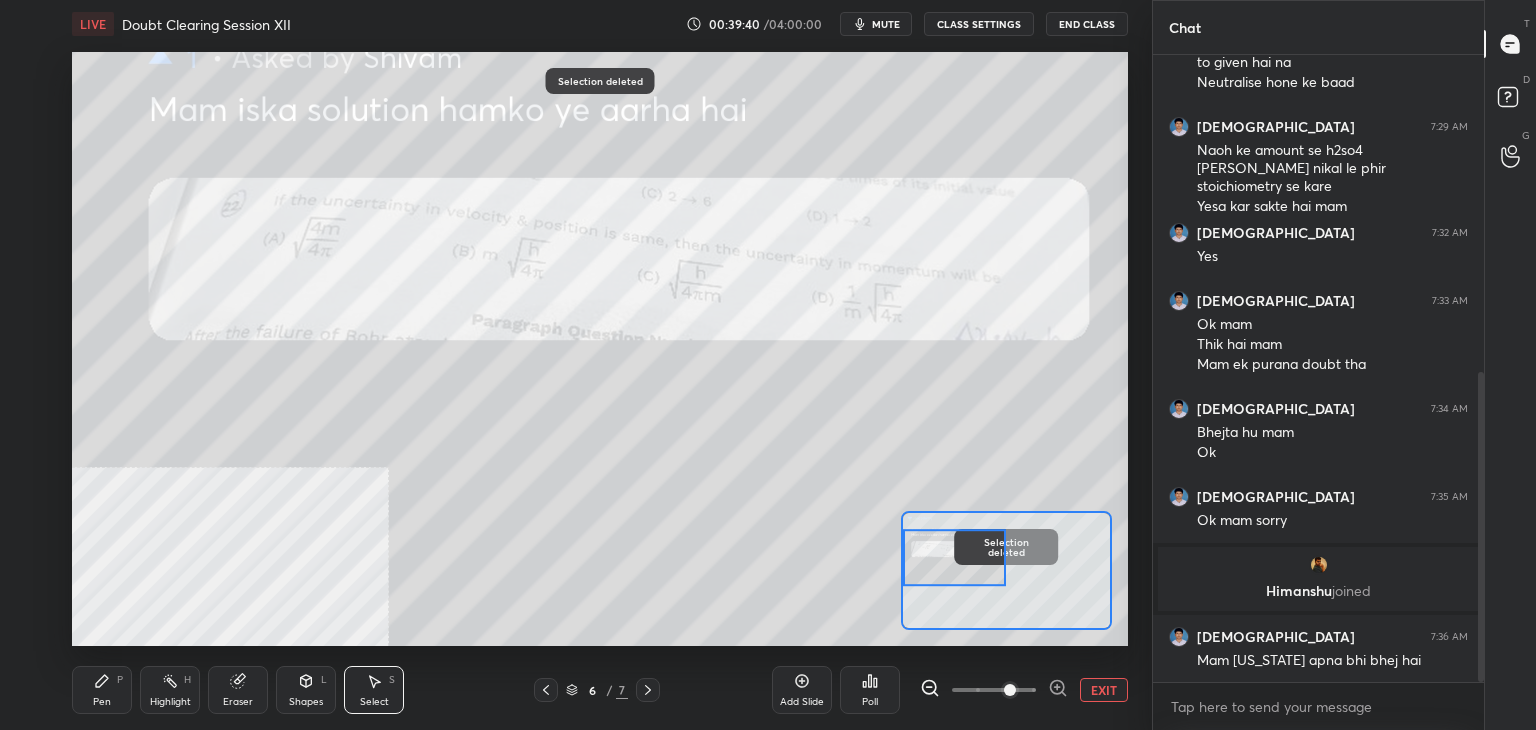 click on "Pen P" at bounding box center (102, 690) 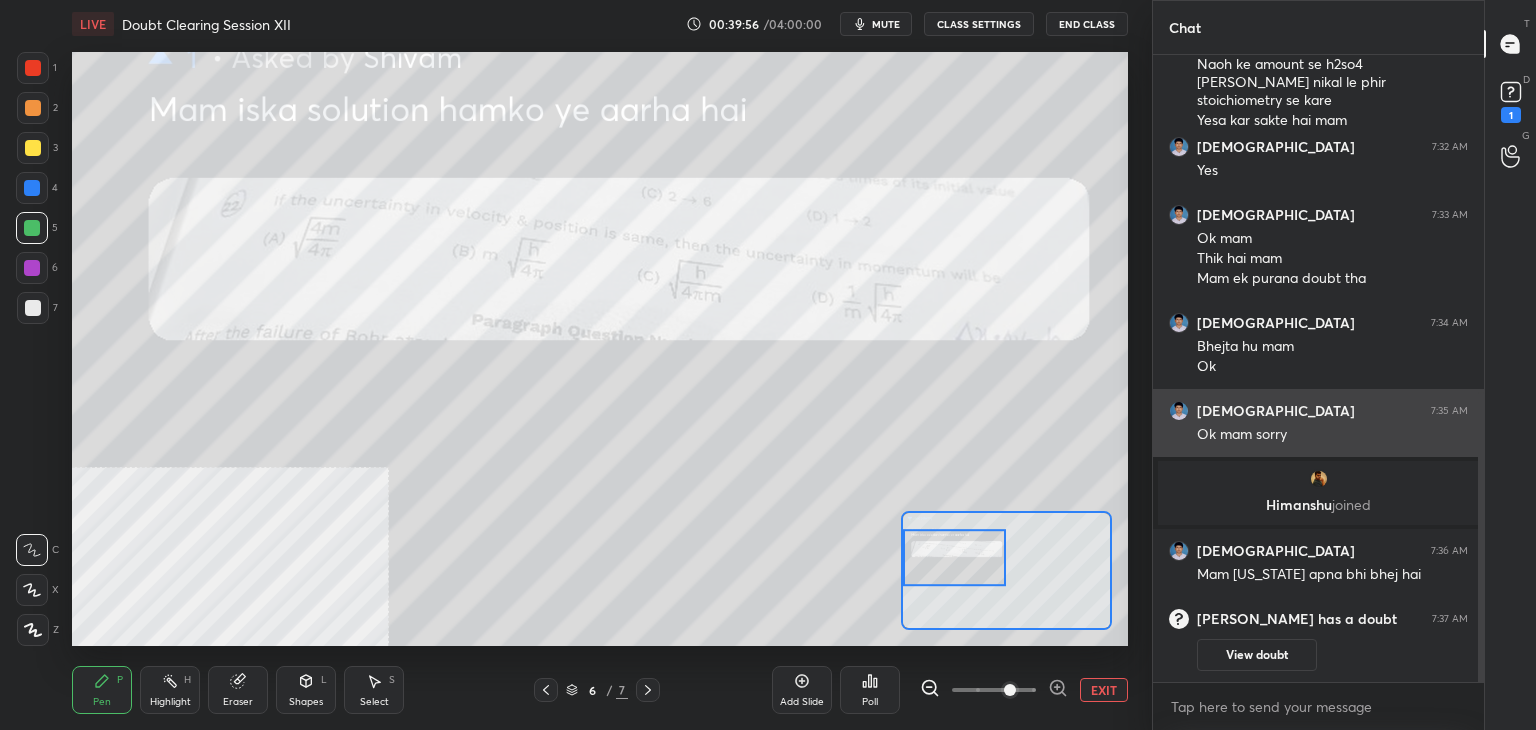 scroll, scrollTop: 814, scrollLeft: 0, axis: vertical 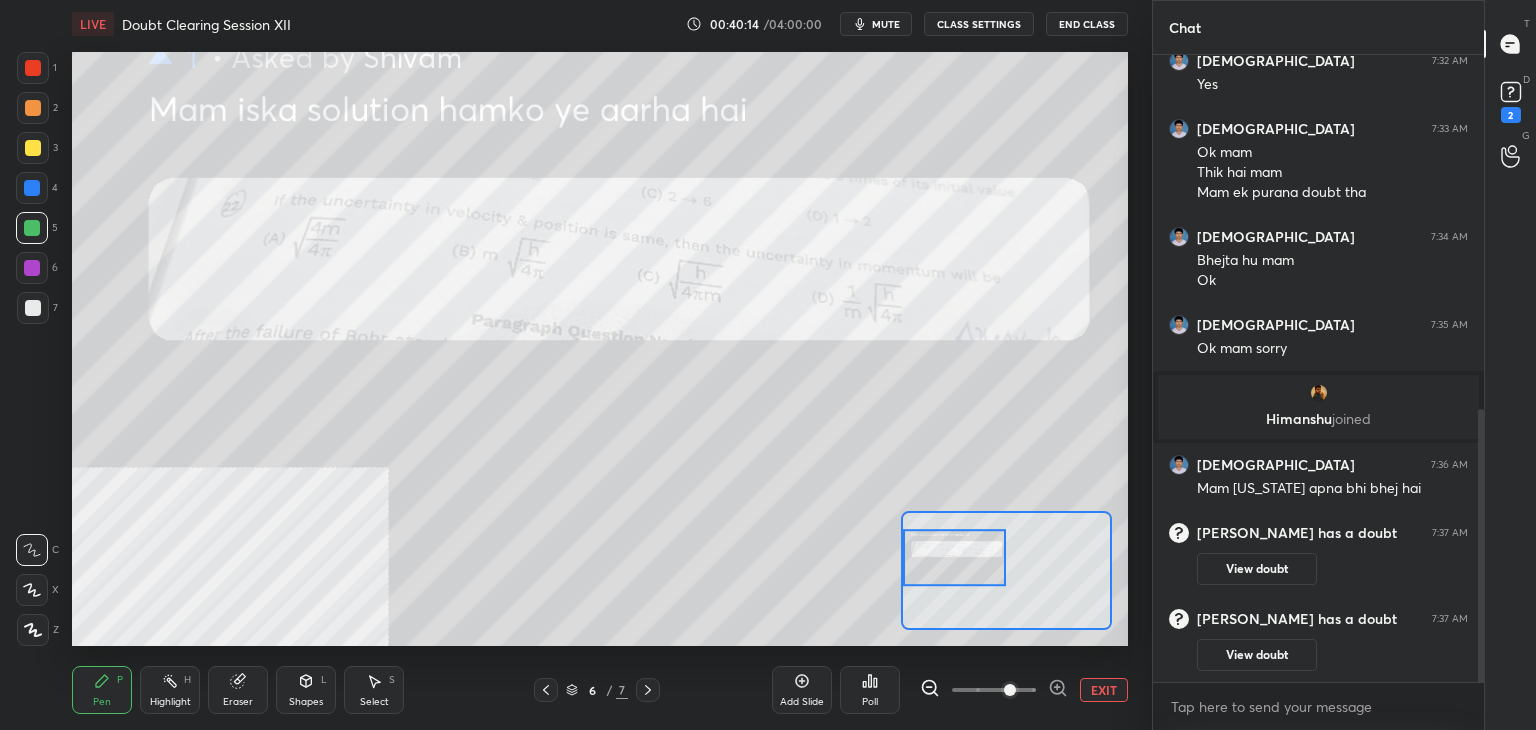 click on "EXIT" at bounding box center [1024, 690] 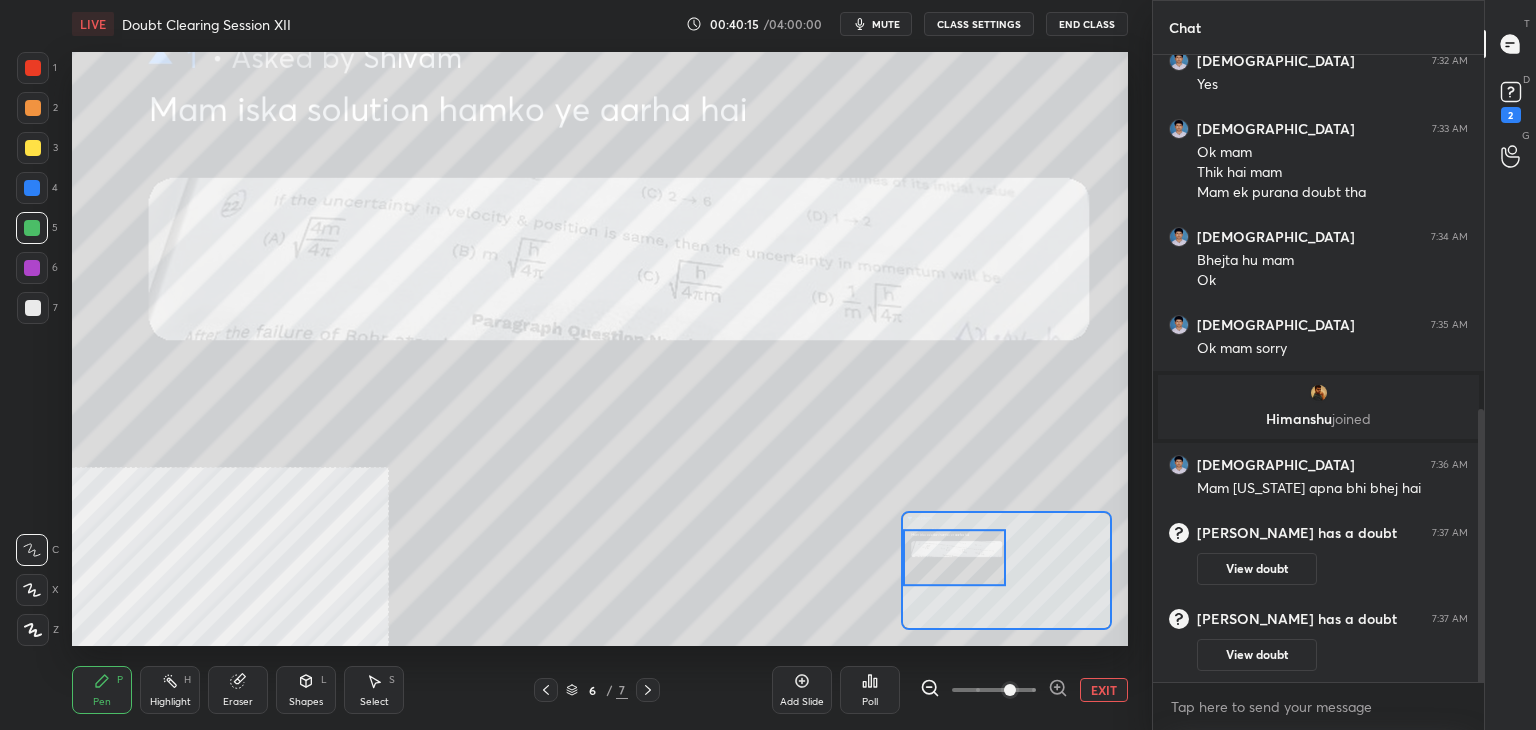 click on "EXIT" at bounding box center [1104, 690] 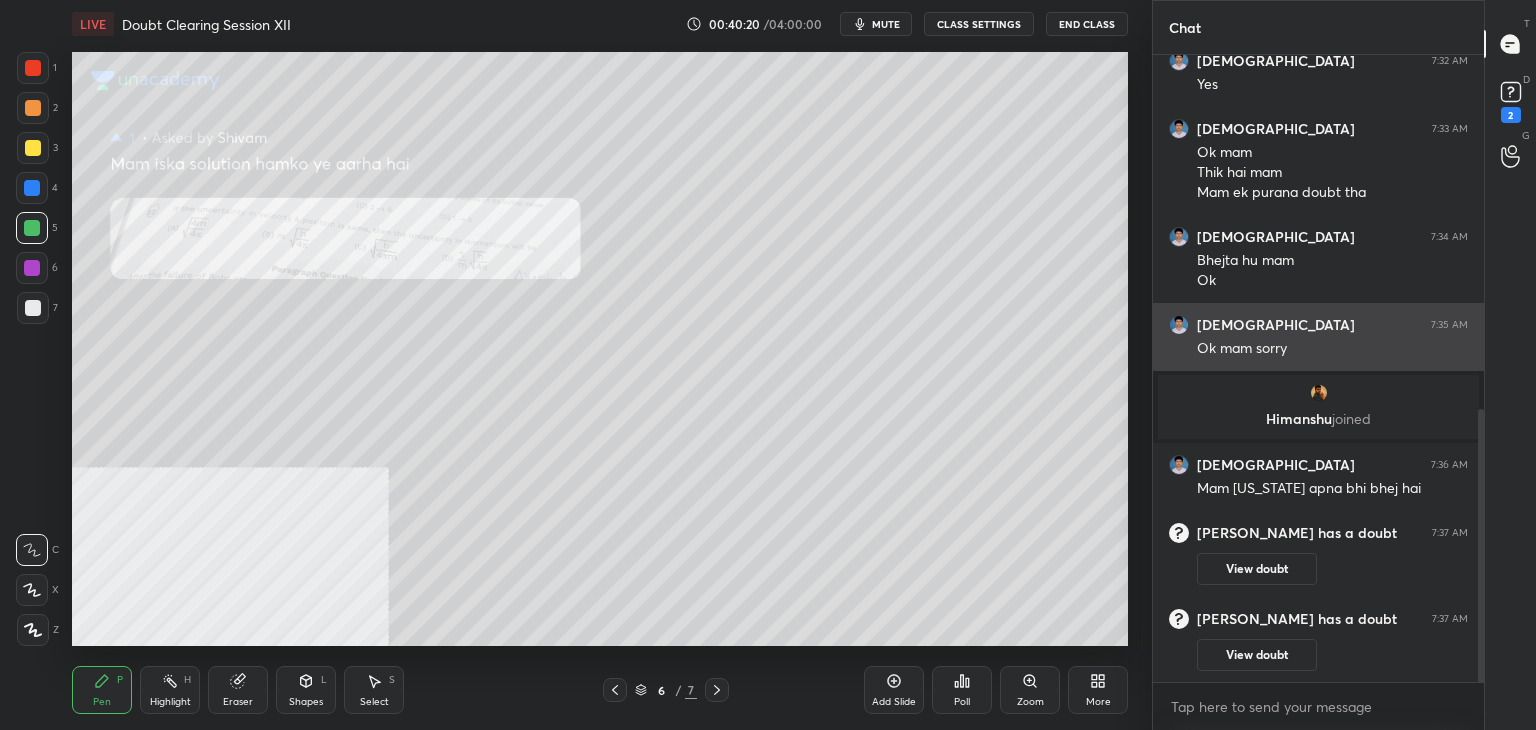 scroll, scrollTop: 900, scrollLeft: 0, axis: vertical 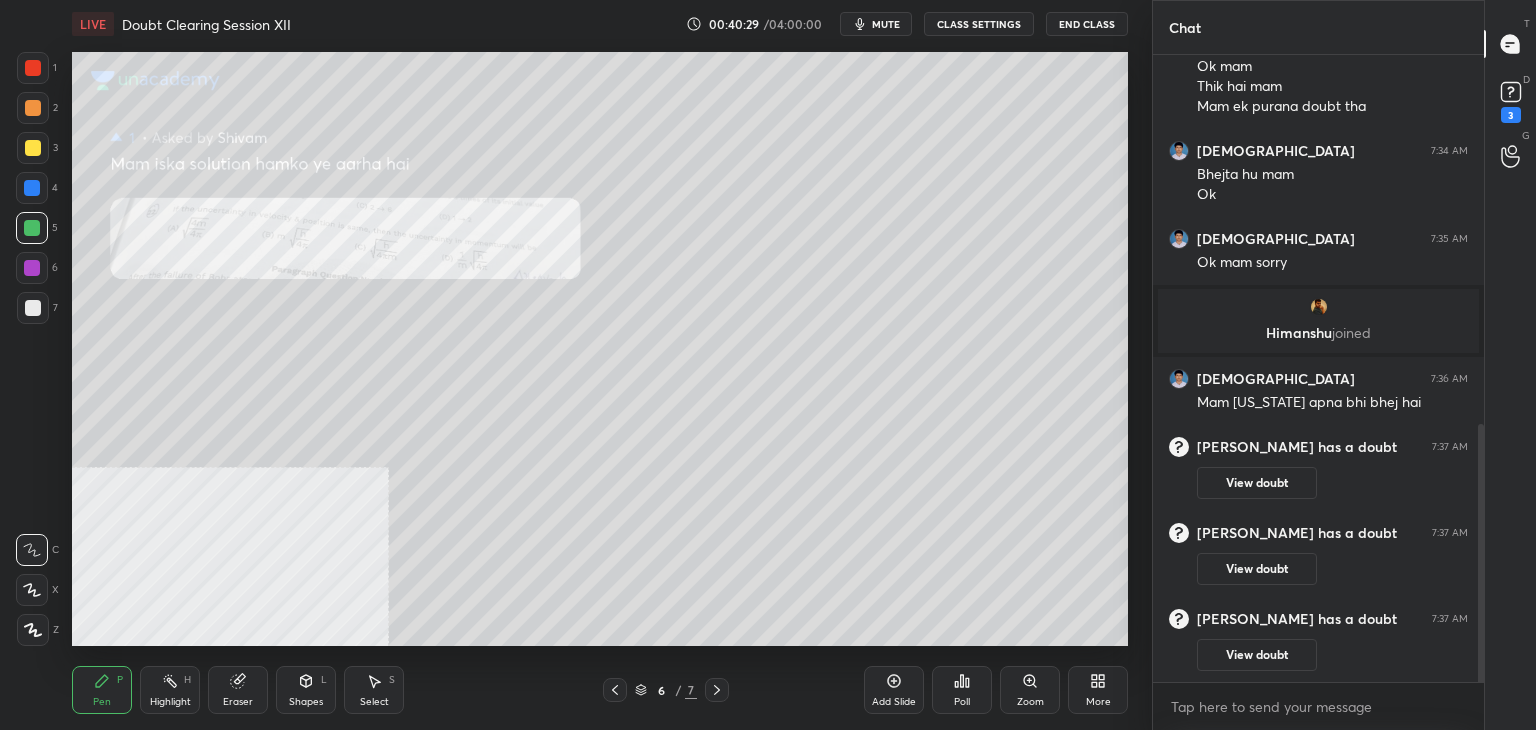 click on "Zoom" at bounding box center [1030, 690] 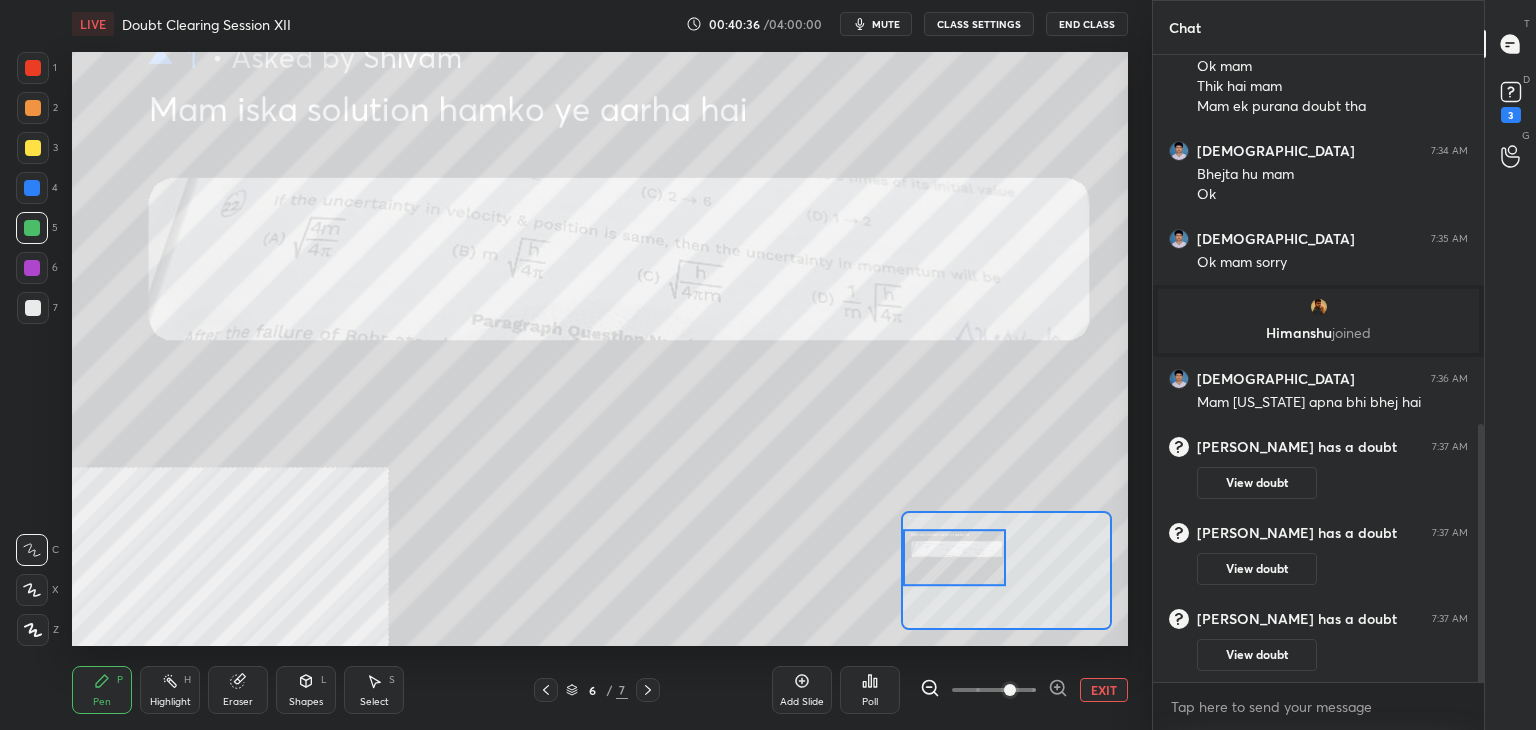 click on "EXIT" at bounding box center (1104, 690) 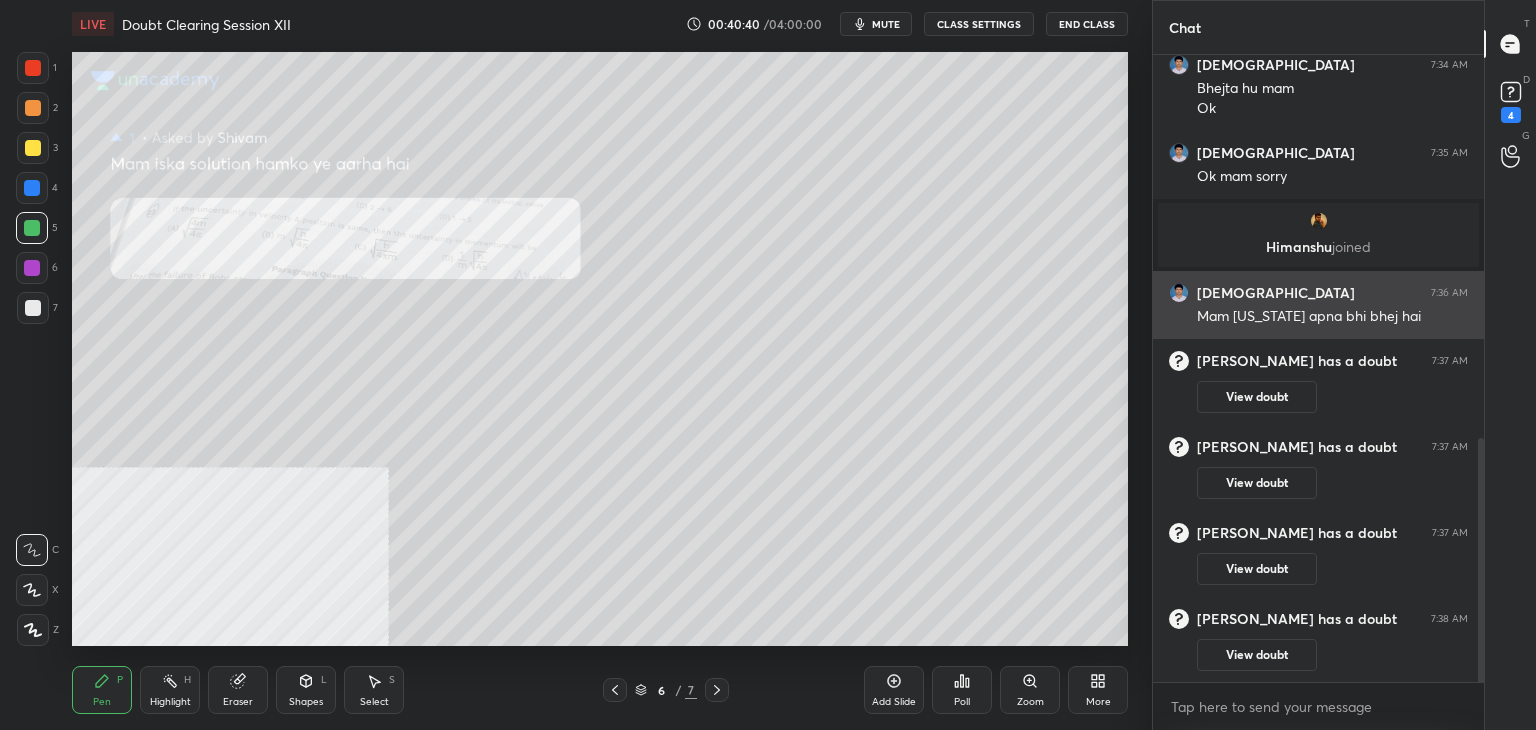 scroll, scrollTop: 1054, scrollLeft: 0, axis: vertical 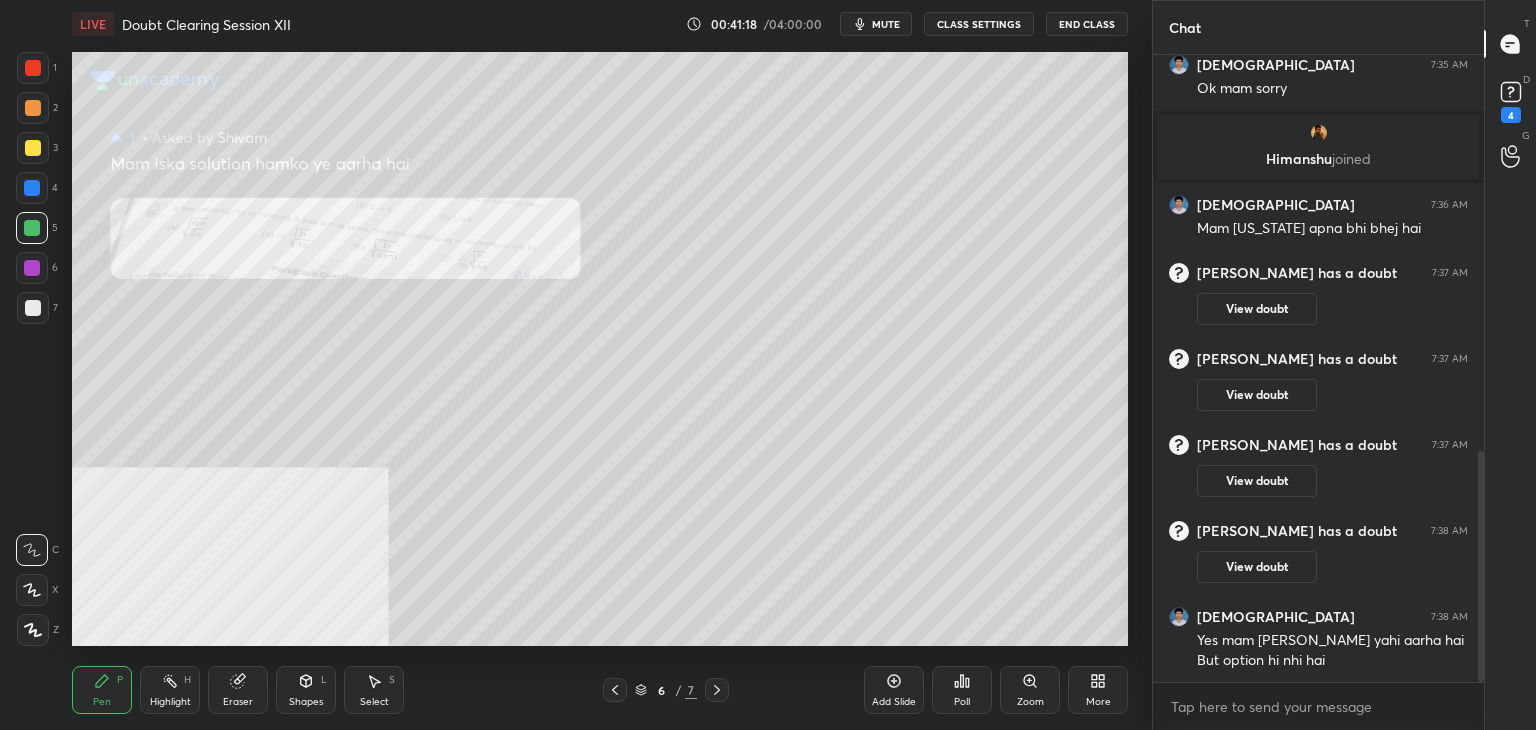 click on "Zoom" at bounding box center (1030, 702) 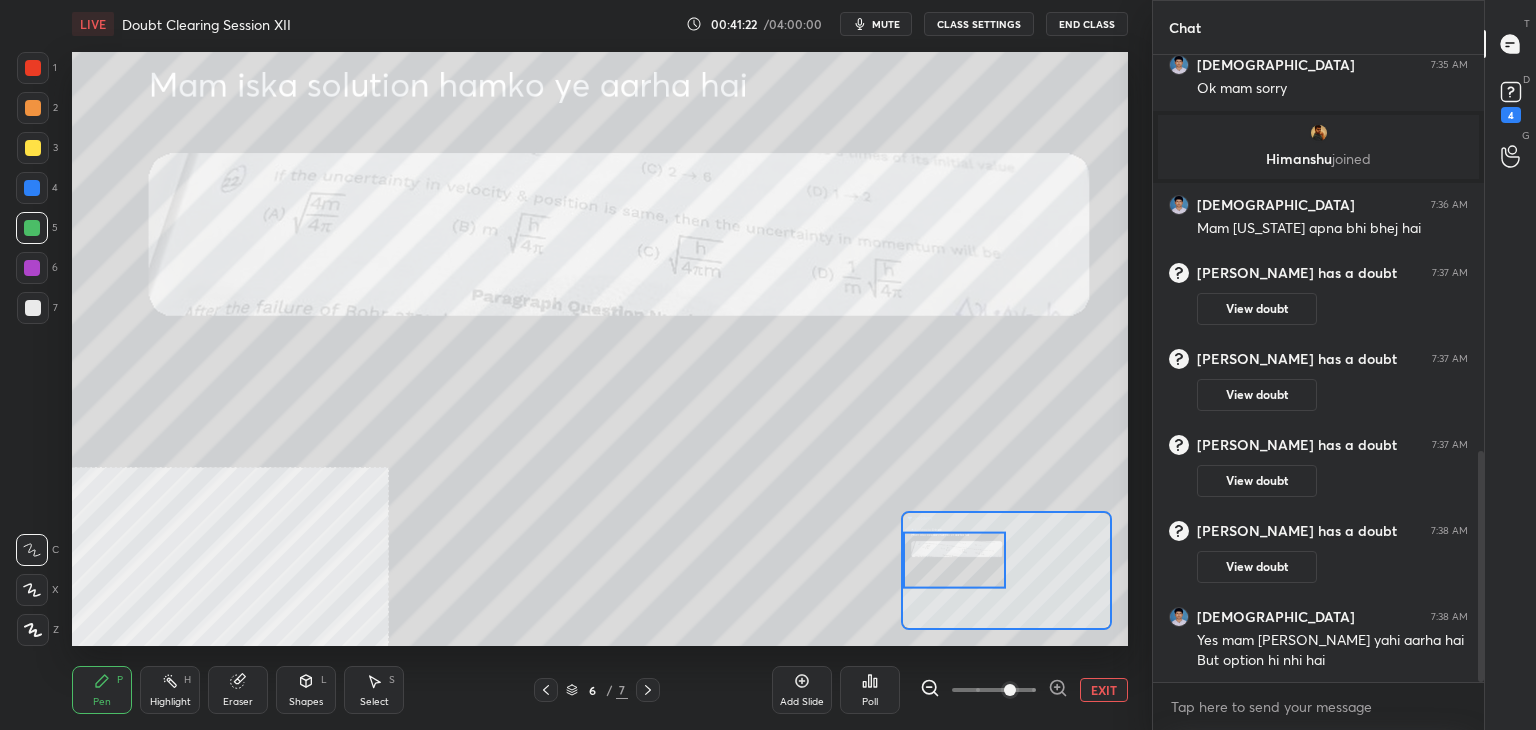 click on "1 2 3 4 5 6 7 C X Z C X Z E E Erase all   H H LIVE Doubt Clearing Session XII 00:41:22 /  04:00:00 mute CLASS SETTINGS End Class Setting up your live class Poll for   secs No correct answer Start poll Back Doubt Clearing Session XII • L12 of Doubt Clearing Course on Chemistry for IIT JEE - Part I [MEDICAL_DATA][PERSON_NAME] Pen P Highlight H Eraser Shapes L Select S 6 / 7 Add Slide Poll EXIT" at bounding box center (576, 365) 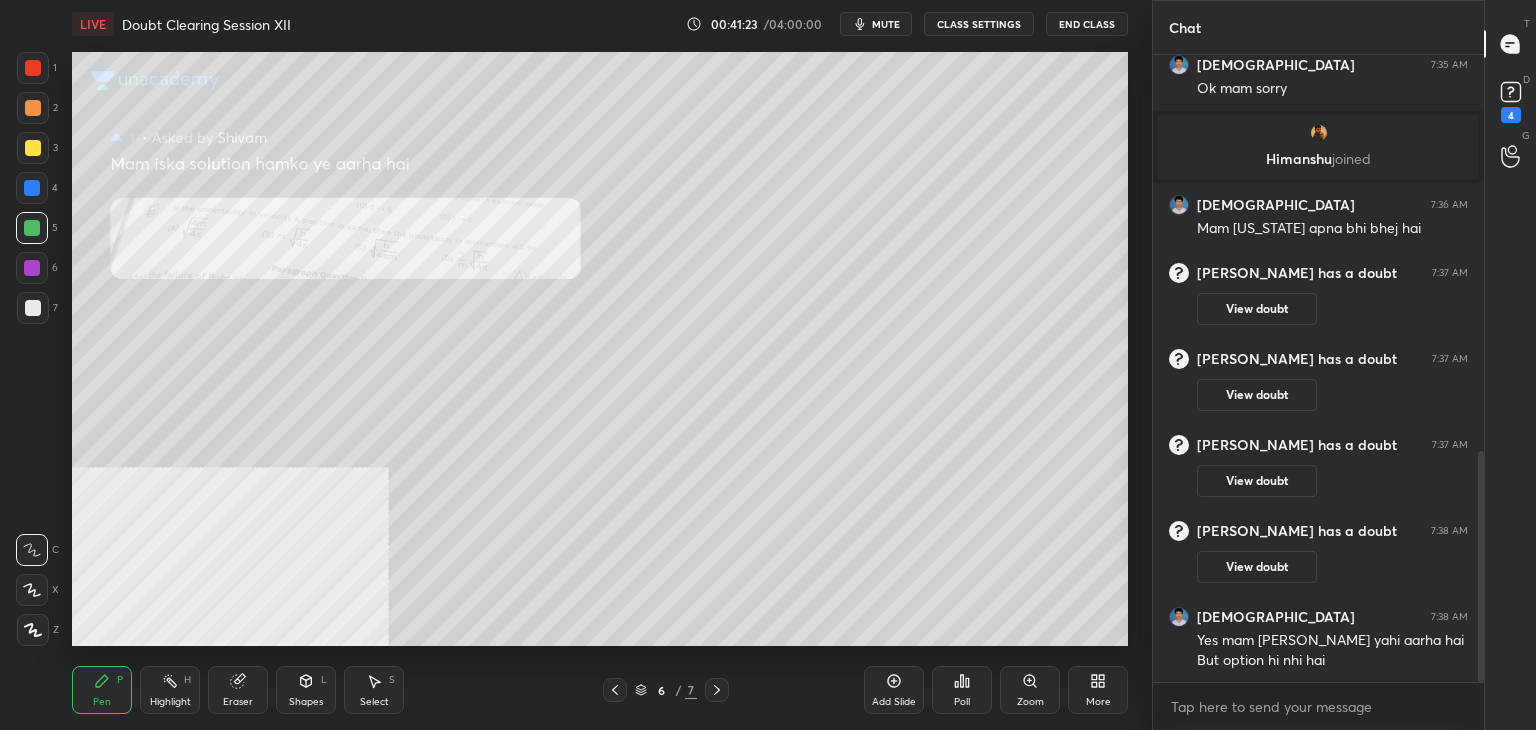 click 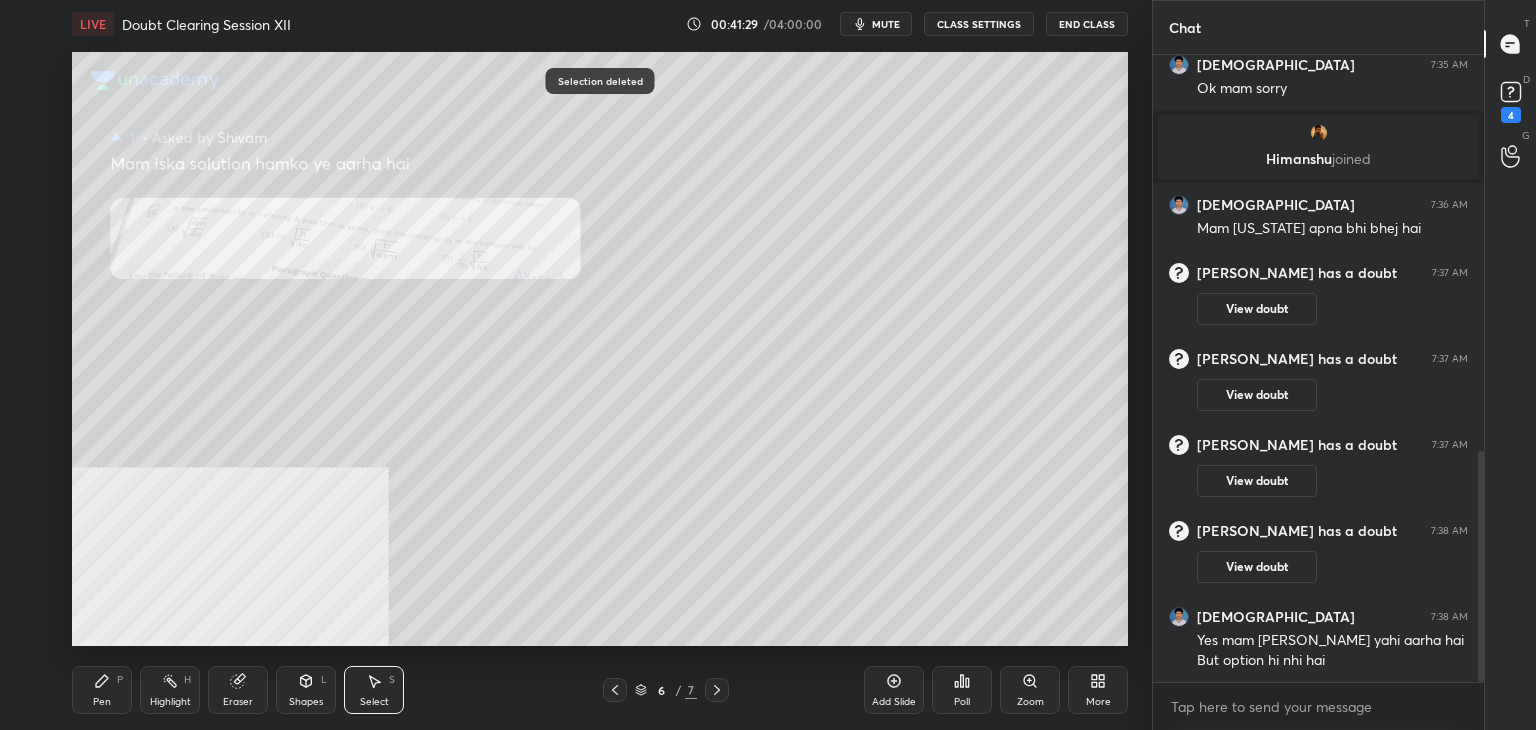 click on "Pen P" at bounding box center [102, 690] 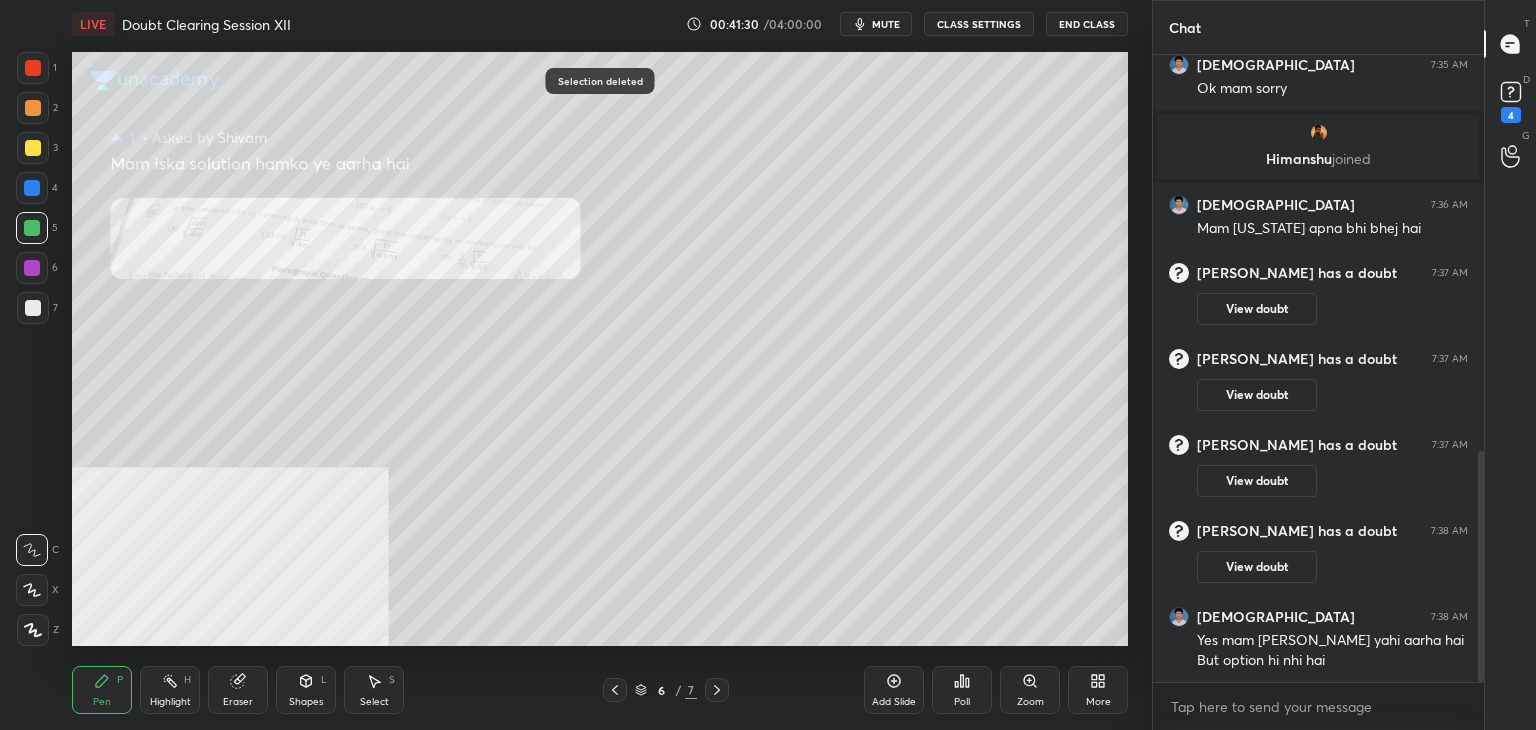 click 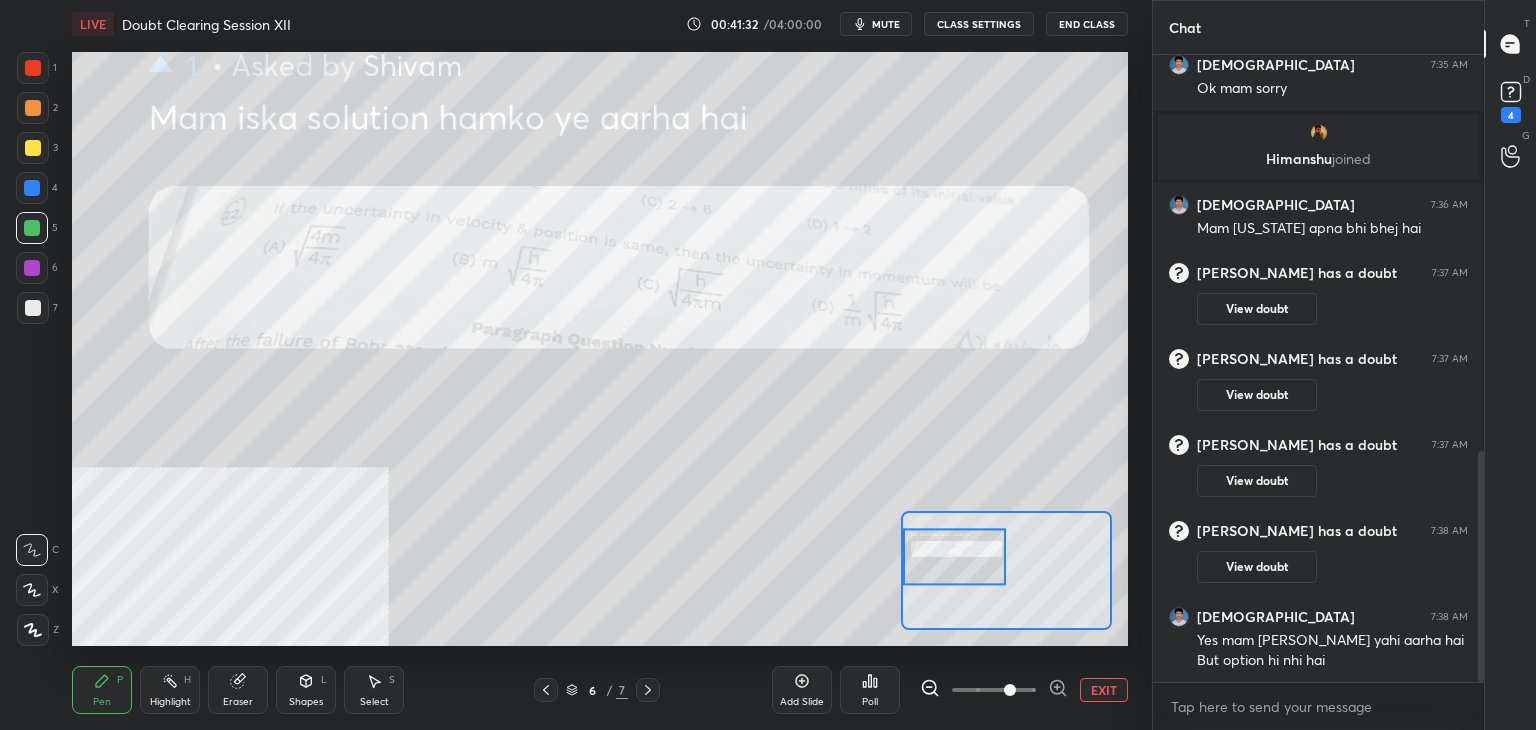 click at bounding box center [33, 68] 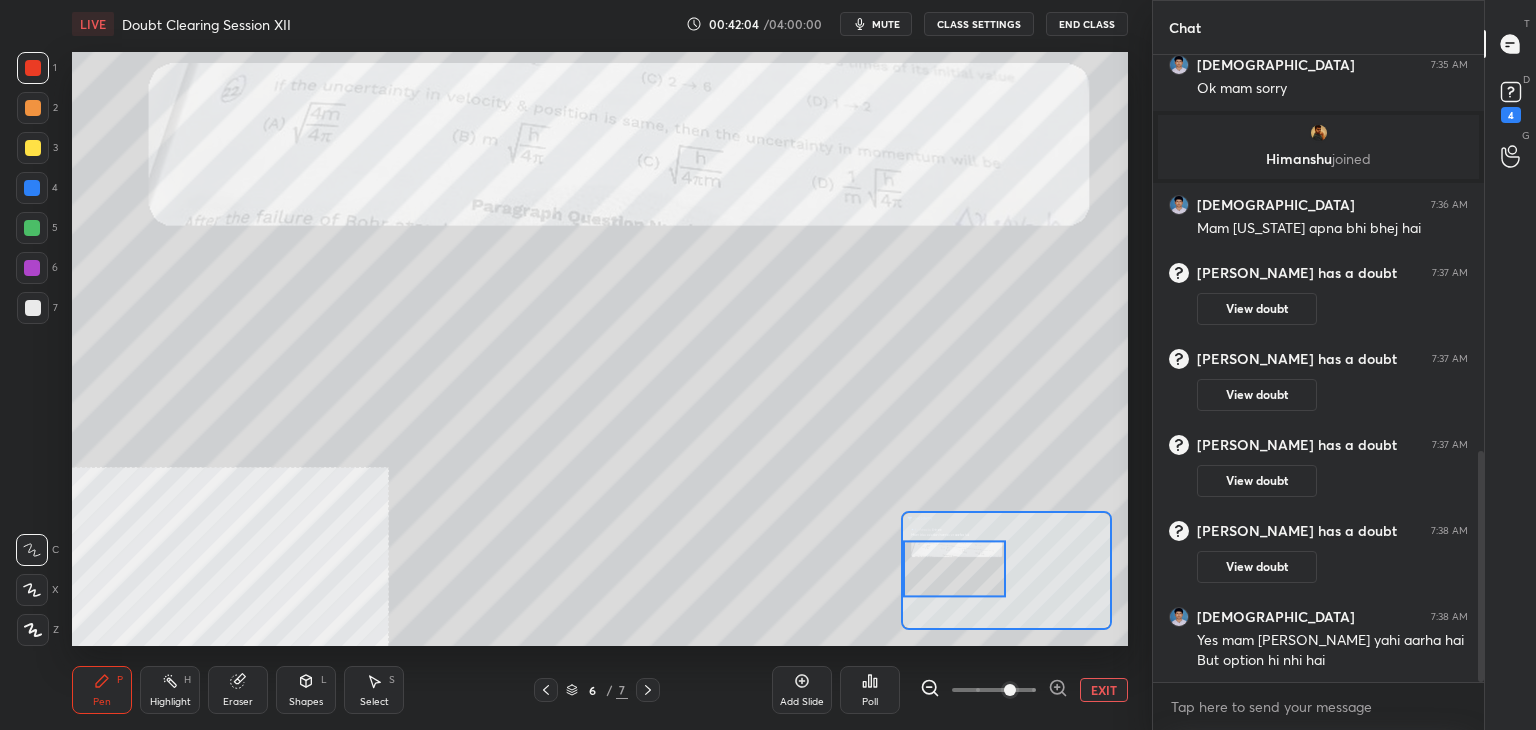 click on "Select" at bounding box center [374, 702] 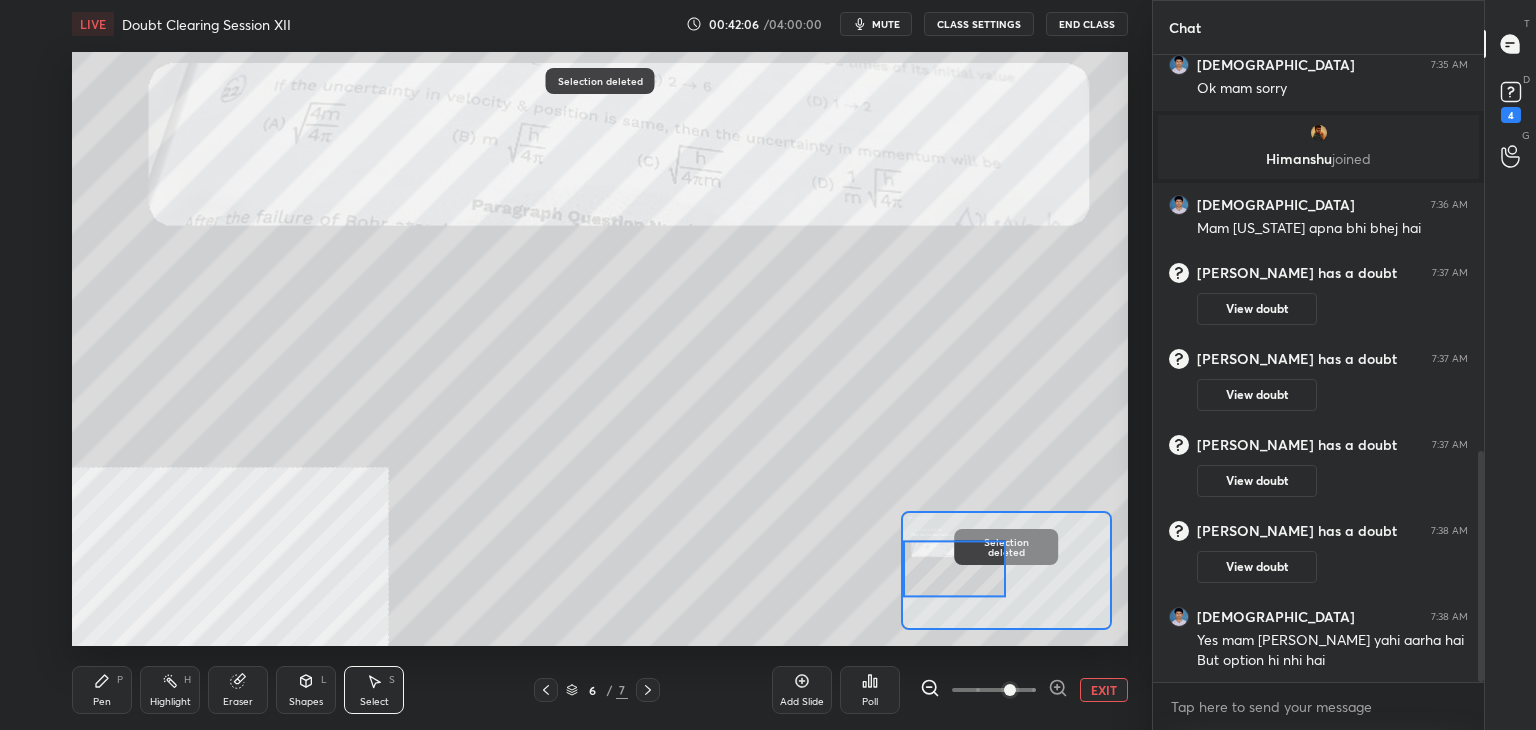 click on "Pen P" at bounding box center [102, 690] 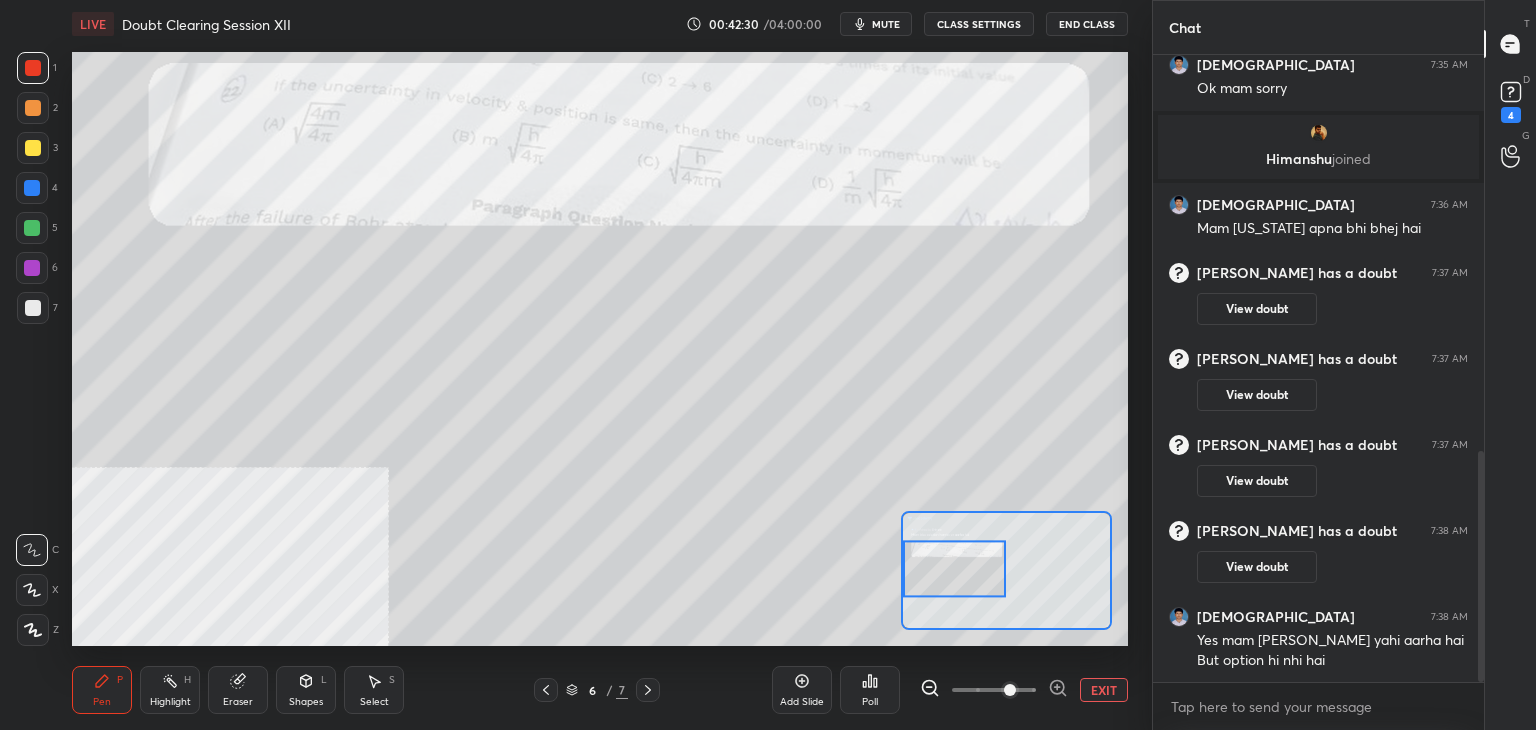 click on "Eraser" at bounding box center [238, 690] 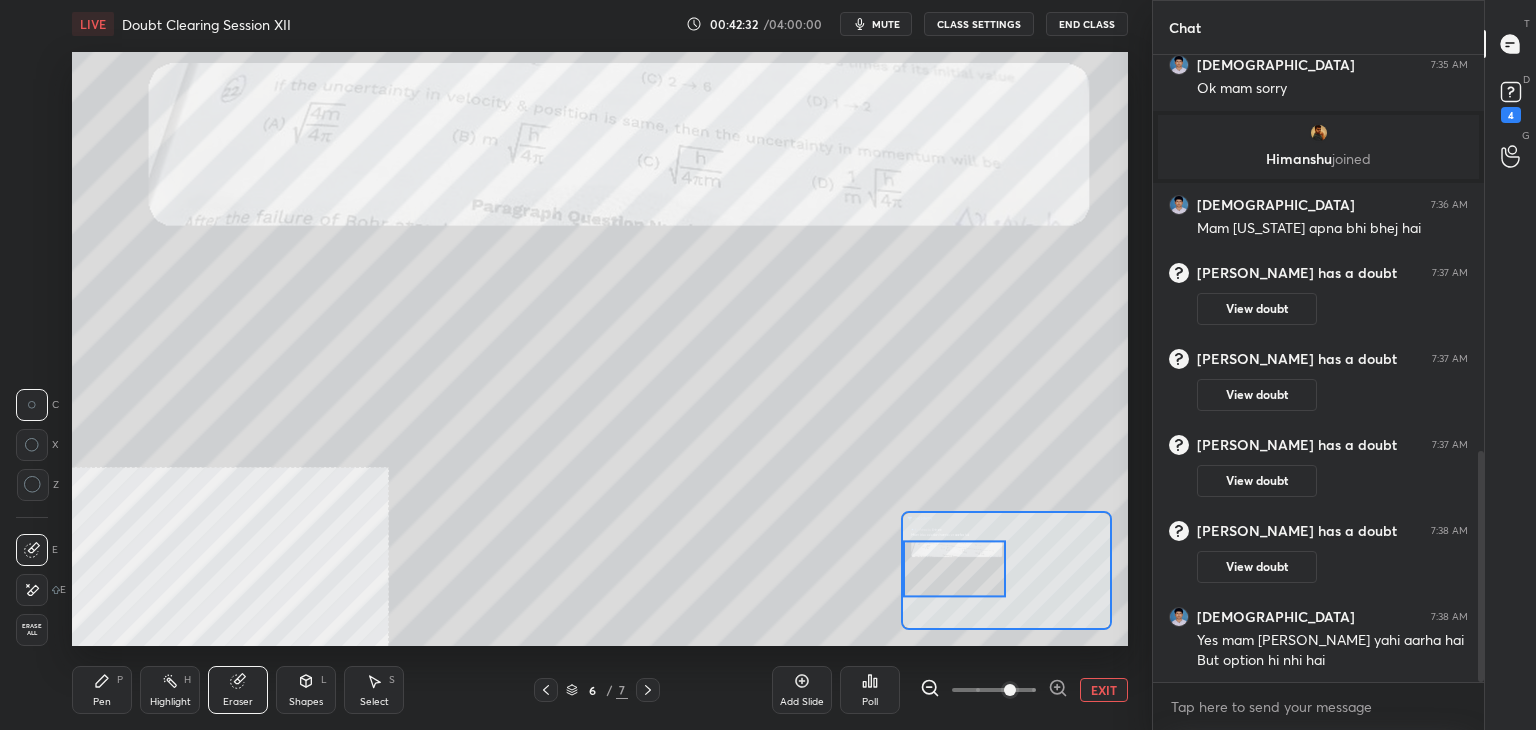 click on "Pen P" at bounding box center (102, 690) 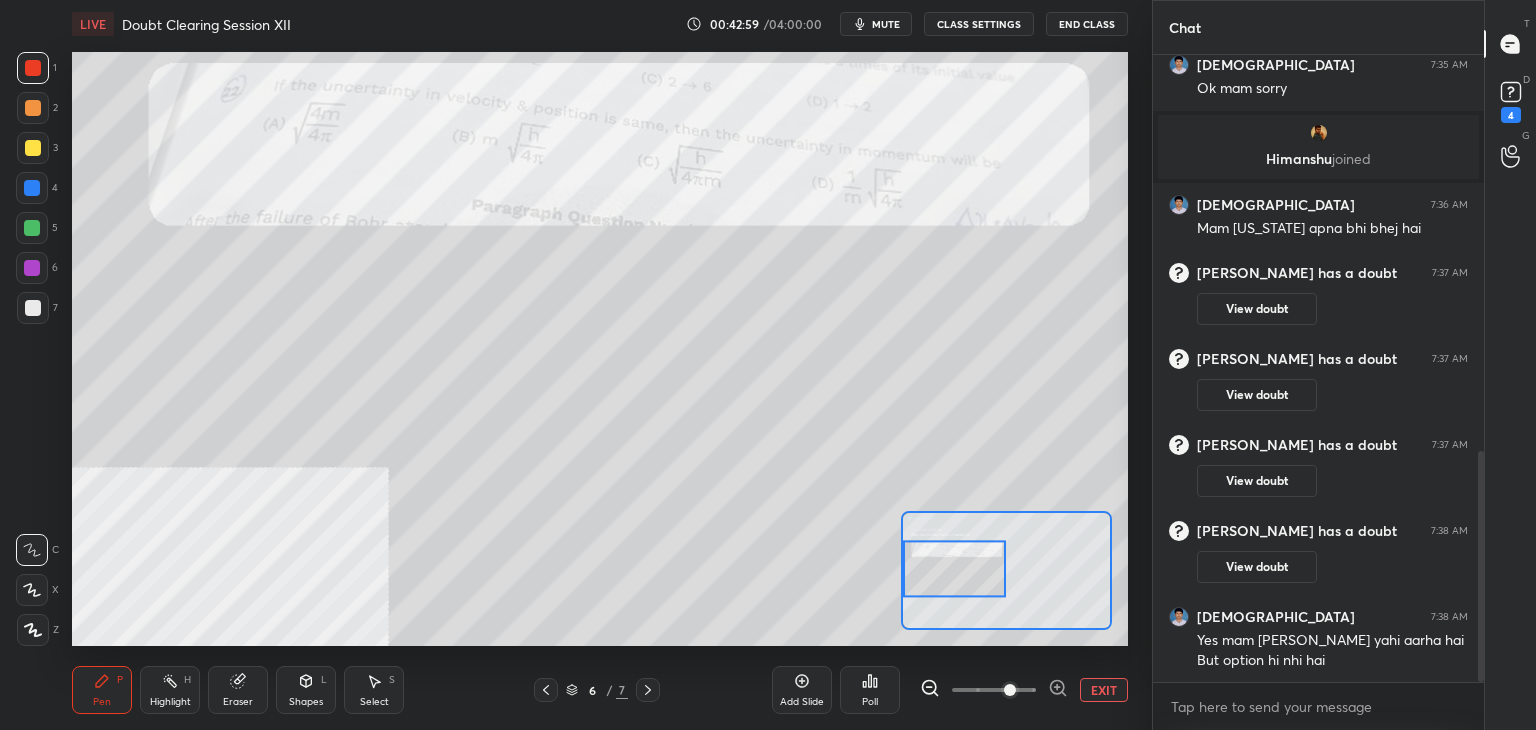 click 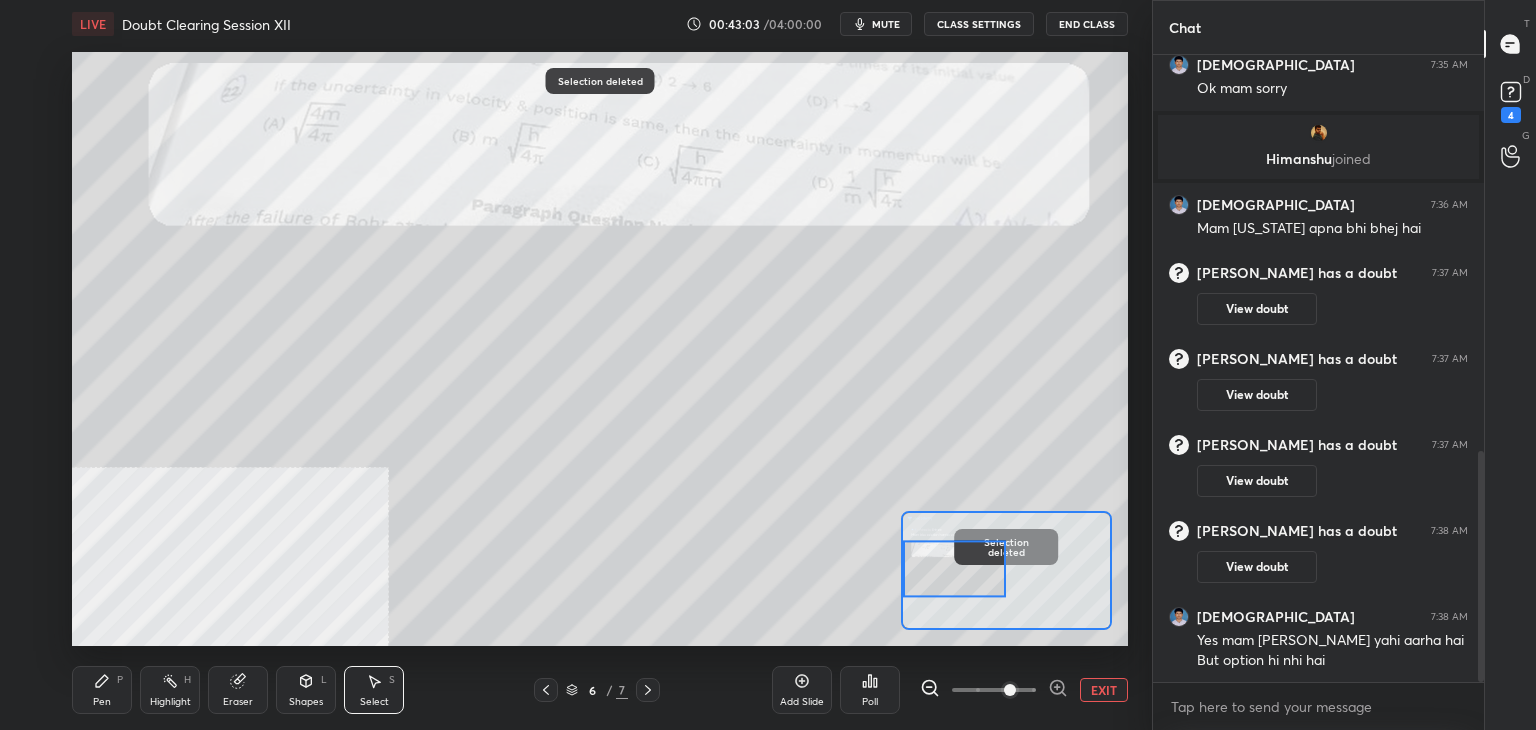 click on "Pen P" at bounding box center (102, 690) 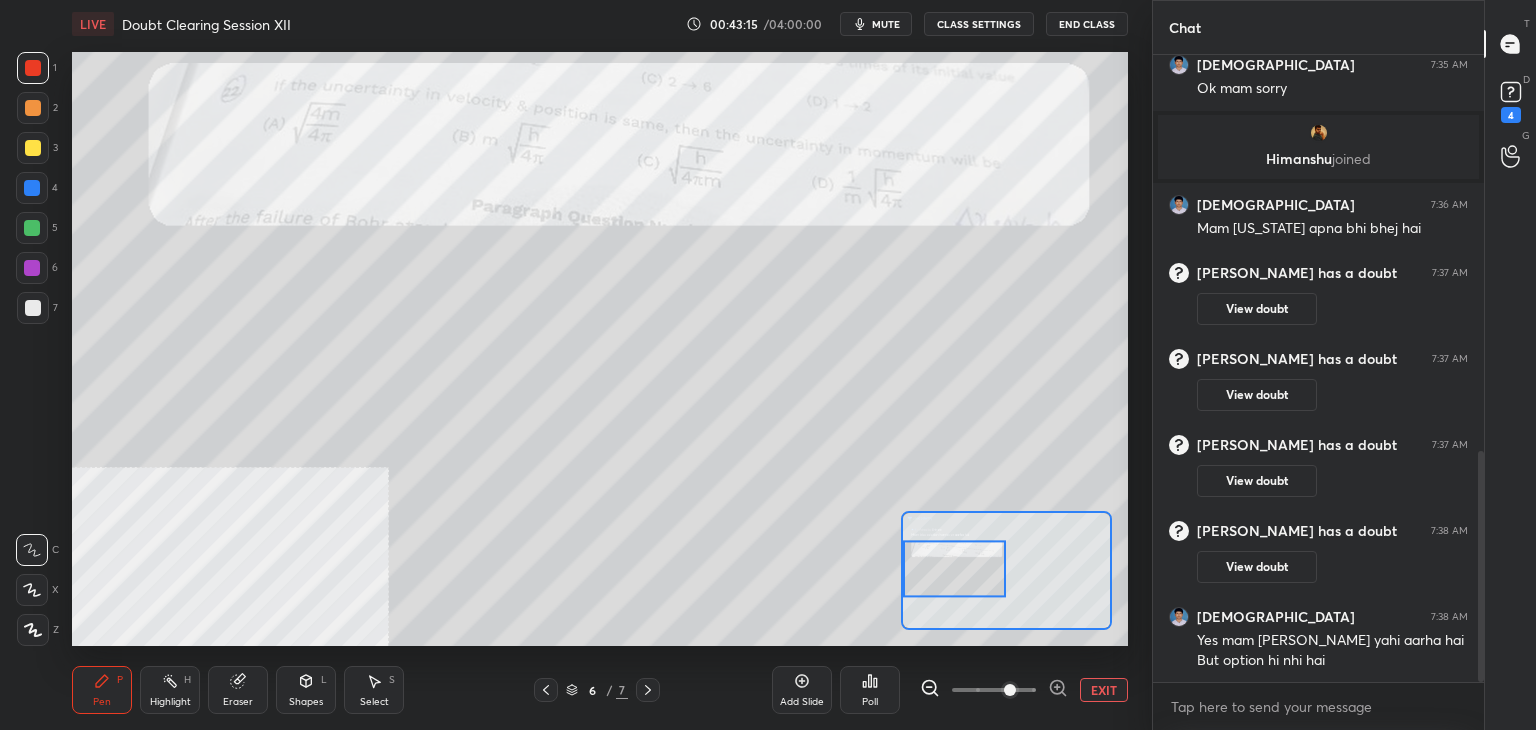 click at bounding box center [32, 188] 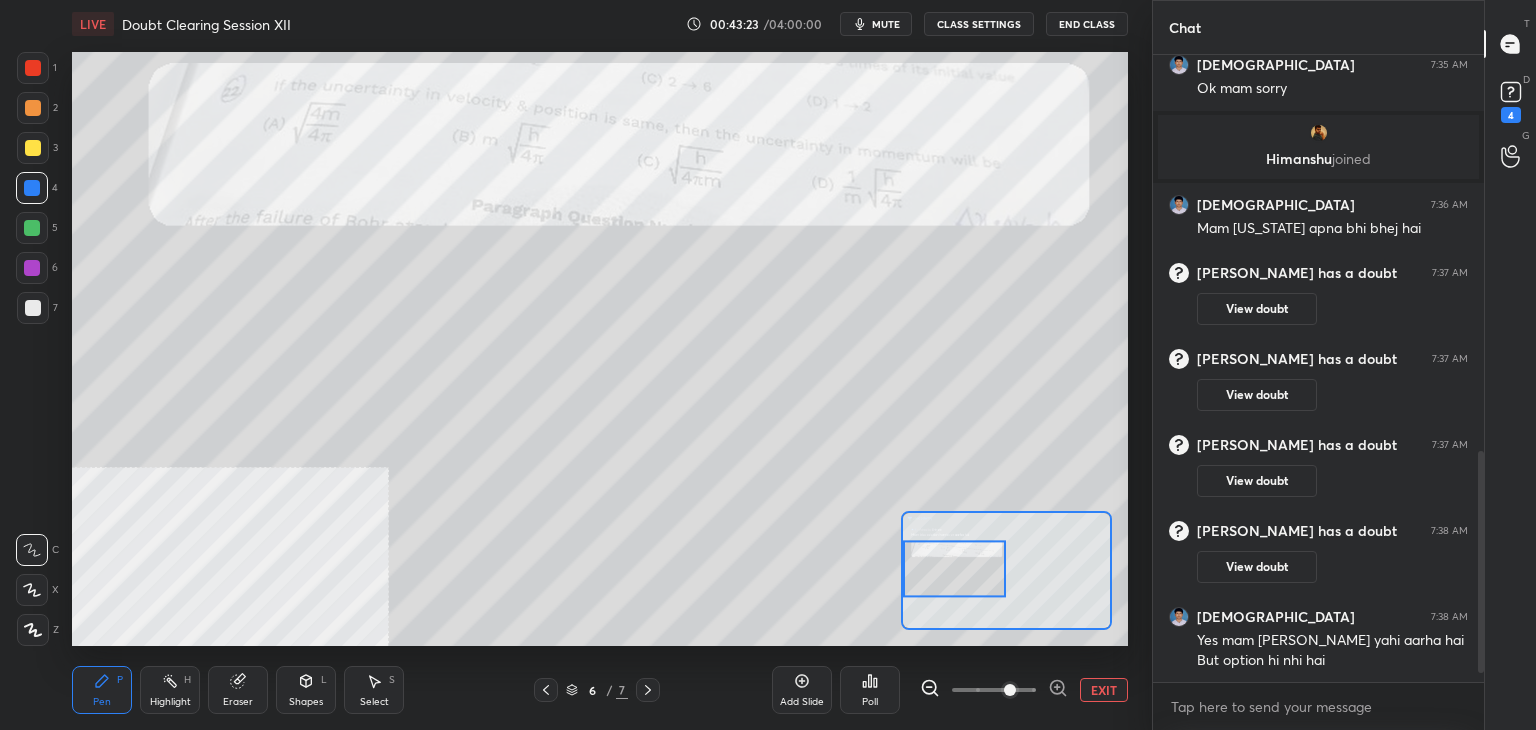 scroll, scrollTop: 1142, scrollLeft: 0, axis: vertical 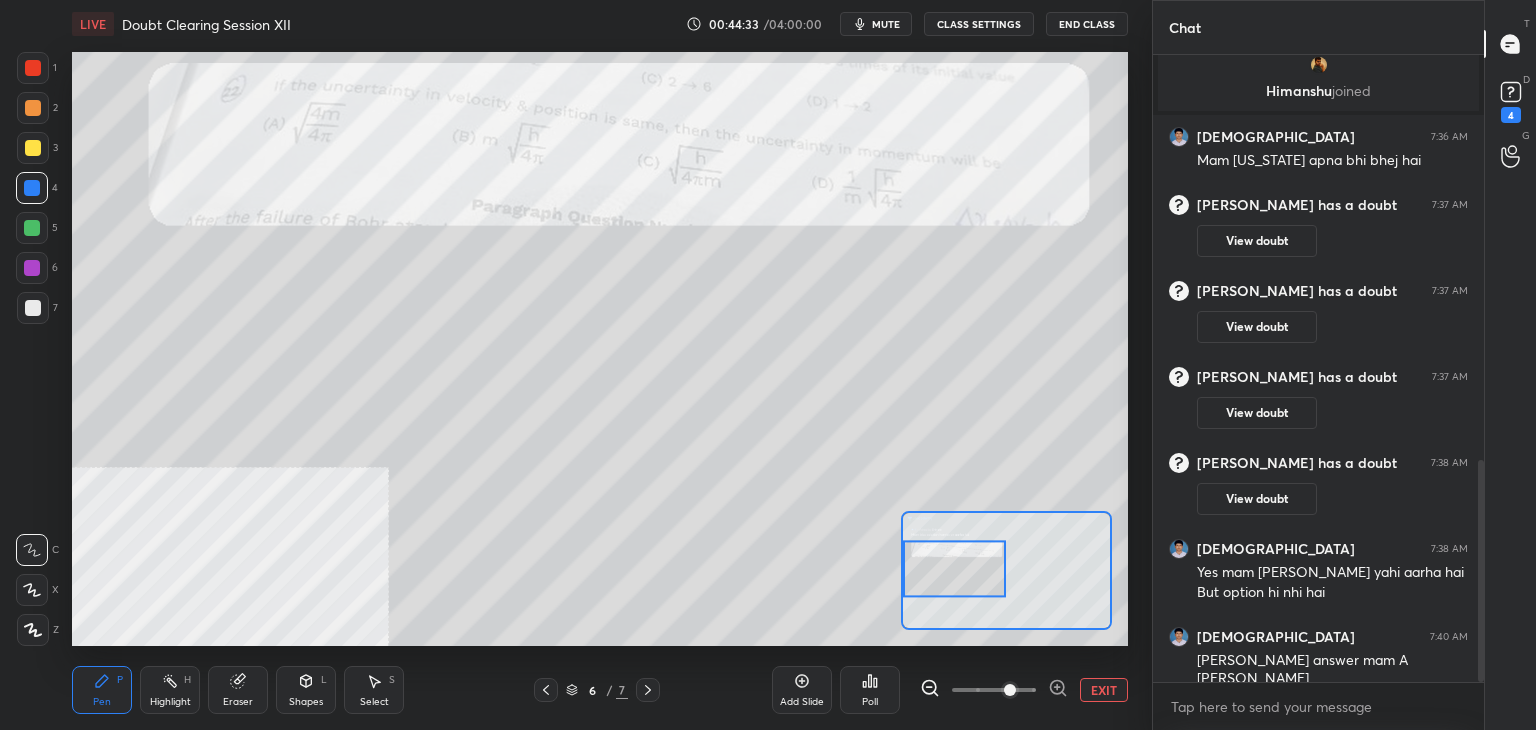 click on "Eraser" at bounding box center [238, 690] 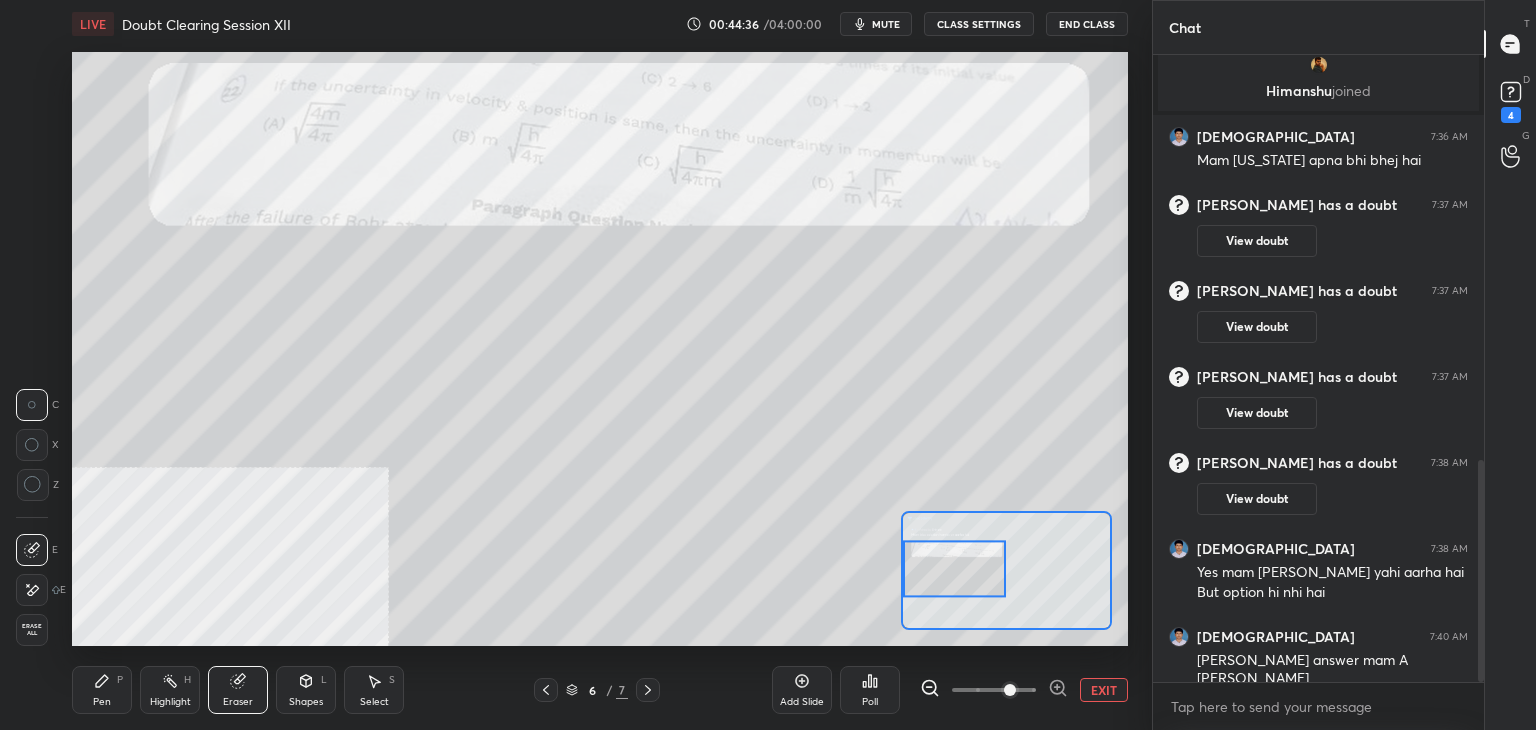 click on "Pen P" at bounding box center [102, 690] 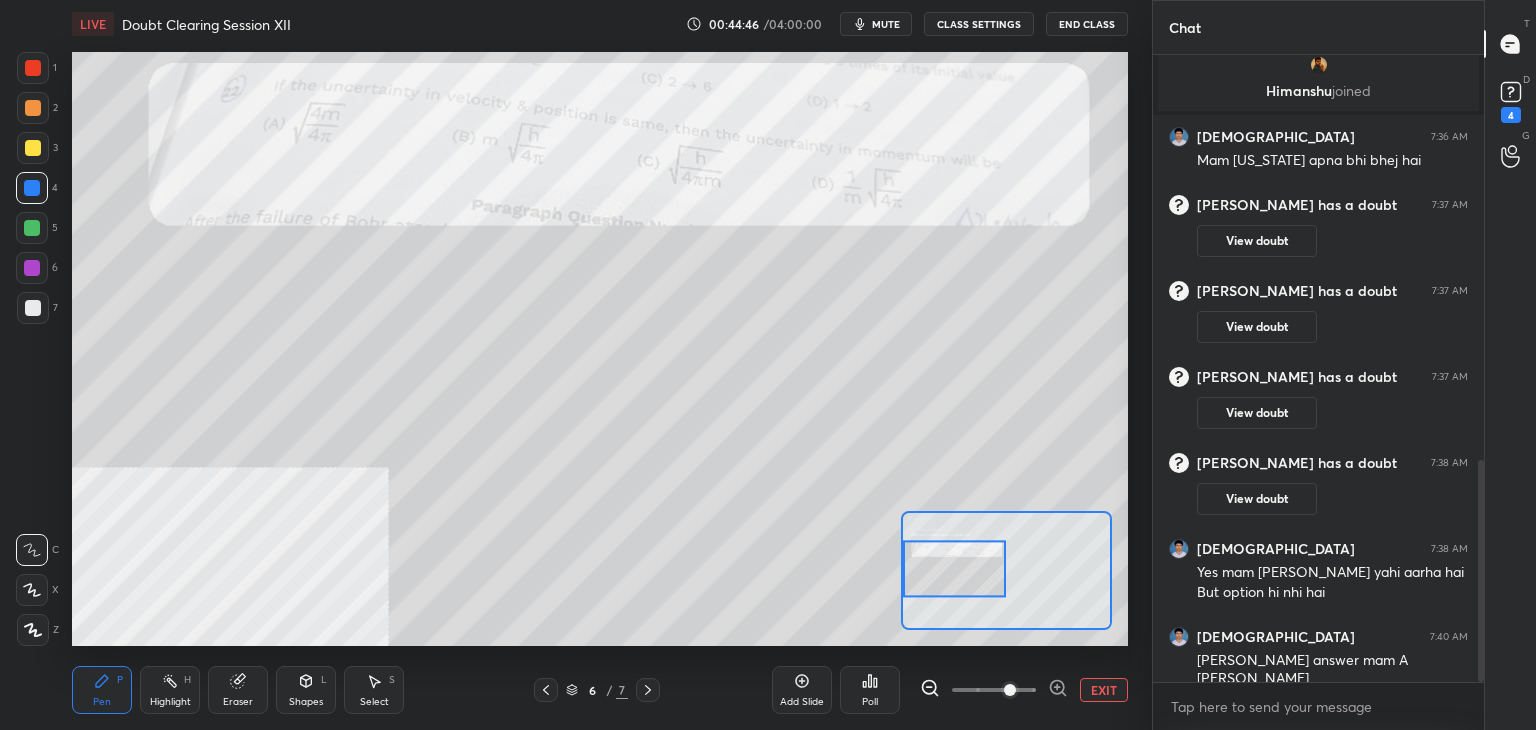 click on "Eraser" at bounding box center (238, 690) 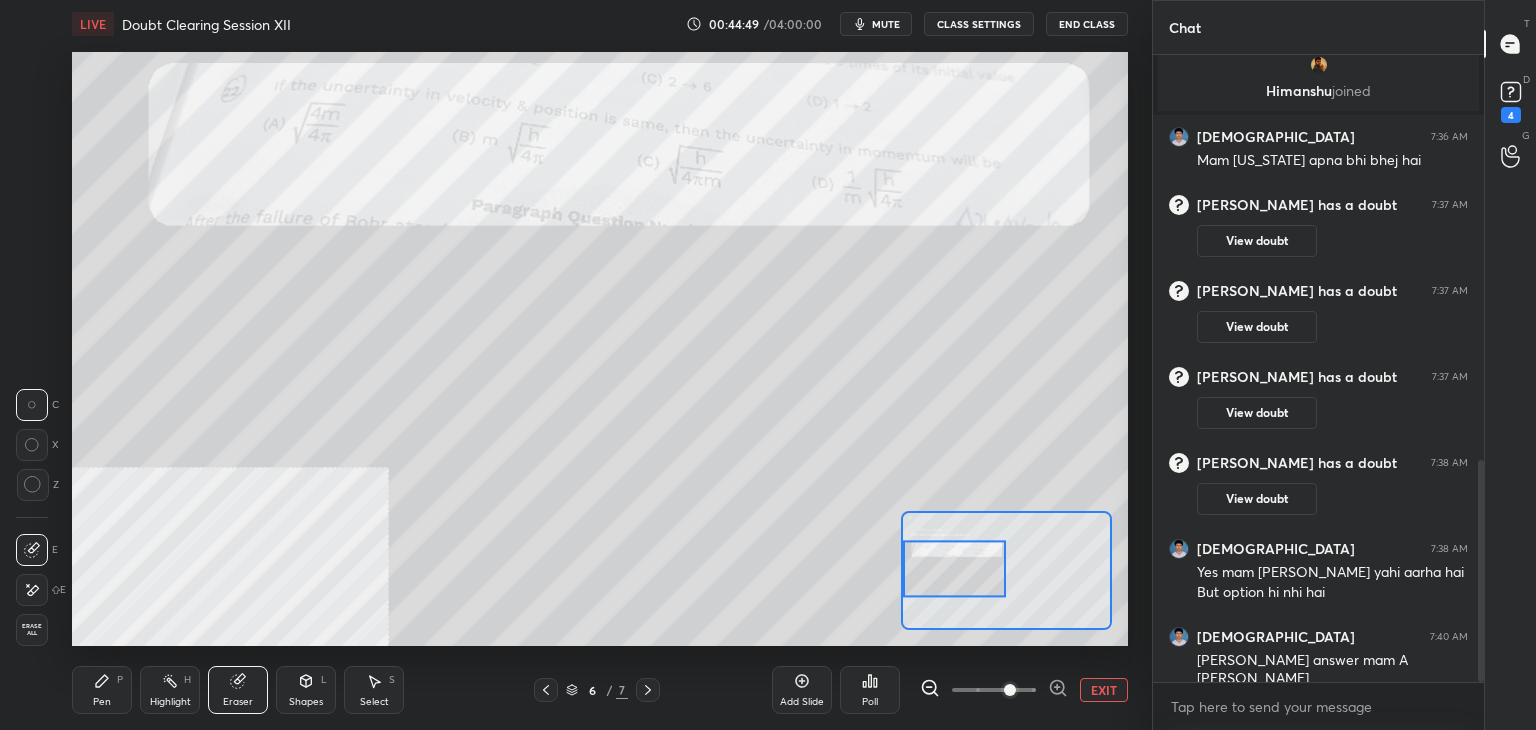 click on "Pen P" at bounding box center [102, 690] 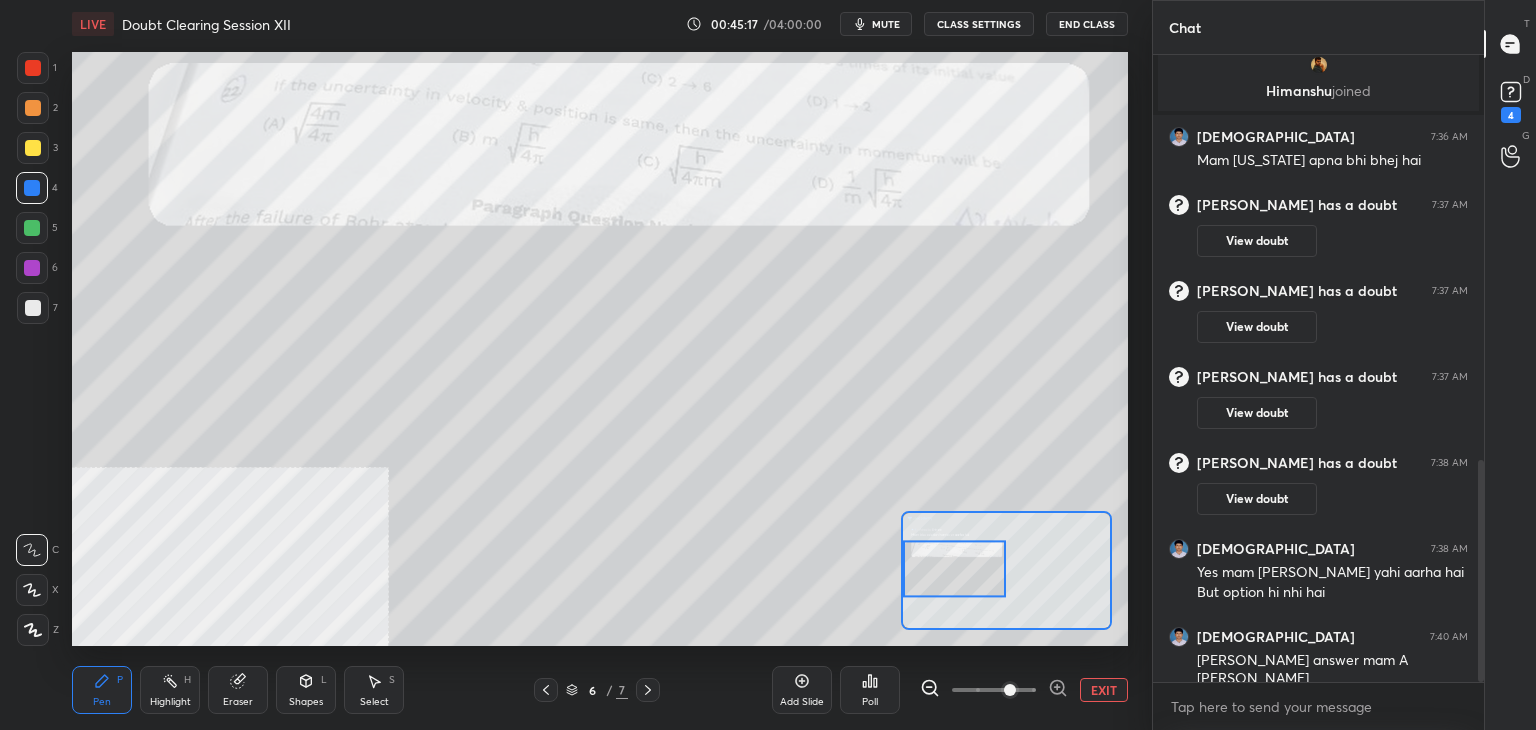 click on "Eraser" at bounding box center [238, 690] 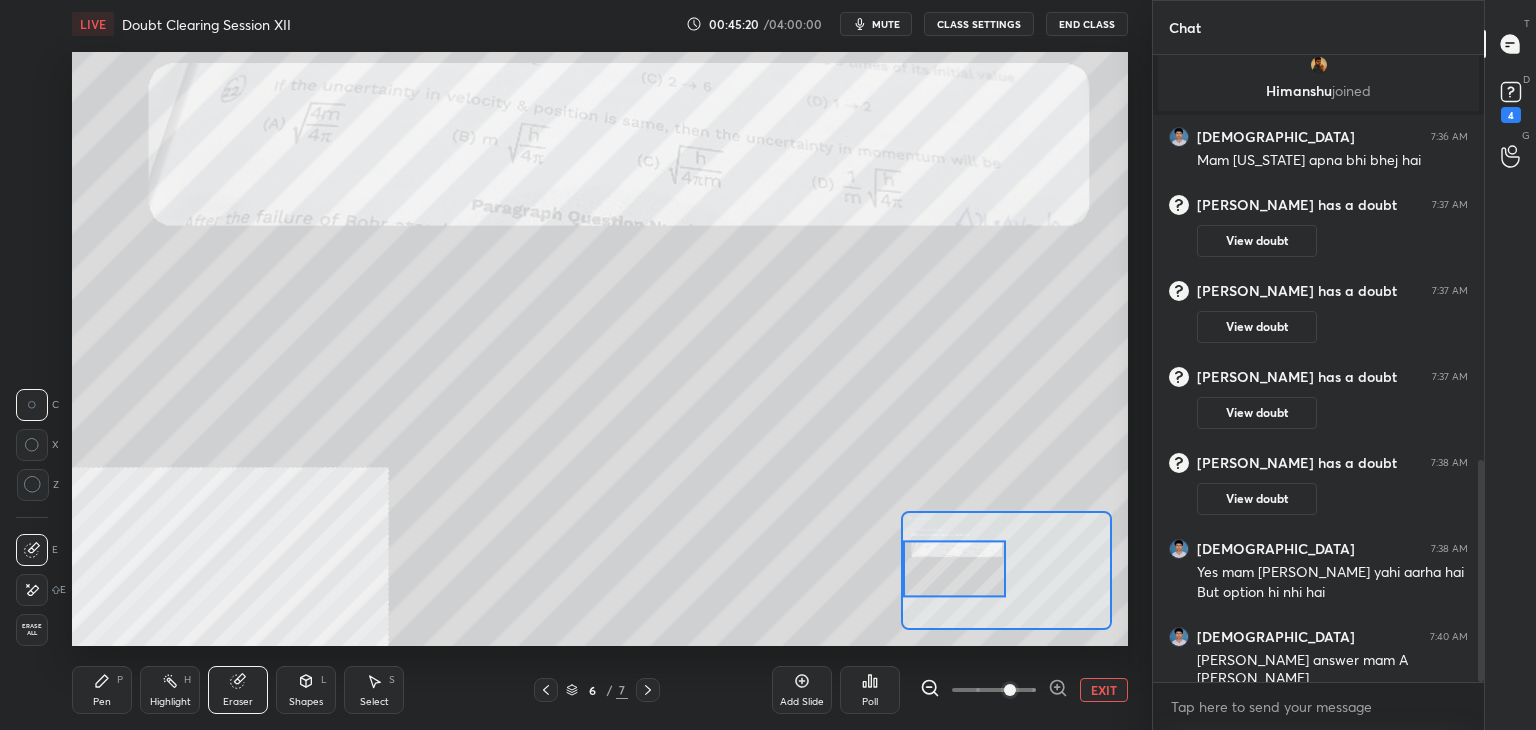 click 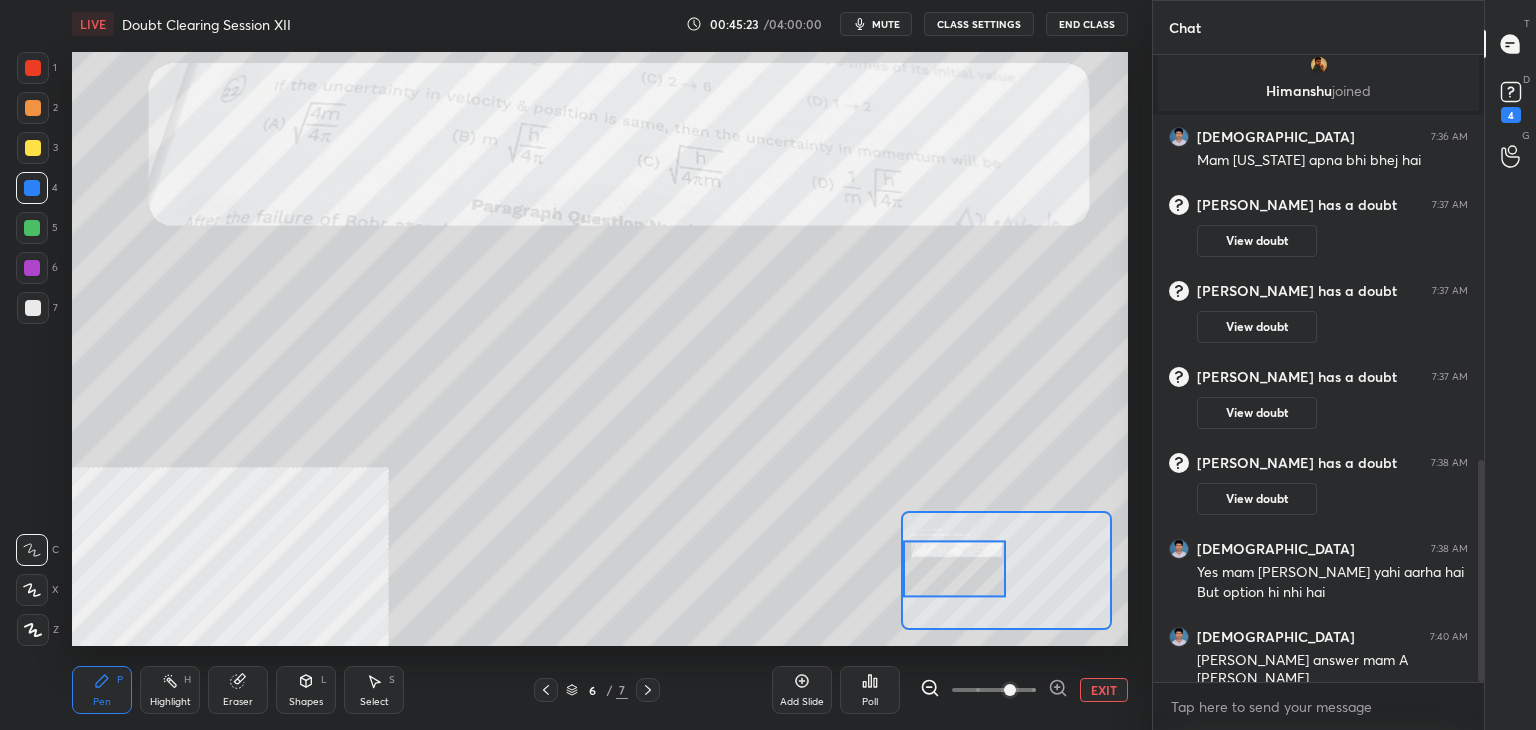 click on "Add Slide Poll EXIT" at bounding box center (950, 690) 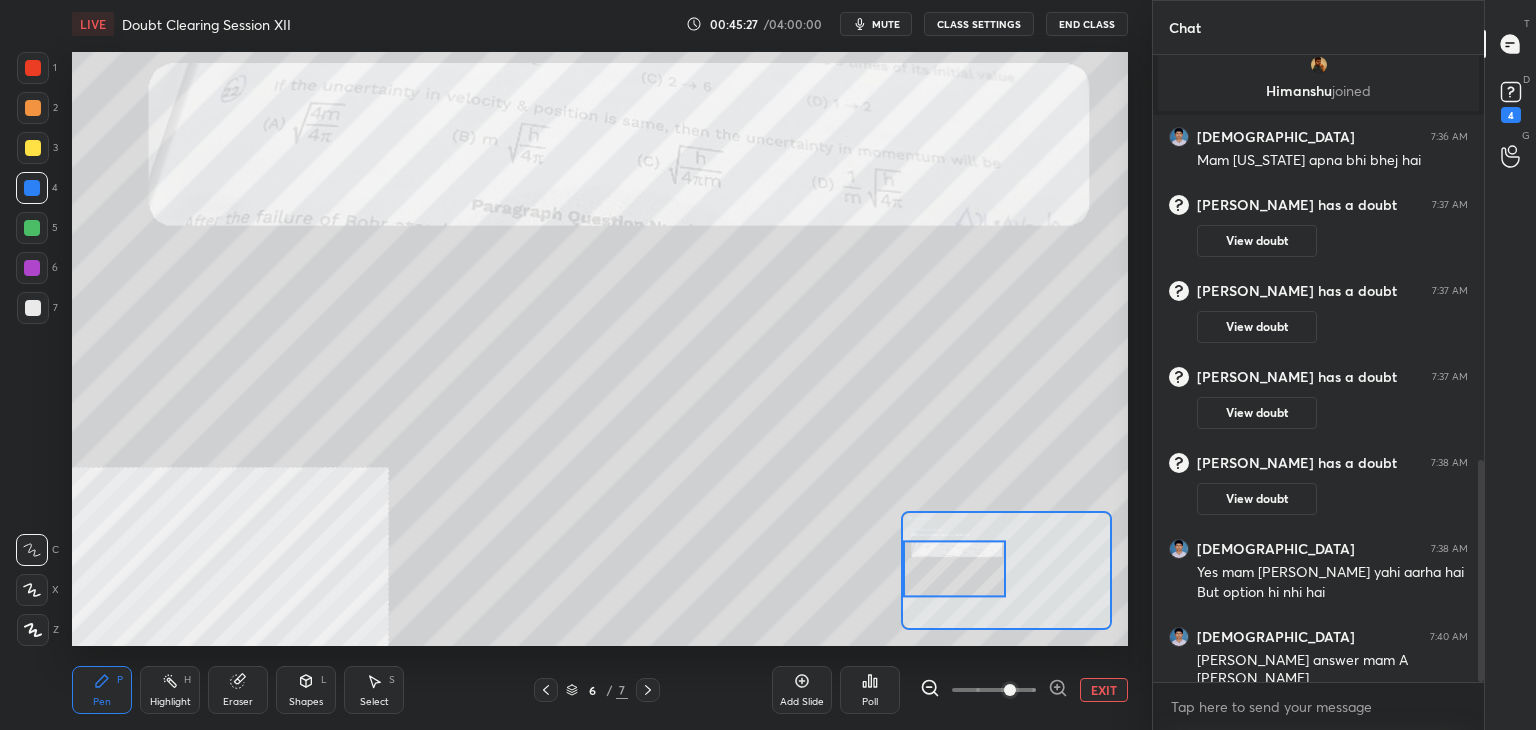 click on "EXIT" at bounding box center [1104, 690] 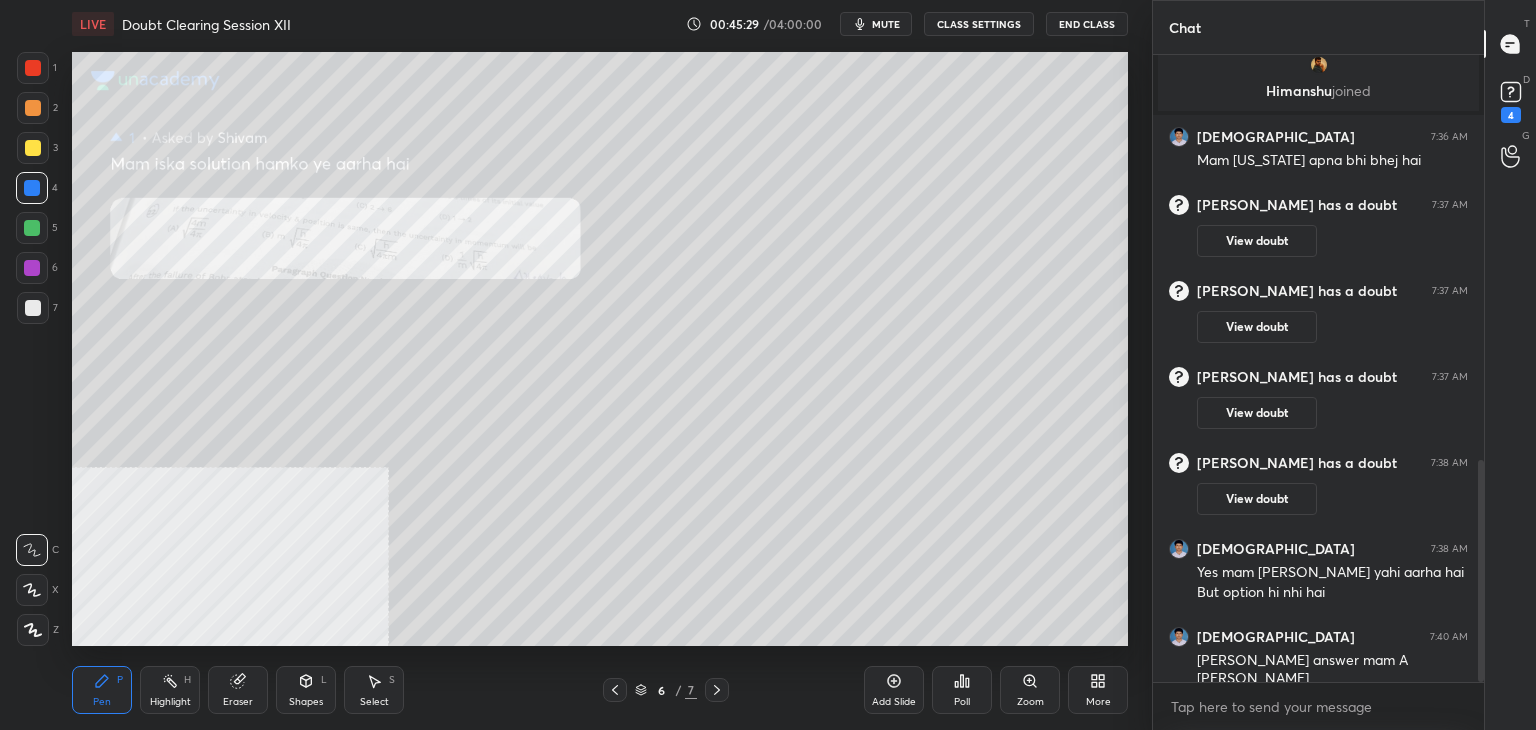 click on "6 / 7" at bounding box center [666, 690] 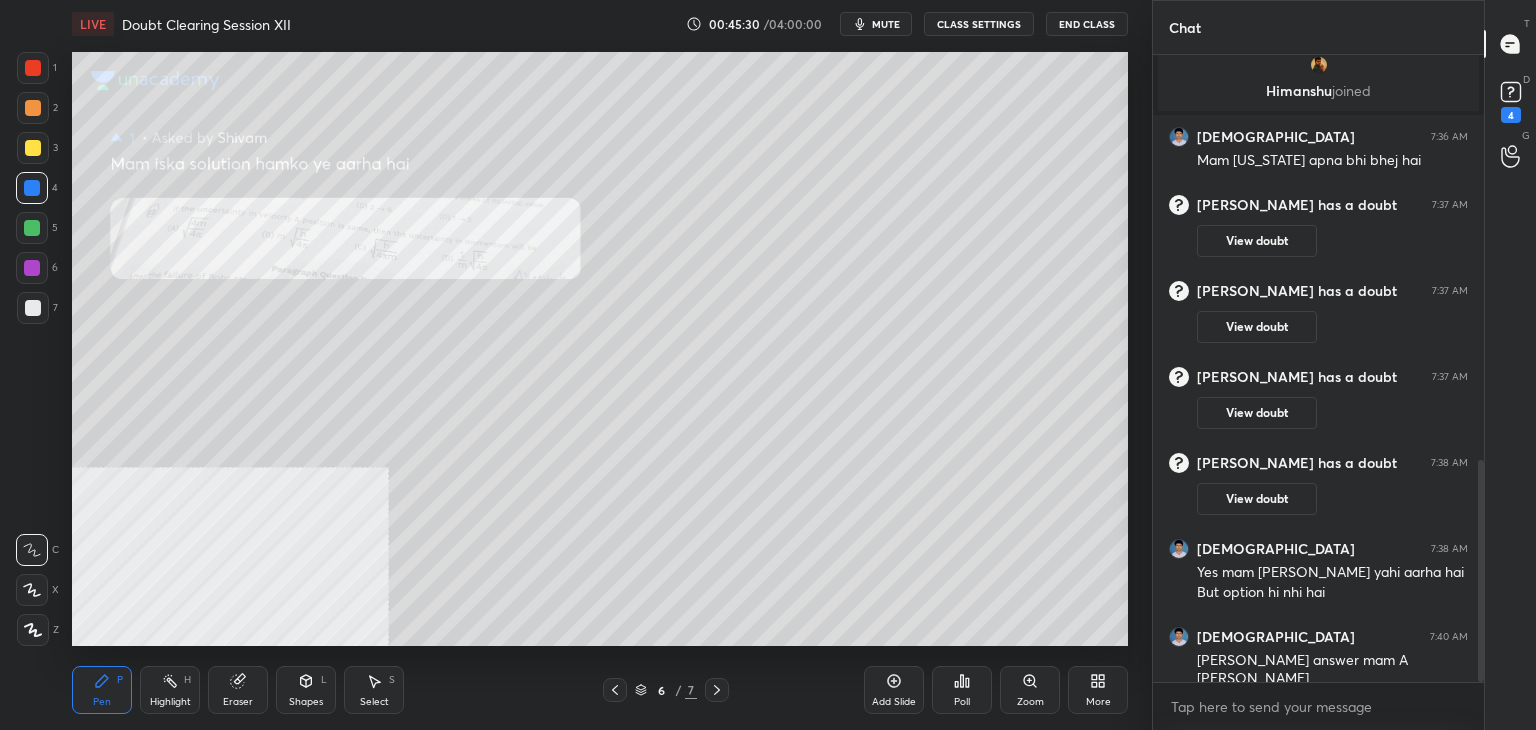click at bounding box center (717, 690) 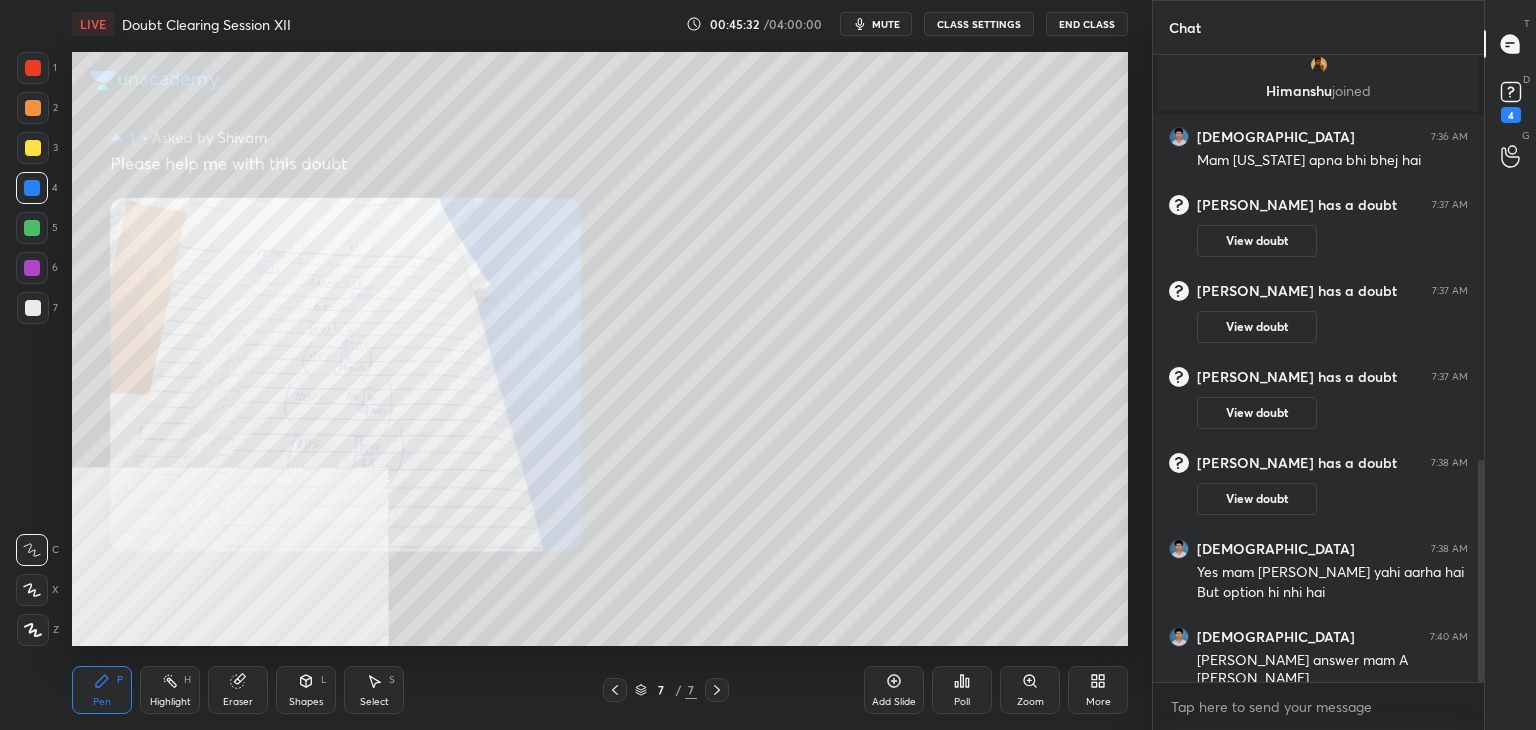 click at bounding box center [615, 690] 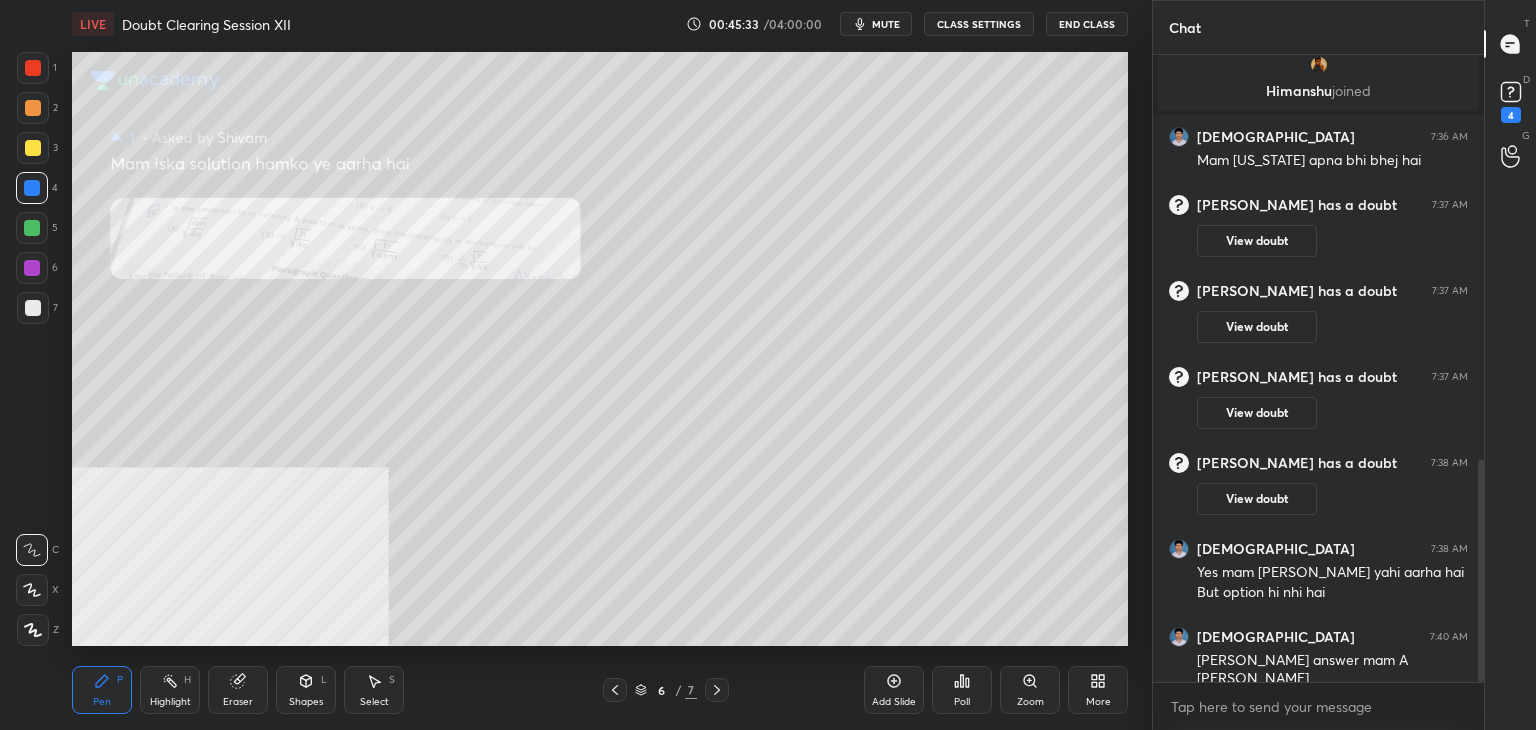 click on "Zoom" at bounding box center (1030, 702) 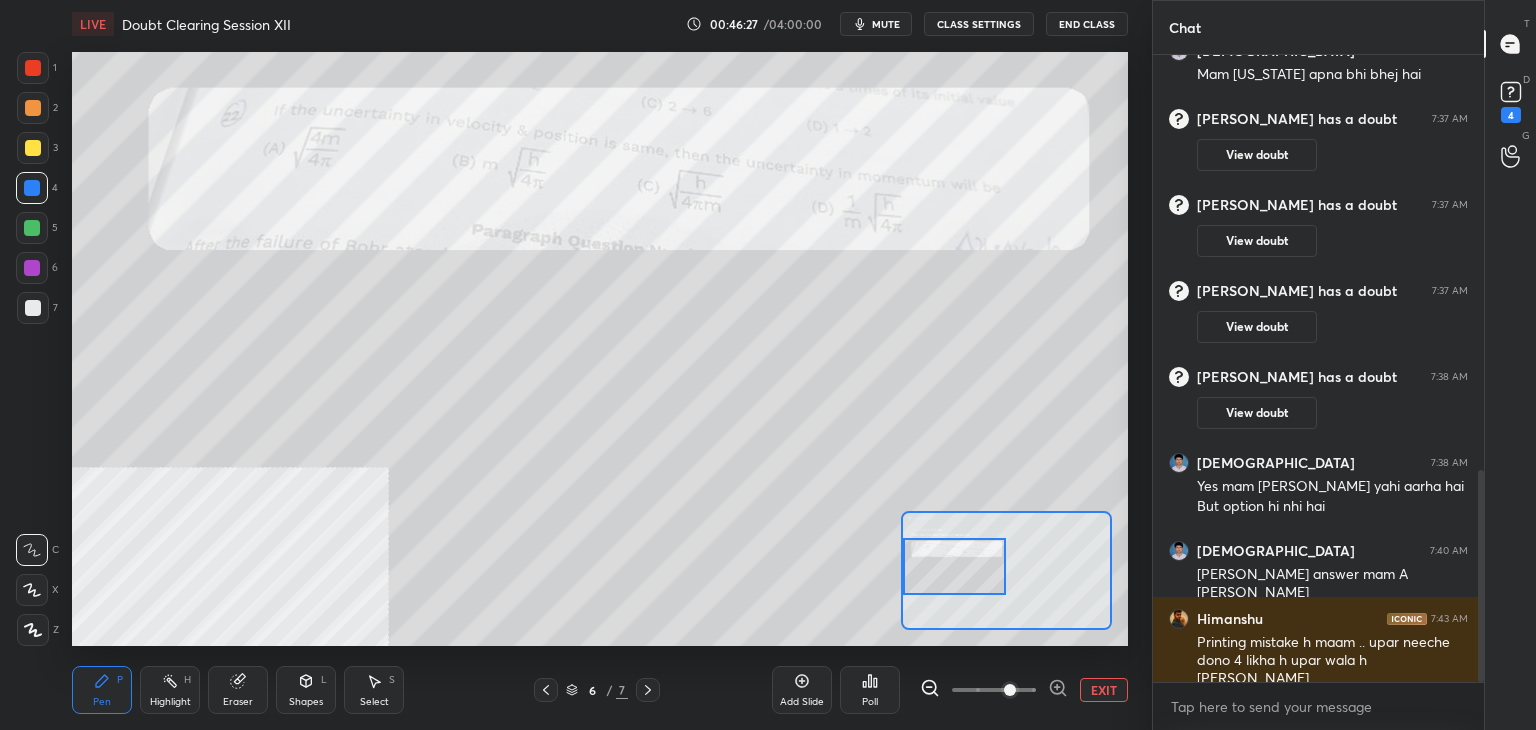 scroll, scrollTop: 1314, scrollLeft: 0, axis: vertical 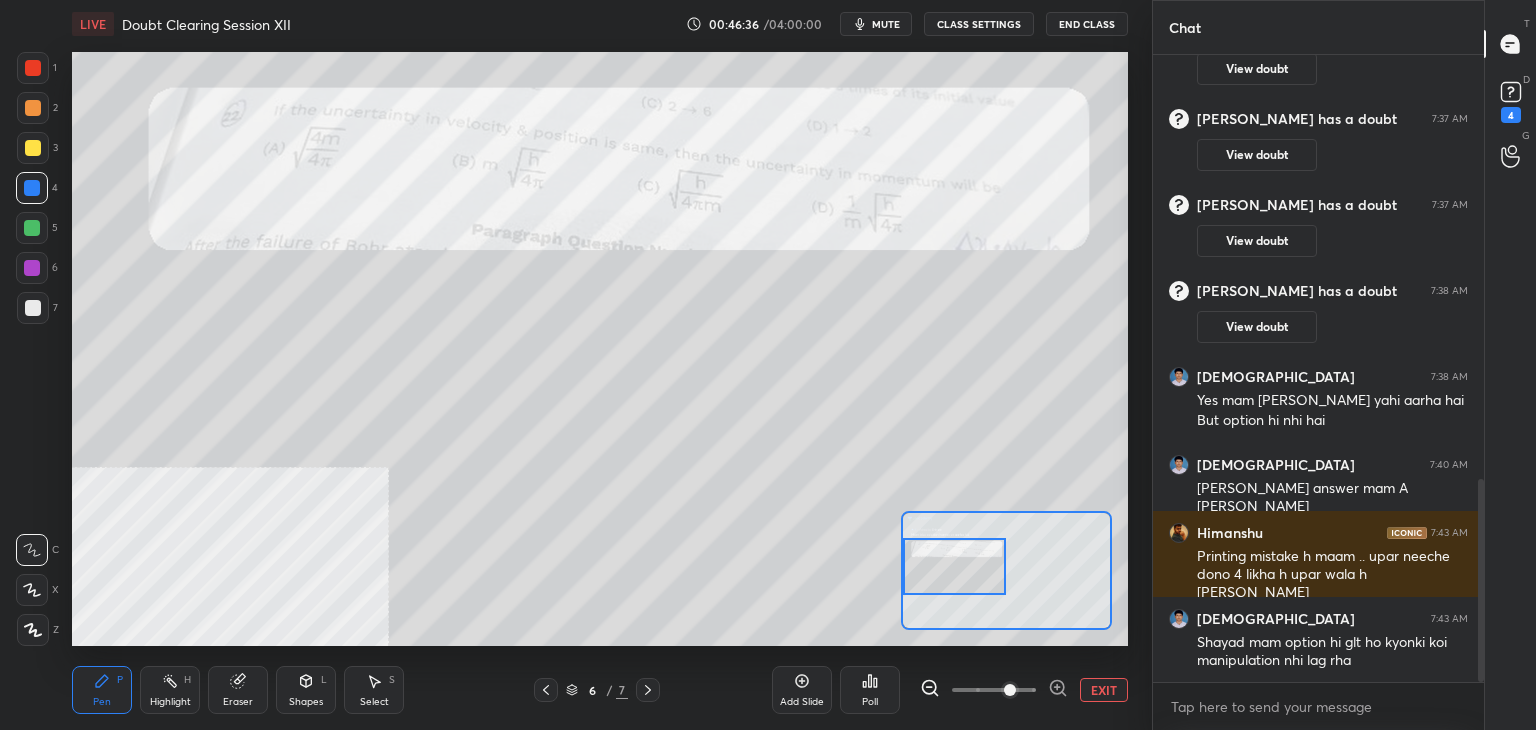 click on "EXIT" at bounding box center (1104, 690) 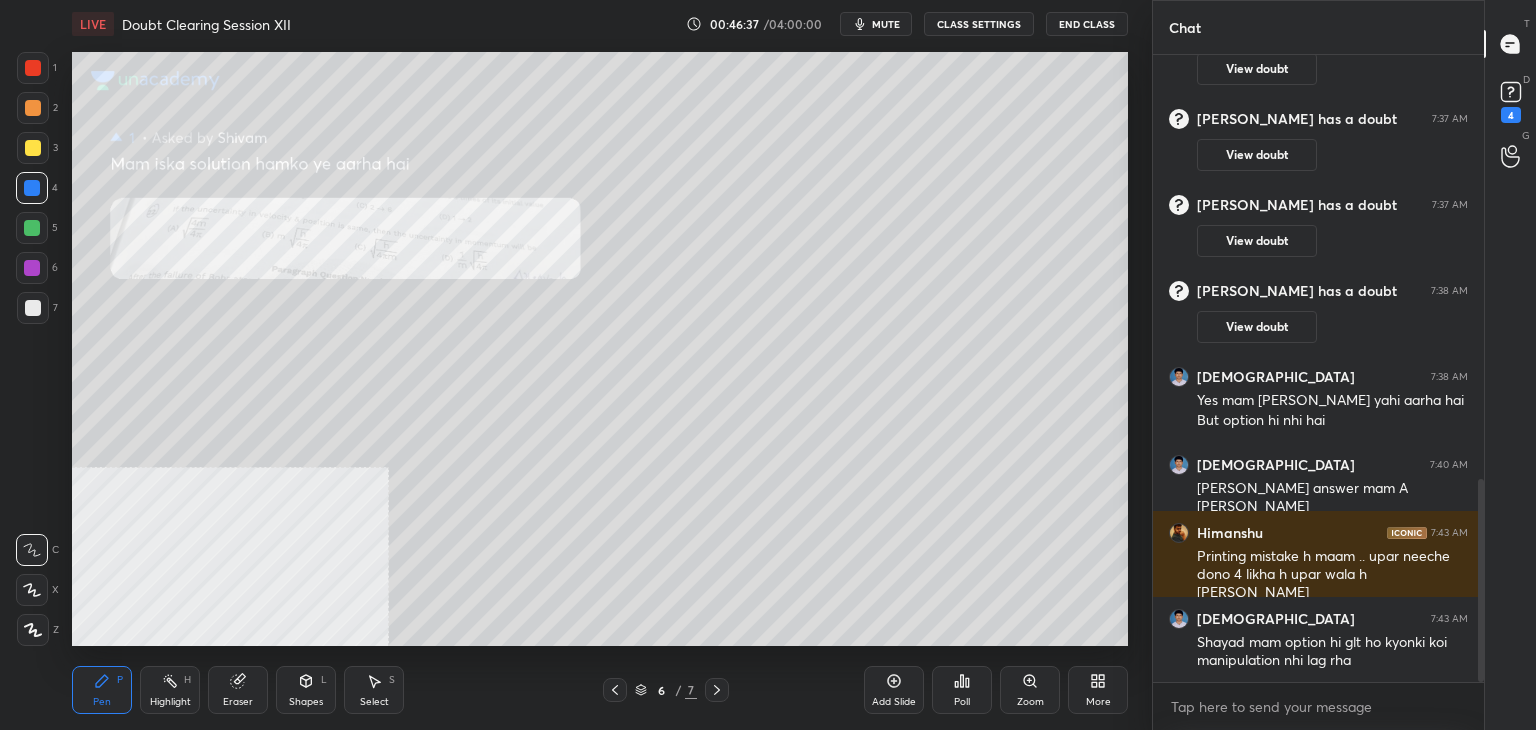 click at bounding box center [33, 68] 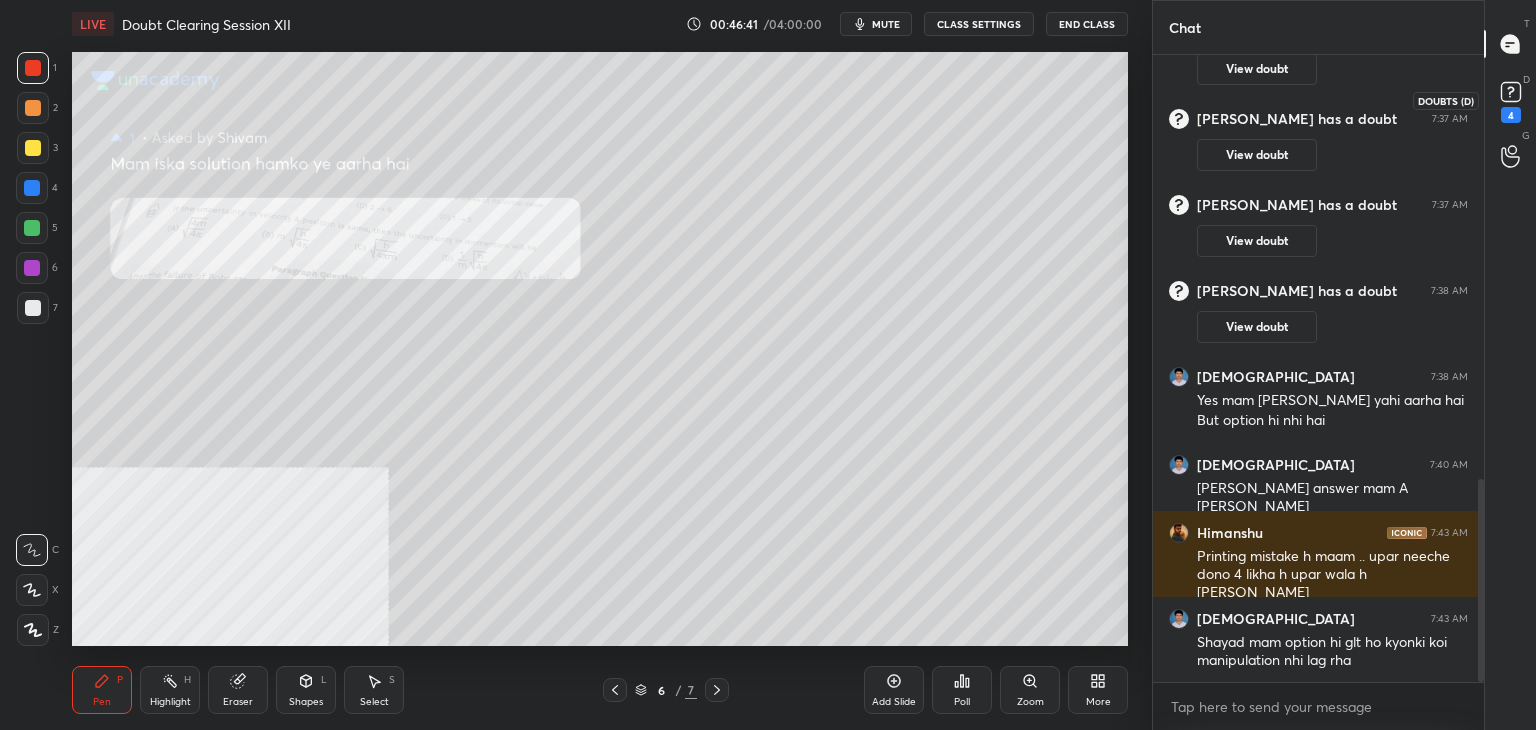 click 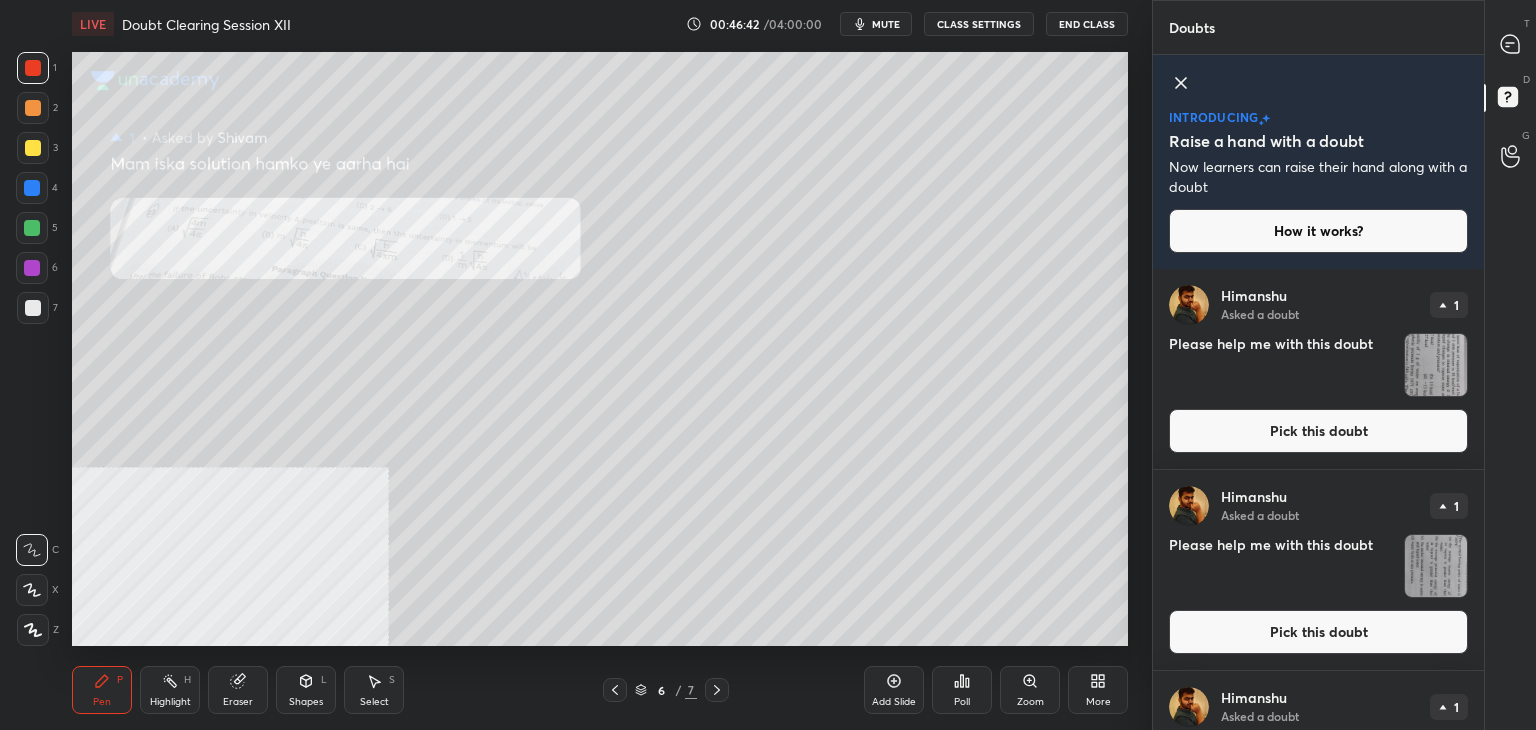 click on "Pick this doubt" at bounding box center [1318, 431] 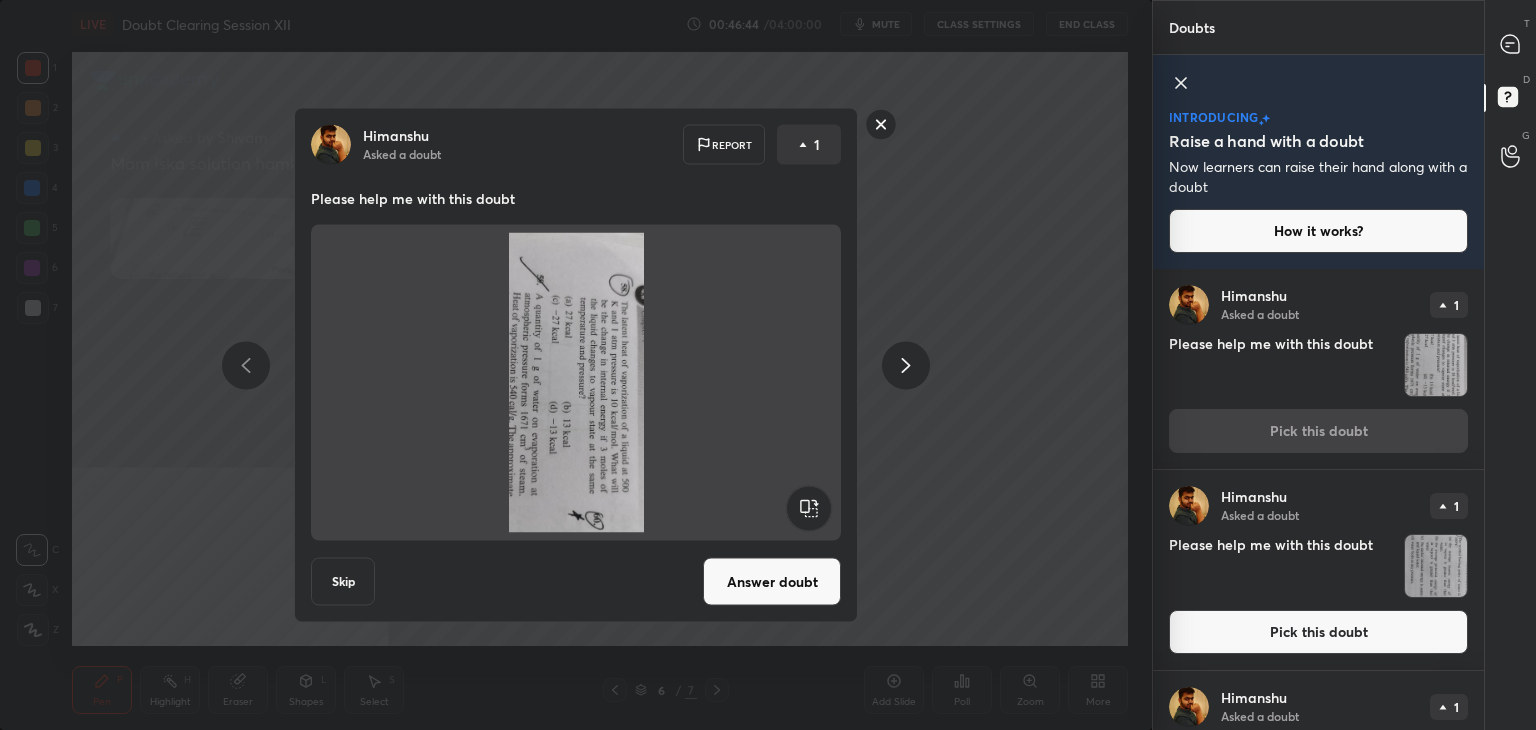 click 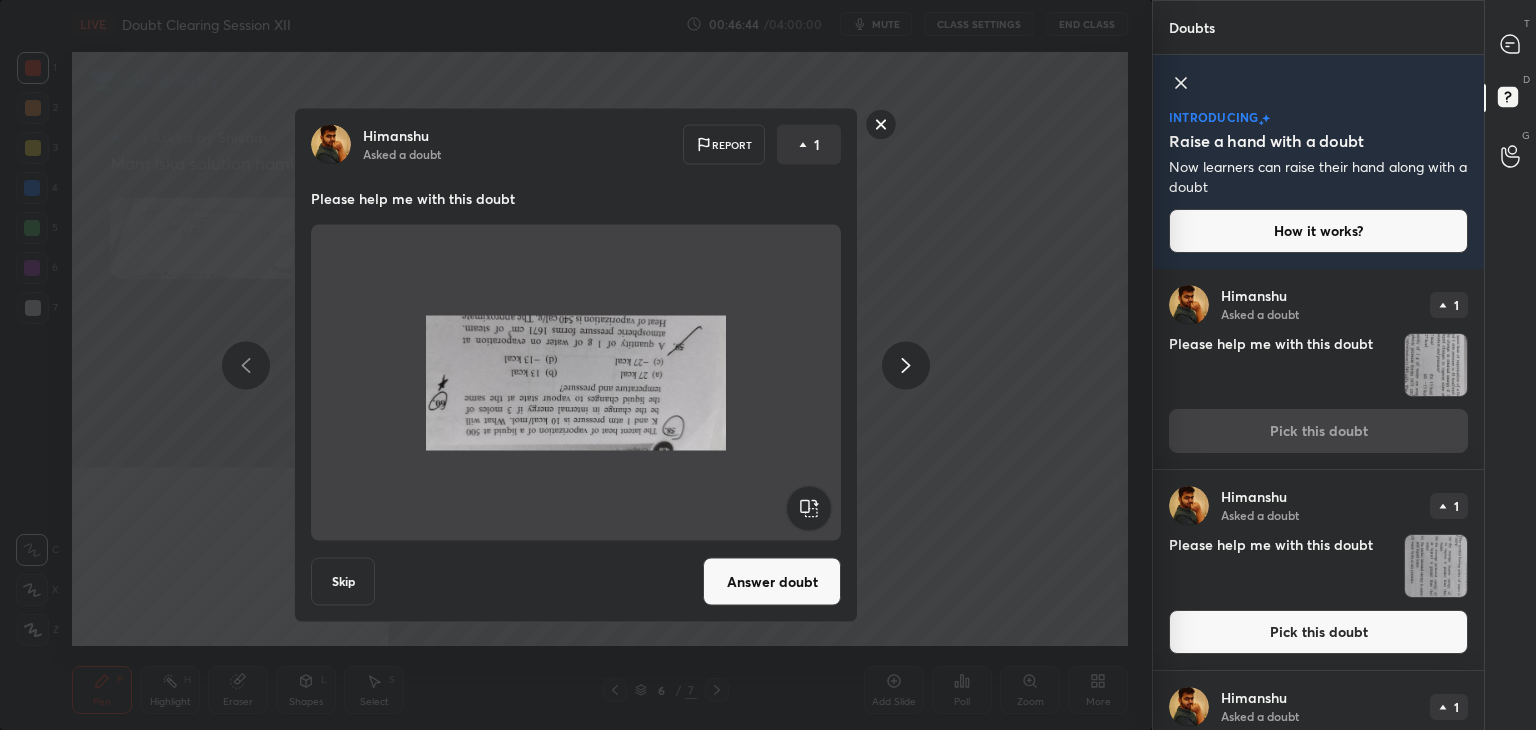 click 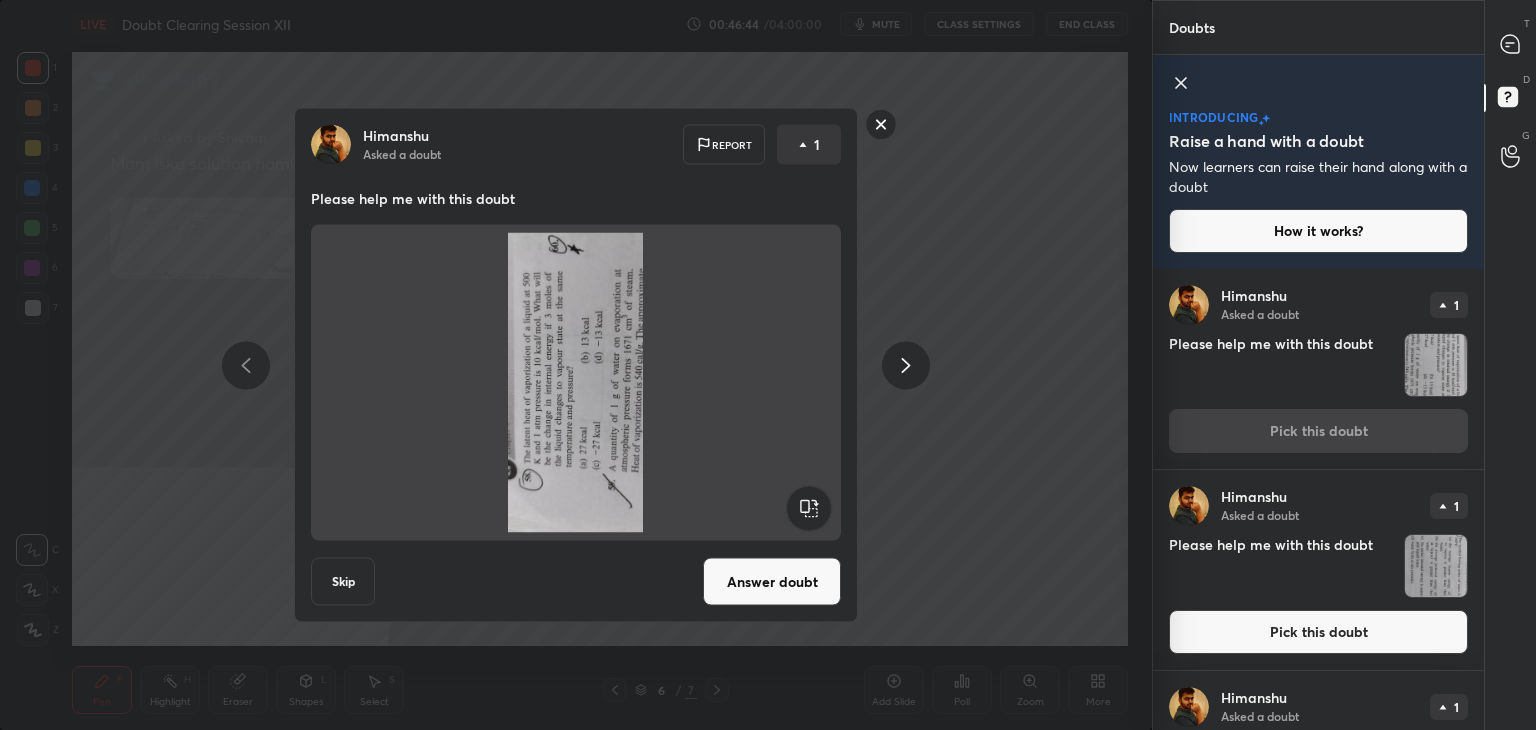 click 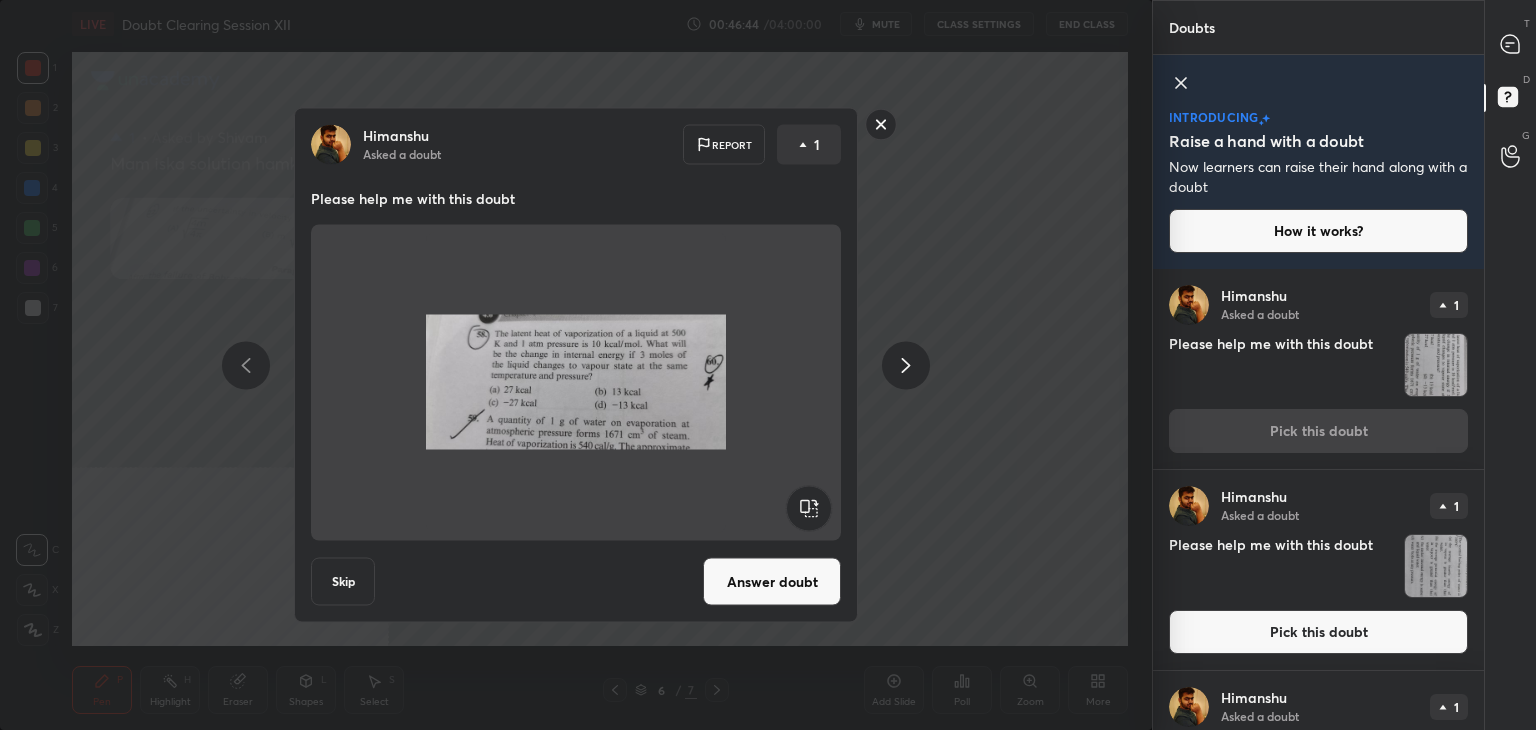 click on "Answer doubt" at bounding box center [772, 582] 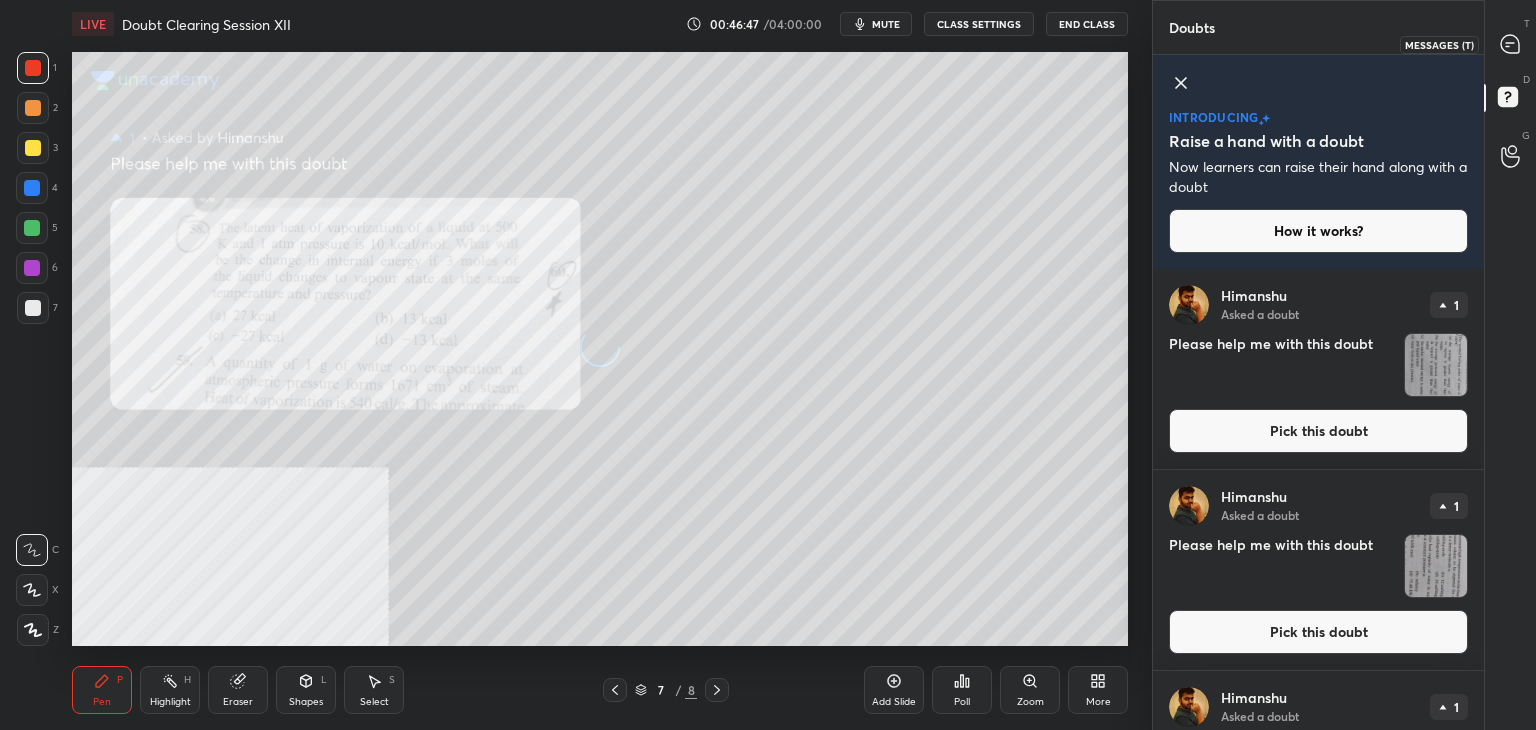 click 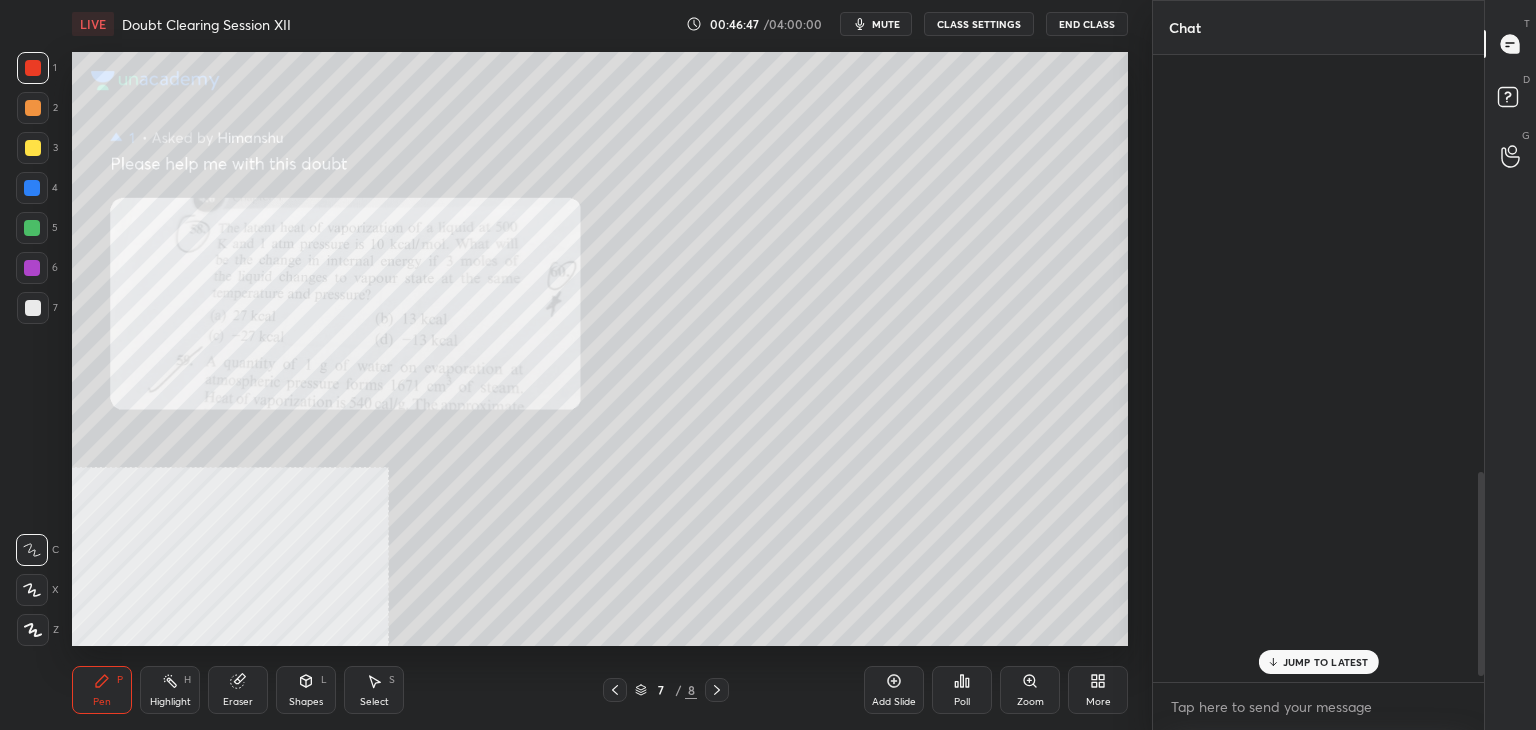 scroll, scrollTop: 1278, scrollLeft: 0, axis: vertical 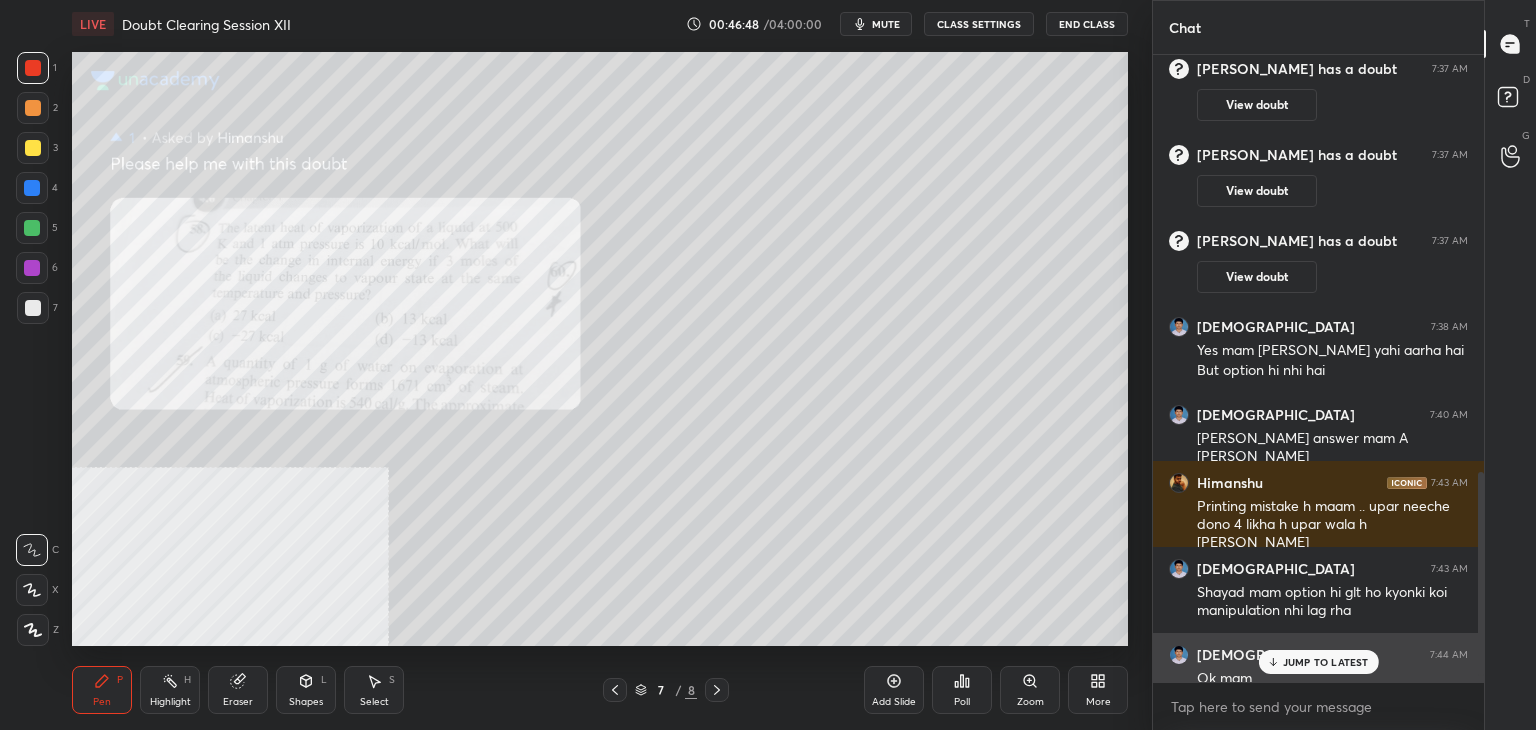 click on "JUMP TO LATEST" at bounding box center (1326, 662) 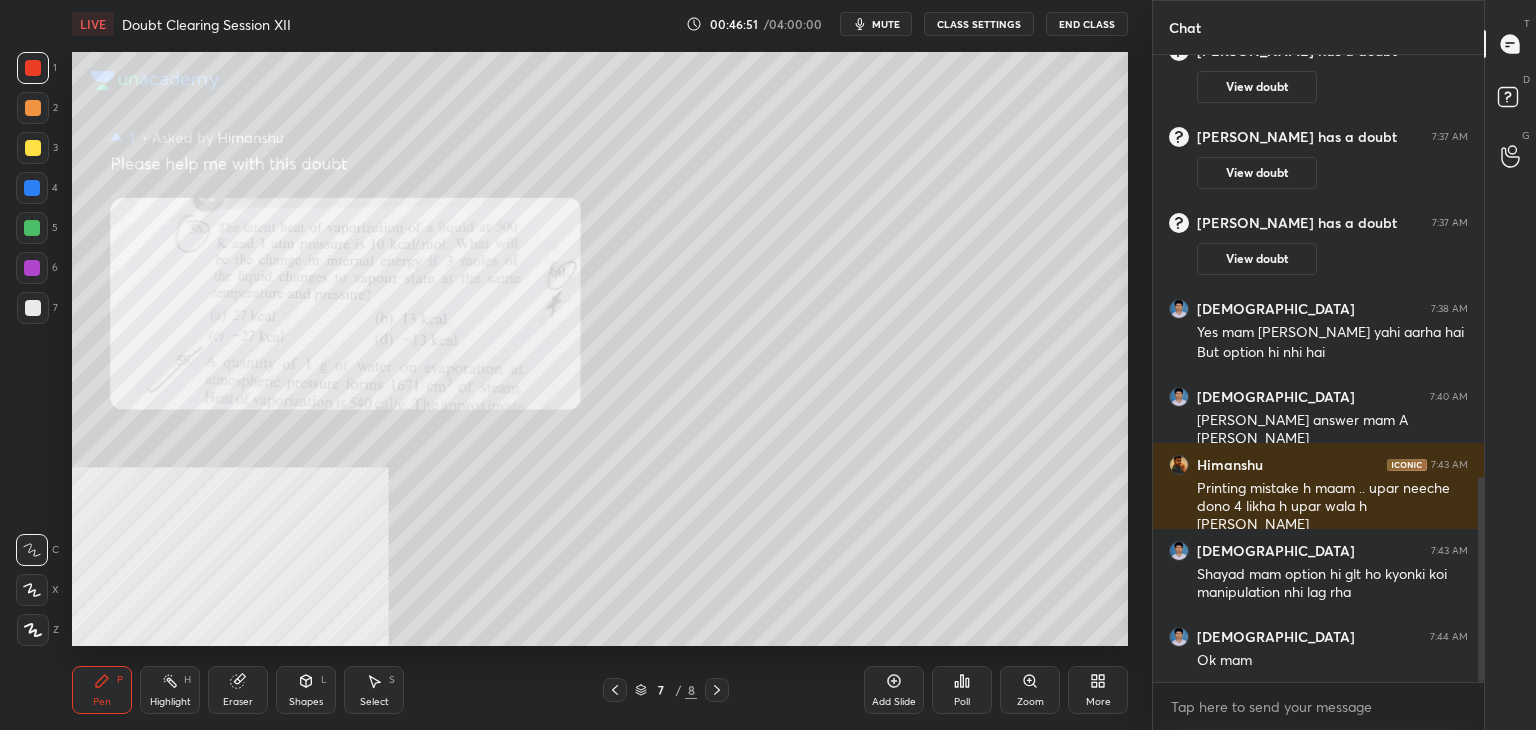 scroll, scrollTop: 1364, scrollLeft: 0, axis: vertical 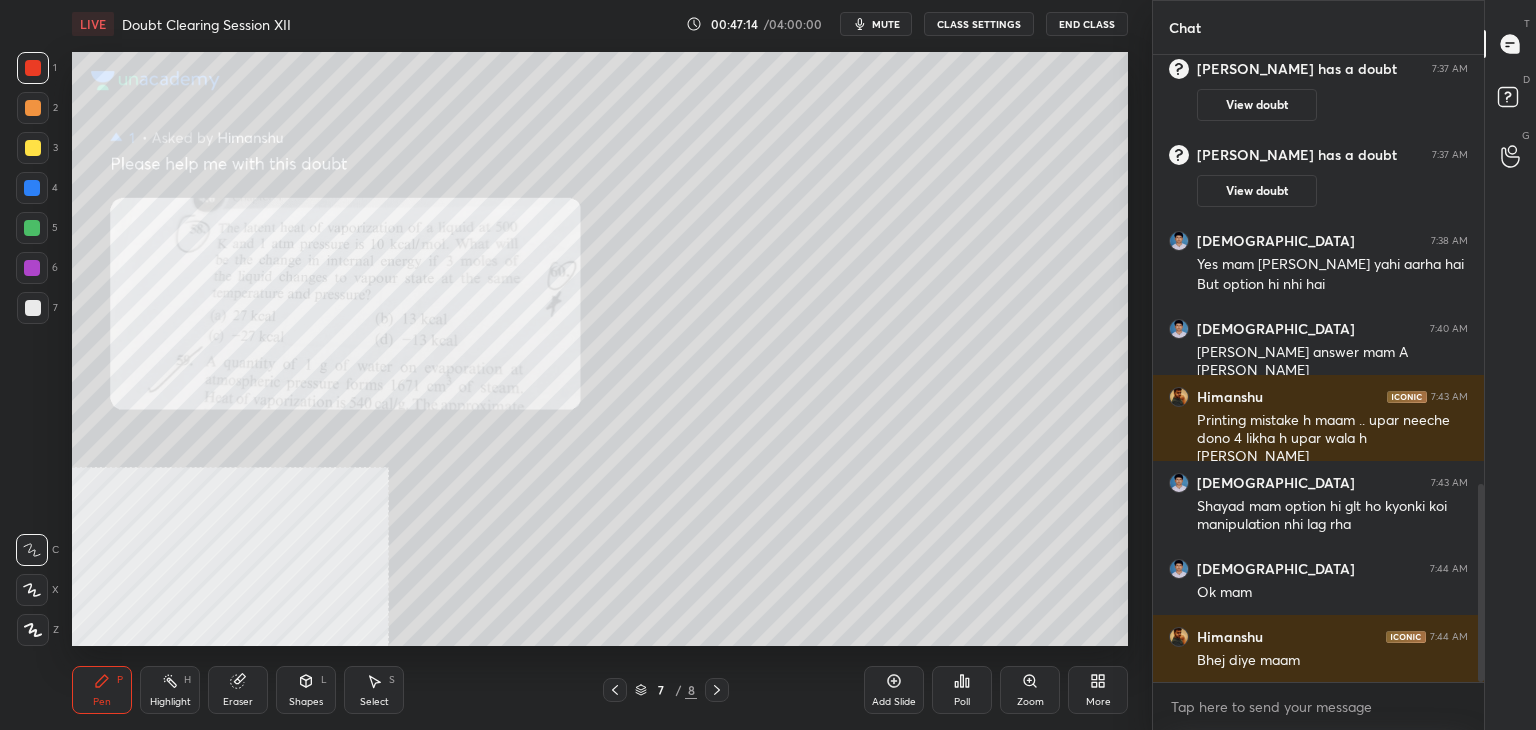 click 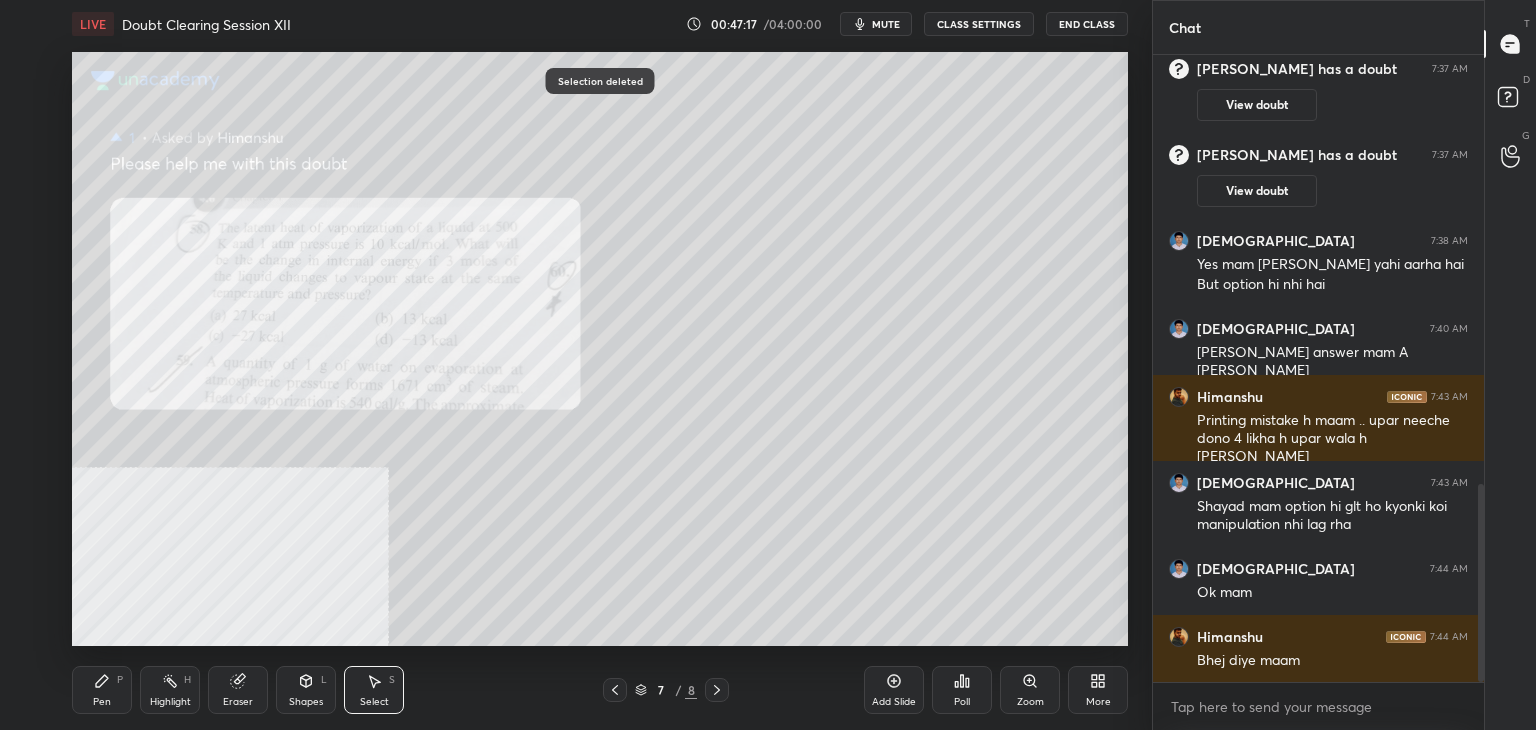 click 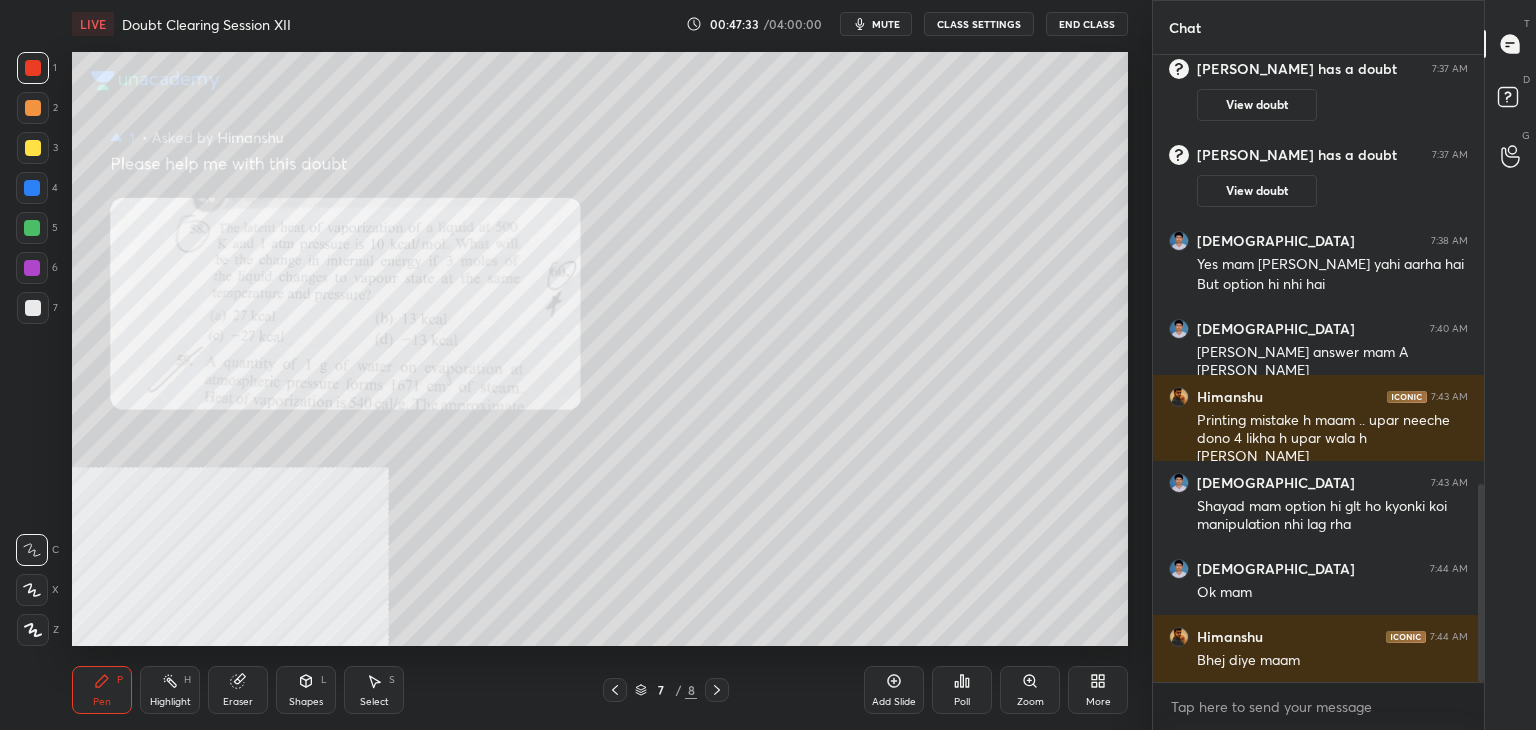 click on "Eraser" at bounding box center [238, 690] 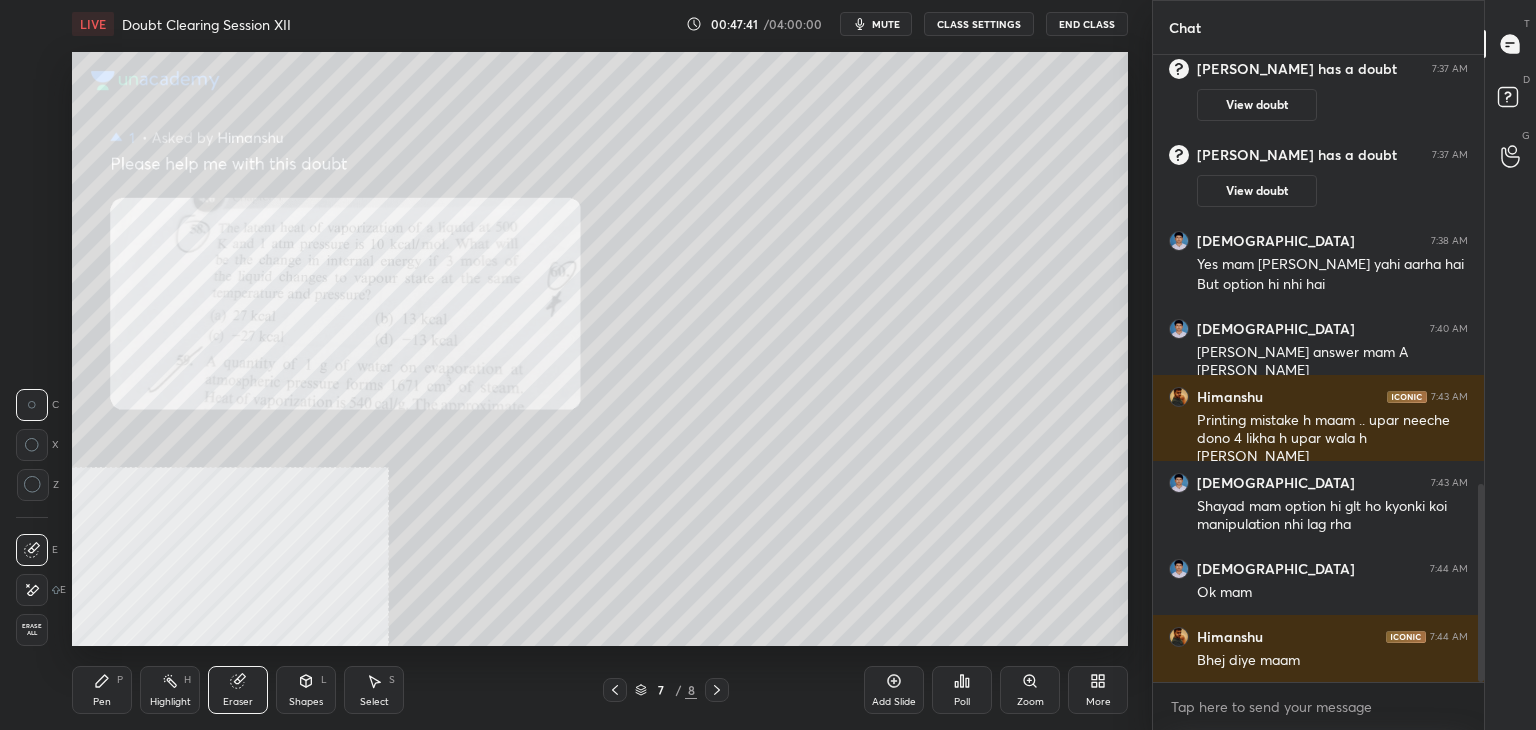 click on "Pen P" at bounding box center [102, 690] 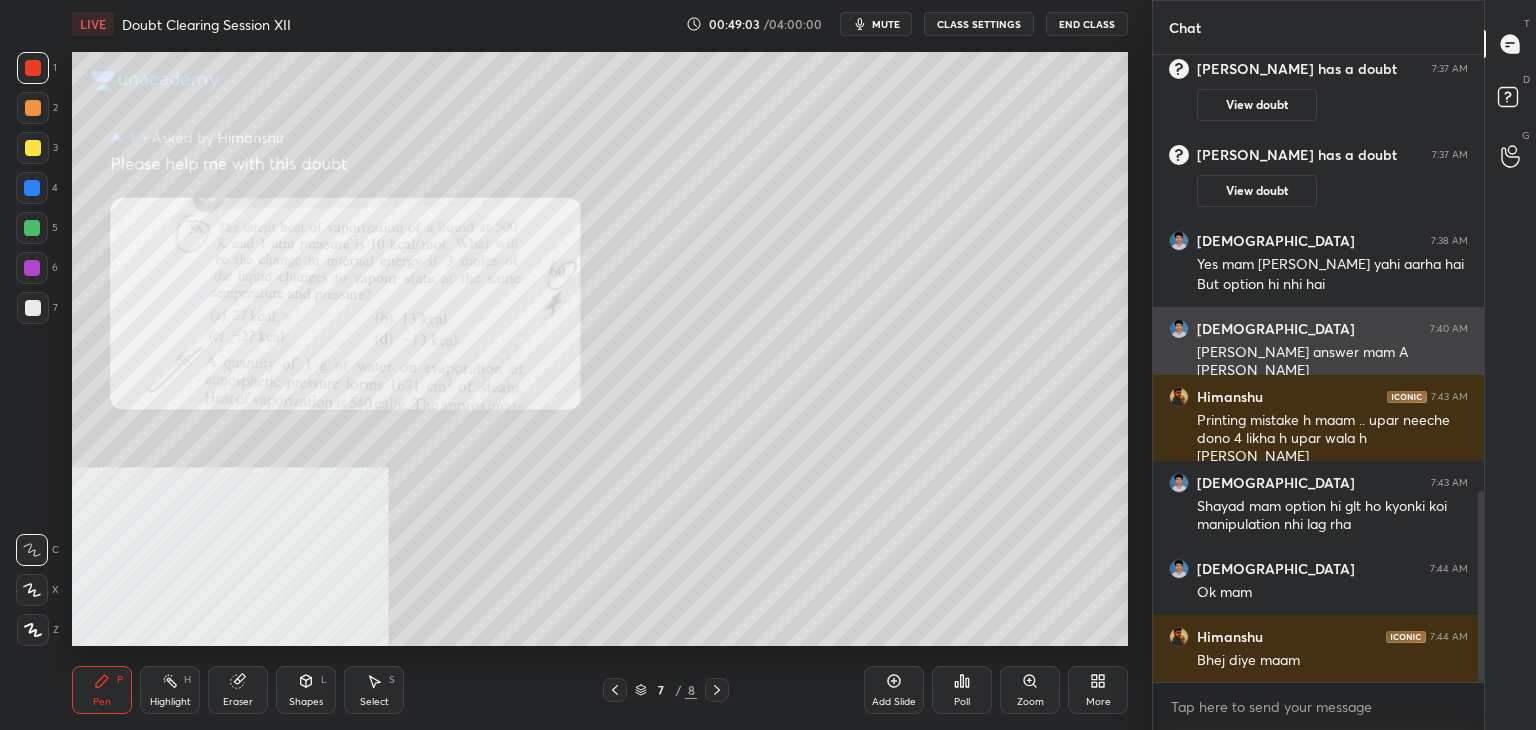 scroll, scrollTop: 1436, scrollLeft: 0, axis: vertical 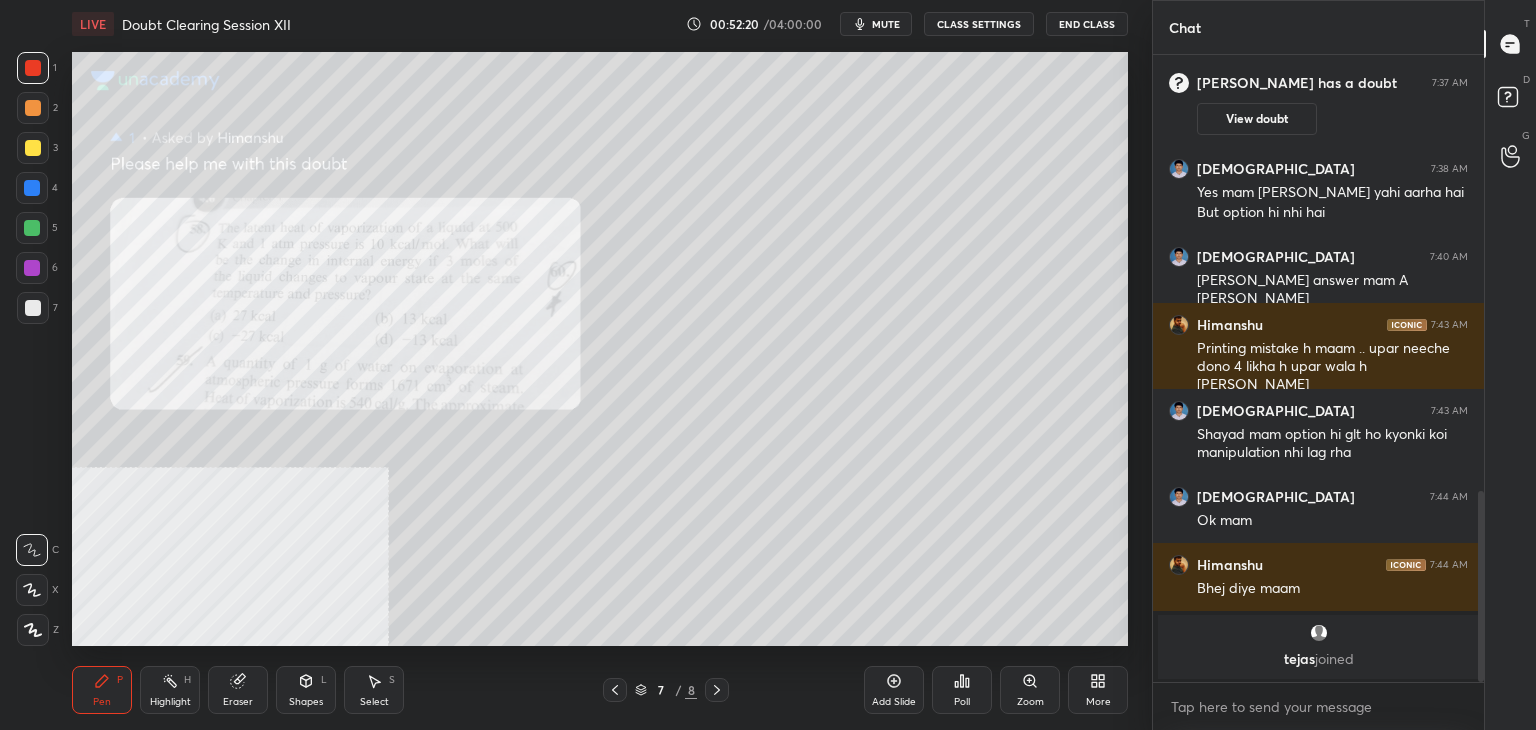 click on "Select S" at bounding box center [374, 690] 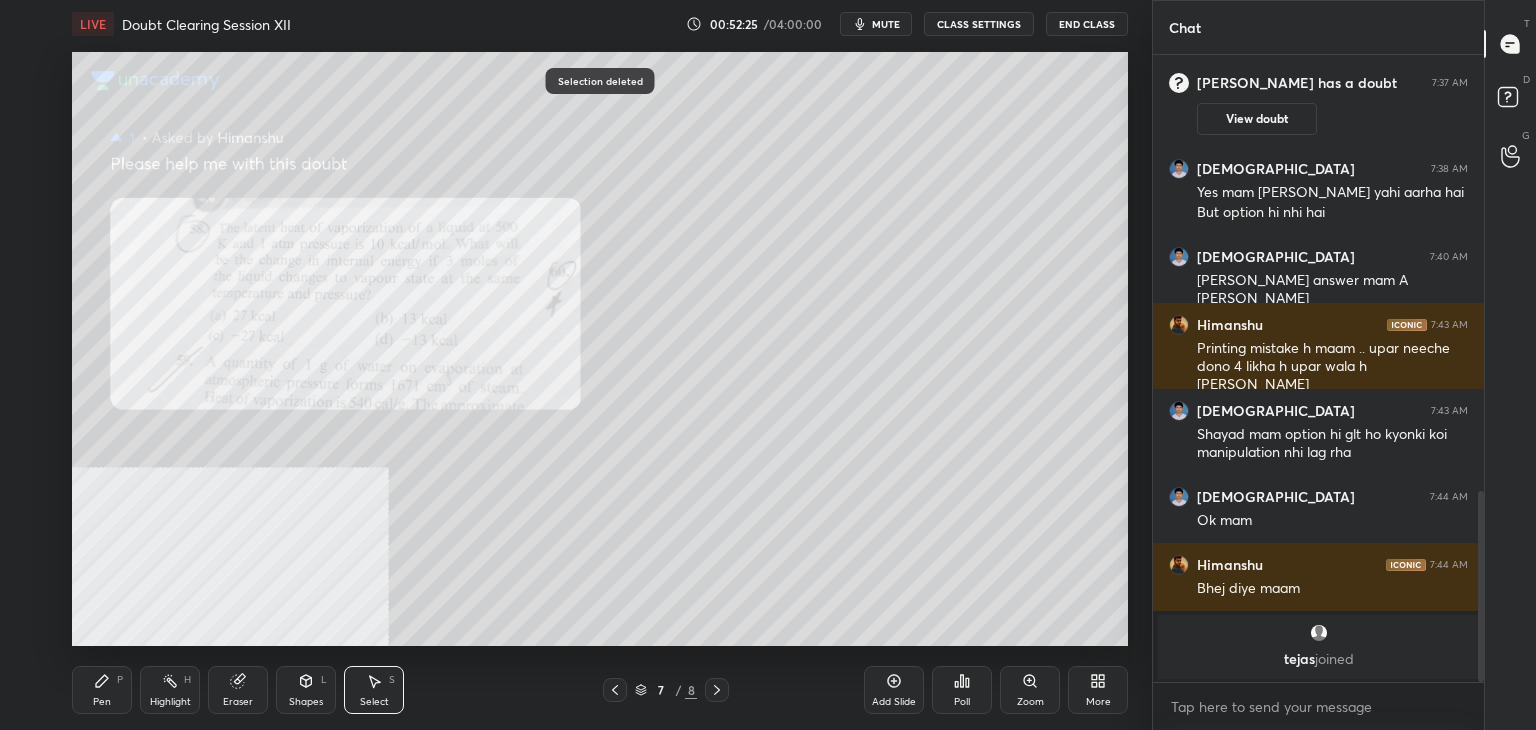 click on "Pen P" at bounding box center [102, 690] 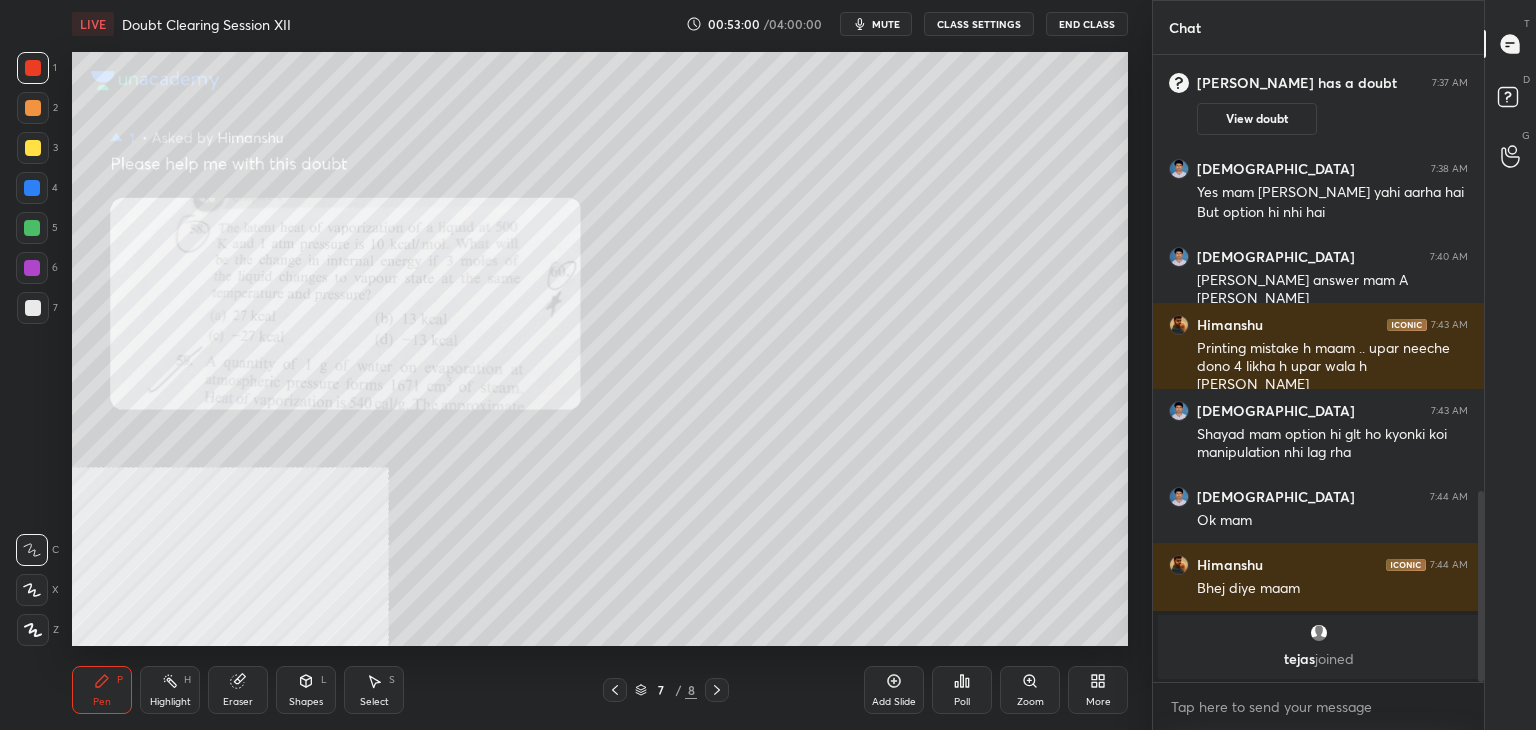 click on "Select S" at bounding box center [374, 690] 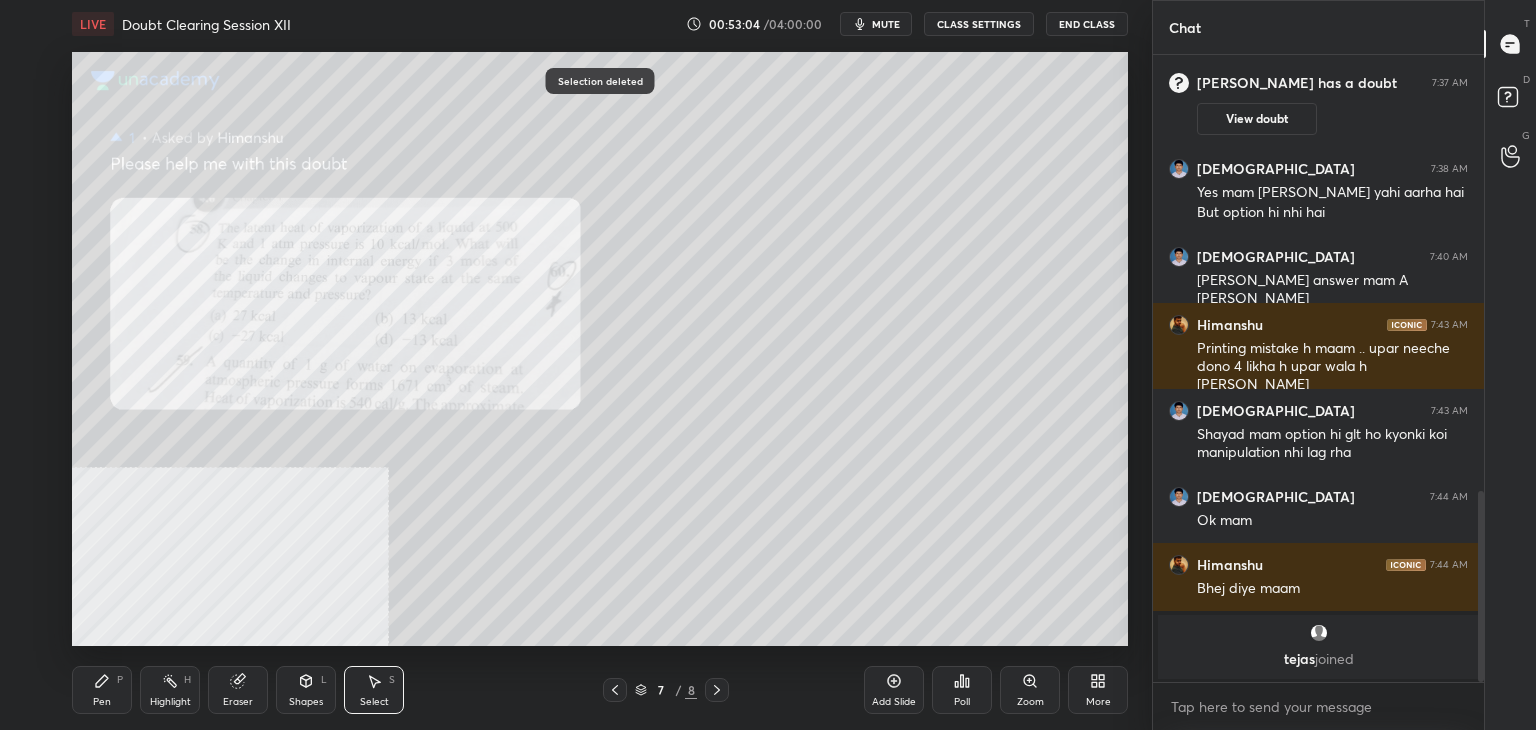 click on "Pen P" at bounding box center (102, 690) 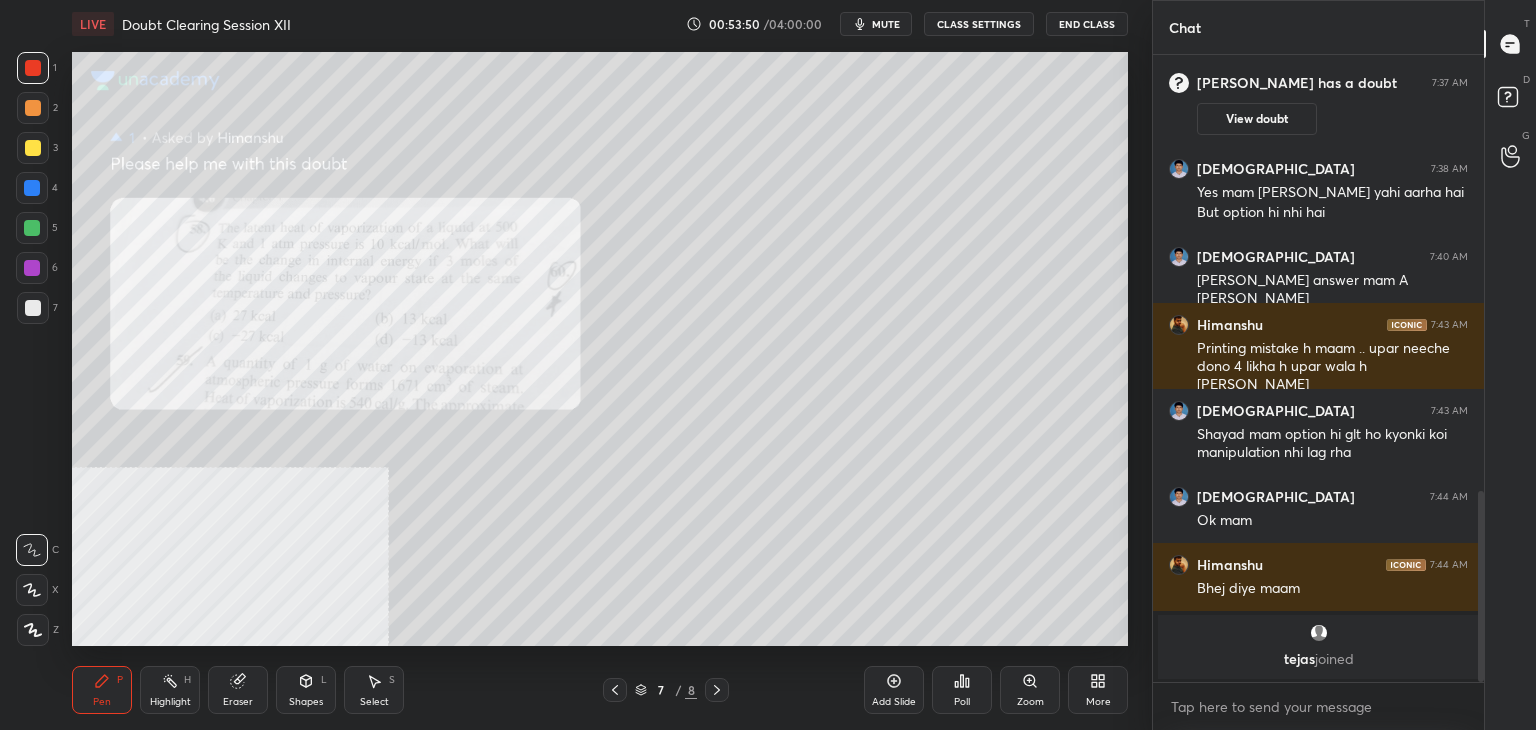 scroll, scrollTop: 1446, scrollLeft: 0, axis: vertical 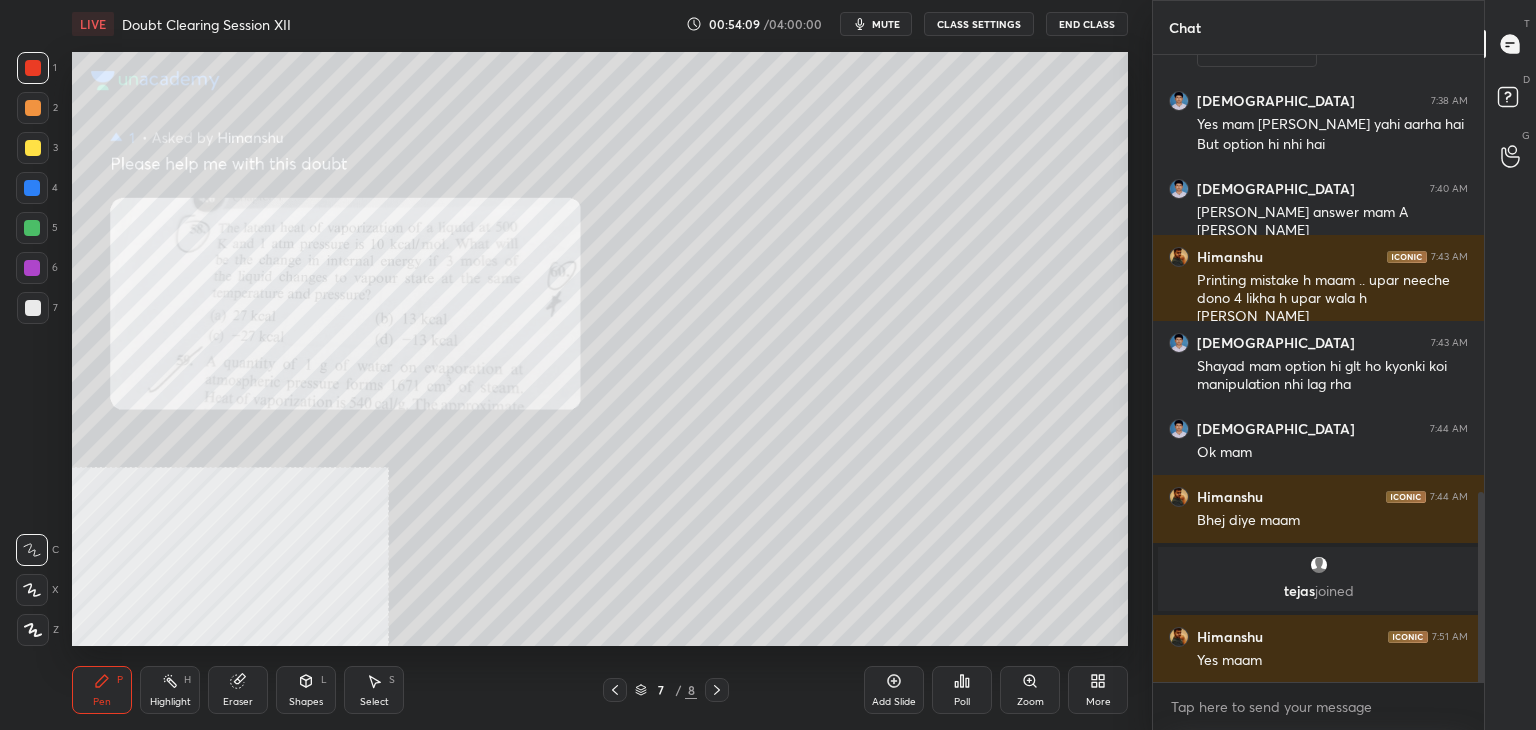 click at bounding box center (32, 188) 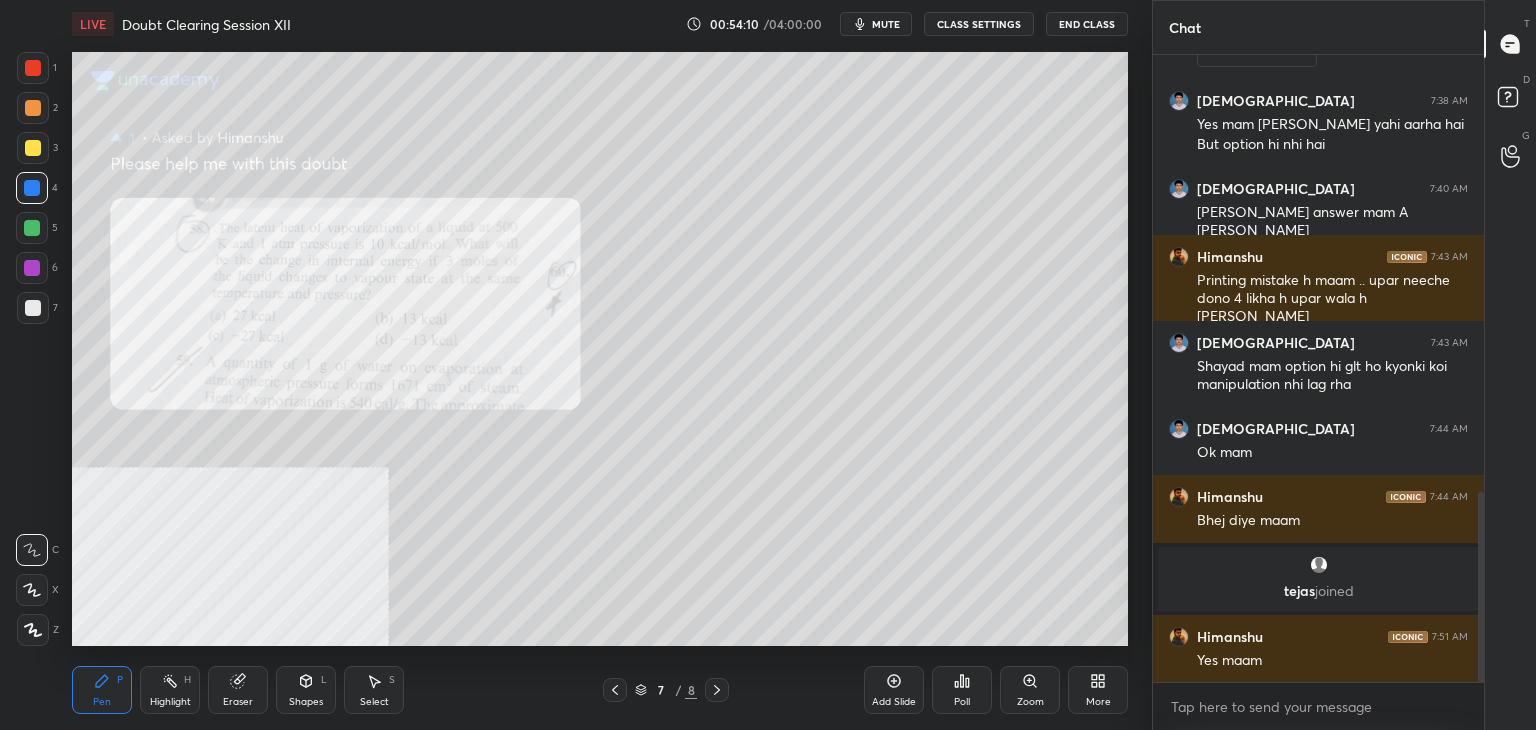 click at bounding box center (33, 68) 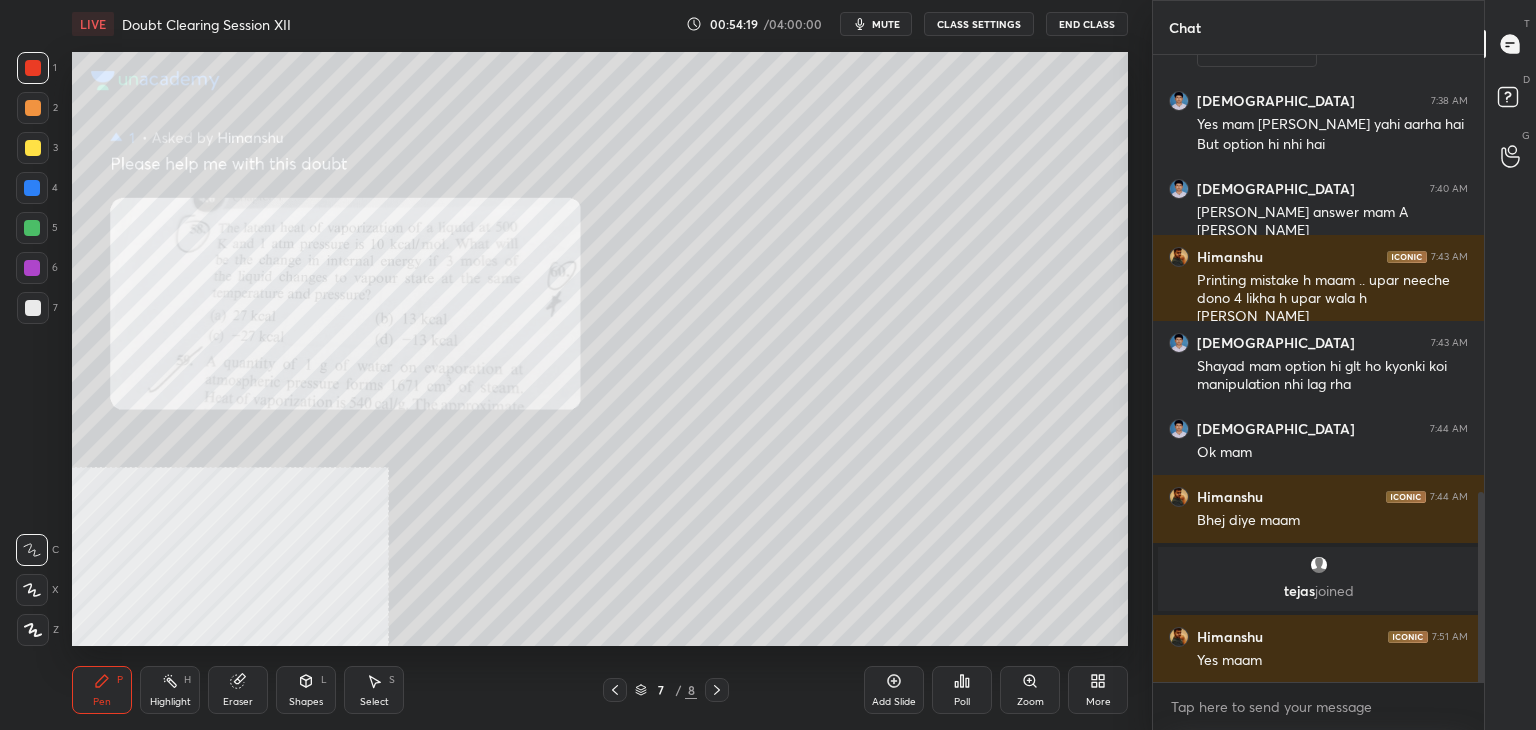 click at bounding box center (32, 268) 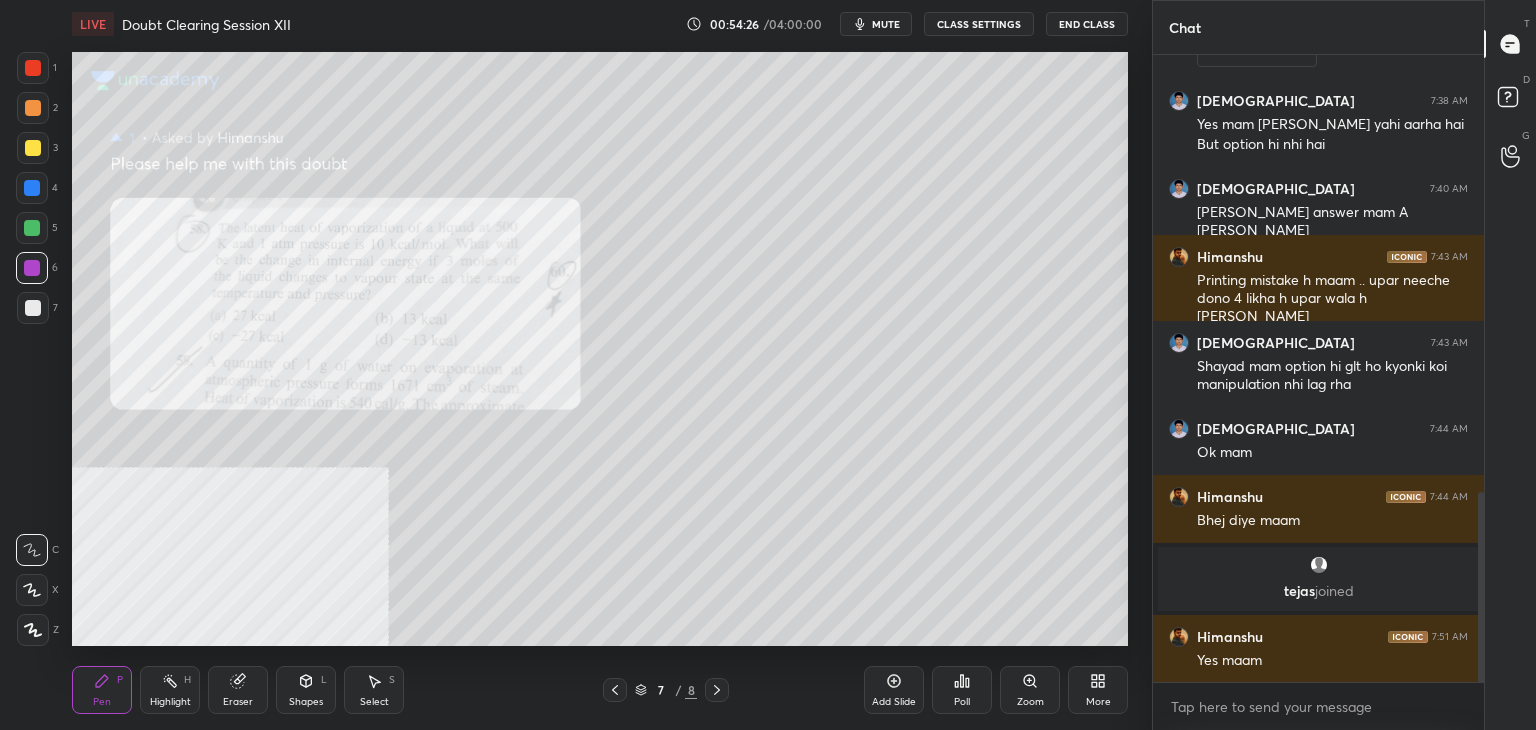 click 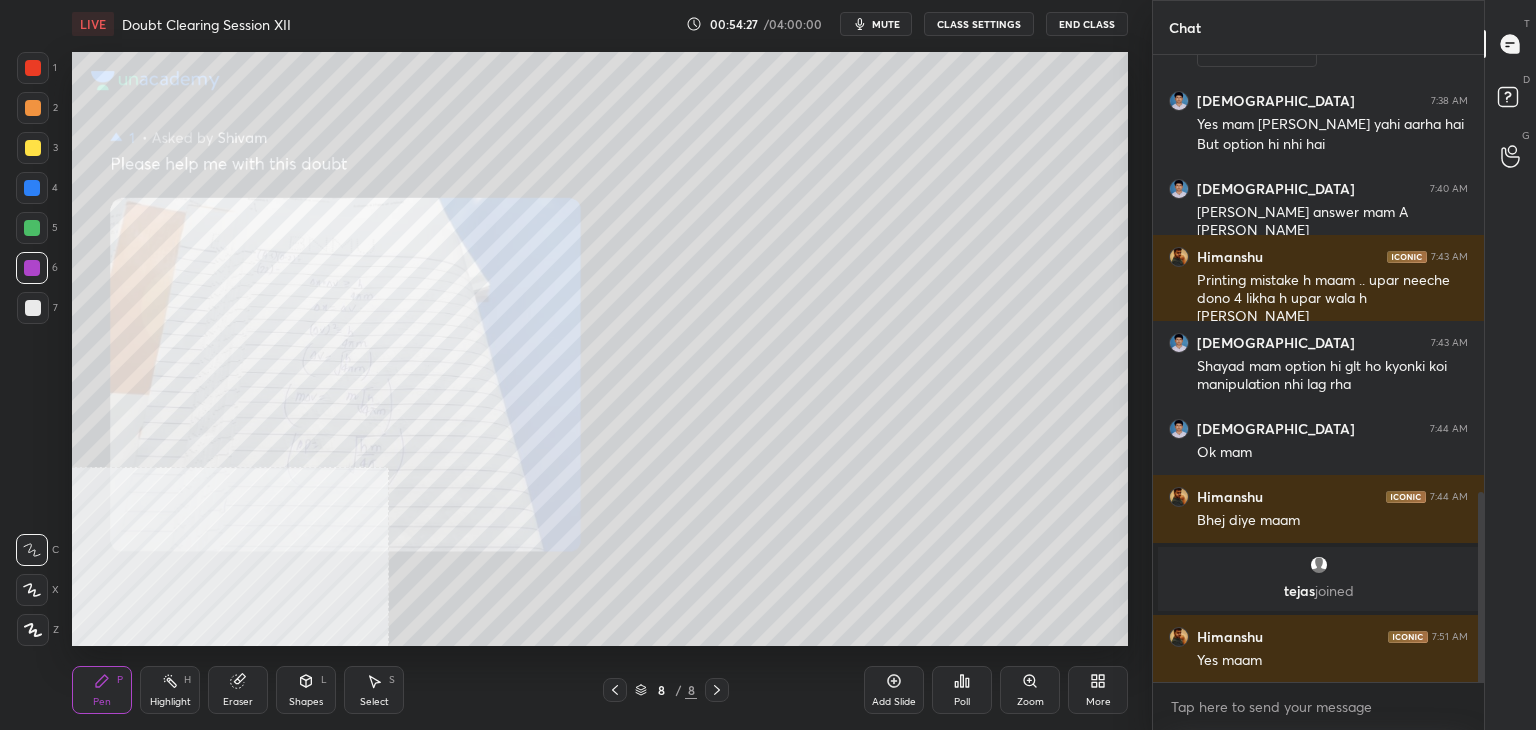 click 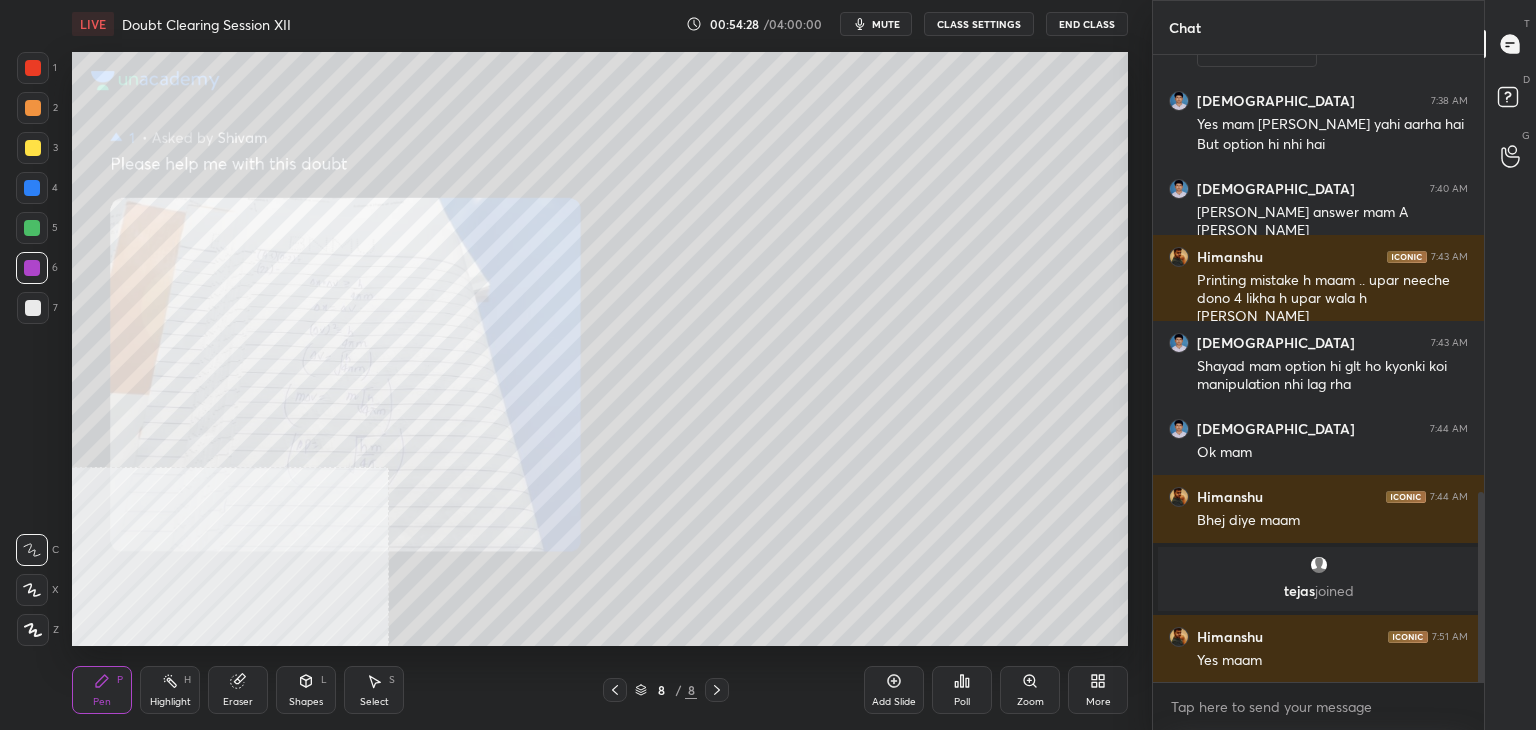 click 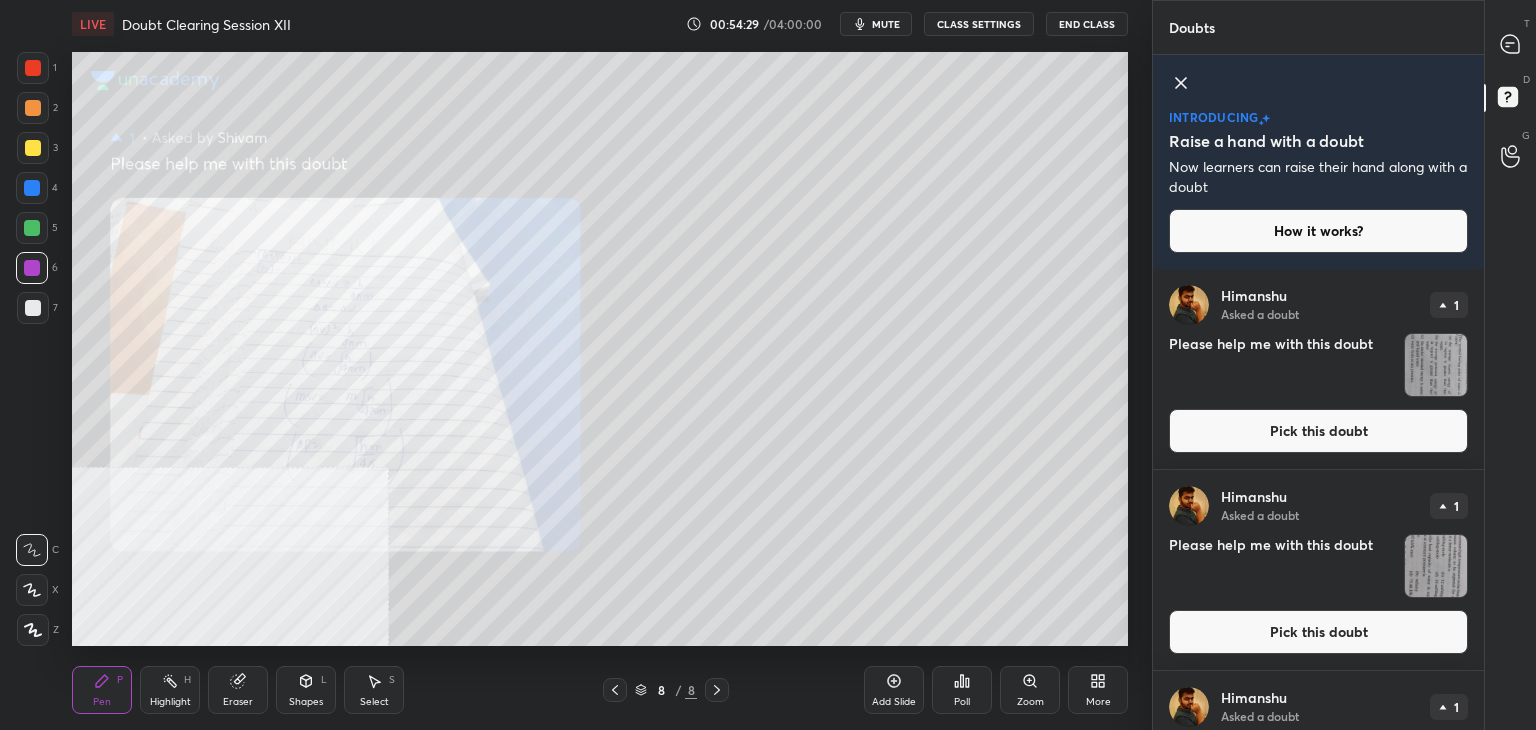 click on "Pick this doubt" at bounding box center (1318, 431) 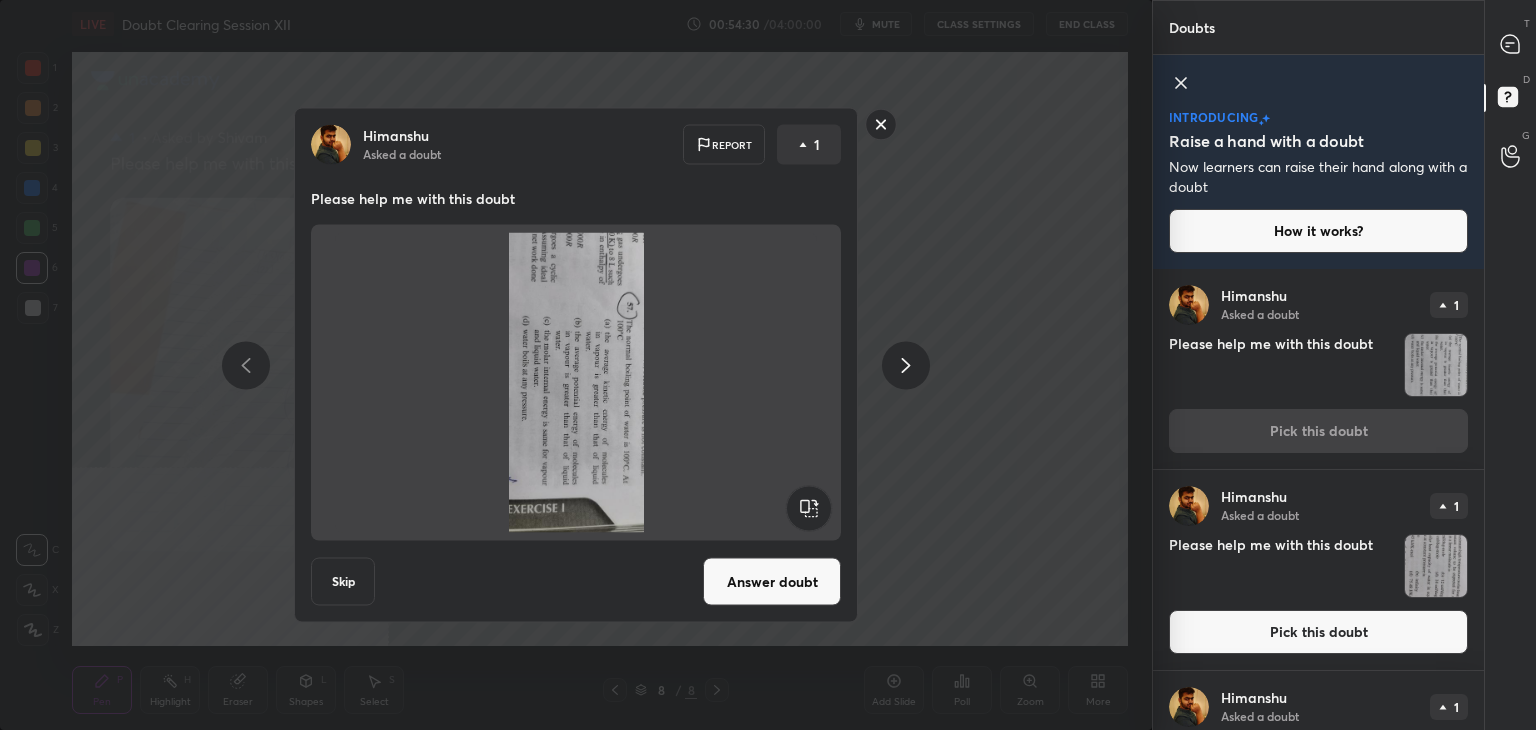 click 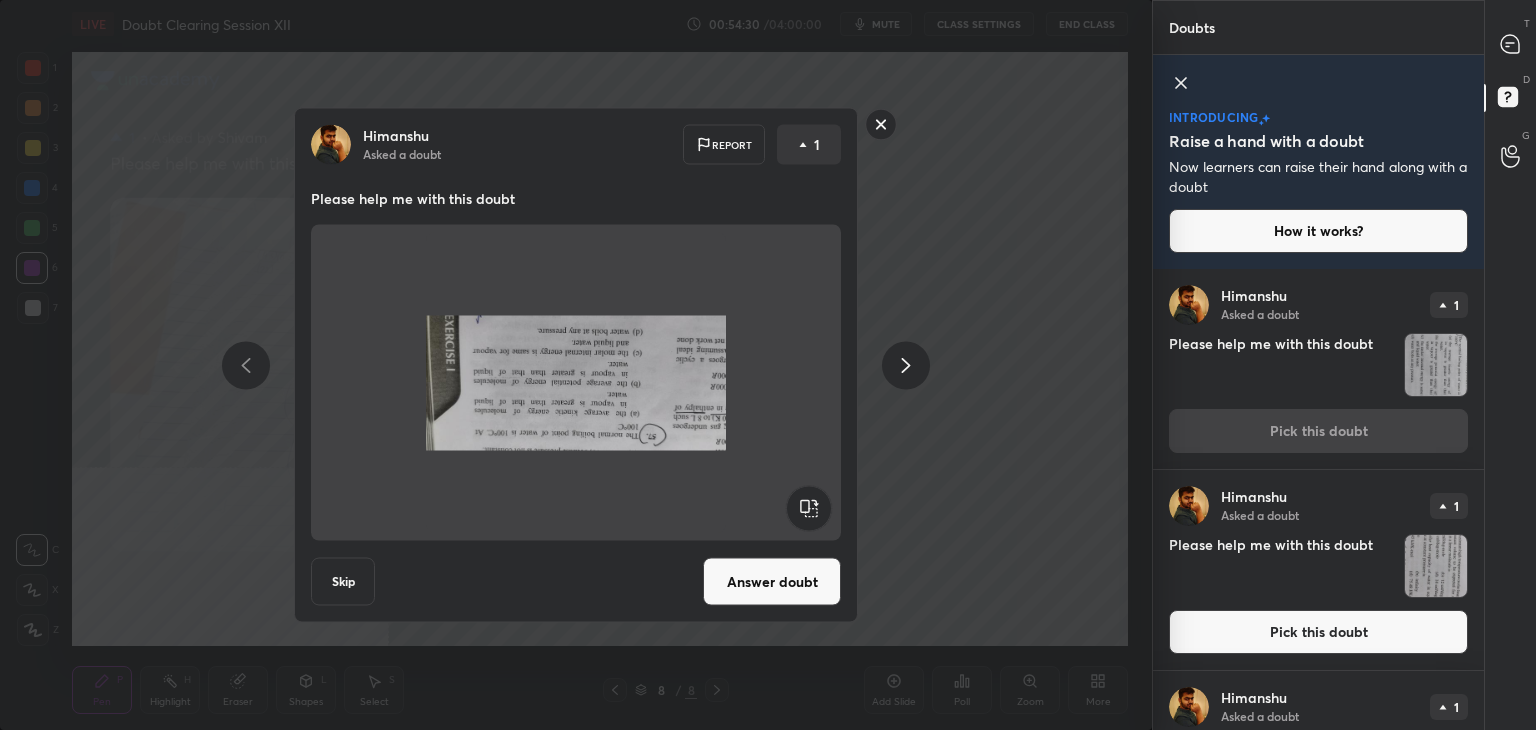 click 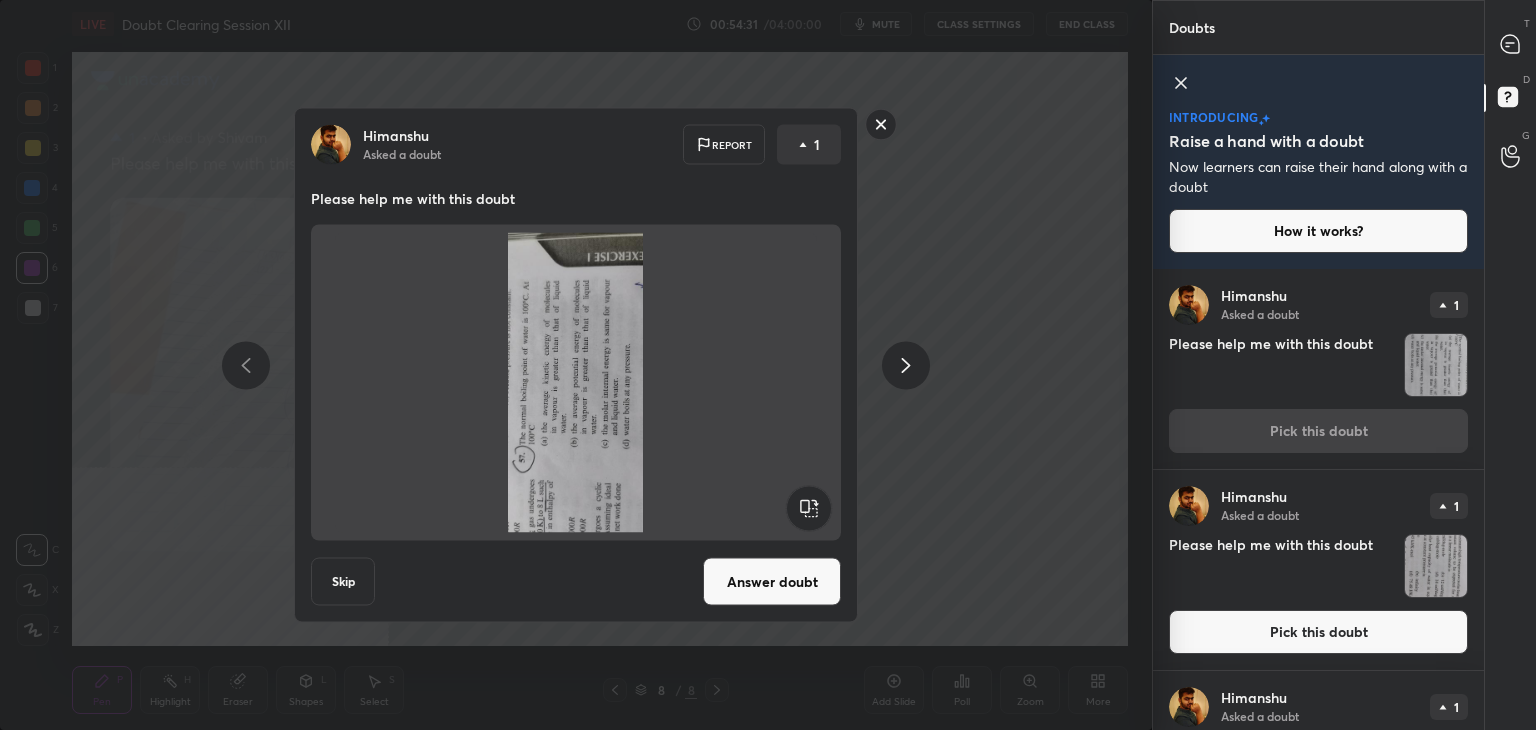click 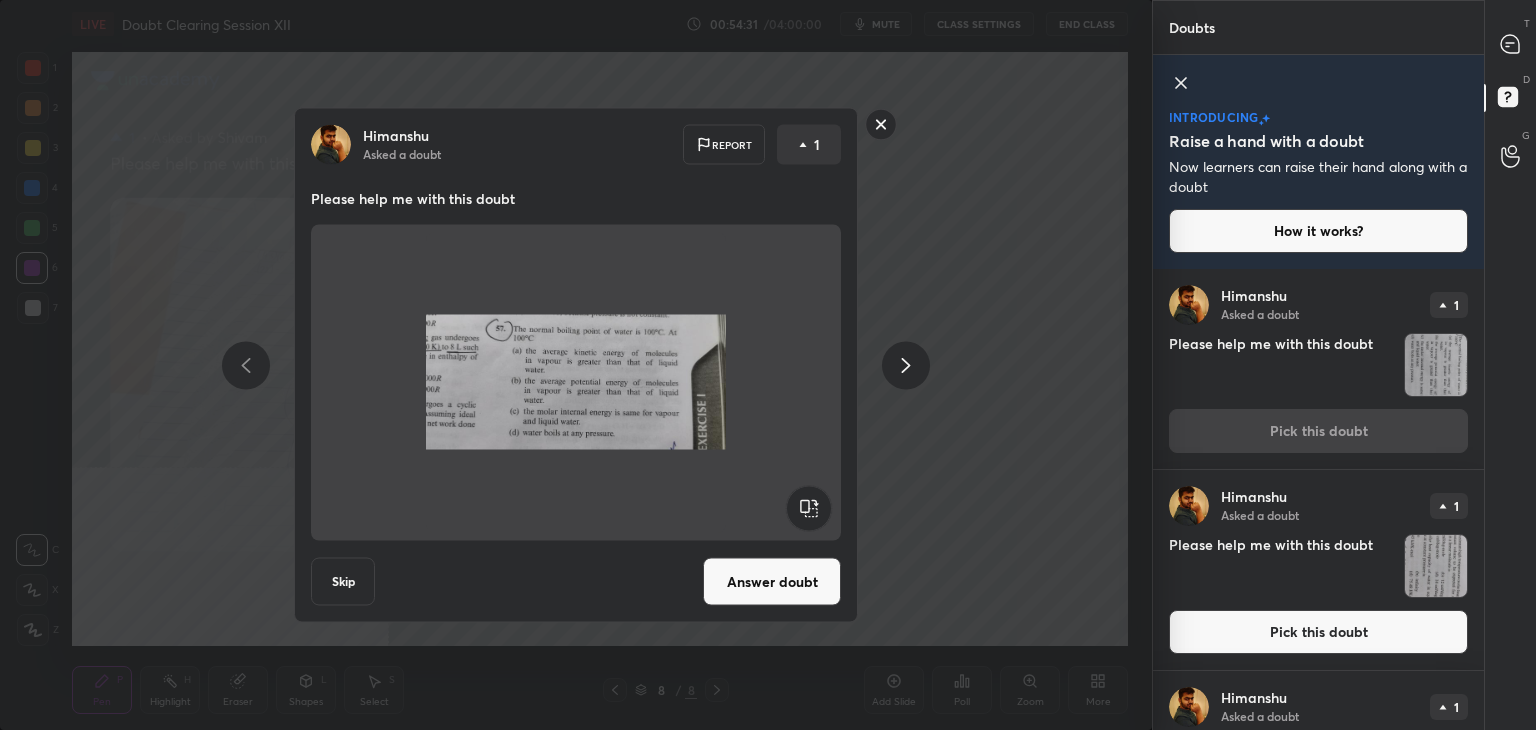 click on "Answer doubt" at bounding box center [772, 582] 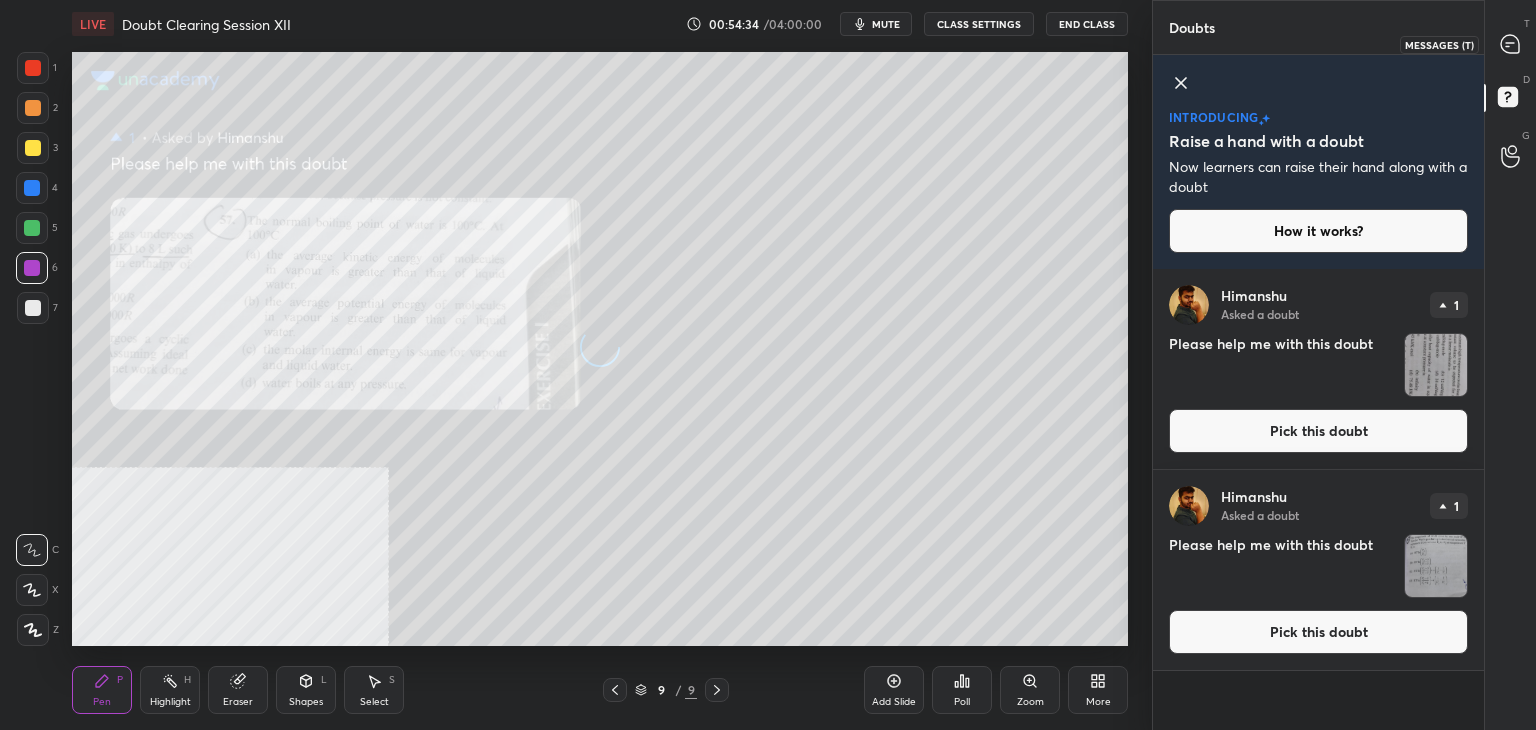 click 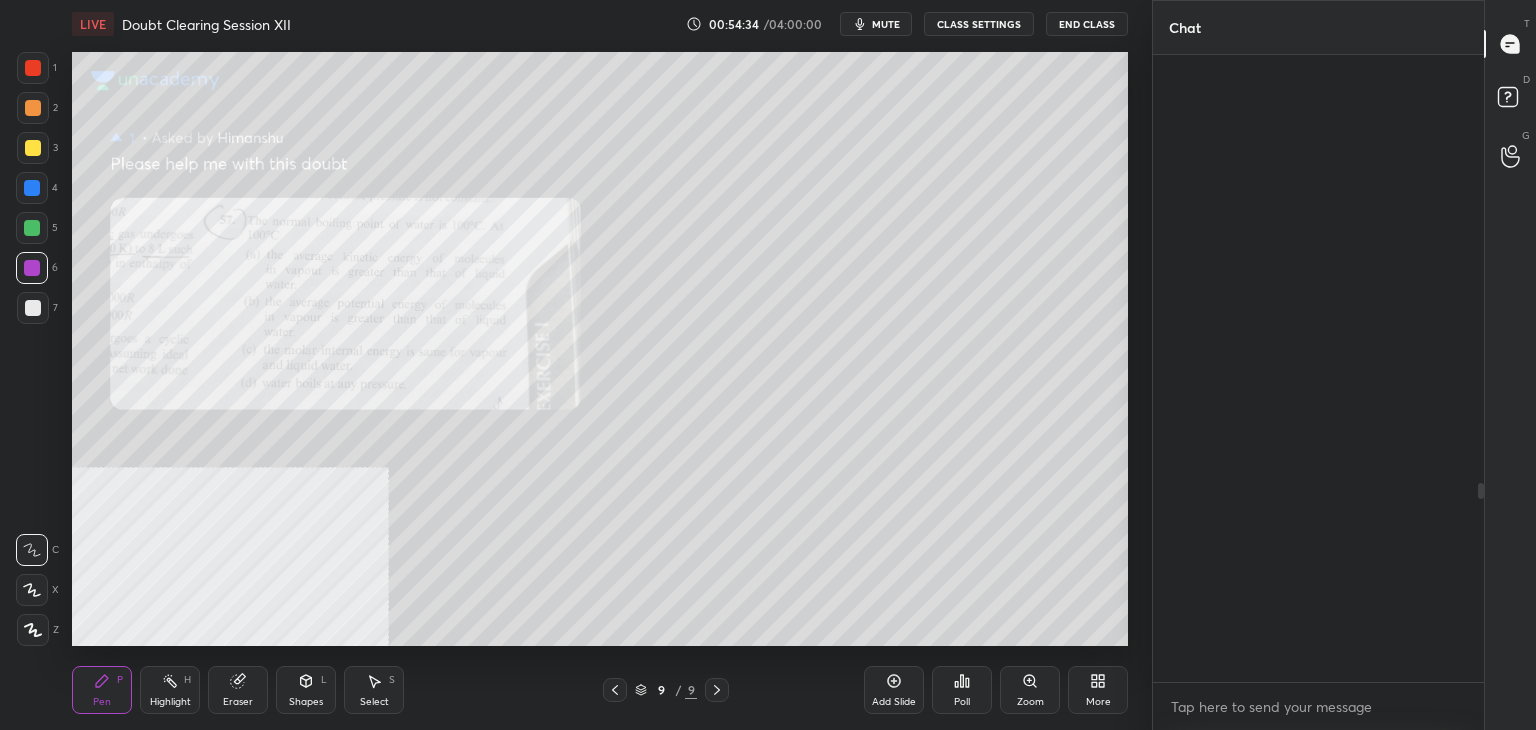 scroll, scrollTop: 1396, scrollLeft: 0, axis: vertical 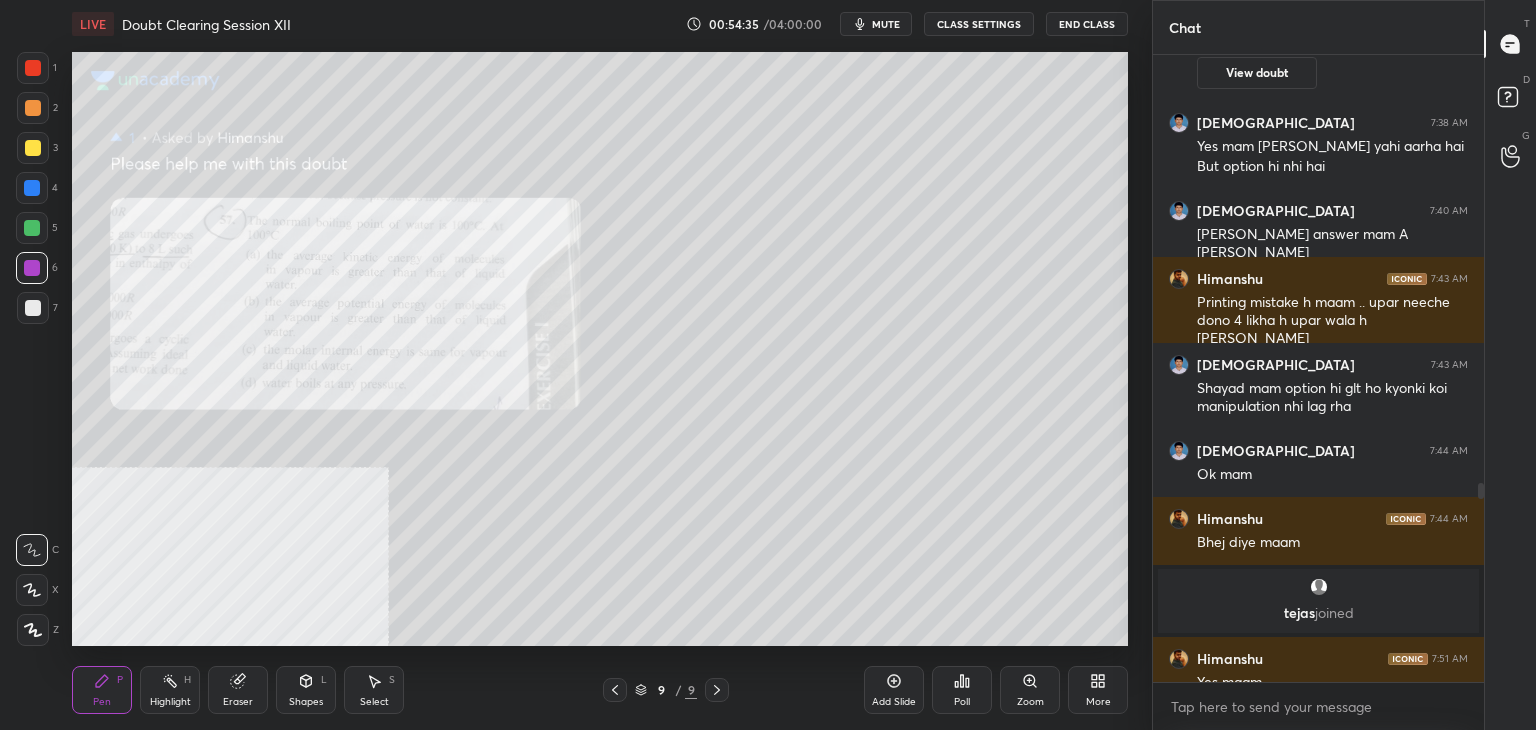 click on "[PERSON_NAME]  joined" at bounding box center (1318, 601) 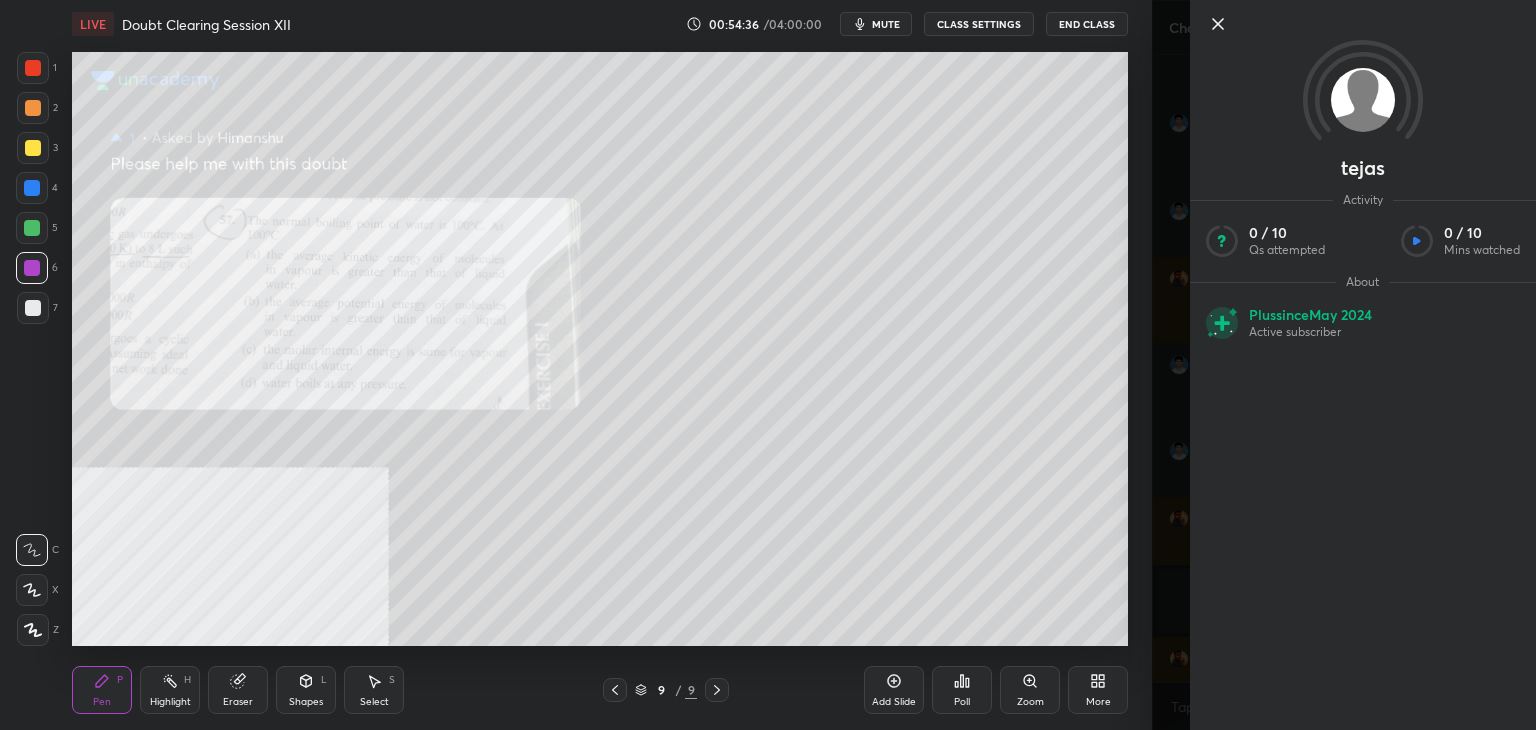 click 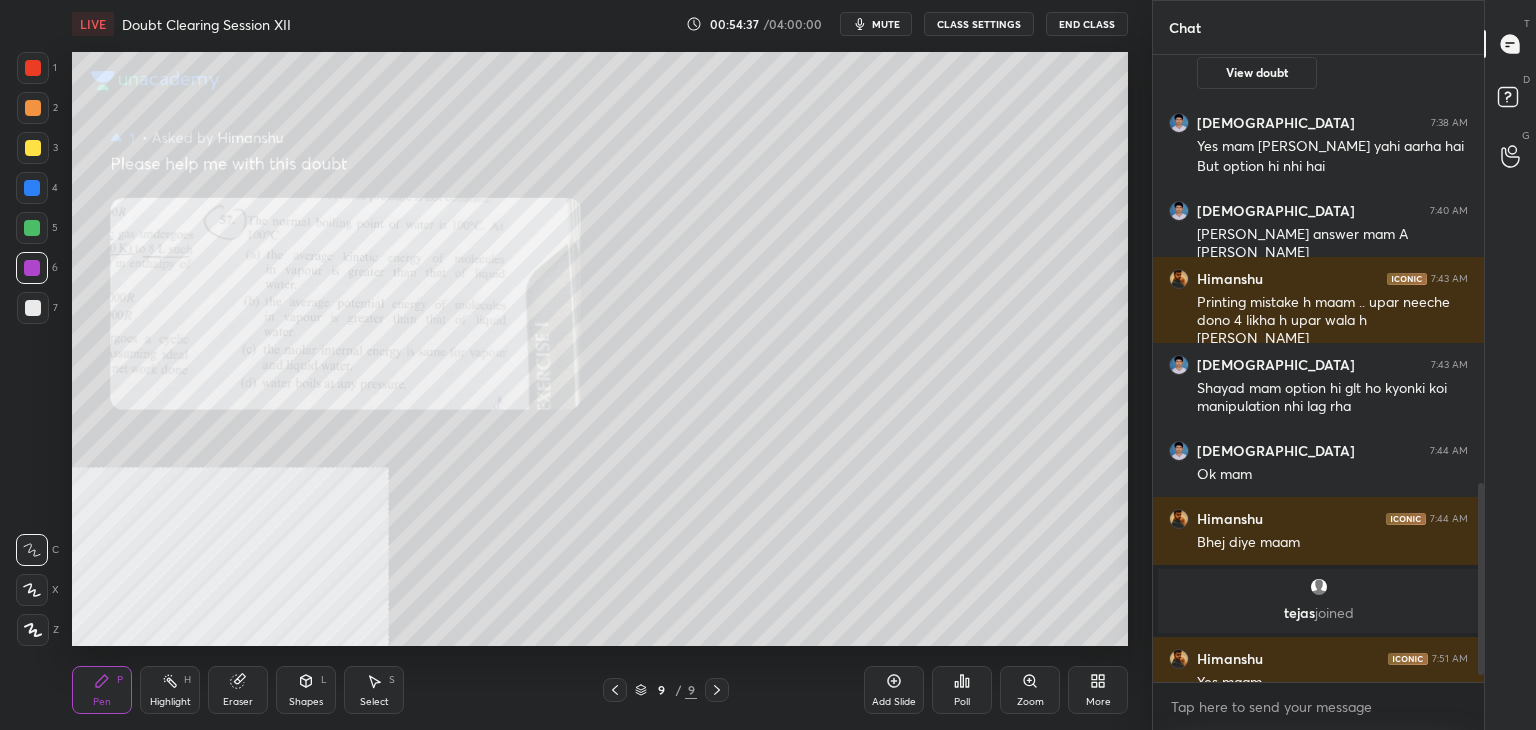 click on "Zoom" at bounding box center (1030, 690) 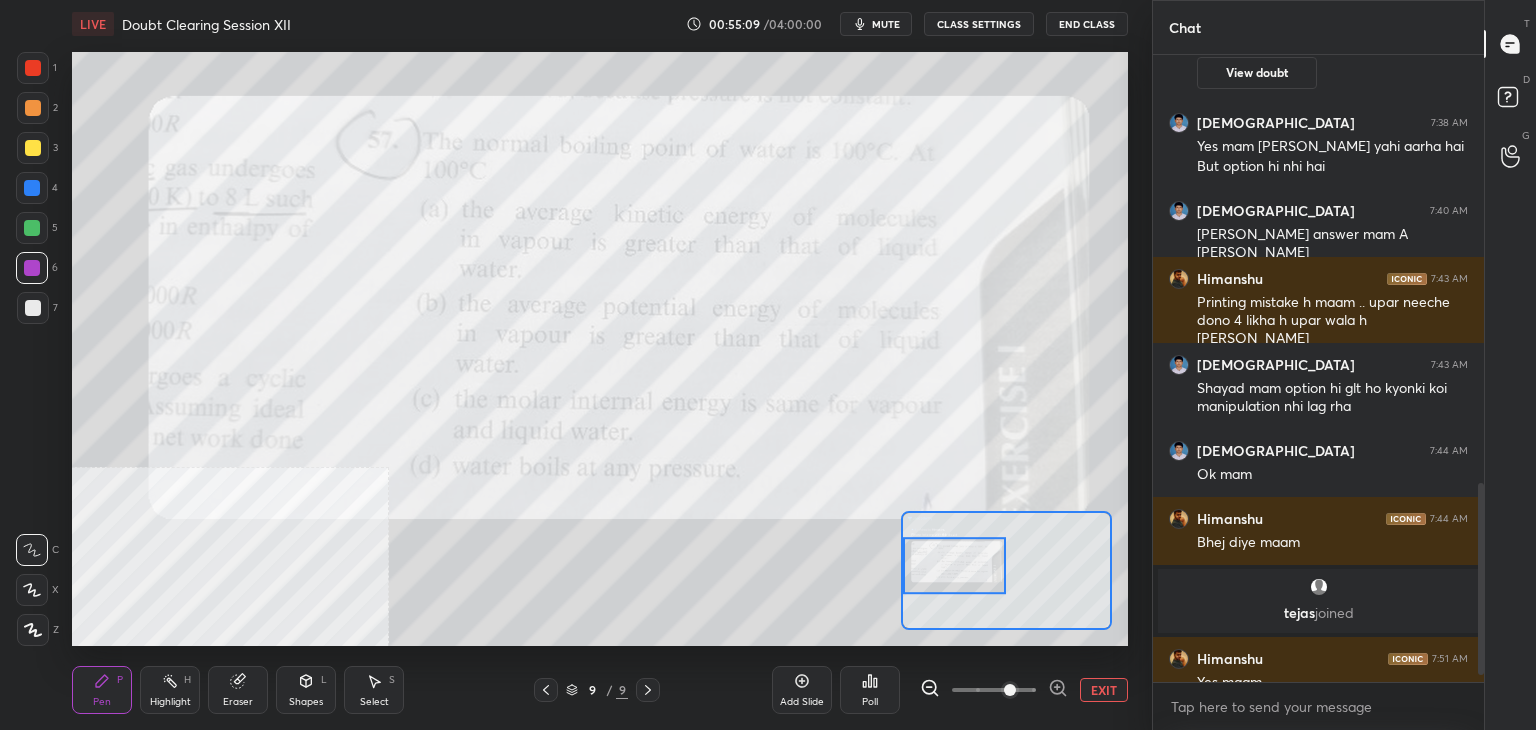 scroll, scrollTop: 1490, scrollLeft: 0, axis: vertical 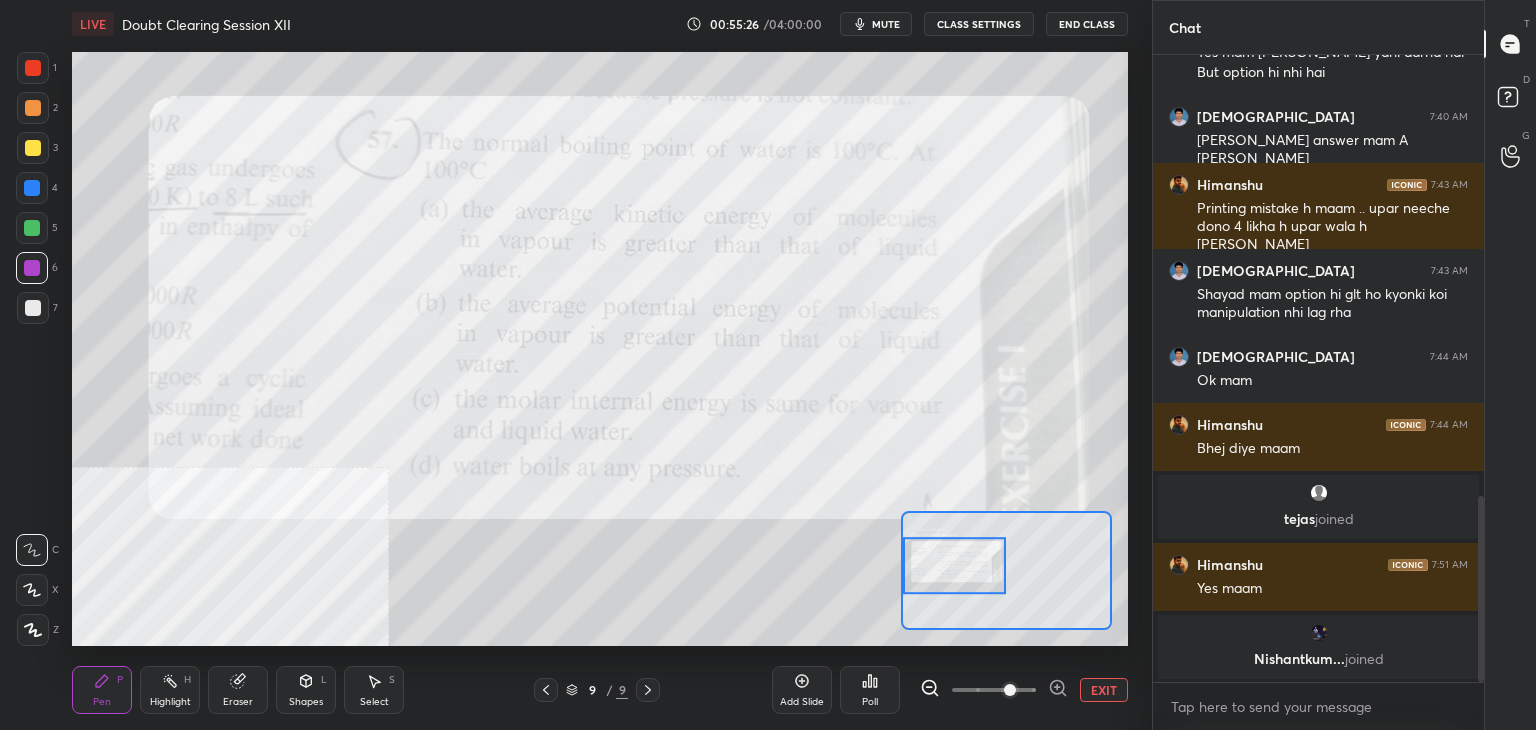 click on "EXIT" at bounding box center (1104, 690) 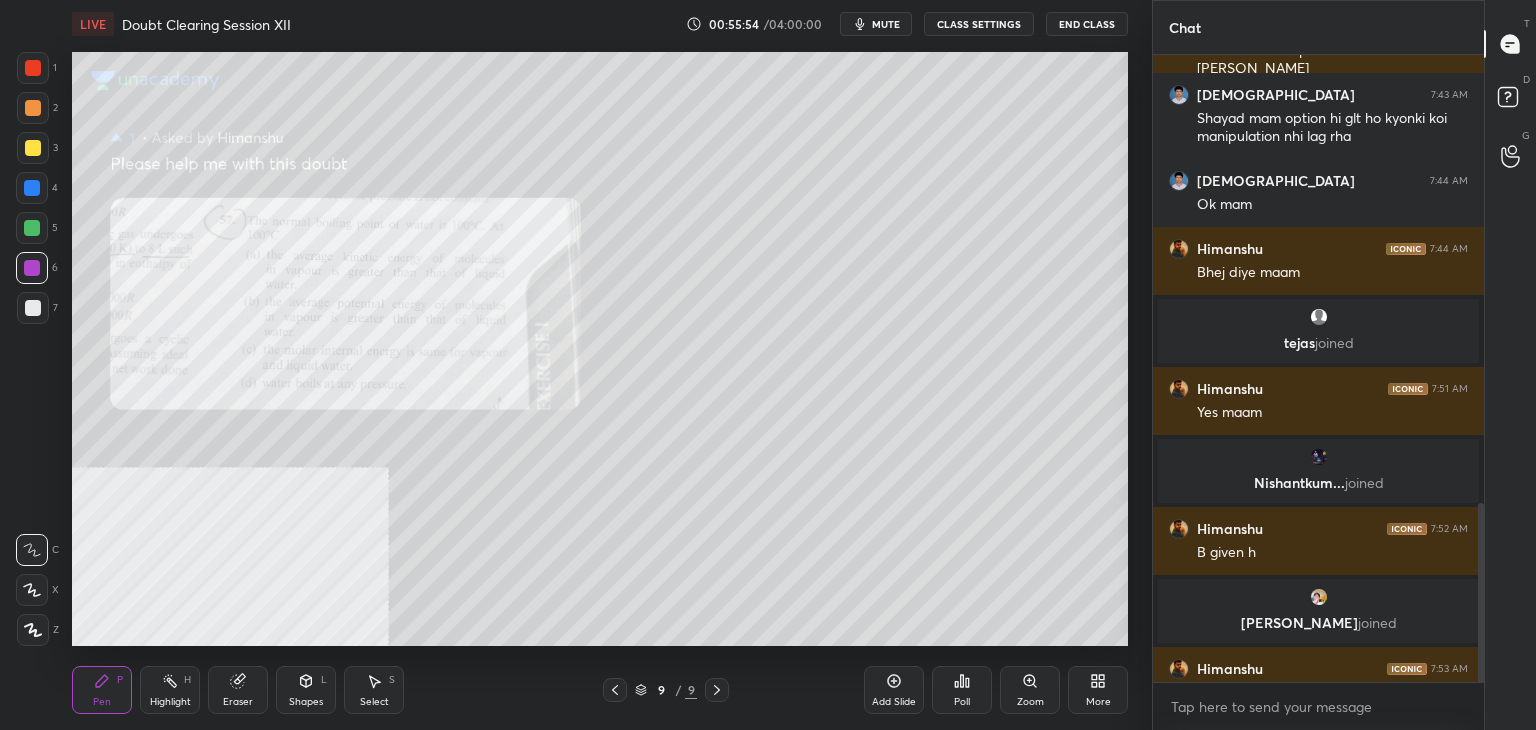 scroll, scrollTop: 1566, scrollLeft: 0, axis: vertical 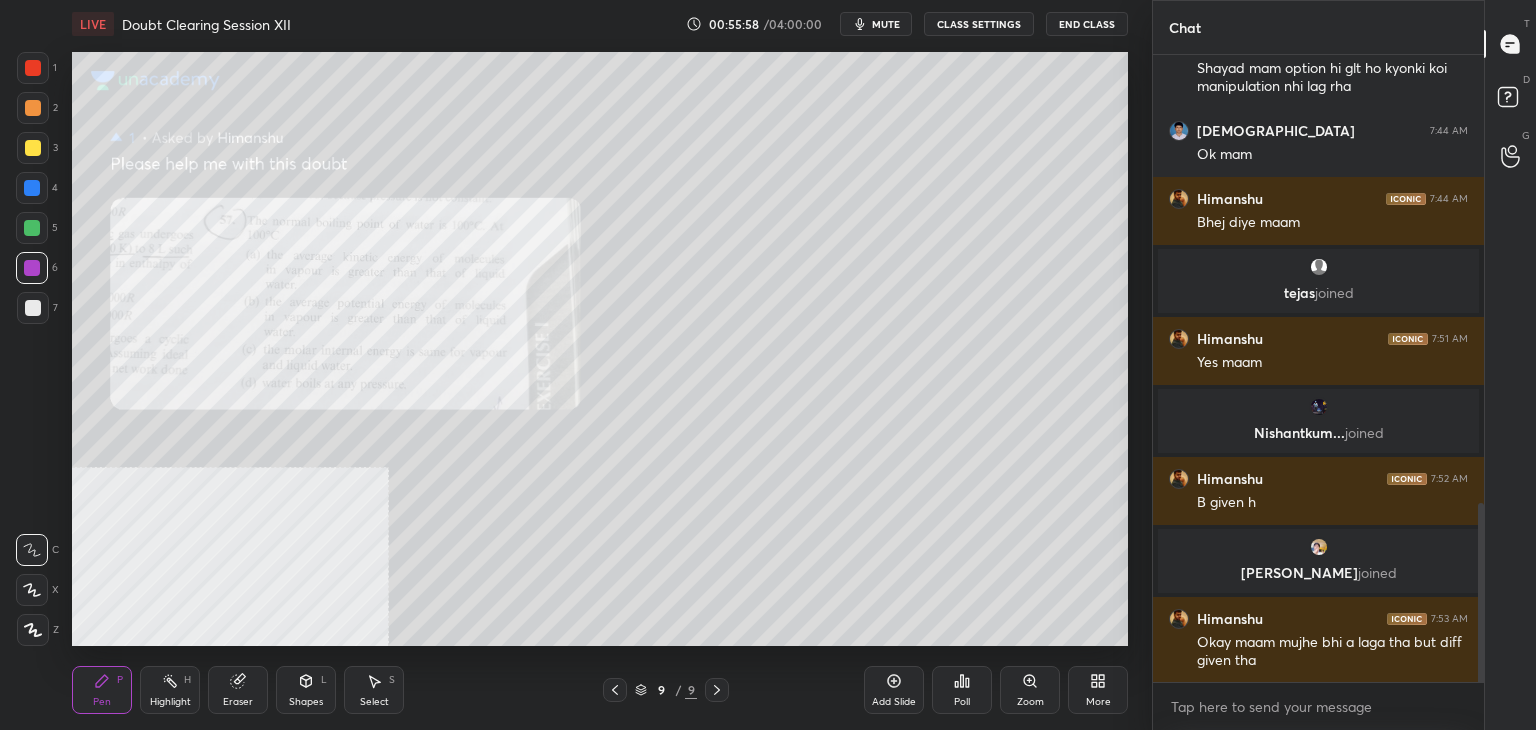 click 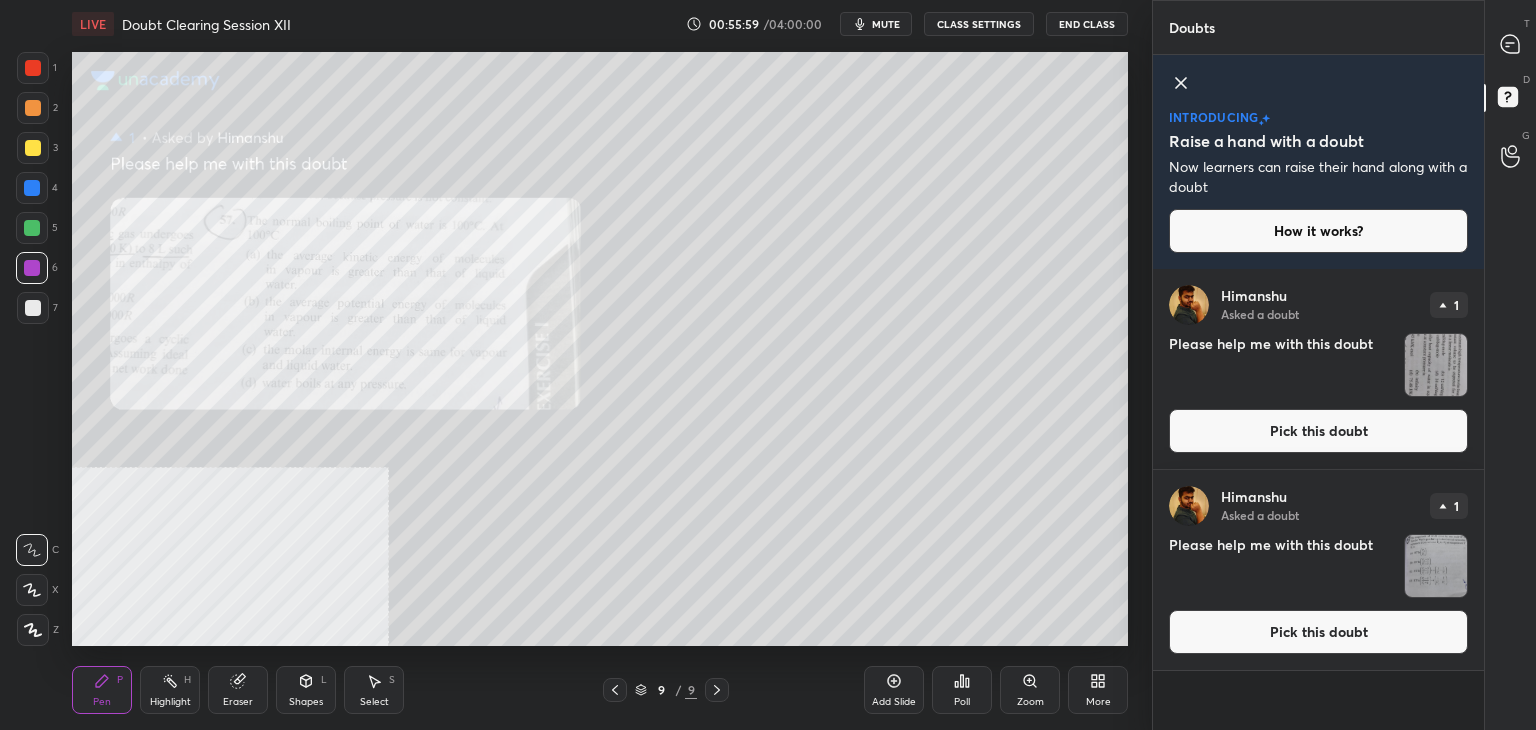 click on "Pick this doubt" at bounding box center [1318, 632] 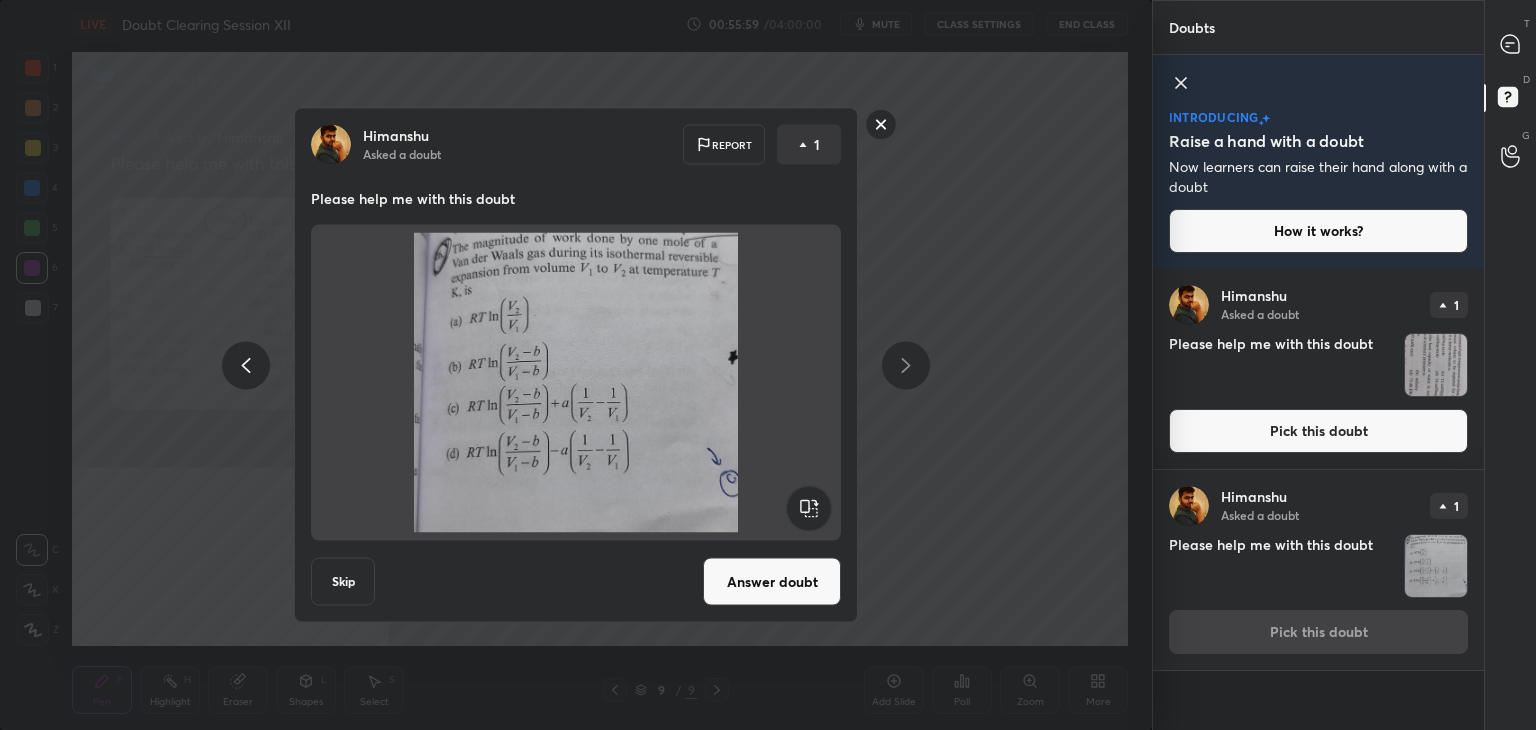 click on "[PERSON_NAME] Asked a doubt 1 Please help me with this doubt Pick this doubt" at bounding box center (1318, 570) 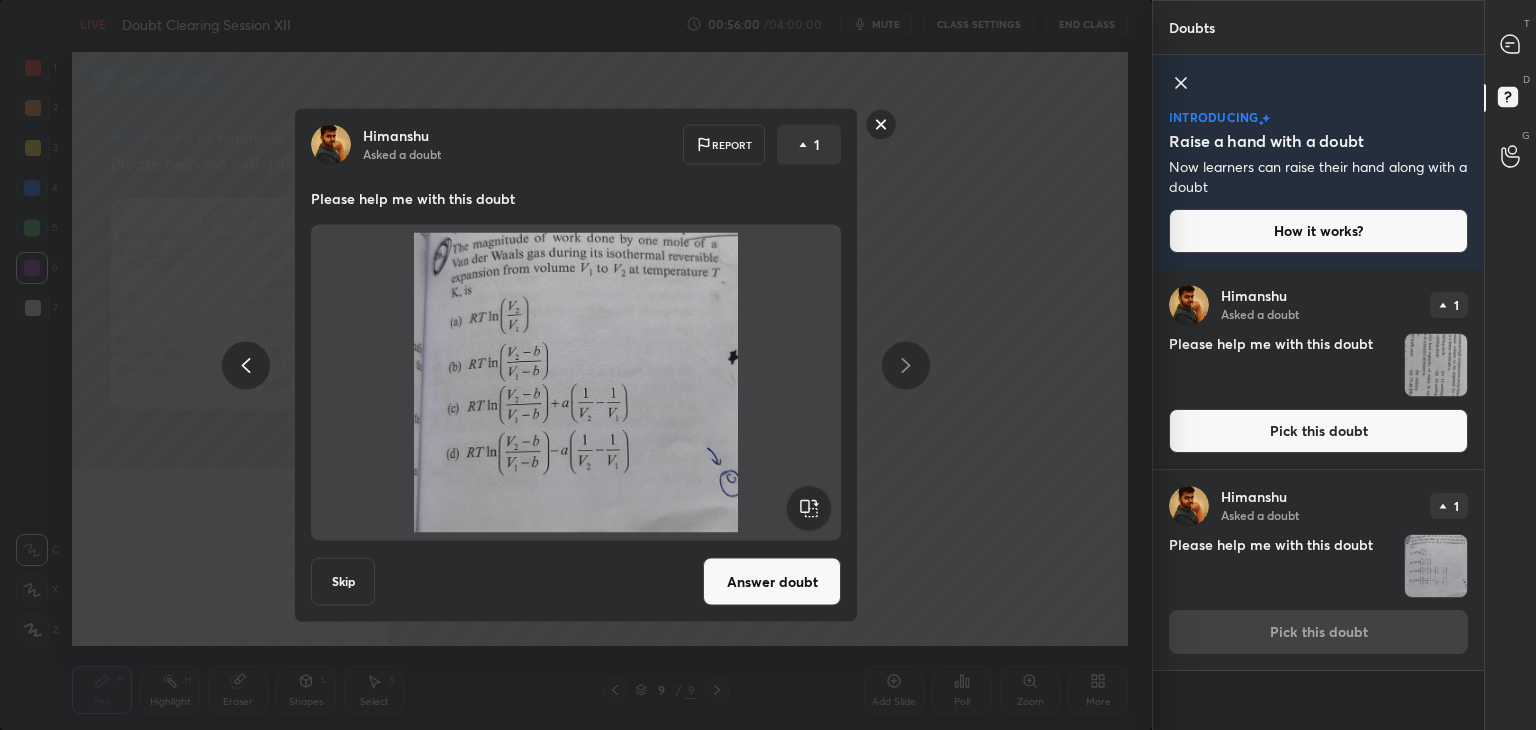 click on "Answer doubt" at bounding box center [772, 582] 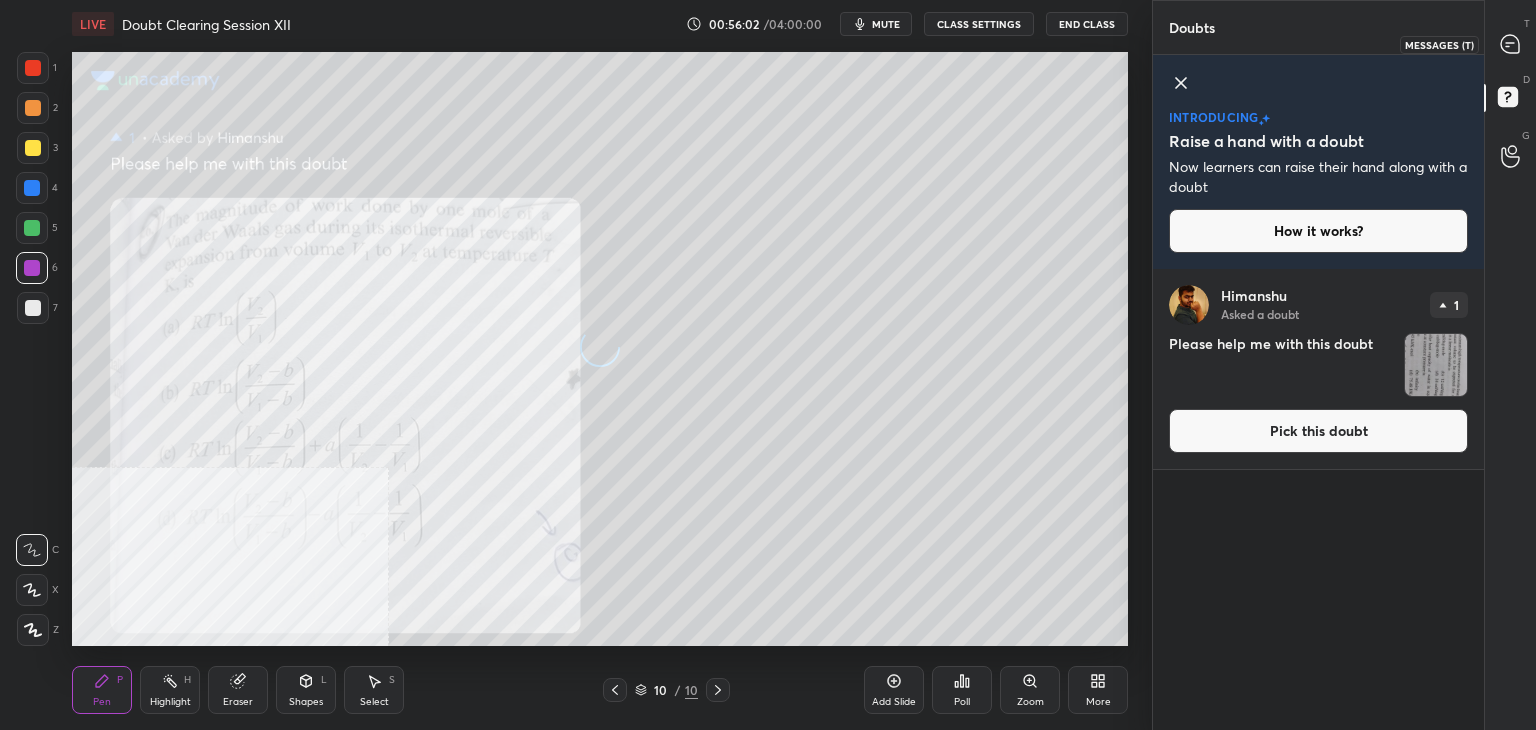 click 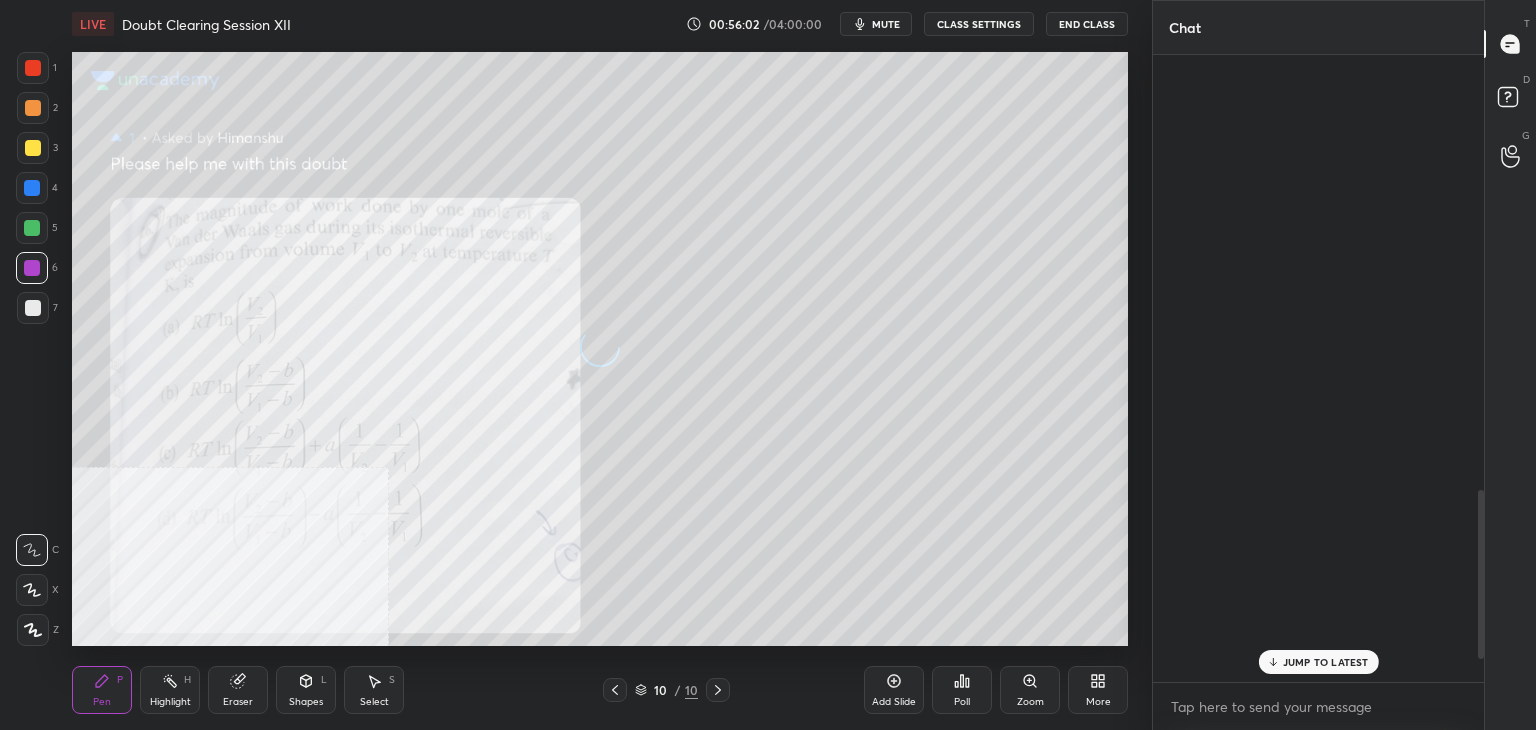 scroll, scrollTop: 1614, scrollLeft: 0, axis: vertical 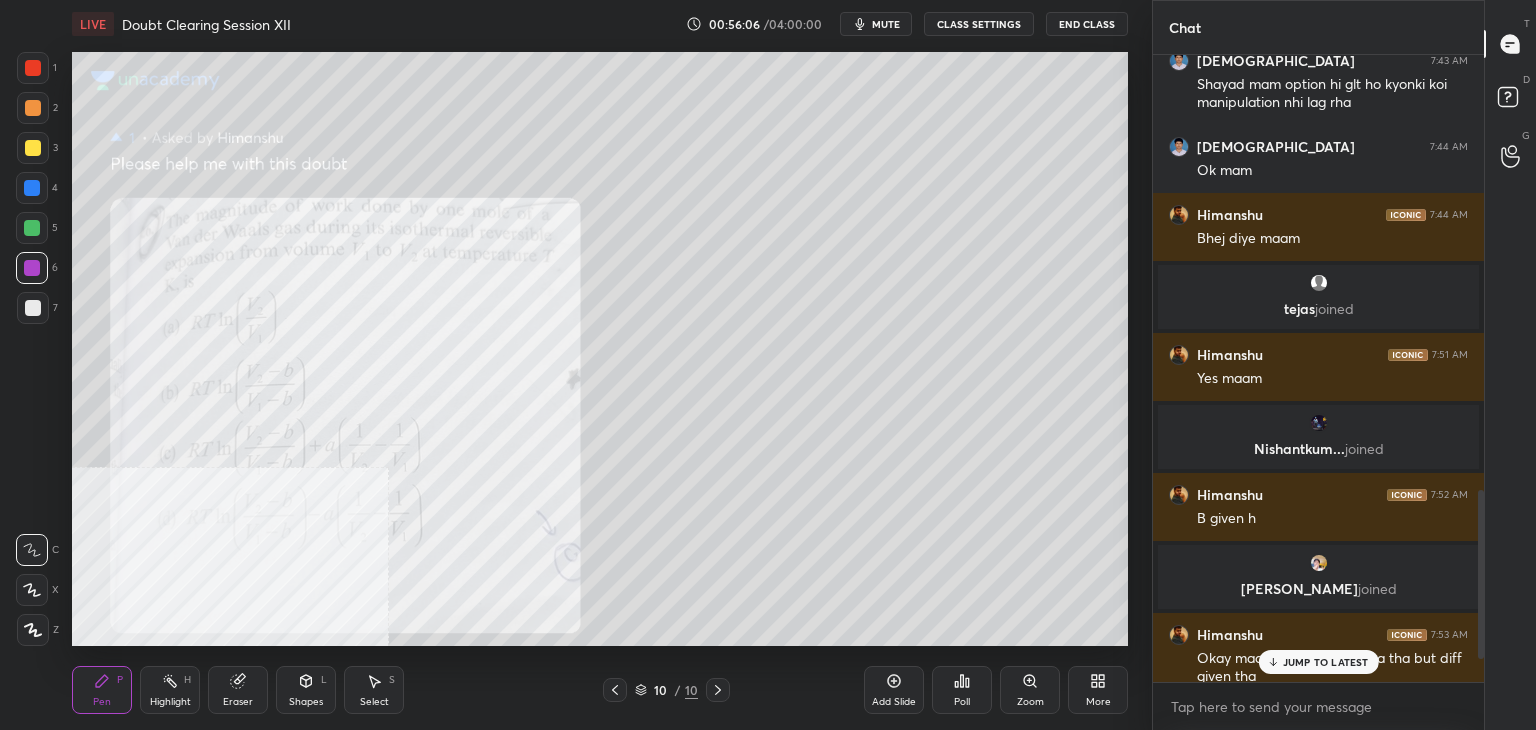 click on "JUMP TO LATEST" at bounding box center [1318, 662] 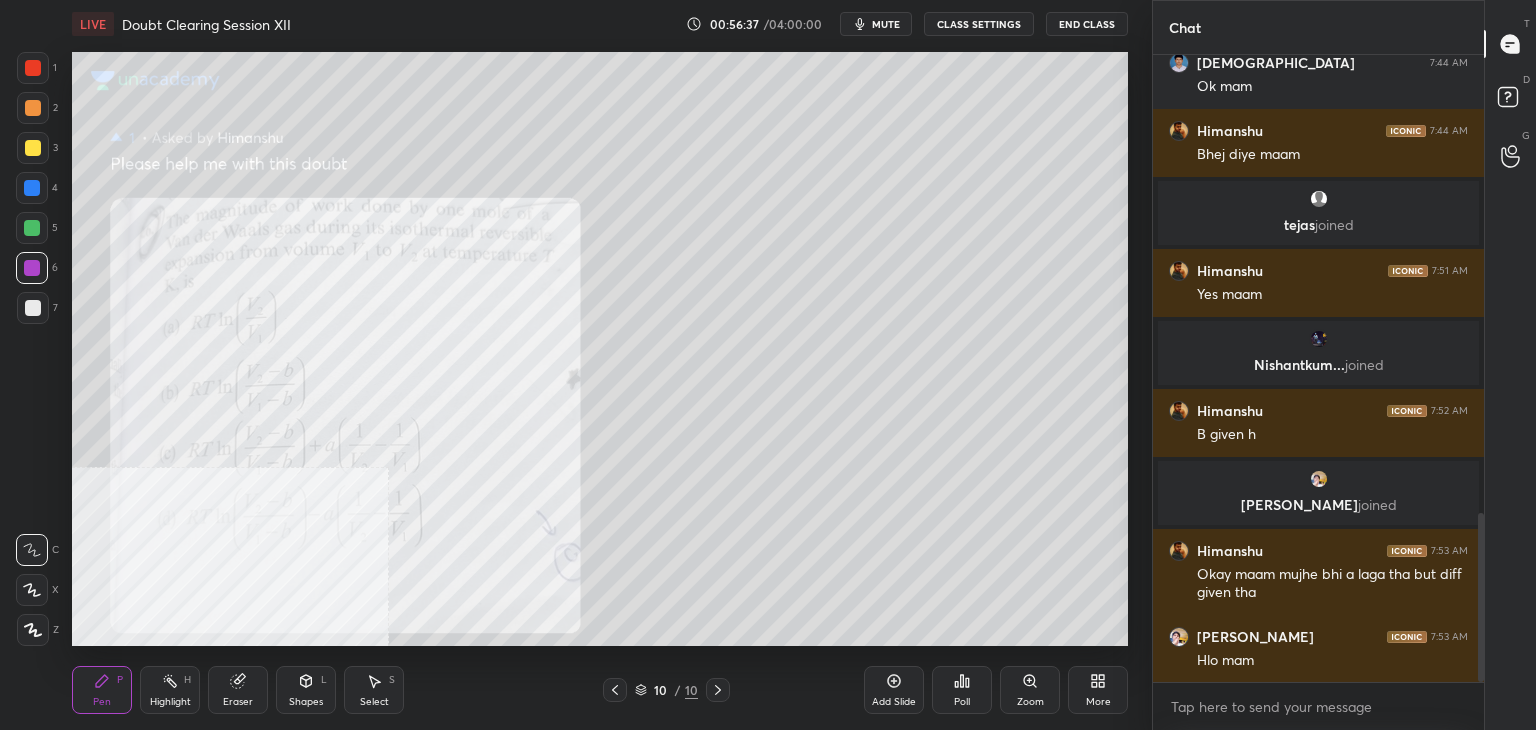 scroll, scrollTop: 1784, scrollLeft: 0, axis: vertical 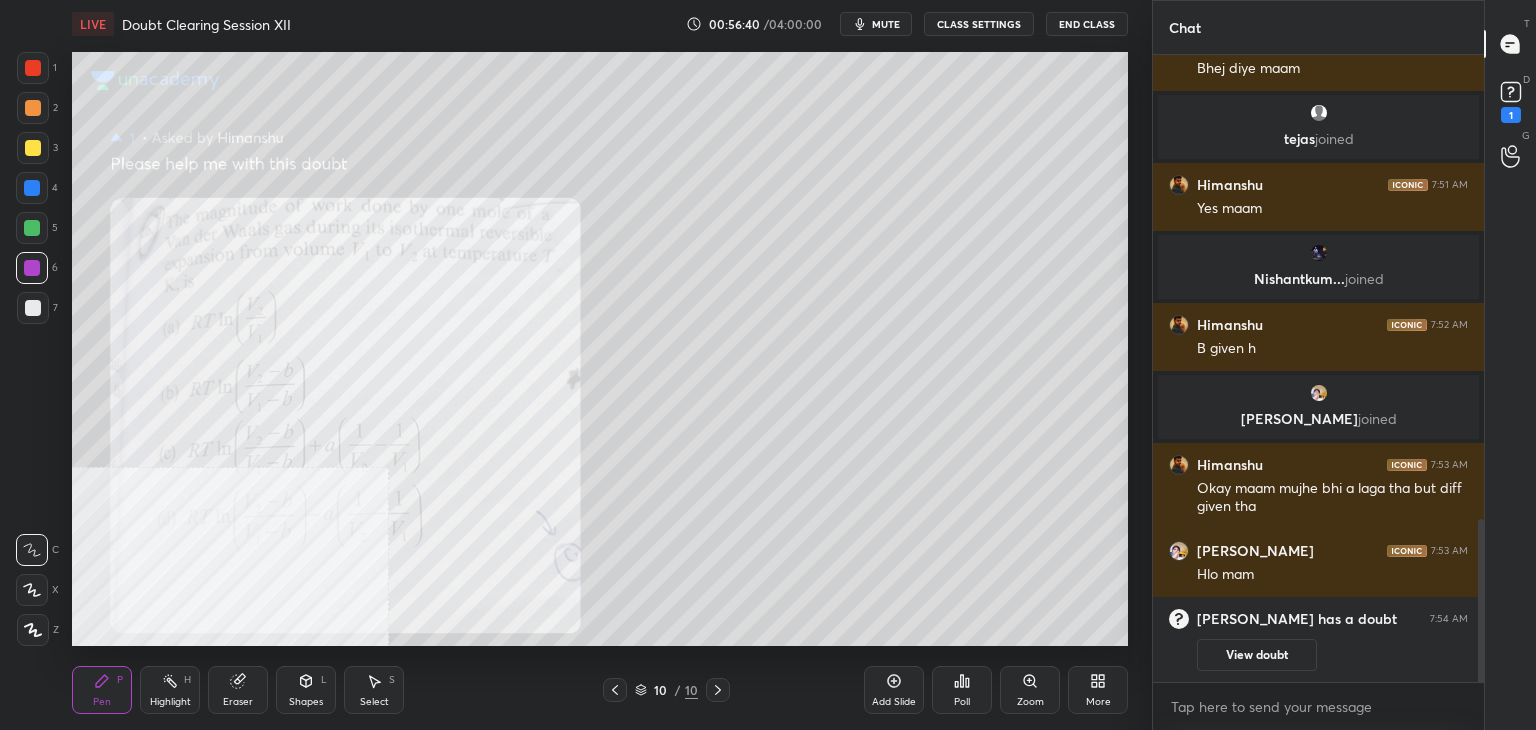 click at bounding box center [33, 148] 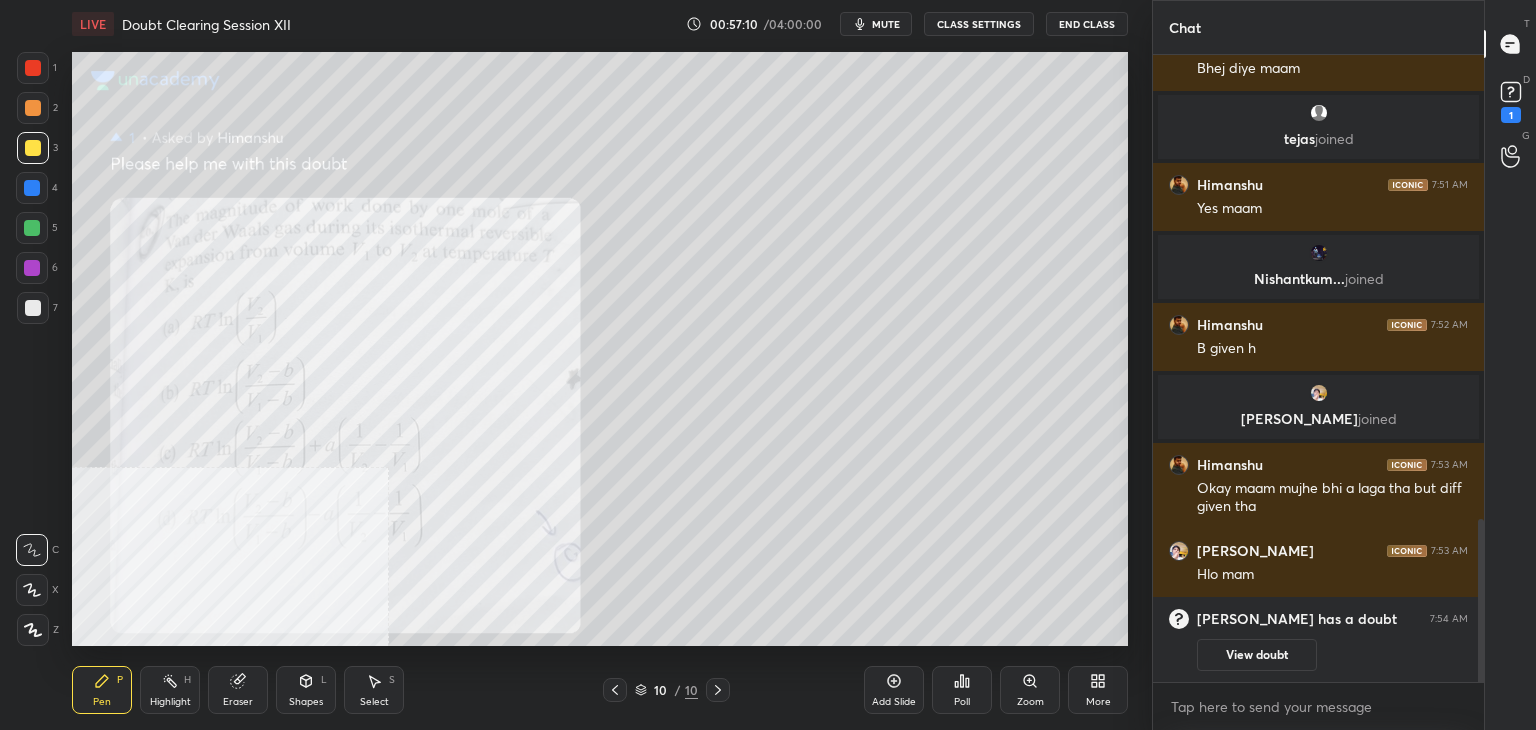 click on "Select S" at bounding box center (374, 690) 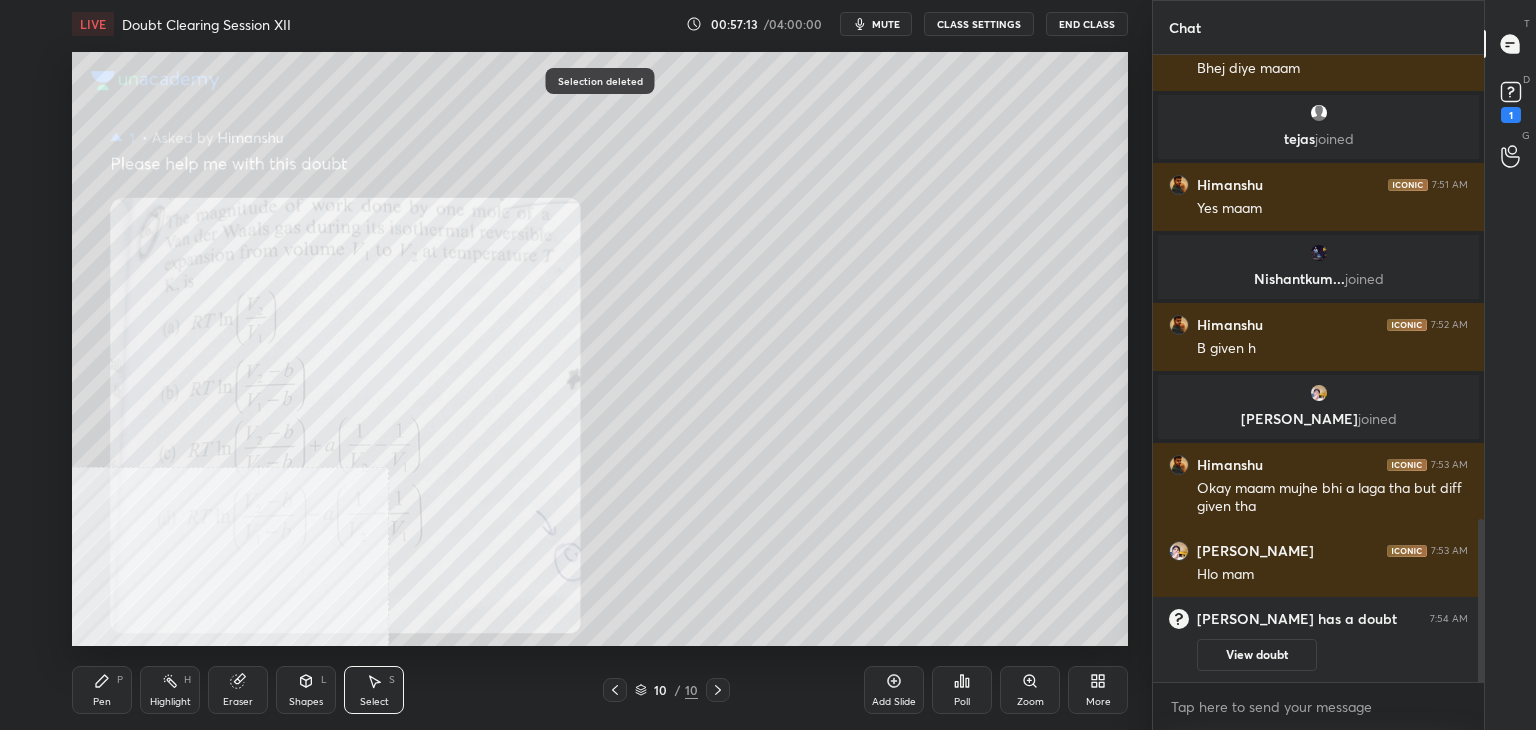 click on "Pen P" at bounding box center [102, 690] 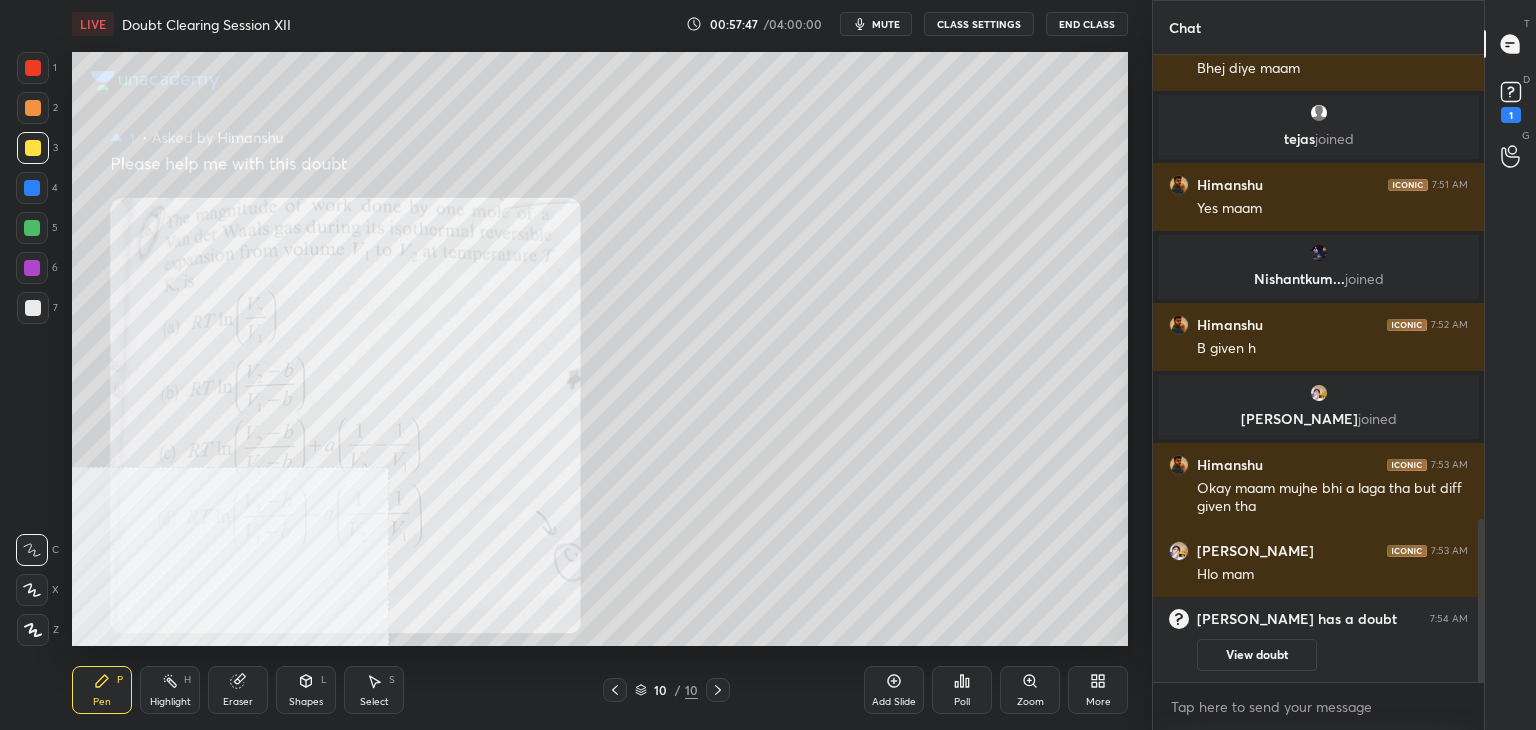 click on "Eraser" at bounding box center (238, 690) 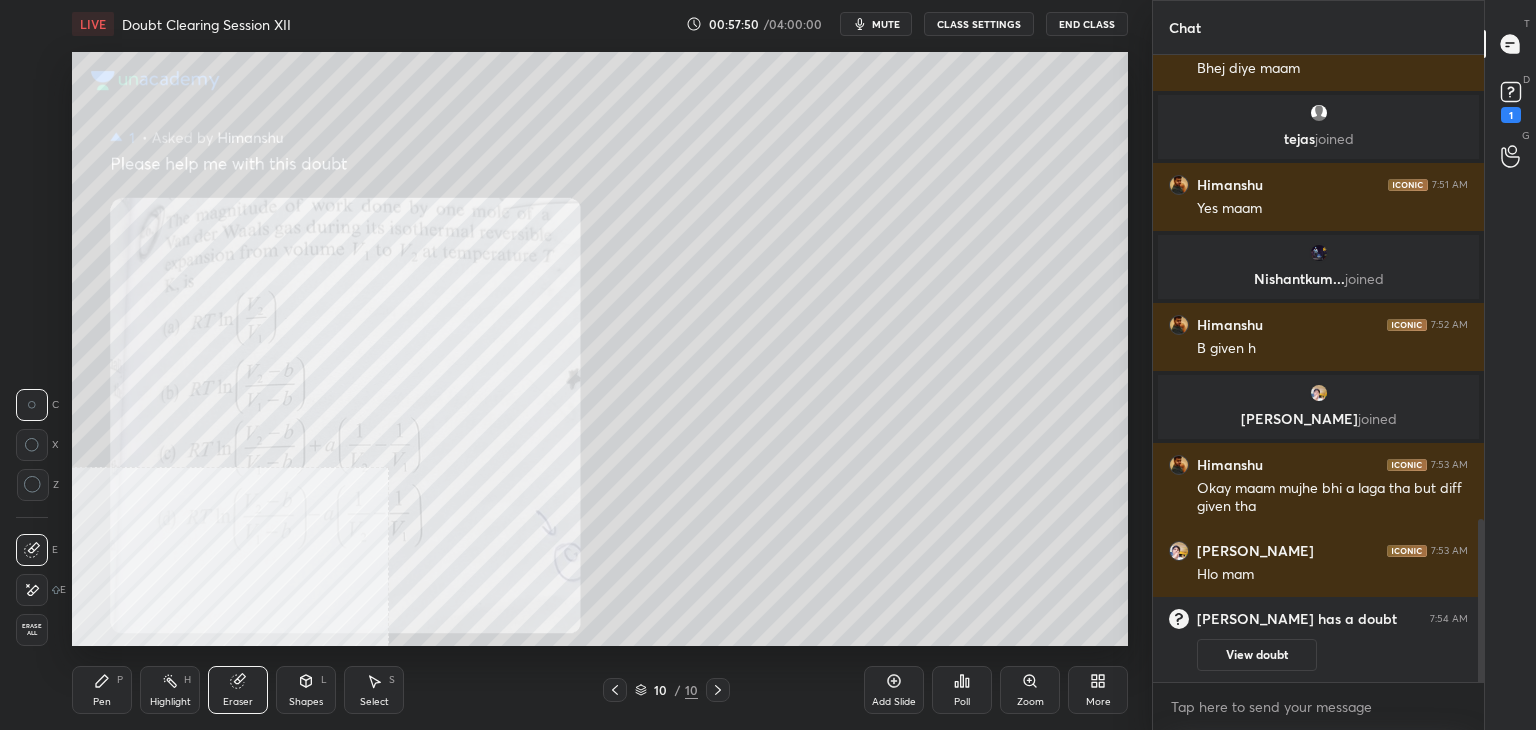 click on "Pen P" at bounding box center [102, 690] 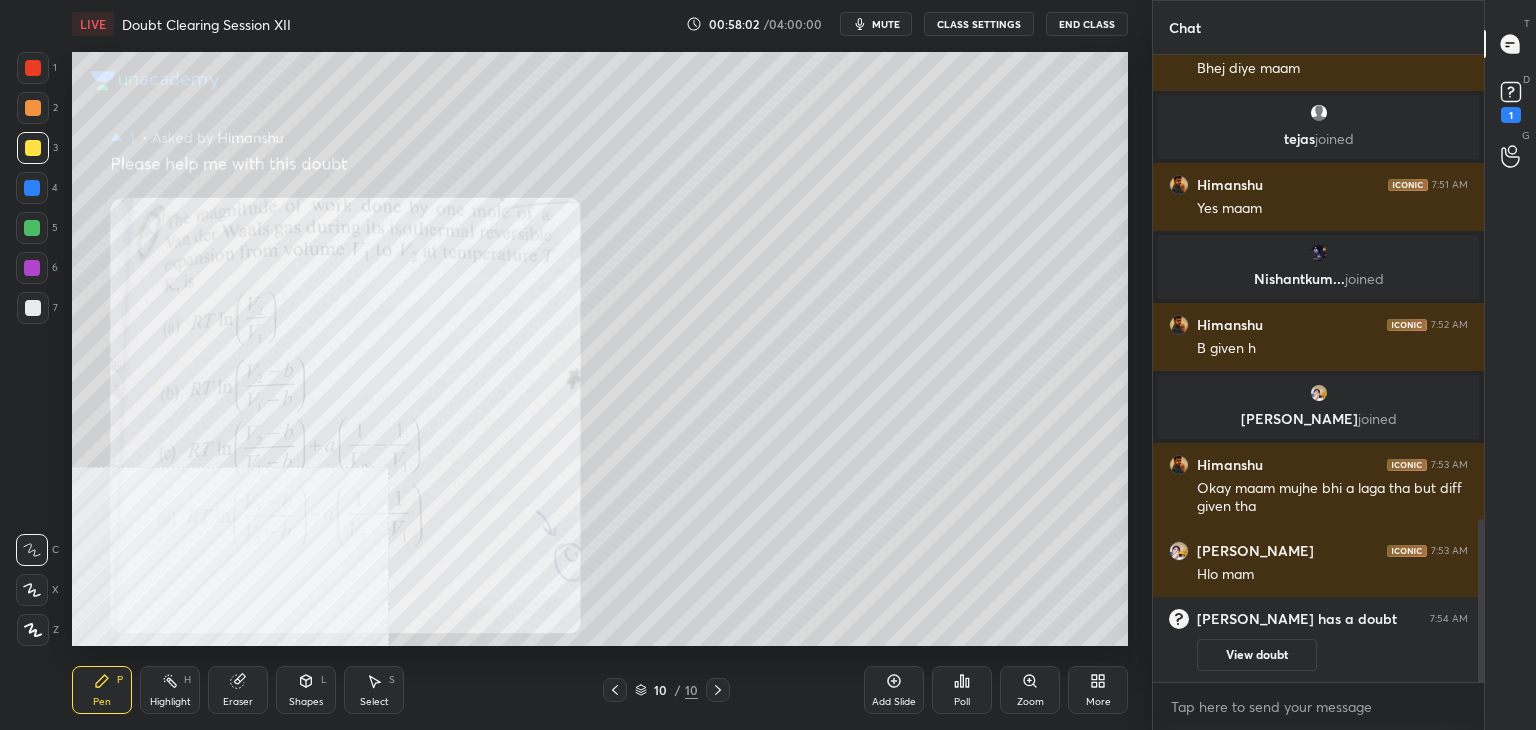 click at bounding box center (33, 68) 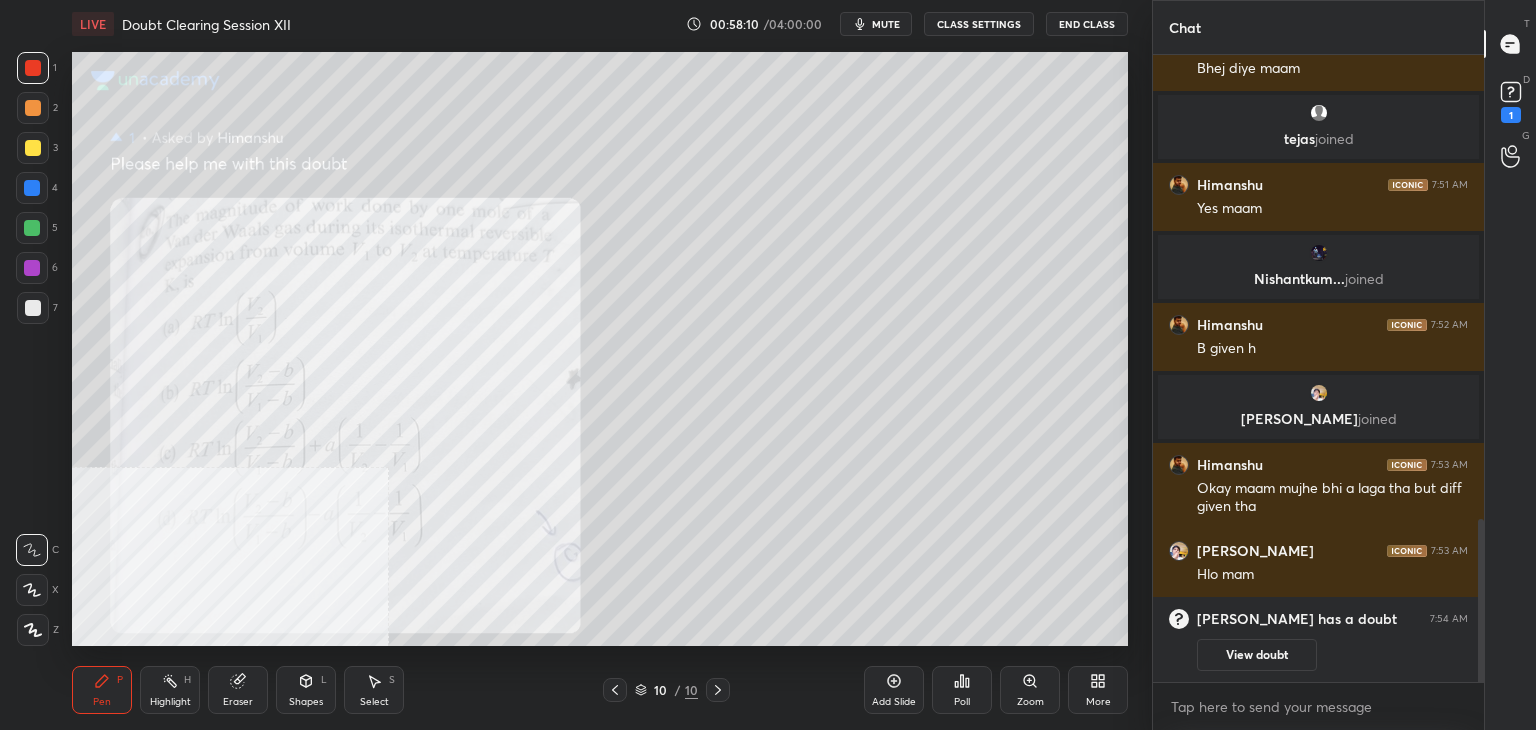 scroll, scrollTop: 1536, scrollLeft: 0, axis: vertical 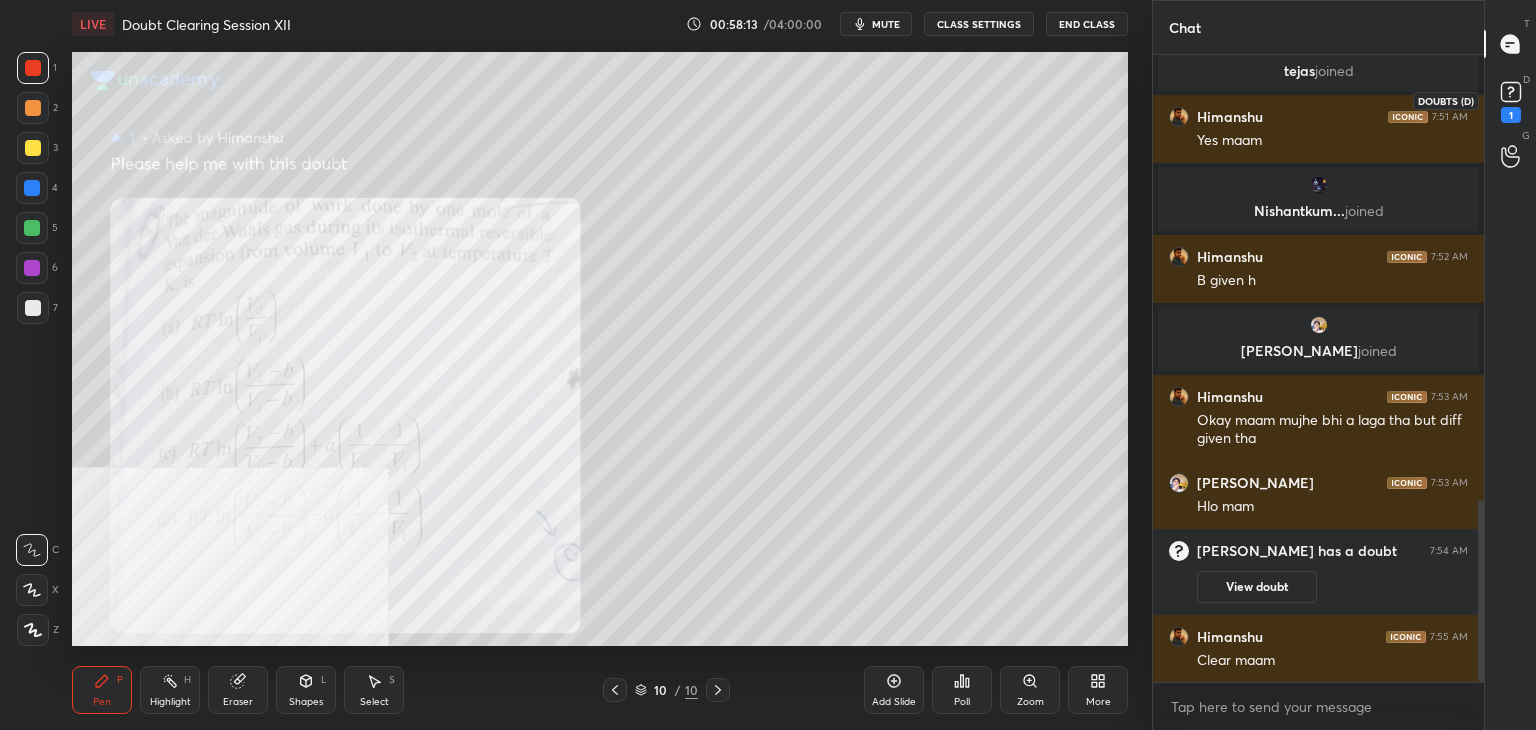 click 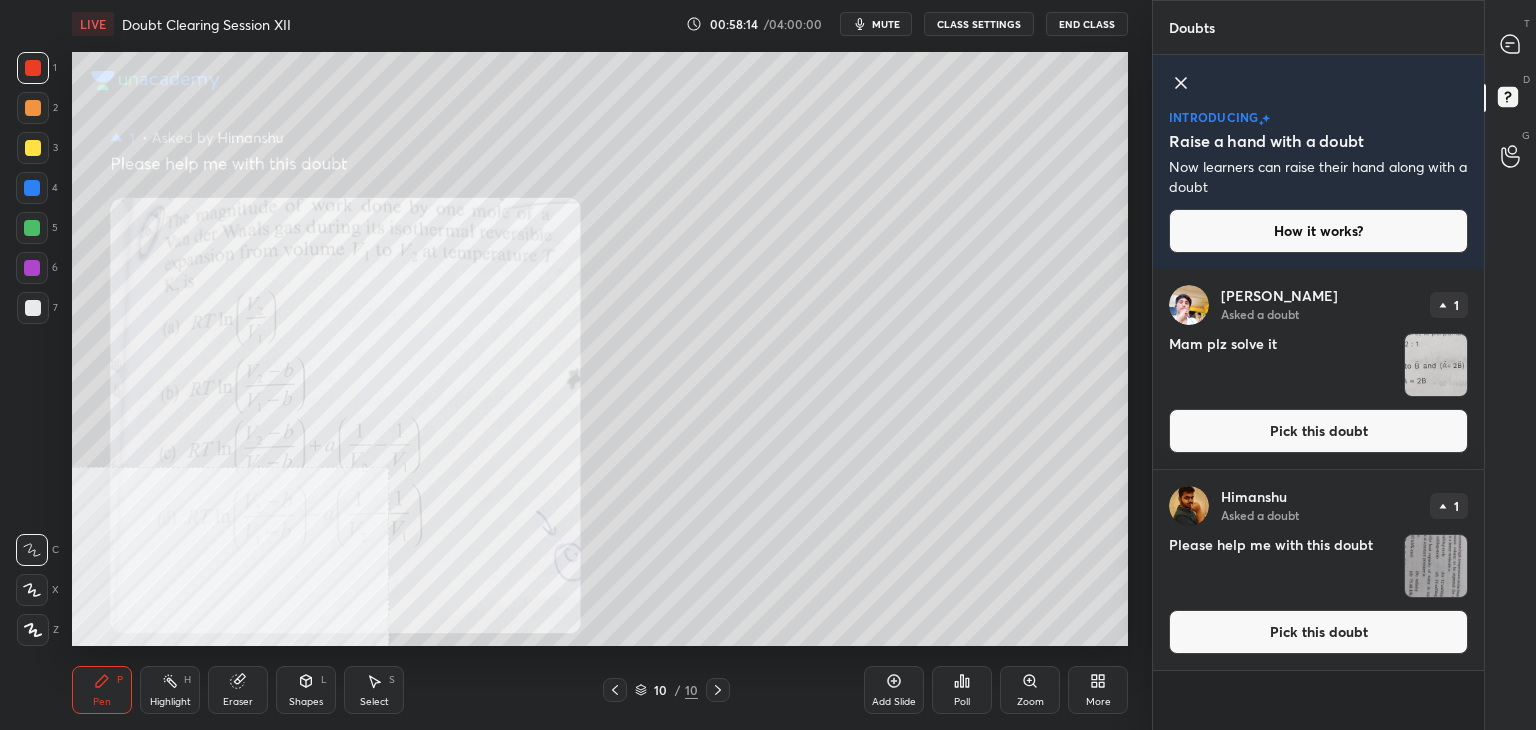 click on "Pick this doubt" at bounding box center [1318, 632] 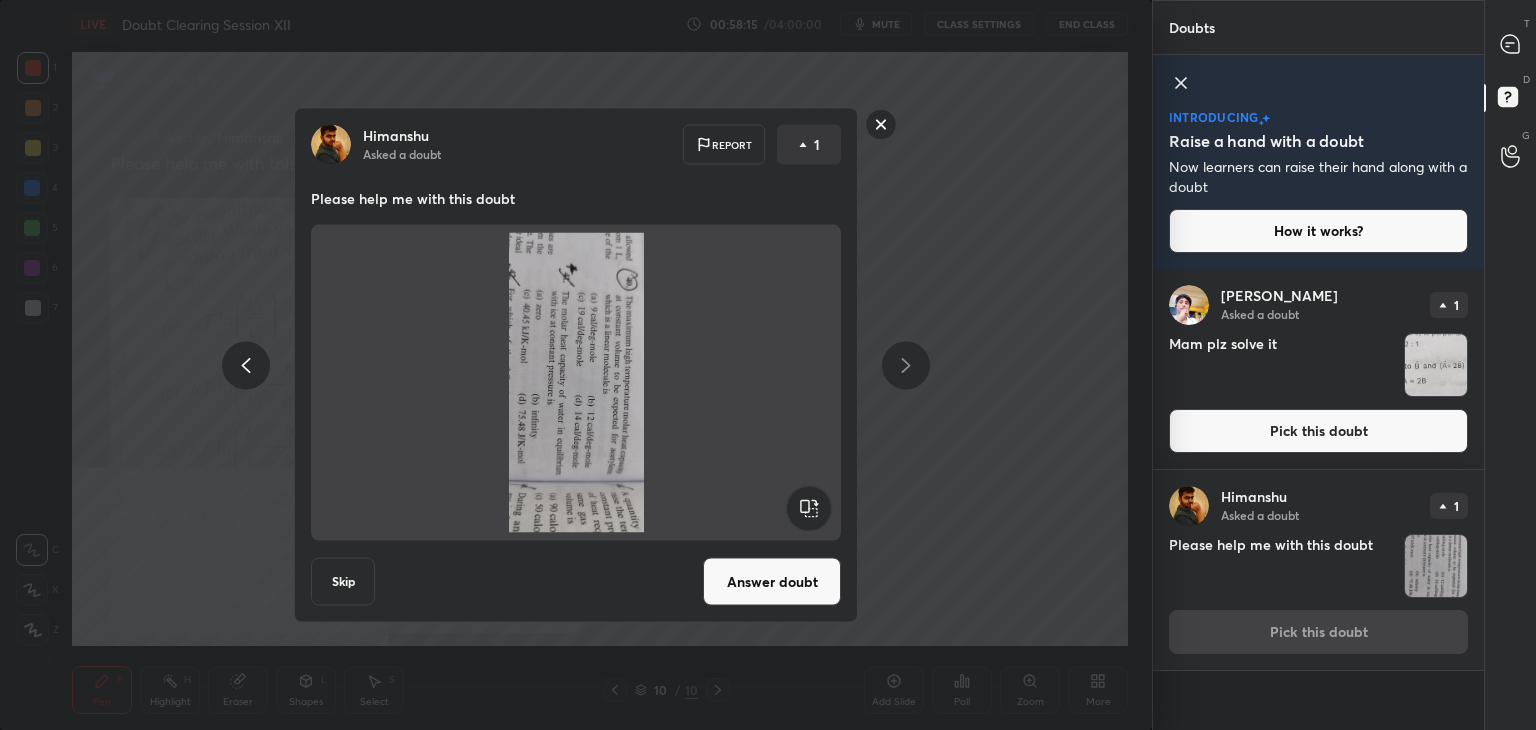 click 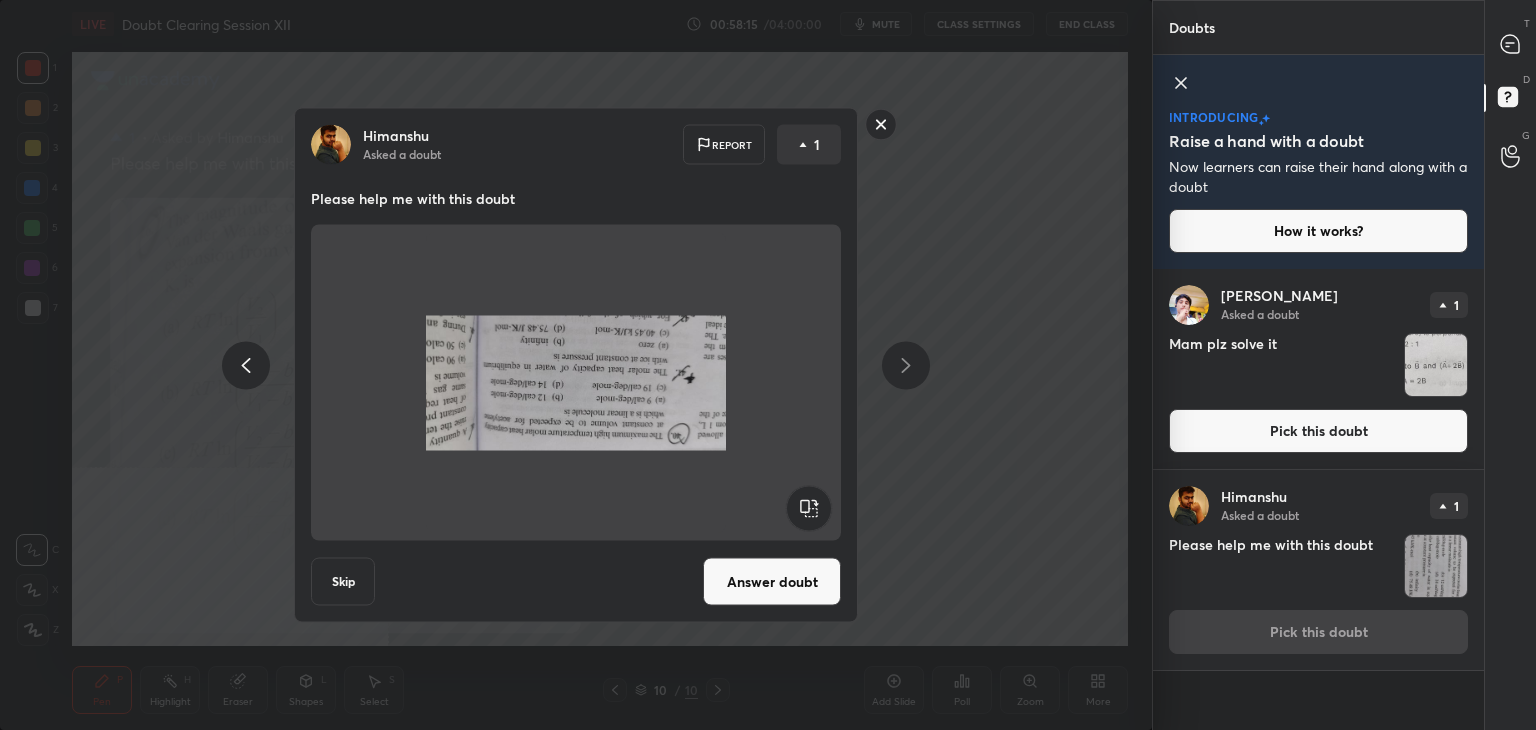 click 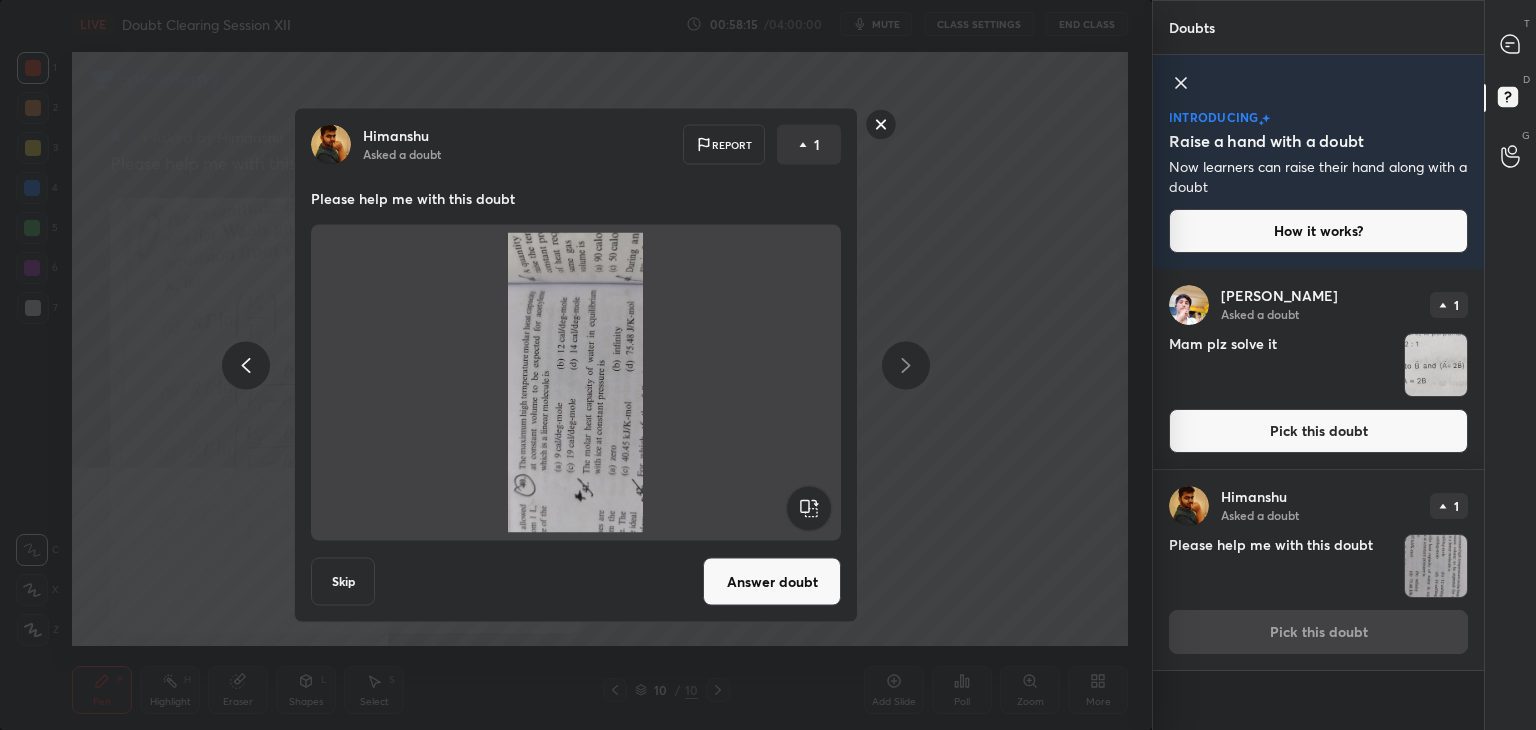 click 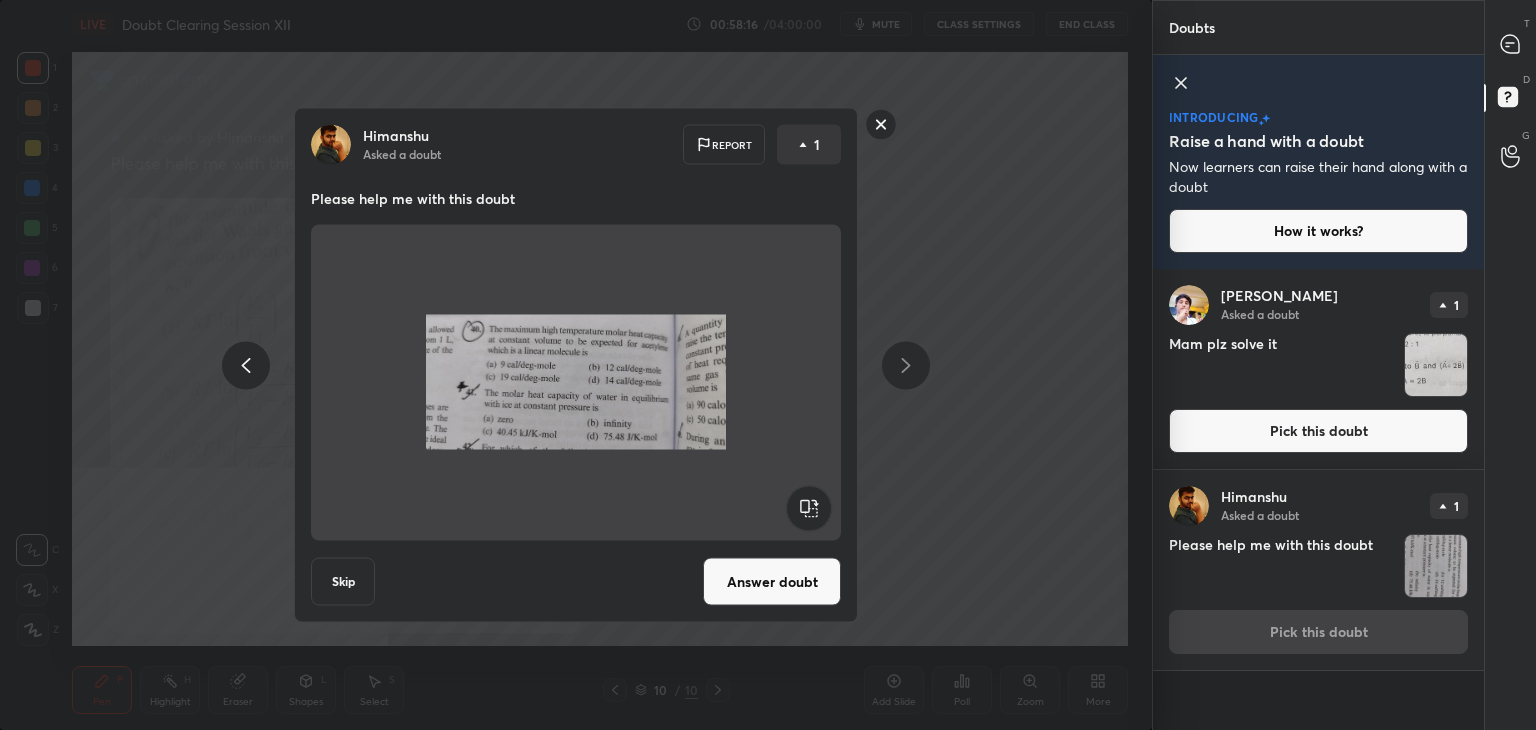 click on "Answer doubt" at bounding box center [772, 582] 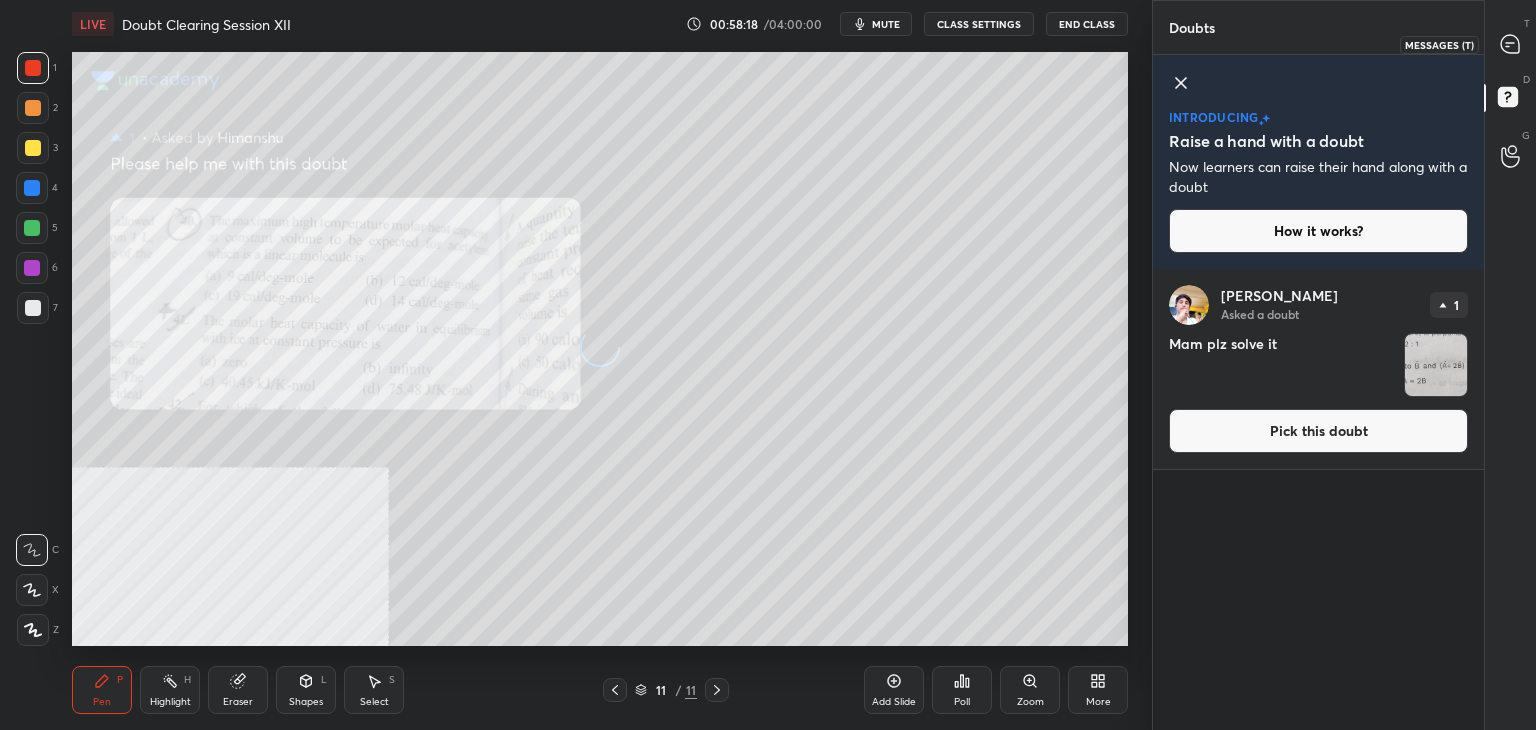 click 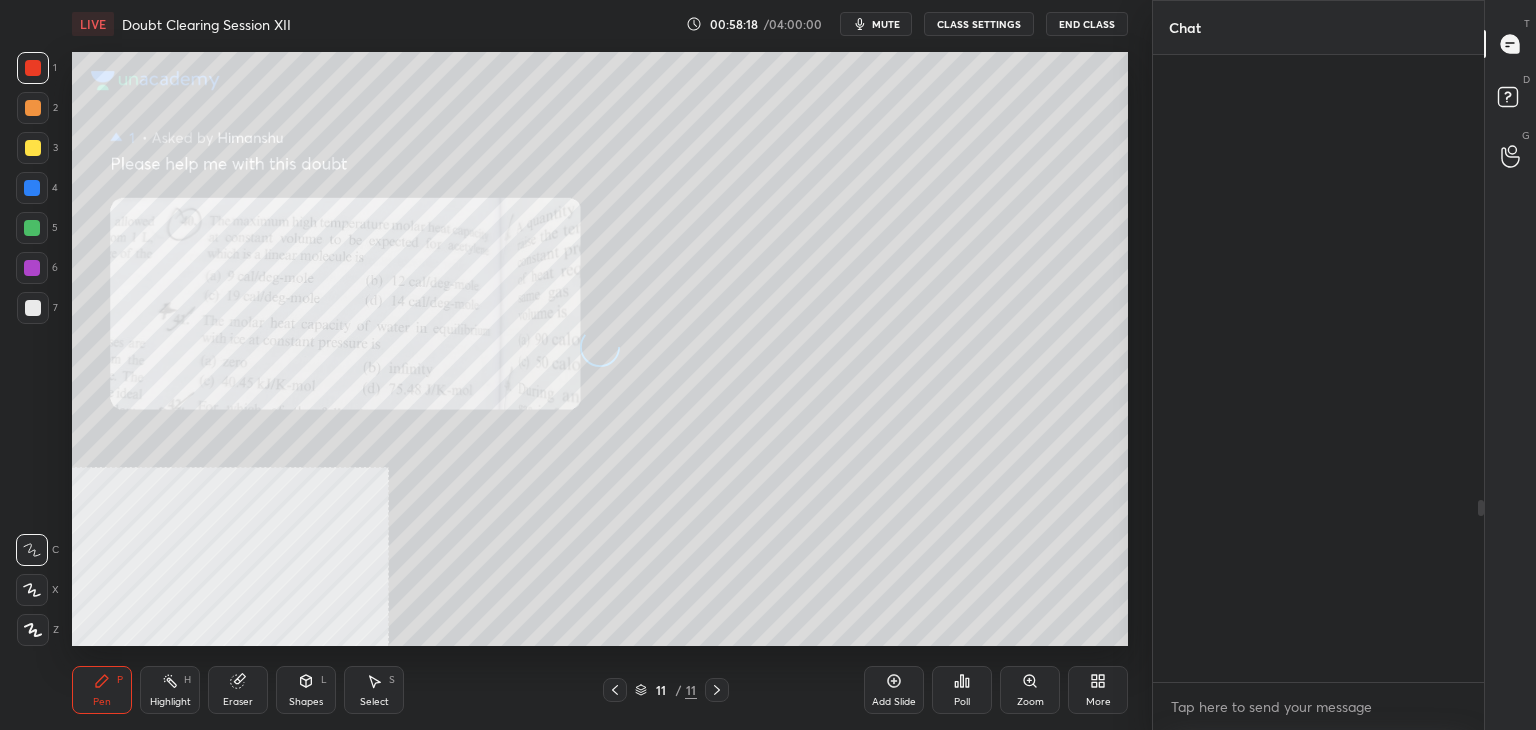 scroll, scrollTop: 1700, scrollLeft: 0, axis: vertical 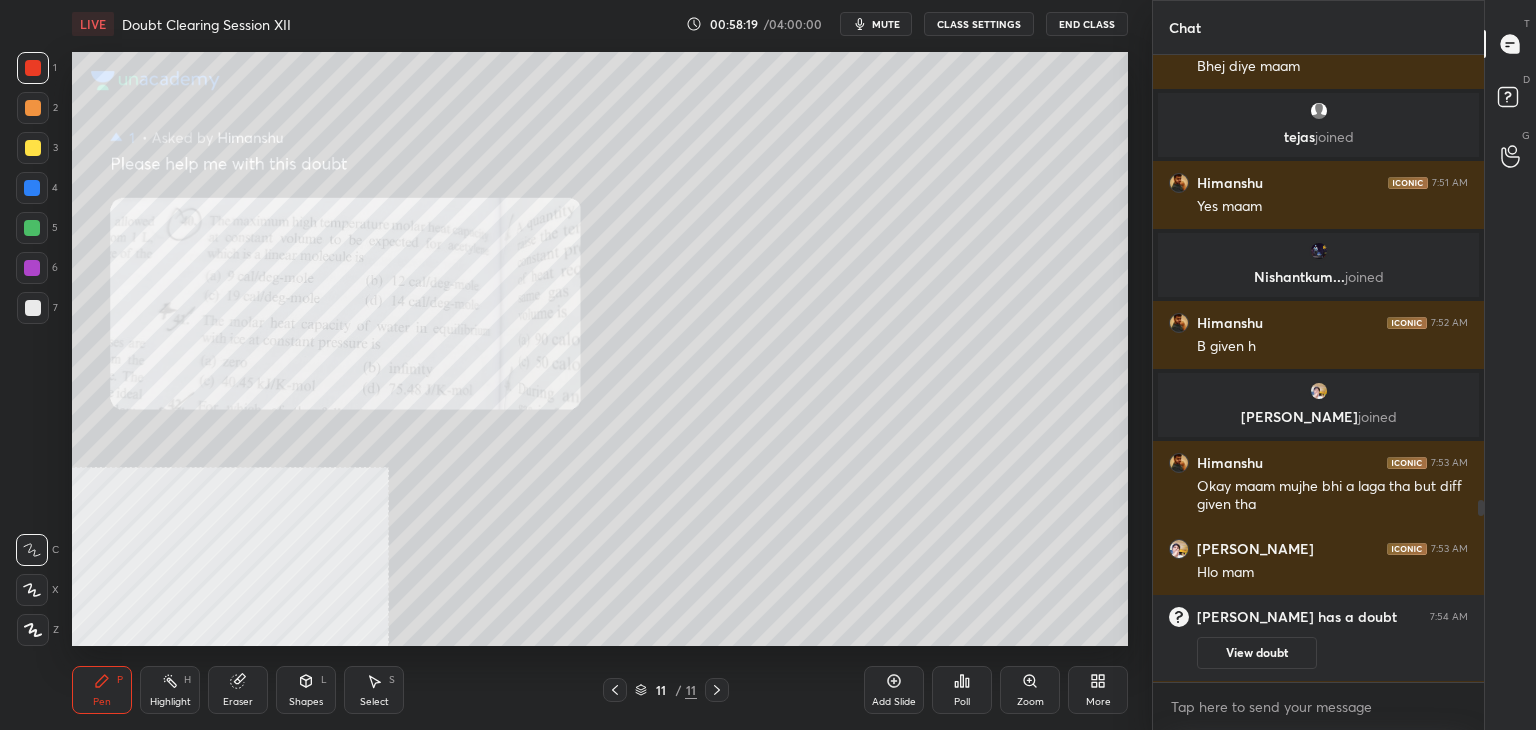 click 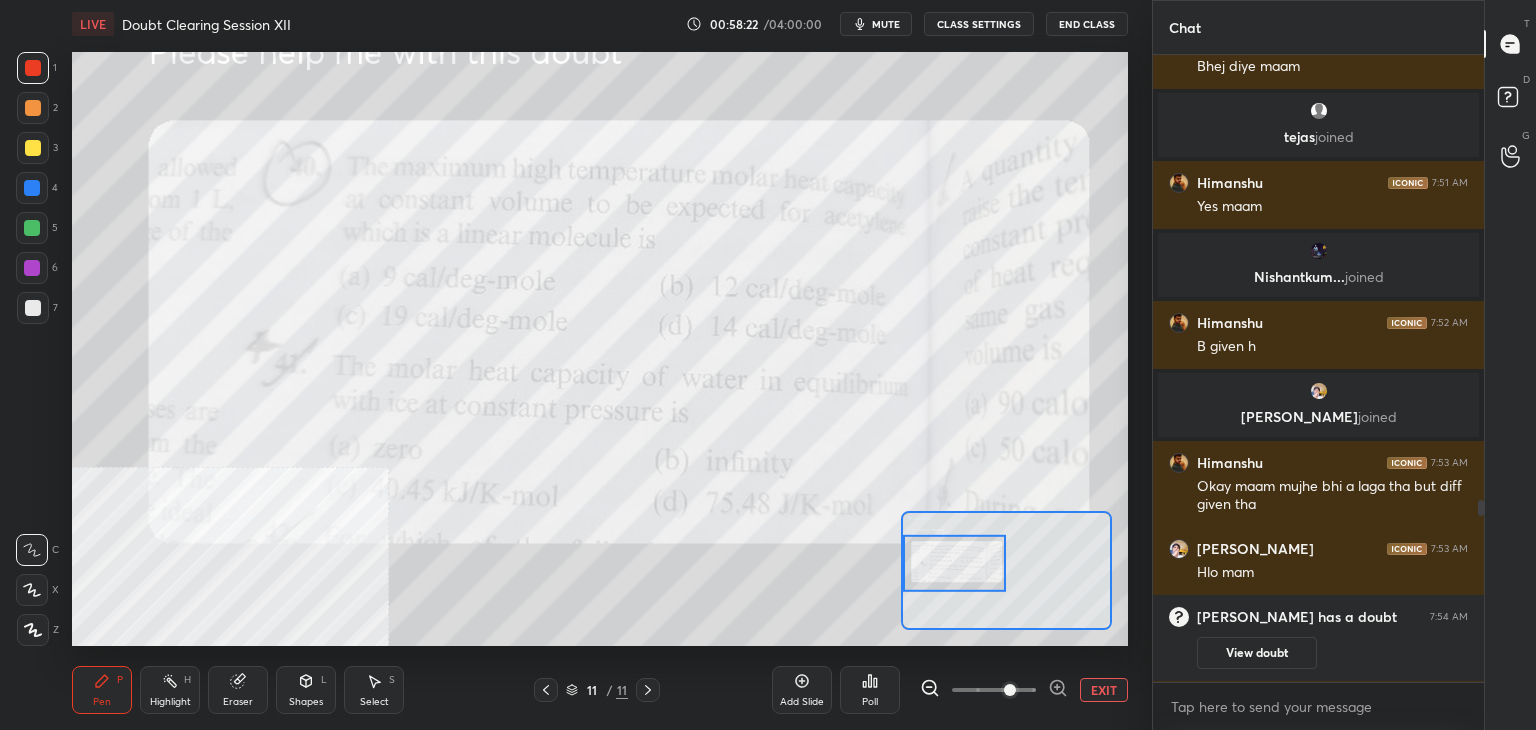 click at bounding box center (32, 188) 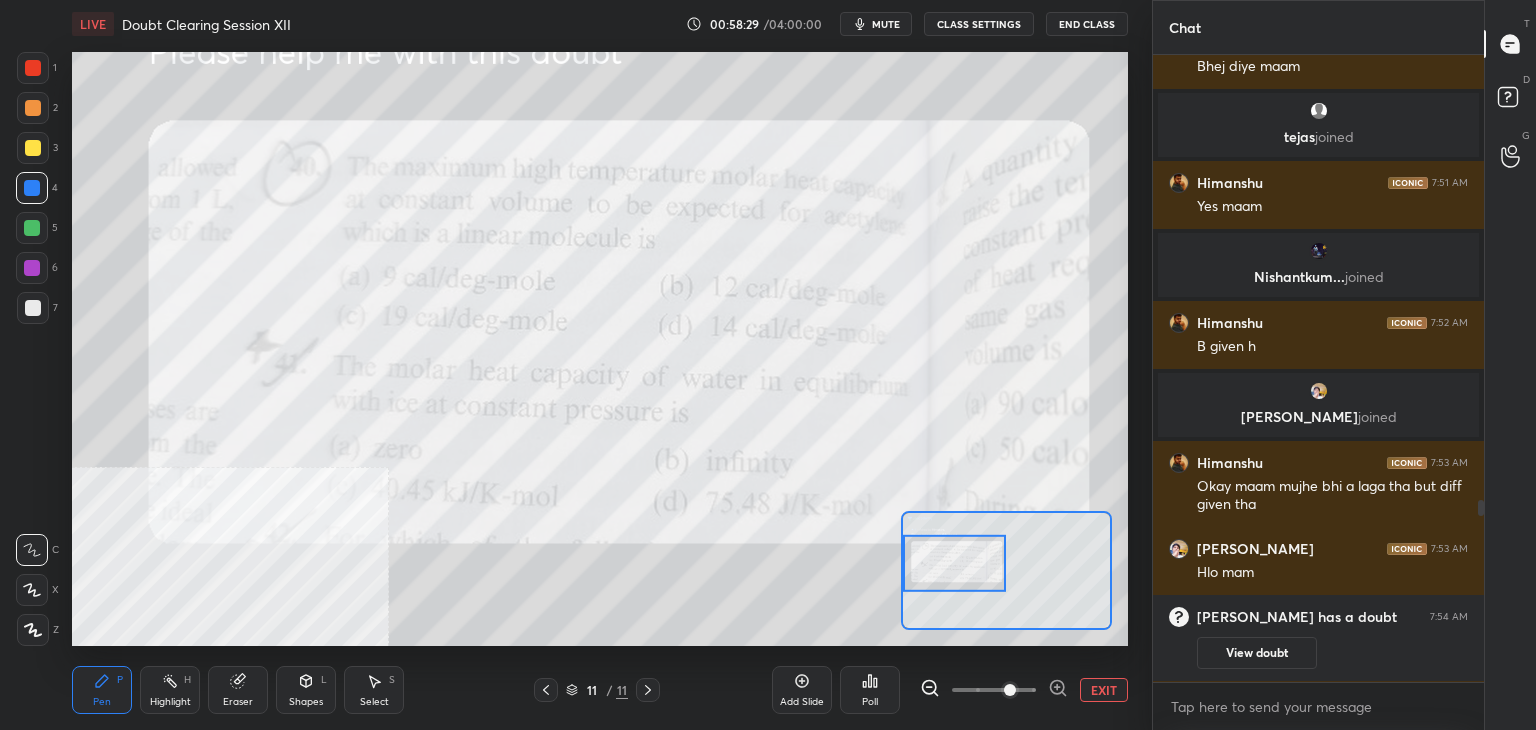 click on "EXIT" at bounding box center [1104, 690] 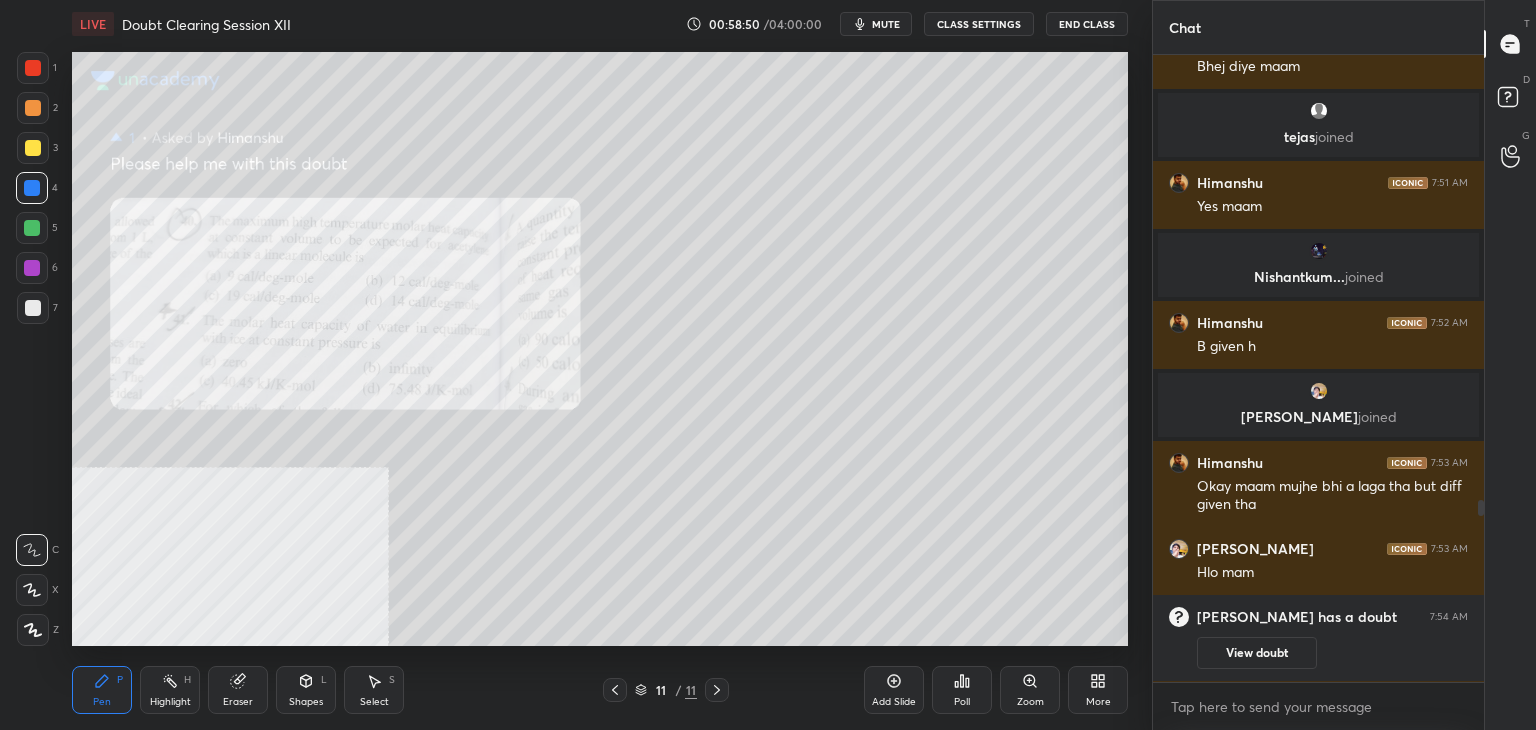click on "Select S" at bounding box center [374, 690] 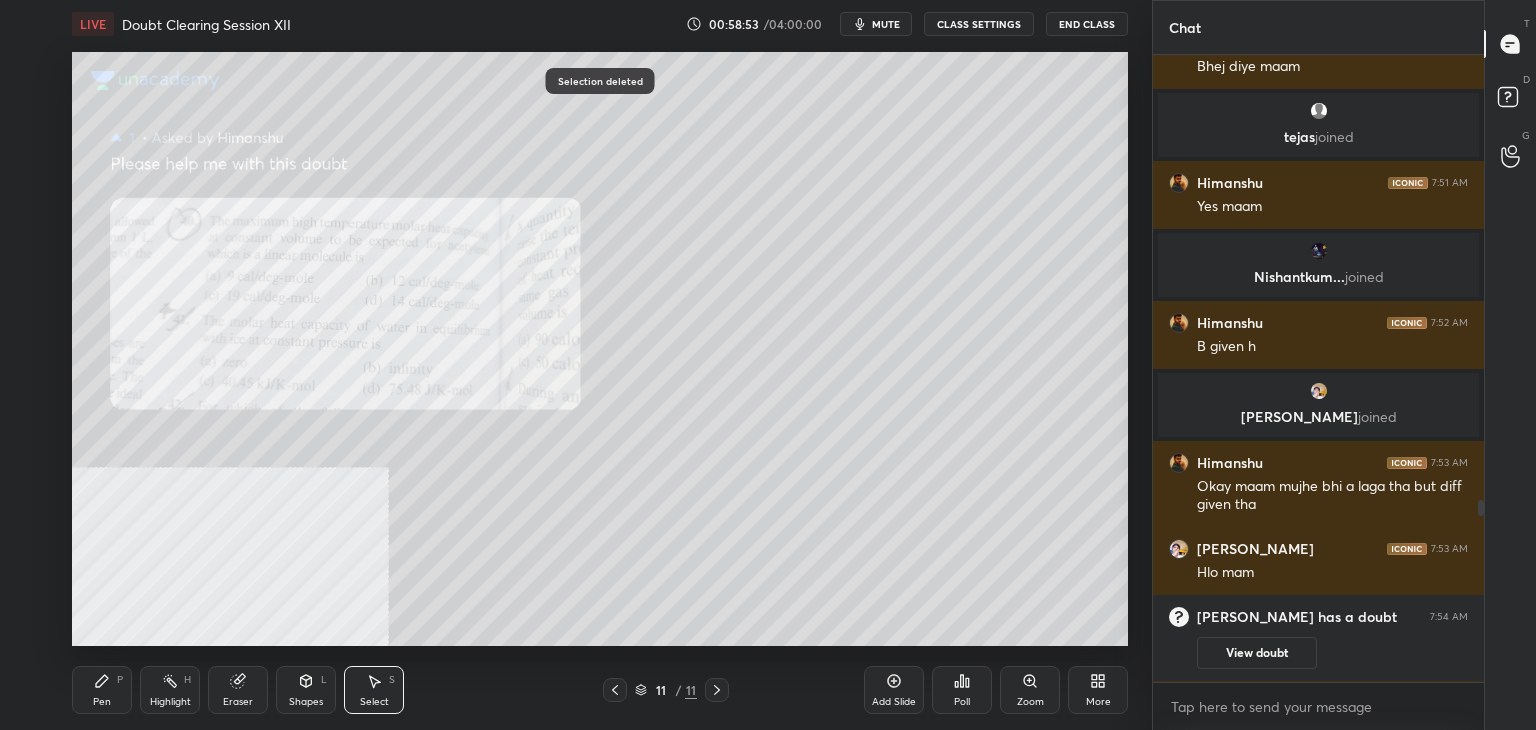 click on "Pen" at bounding box center (102, 702) 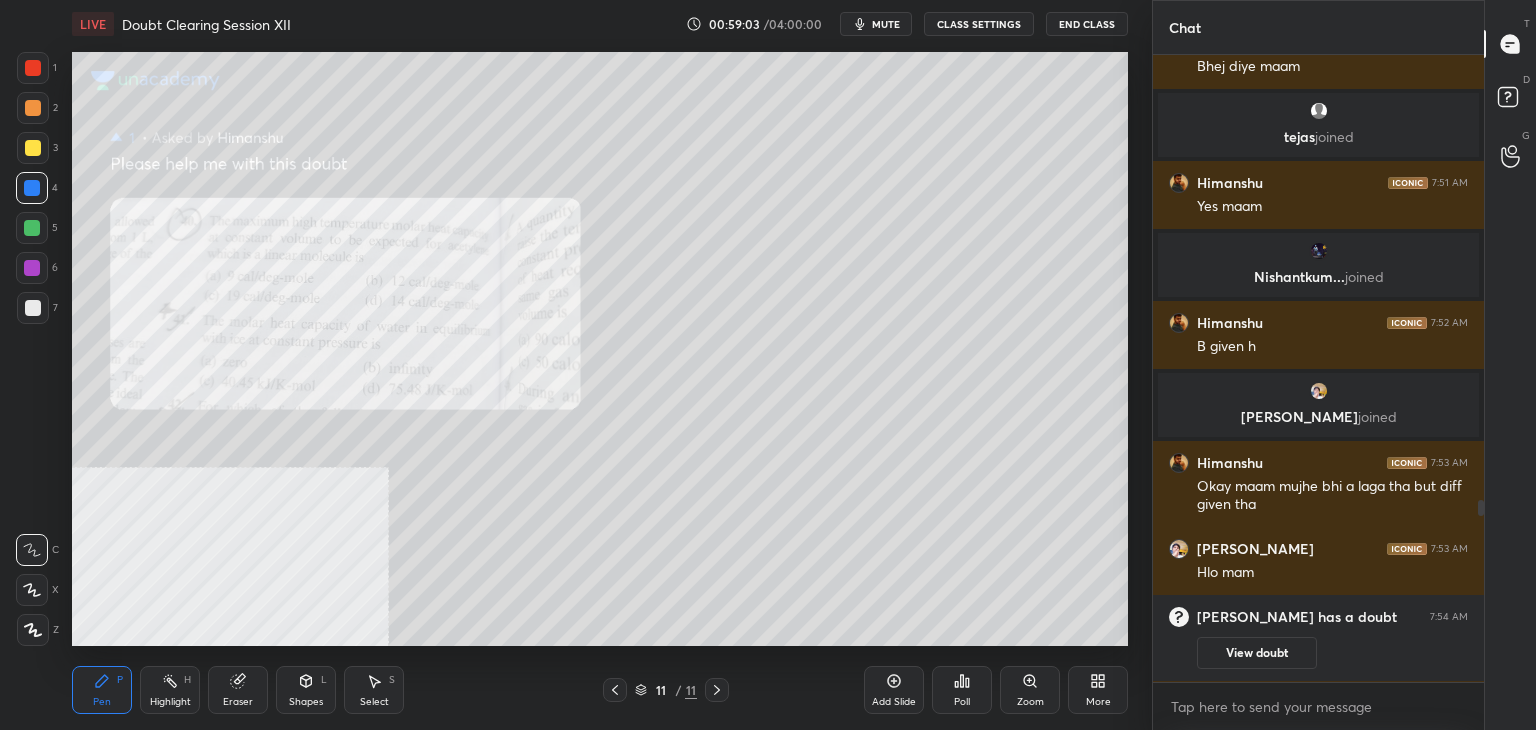 click 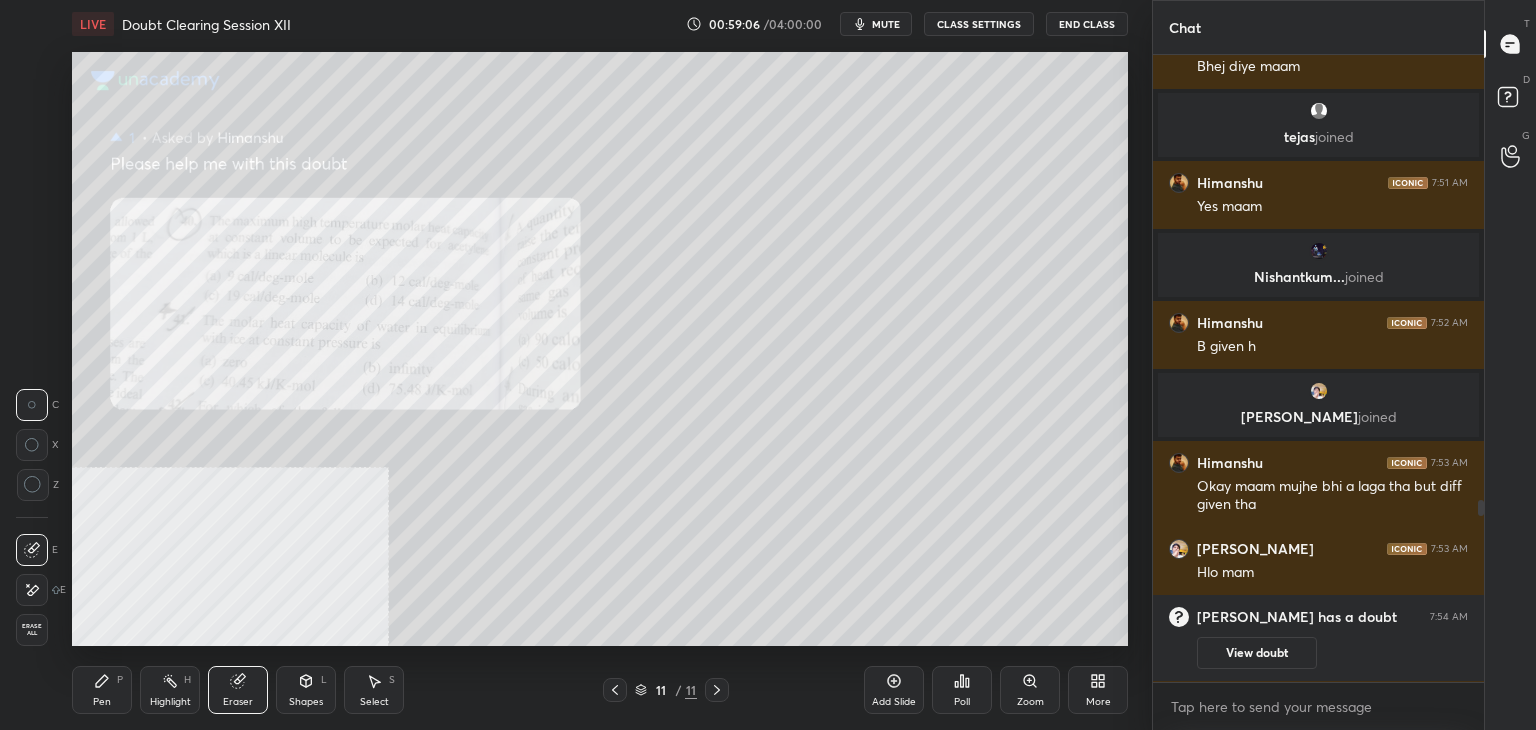 click on "Pen P" at bounding box center (102, 690) 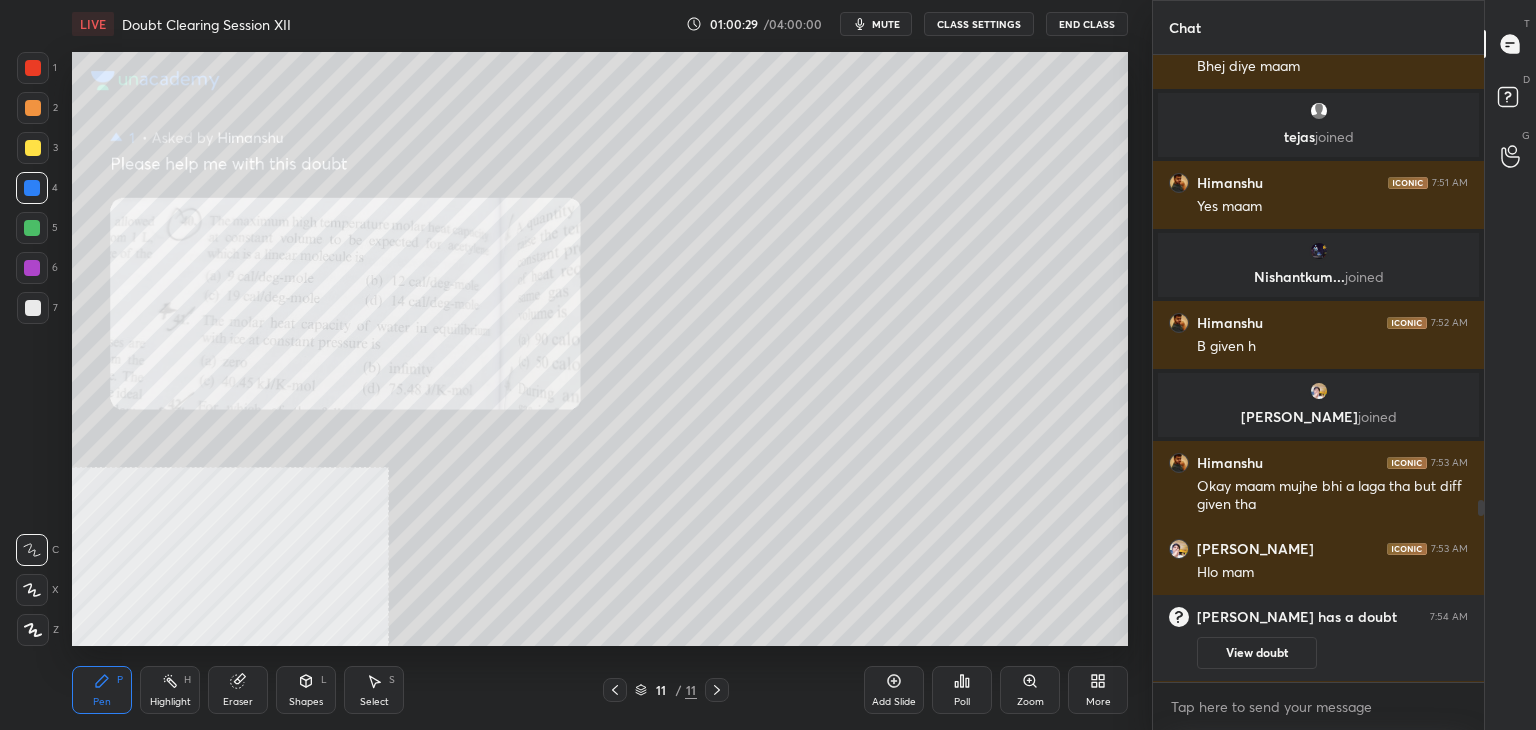 click at bounding box center (33, 68) 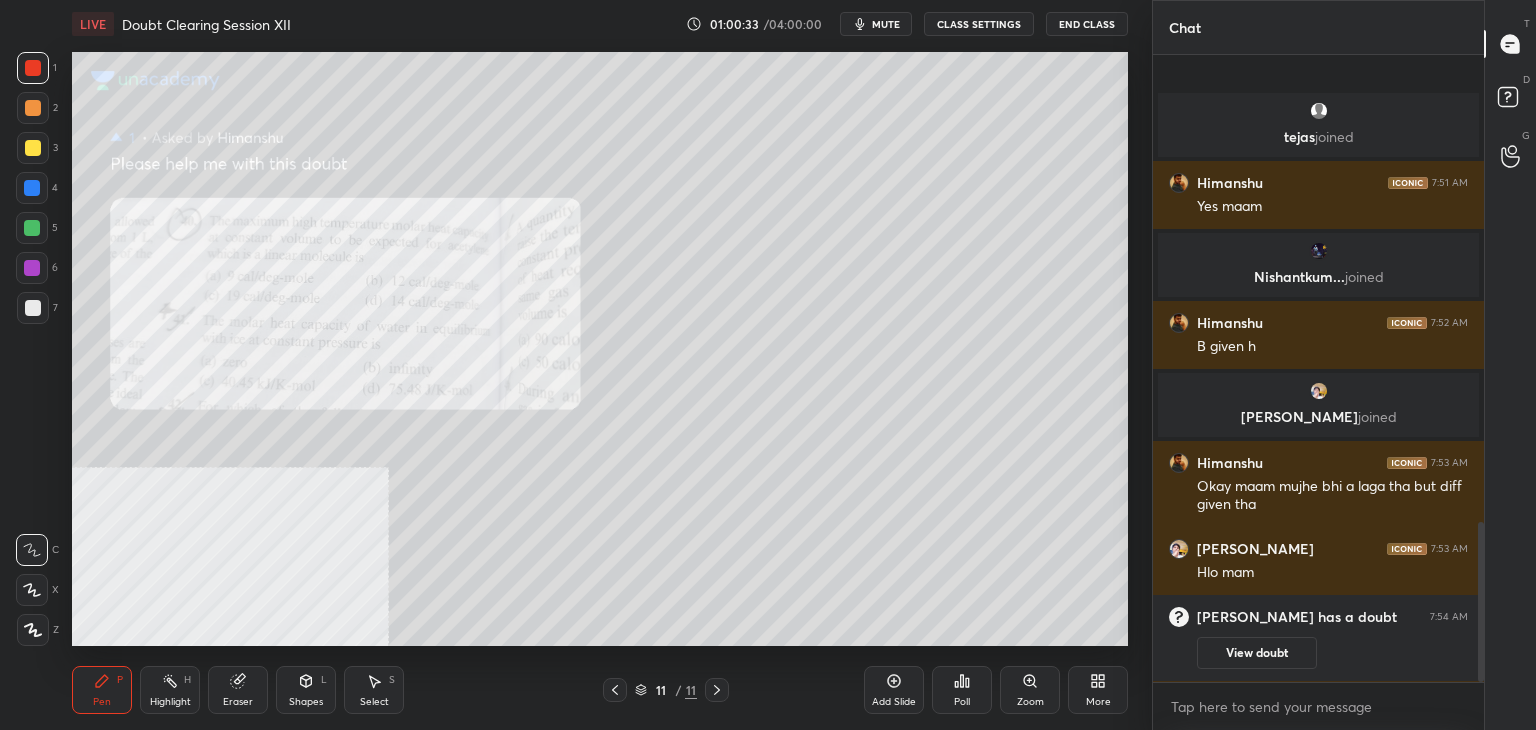 scroll, scrollTop: 1834, scrollLeft: 0, axis: vertical 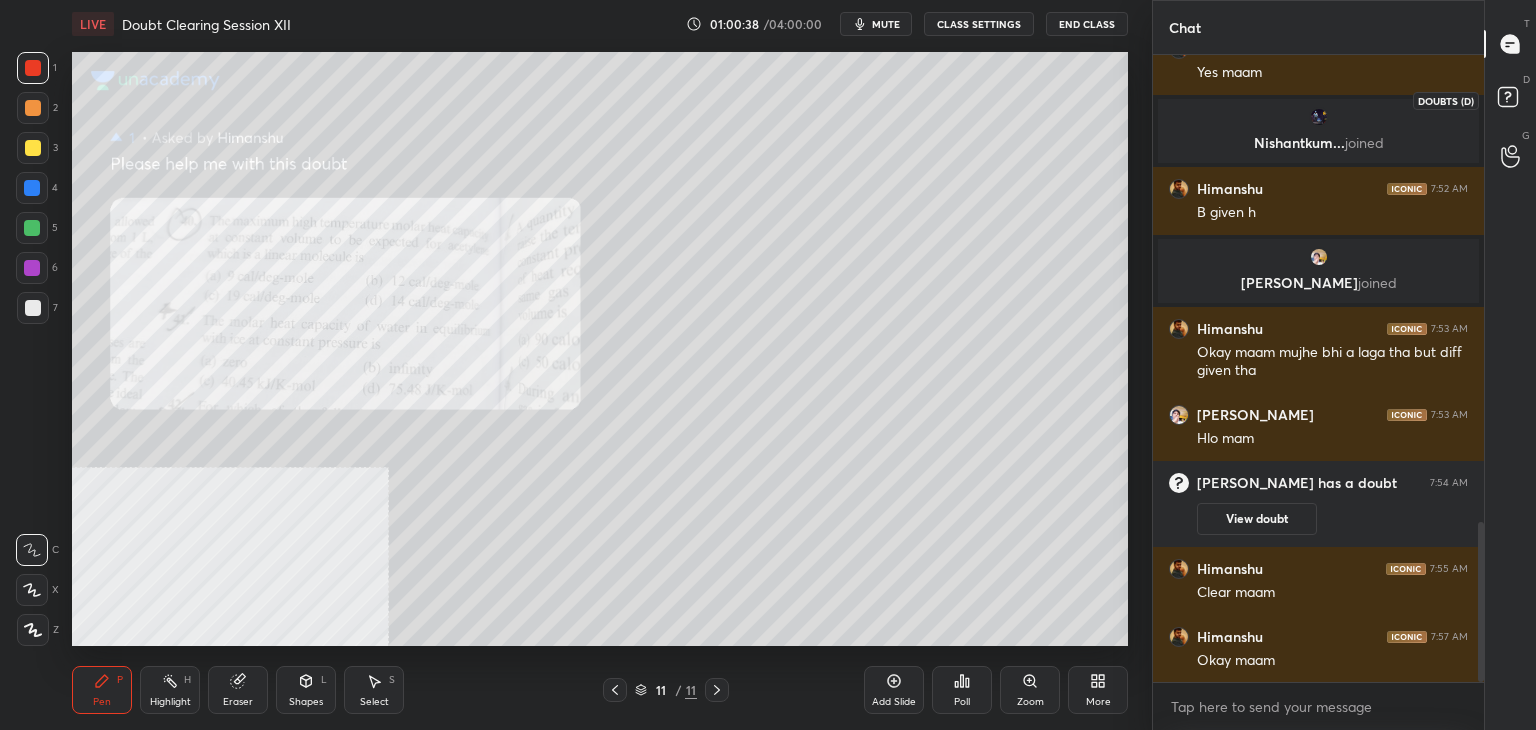 click 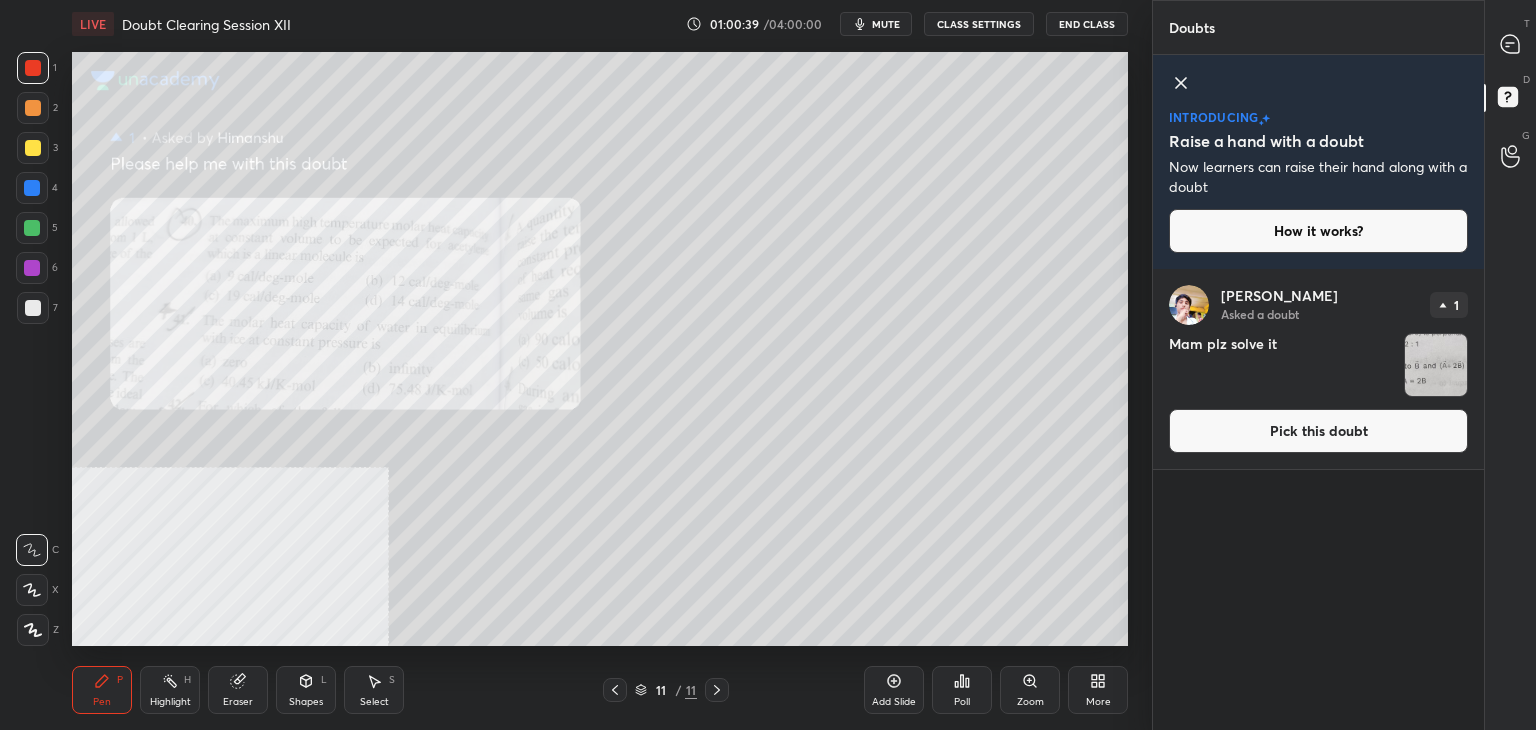 click 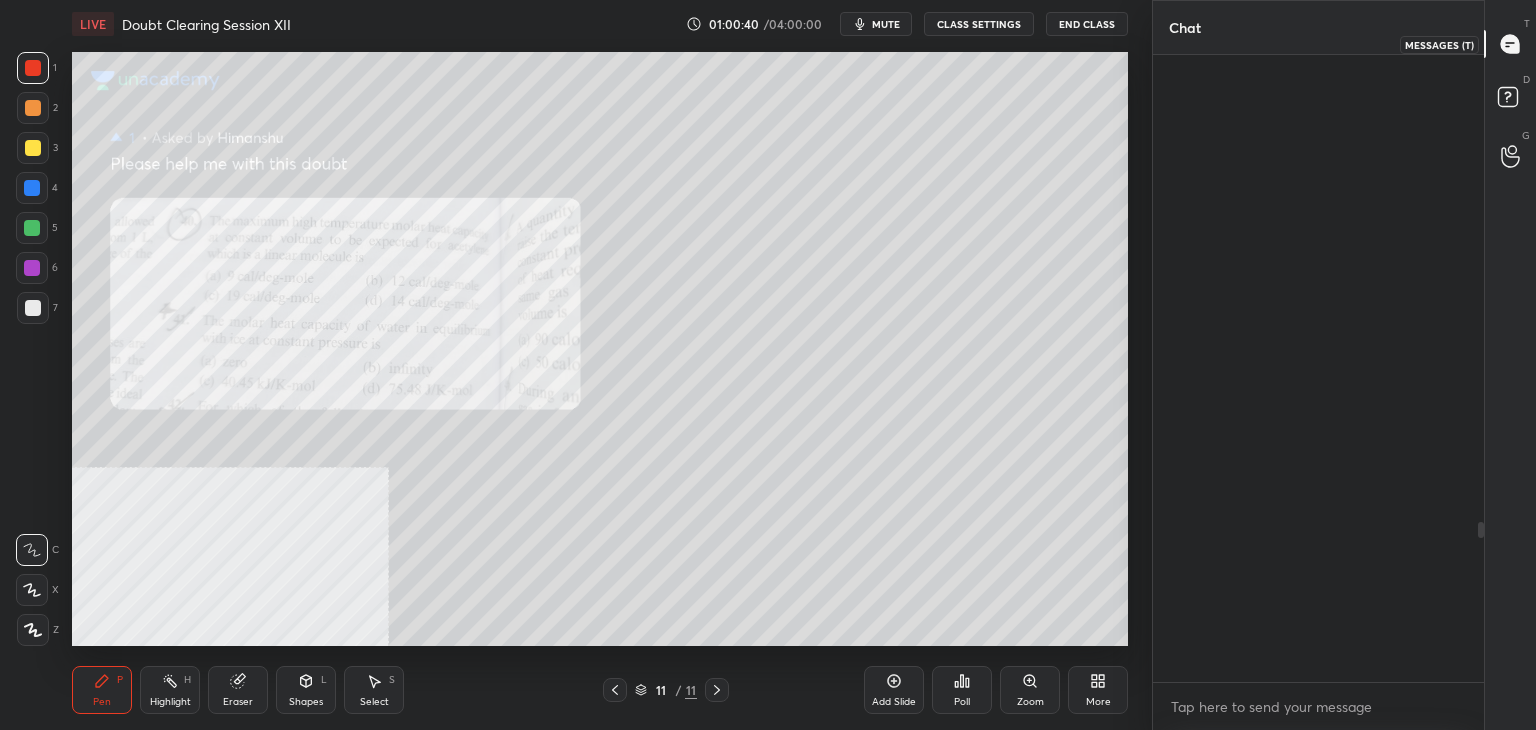 scroll, scrollTop: 1834, scrollLeft: 0, axis: vertical 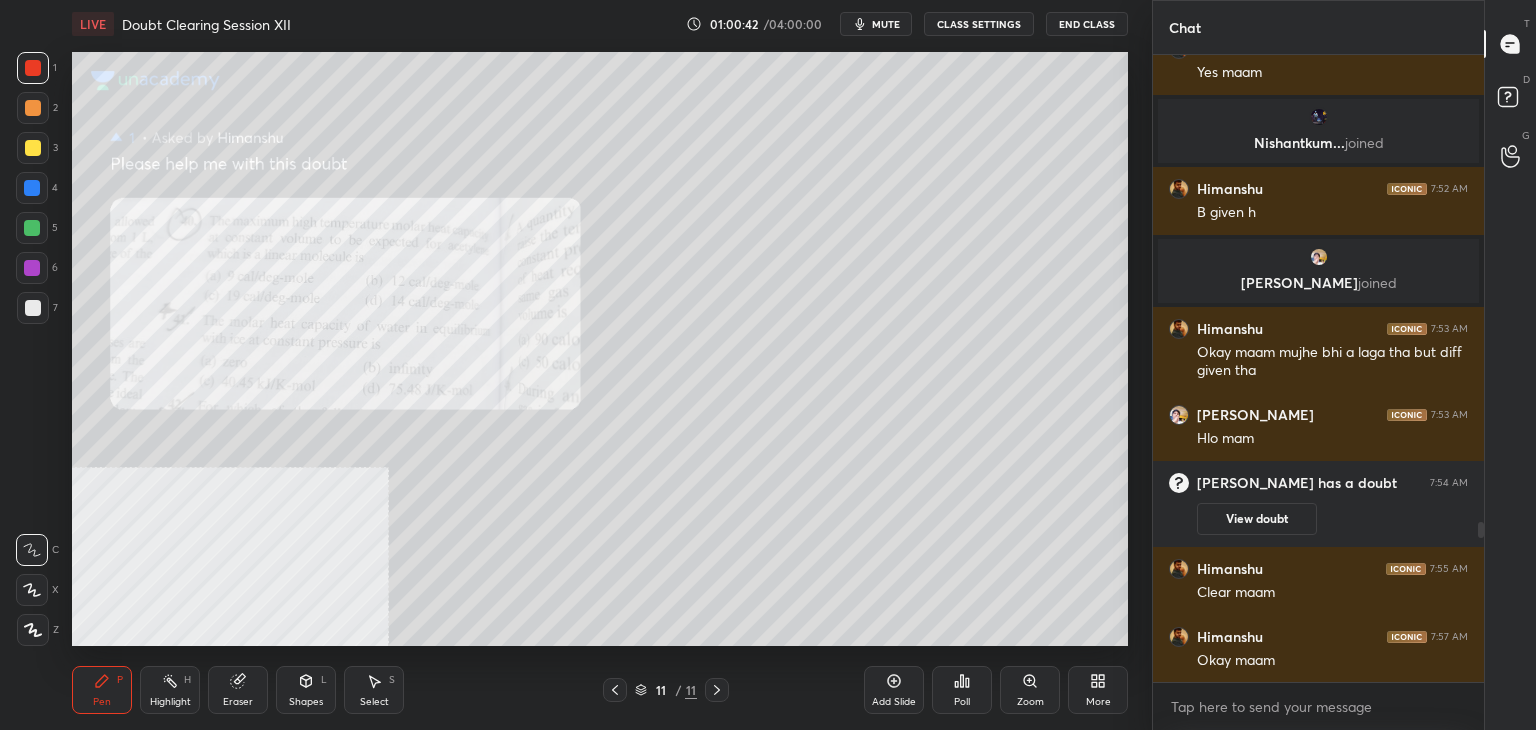 click on "3" at bounding box center (37, 152) 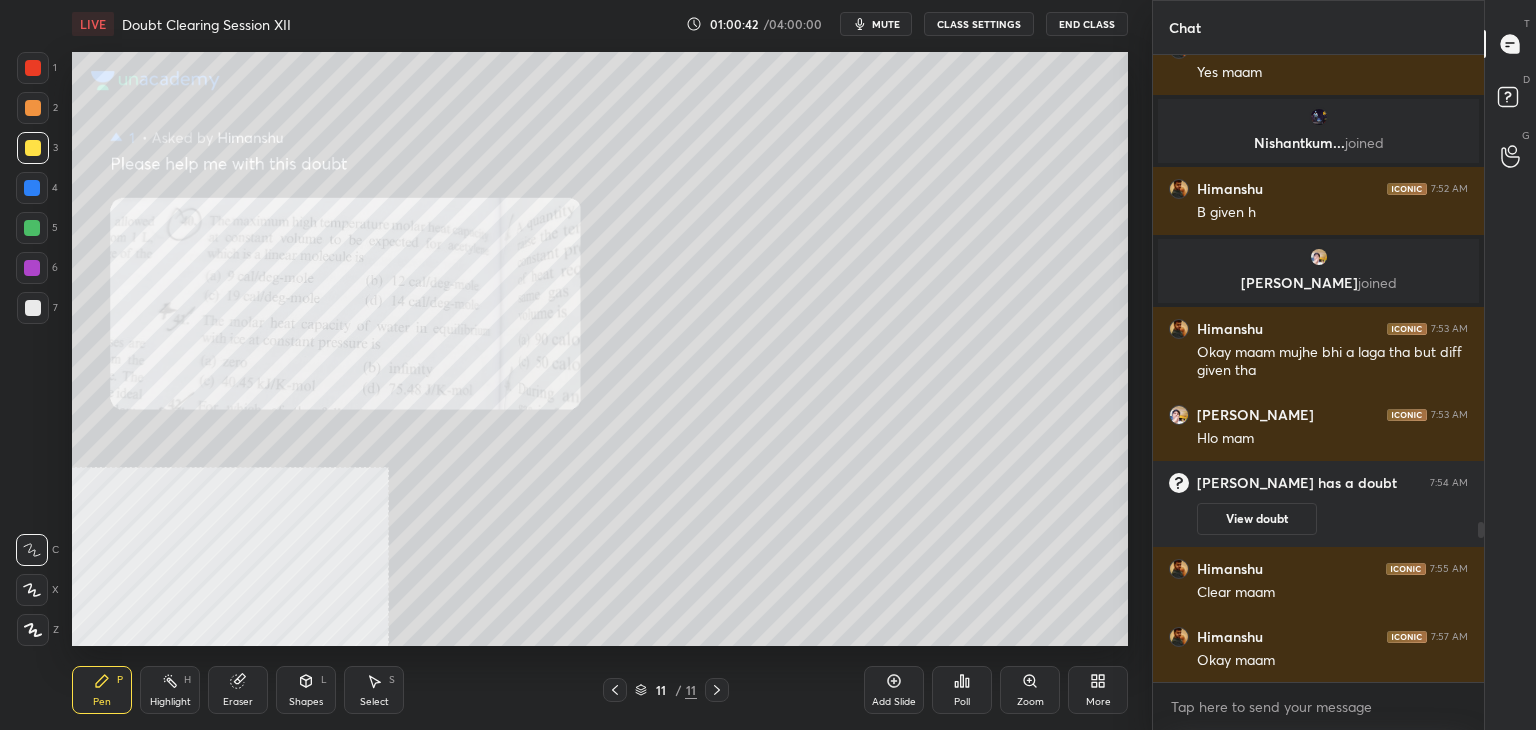 click at bounding box center (32, 188) 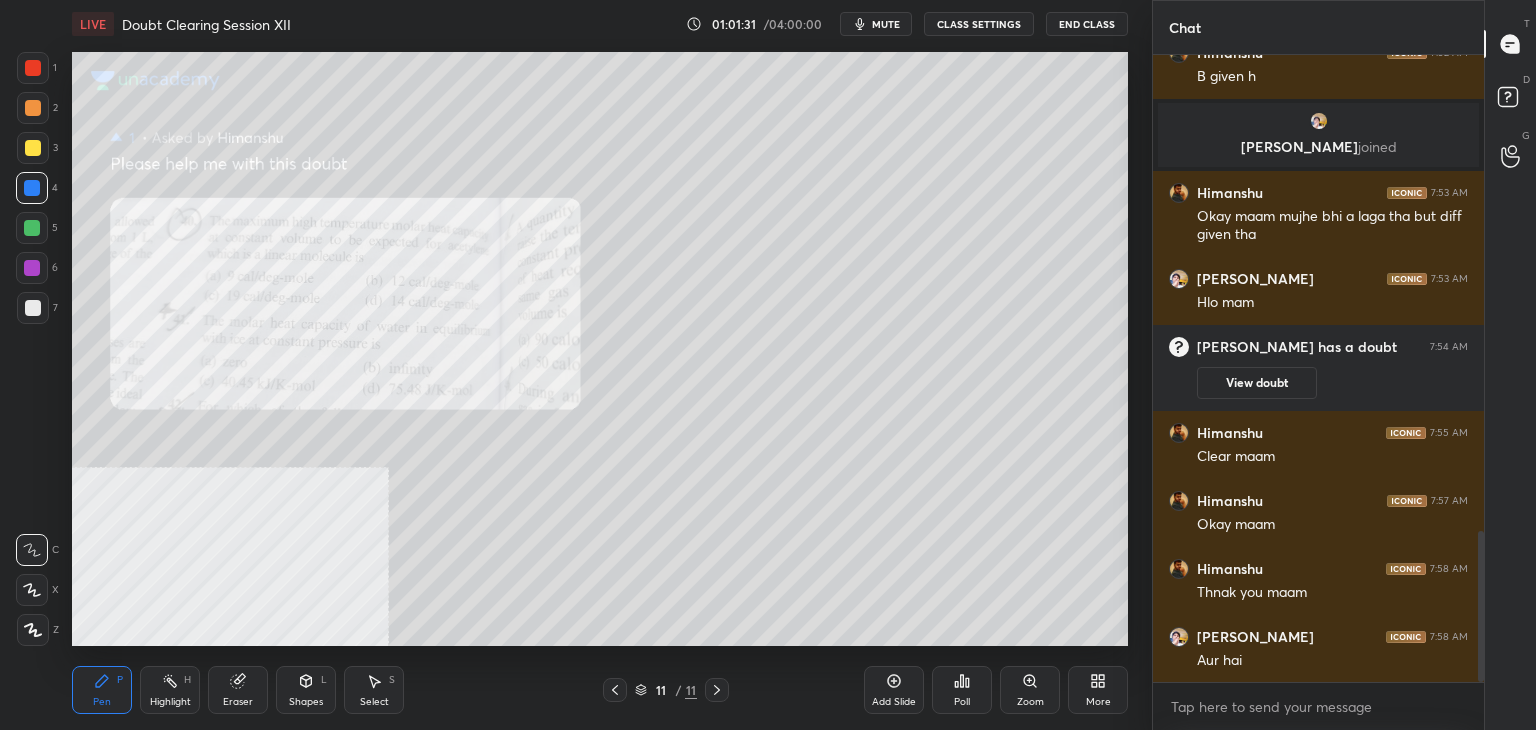 scroll, scrollTop: 2056, scrollLeft: 0, axis: vertical 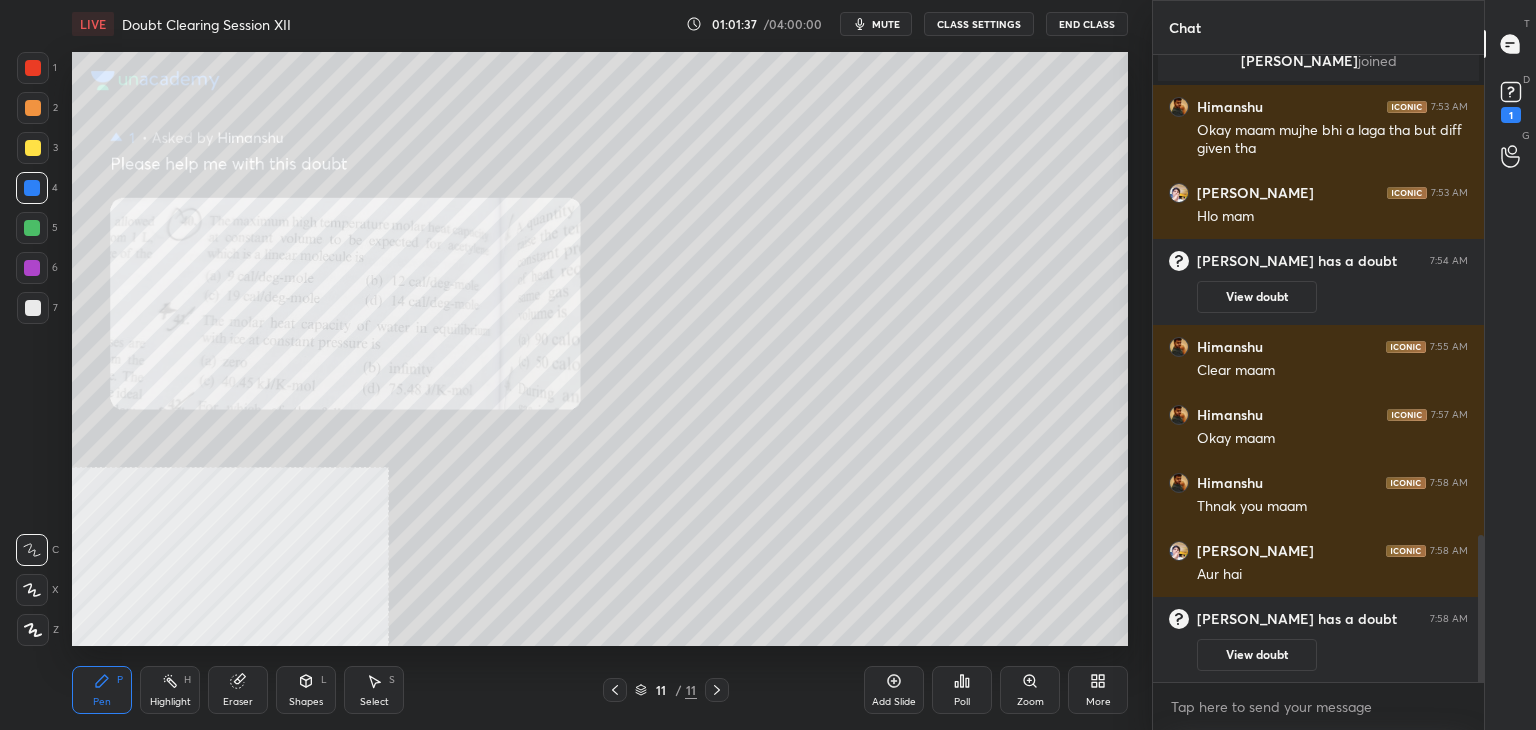 click on "mute" at bounding box center (886, 24) 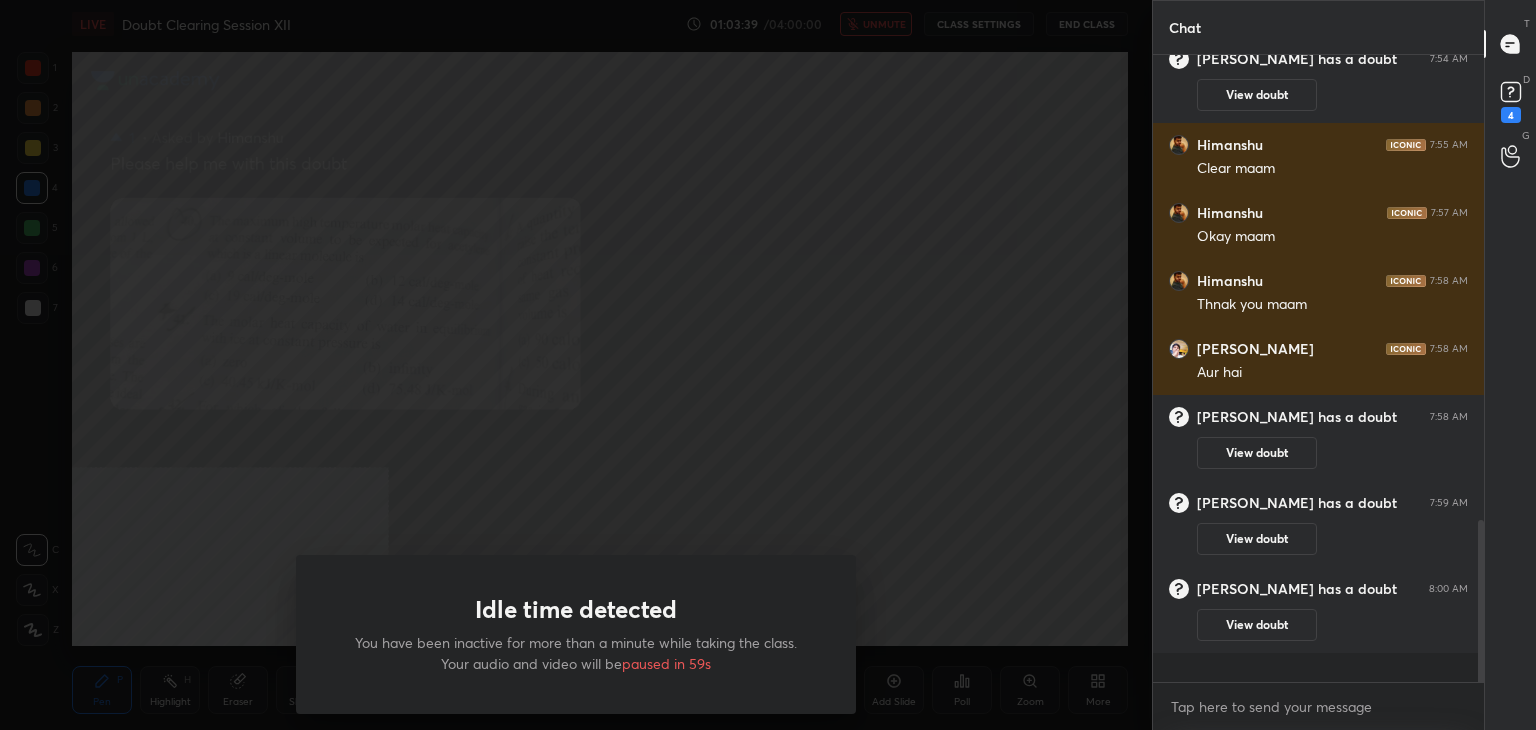 scroll, scrollTop: 1806, scrollLeft: 0, axis: vertical 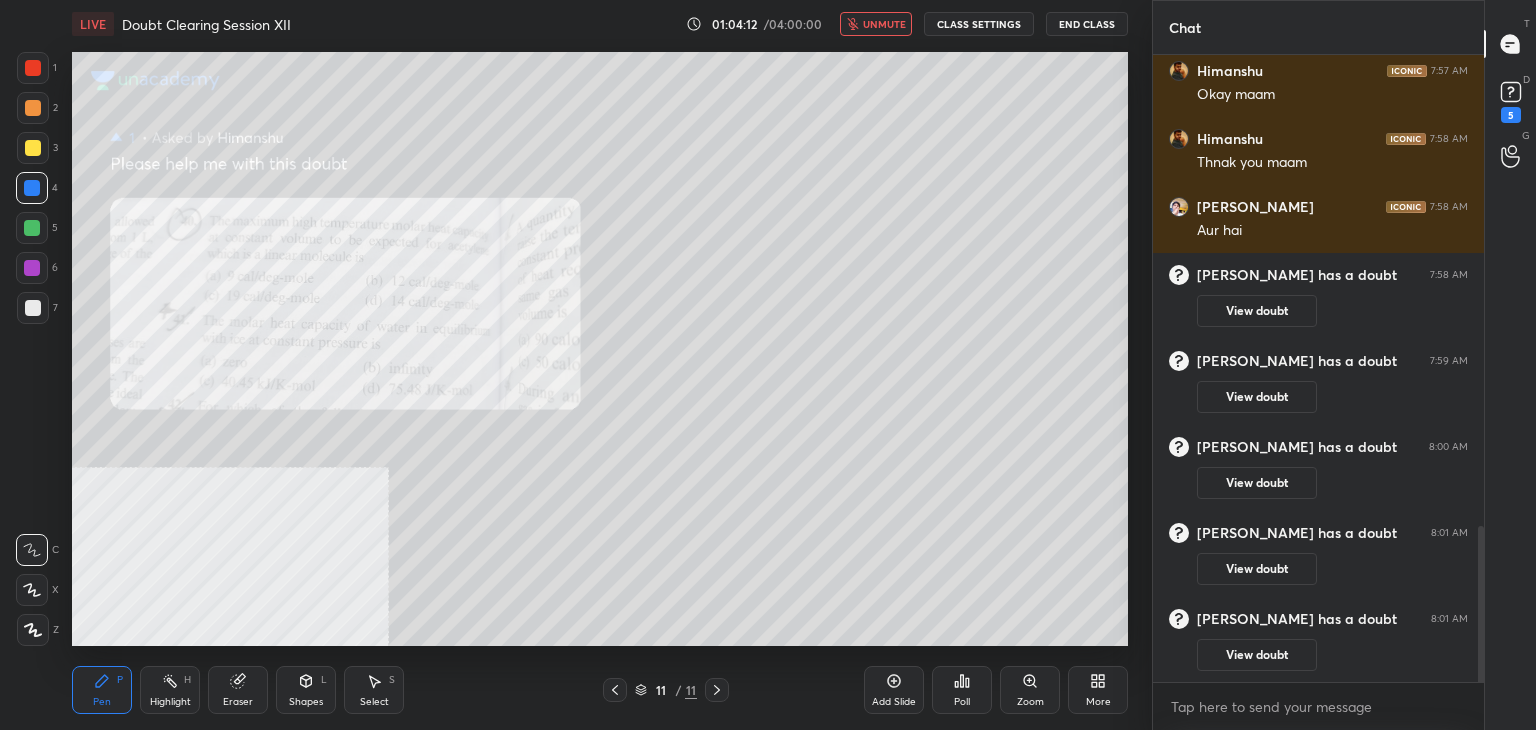 click on "CLASS SETTINGS" at bounding box center [979, 24] 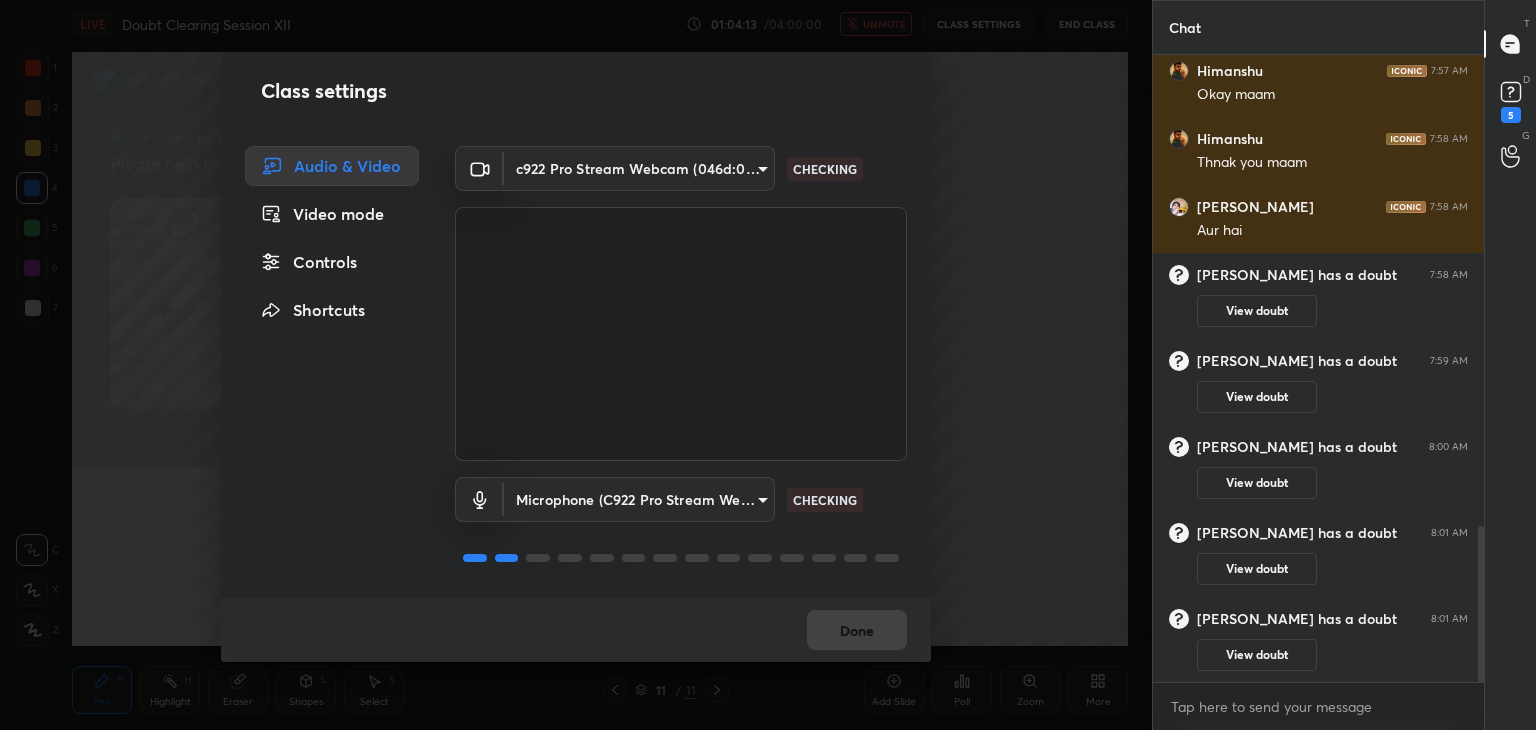 click on "Controls" at bounding box center (332, 262) 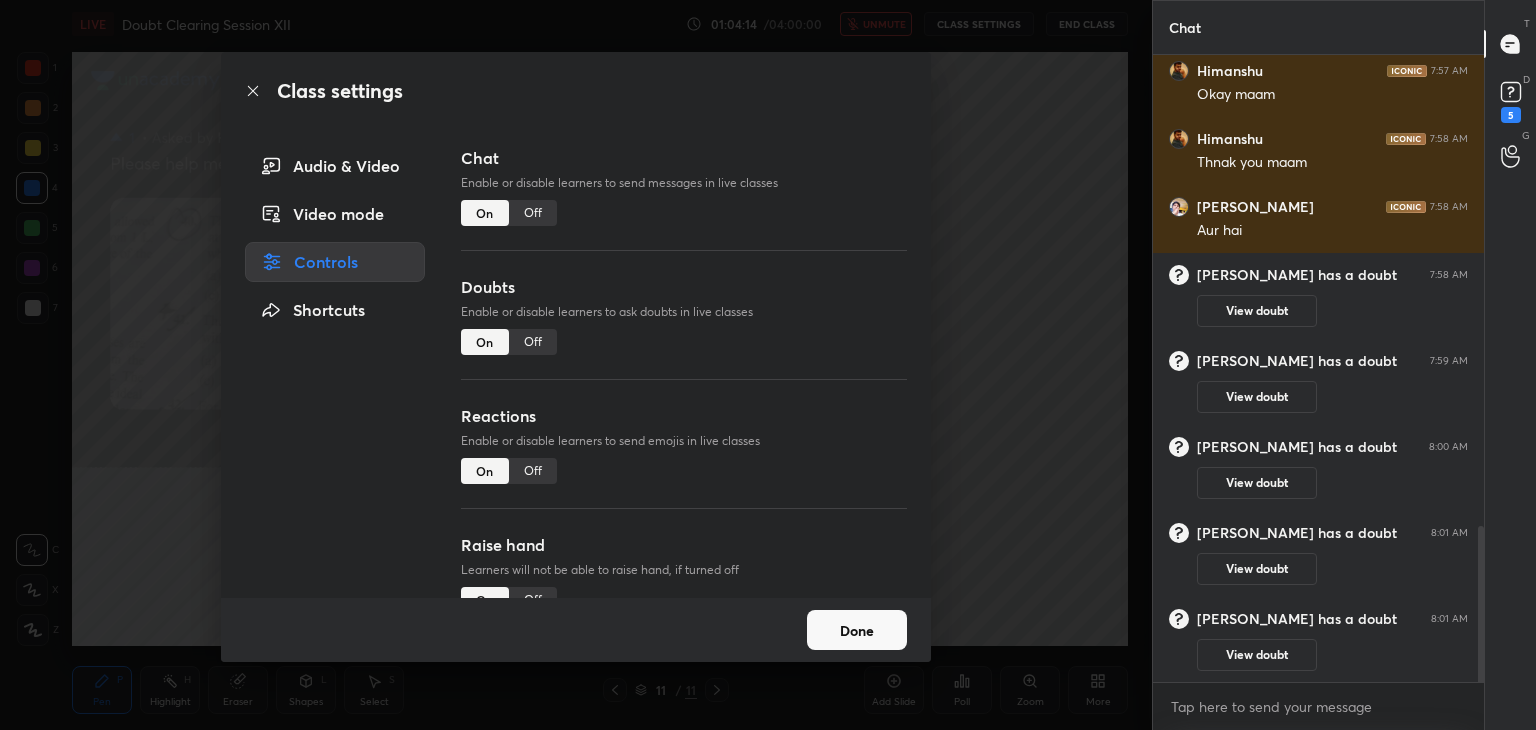 click on "Off" at bounding box center (533, 342) 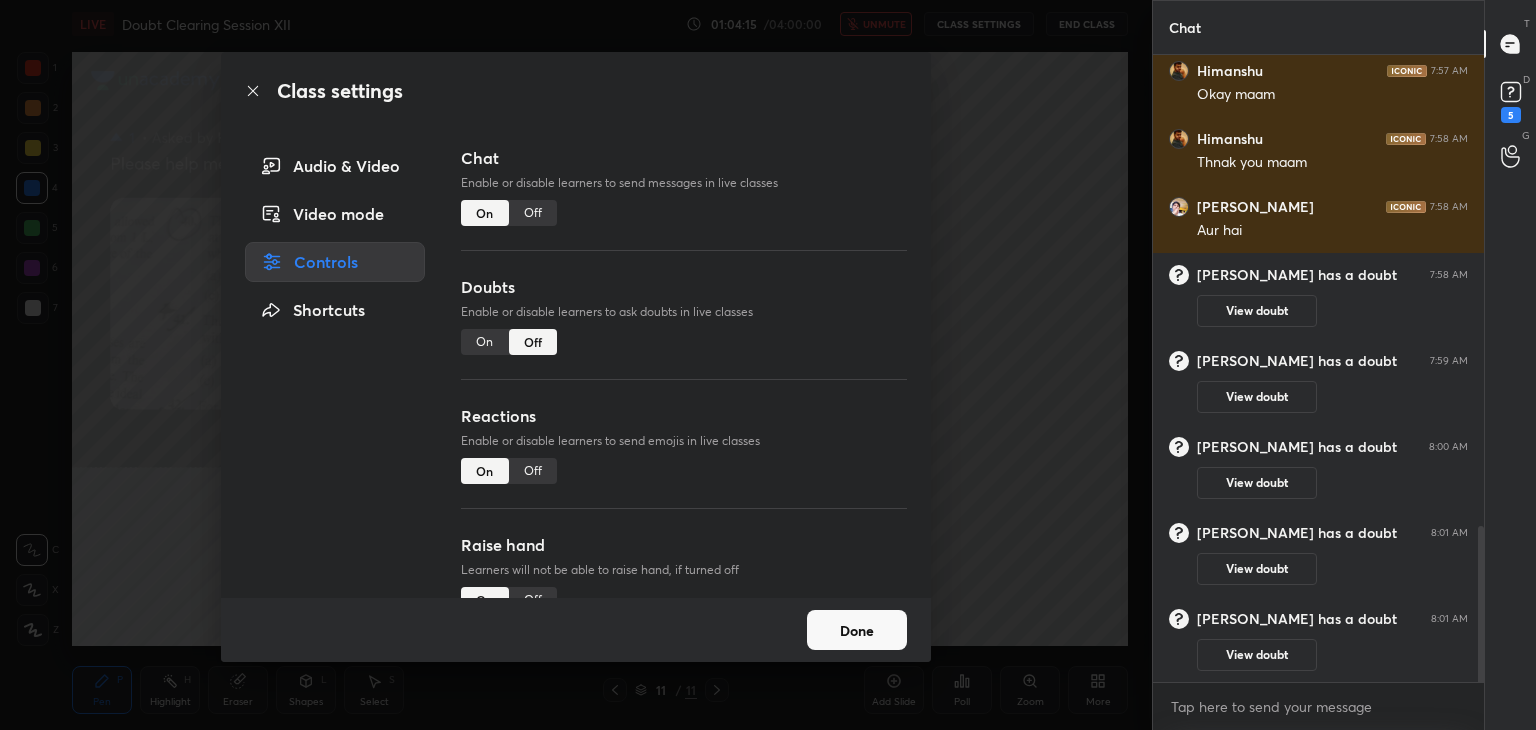 click on "Done" at bounding box center (857, 630) 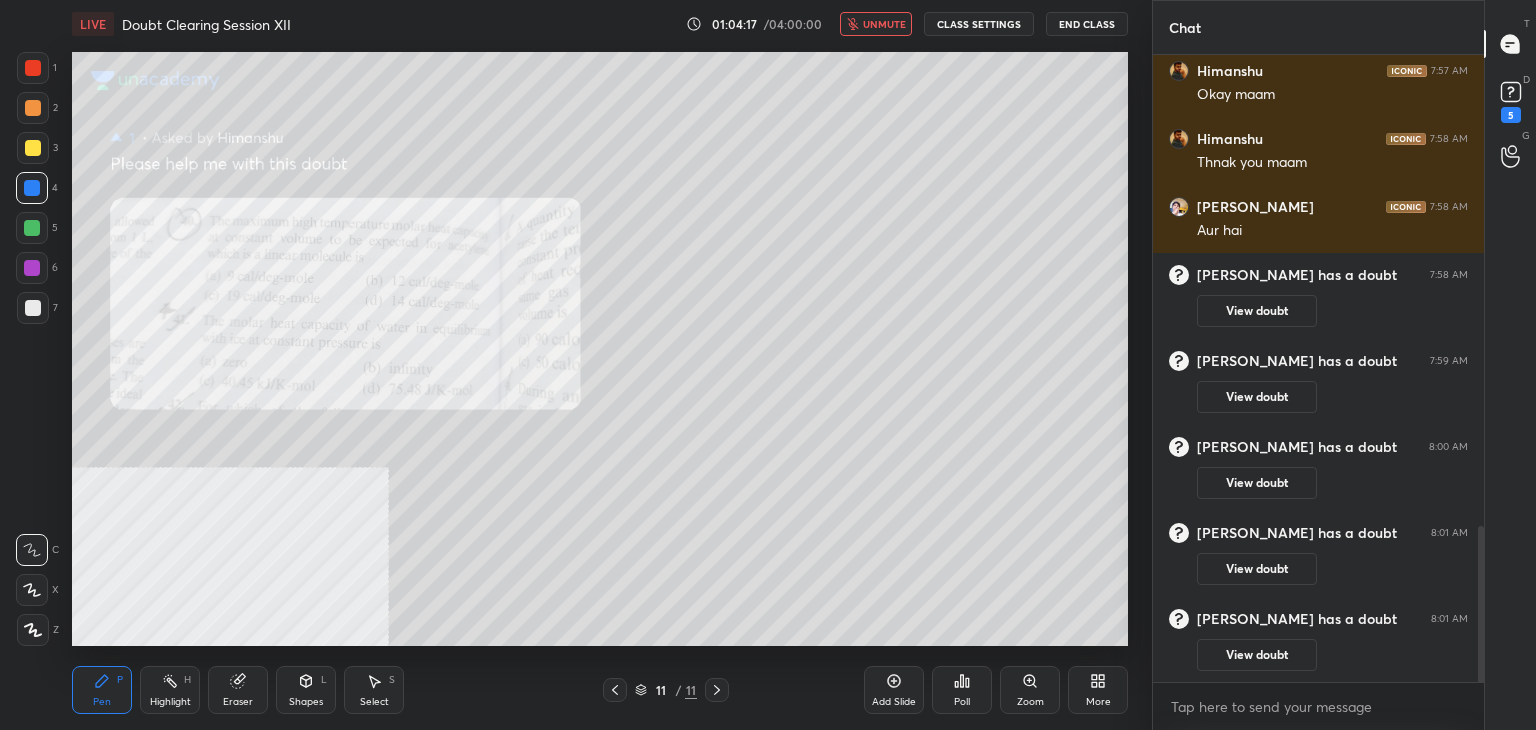click on "LIVE Doubt Clearing Session XII 01:04:17 /  04:00:00 unmute CLASS SETTINGS End Class" at bounding box center [600, 24] 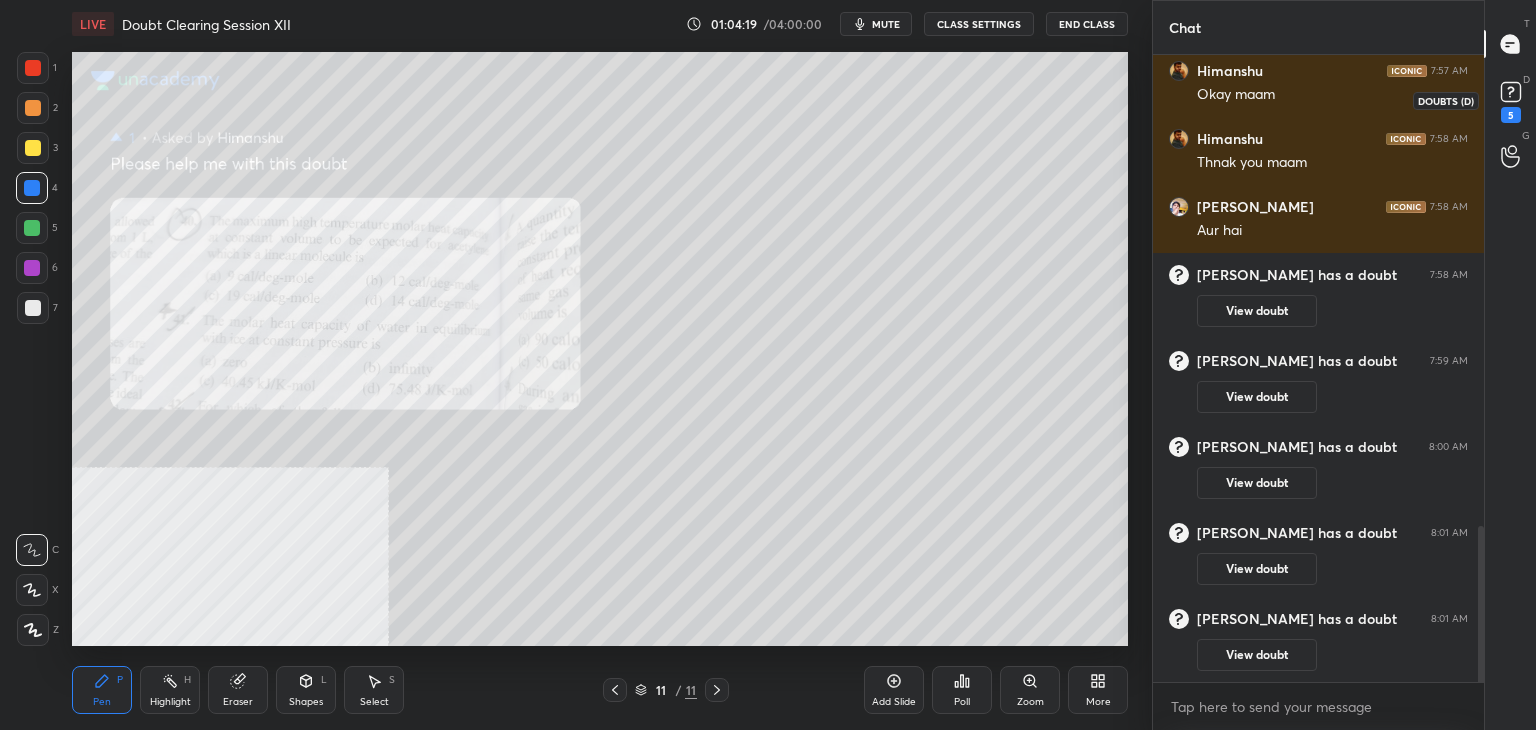 click 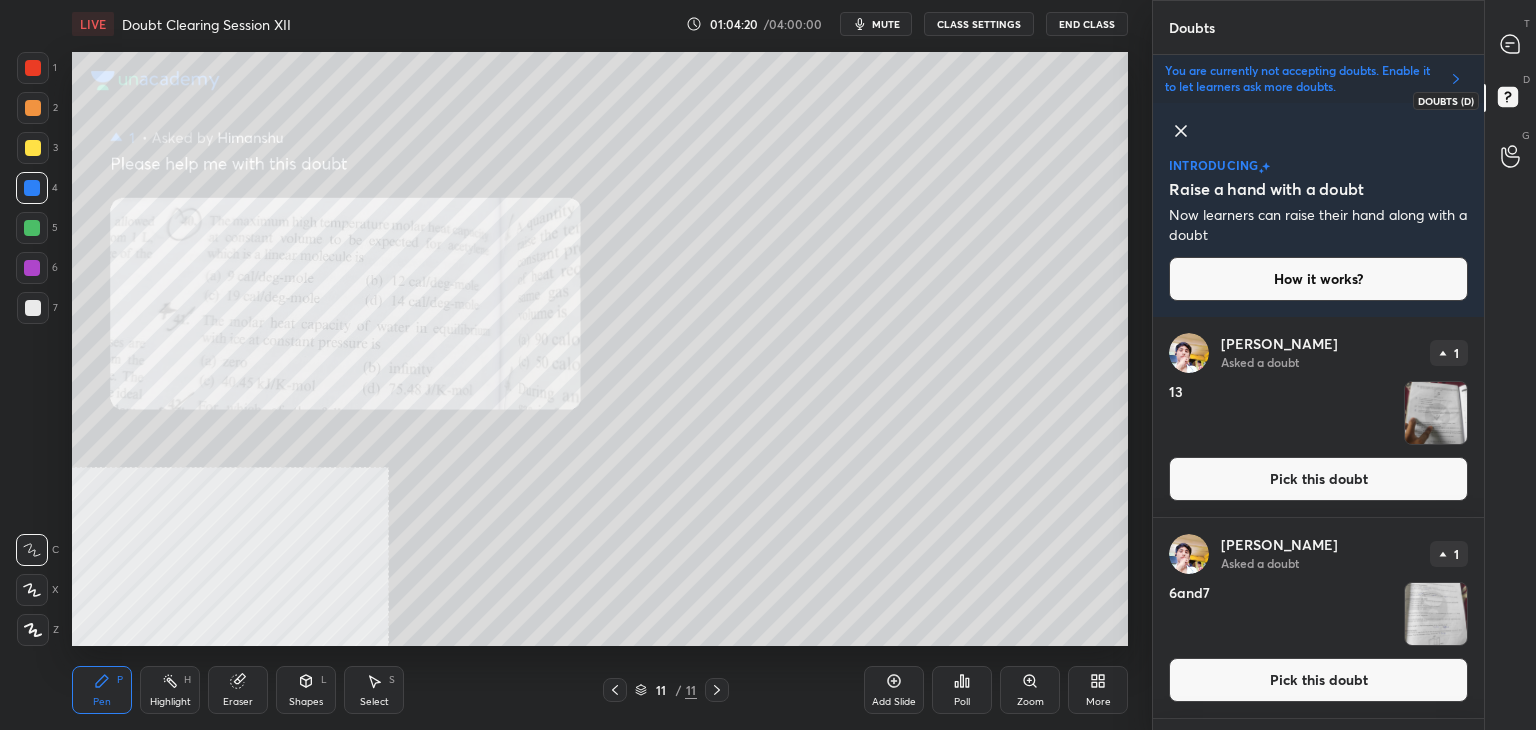 scroll, scrollTop: 408, scrollLeft: 325, axis: both 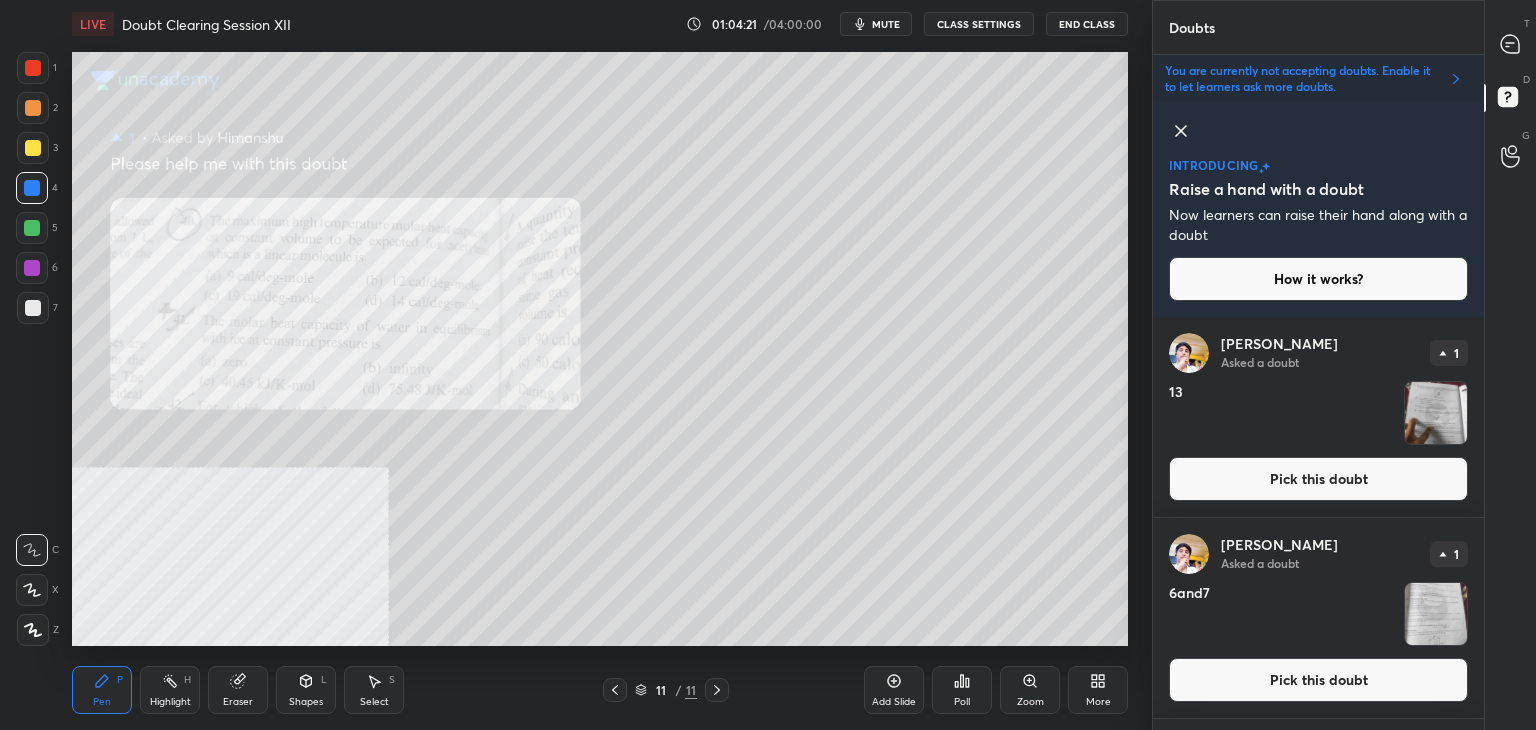 click on "Pick this doubt" at bounding box center (1318, 479) 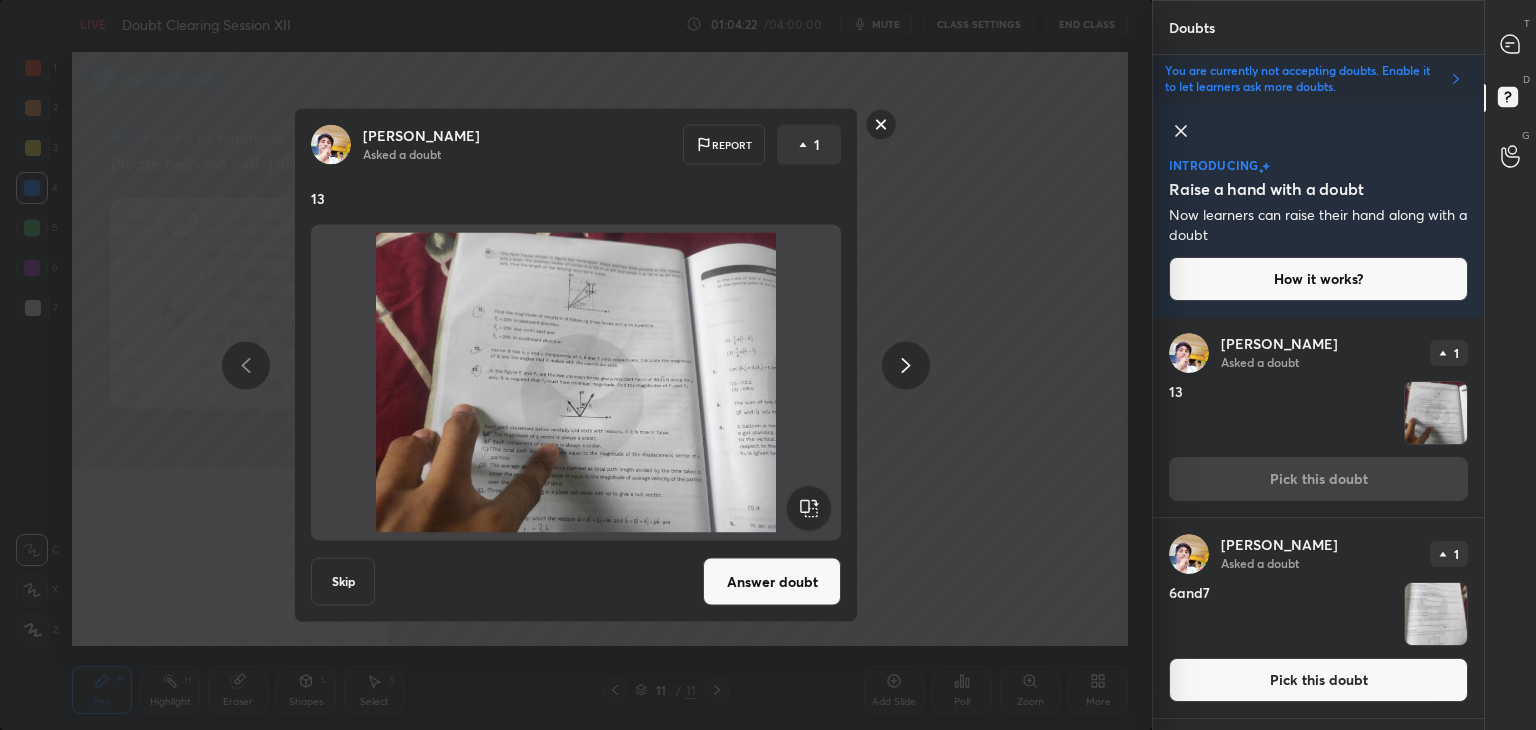 click on "Answer doubt" at bounding box center (772, 582) 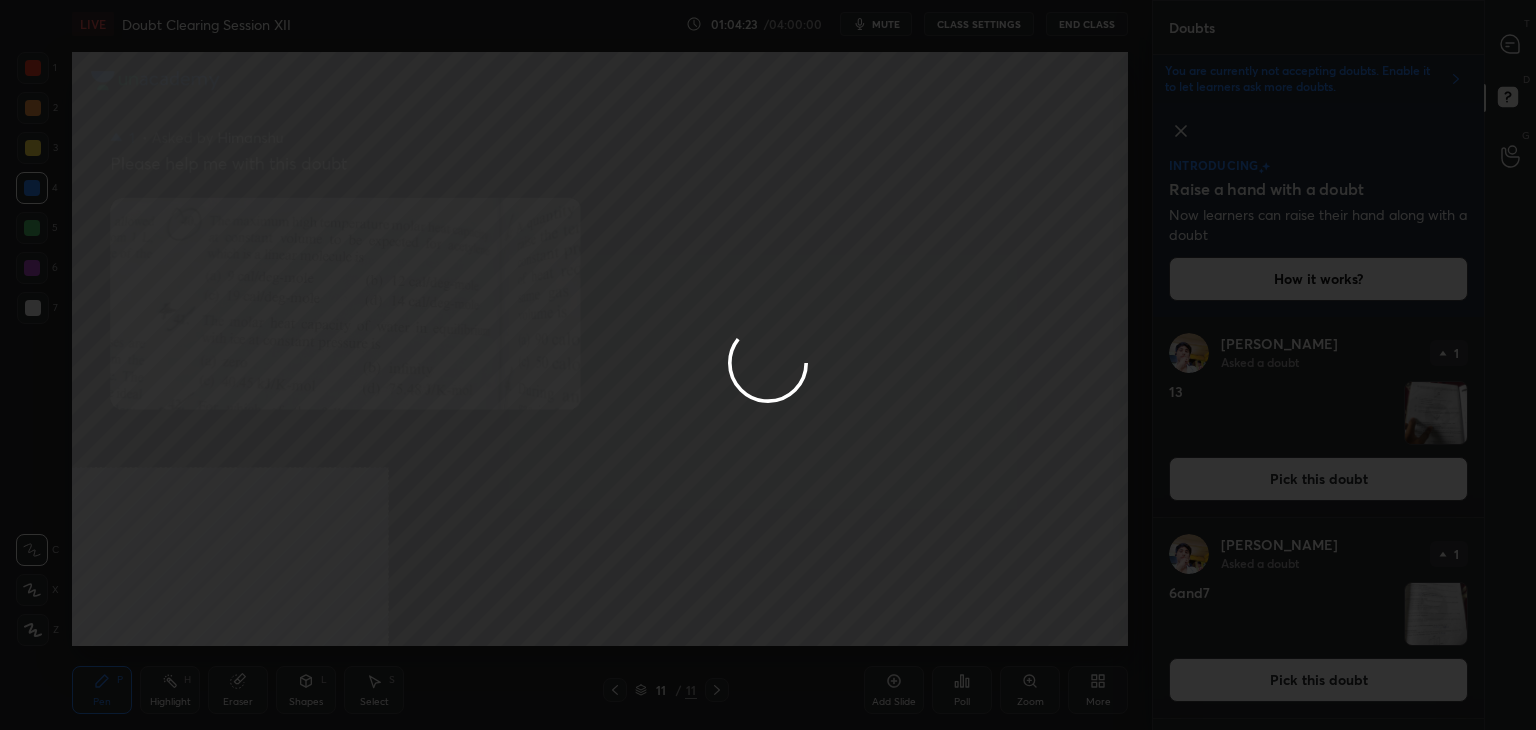click at bounding box center [768, 365] 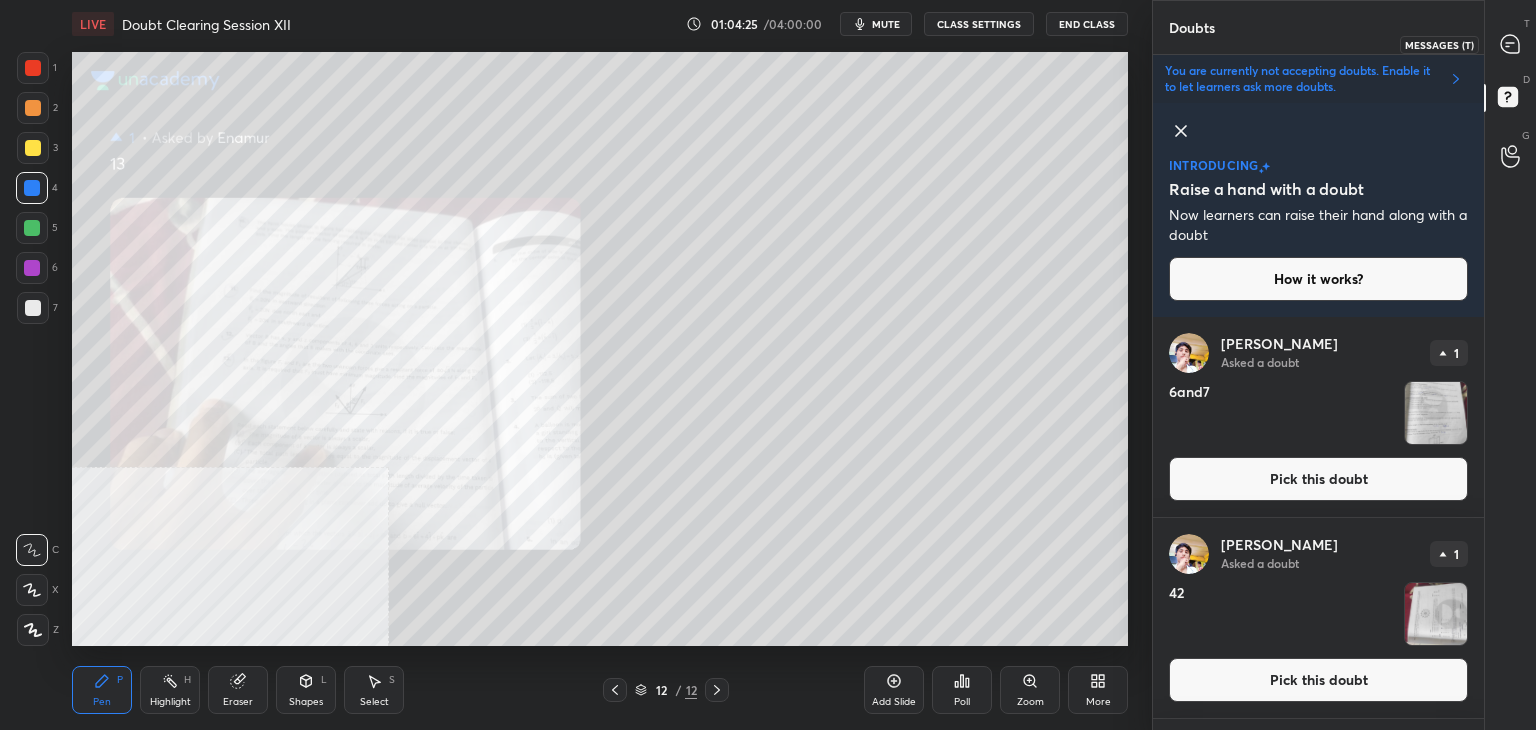click 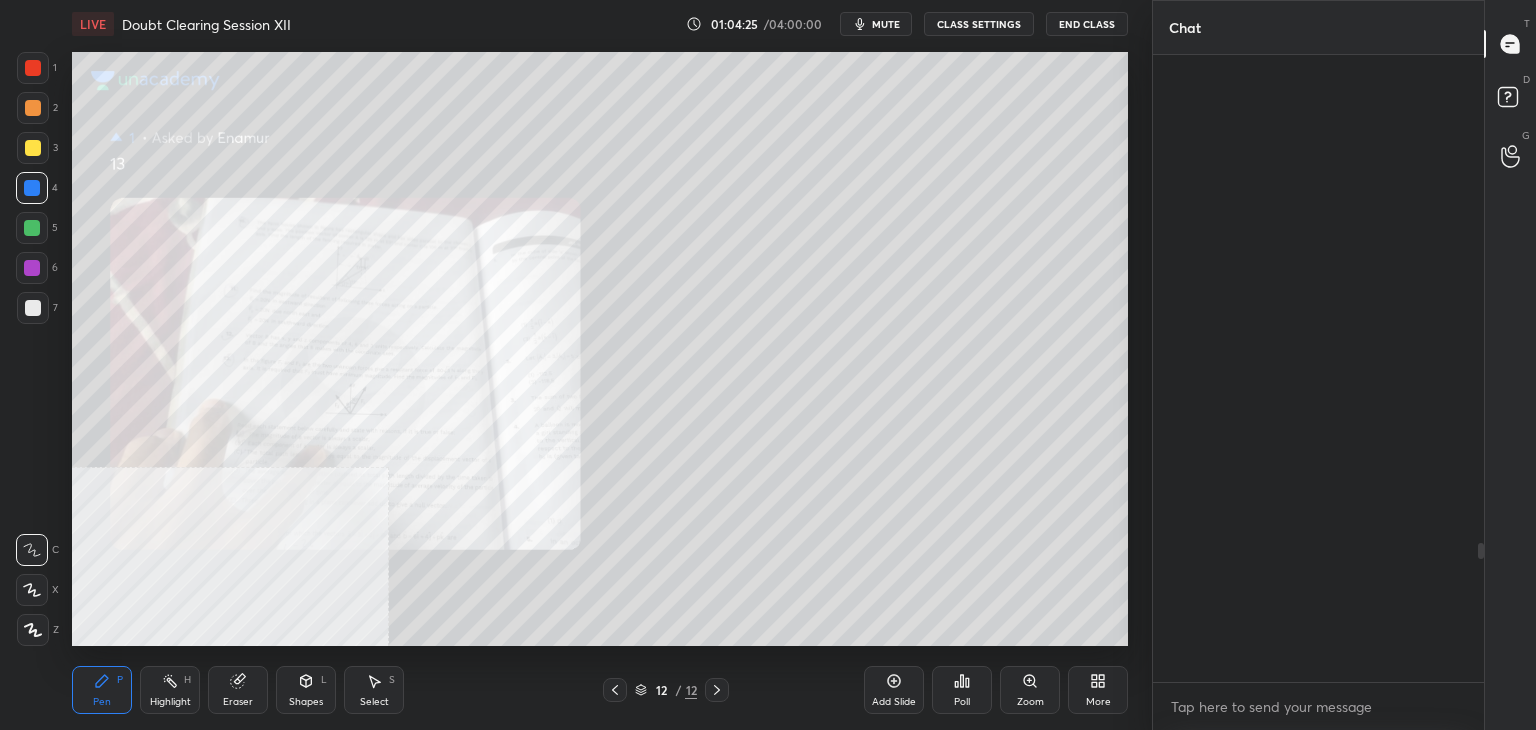scroll, scrollTop: 2198, scrollLeft: 0, axis: vertical 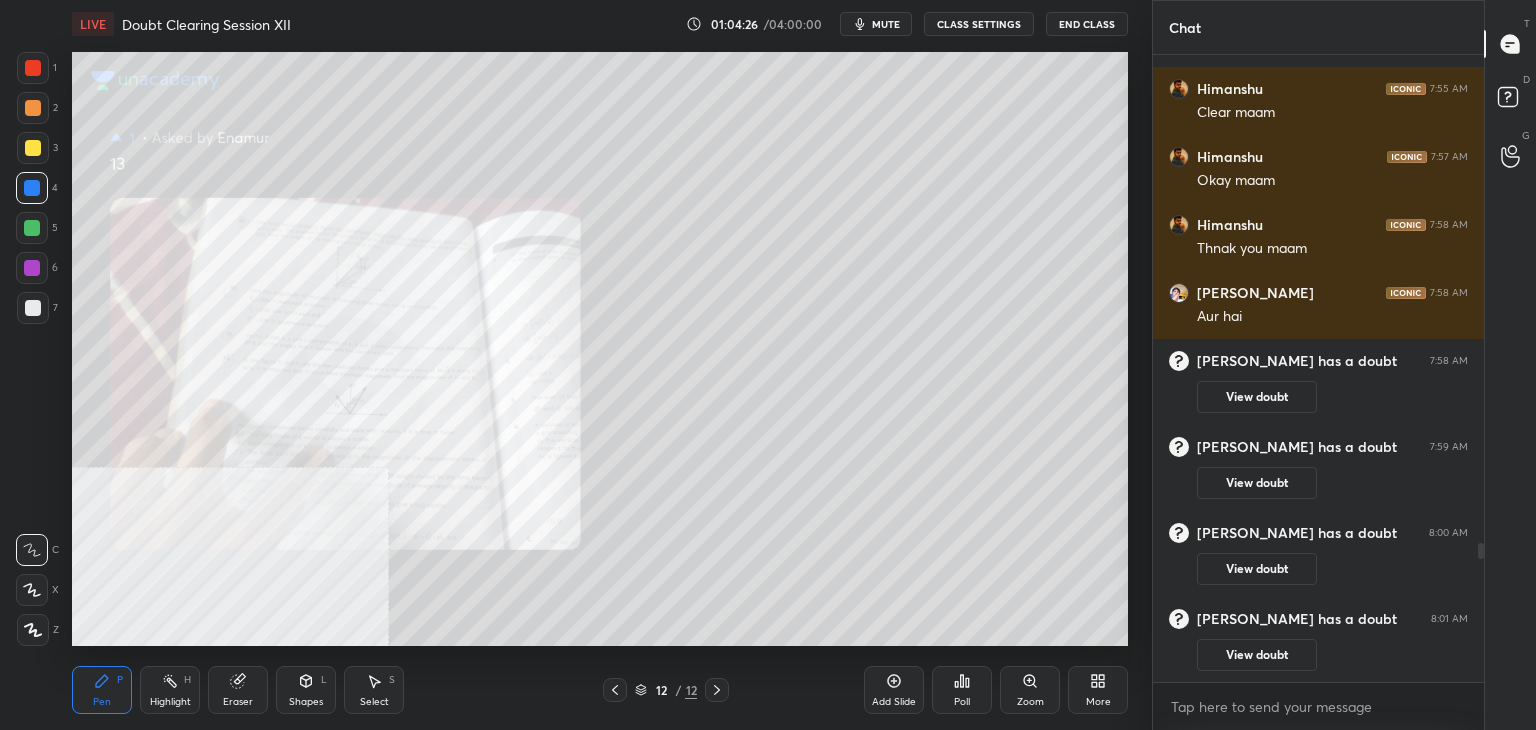 click on "Zoom" at bounding box center (1030, 690) 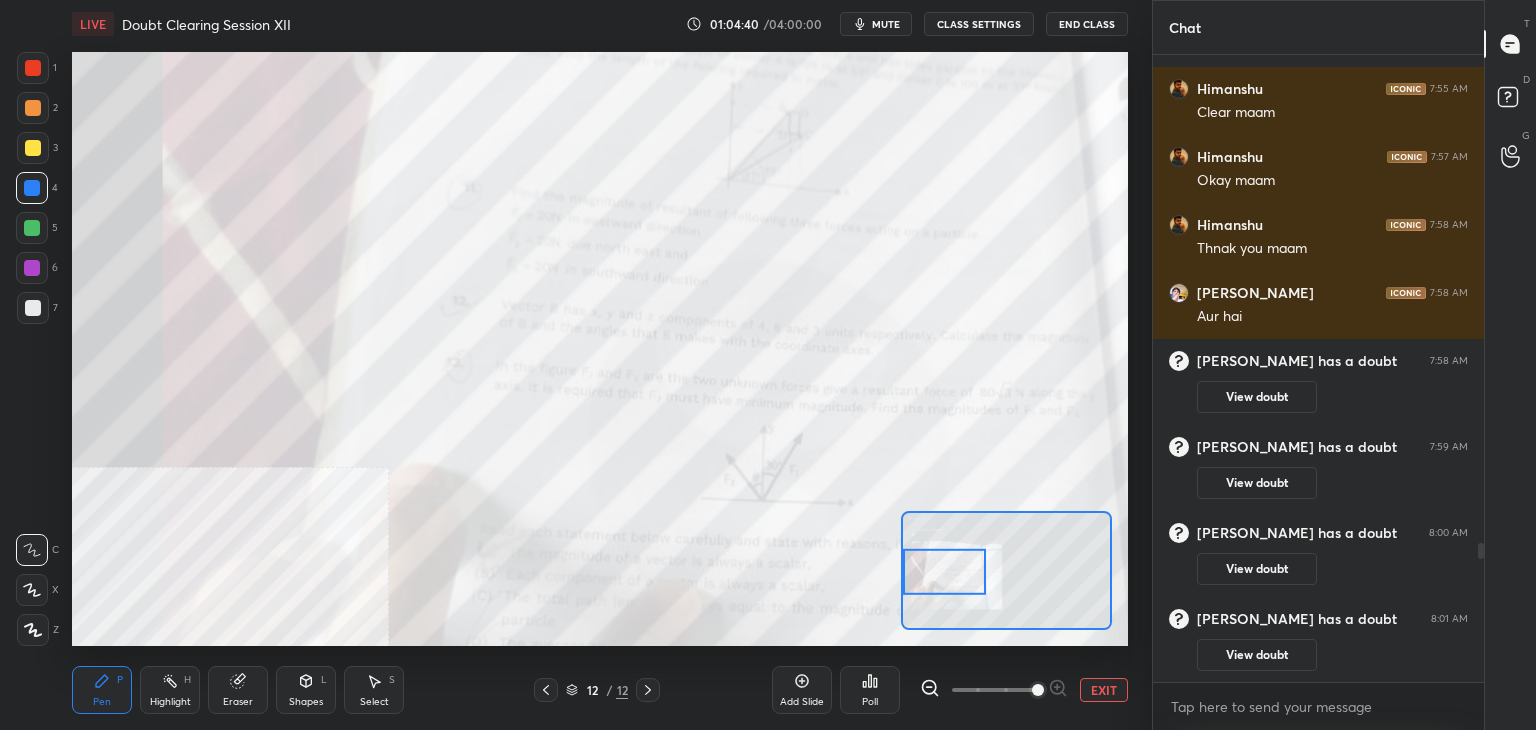 click on "EXIT" at bounding box center [1104, 690] 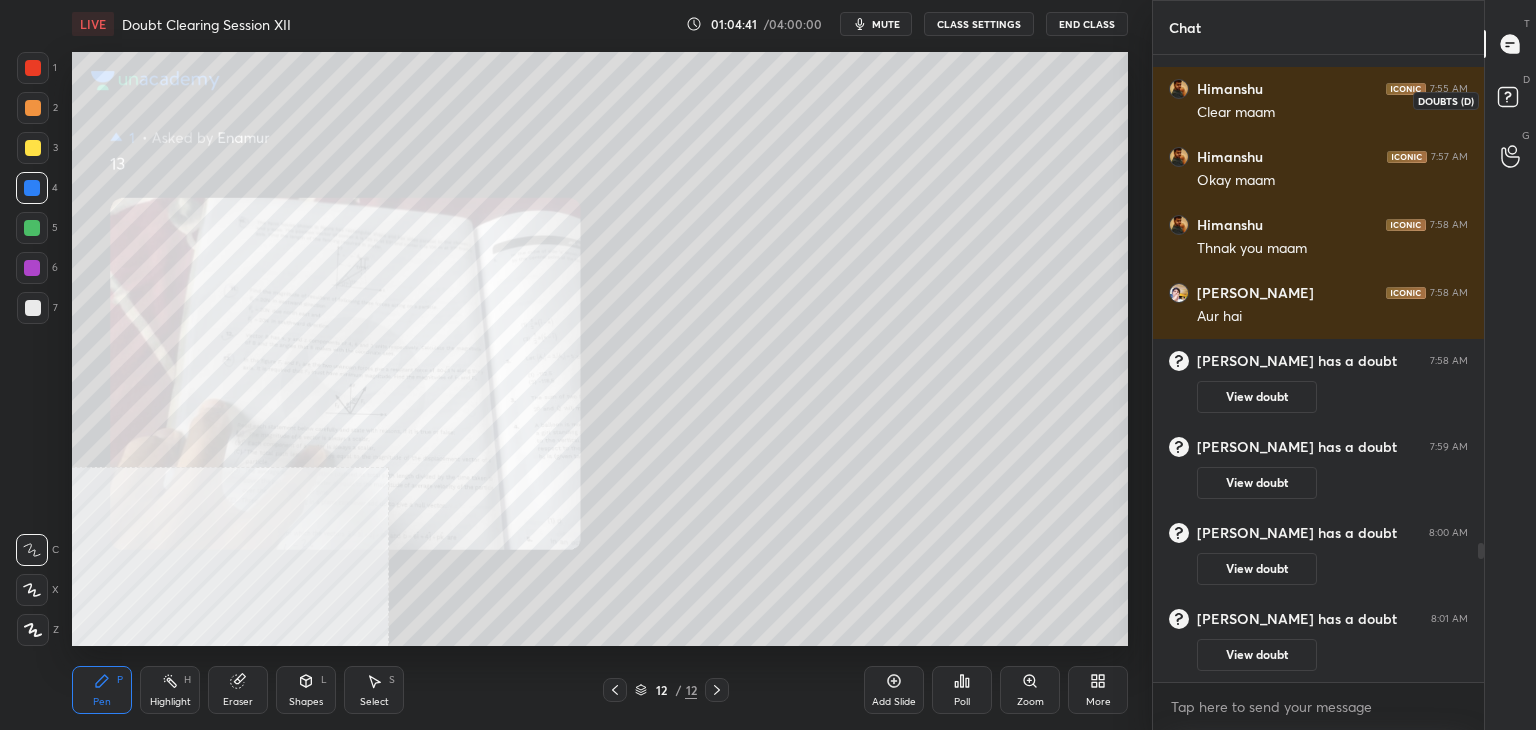 click 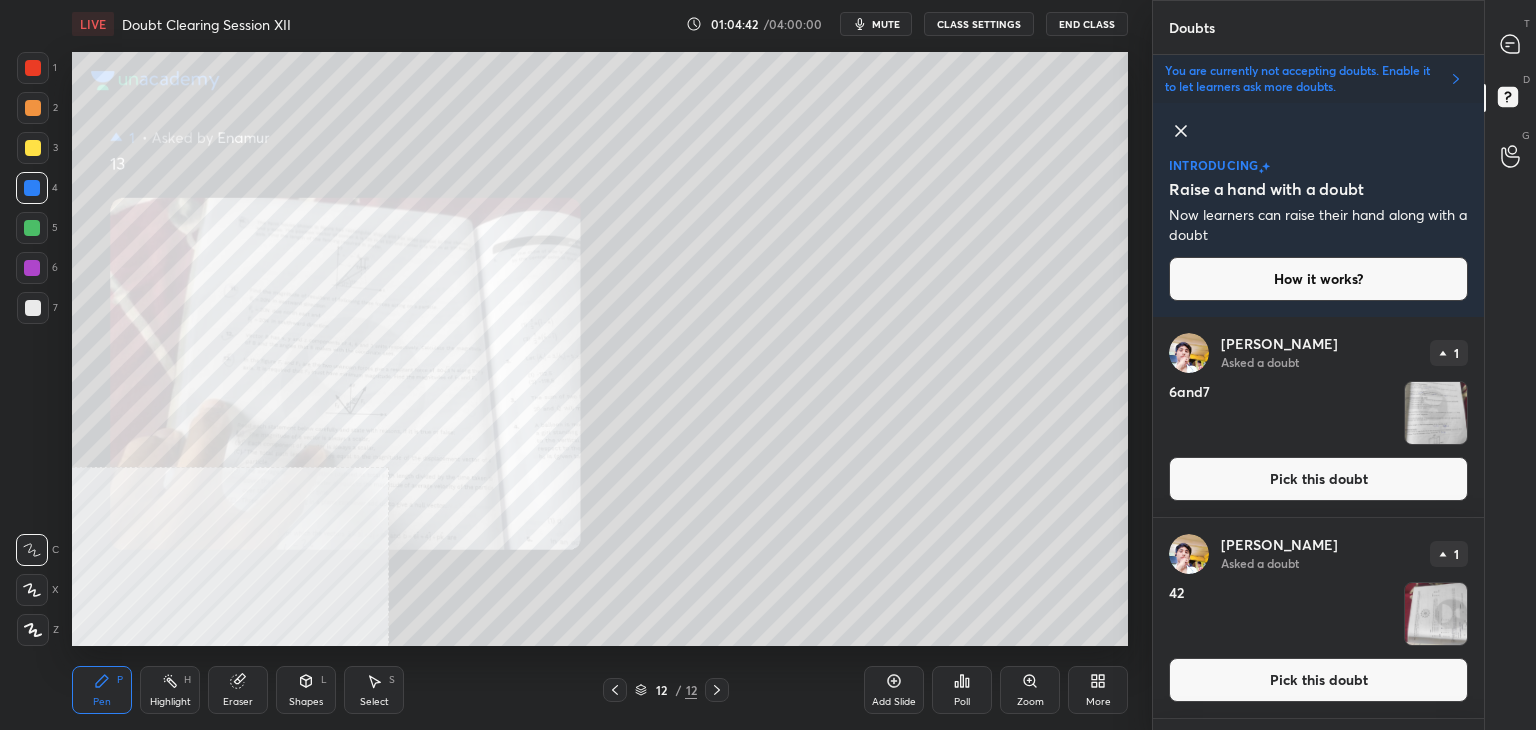 click on "Pick this doubt" at bounding box center [1318, 479] 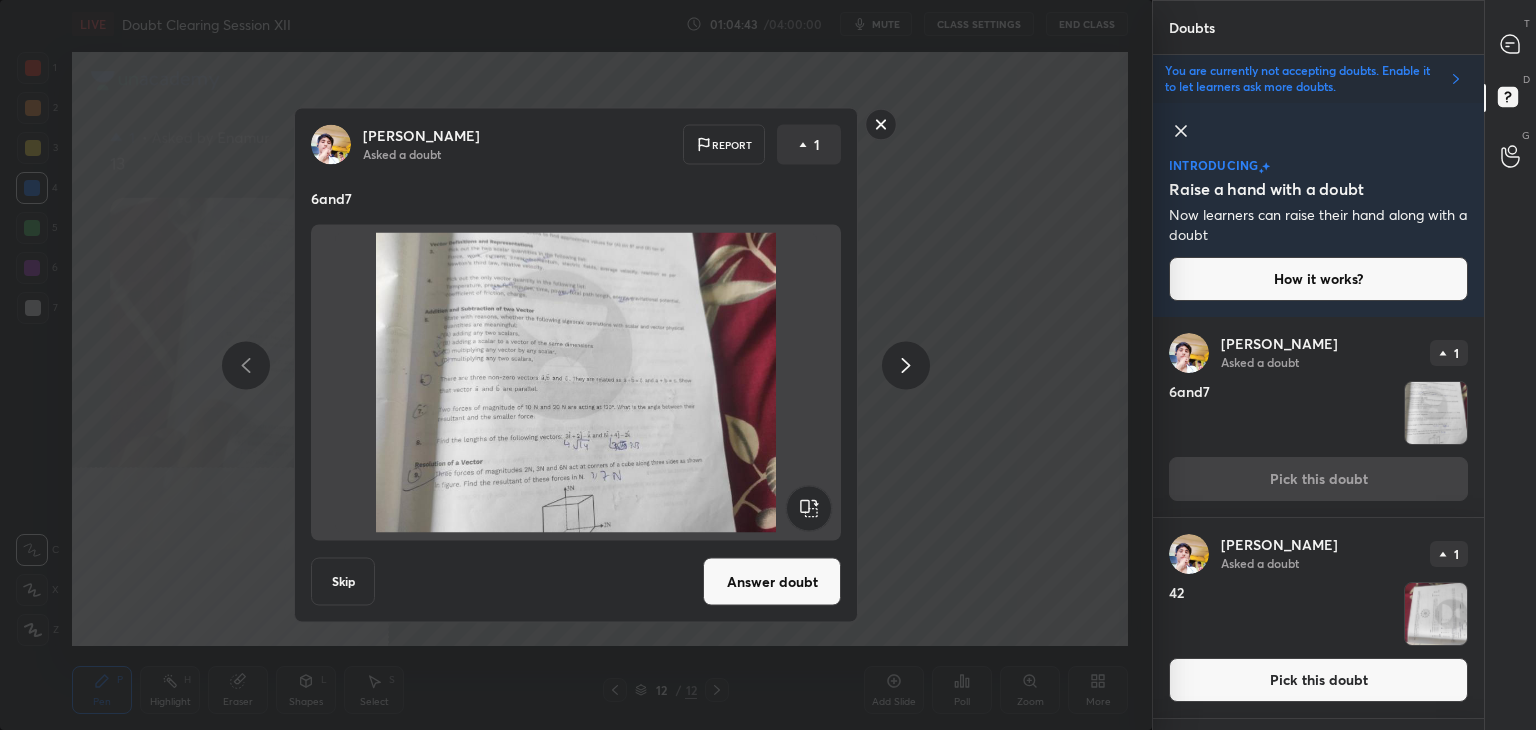 click on "Answer doubt" at bounding box center [772, 582] 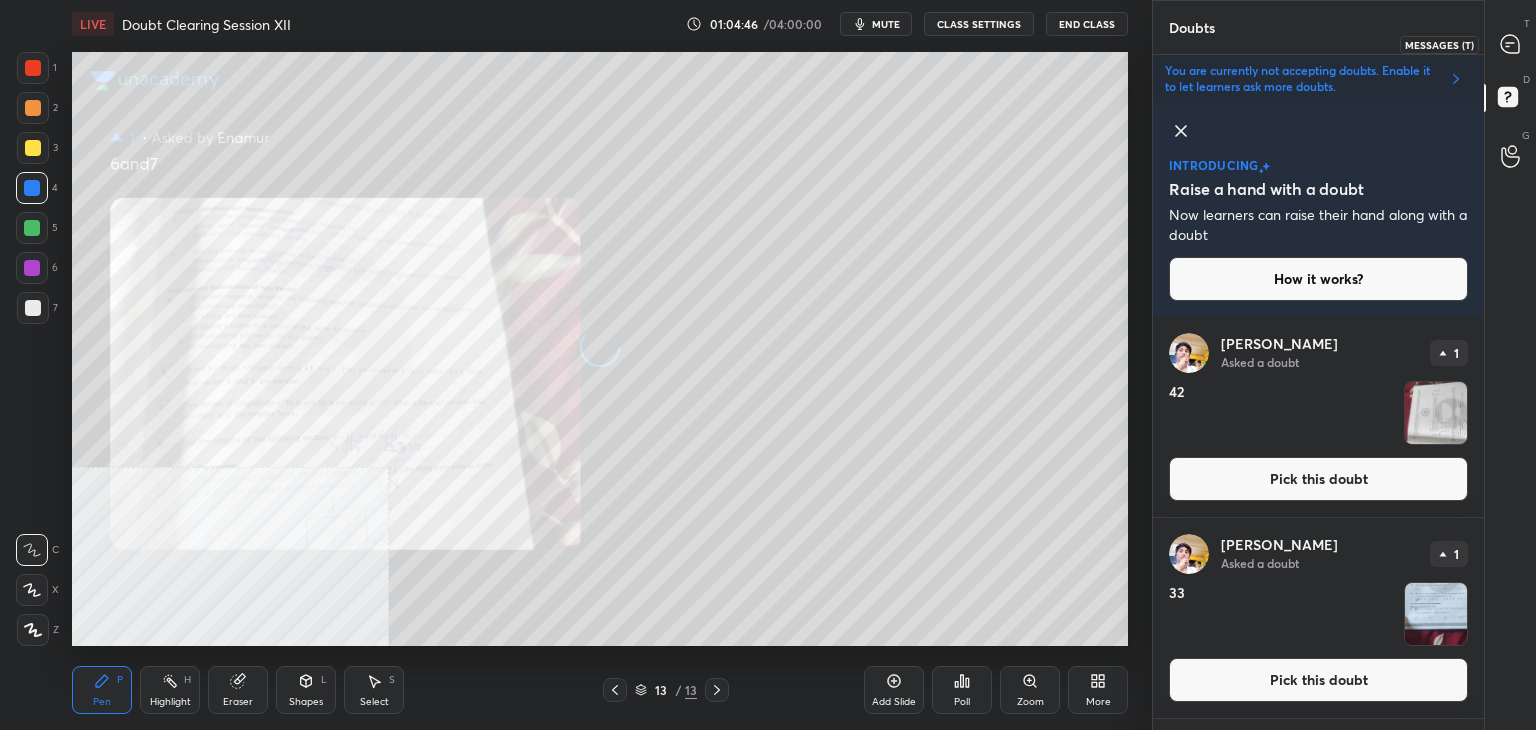 click 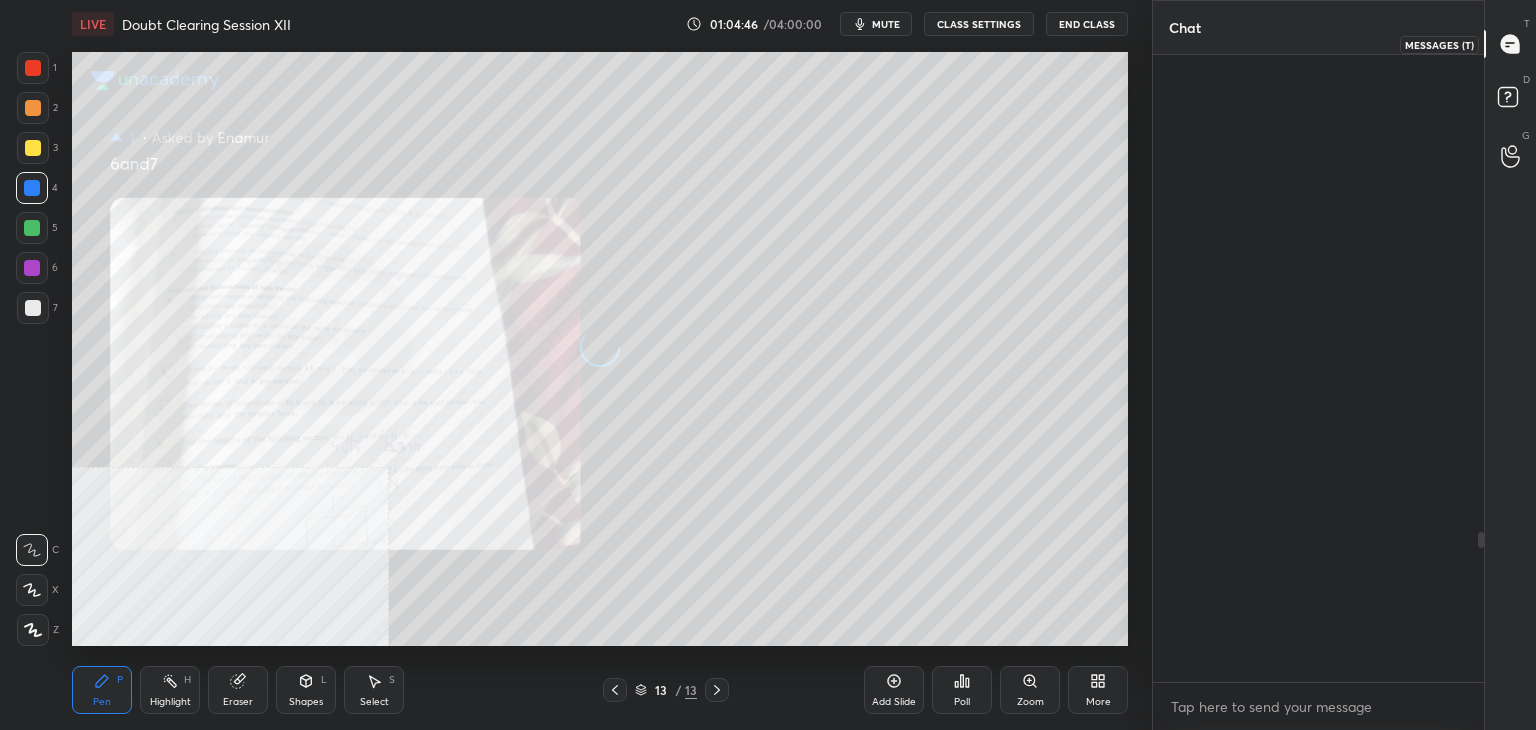 scroll, scrollTop: 7, scrollLeft: 6, axis: both 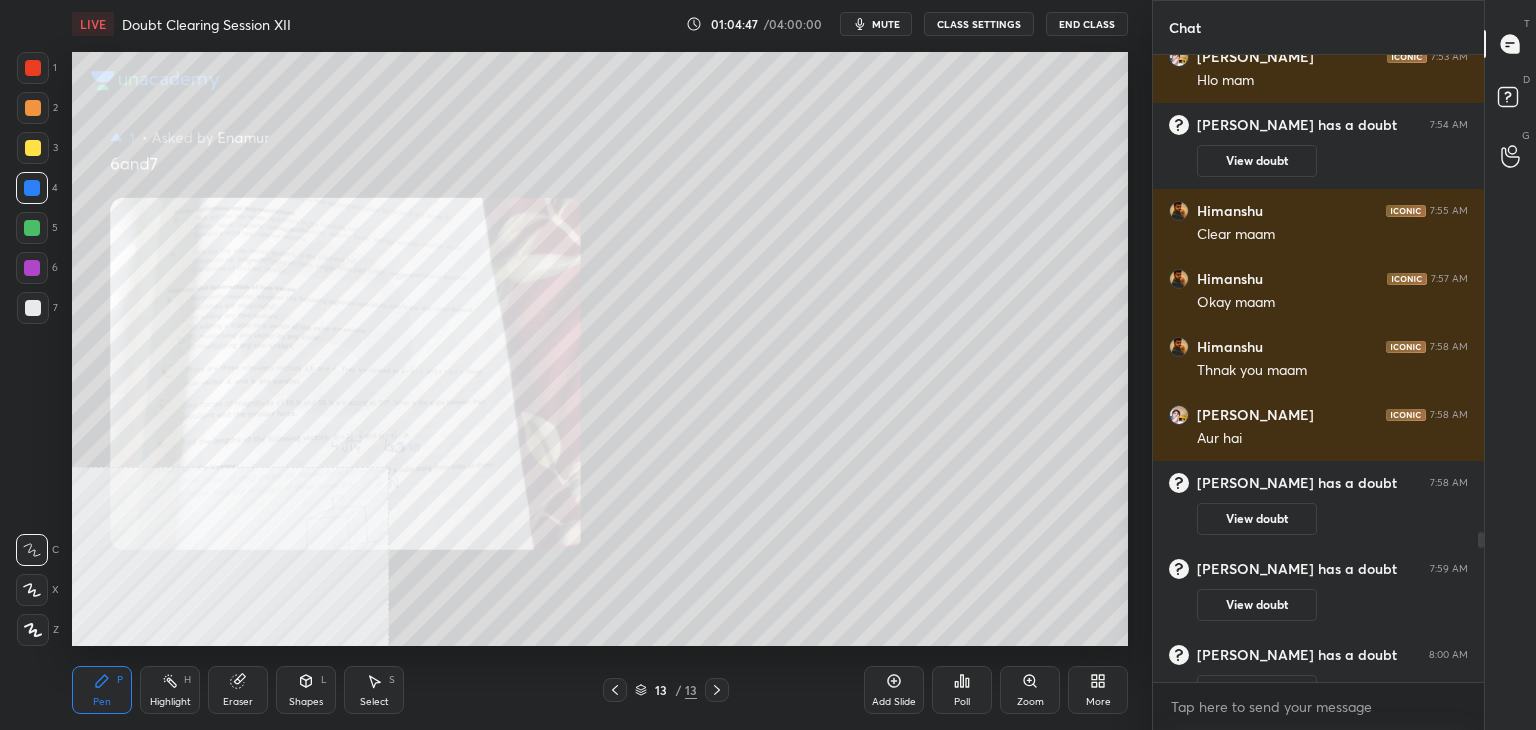 click 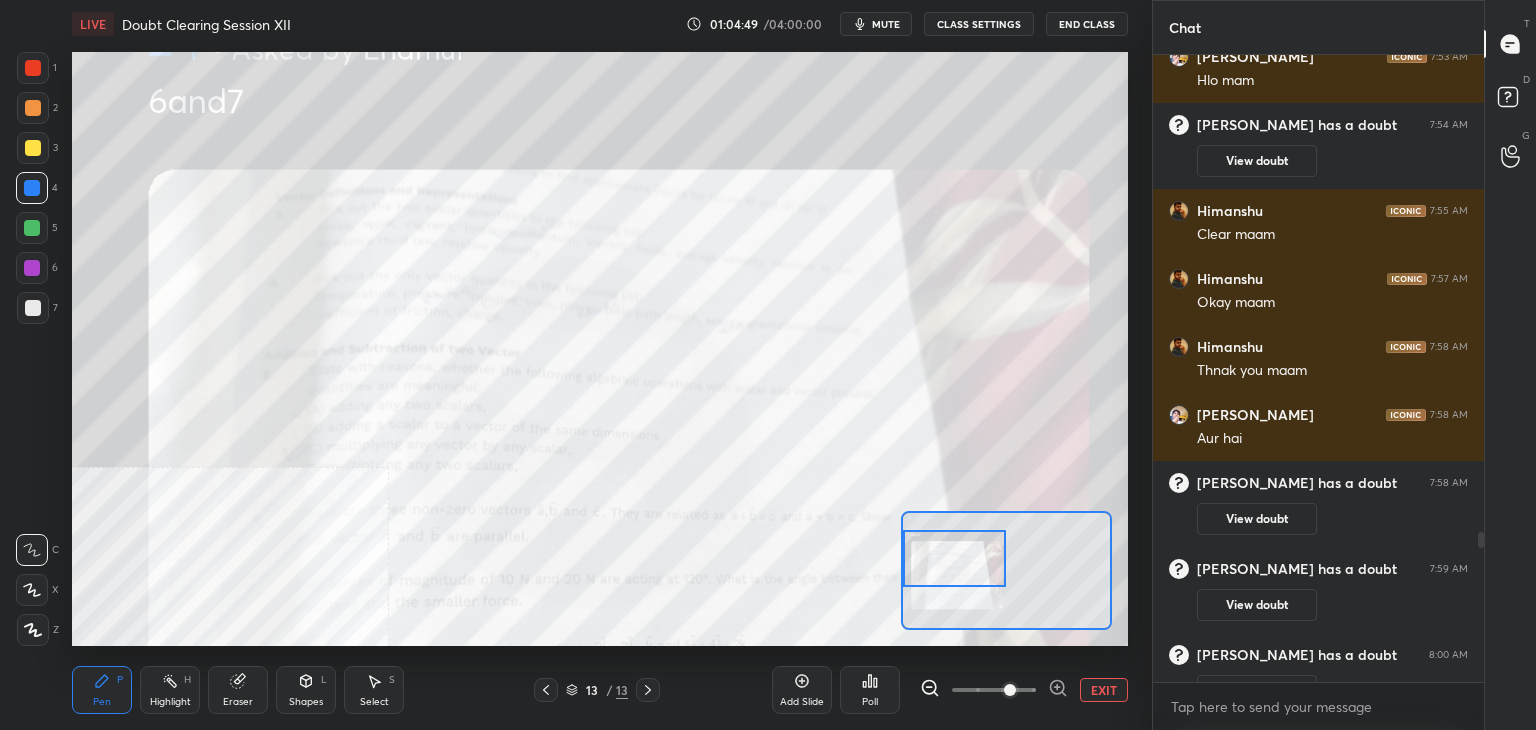 click on "EXIT" at bounding box center [1104, 690] 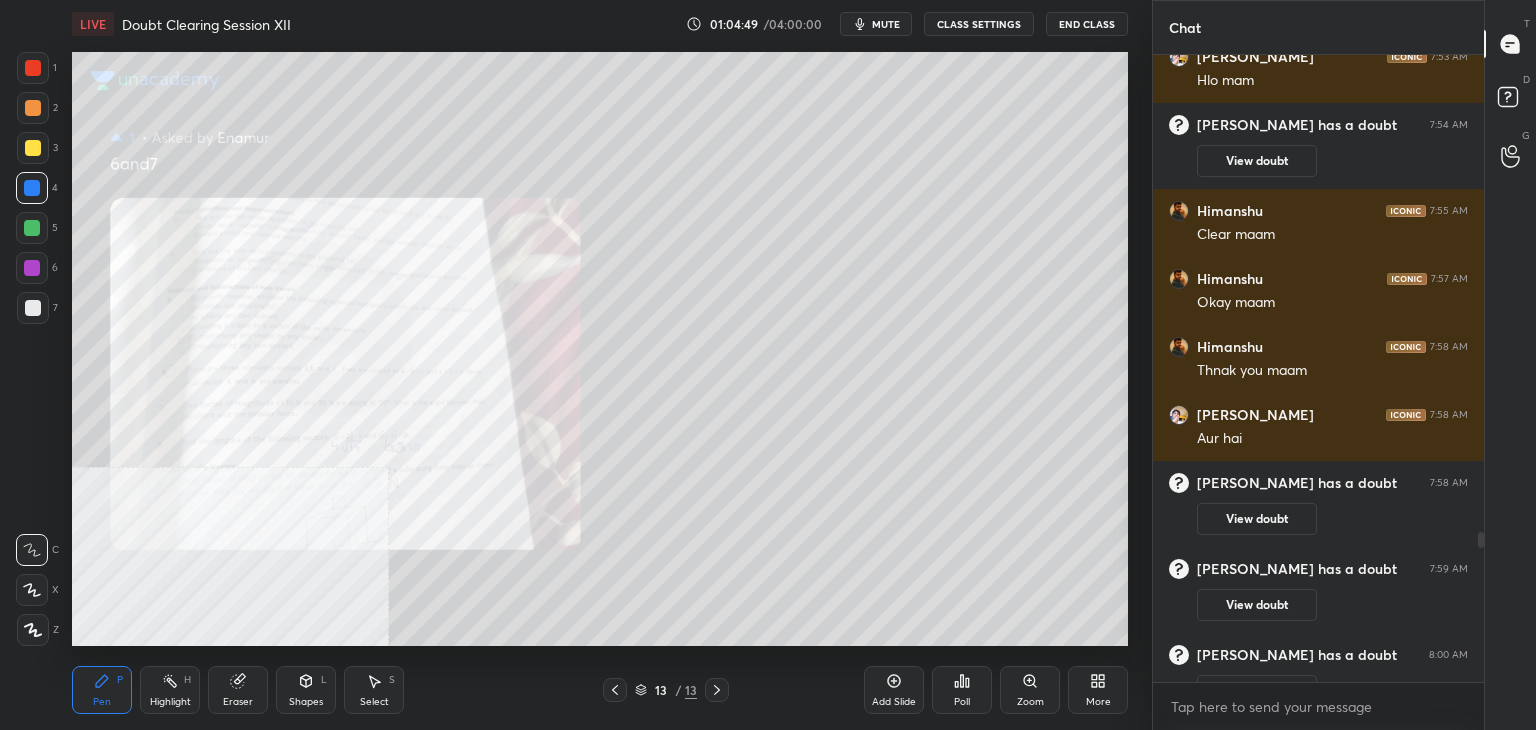click 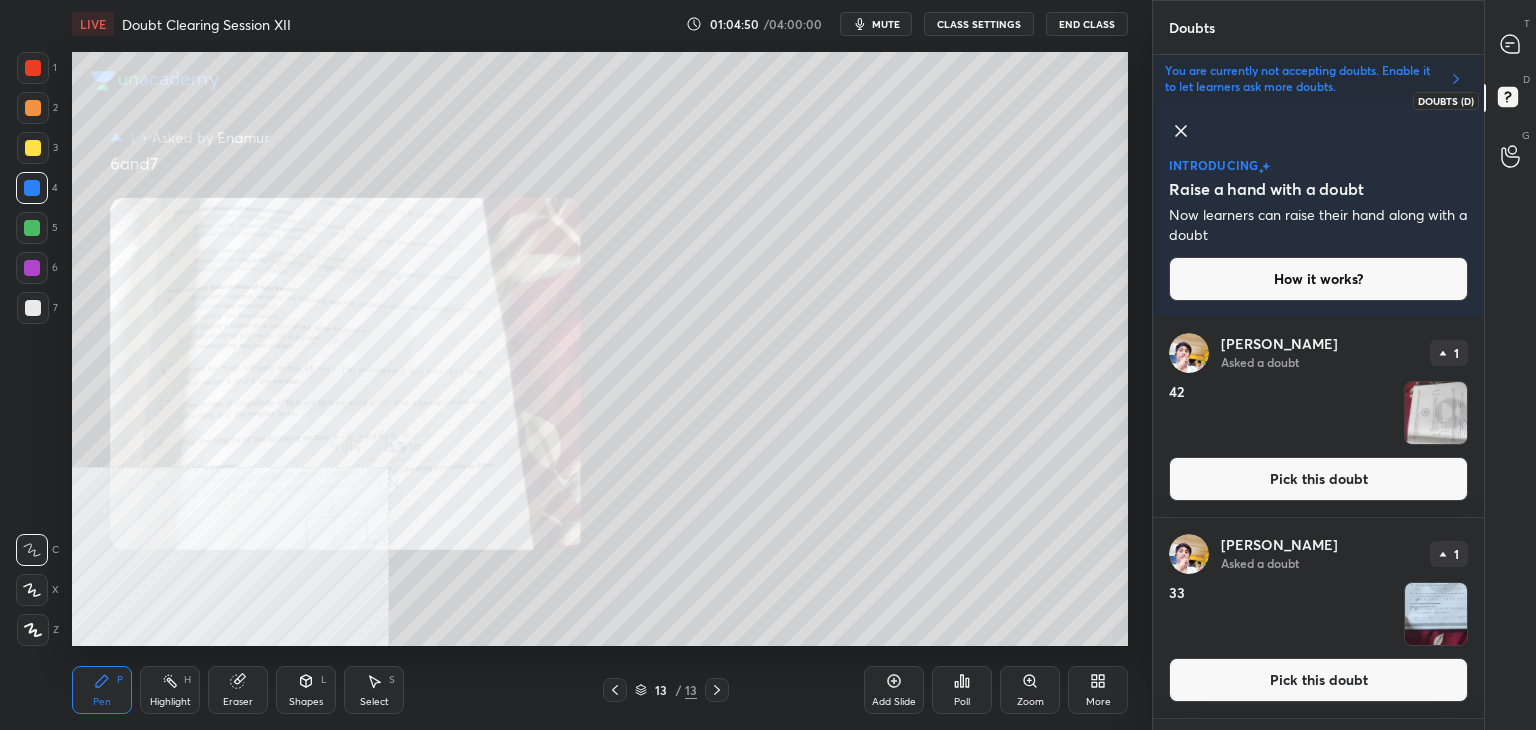 scroll, scrollTop: 408, scrollLeft: 325, axis: both 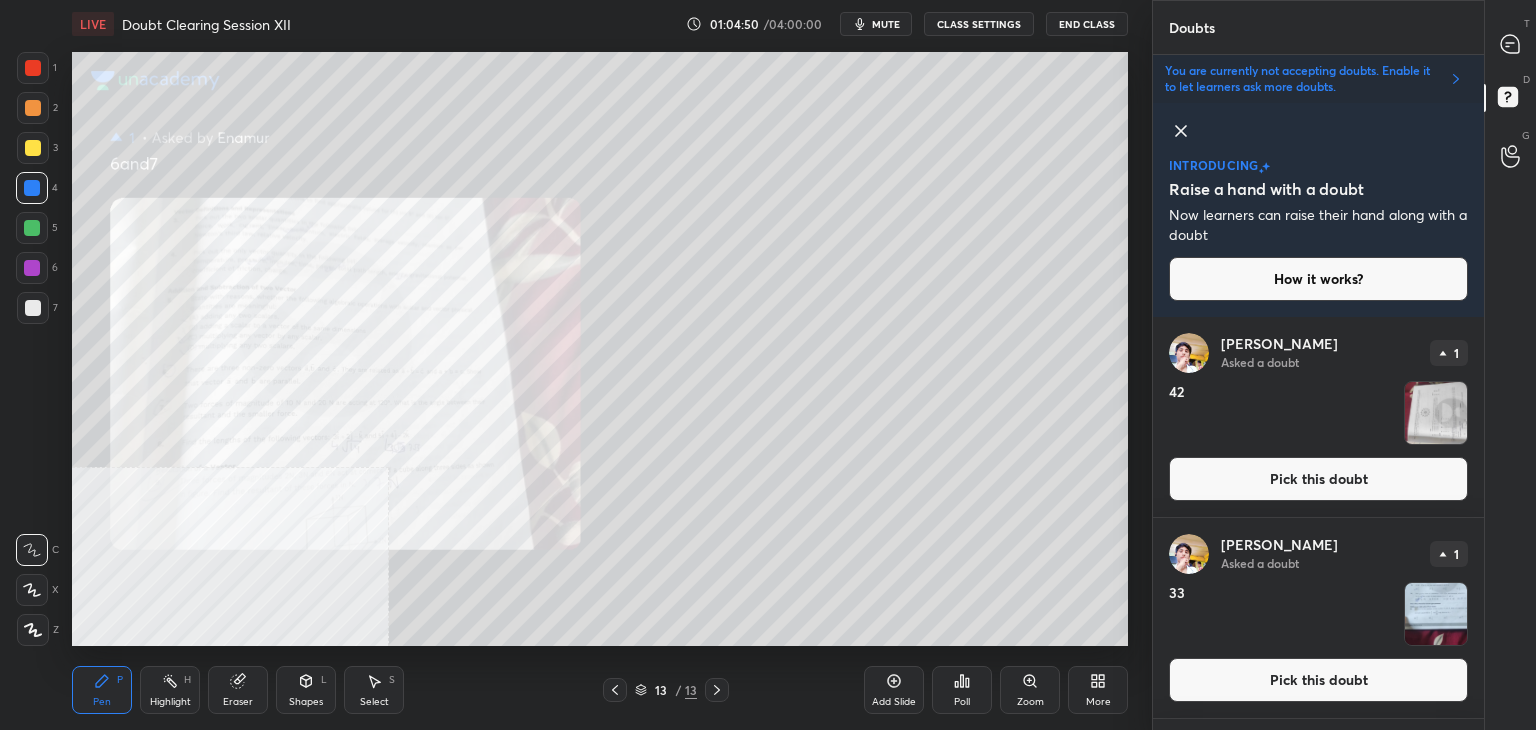 click on "Pick this doubt" at bounding box center (1318, 479) 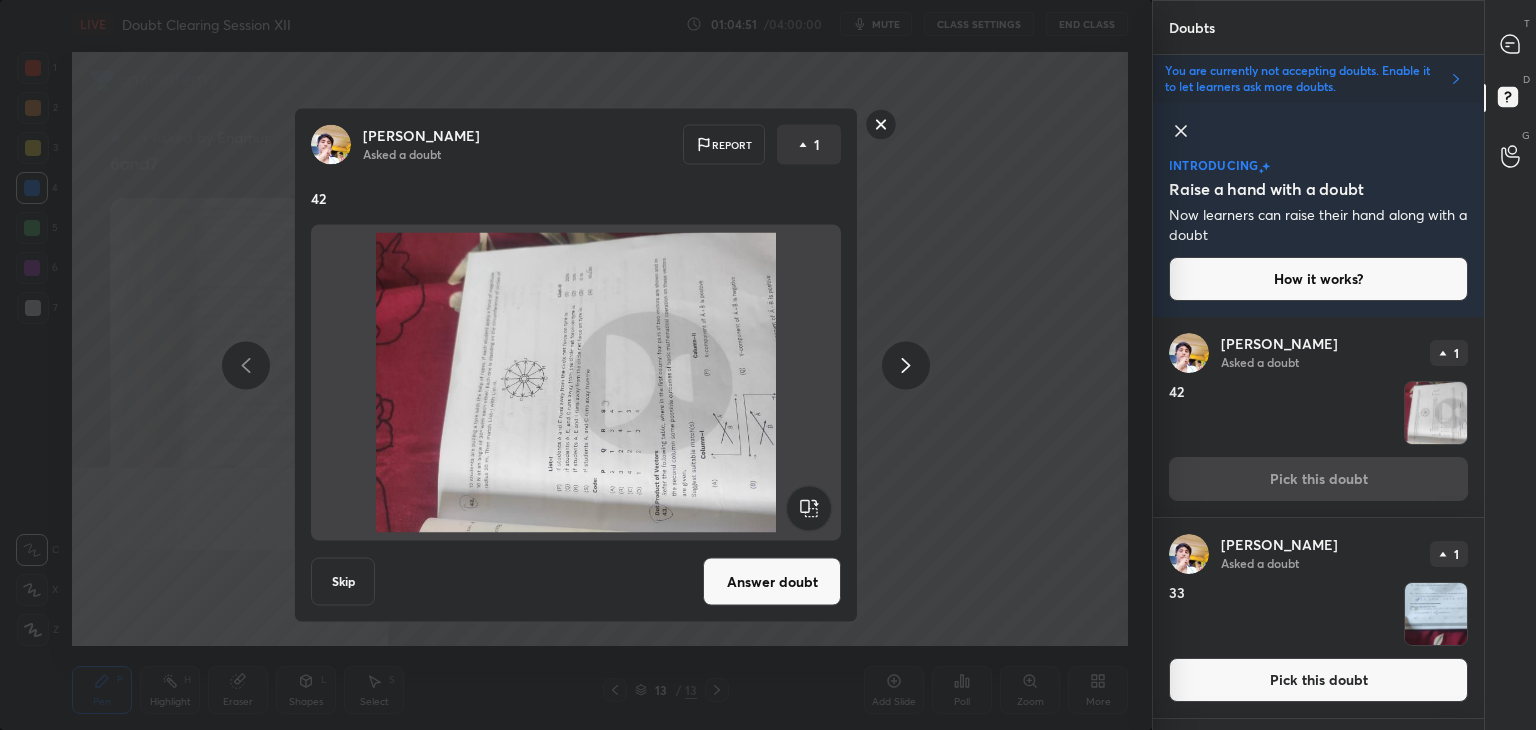 click 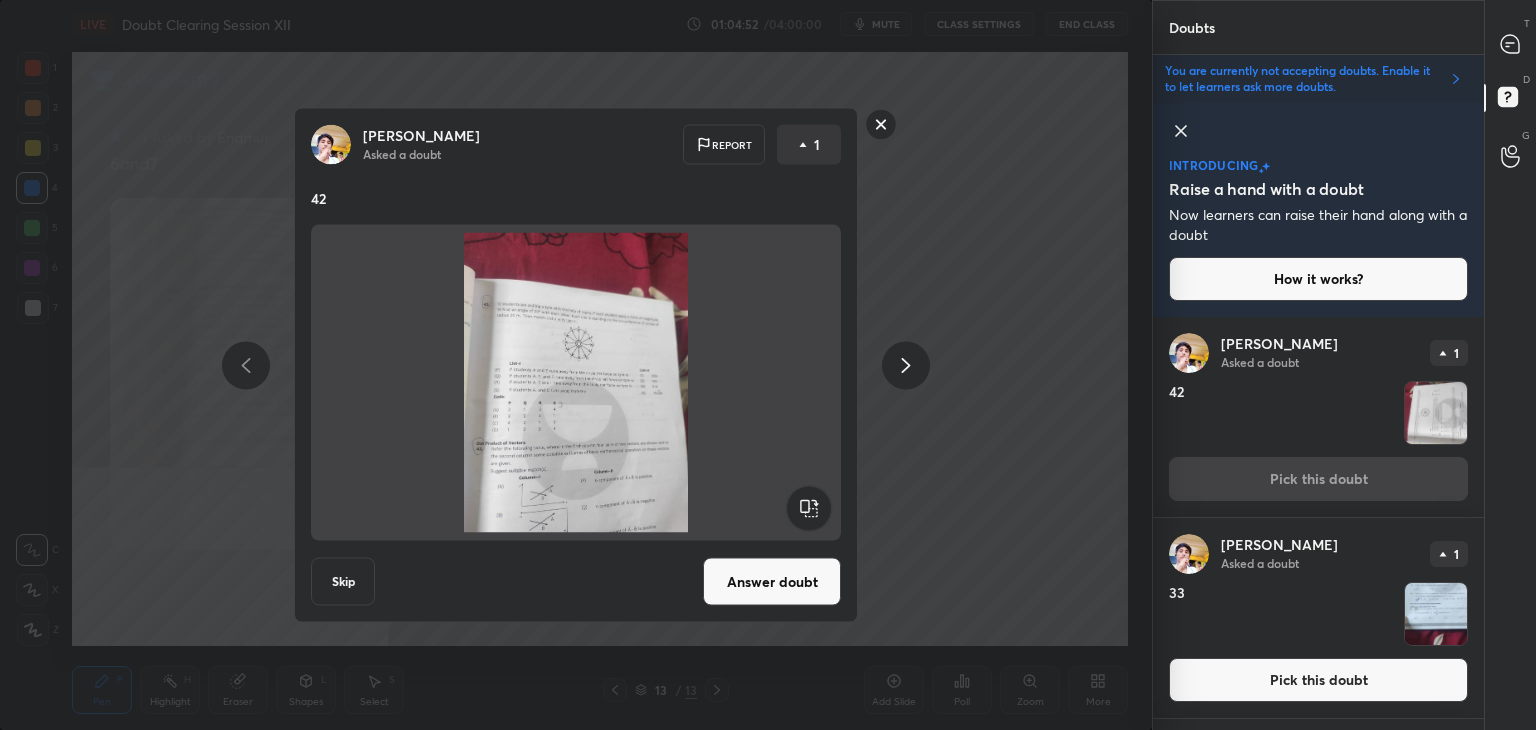 click on "Answer doubt" at bounding box center (772, 582) 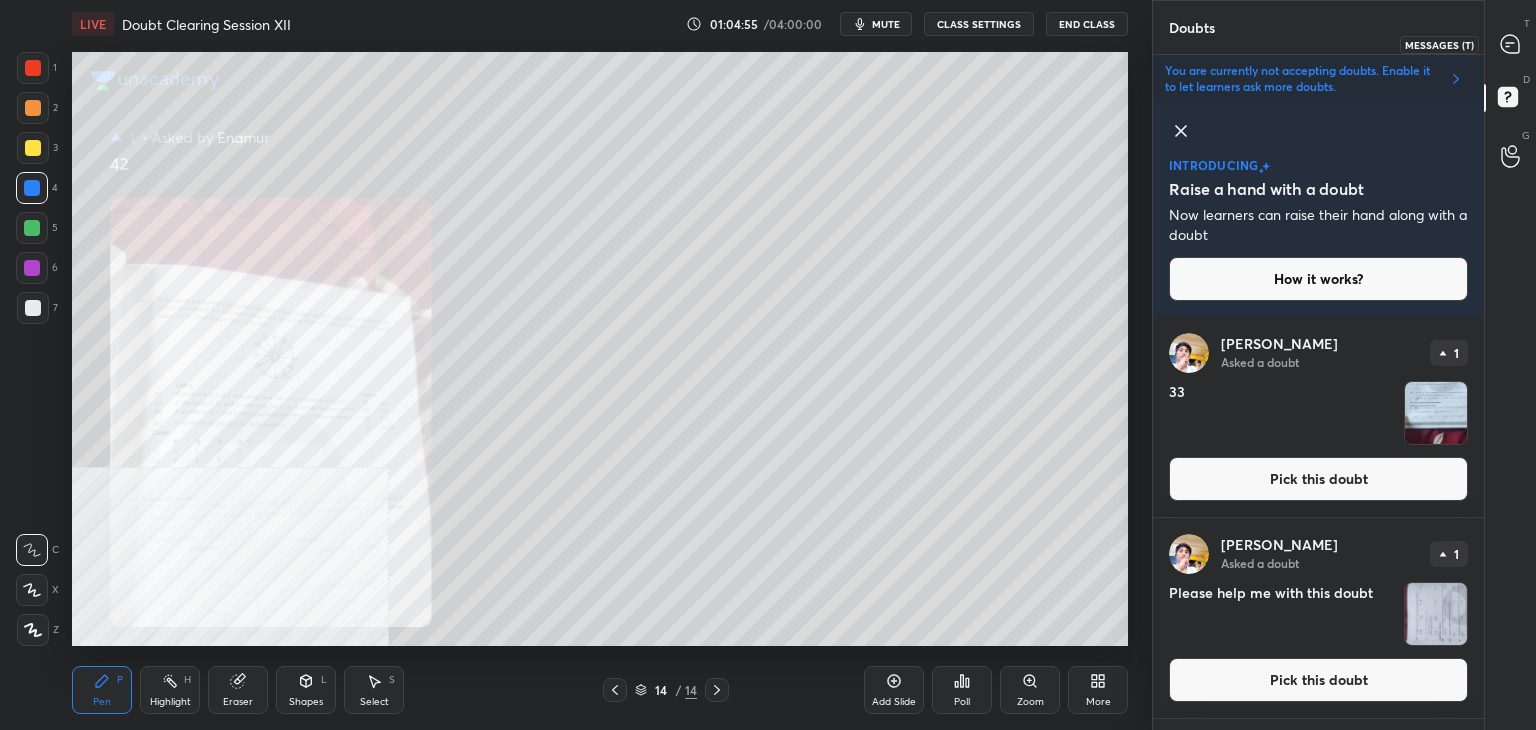 click at bounding box center (1511, 44) 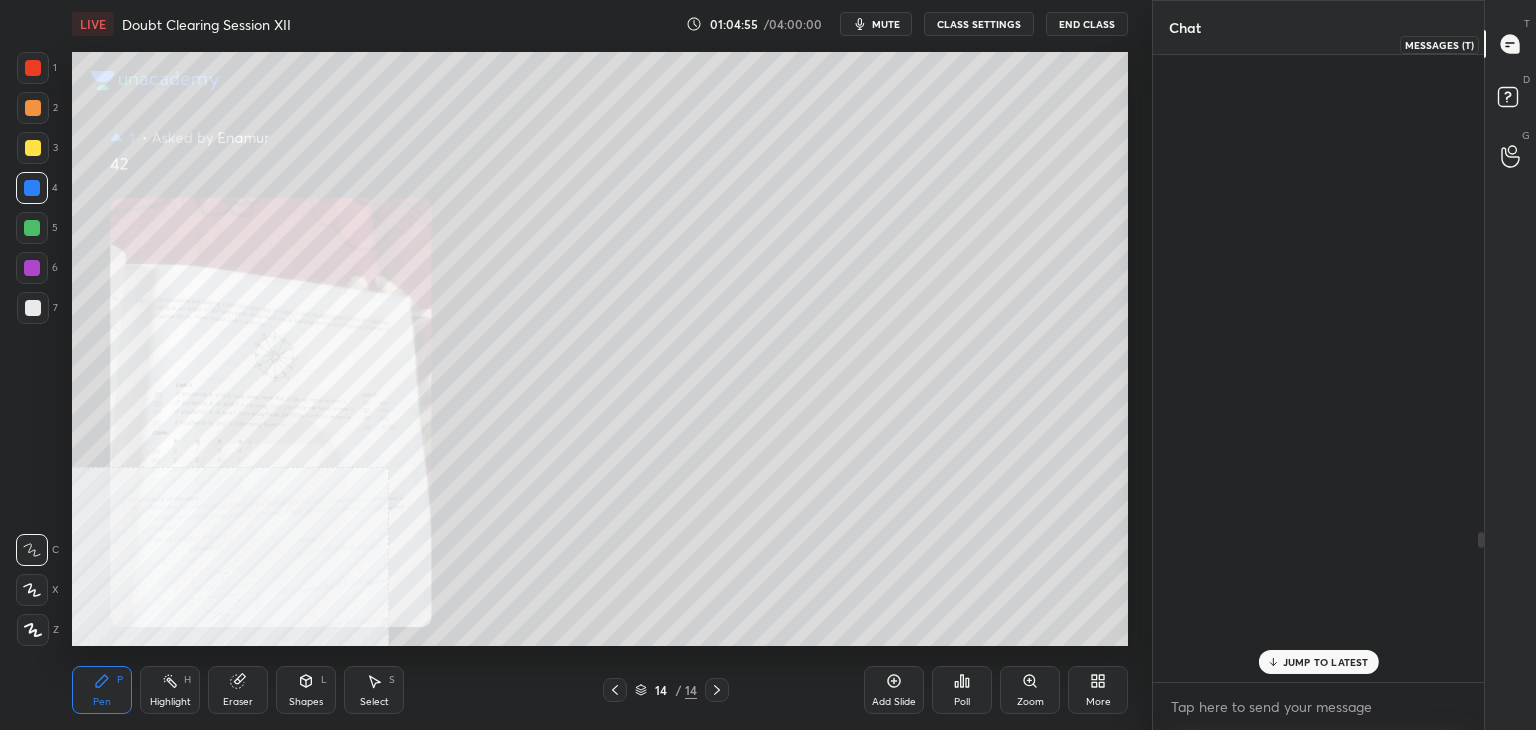 scroll, scrollTop: 7, scrollLeft: 6, axis: both 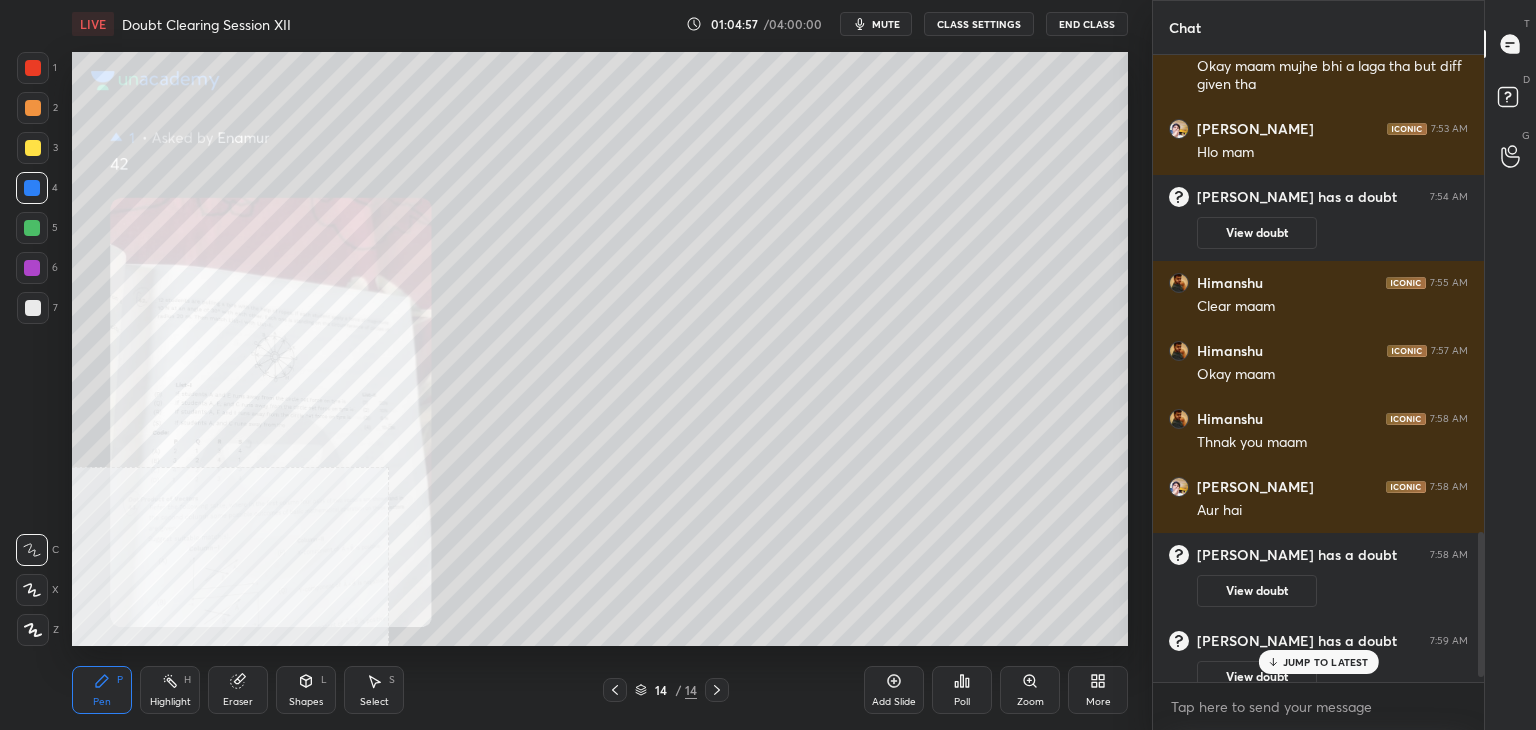 click on "View doubt" at bounding box center (1257, 591) 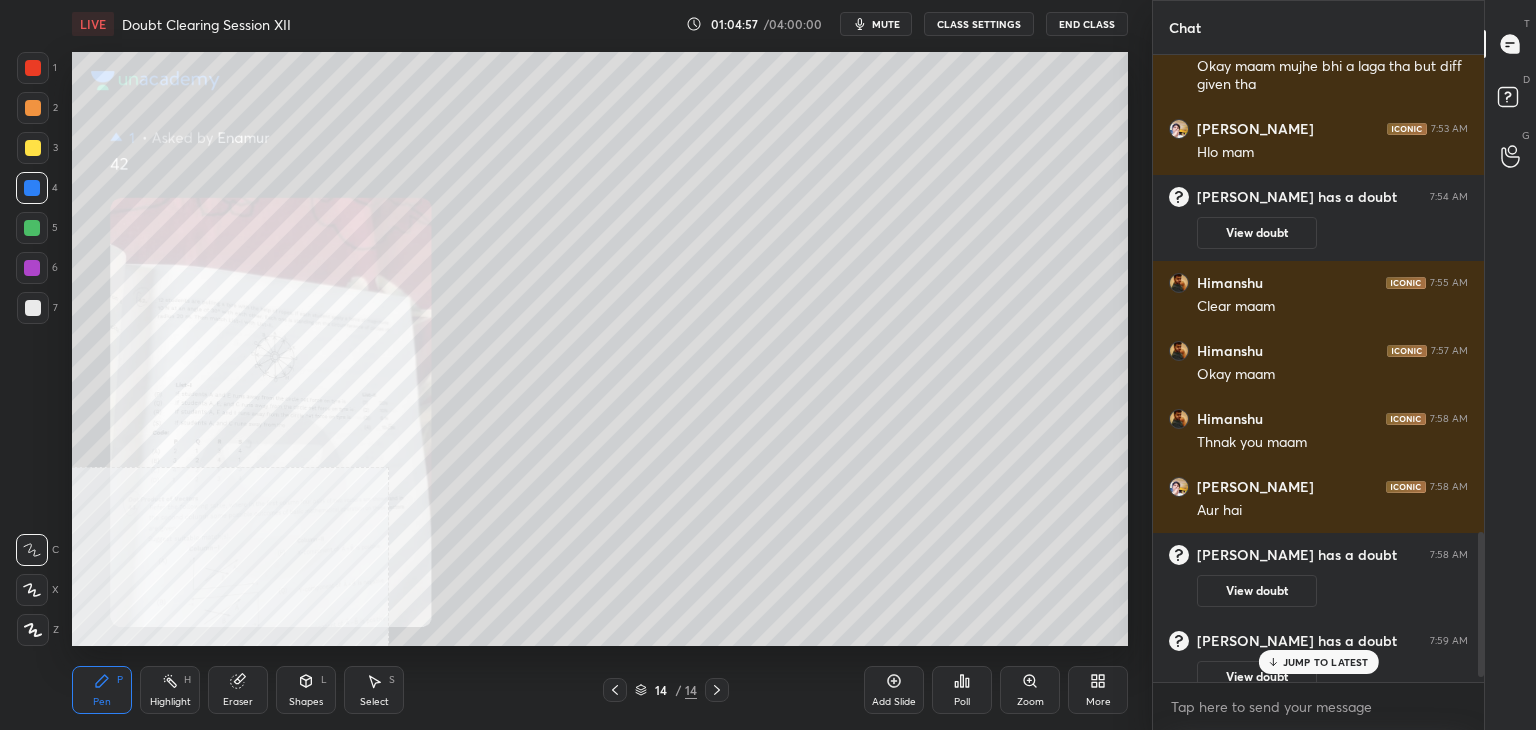 scroll, scrollTop: 408, scrollLeft: 325, axis: both 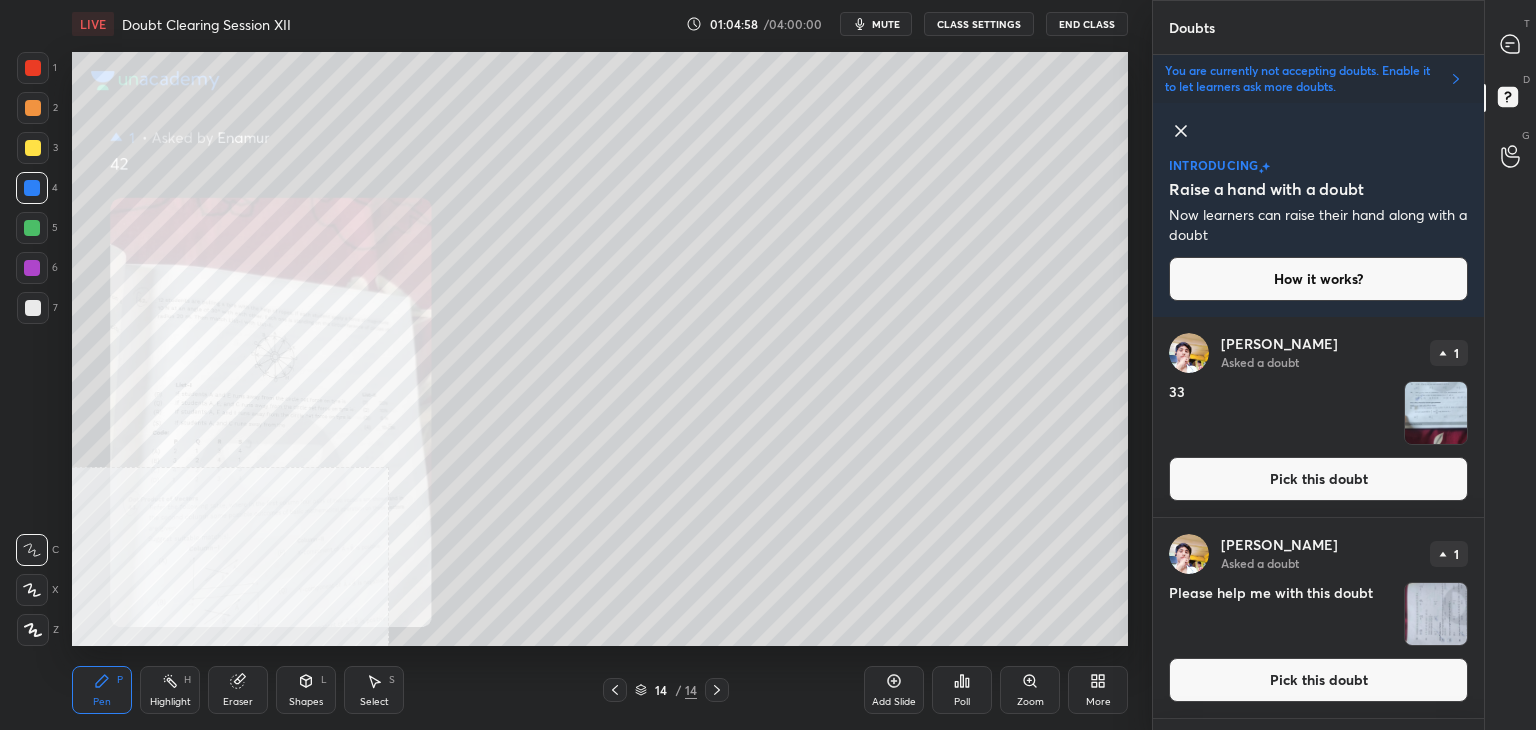 click on "Pick this doubt" at bounding box center [1318, 479] 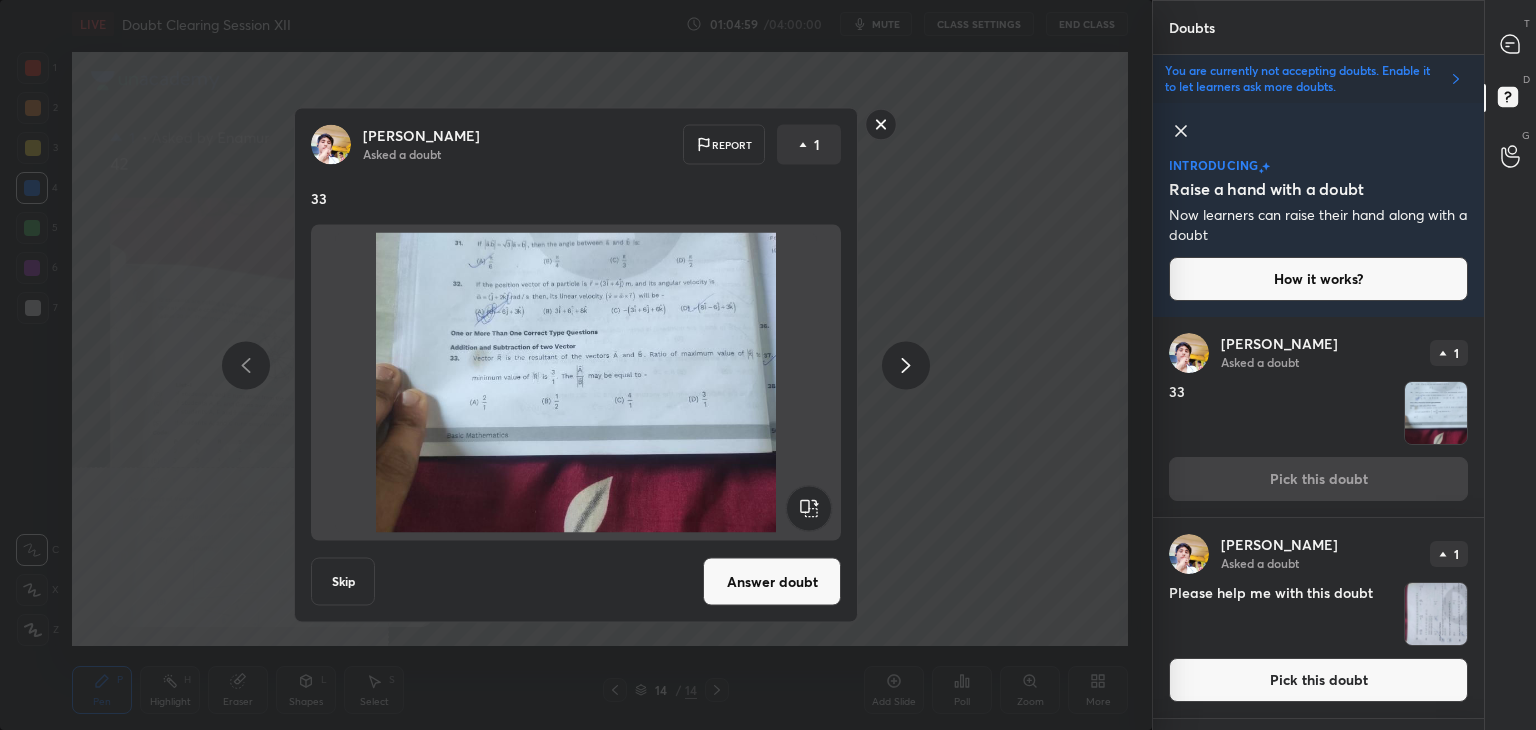 click on "Answer doubt" at bounding box center [772, 582] 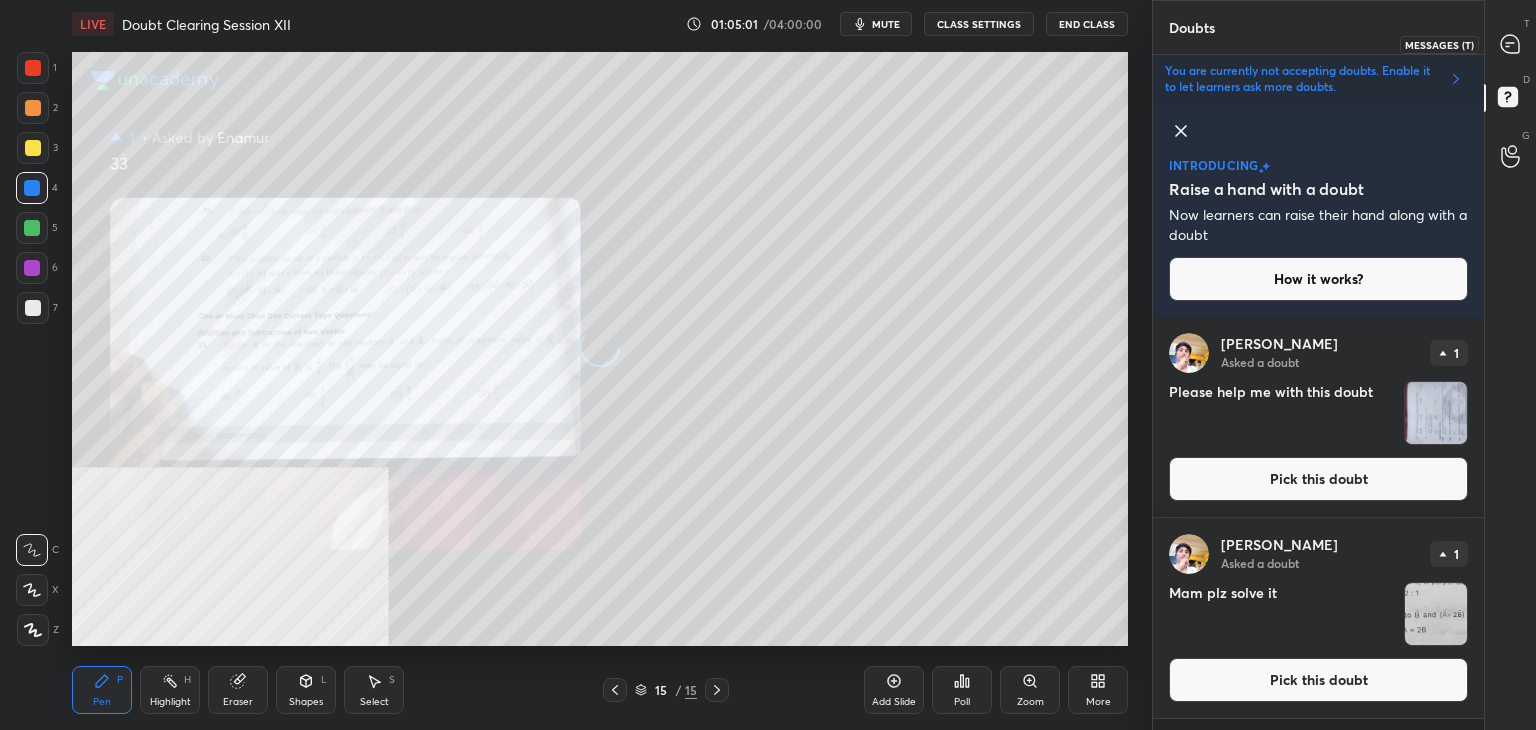 click 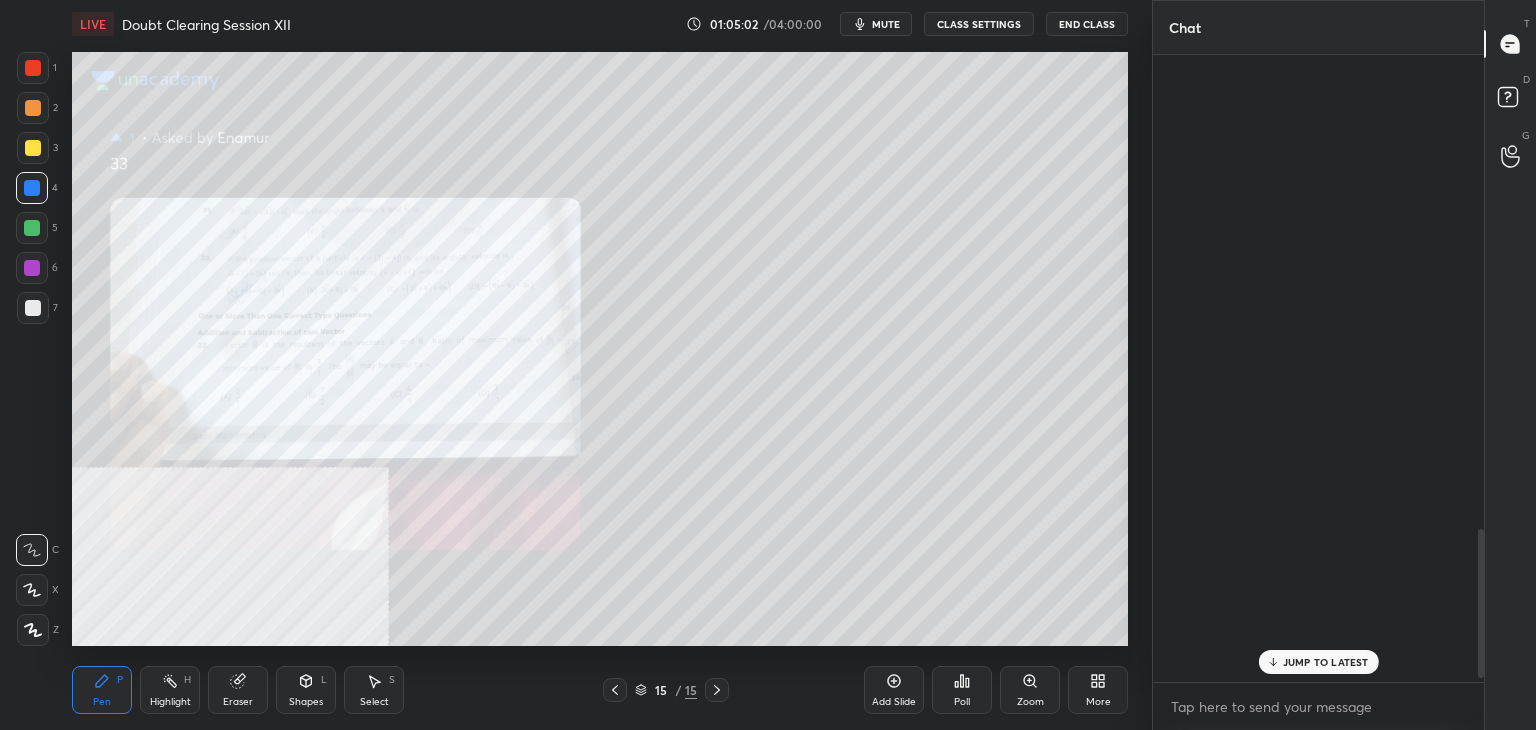 scroll, scrollTop: 1998, scrollLeft: 0, axis: vertical 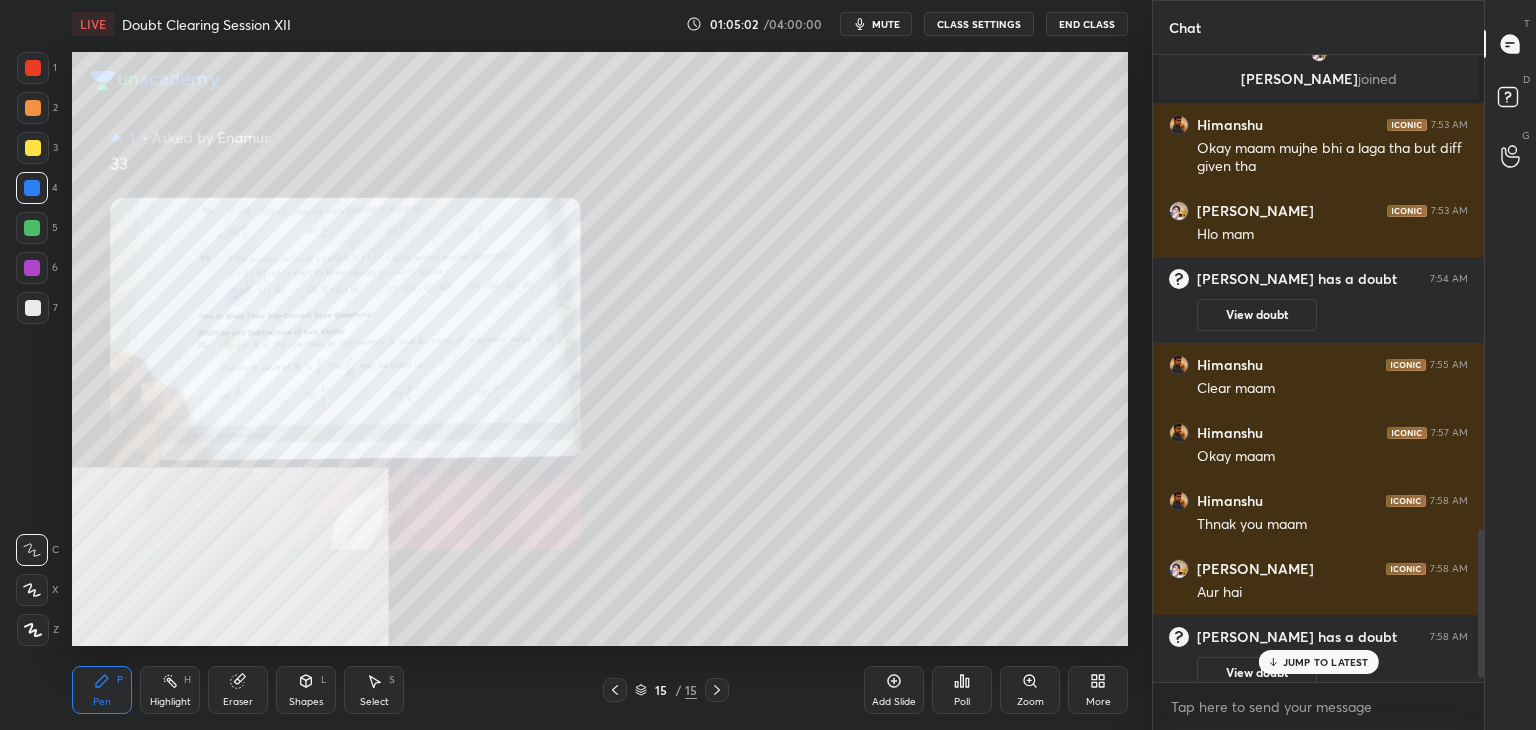 click on "Zoom" at bounding box center [1030, 690] 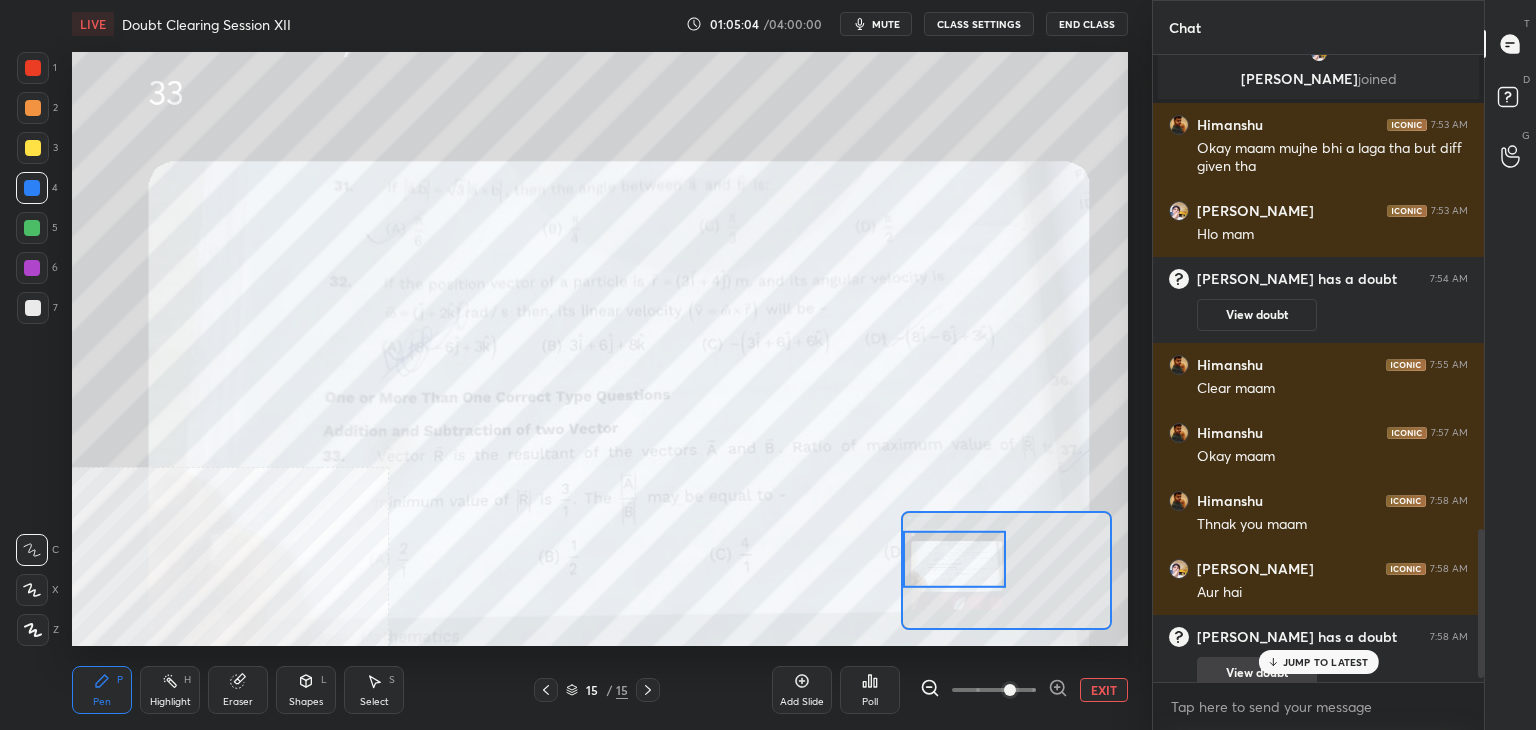 click on "JUMP TO LATEST" at bounding box center (1326, 662) 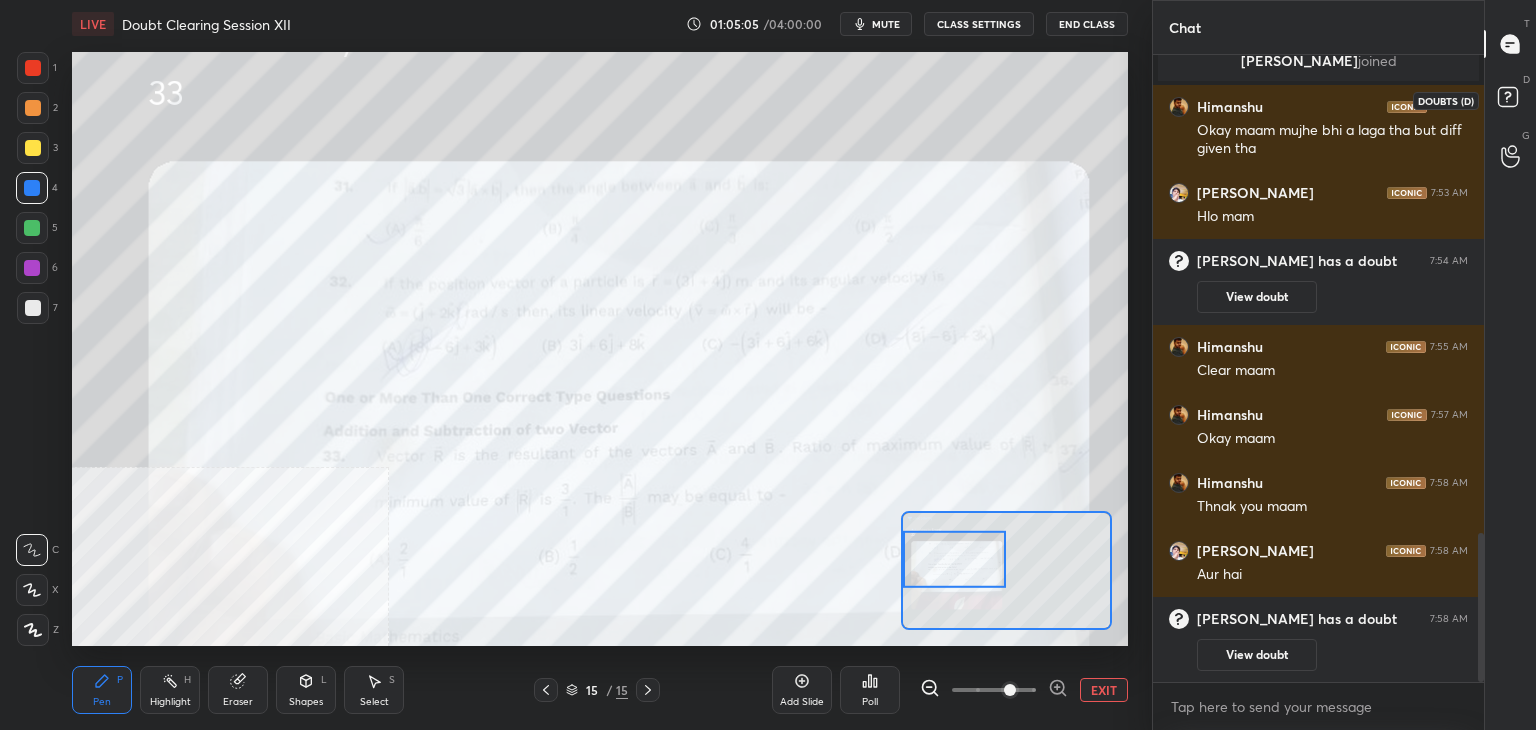 click 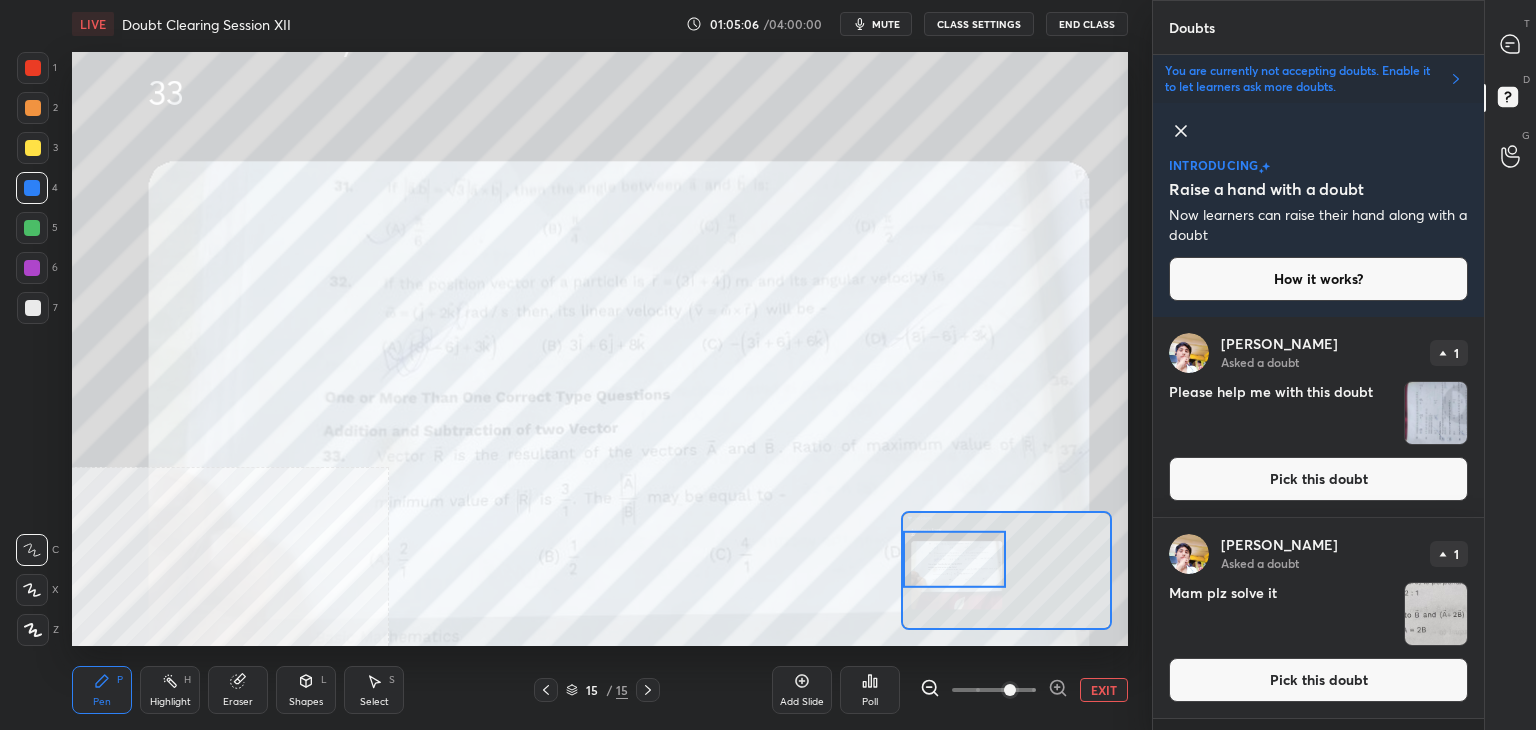 click on "Pick this doubt" at bounding box center (1318, 479) 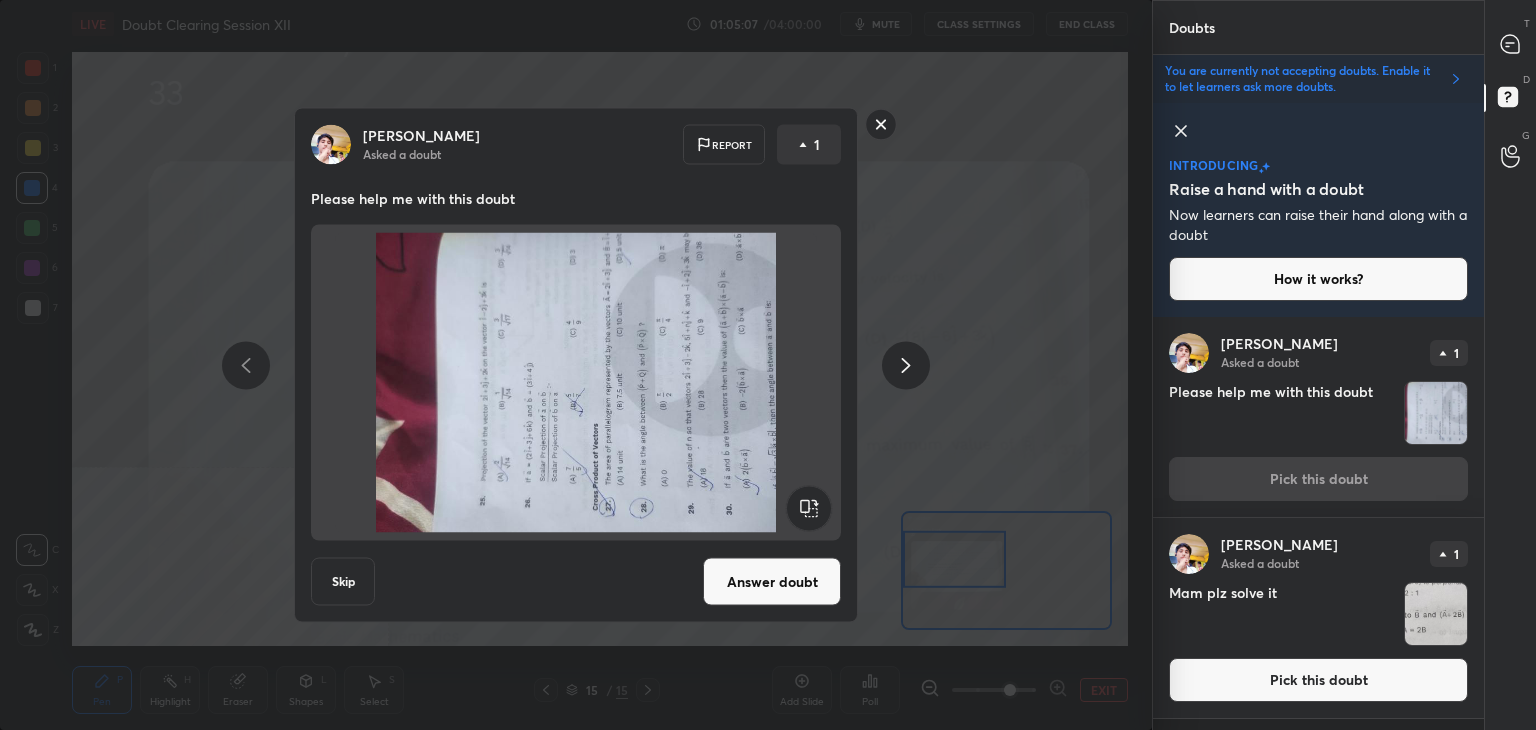 click 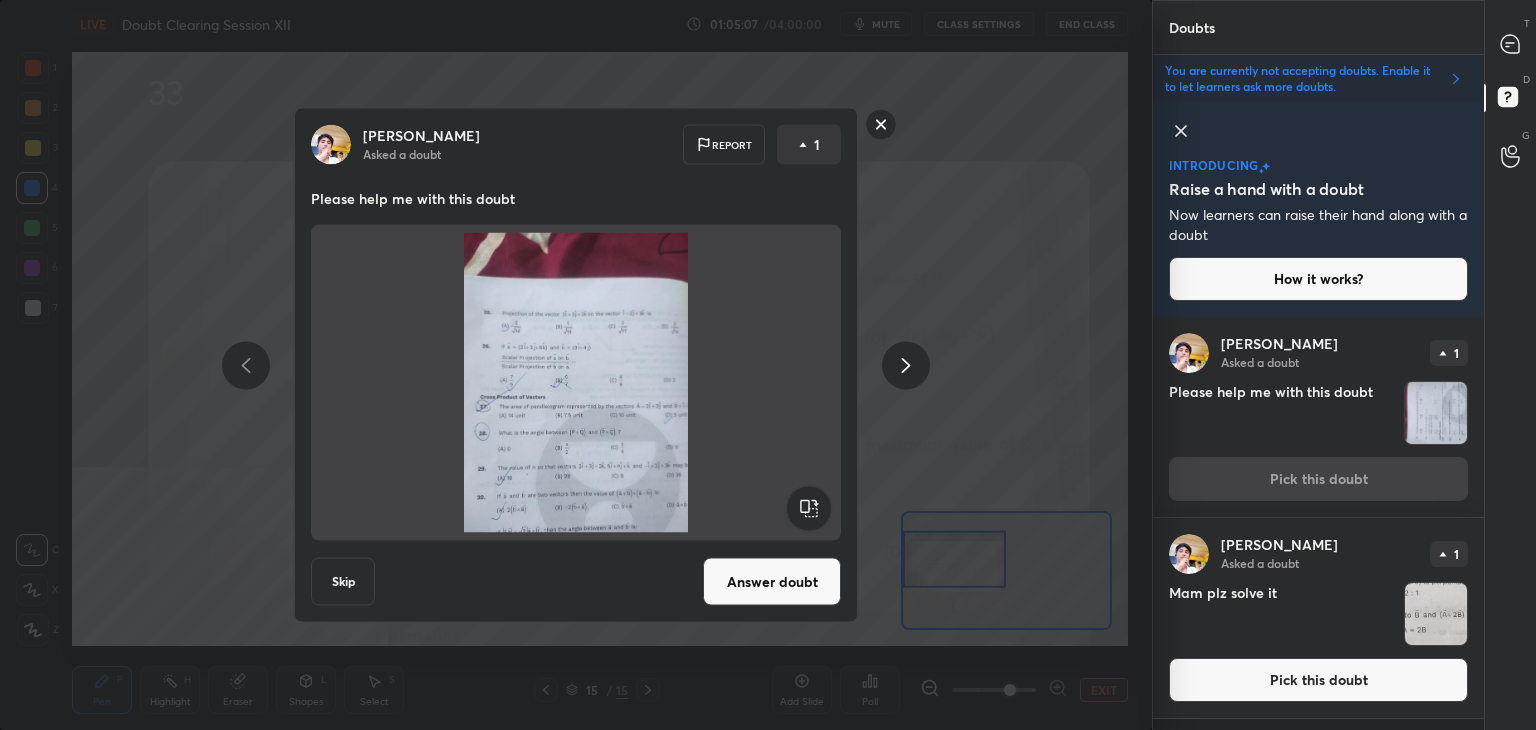 click on "Answer doubt" at bounding box center (772, 582) 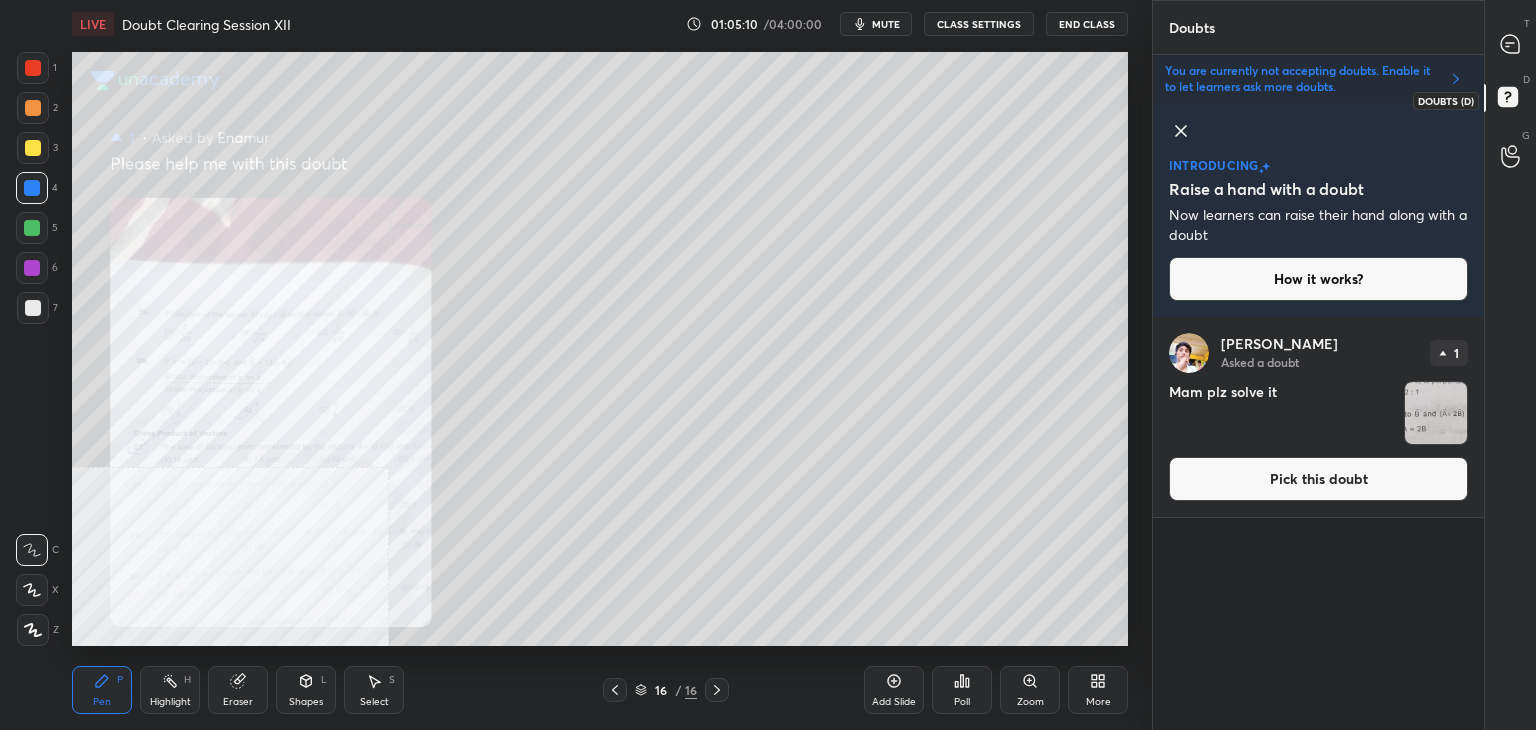 click 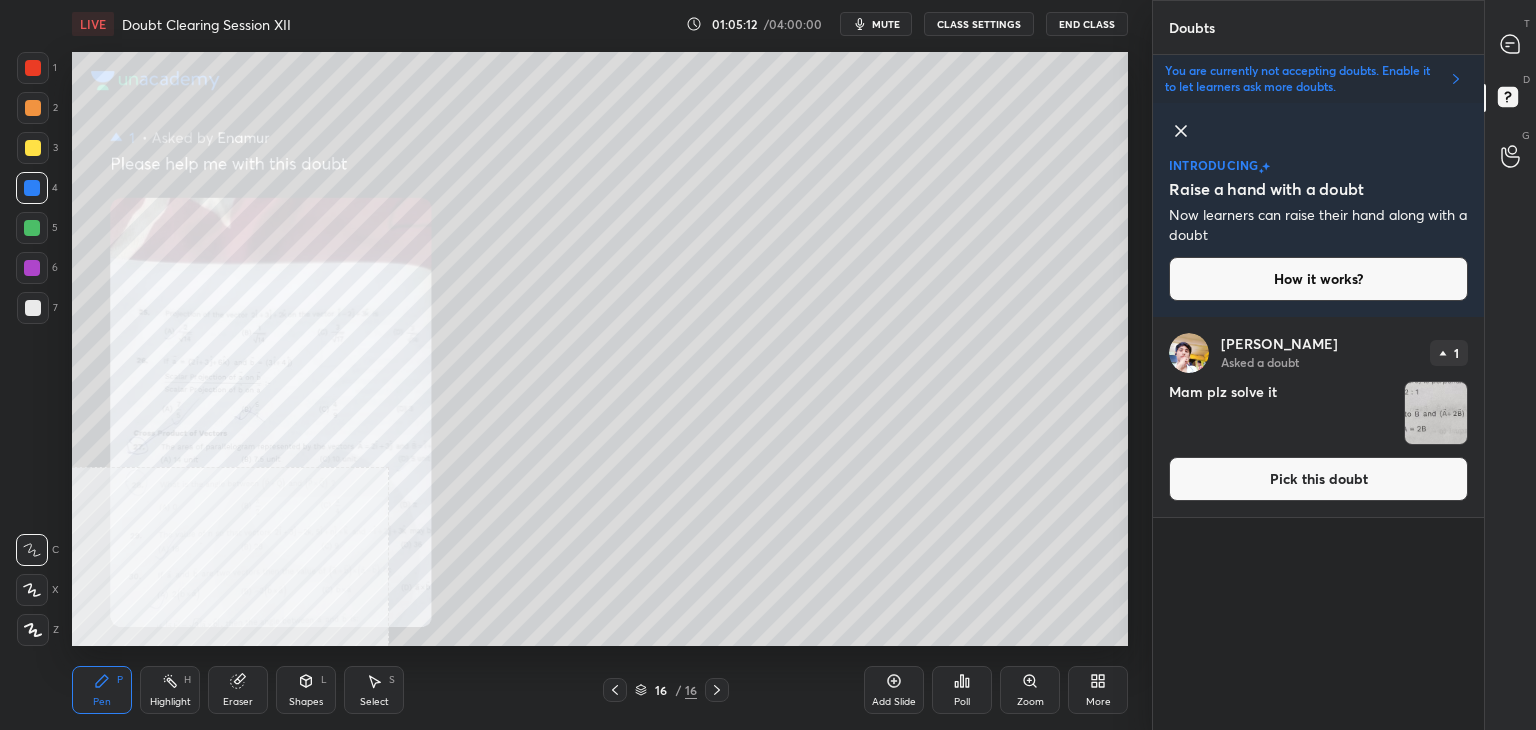 click on "Pick this doubt" at bounding box center (1318, 479) 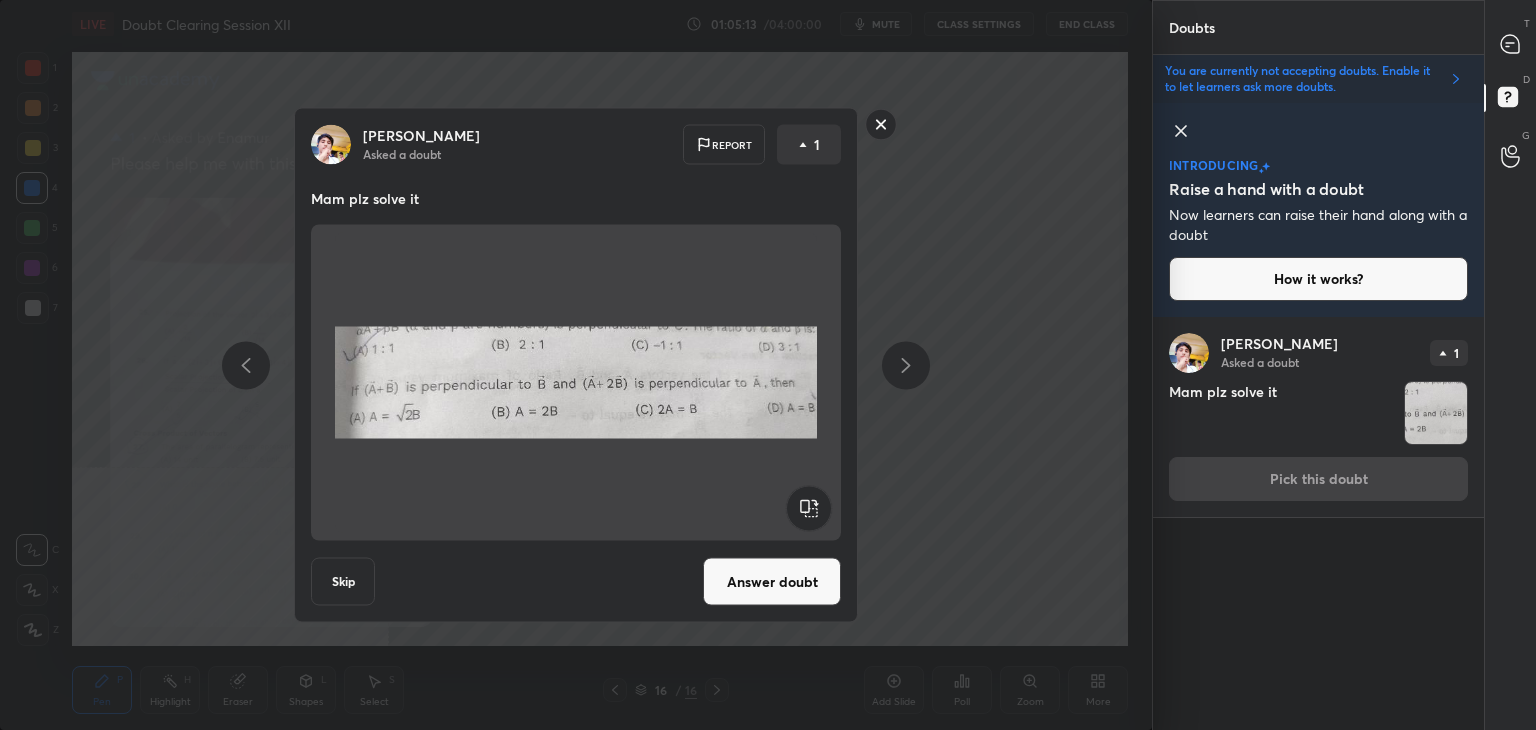 click on "[PERSON_NAME] Asked a doubt Report 1 Mam plz solve it Skip Answer doubt" at bounding box center [576, 365] 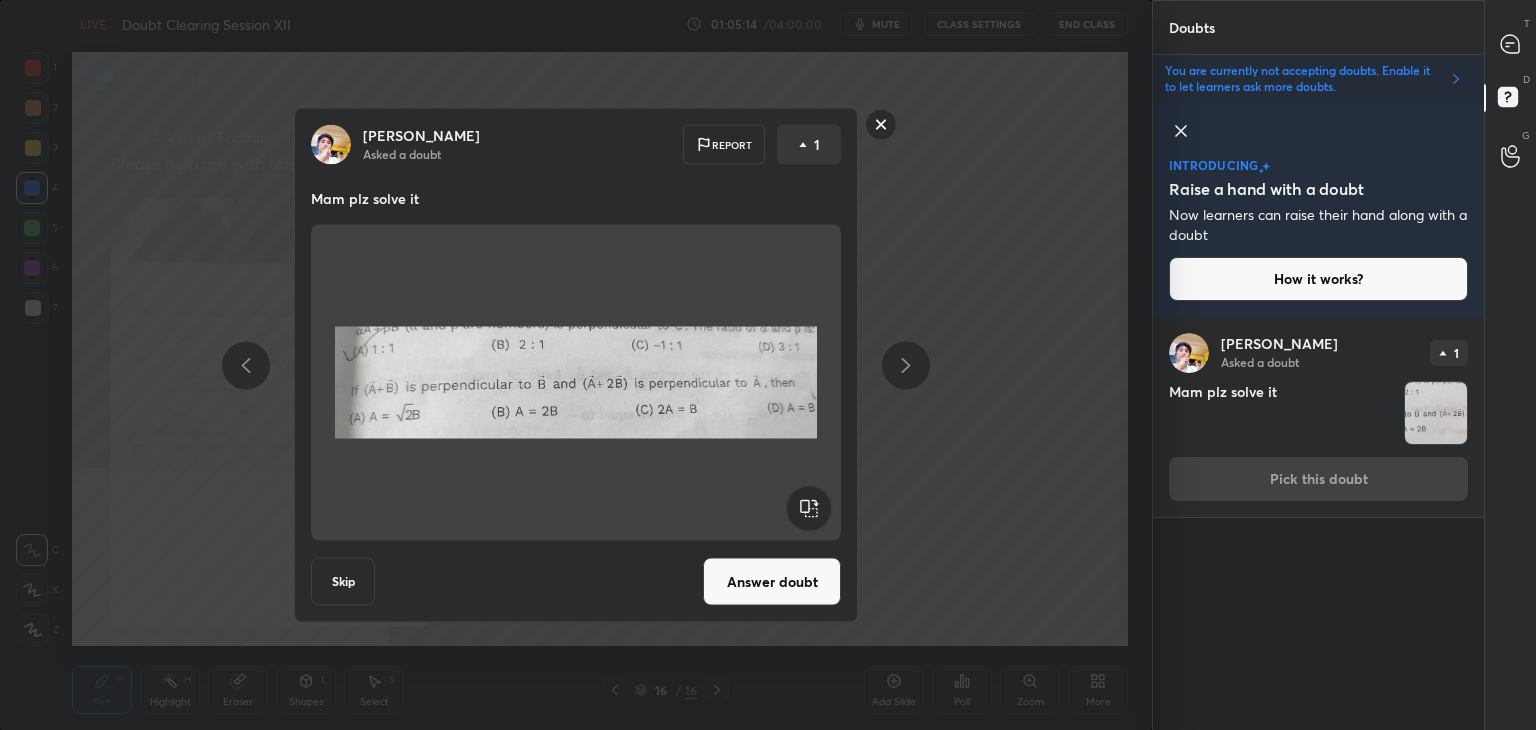 click on "Answer doubt" at bounding box center [772, 582] 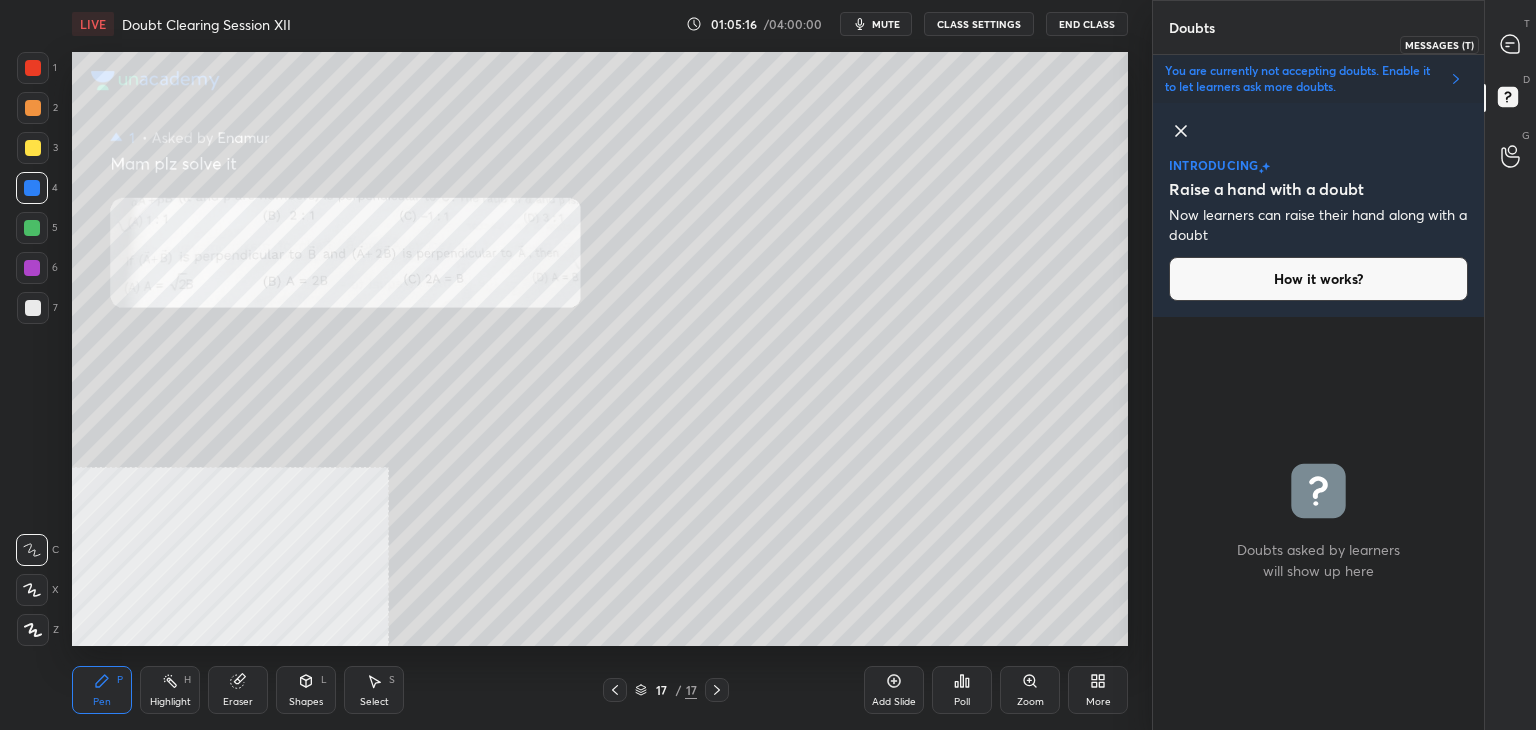 click 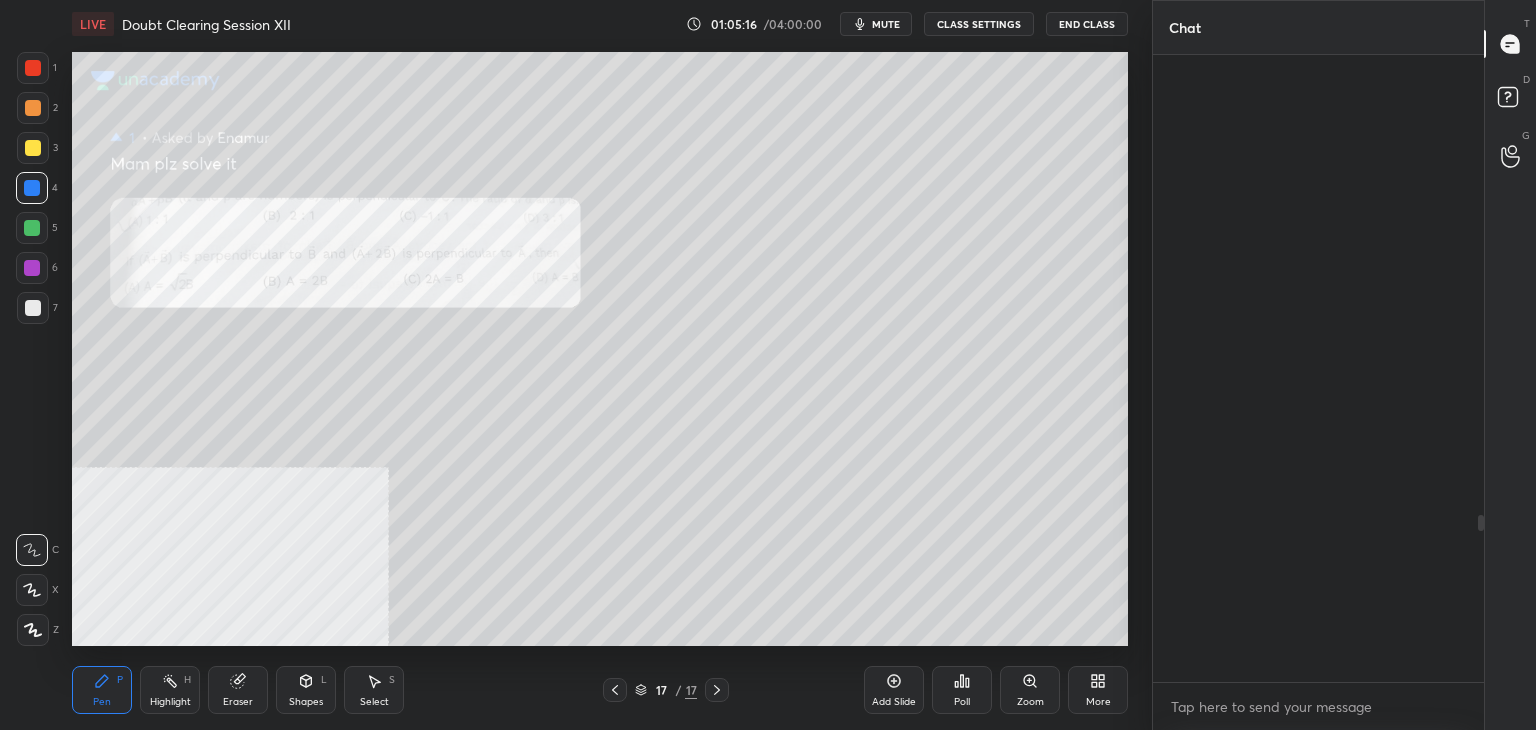 scroll, scrollTop: 7, scrollLeft: 6, axis: both 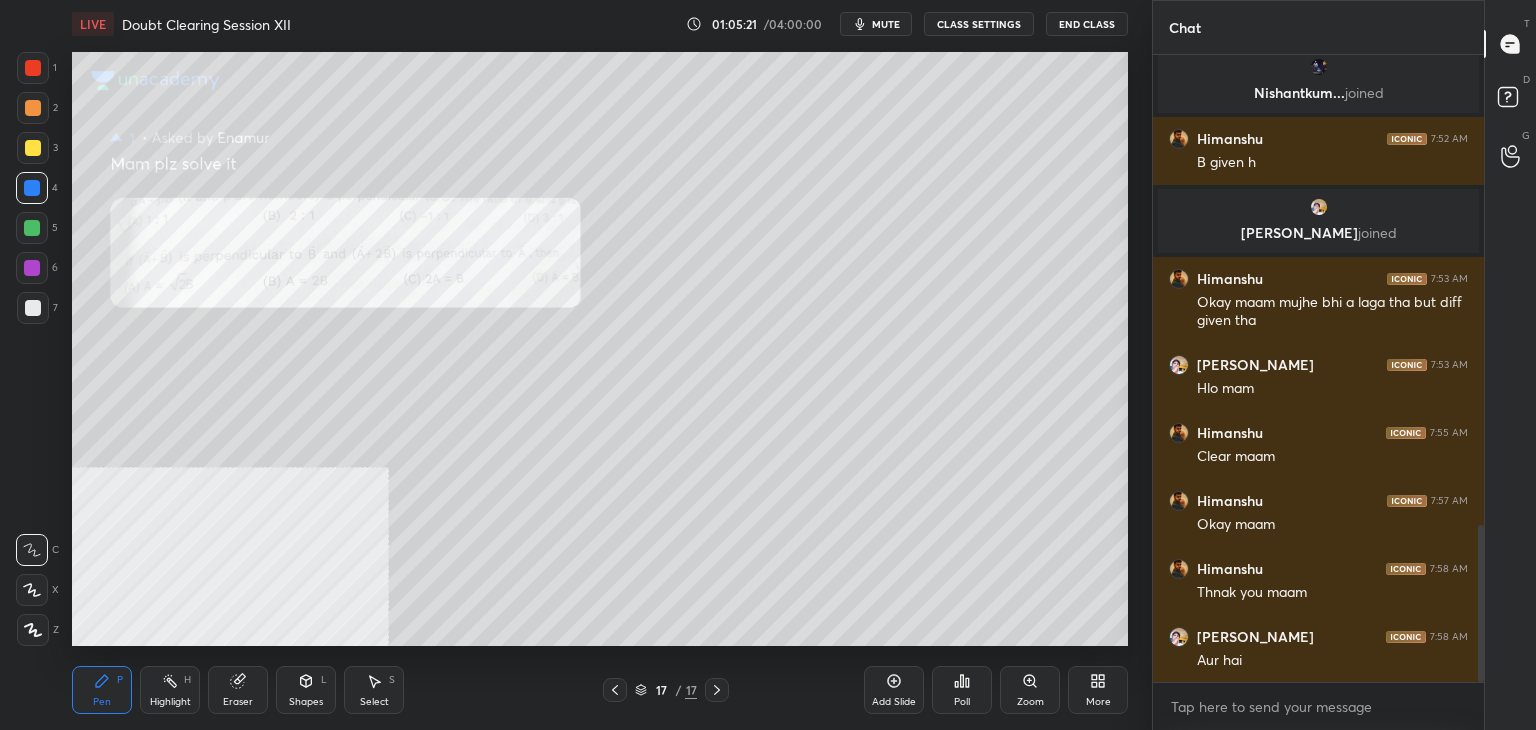 drag, startPoint x: 1481, startPoint y: 520, endPoint x: 1504, endPoint y: 703, distance: 184.4397 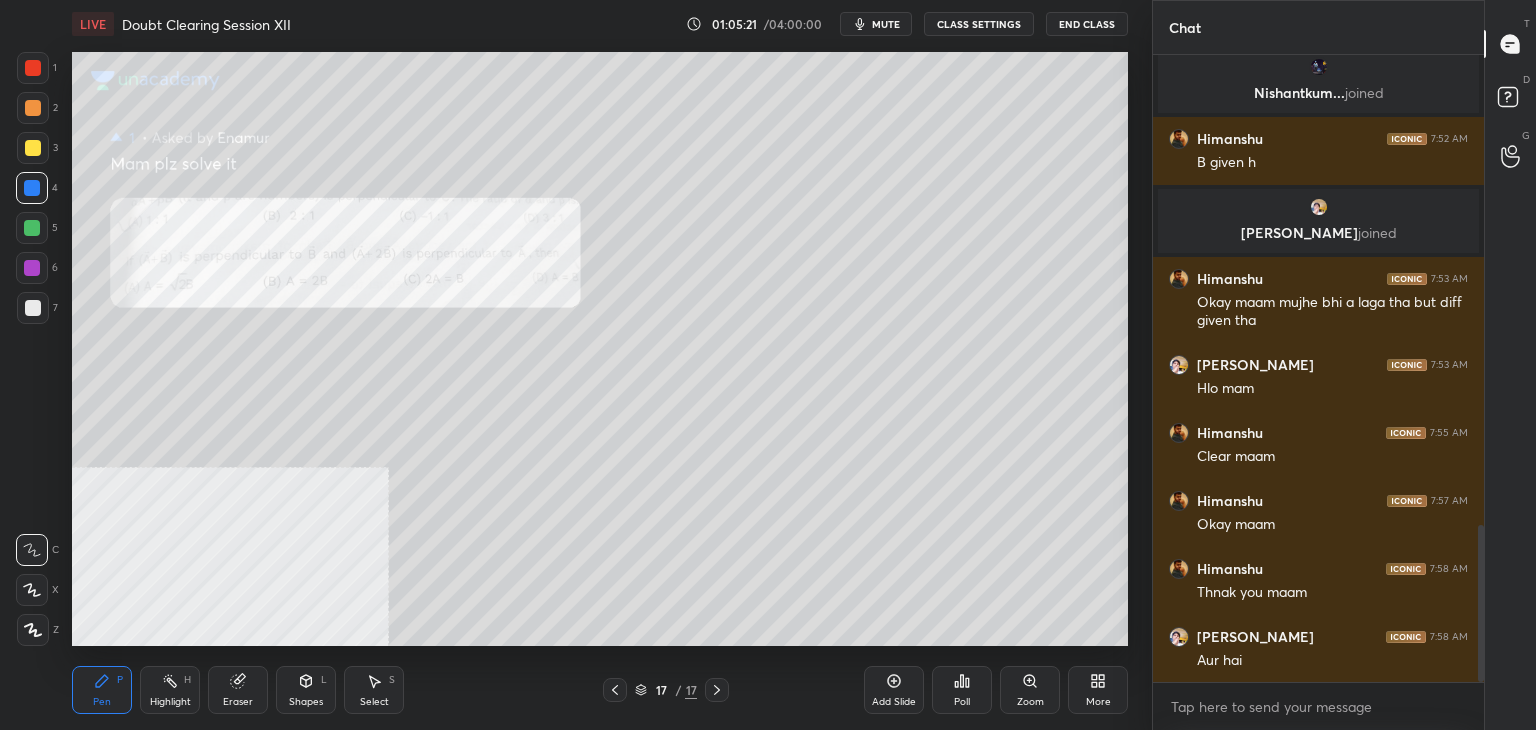 click on "Chat [PERSON_NAME] 7:51 AM Yes [PERSON_NAME]...  joined [PERSON_NAME] 7:52 AM B given h [PERSON_NAME]  joined [PERSON_NAME] 7:53 AM Okay maam mujhe bhi a laga tha but diff given tha [PERSON_NAME] 7:53 AM Hlo mam [PERSON_NAME] 7:55 AM Clear maam [PERSON_NAME] 7:57 AM Okay maam [PERSON_NAME] 7:58 AM Thnak you maam [PERSON_NAME] 7:58 AM Aur hai JUMP TO LATEST Enable hand raising Enable raise hand to speak to learners. Once enabled, chat will be turned off temporarily. Enable x   introducing Raise a hand with a doubt Now learners can raise their hand along with a doubt  How it works? Doubts asked by learners will show up here No one has raised a hand yet Can't raise hand Looks like educator just invited you to speak. Please wait before you can raise your hand again. Got it T Messages (T) D Doubts (D) G Raise Hand (G)" at bounding box center [1344, 365] 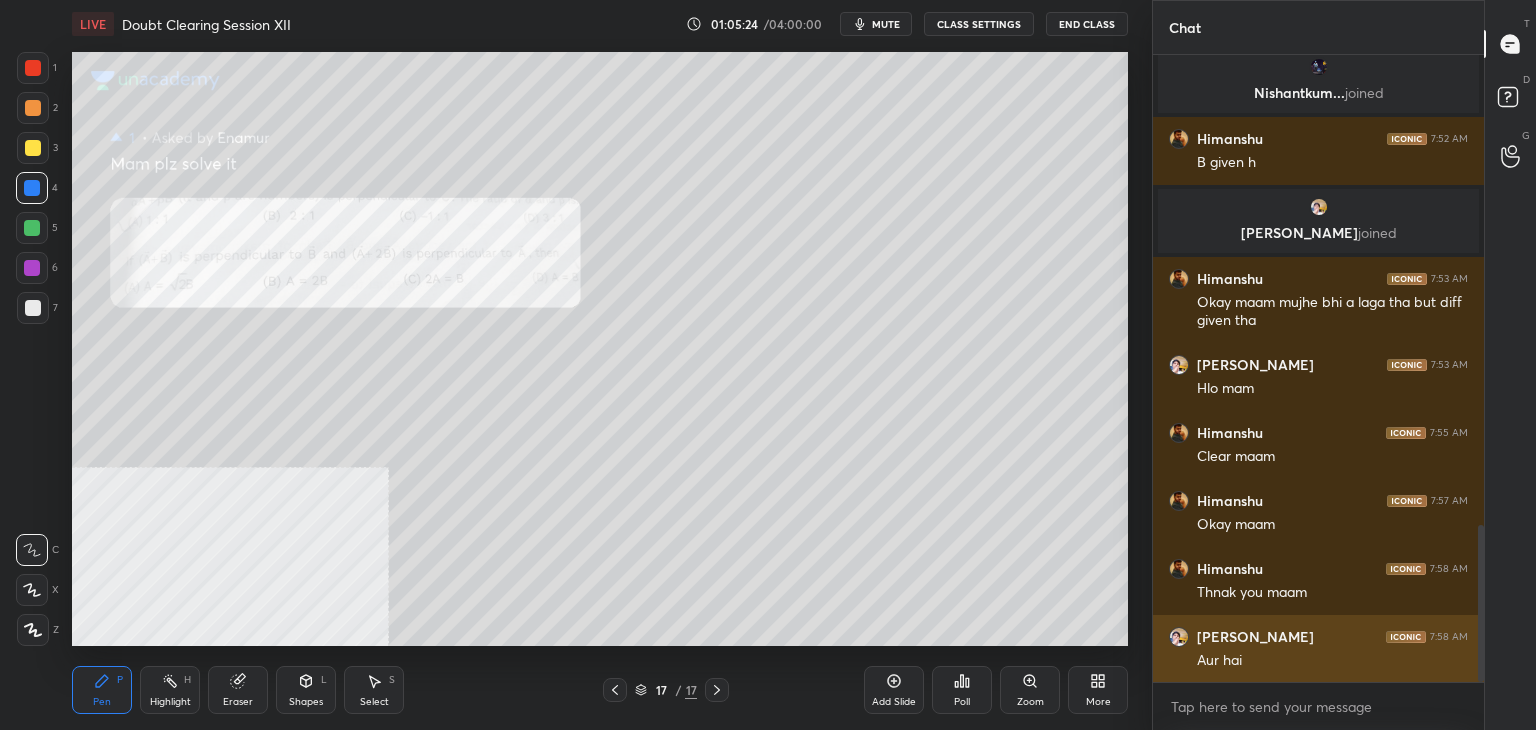 click on "Aur hai" at bounding box center (1332, 659) 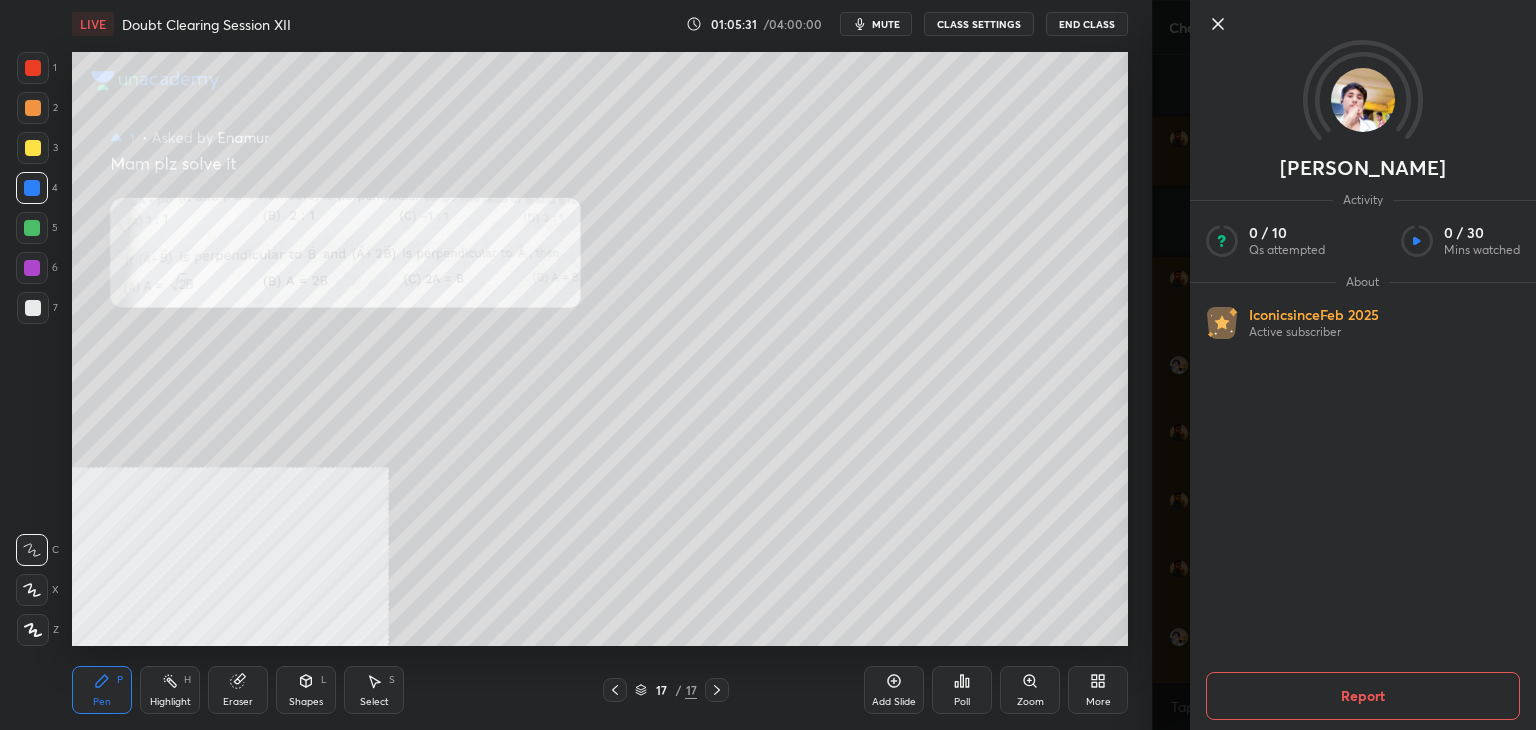 click on "Report" at bounding box center [1363, 696] 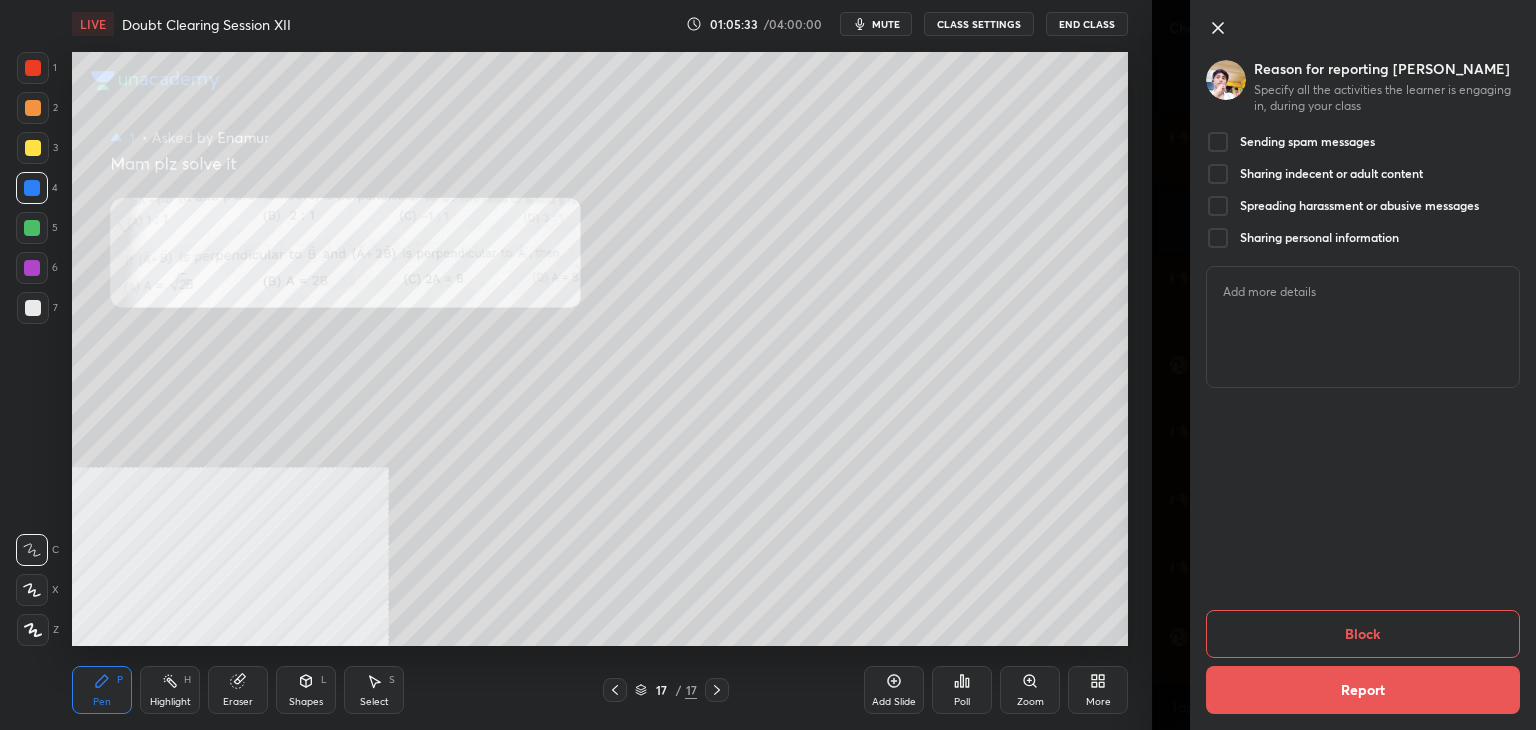 click at bounding box center [1218, 142] 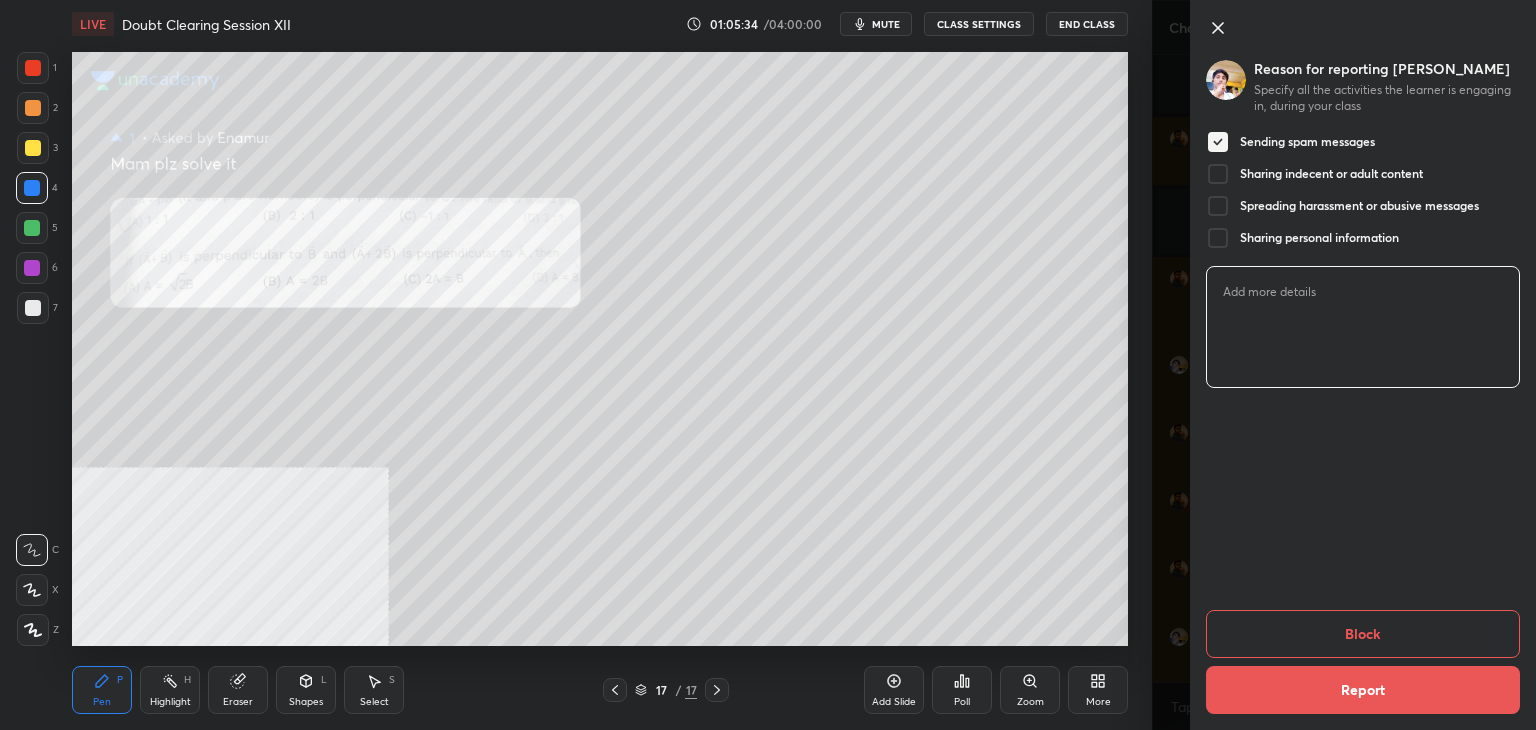 click at bounding box center [1363, 327] 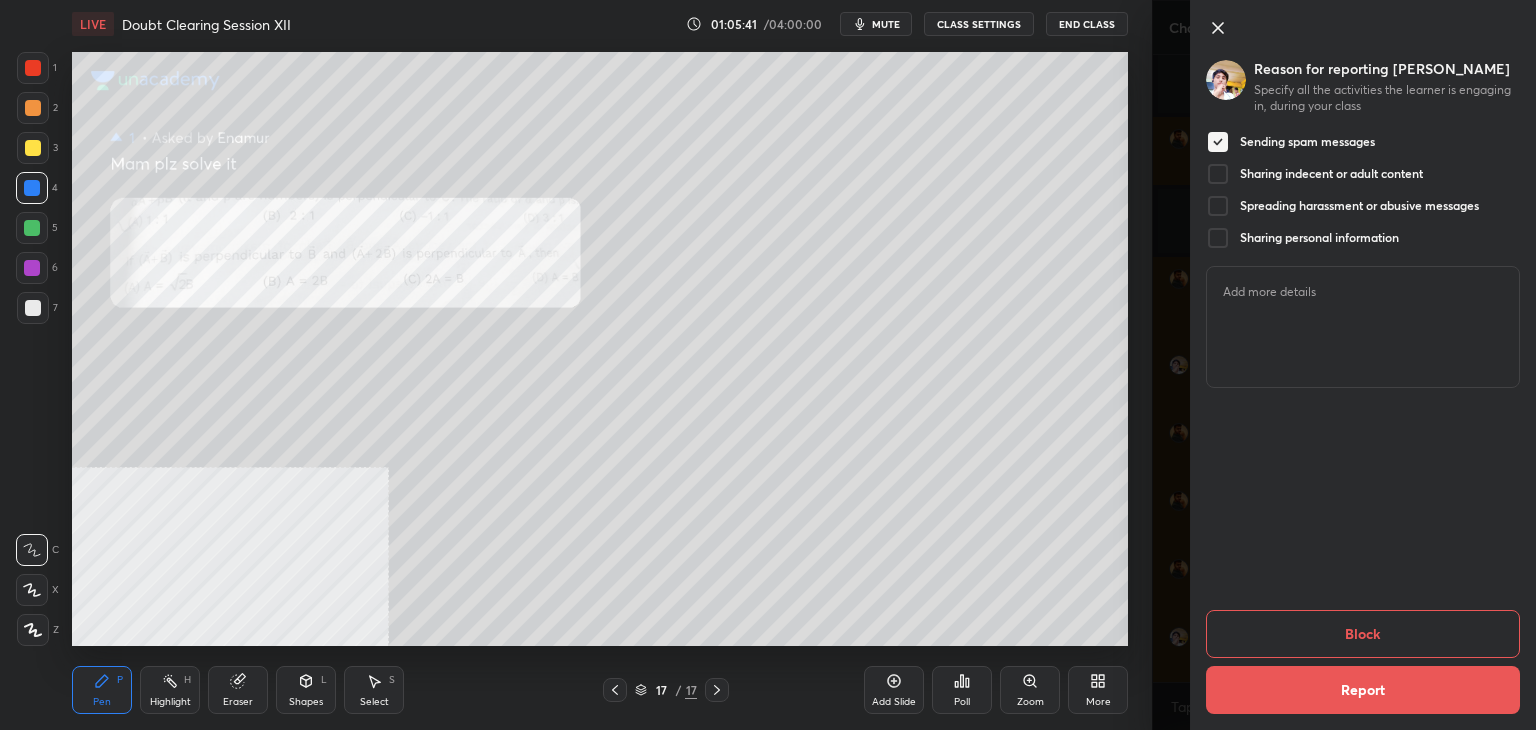 click on "Reason for reporting [PERSON_NAME]   Specify all the activities the learner is engaging in, during your class Sending spam messages Sharing indecent or adult content Spreading harassment or abusive messages Sharing personal information Block Report" at bounding box center (1363, 365) 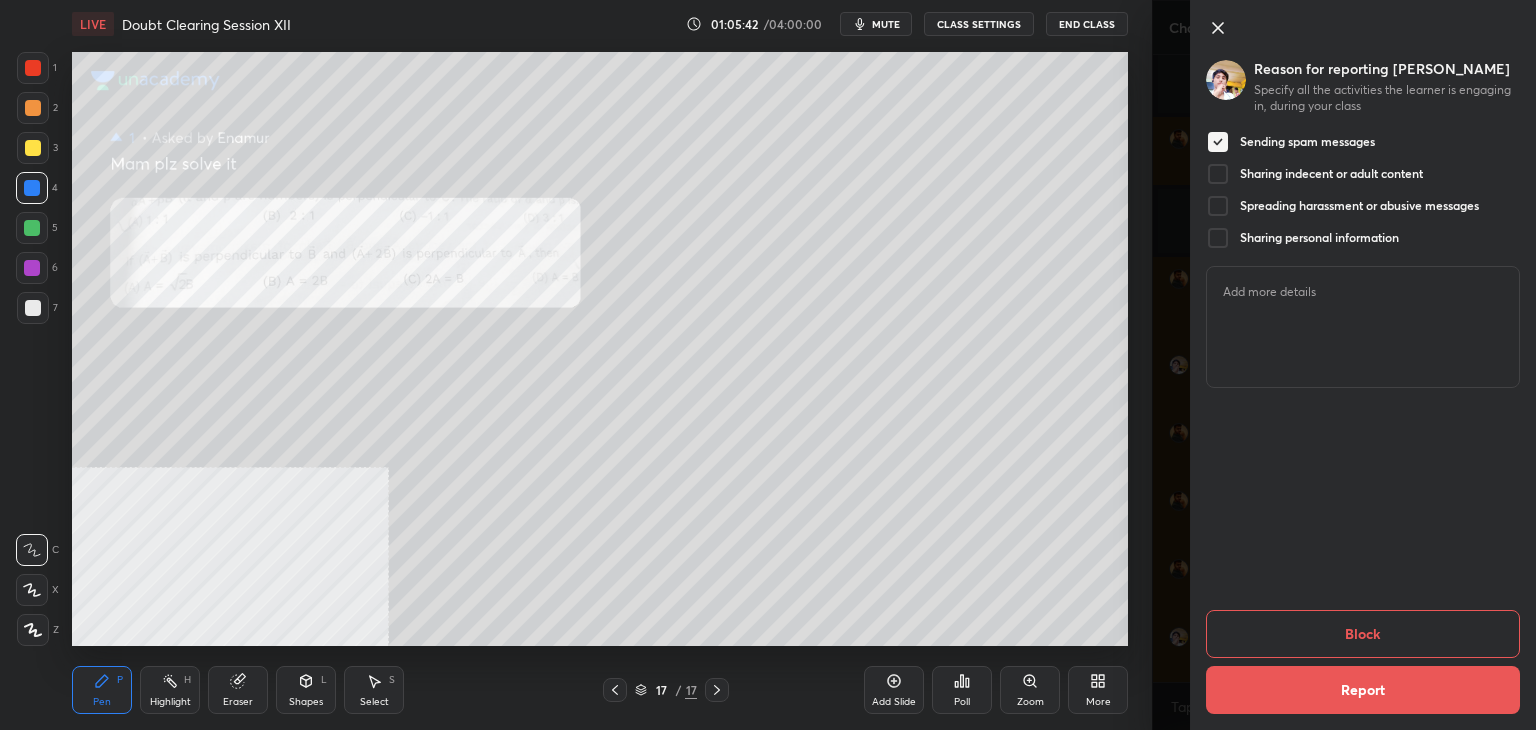 click 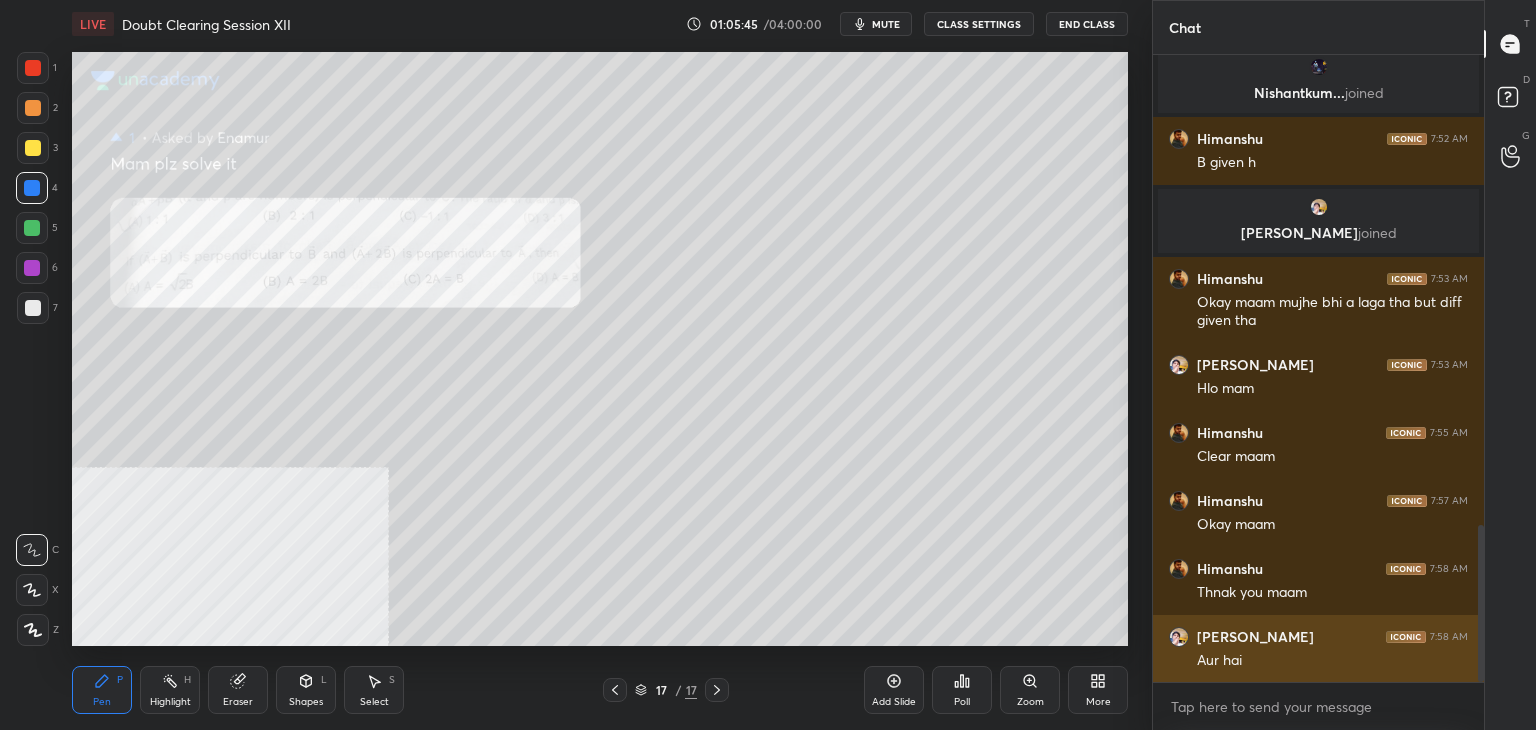 click on "[PERSON_NAME] 7:58 AM Aur hai" at bounding box center [1318, 649] 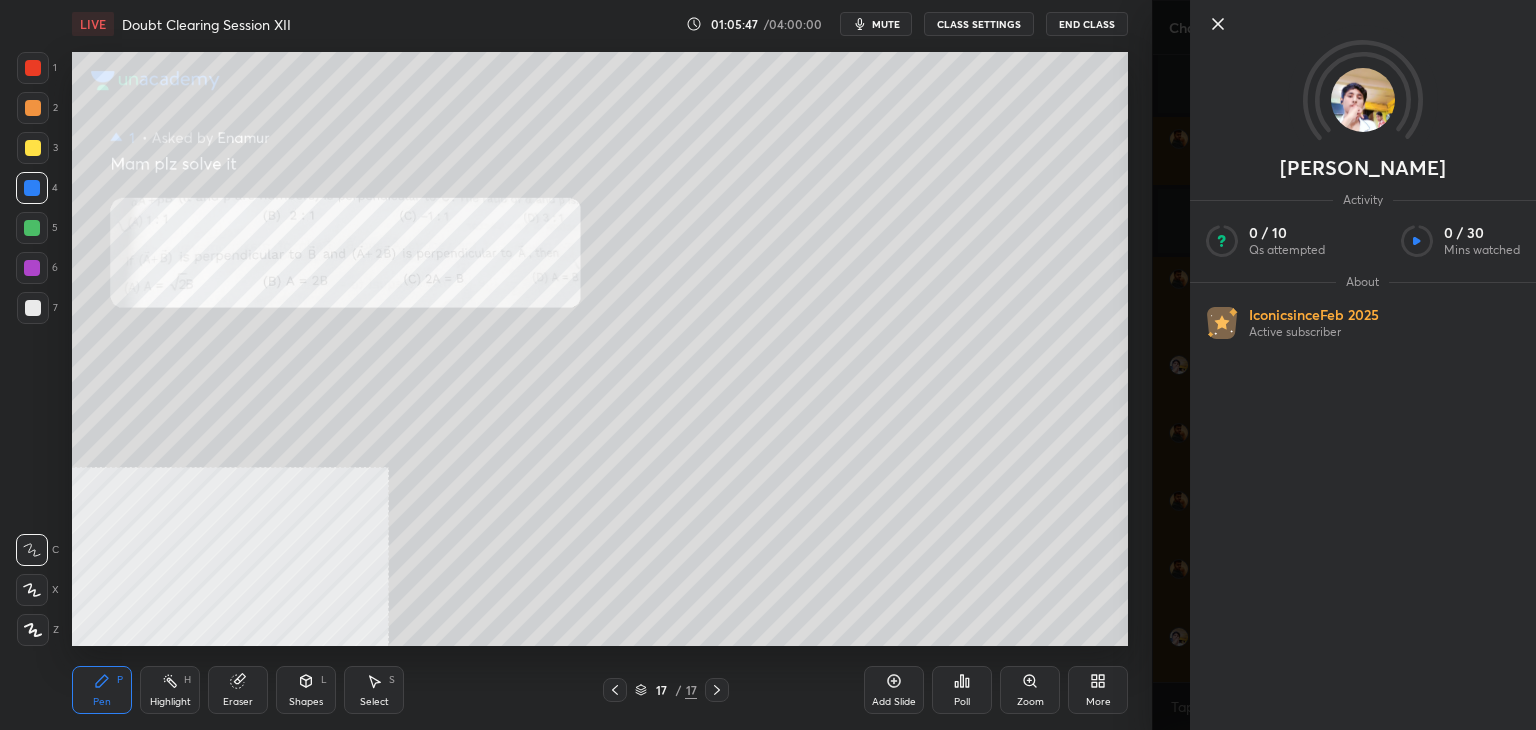 click 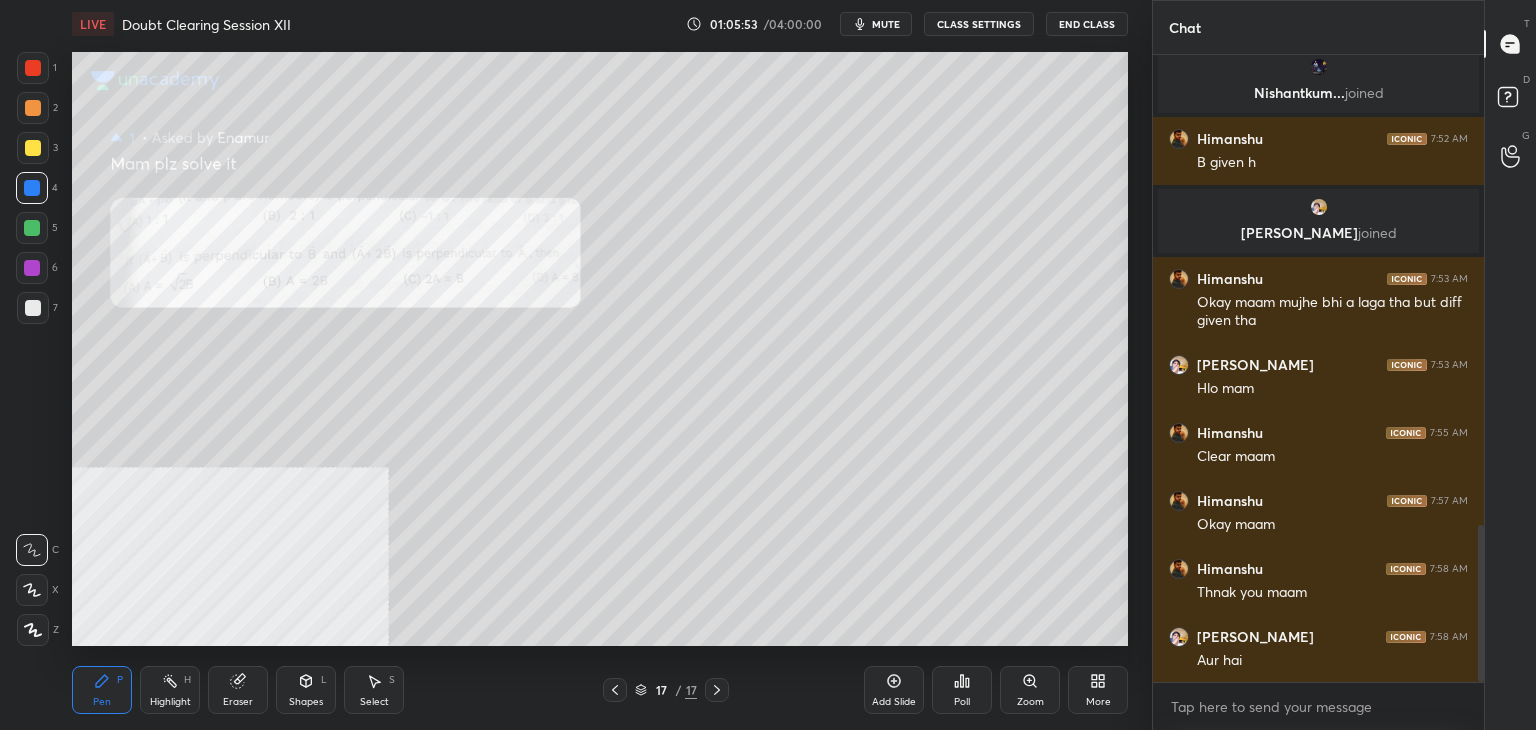 click at bounding box center [33, 68] 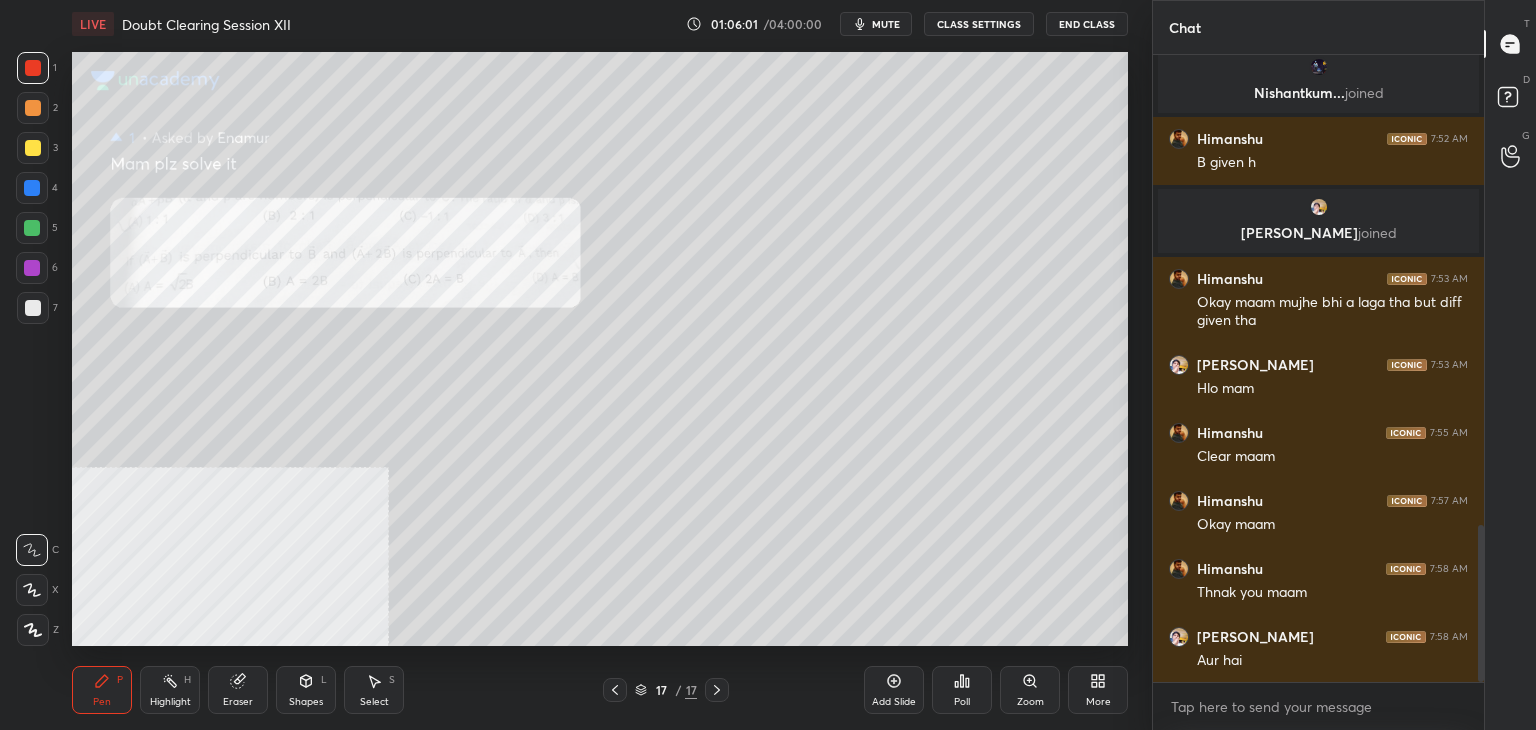 click on "mute" at bounding box center [886, 24] 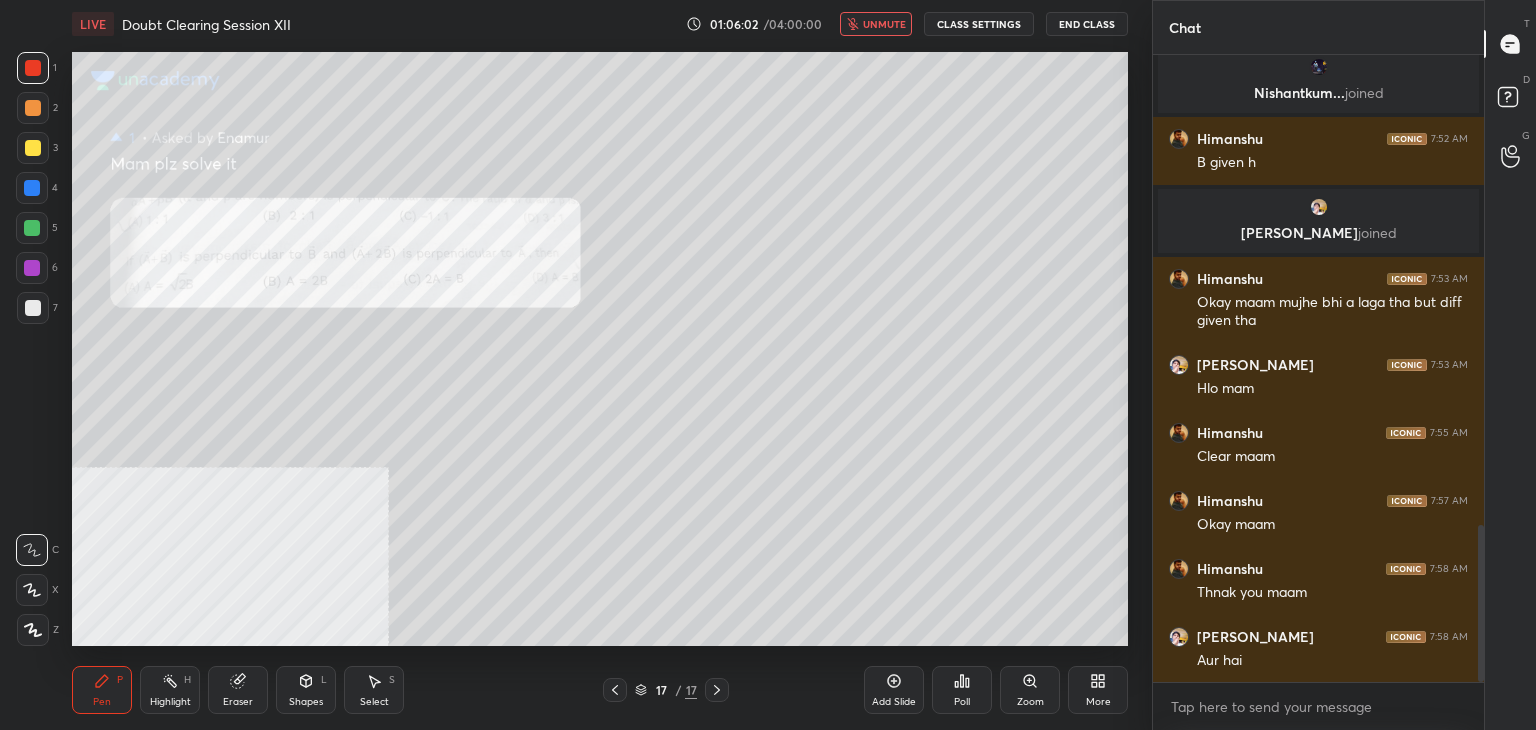 click on "unmute" at bounding box center (884, 24) 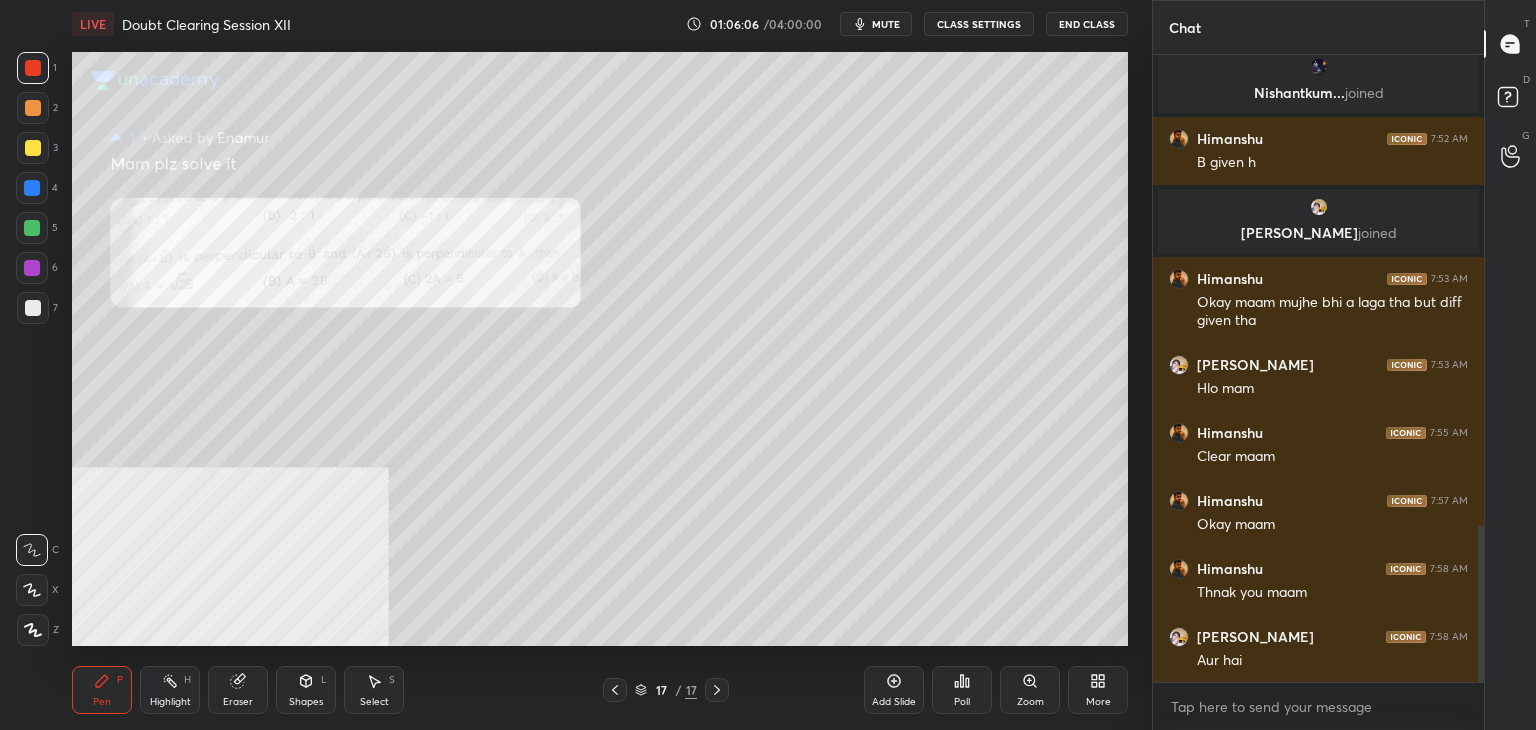 drag, startPoint x: 1480, startPoint y: 600, endPoint x: 1478, endPoint y: 652, distance: 52.03845 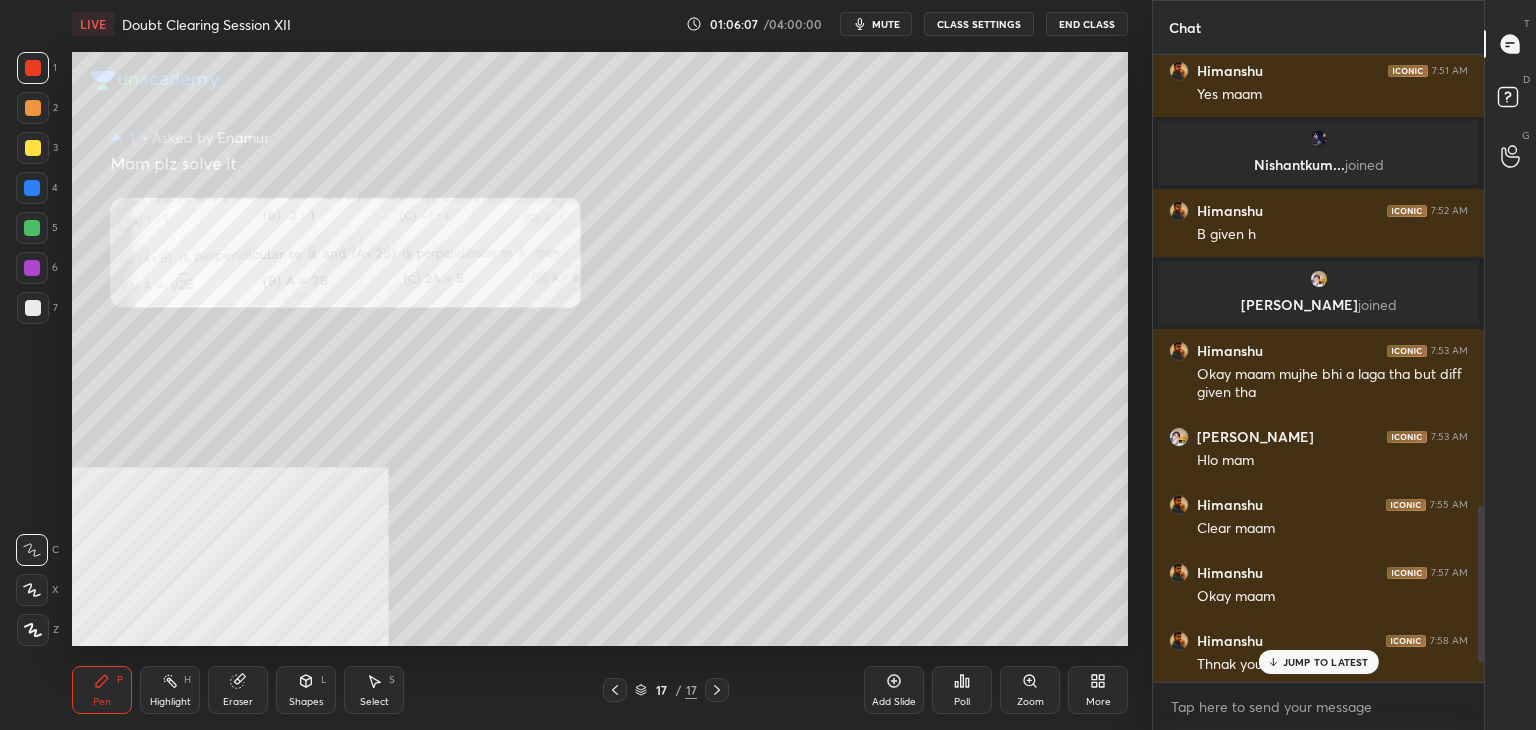 scroll, scrollTop: 1884, scrollLeft: 0, axis: vertical 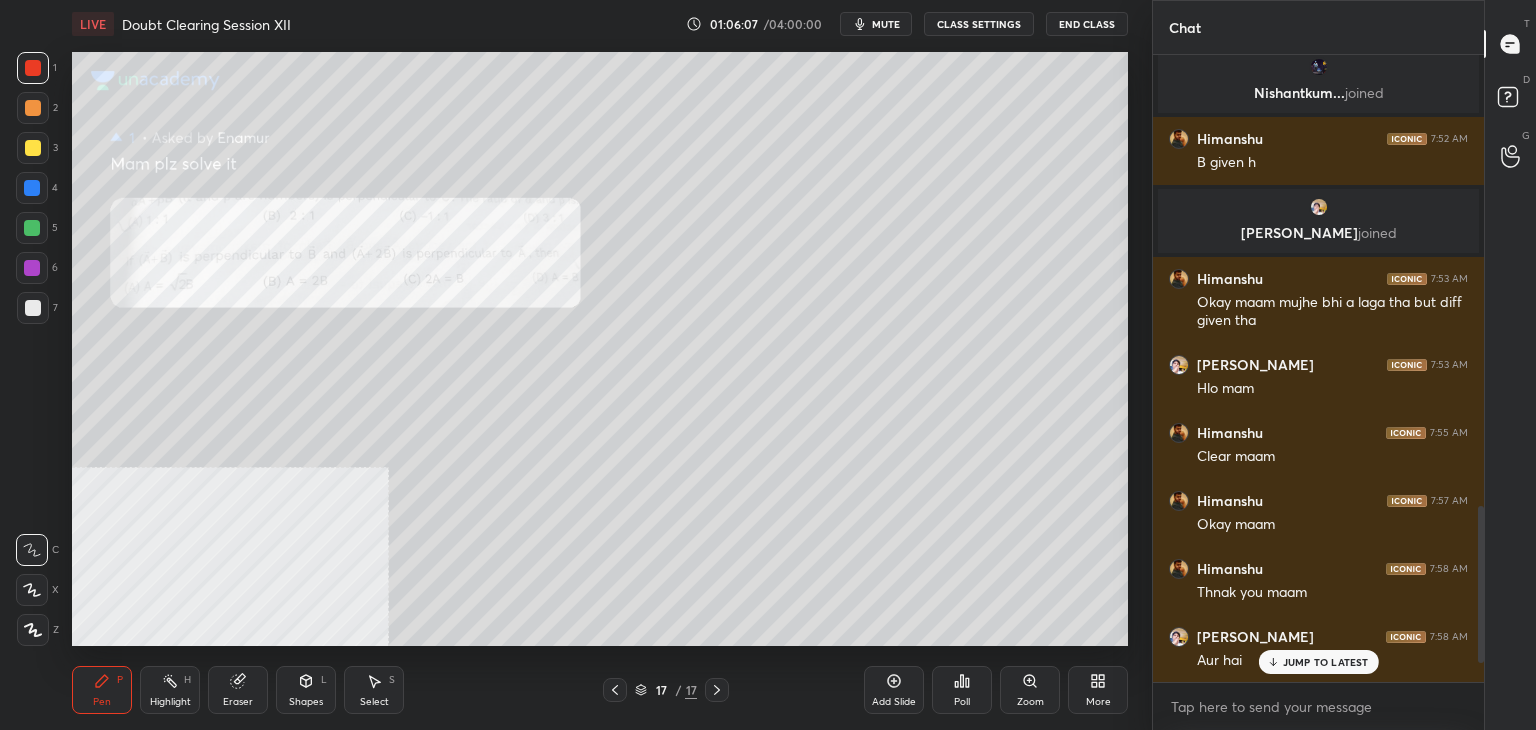 drag, startPoint x: 1478, startPoint y: 652, endPoint x: 1493, endPoint y: 757, distance: 106.06602 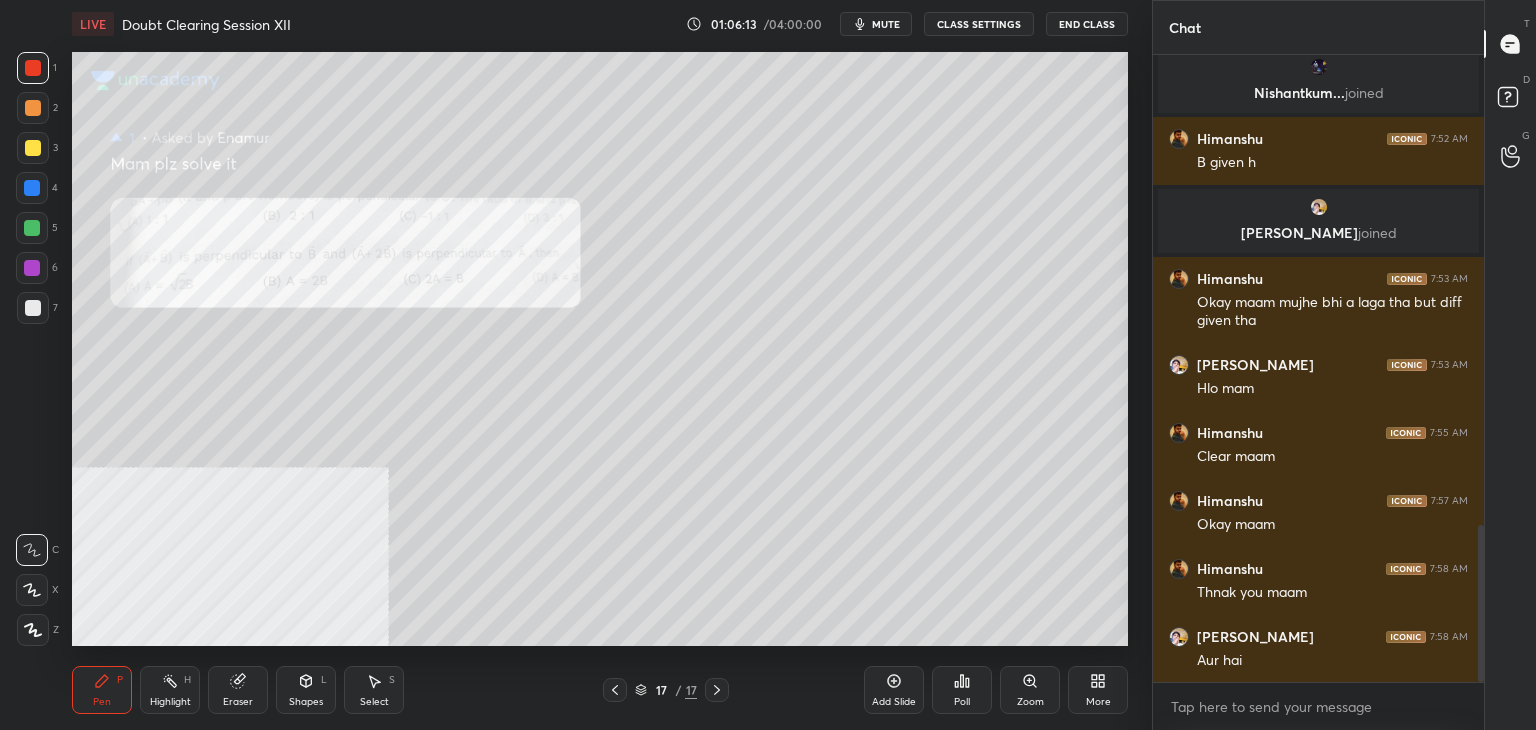 click on "mute" at bounding box center (886, 24) 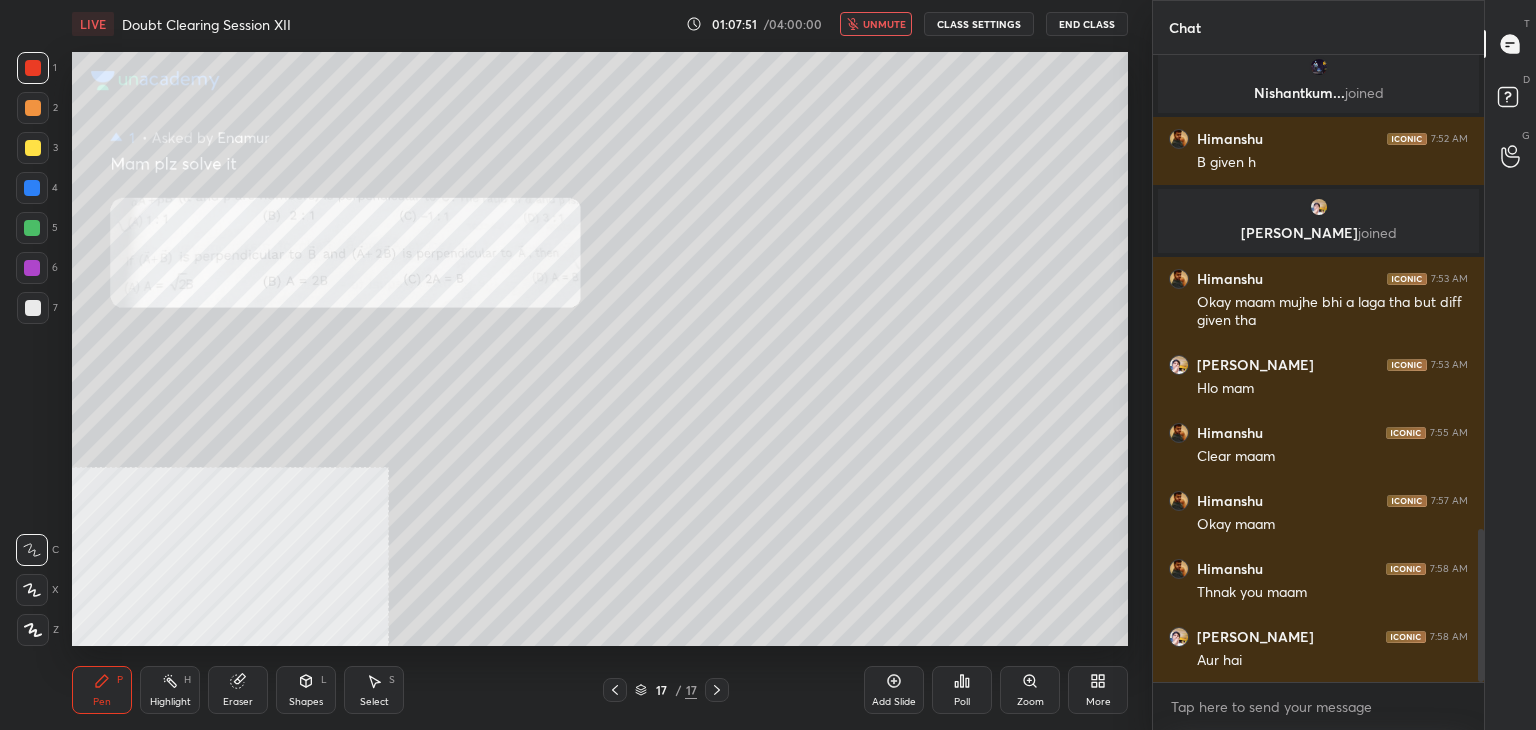 scroll, scrollTop: 1952, scrollLeft: 0, axis: vertical 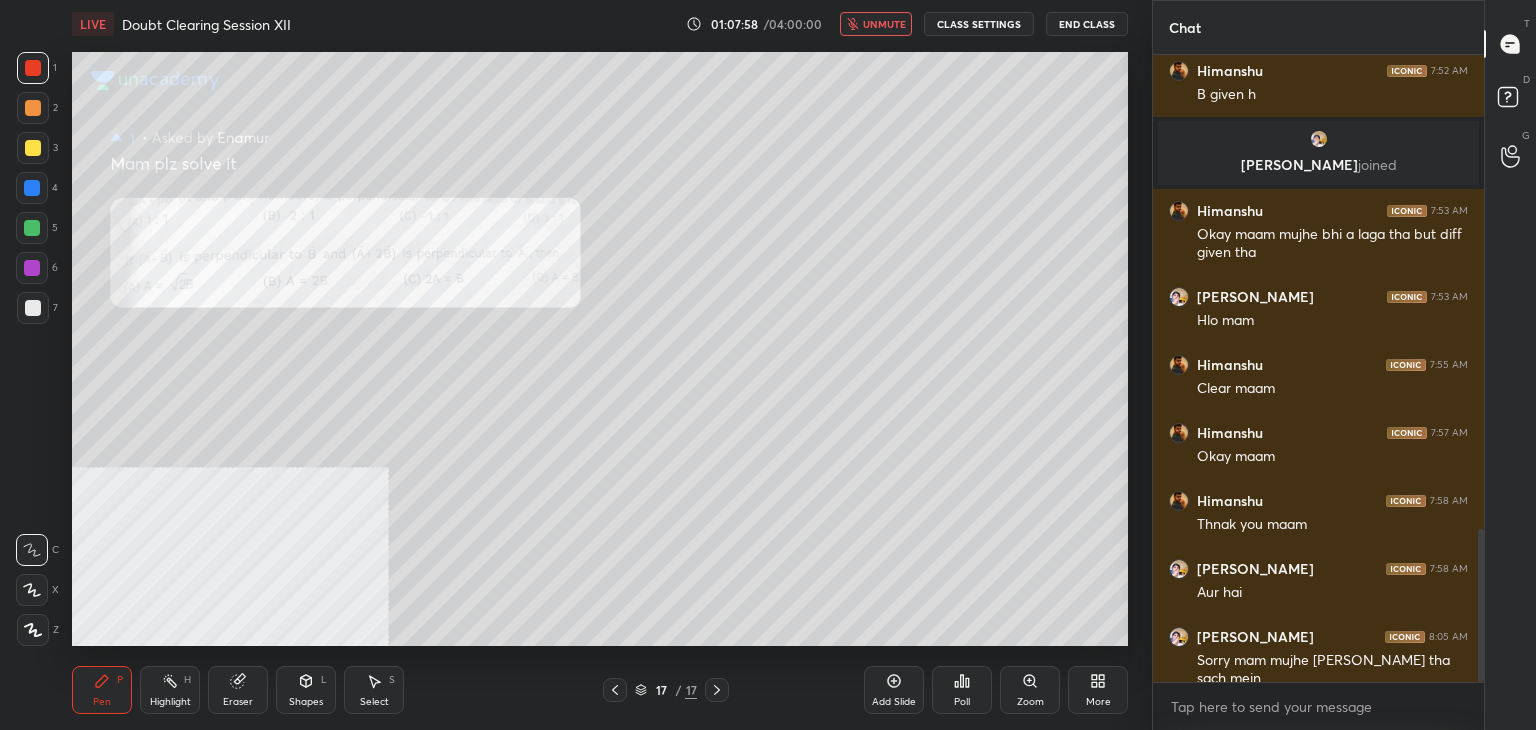 click on "unmute" at bounding box center (884, 24) 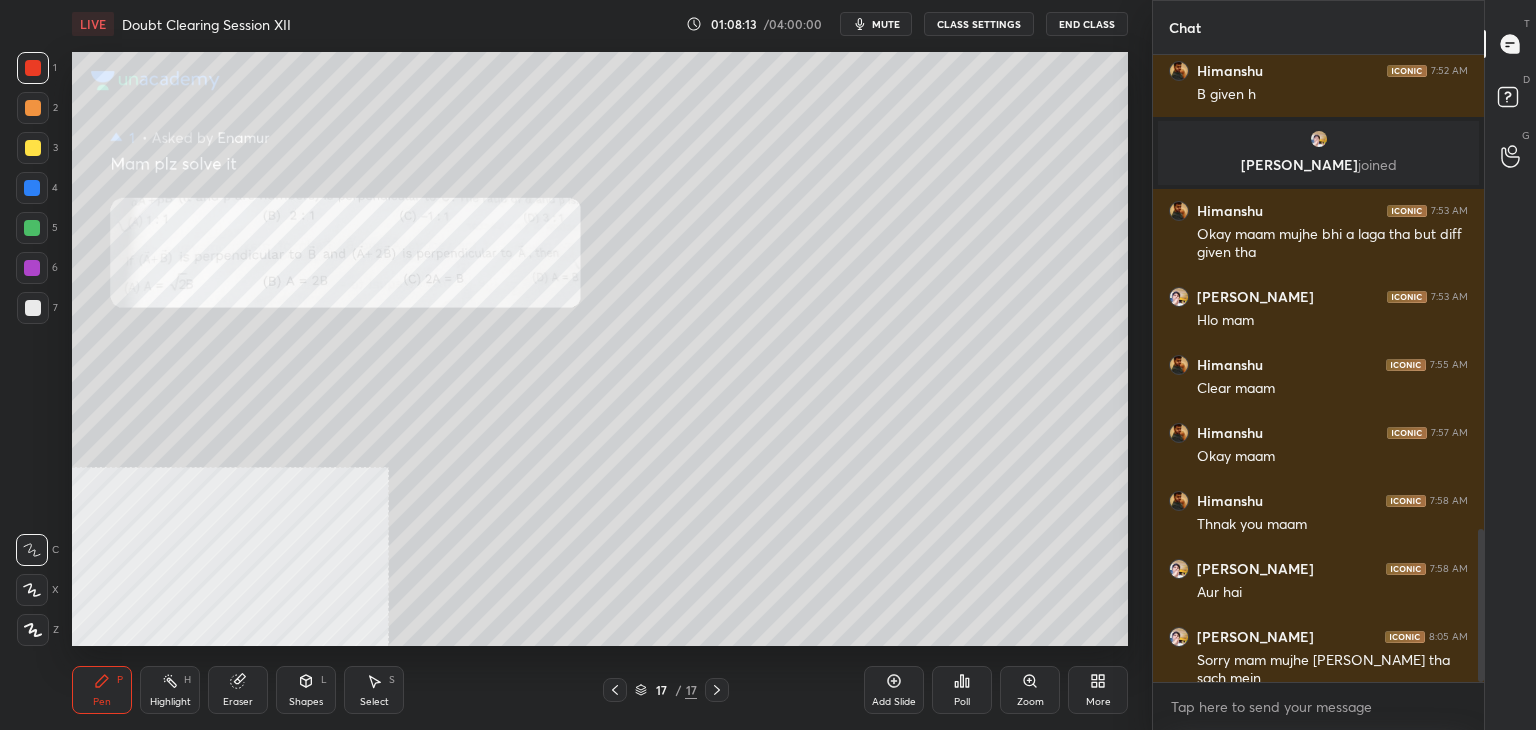 scroll, scrollTop: 1972, scrollLeft: 0, axis: vertical 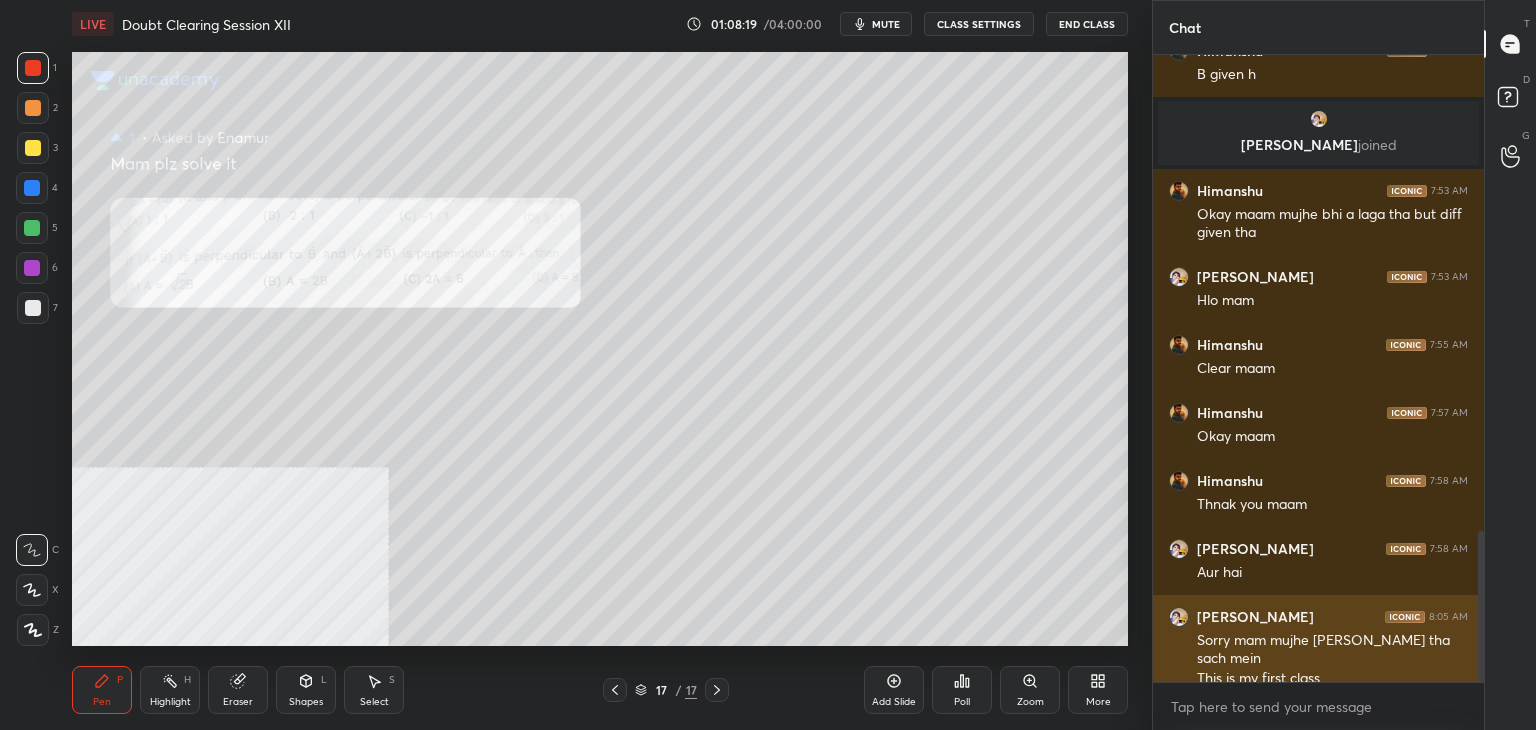click on "[PERSON_NAME]" at bounding box center (1255, 617) 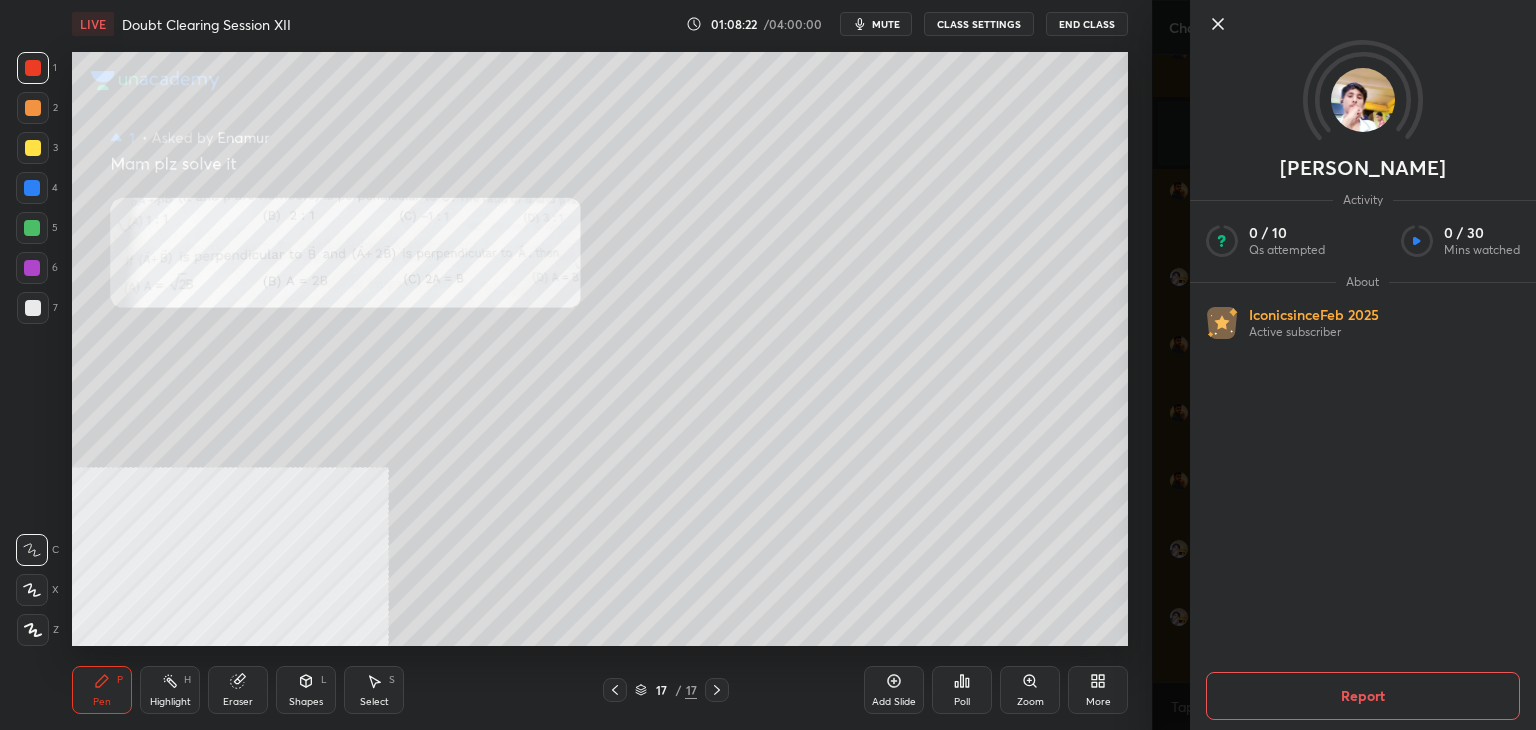 click 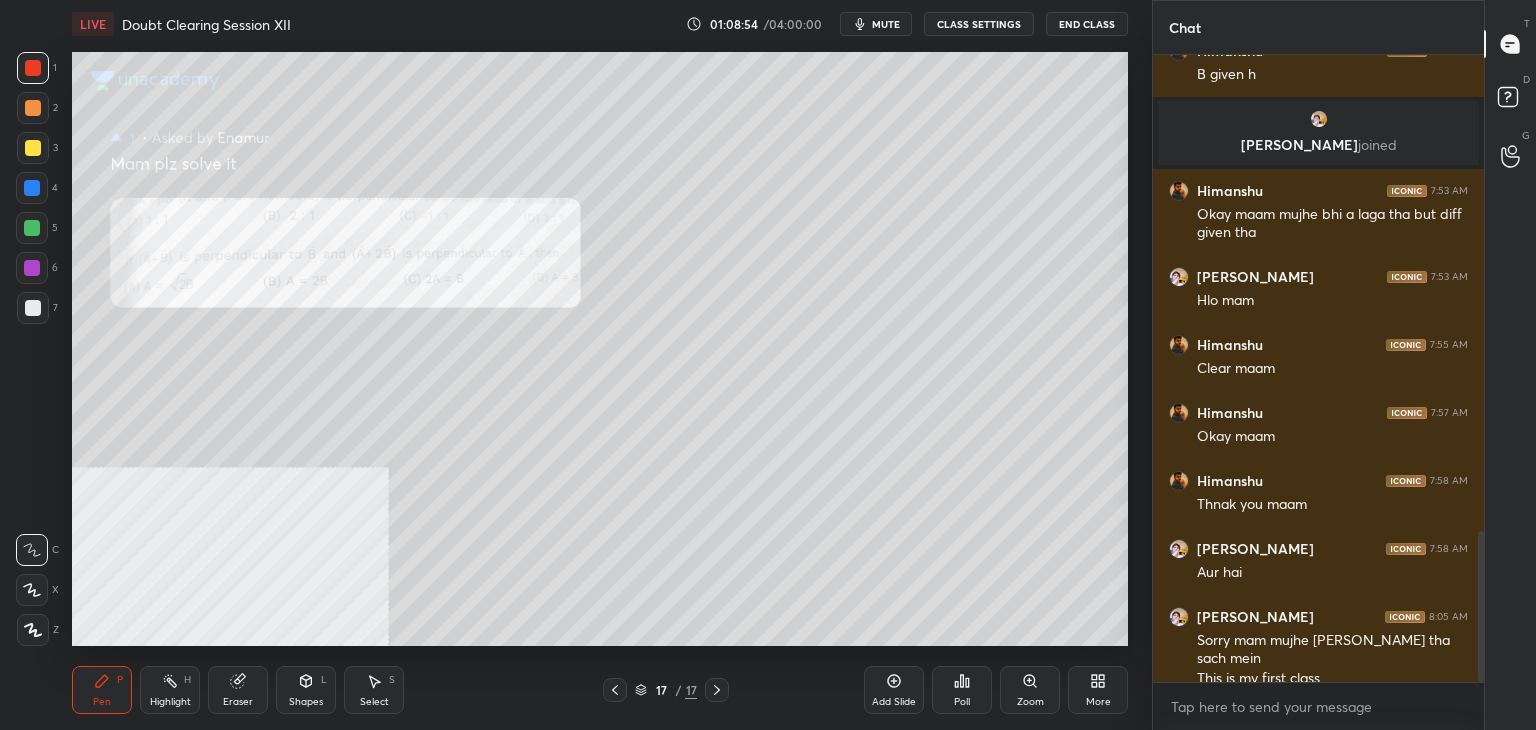click on "mute" at bounding box center (876, 24) 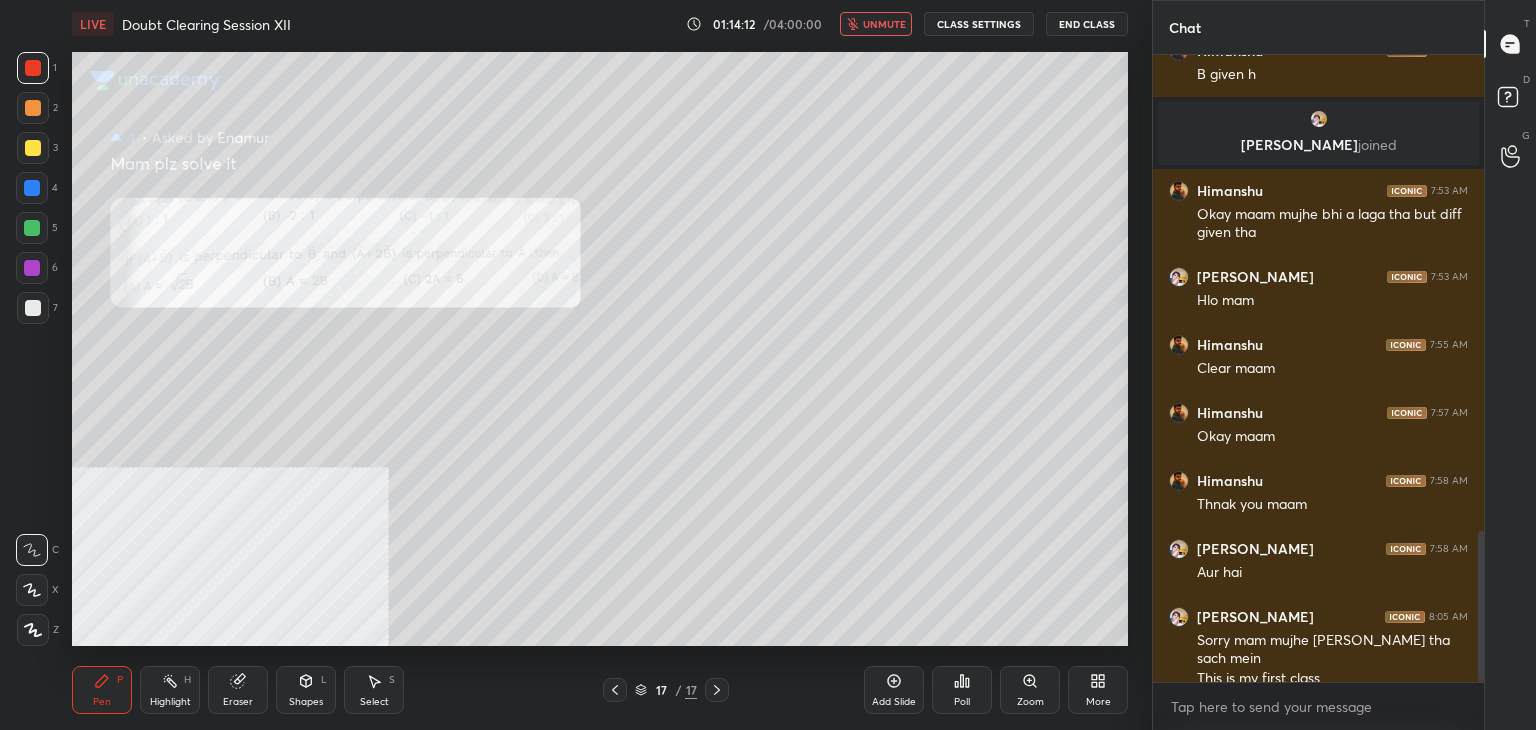 click on "End Class" at bounding box center (1087, 24) 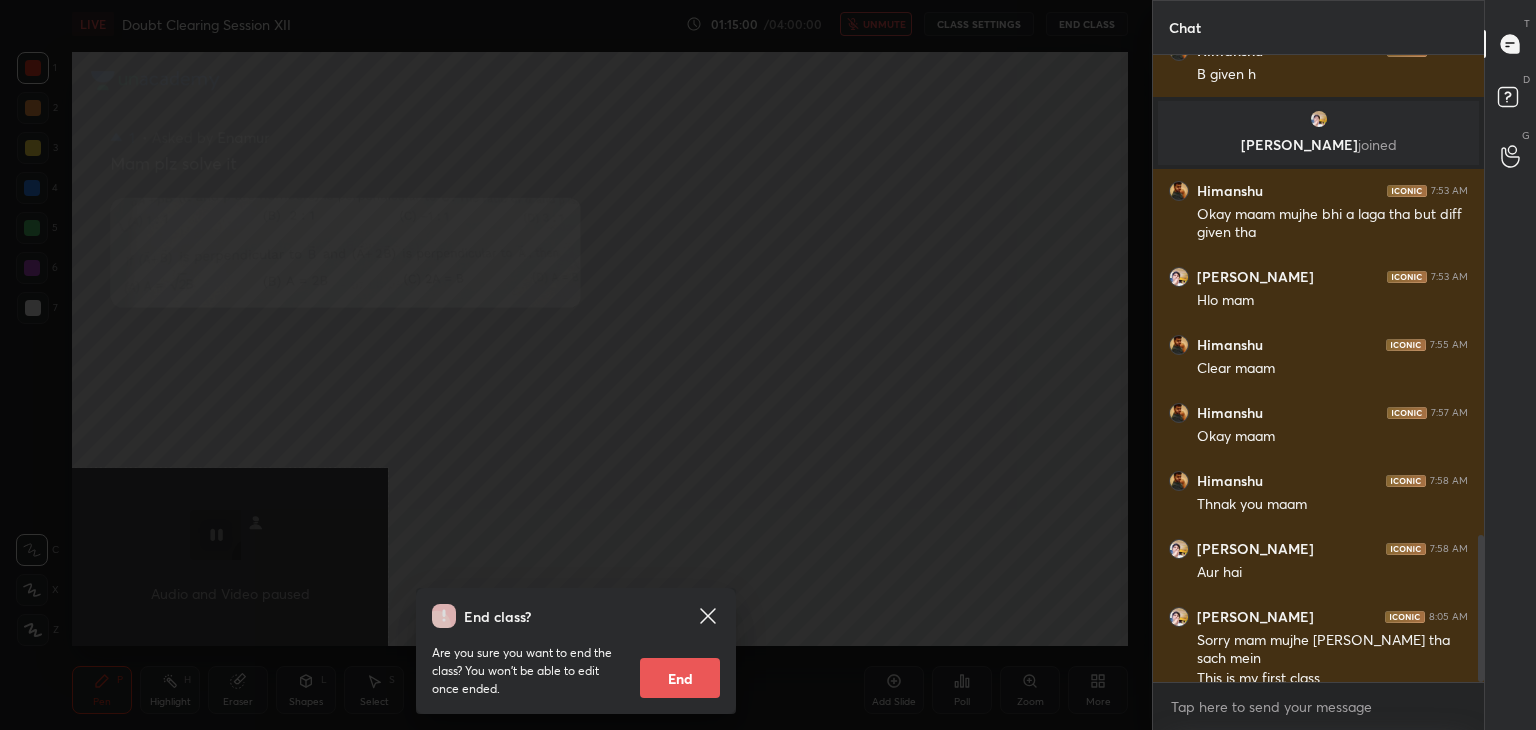 scroll, scrollTop: 2044, scrollLeft: 0, axis: vertical 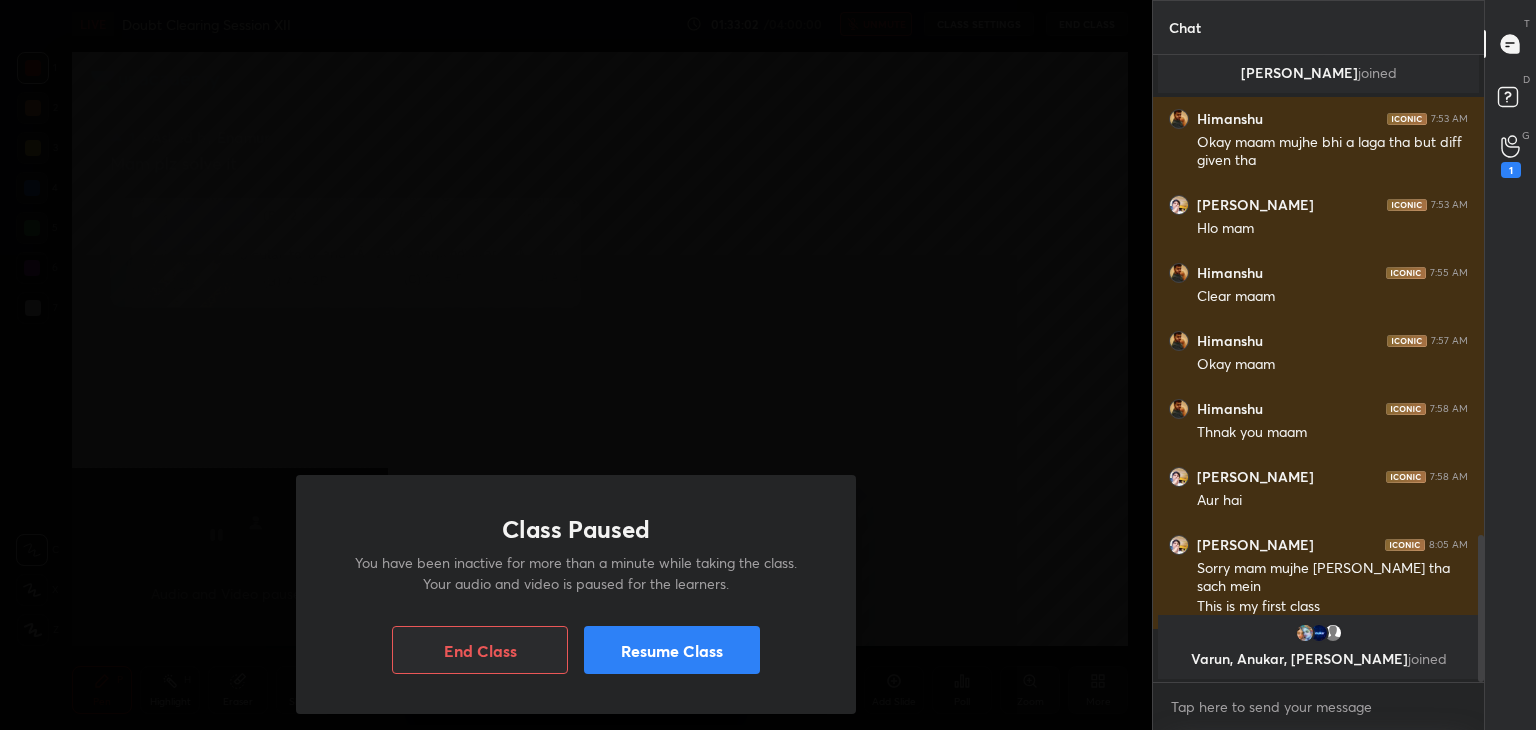 click on "Resume Class" at bounding box center (672, 650) 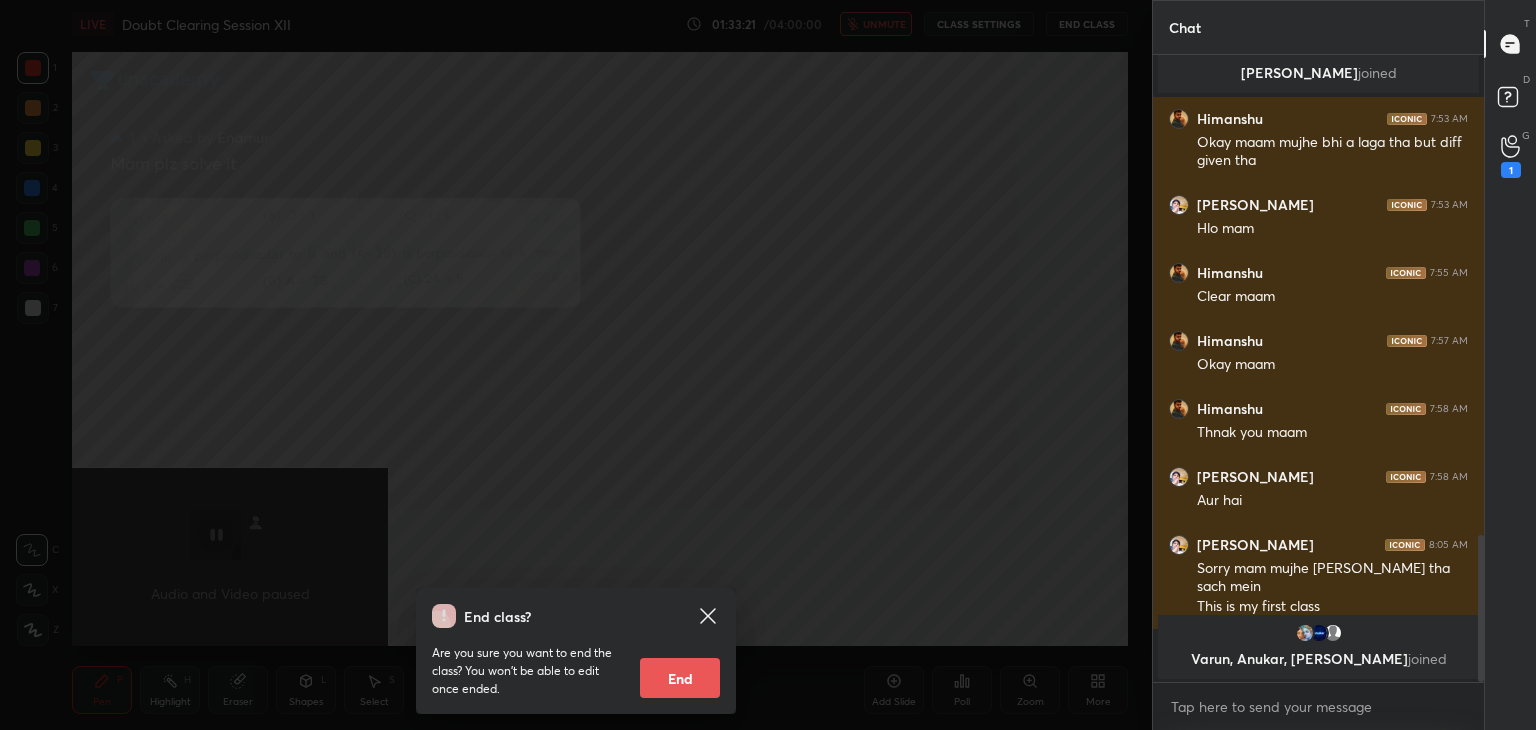 click 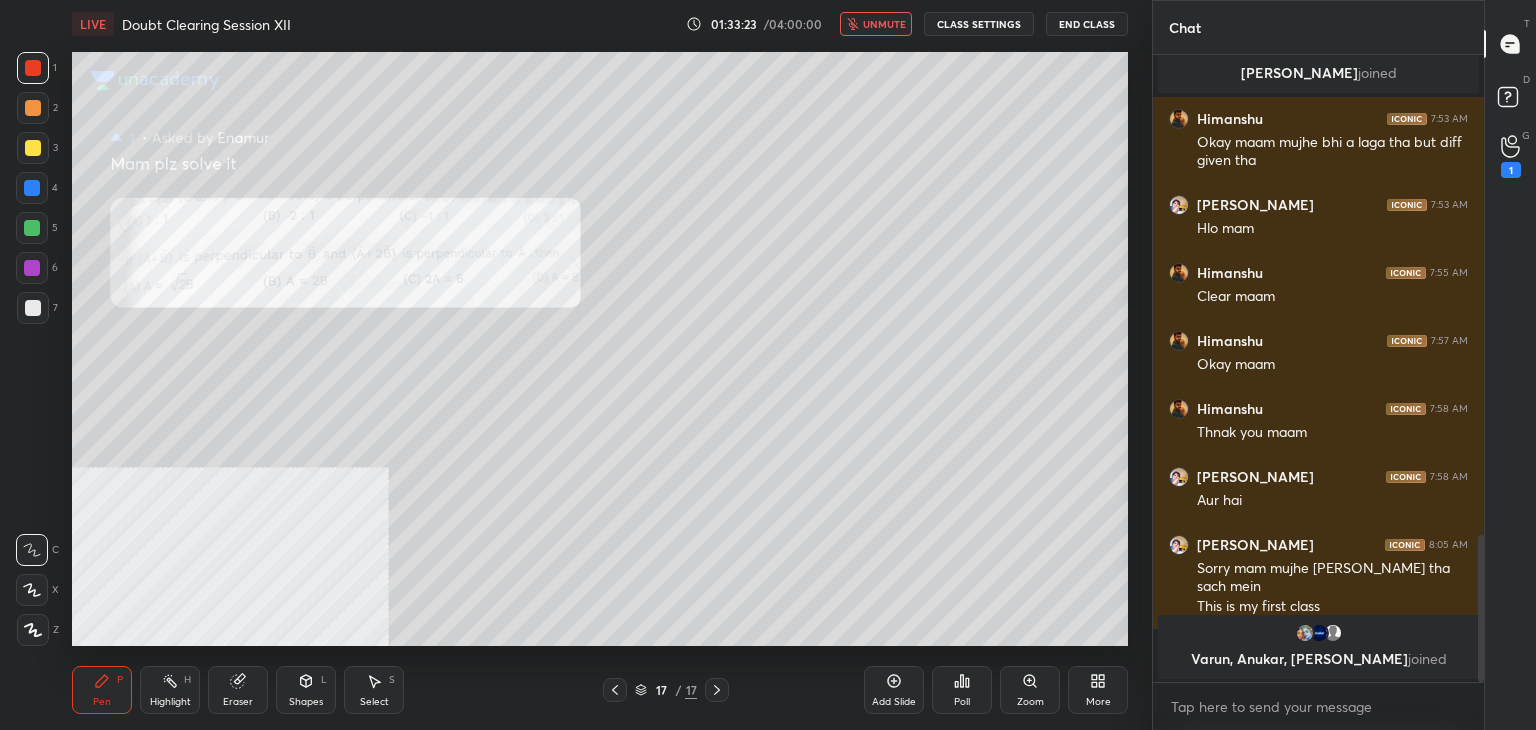 click on "G Raise Hand (G) 1" at bounding box center [1510, 156] 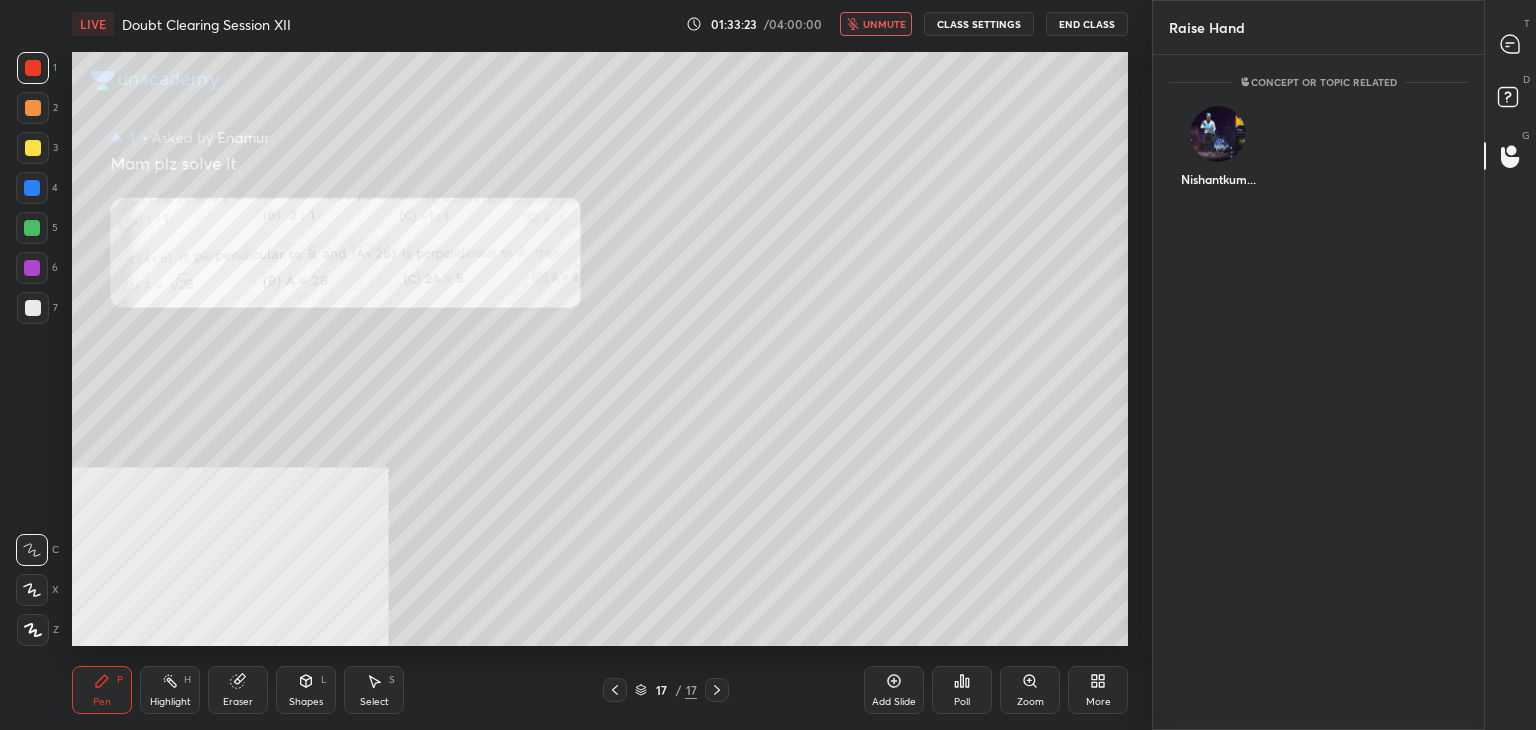 scroll, scrollTop: 669, scrollLeft: 325, axis: both 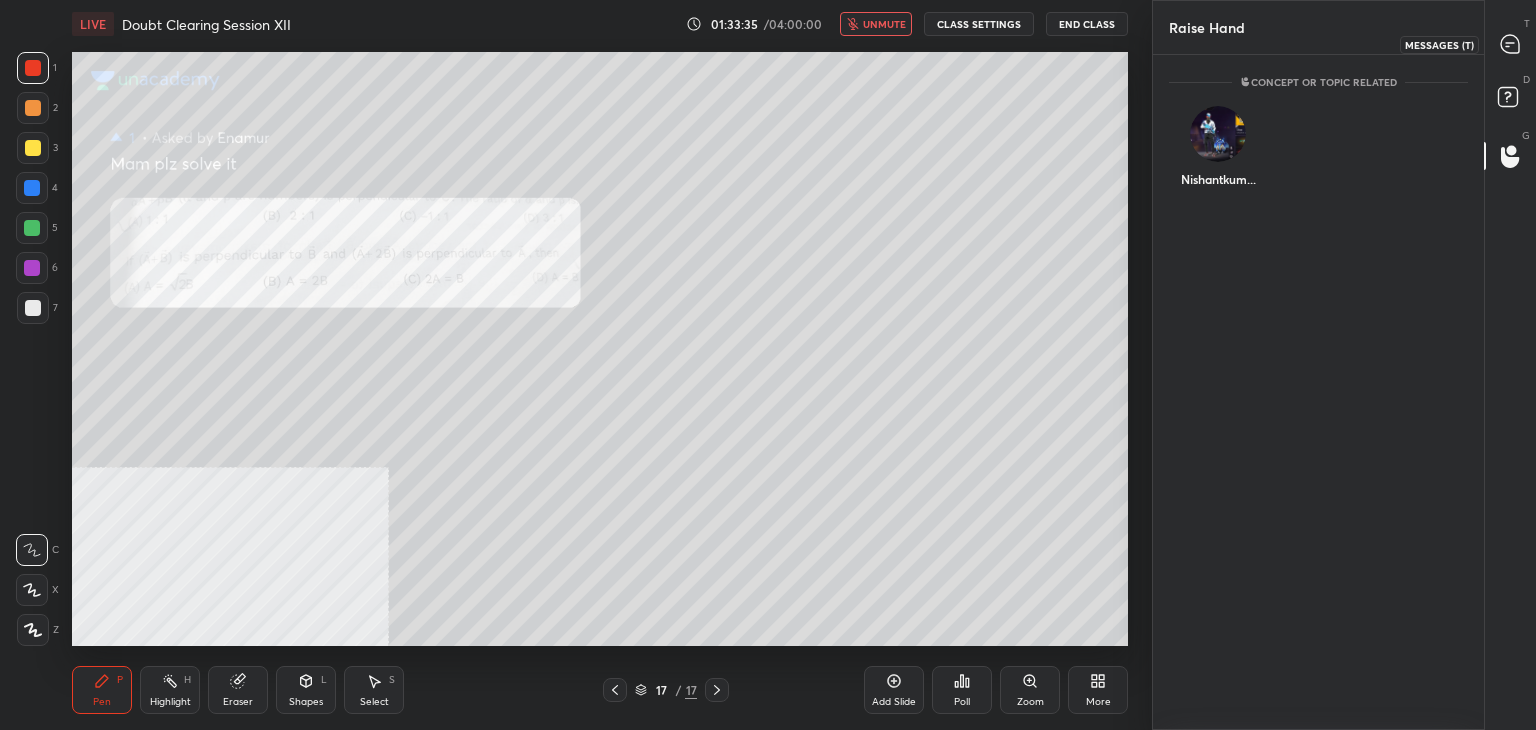 click 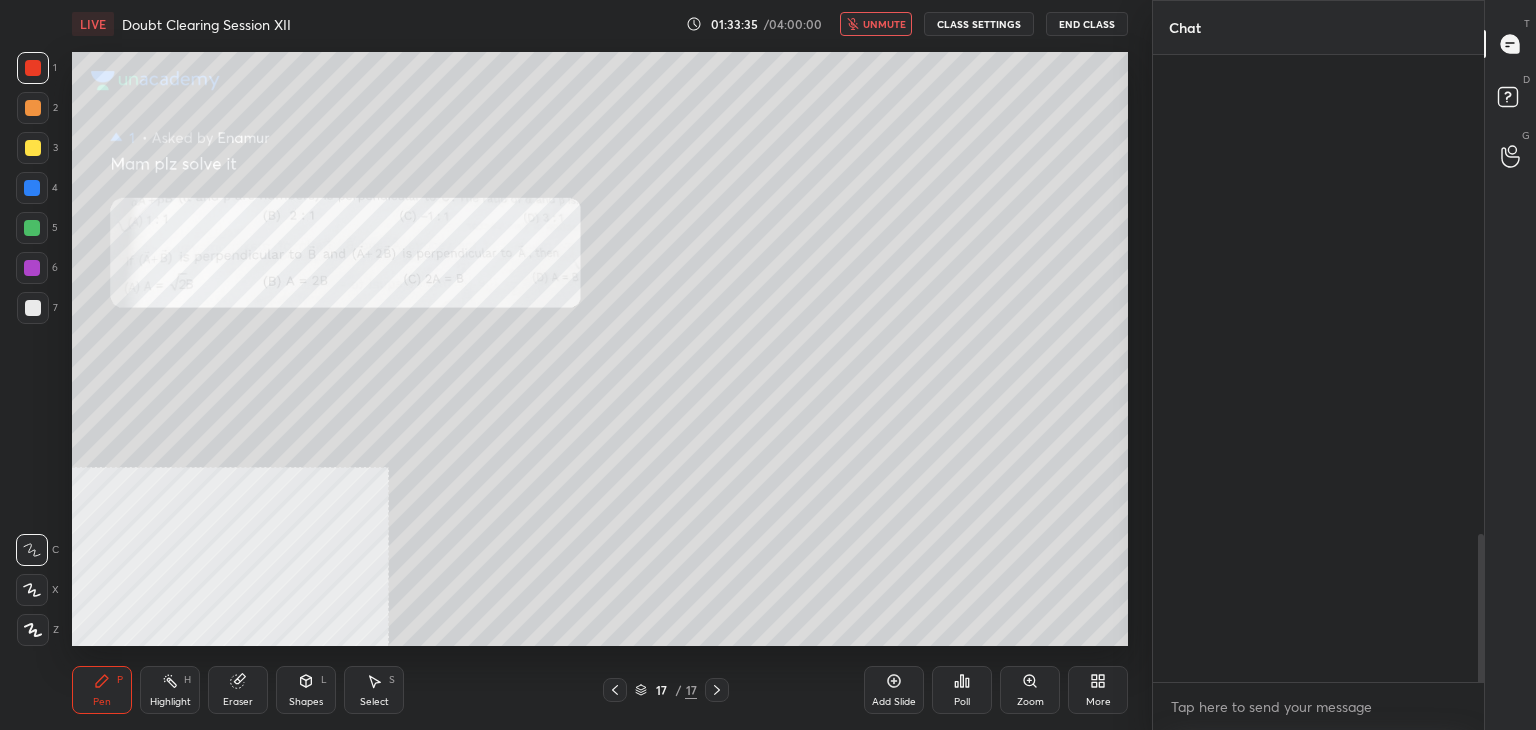 scroll, scrollTop: 2026, scrollLeft: 0, axis: vertical 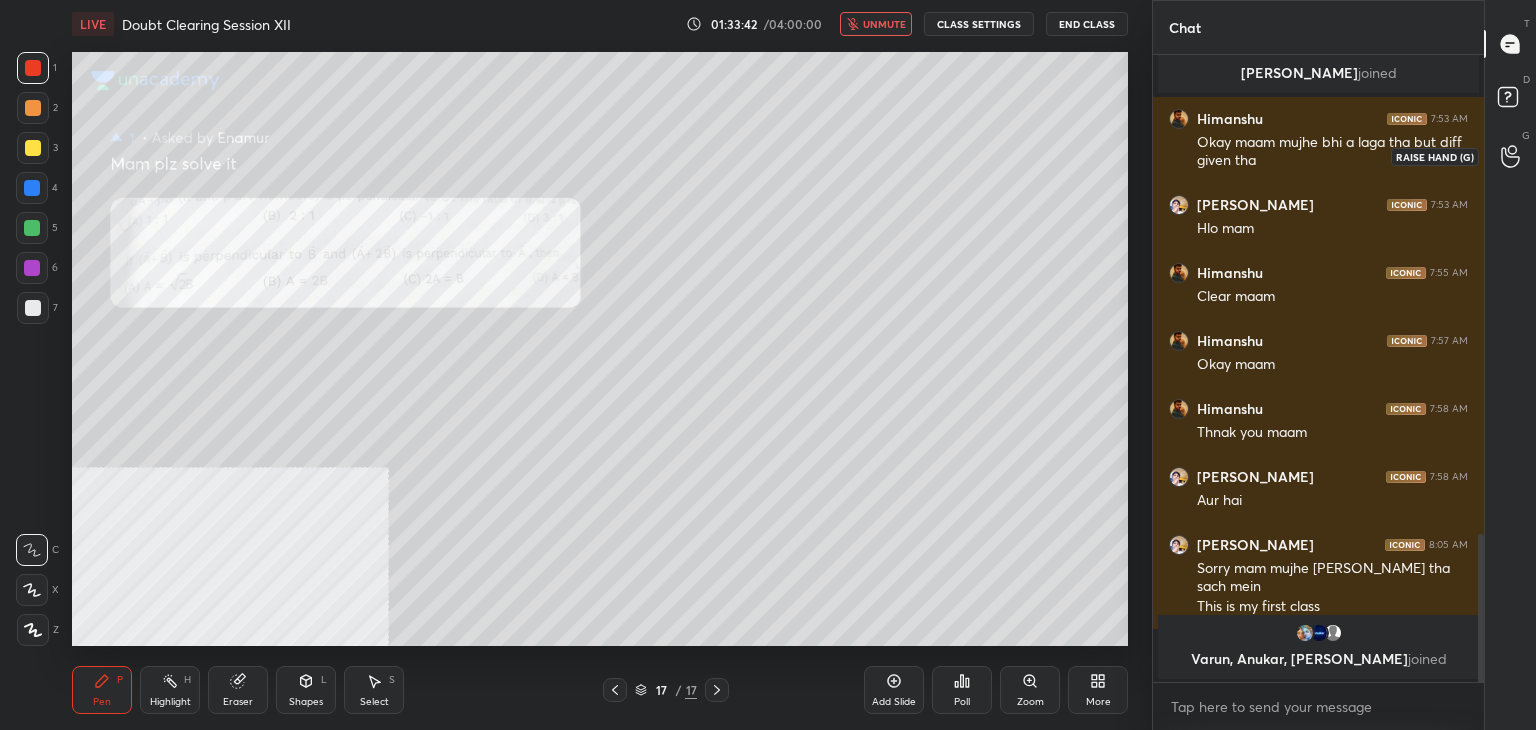 click 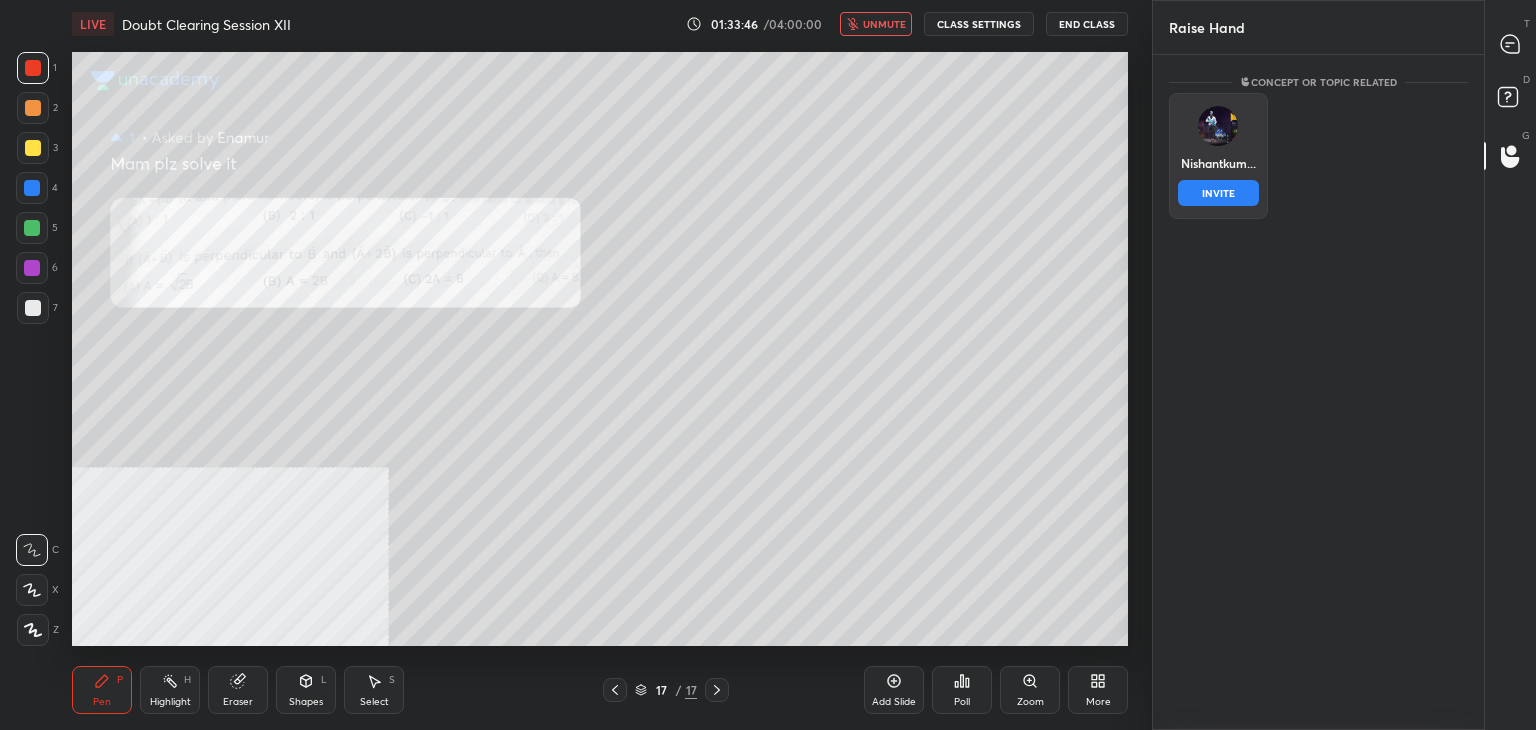 click on "Nishantkum... INVITE" at bounding box center (1218, 156) 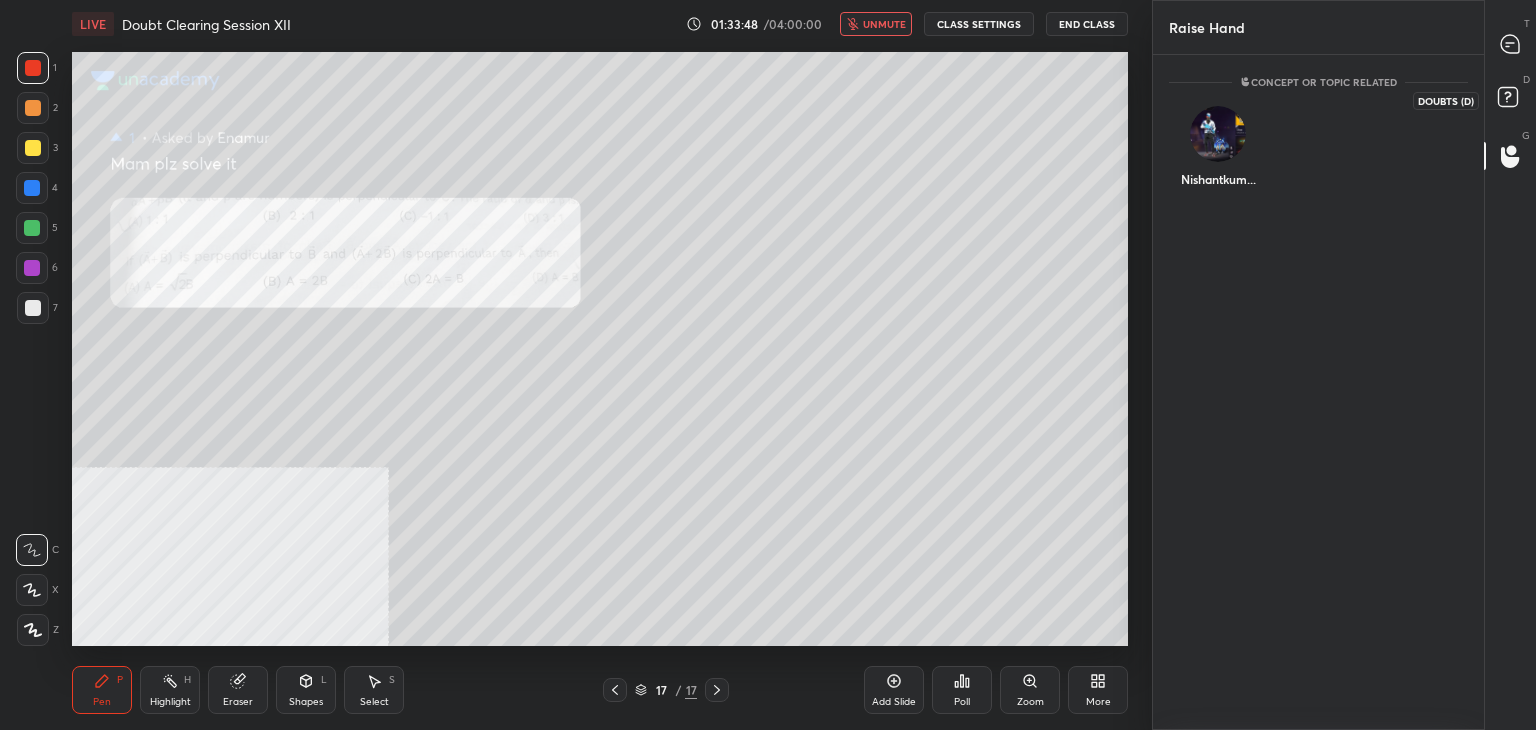 click 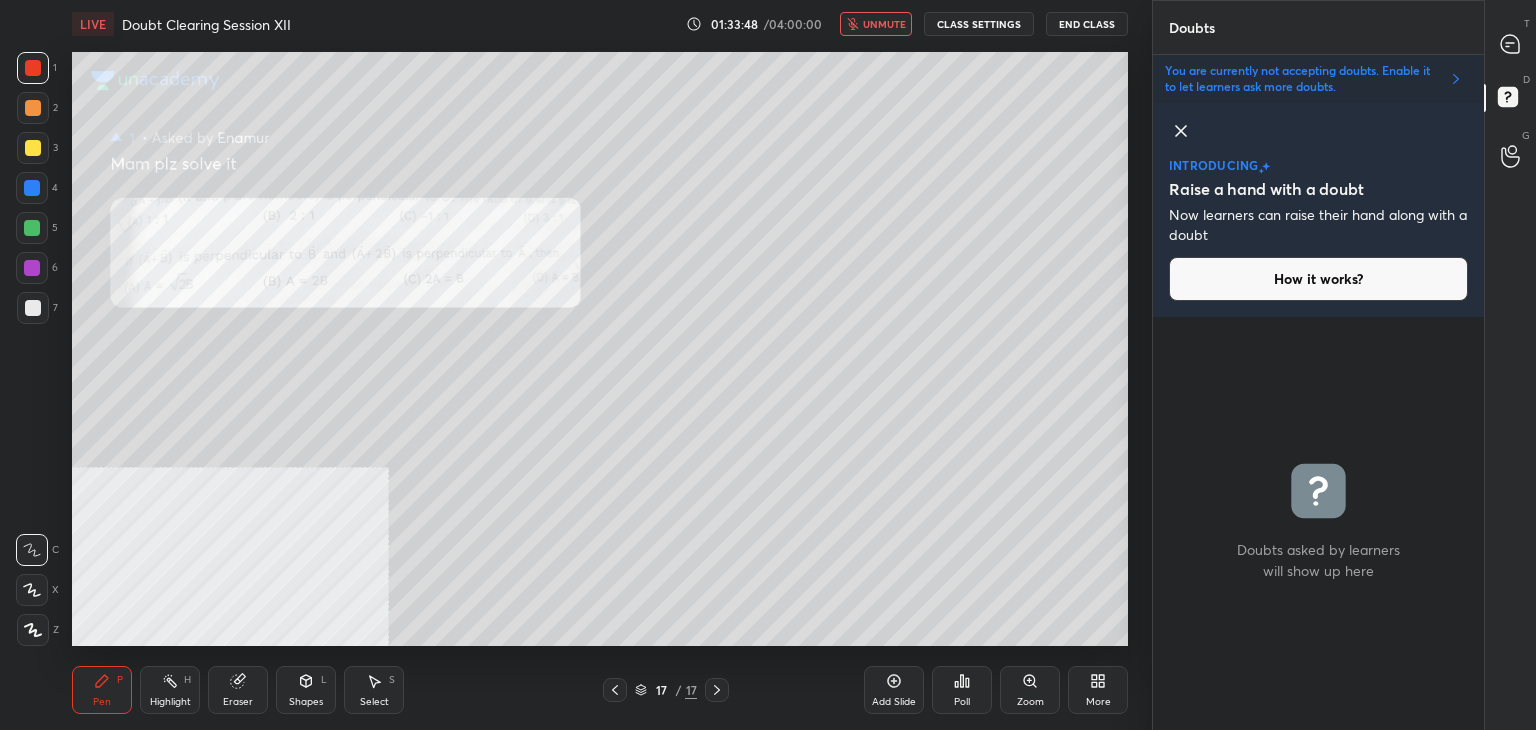 scroll, scrollTop: 408, scrollLeft: 325, axis: both 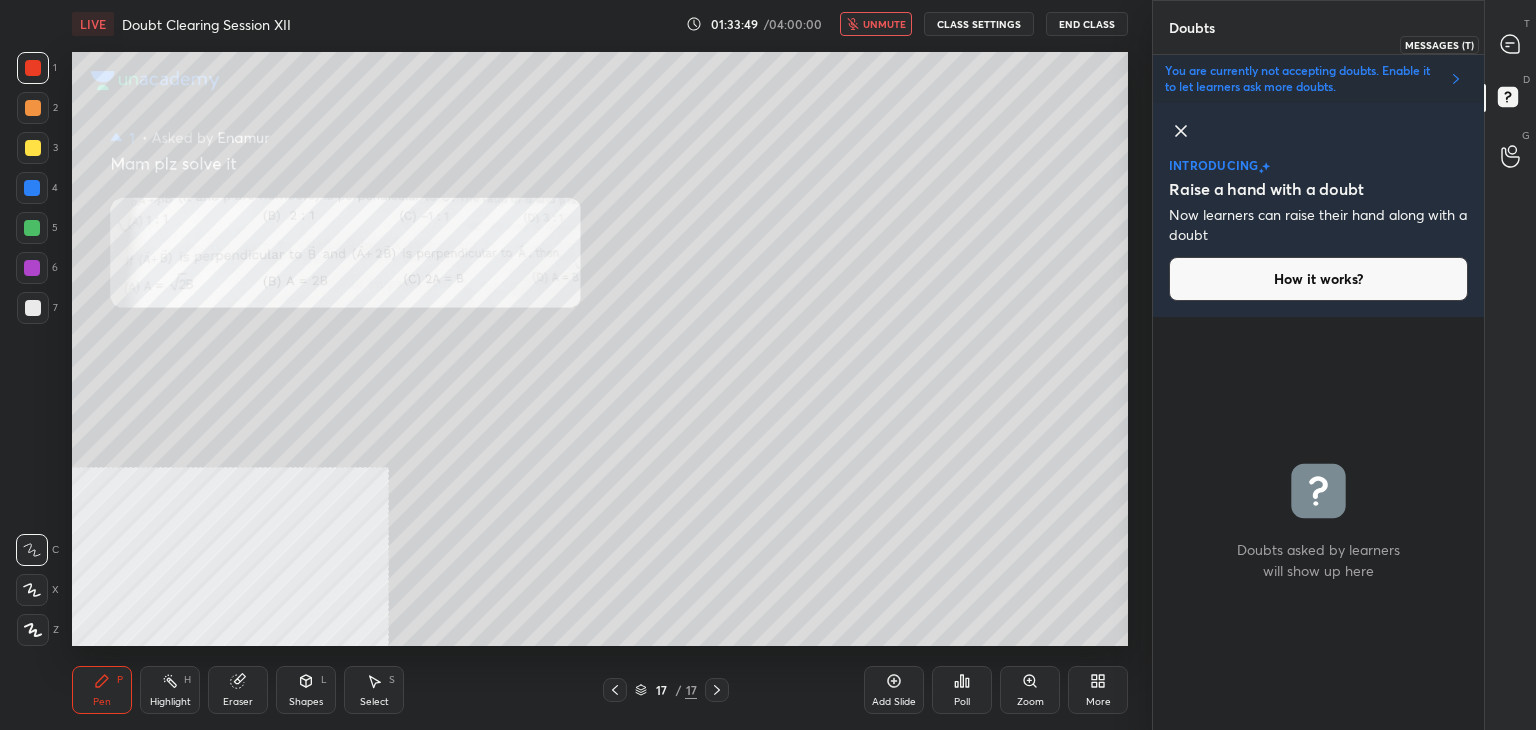 click 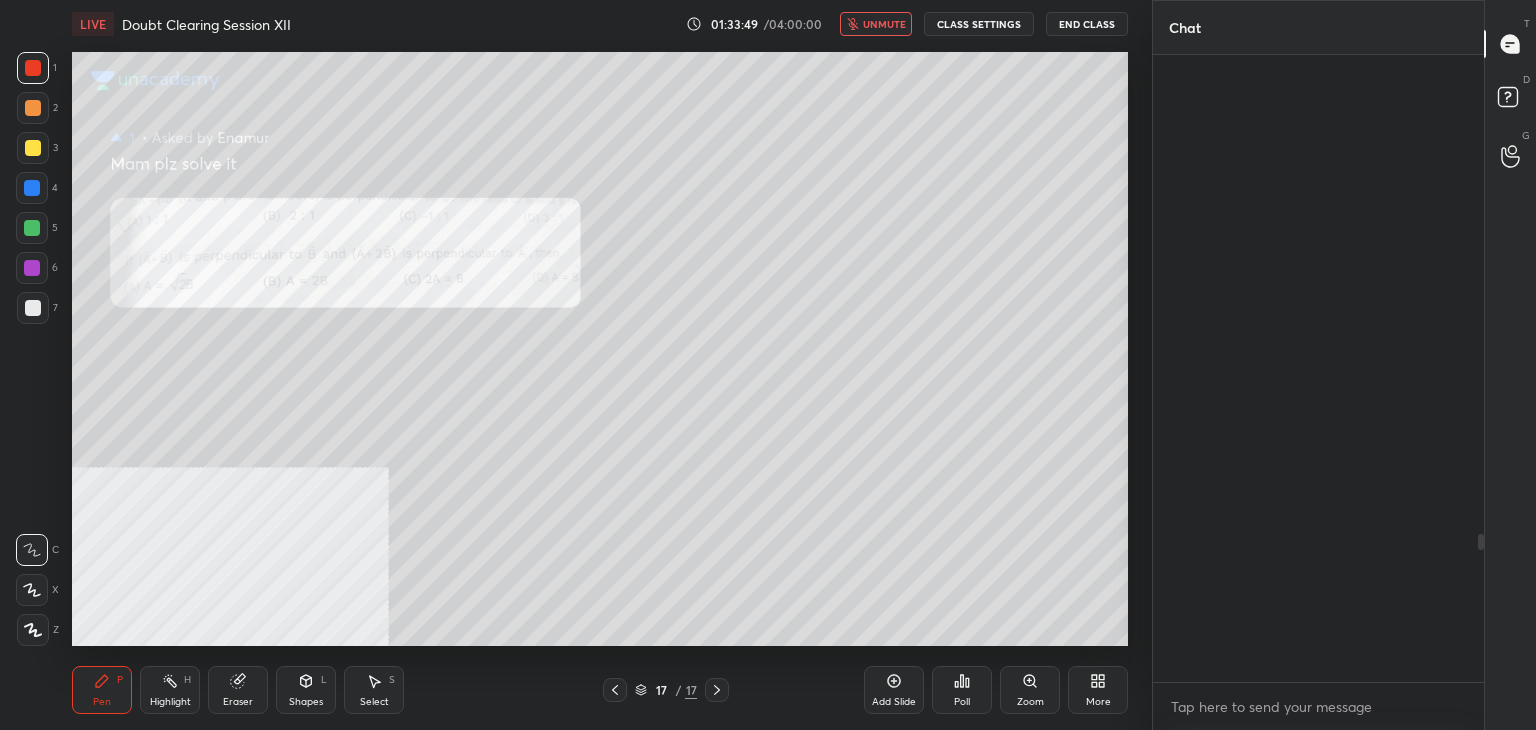 scroll, scrollTop: 7, scrollLeft: 6, axis: both 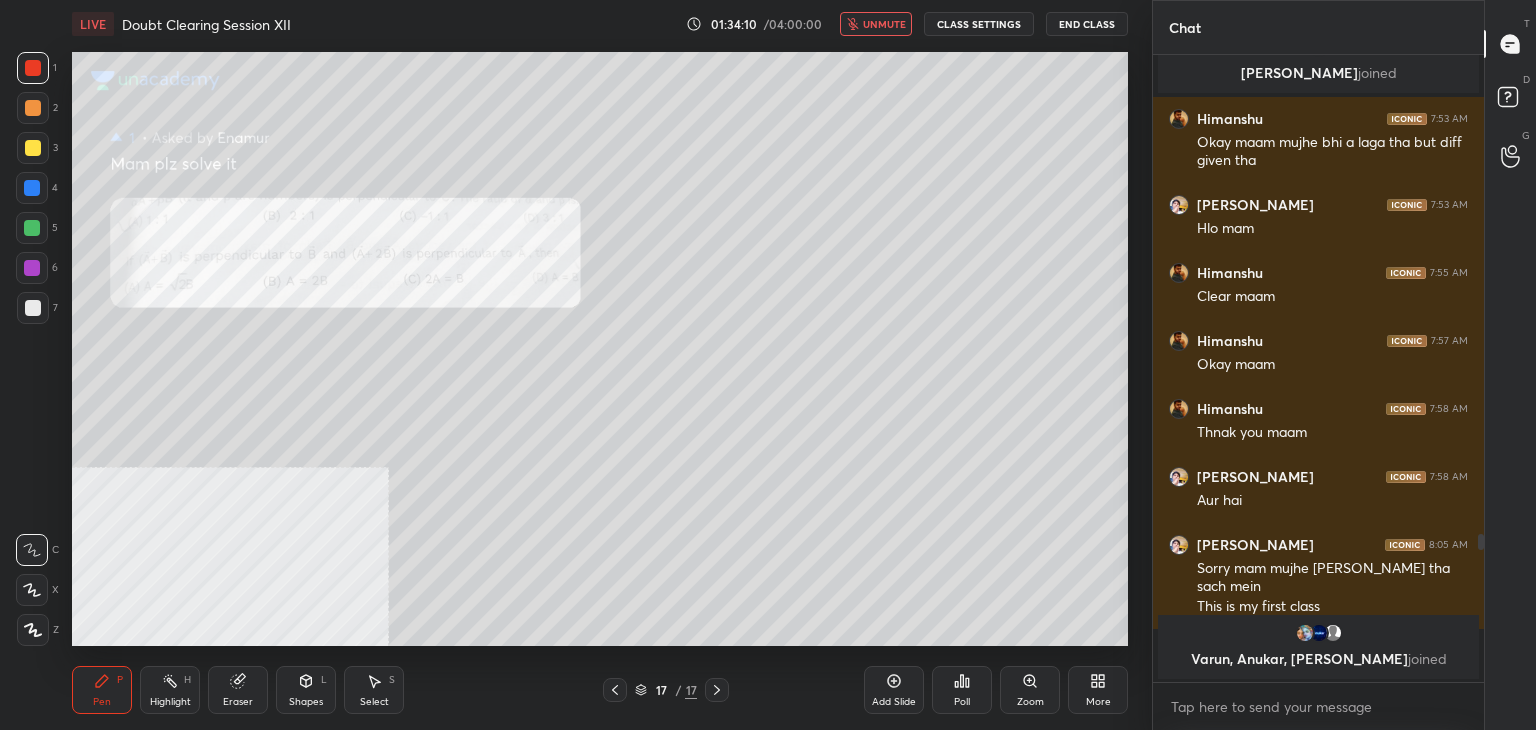 click on "CLASS SETTINGS" at bounding box center (979, 24) 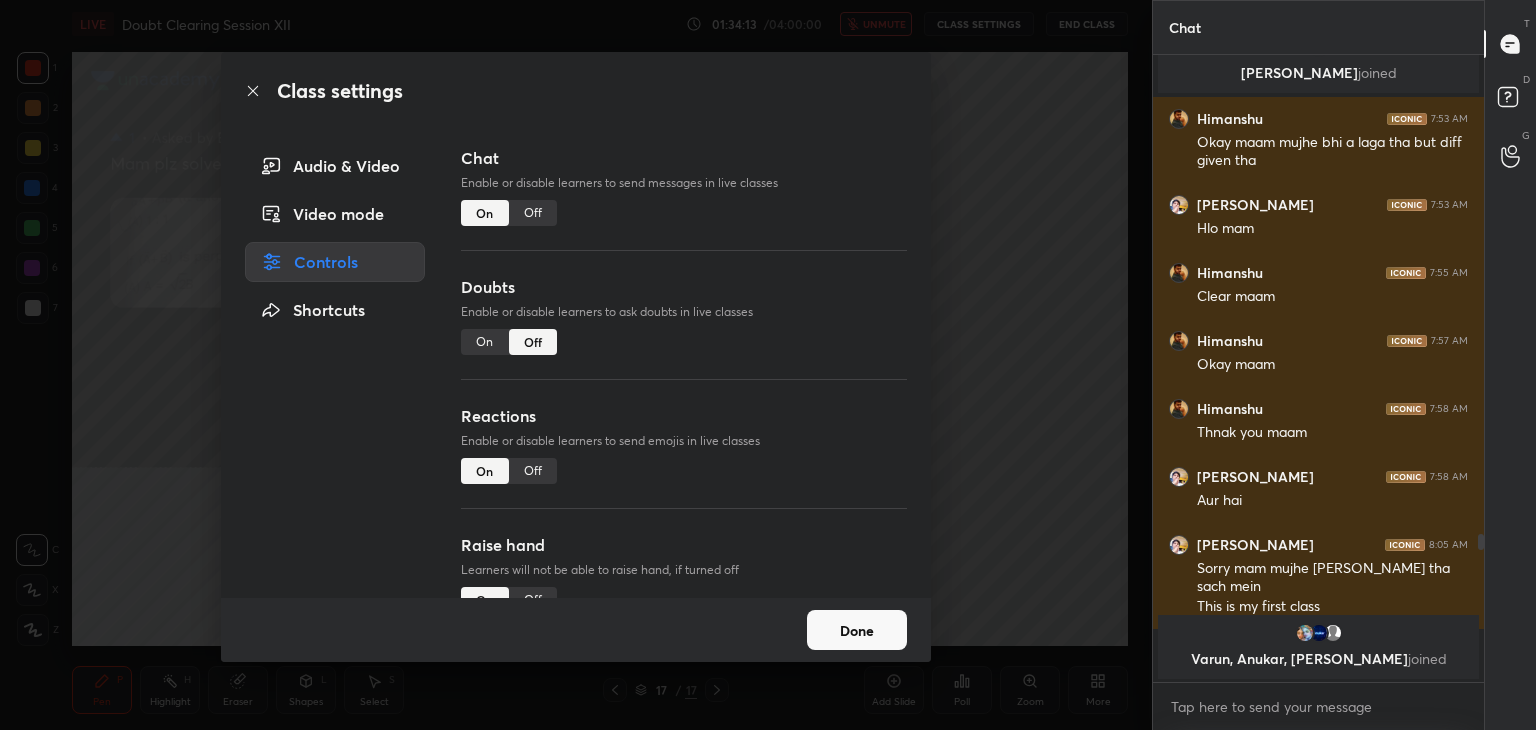 click on "On" at bounding box center [485, 342] 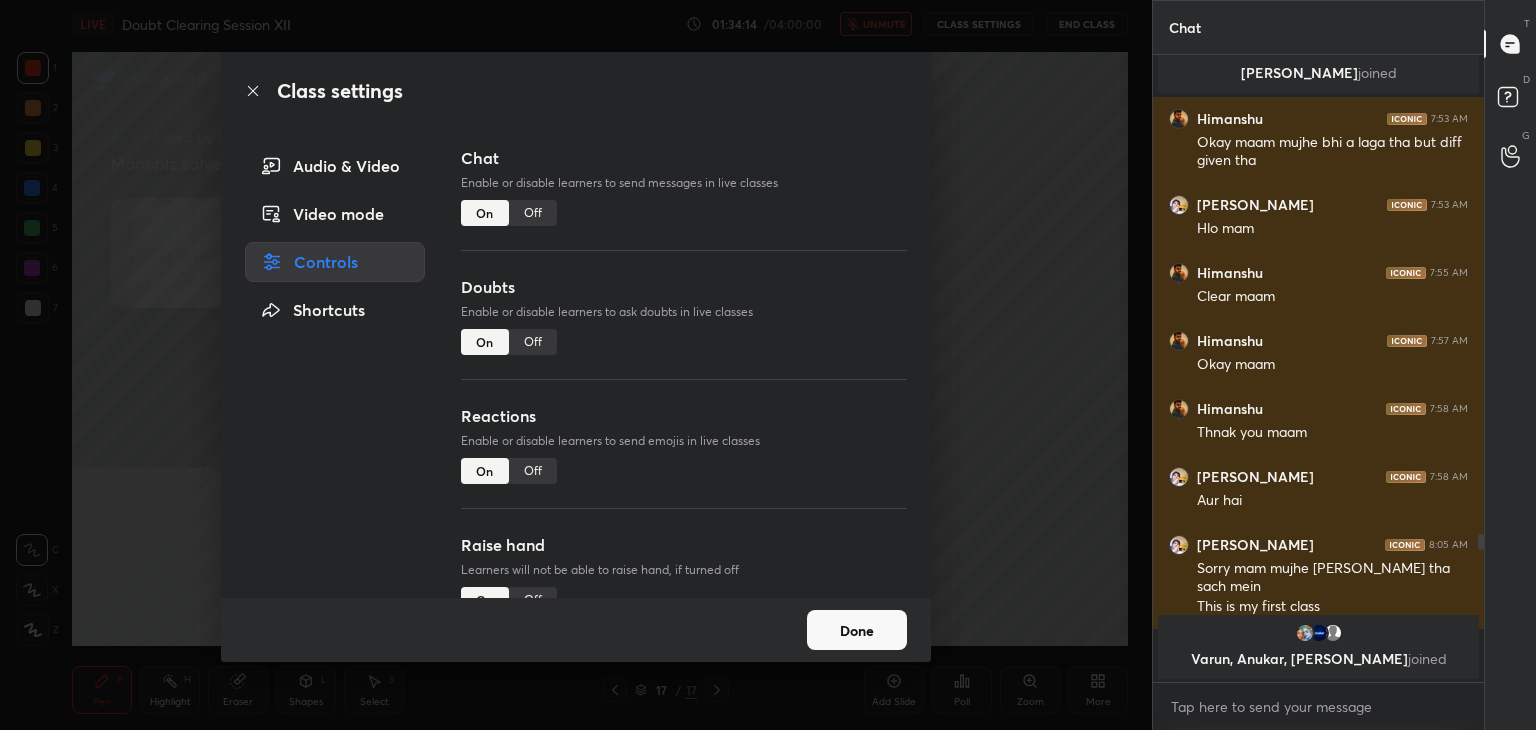 click on "Done" at bounding box center [857, 630] 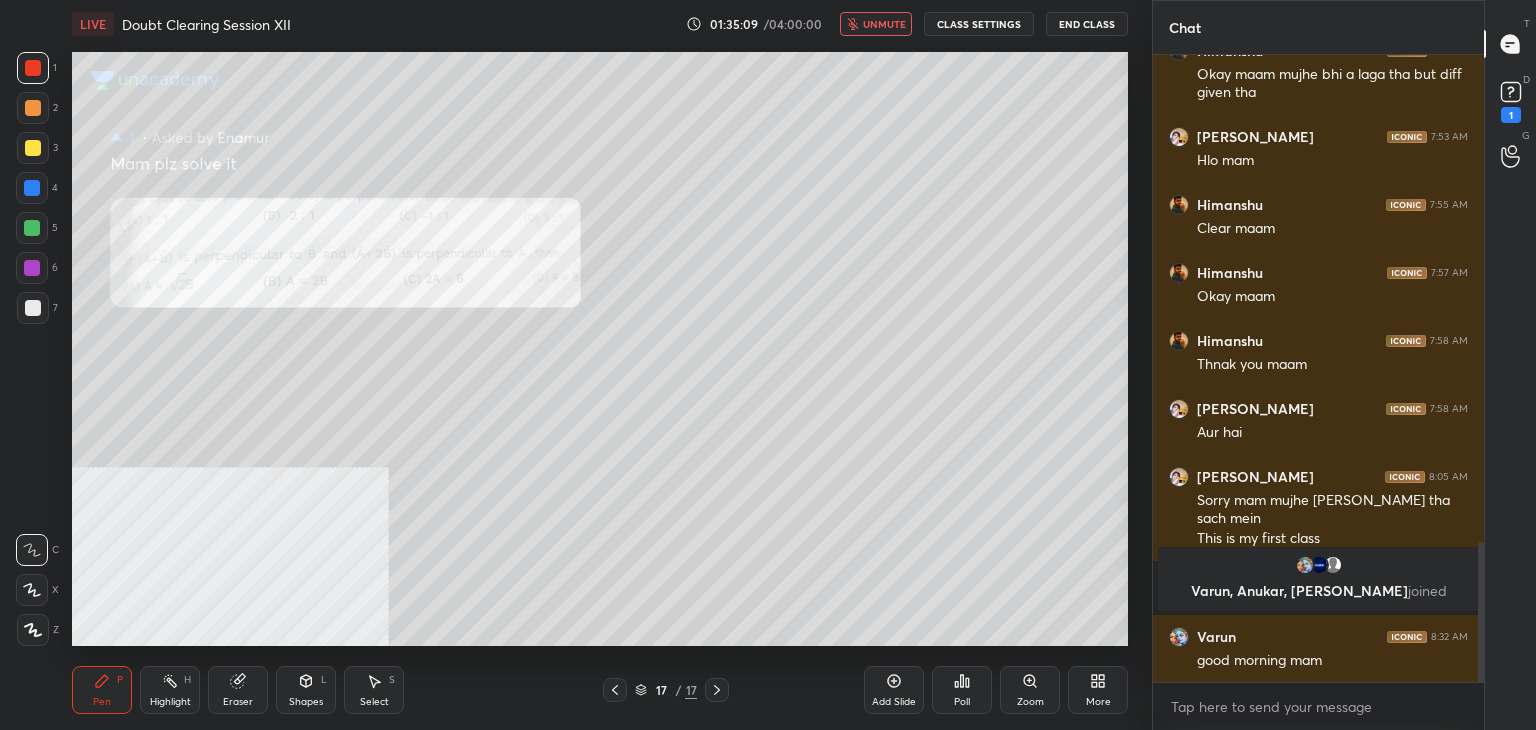 scroll, scrollTop: 2180, scrollLeft: 0, axis: vertical 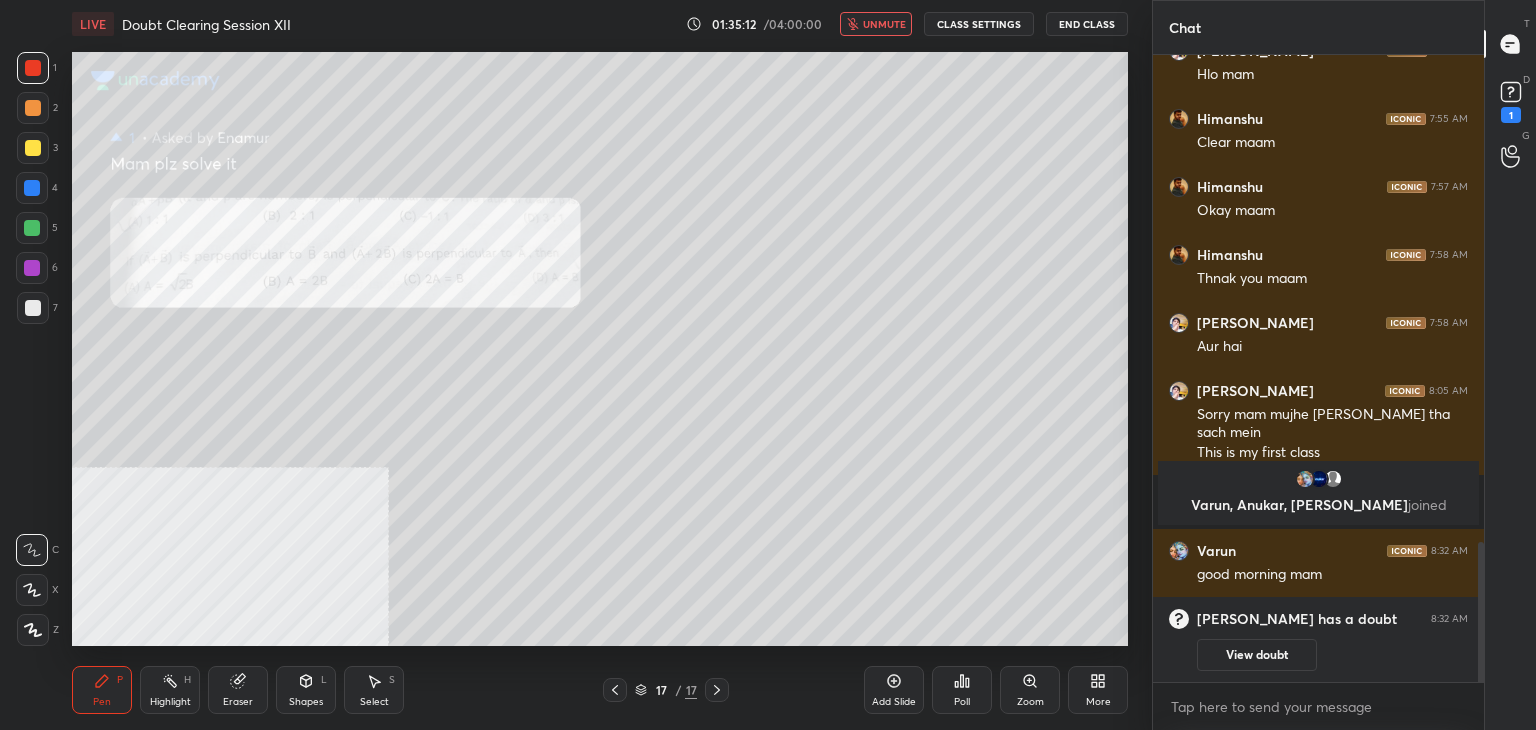 click on "unmute" at bounding box center (876, 24) 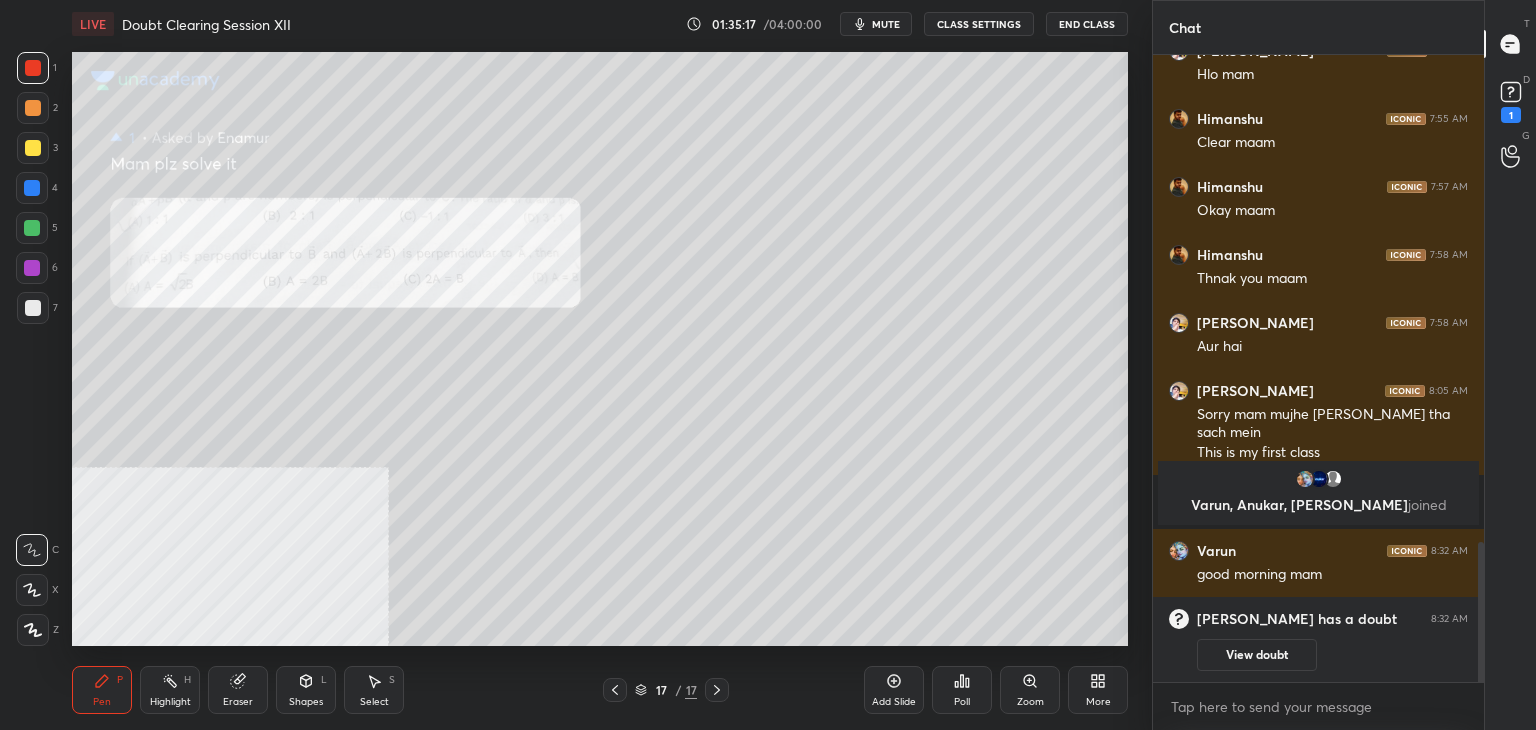 click on "mute" at bounding box center (876, 24) 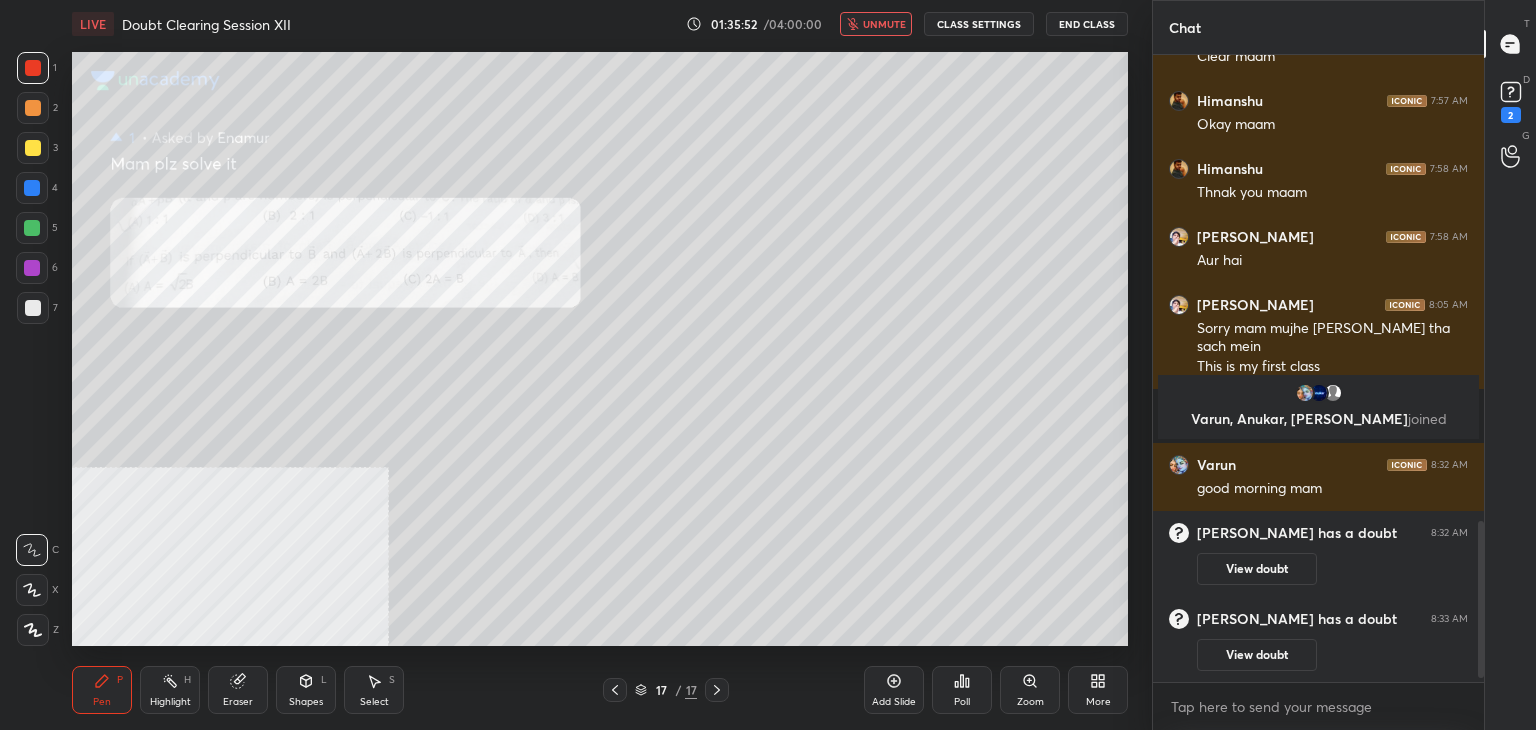 scroll, scrollTop: 1882, scrollLeft: 0, axis: vertical 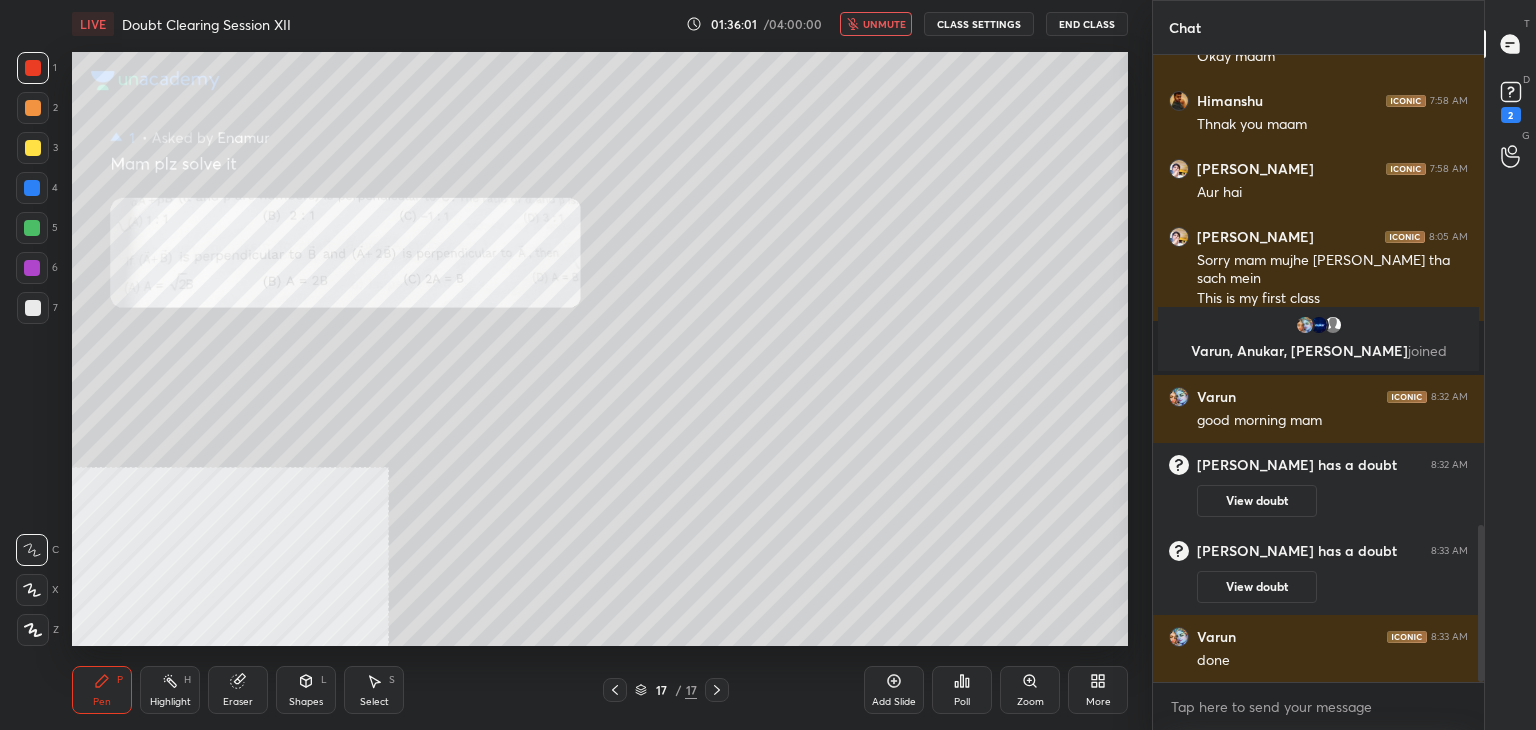 click on "unmute" at bounding box center (876, 24) 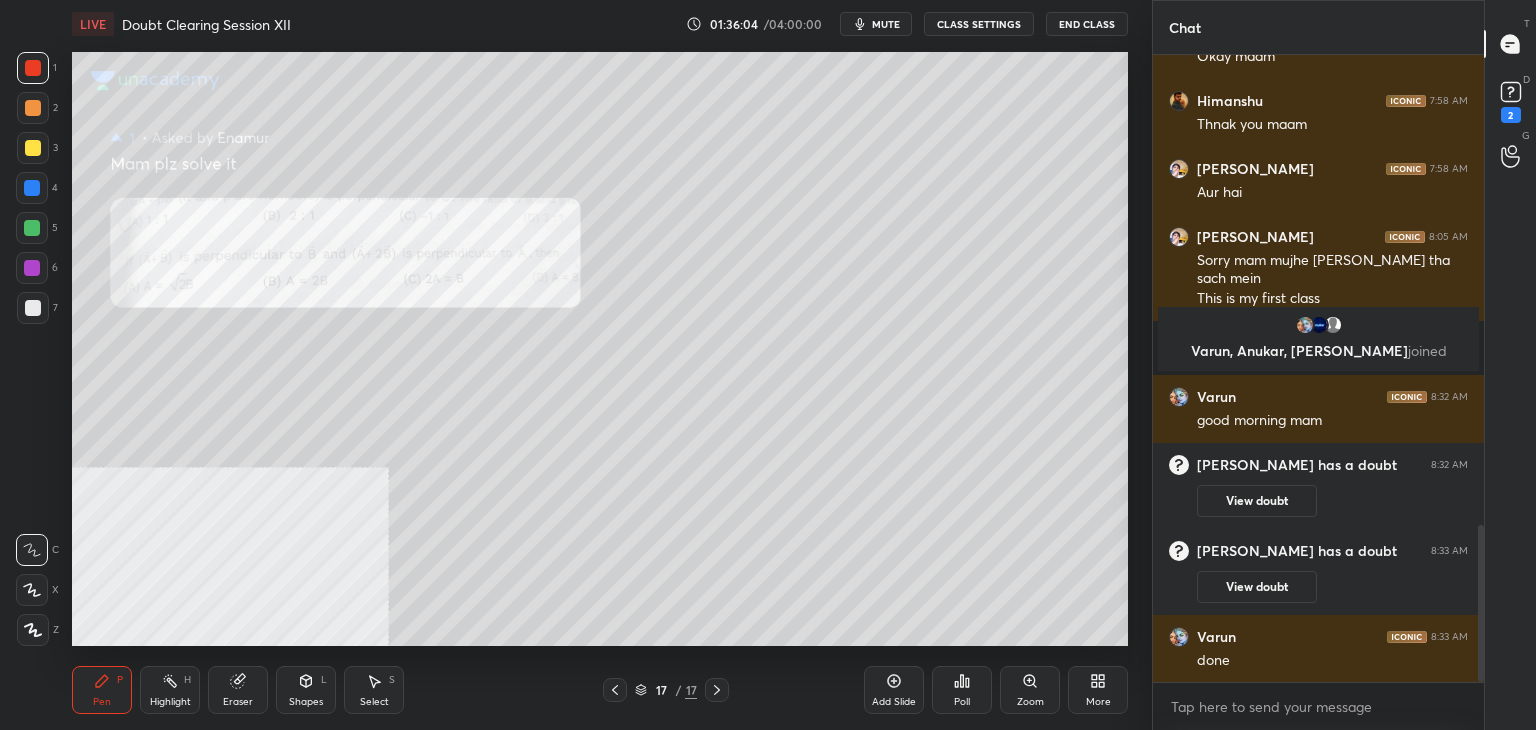click on "mute" at bounding box center [886, 24] 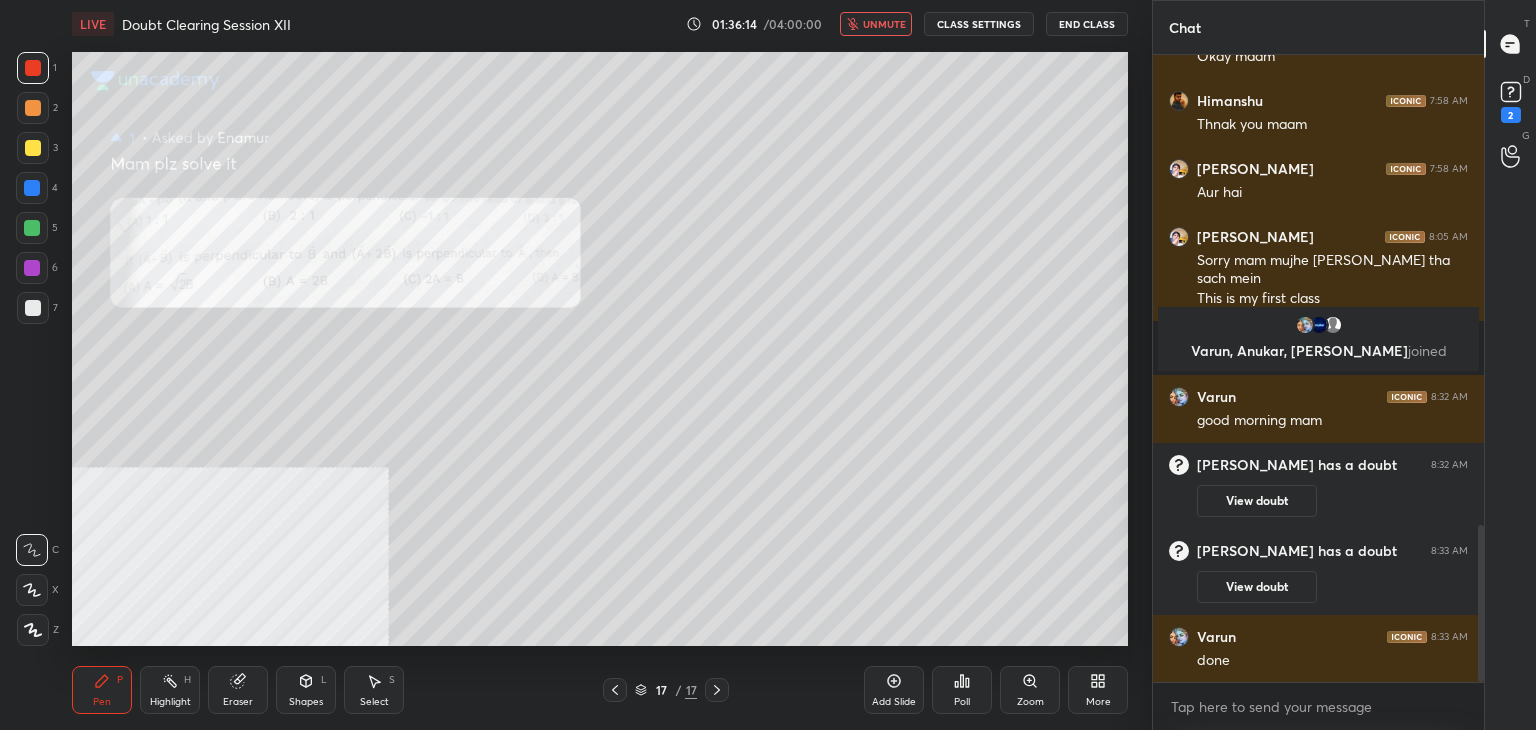 click on "unmute" at bounding box center (884, 24) 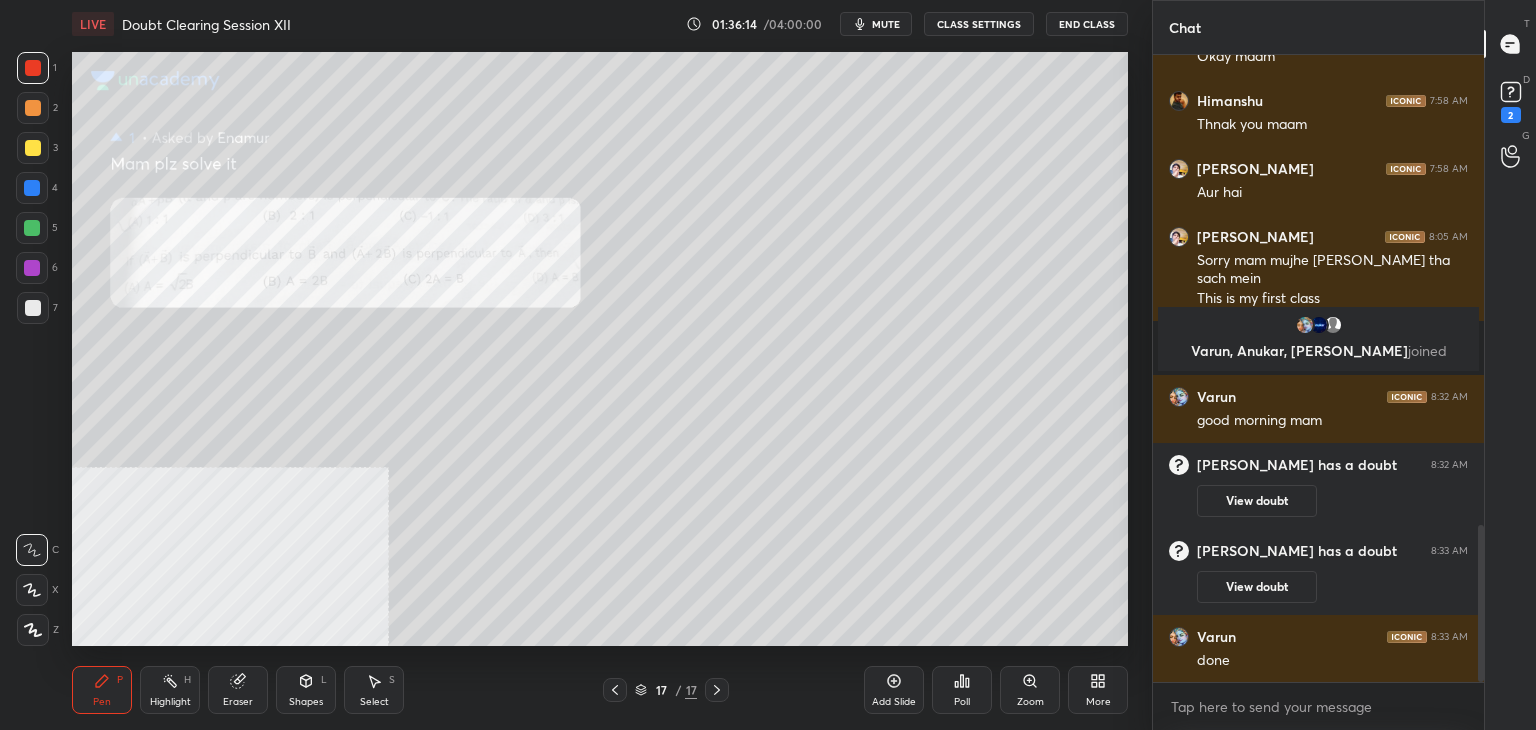 click on "View doubt" at bounding box center [1257, 501] 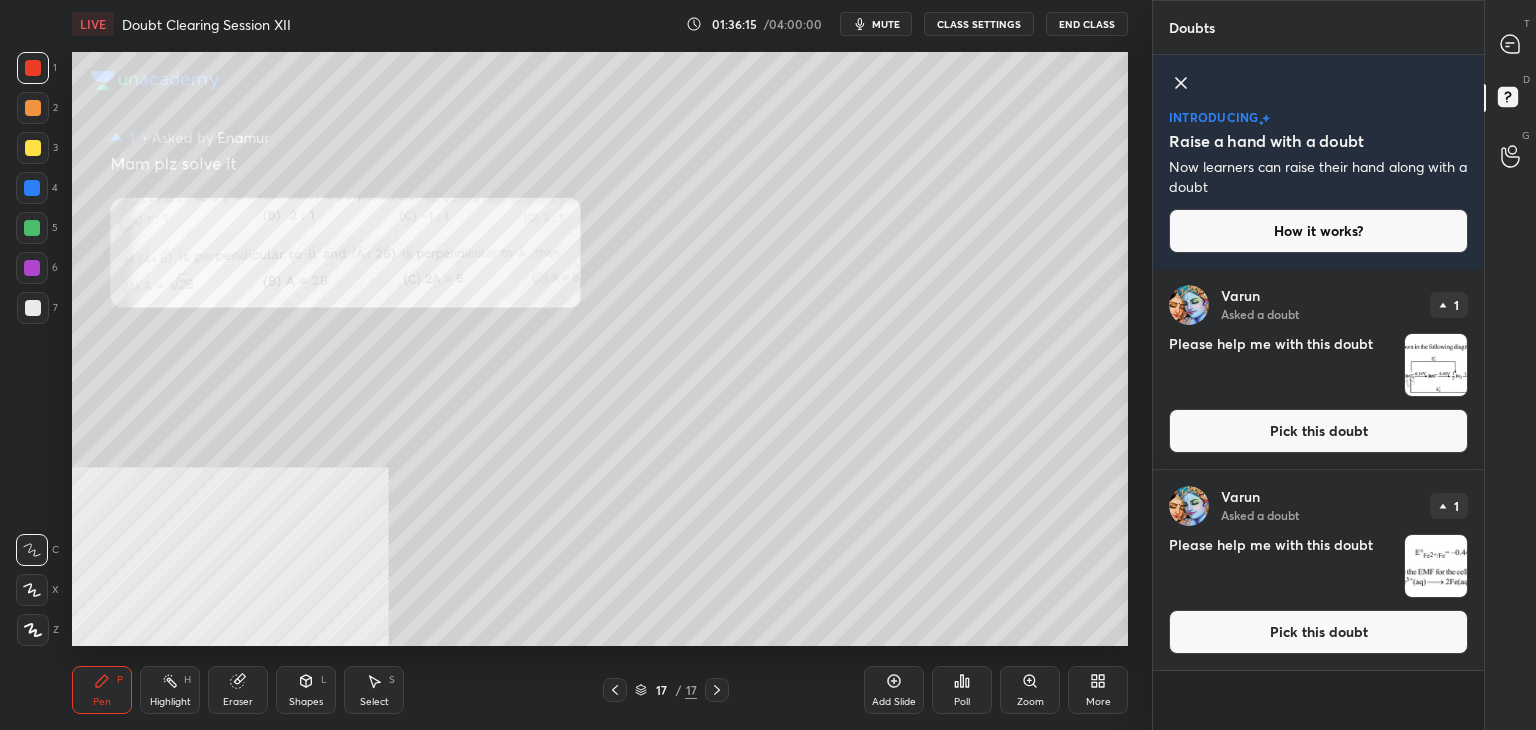 click on "Pick this doubt" at bounding box center [1318, 431] 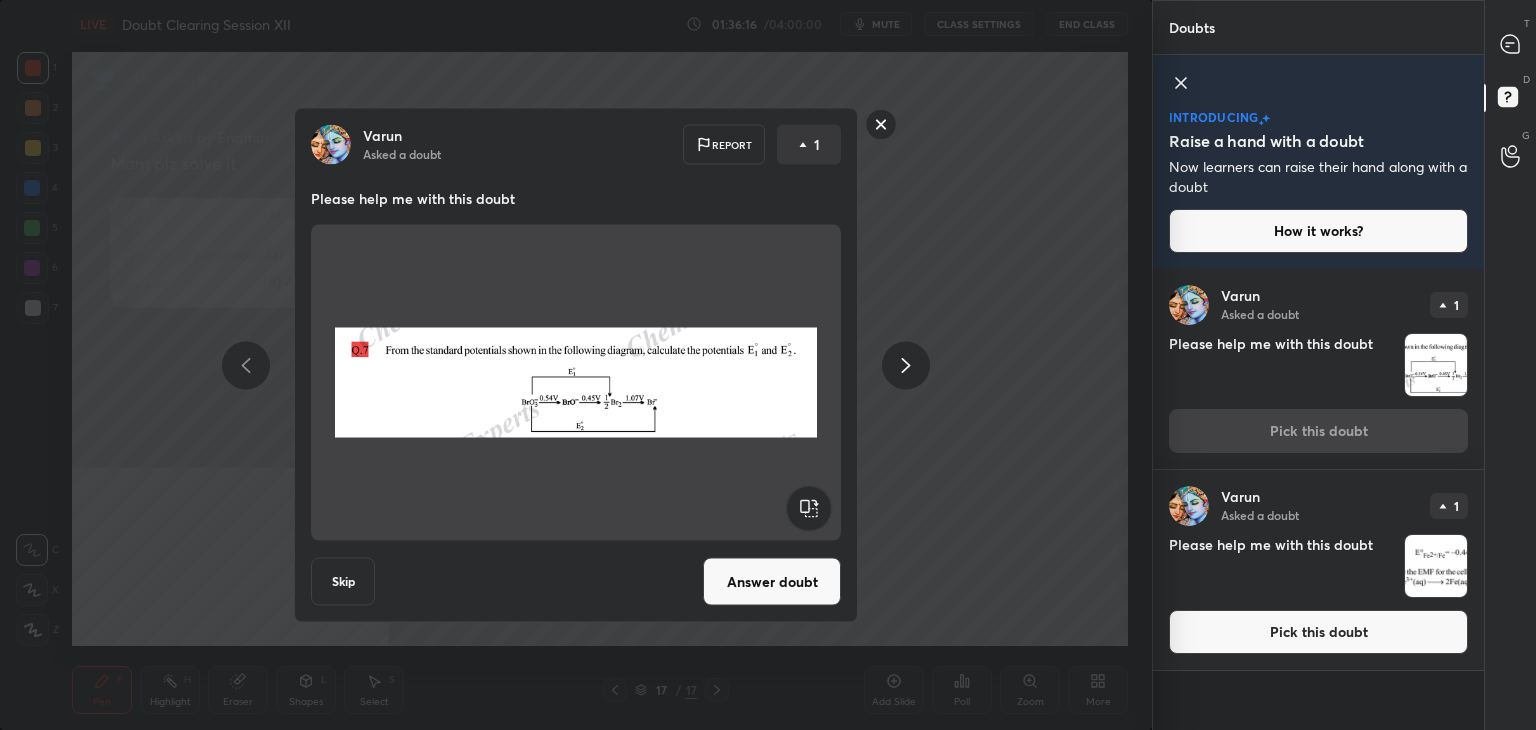 click at bounding box center [576, 383] 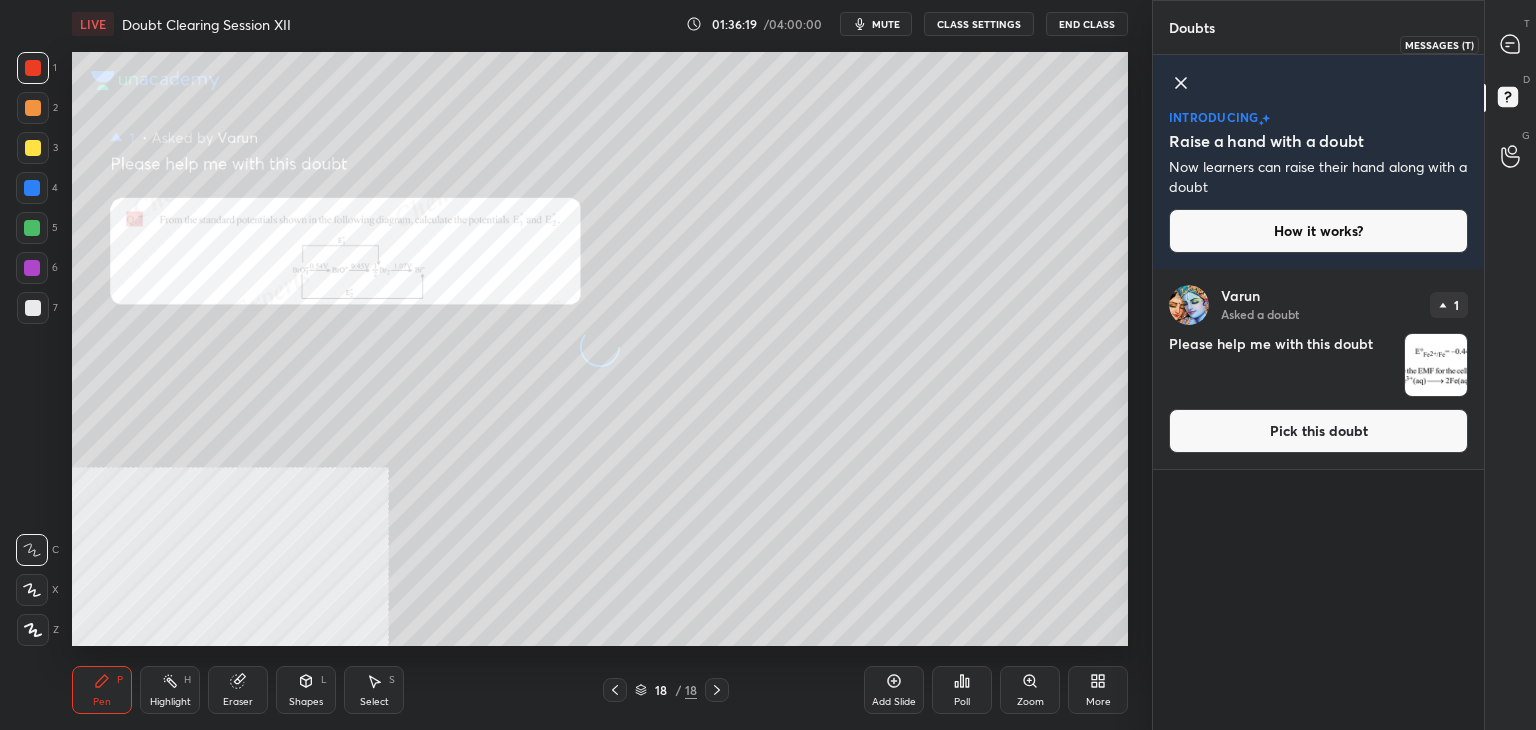 click 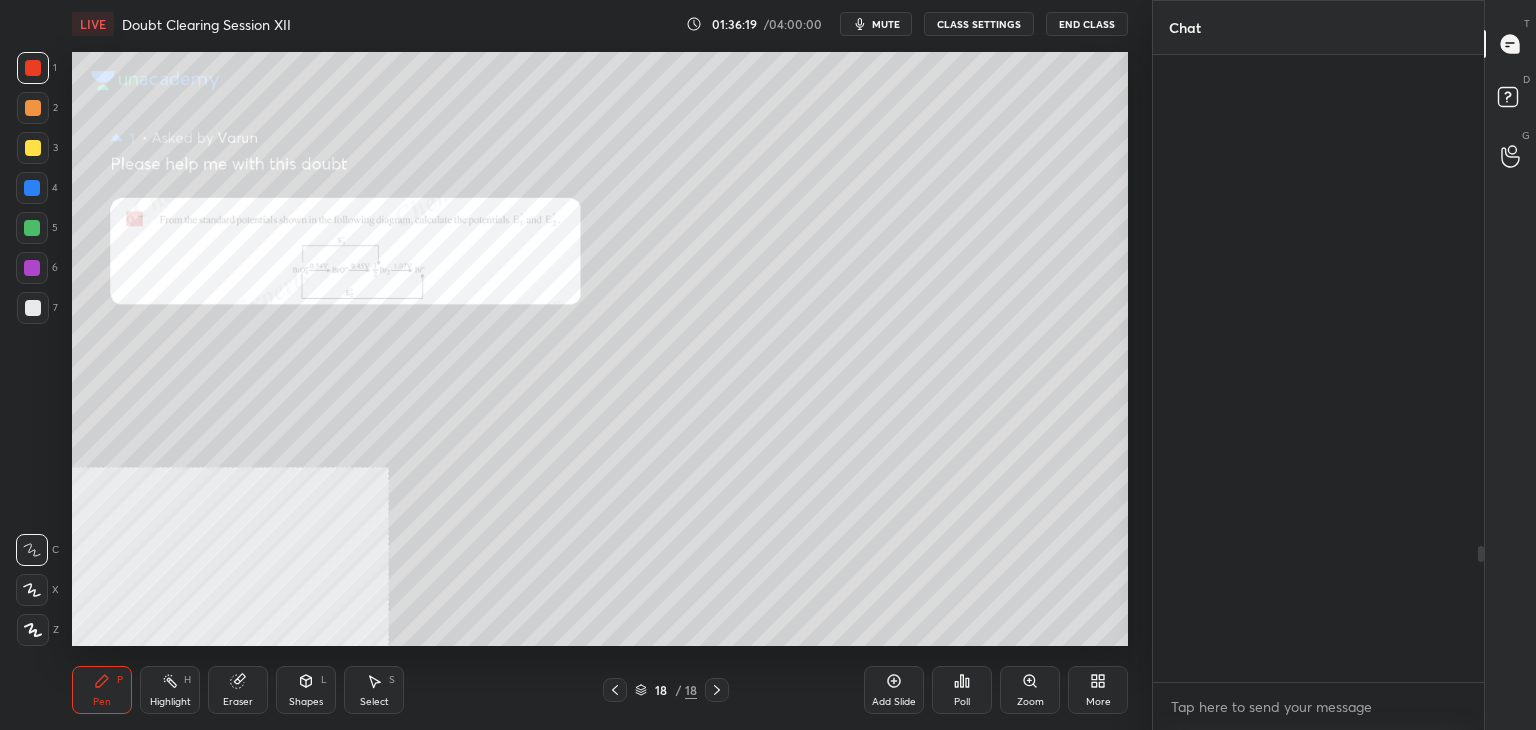 scroll, scrollTop: 2266, scrollLeft: 0, axis: vertical 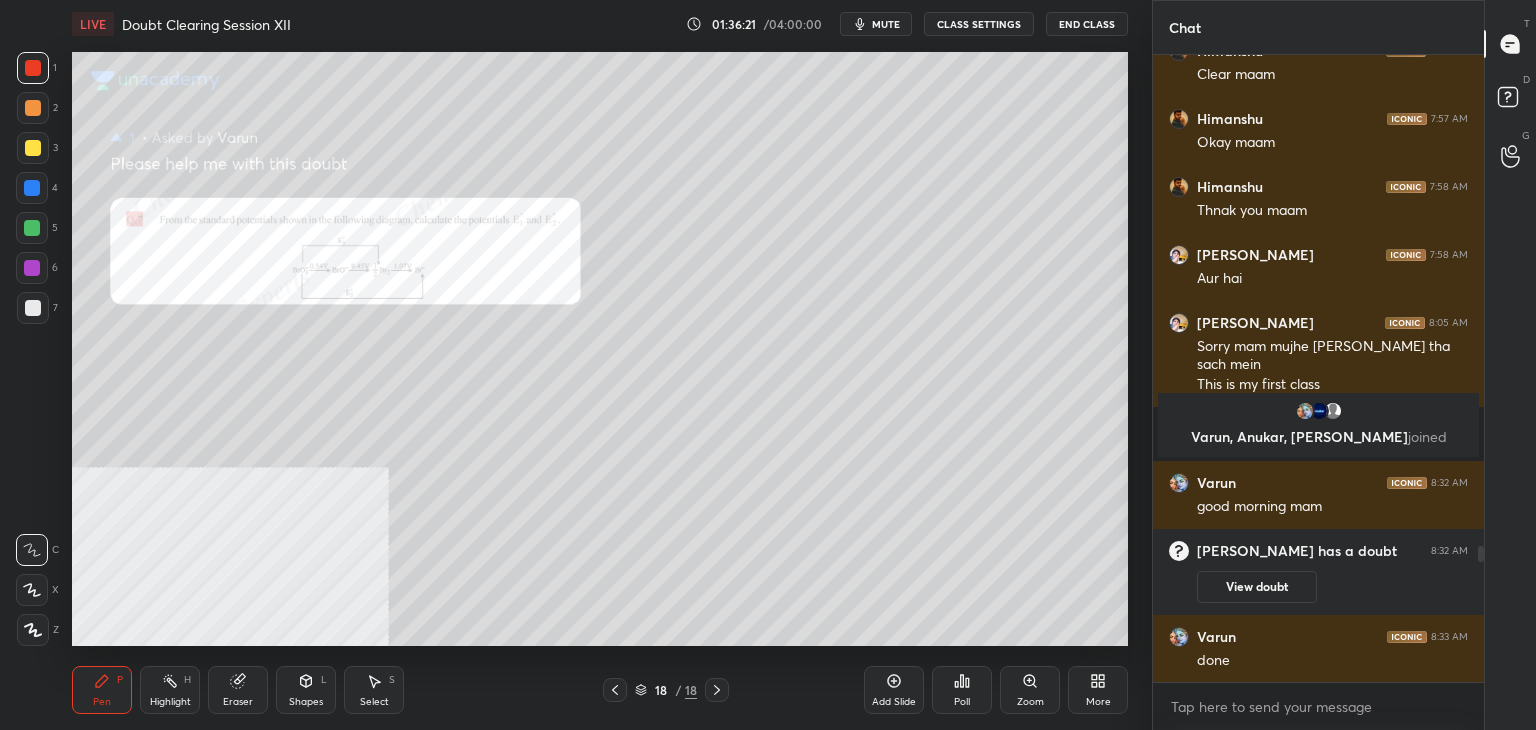 click on "Zoom" at bounding box center (1030, 690) 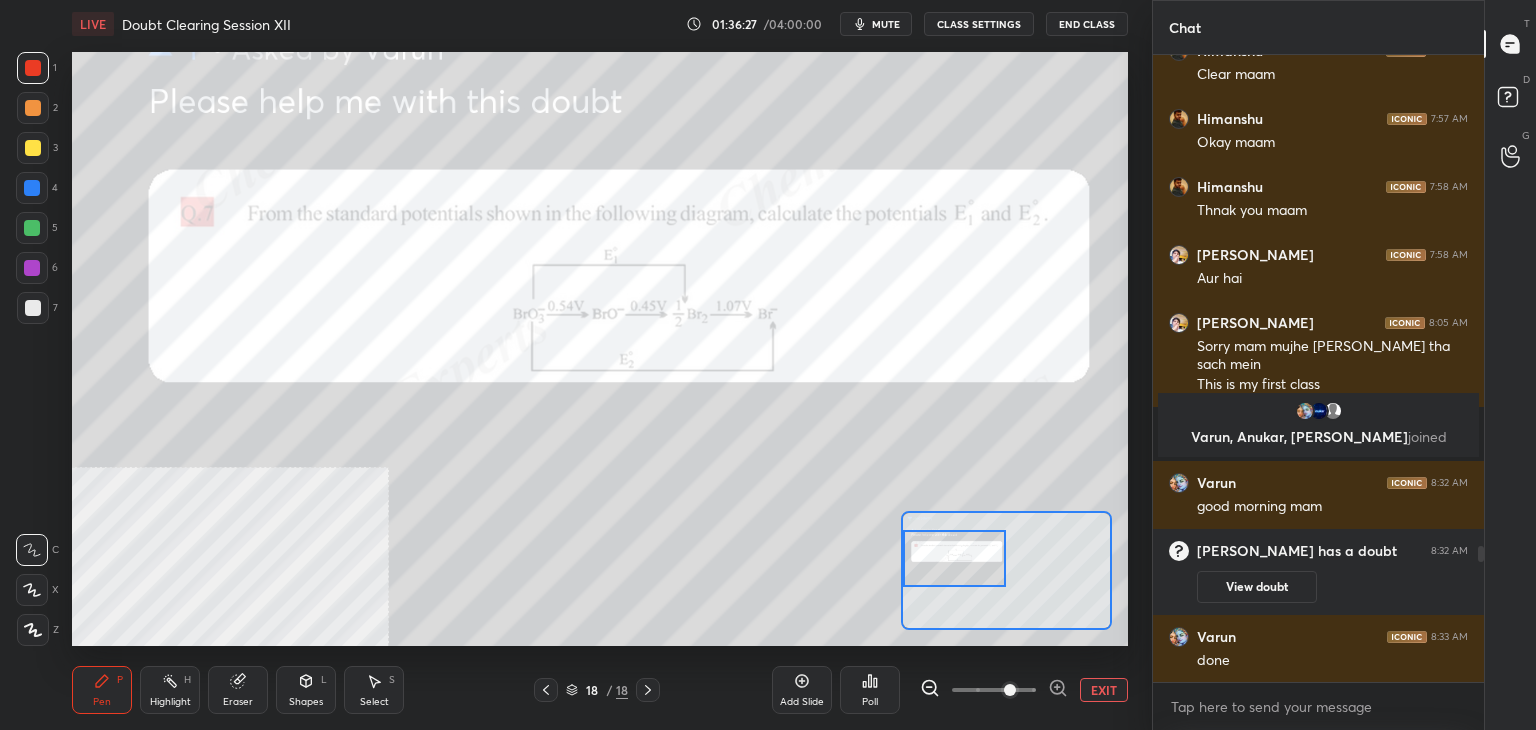 click at bounding box center (32, 188) 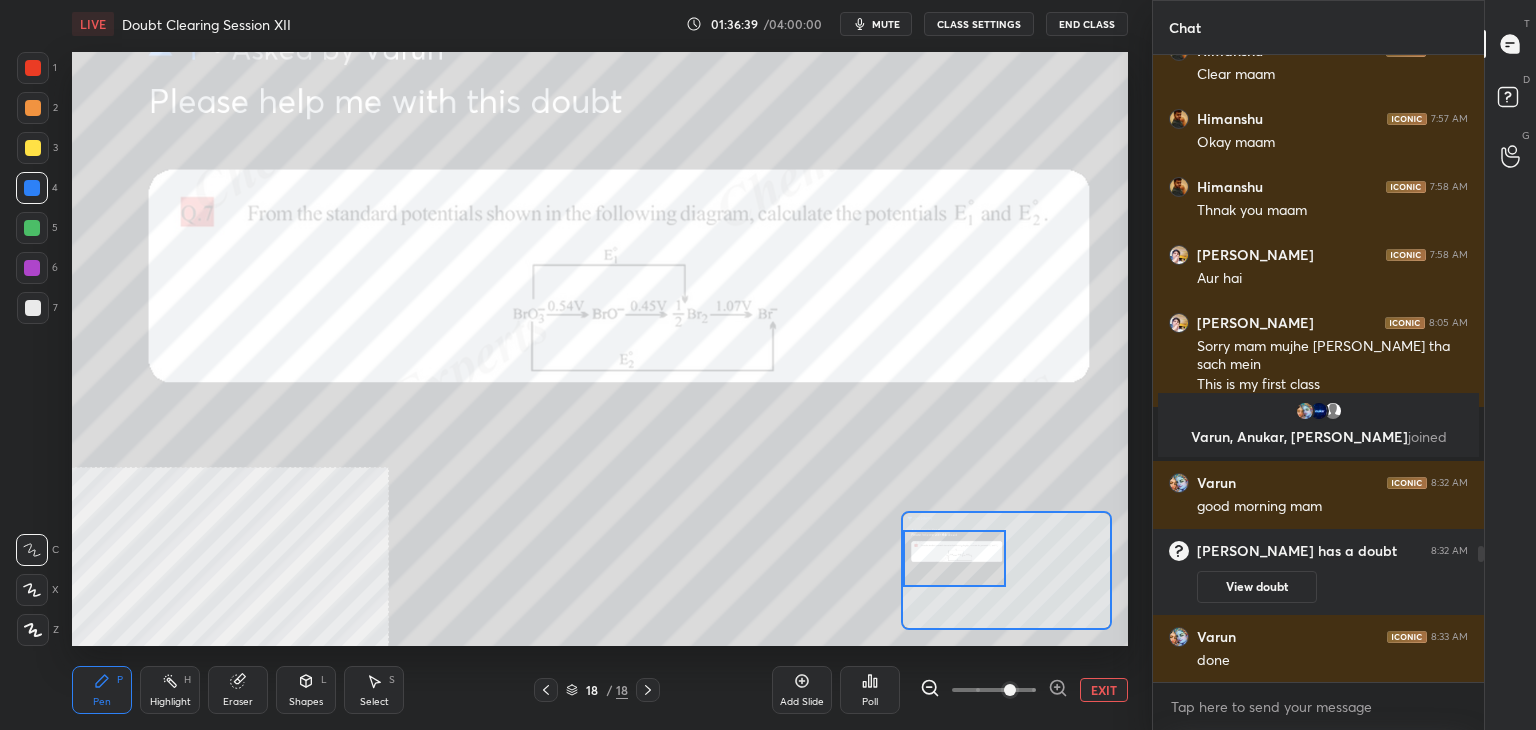 scroll, scrollTop: 2334, scrollLeft: 0, axis: vertical 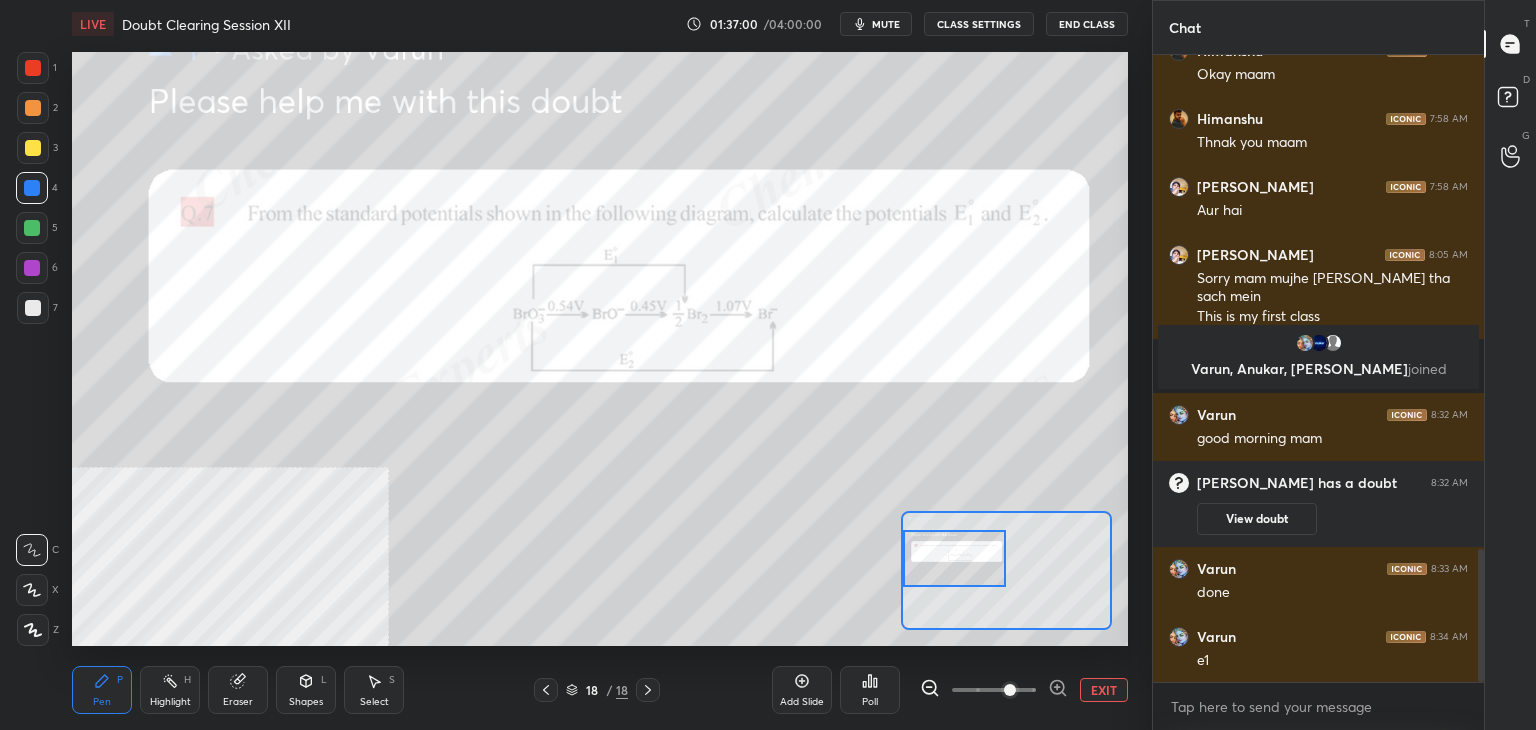 click on "Eraser" at bounding box center [238, 690] 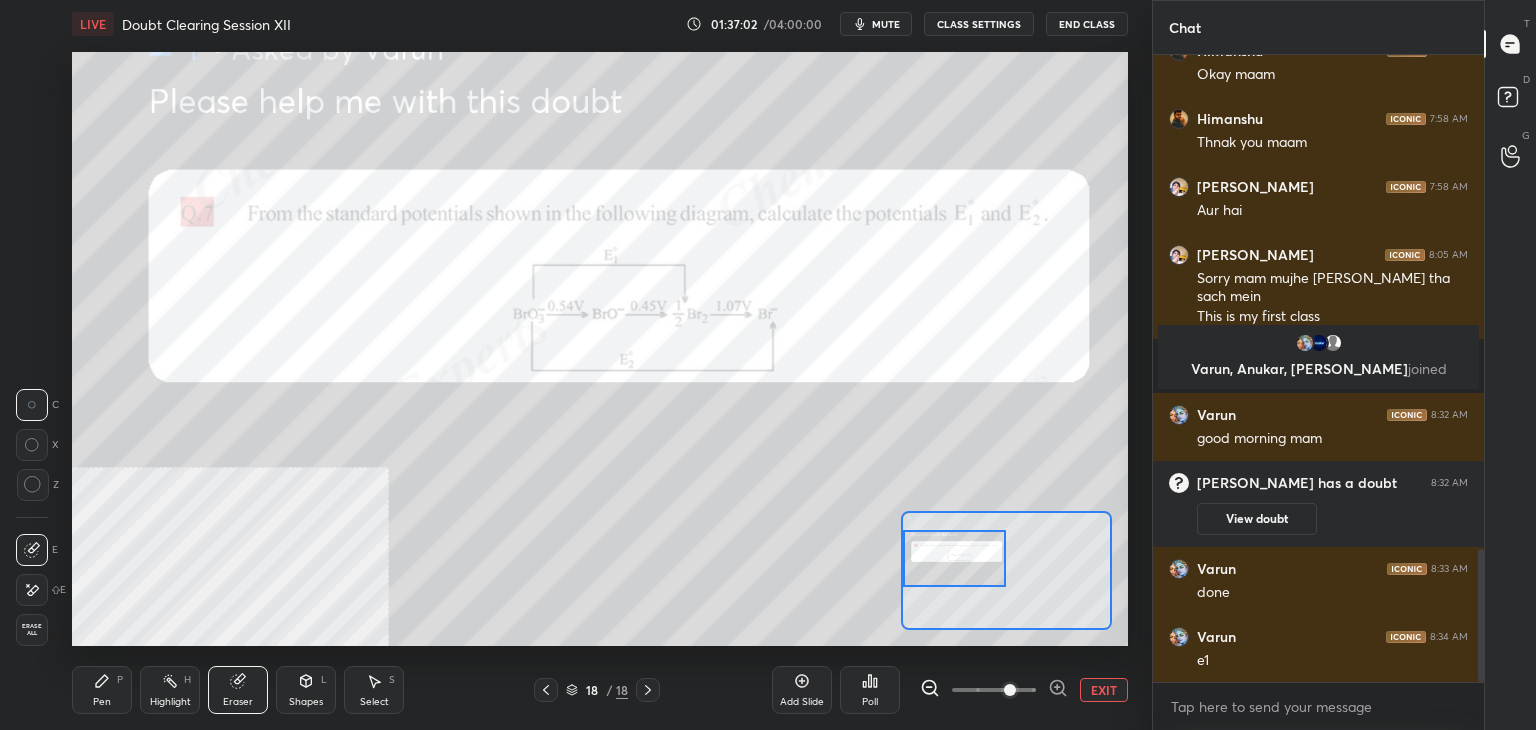 click on "Pen P" at bounding box center (102, 690) 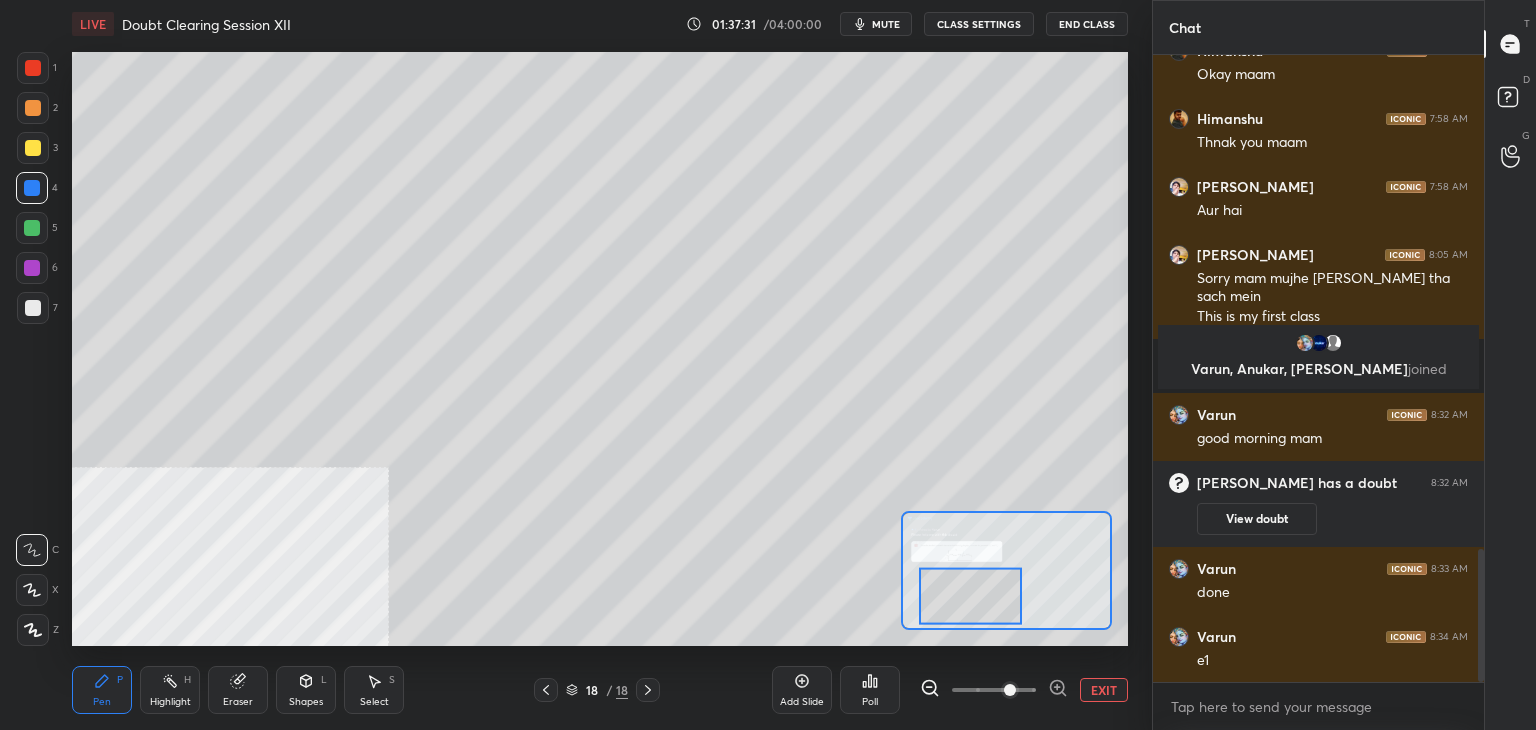 click on "Eraser" at bounding box center [238, 690] 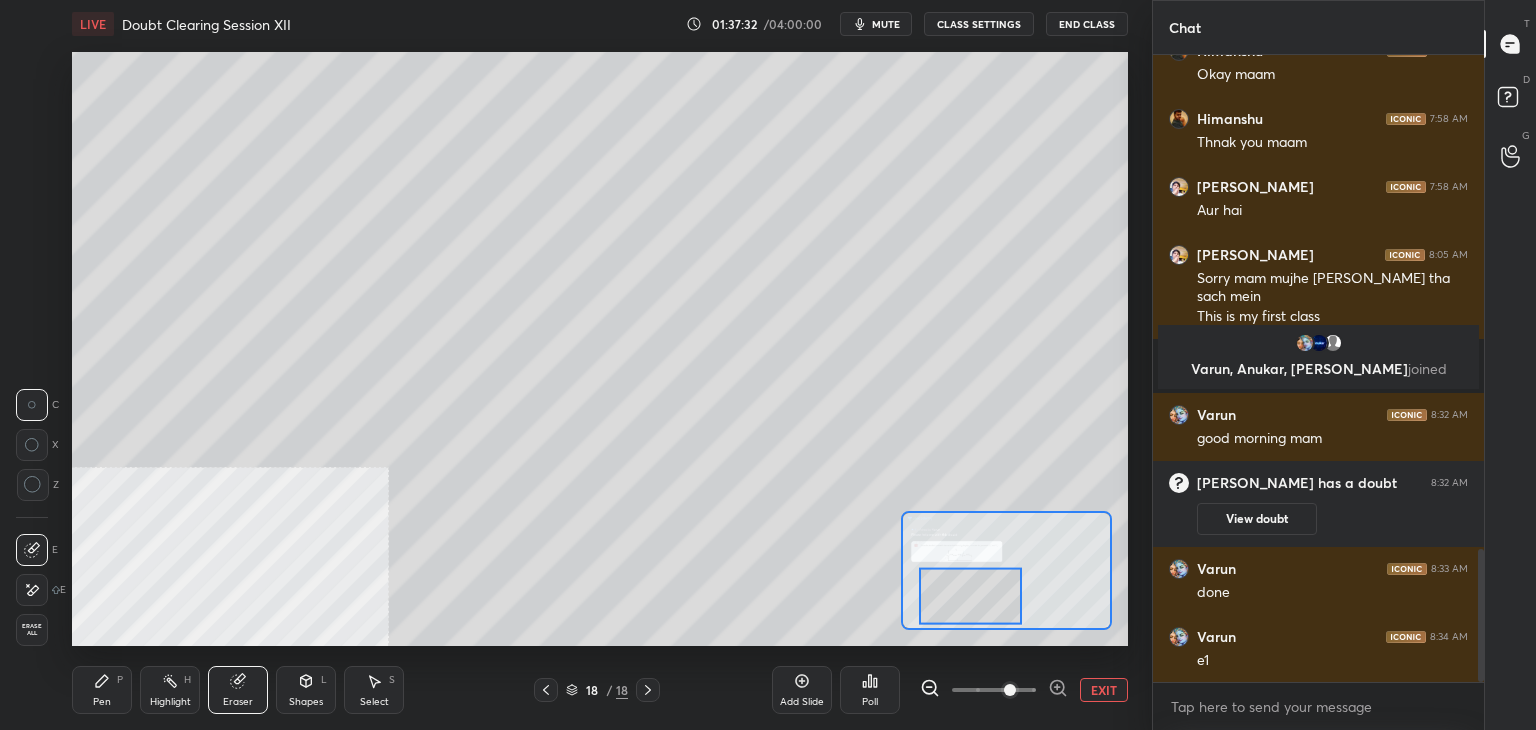 click on "Pen P" at bounding box center [102, 690] 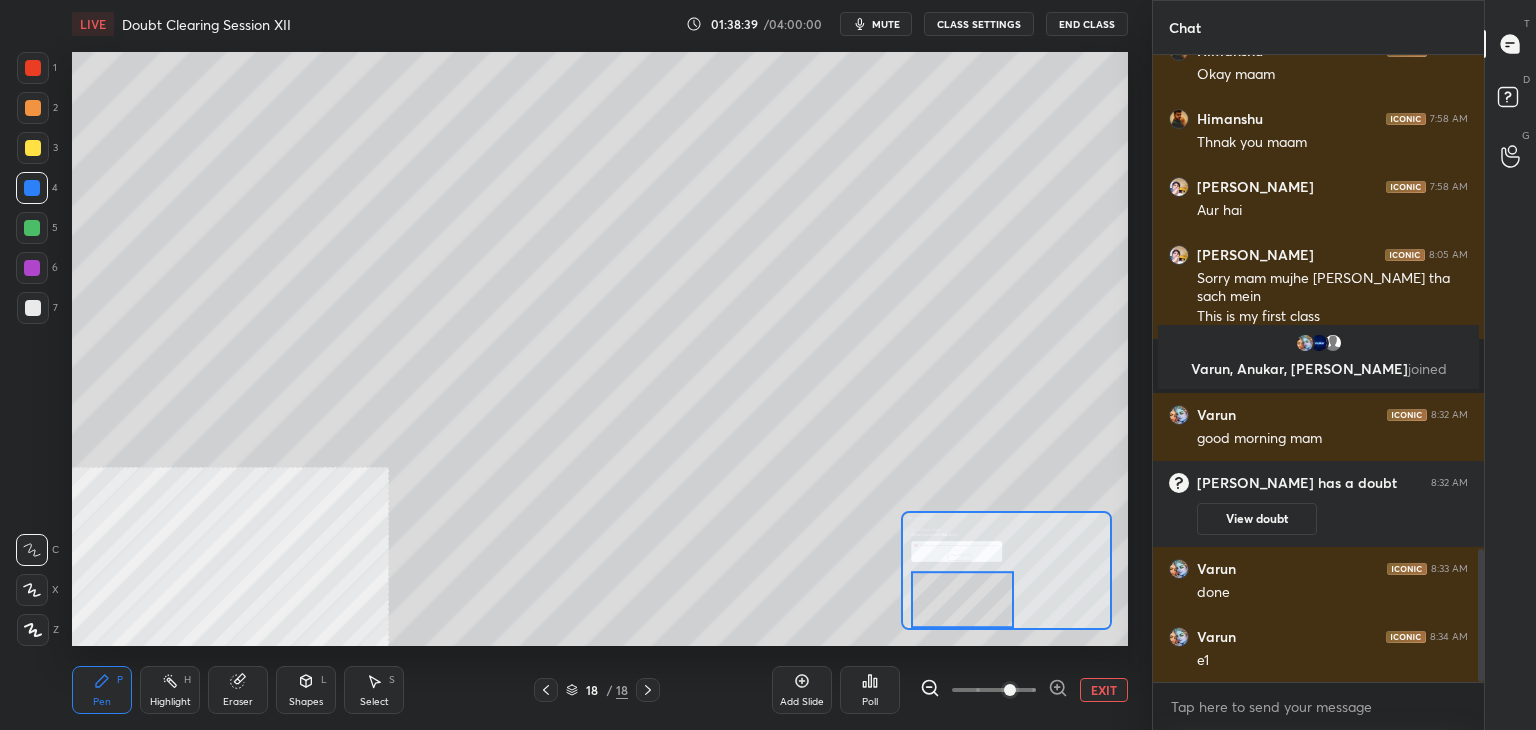 click at bounding box center [33, 68] 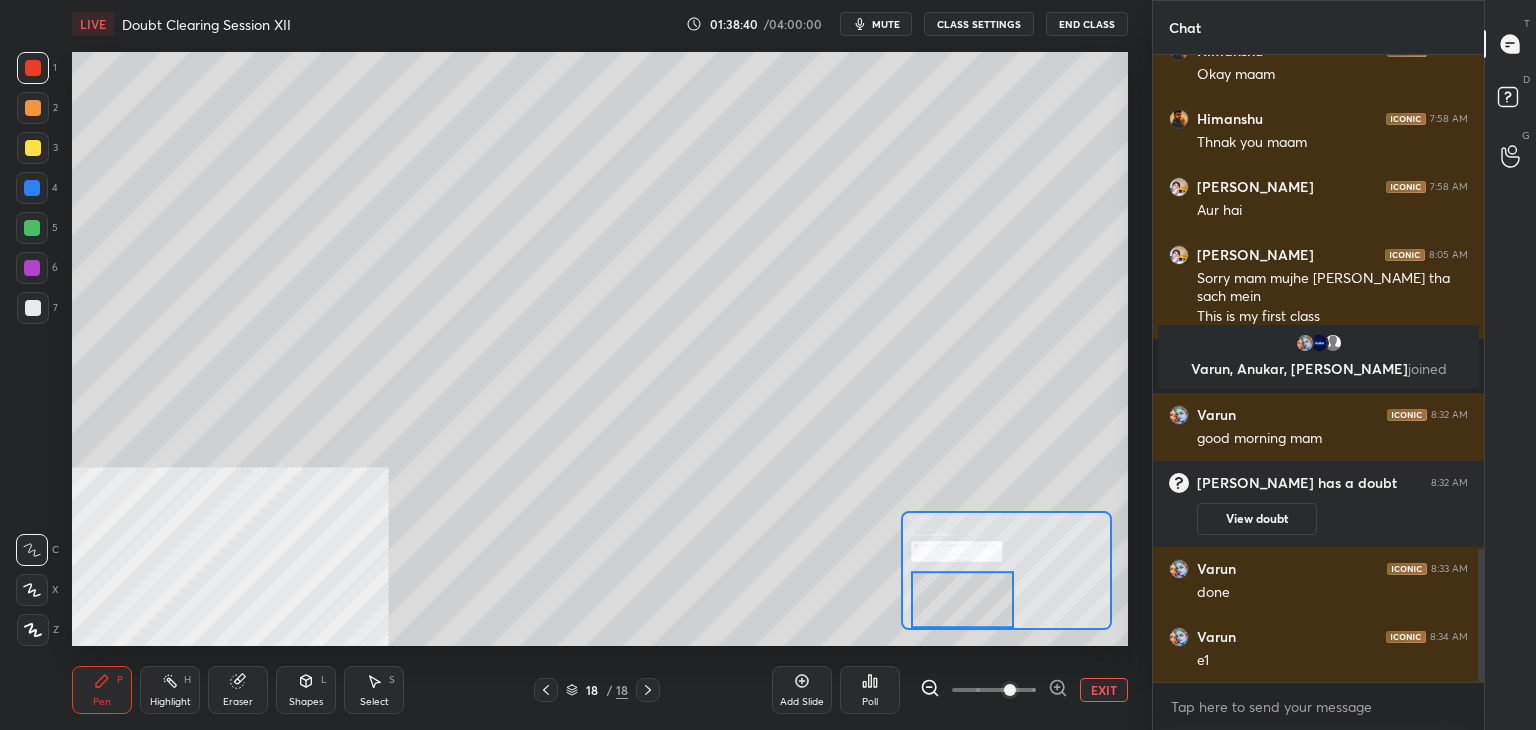 click on "EXIT" at bounding box center [1104, 690] 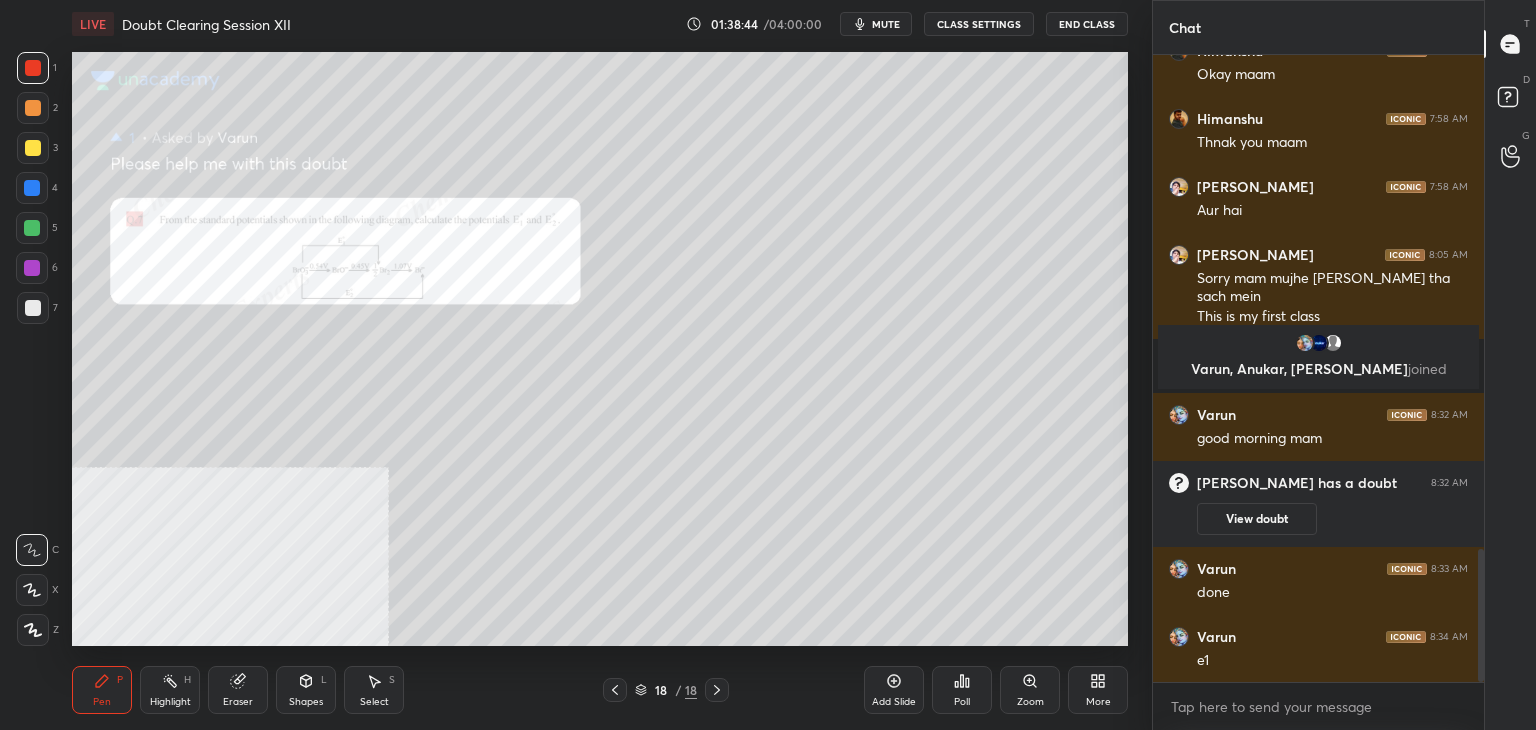 scroll, scrollTop: 2402, scrollLeft: 0, axis: vertical 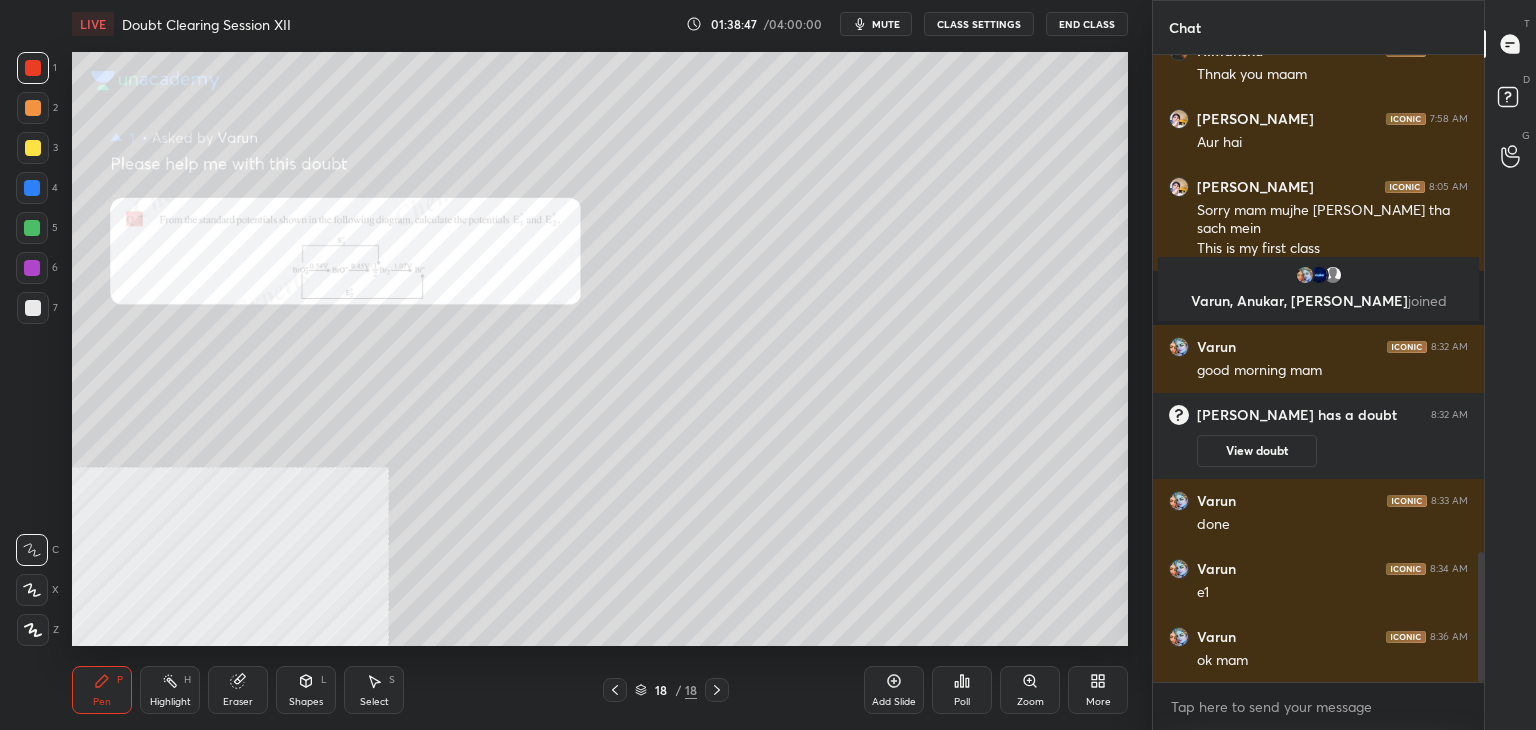 click on "View doubt" at bounding box center [1257, 451] 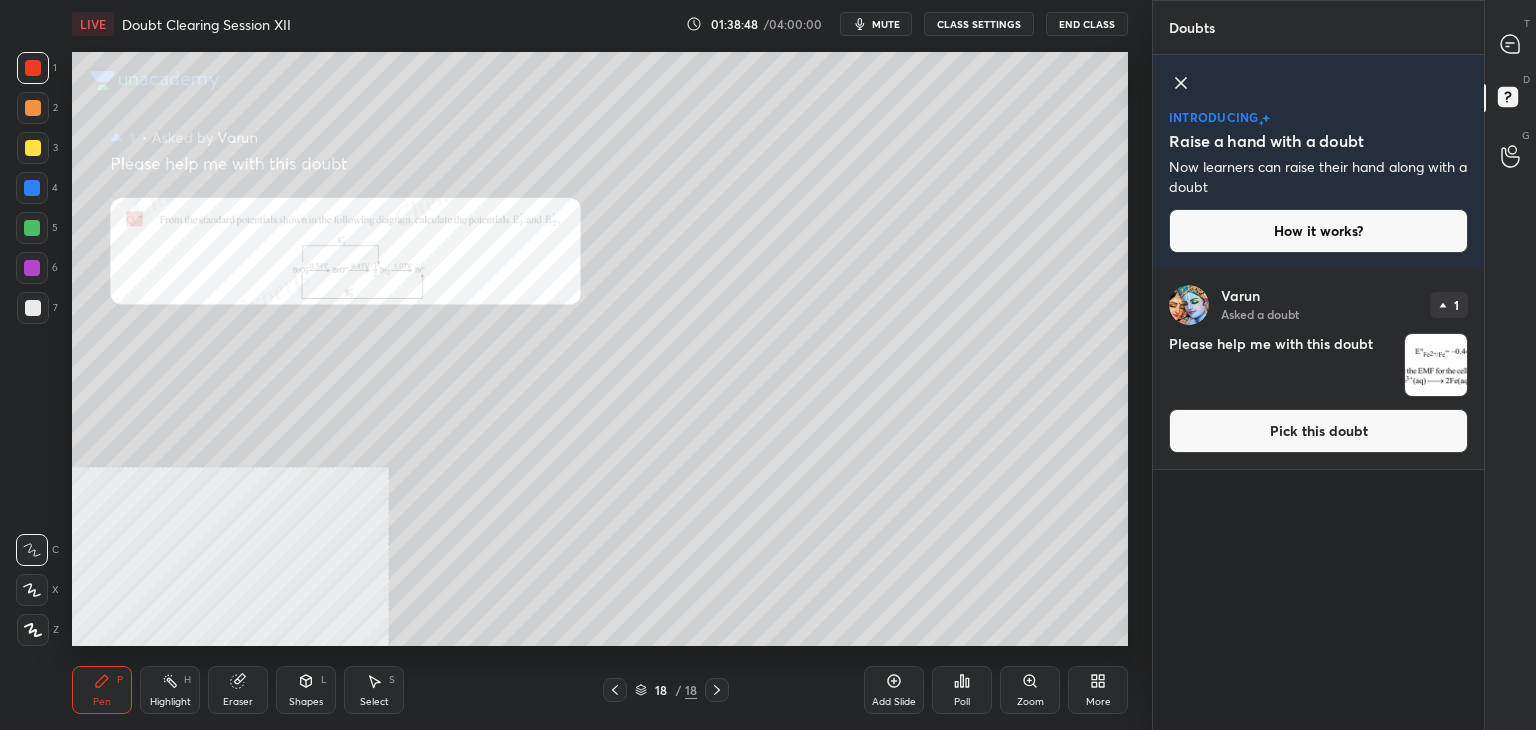 click on "Pick this doubt" at bounding box center (1318, 431) 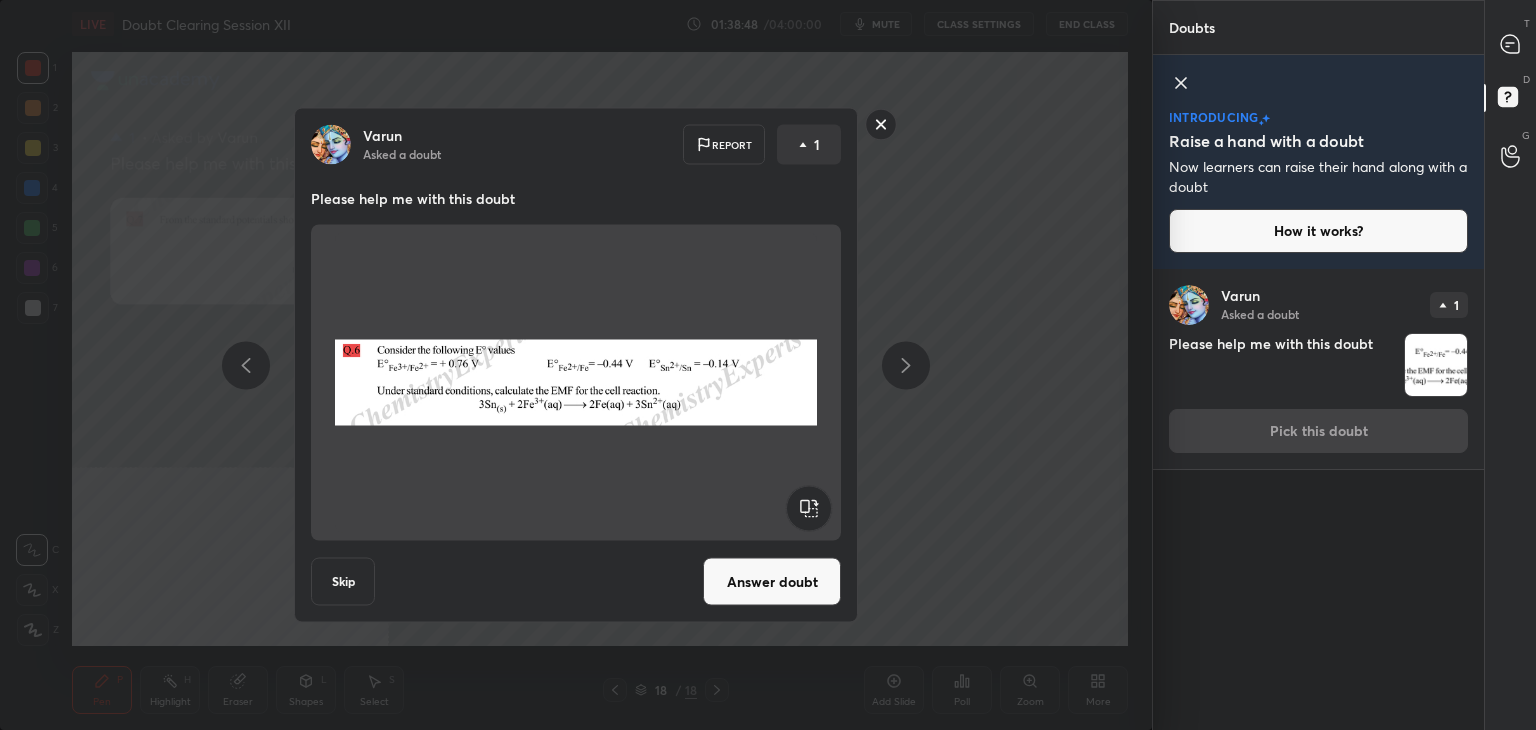 click on "Answer doubt" at bounding box center [772, 582] 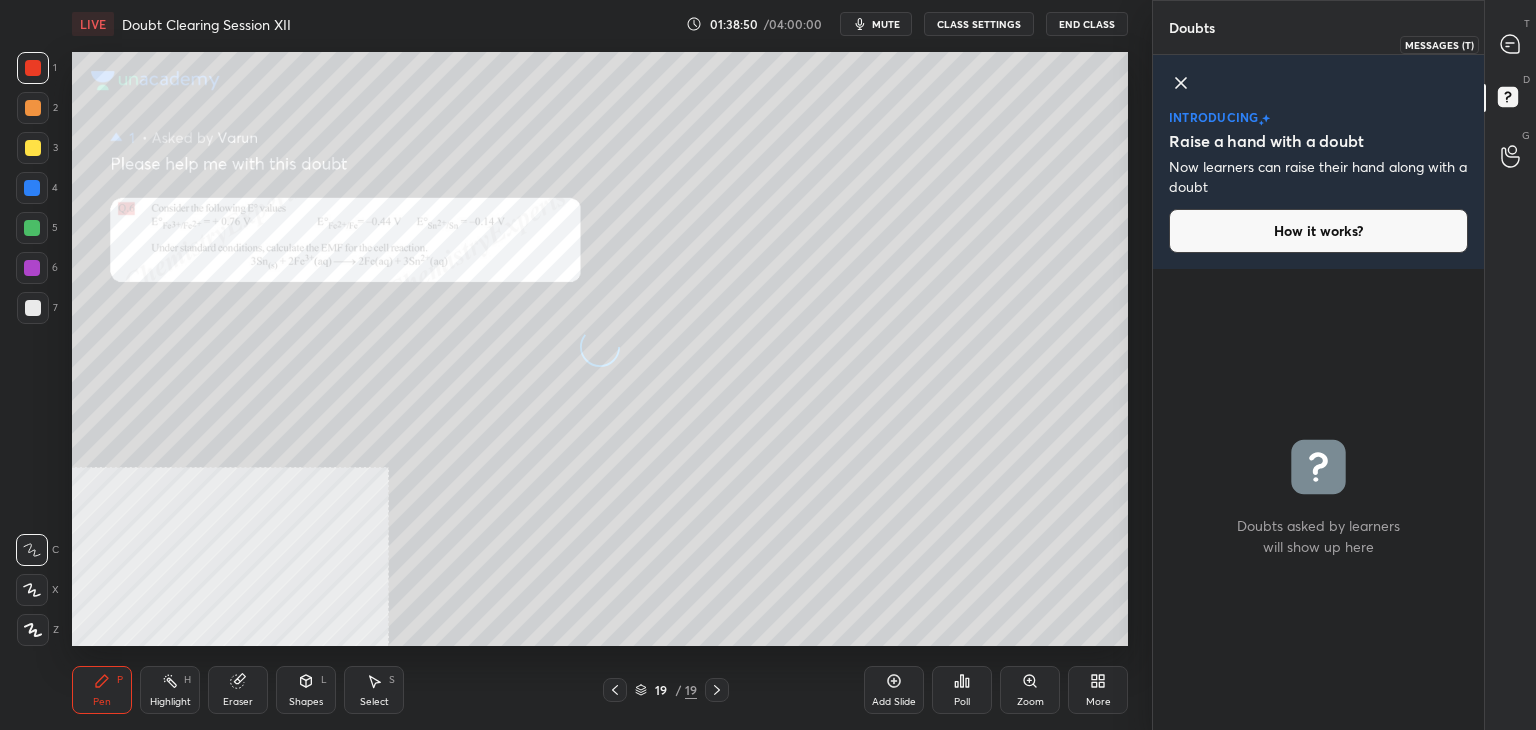 click 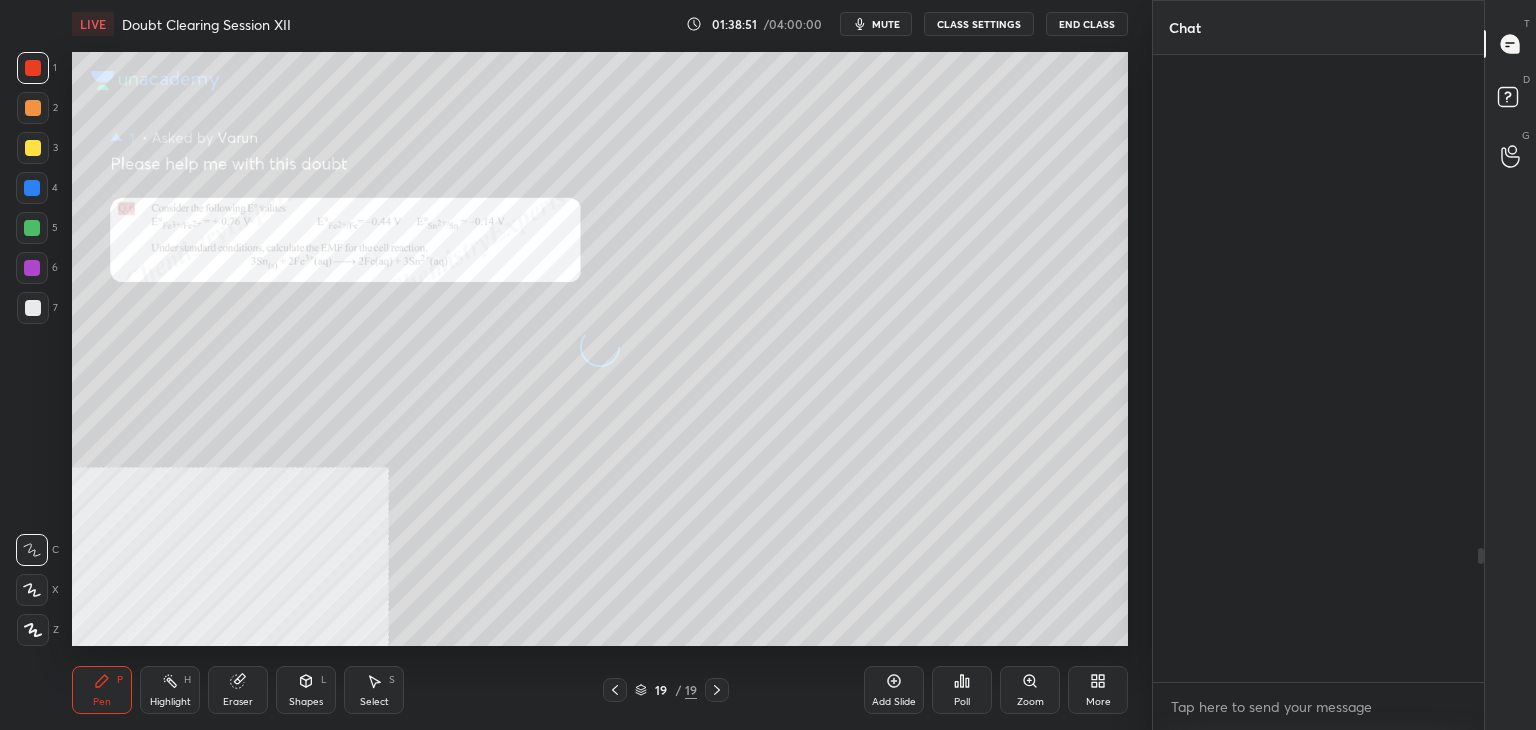 scroll, scrollTop: 2316, scrollLeft: 0, axis: vertical 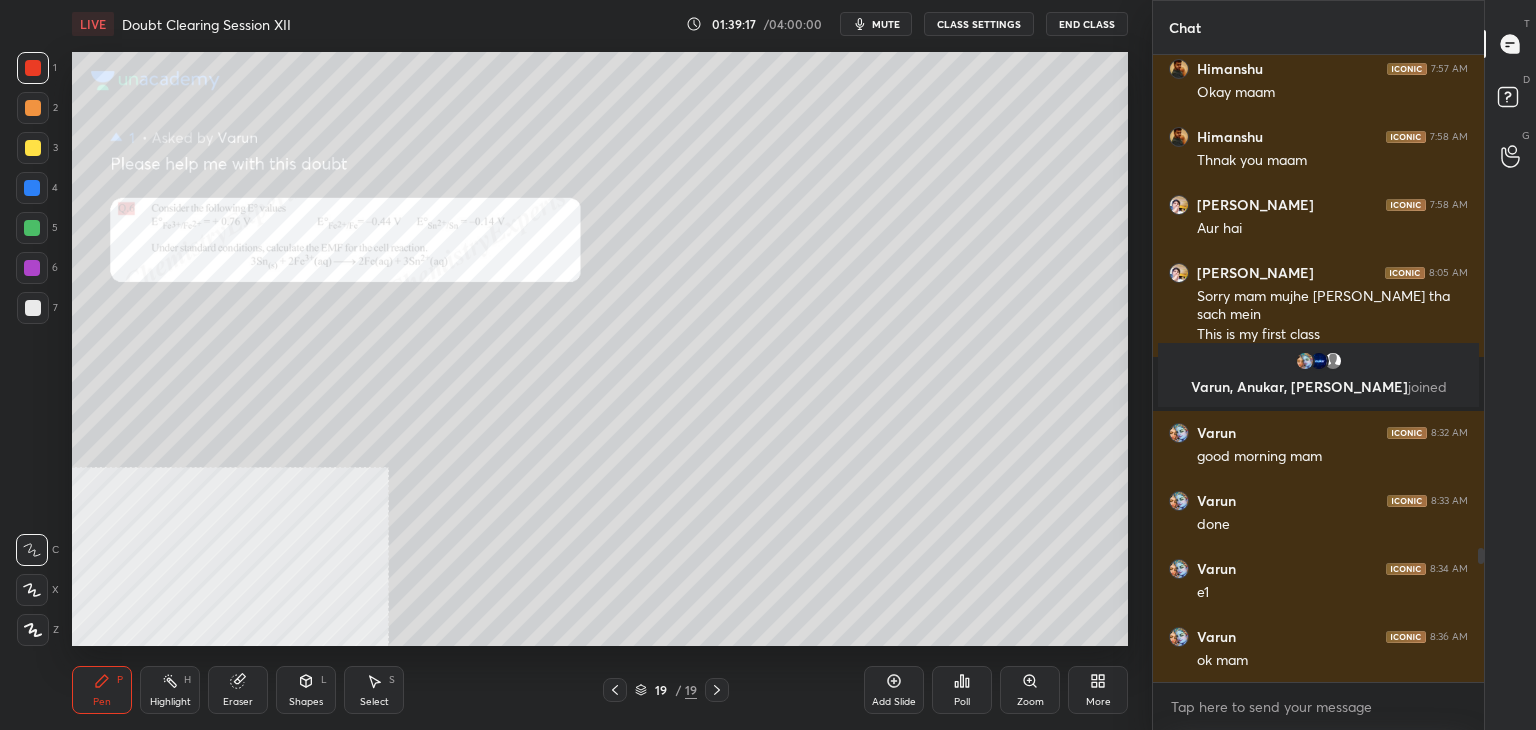 click 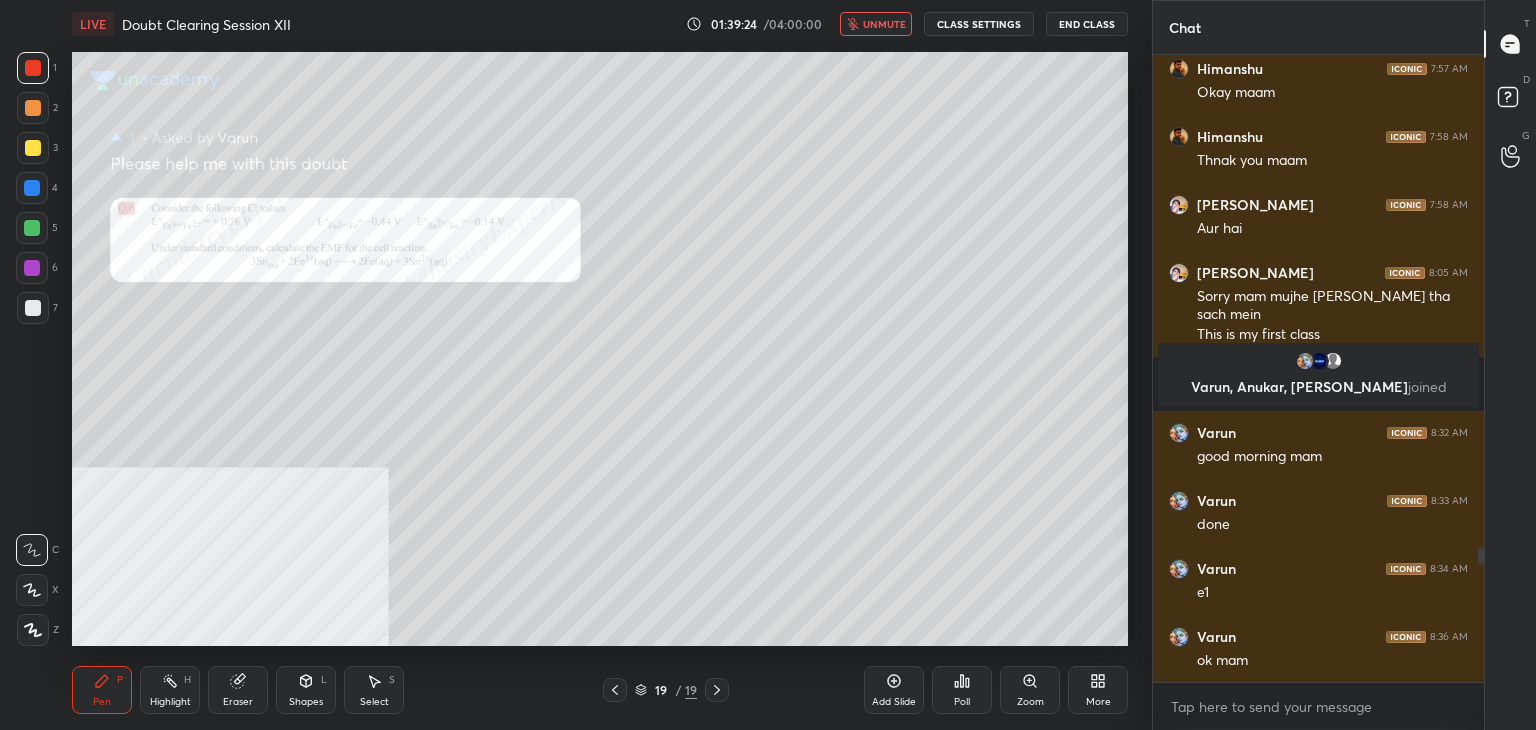 click on "unmute" at bounding box center [876, 24] 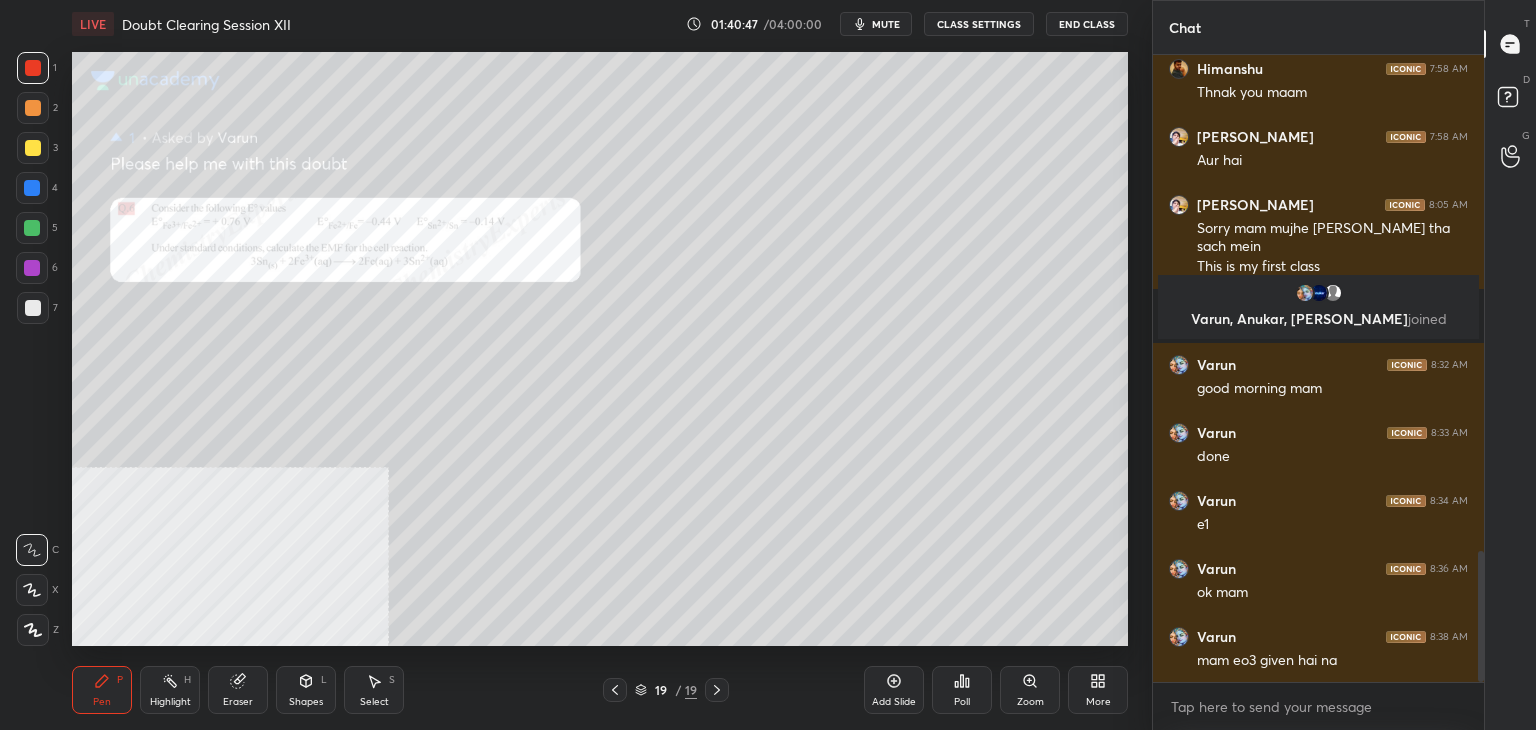 scroll, scrollTop: 2404, scrollLeft: 0, axis: vertical 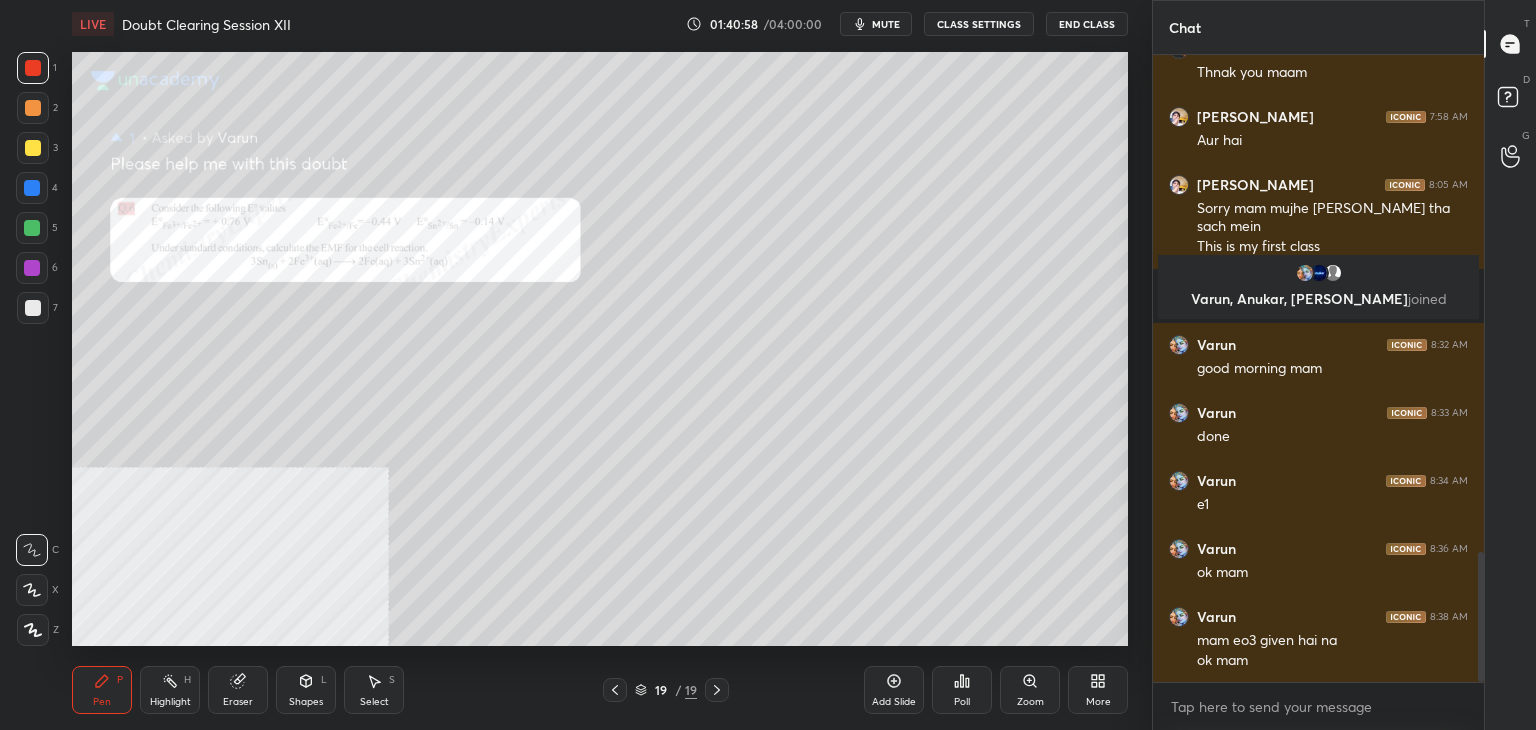 click on "Eraser" at bounding box center (238, 690) 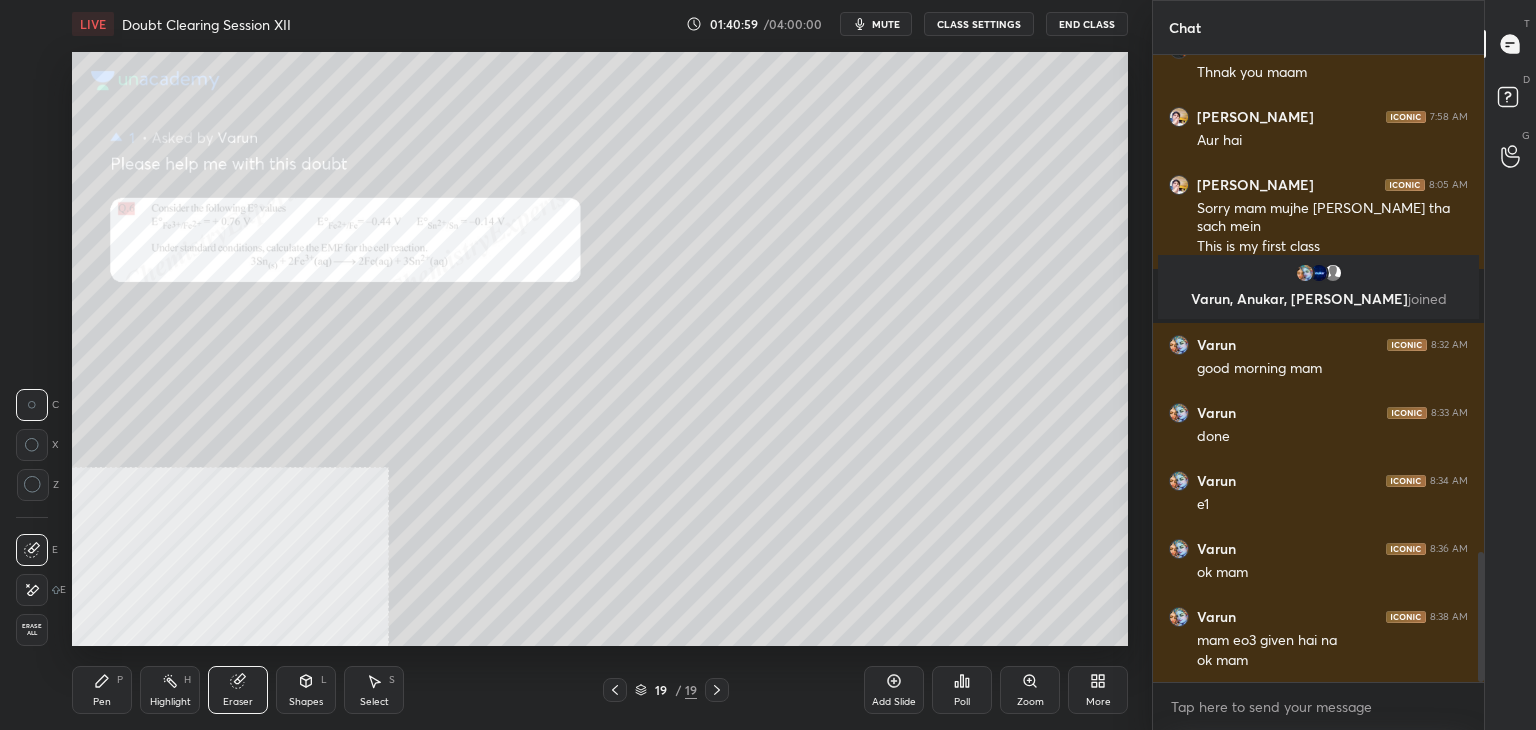 click on "Pen P" at bounding box center (102, 690) 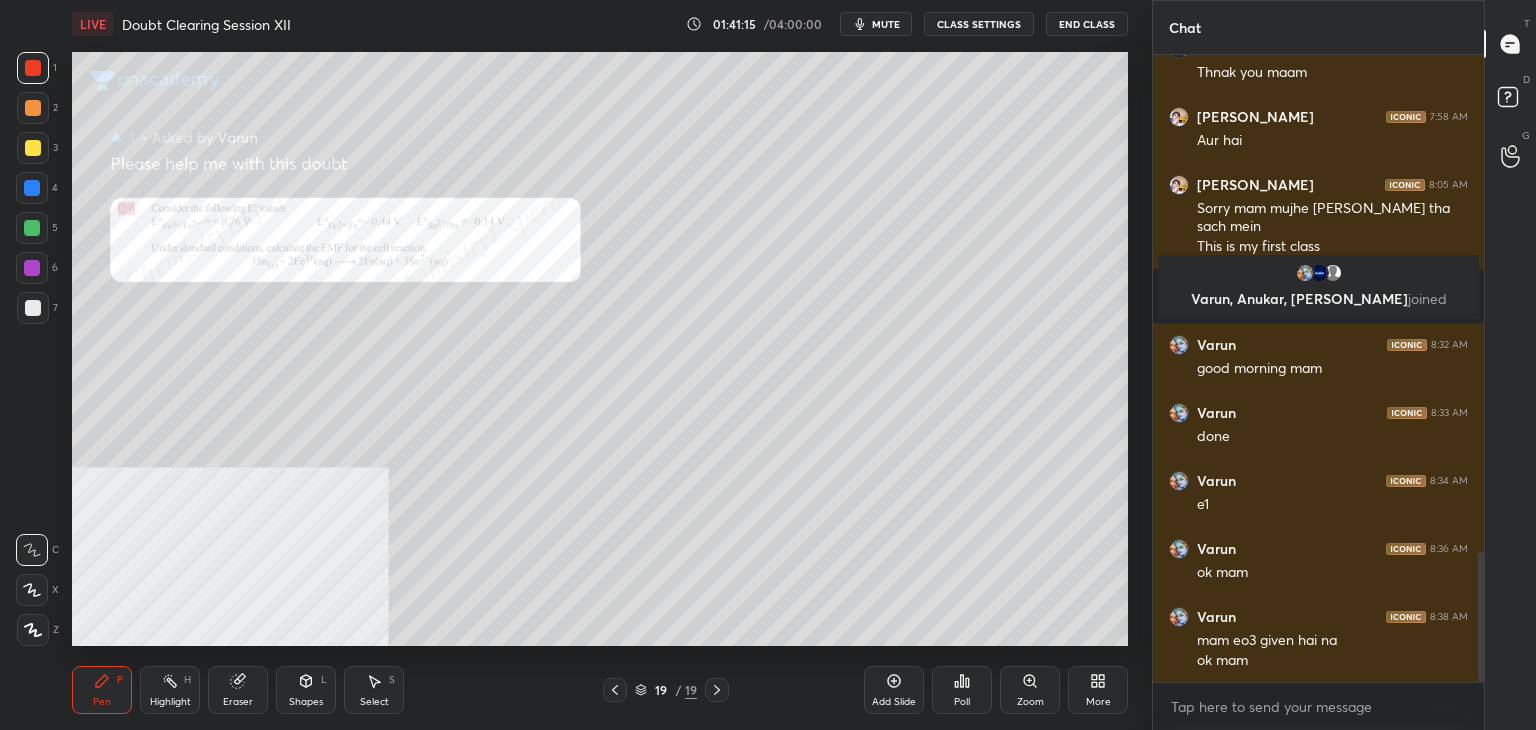 click on "3" at bounding box center (37, 152) 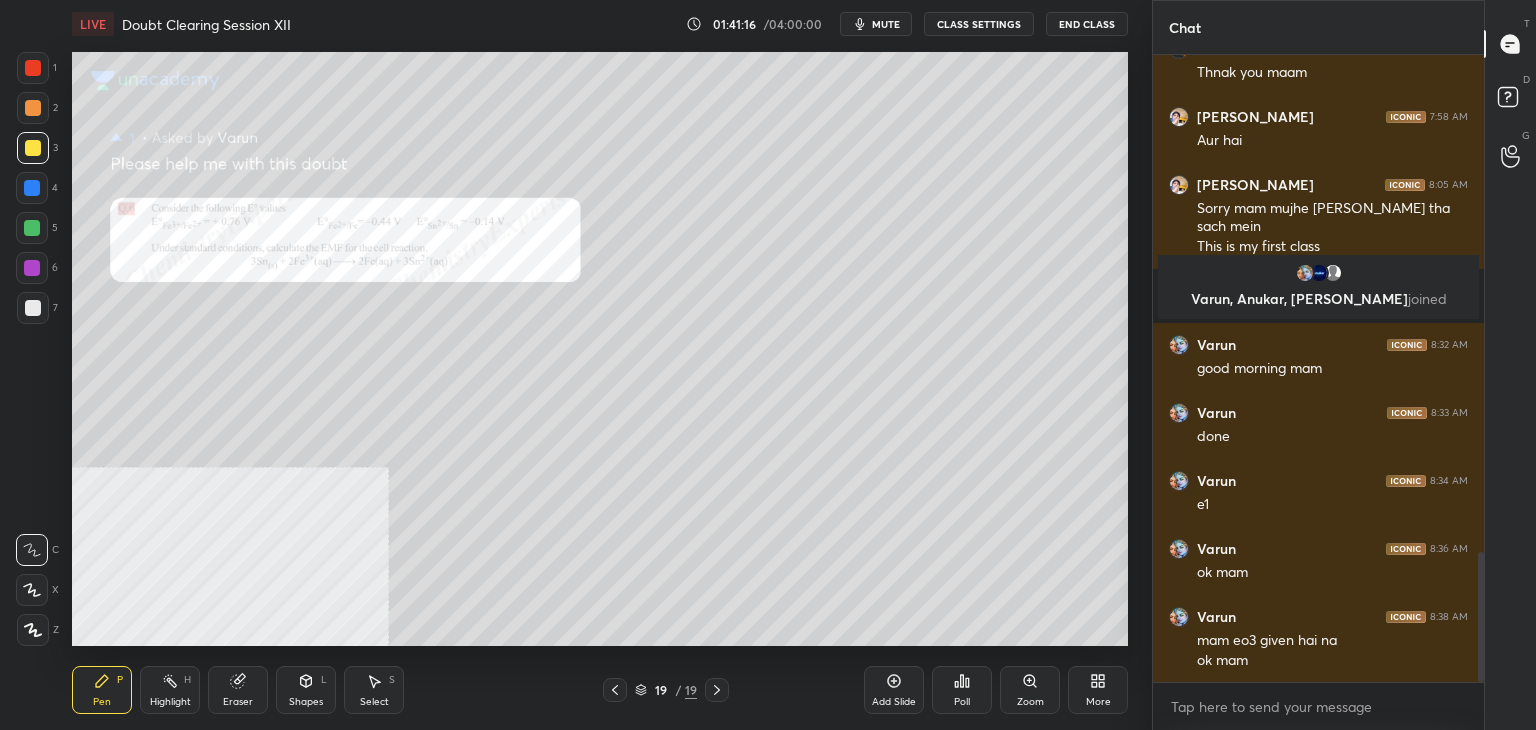 click at bounding box center (32, 188) 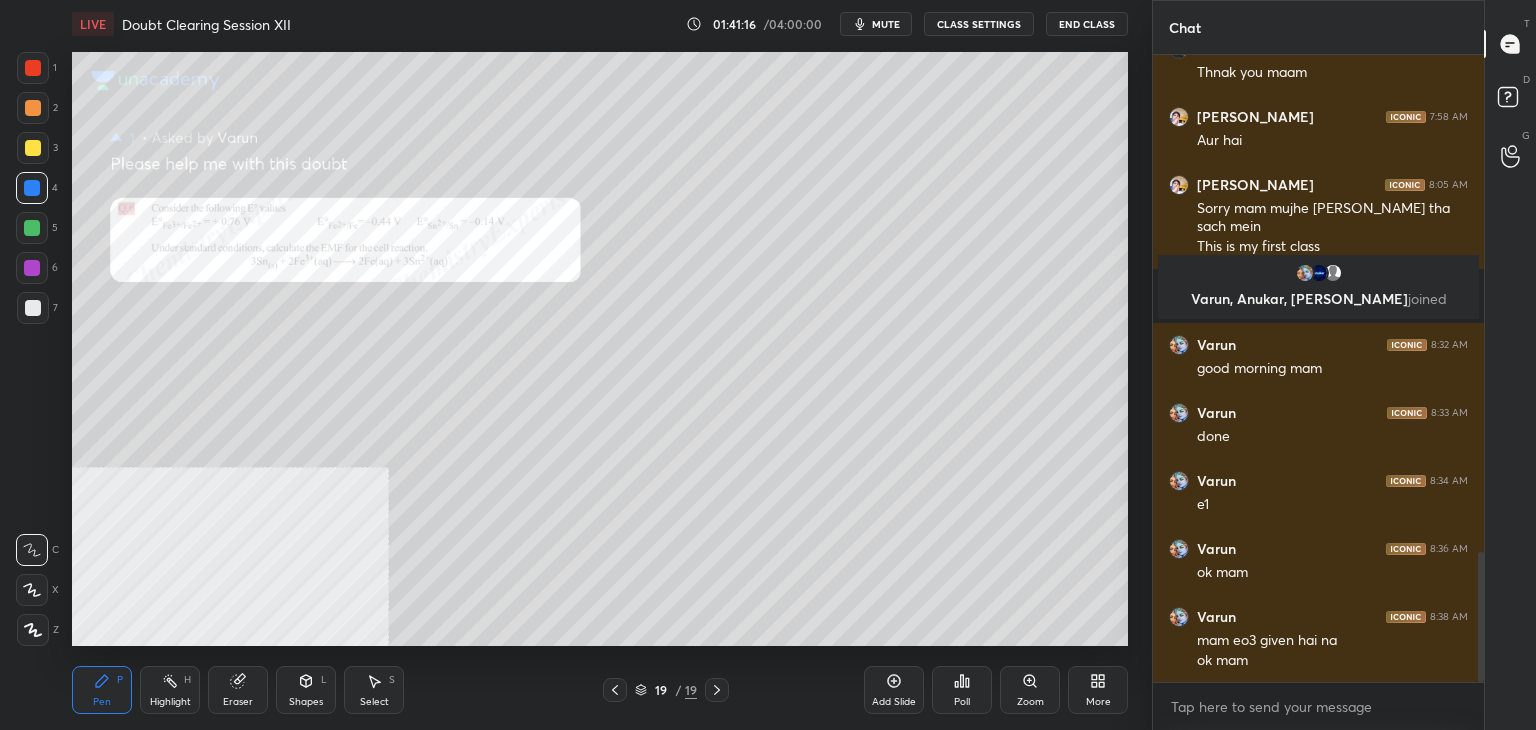 click at bounding box center (33, 68) 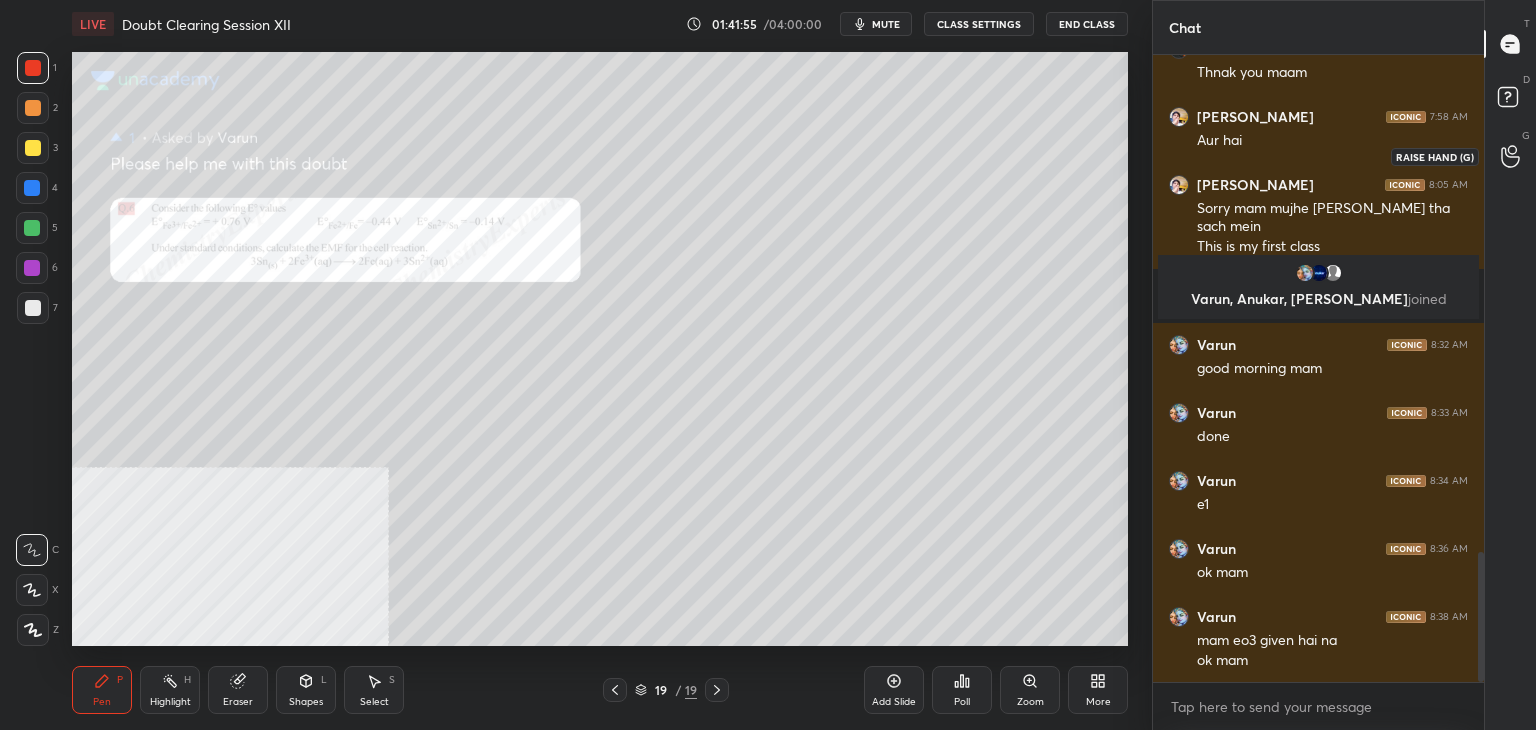 click 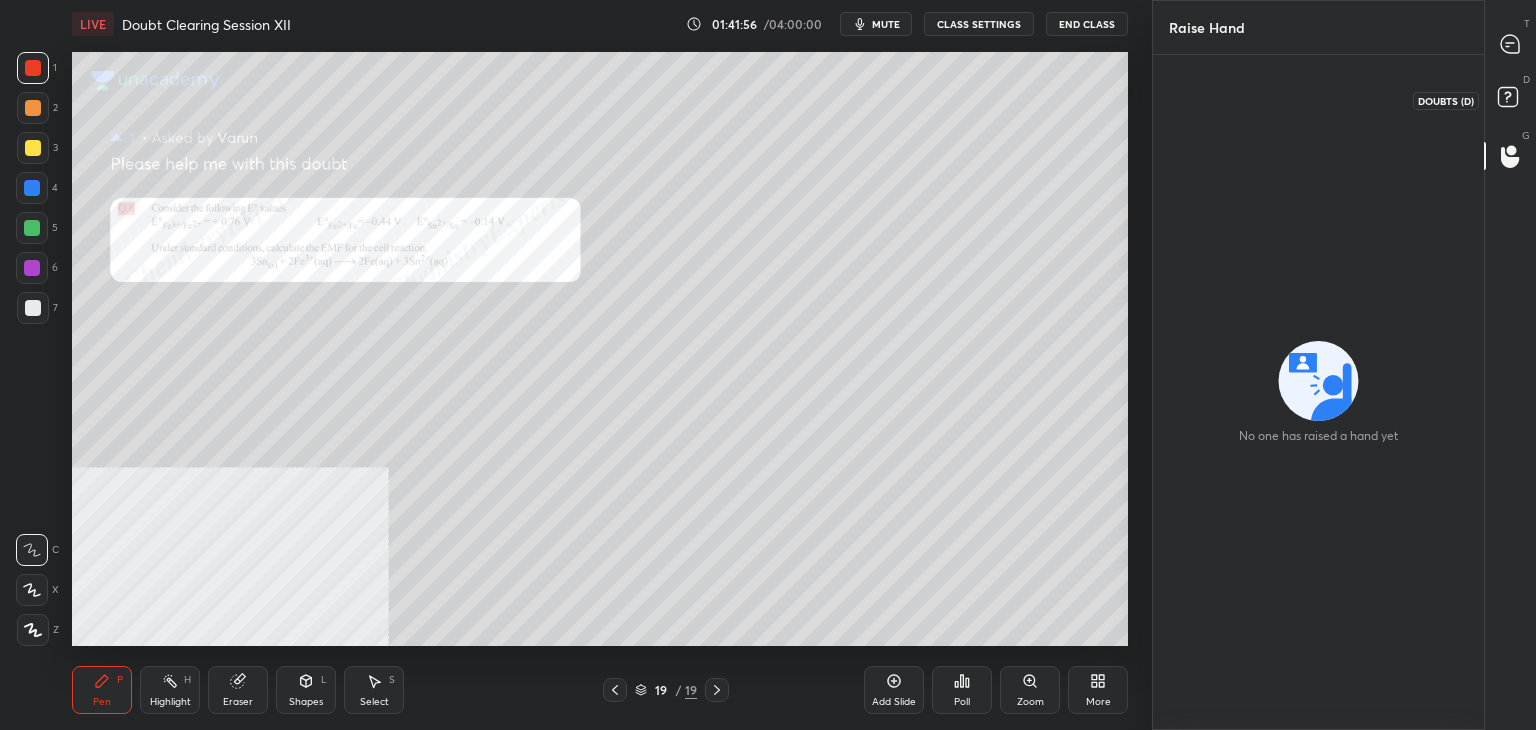 click 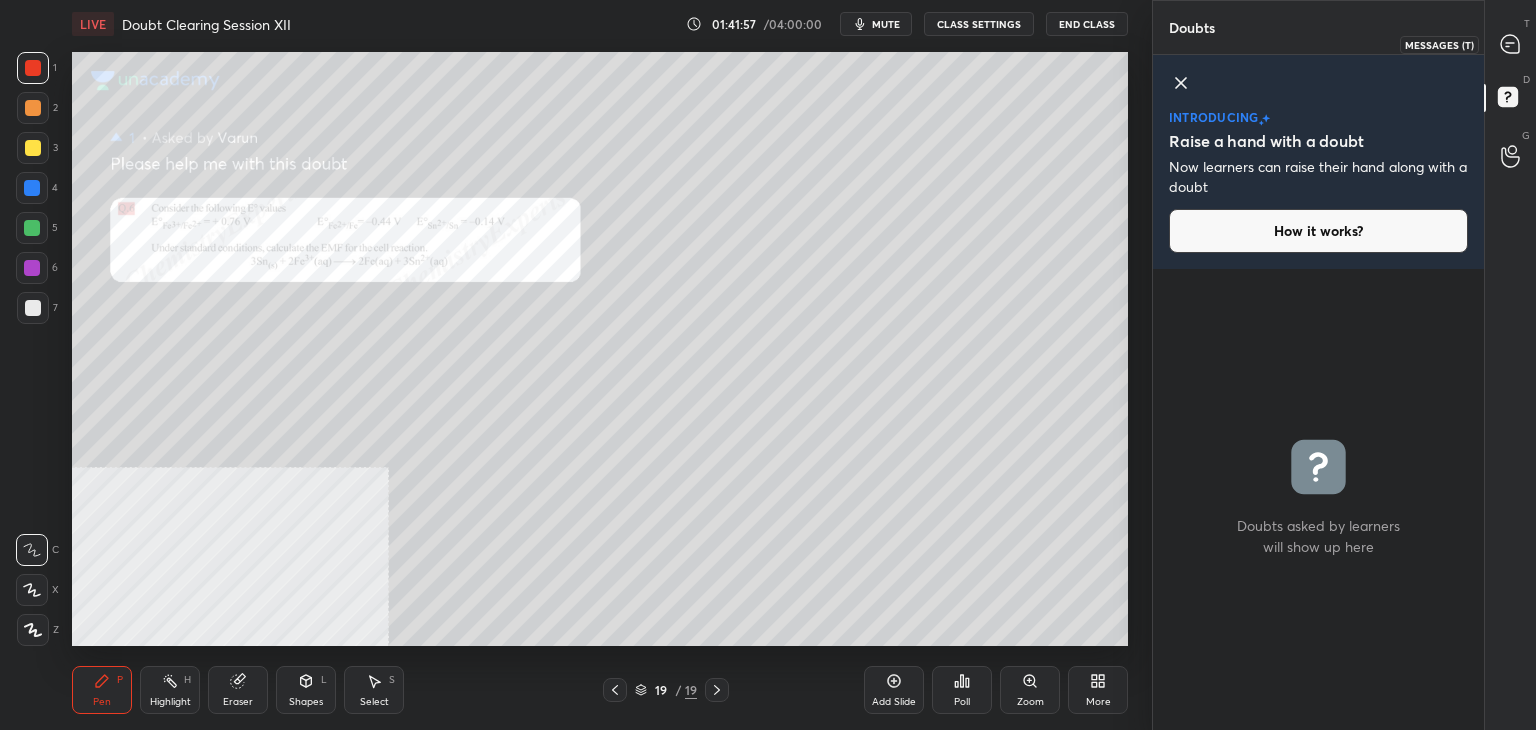 click 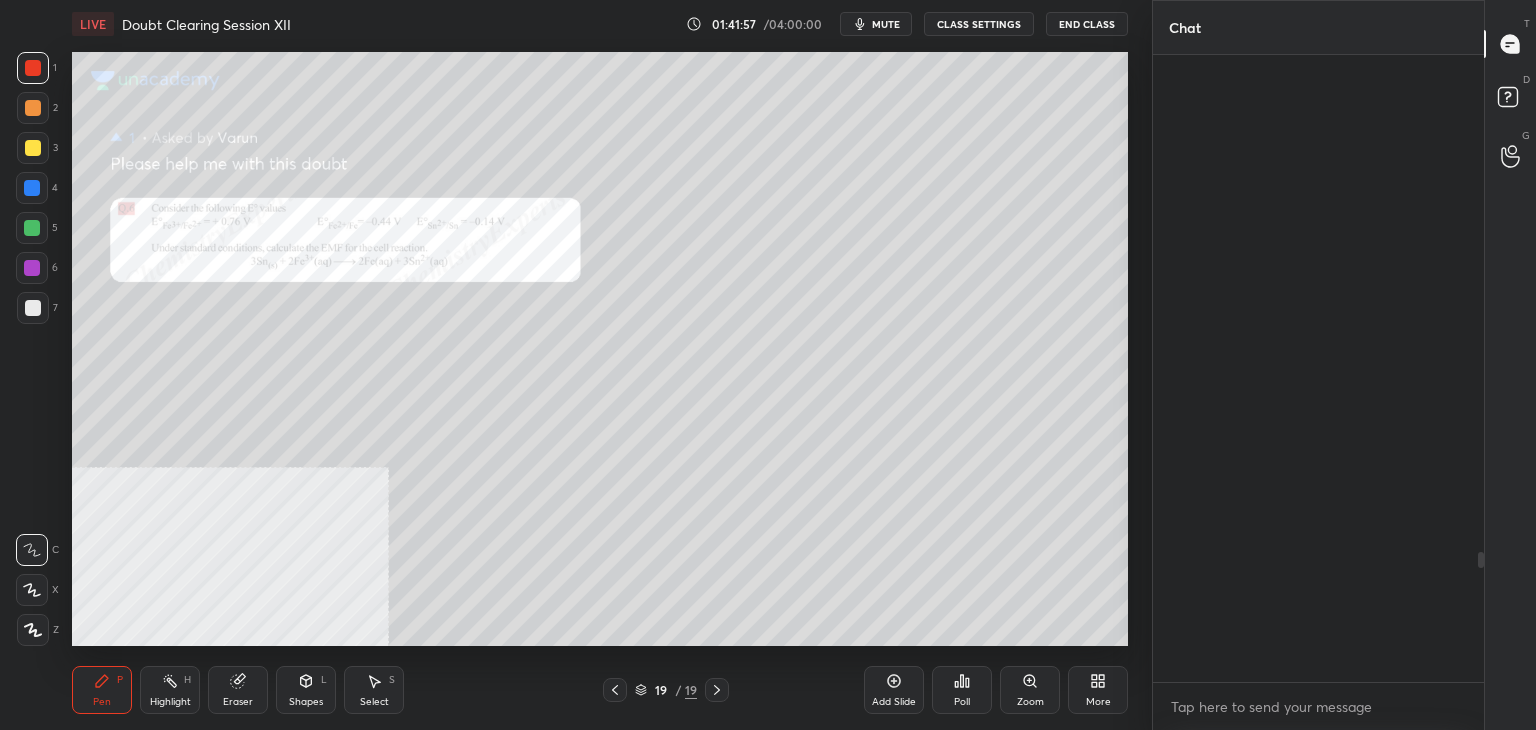 scroll, scrollTop: 2404, scrollLeft: 0, axis: vertical 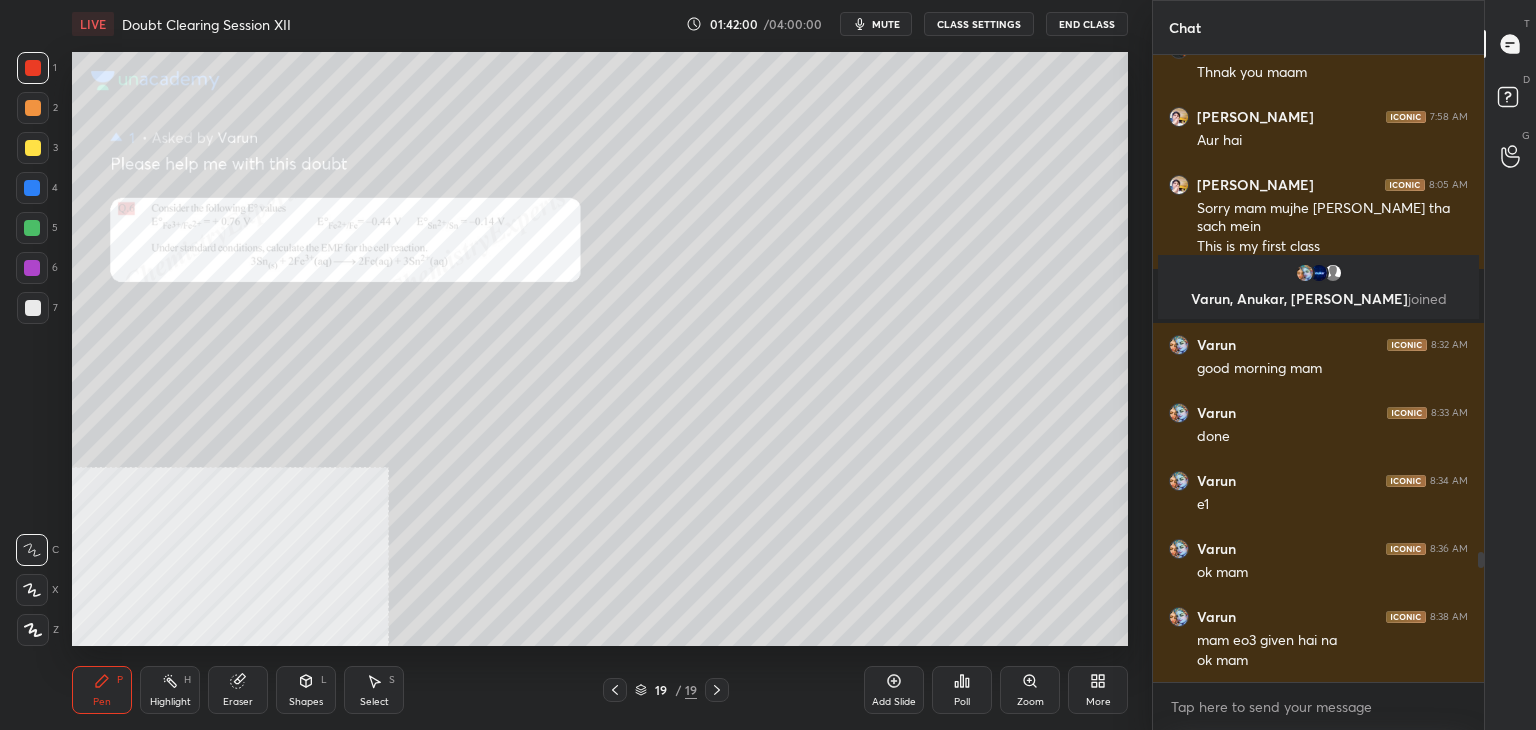 click at bounding box center [1481, 560] 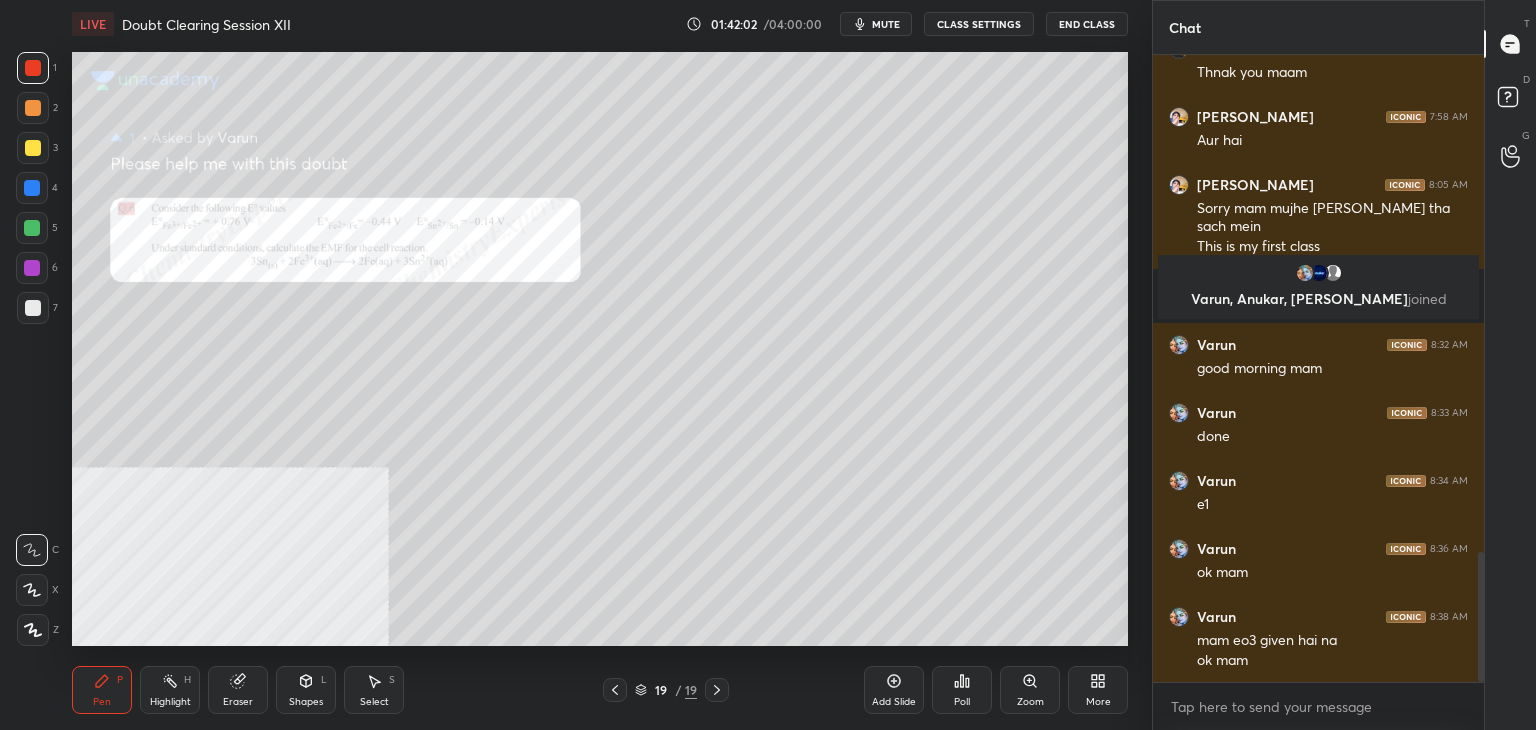 scroll, scrollTop: 2404, scrollLeft: 0, axis: vertical 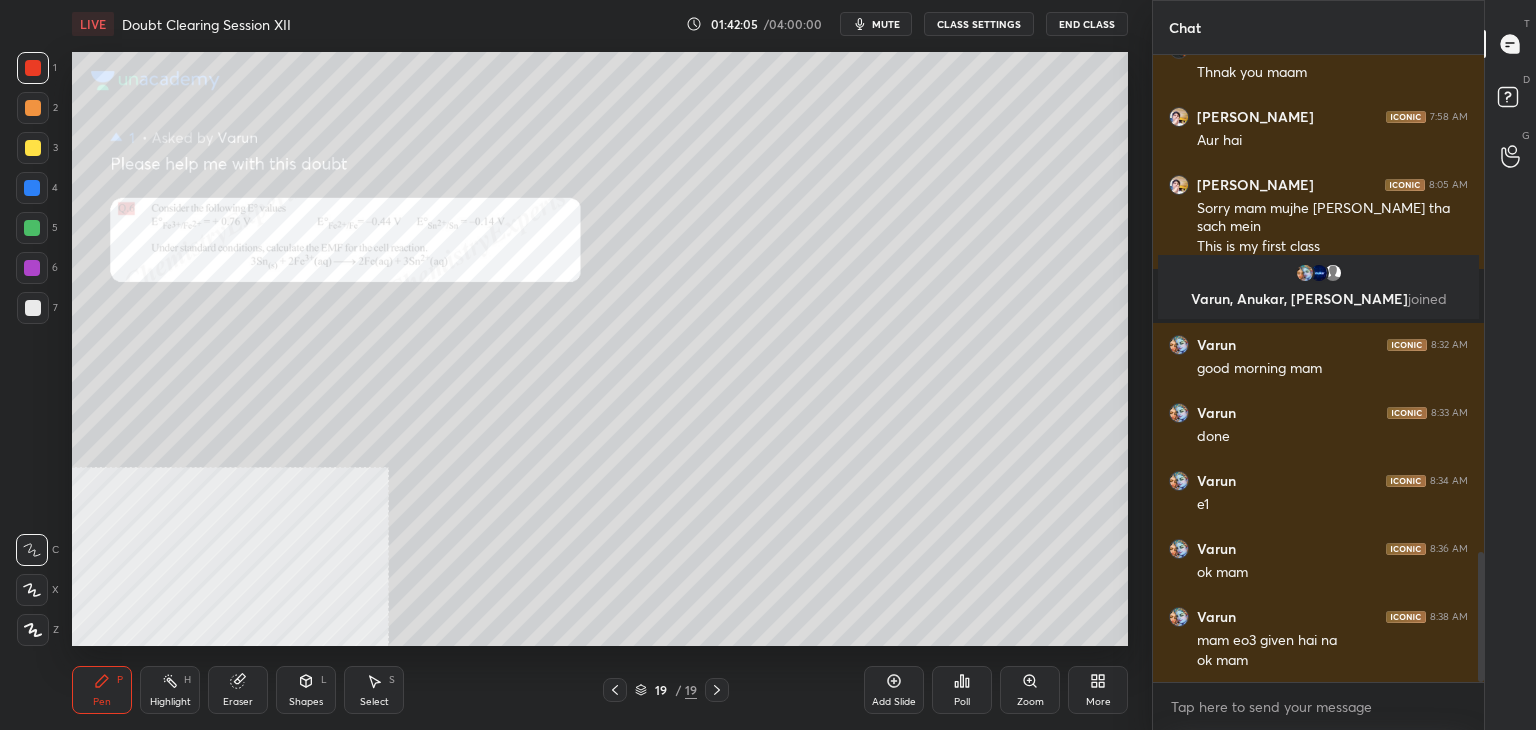 click on "mute" at bounding box center (886, 24) 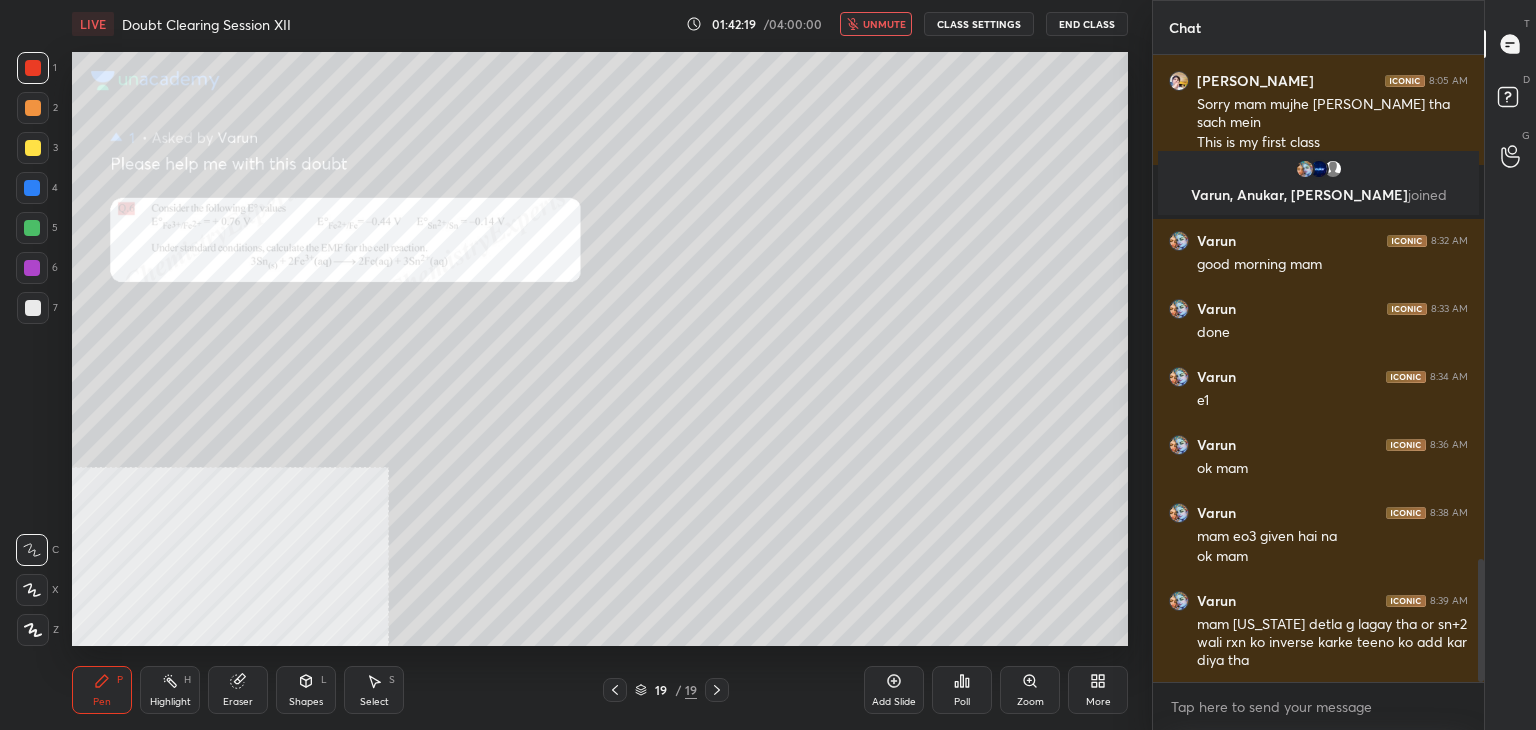 scroll, scrollTop: 2580, scrollLeft: 0, axis: vertical 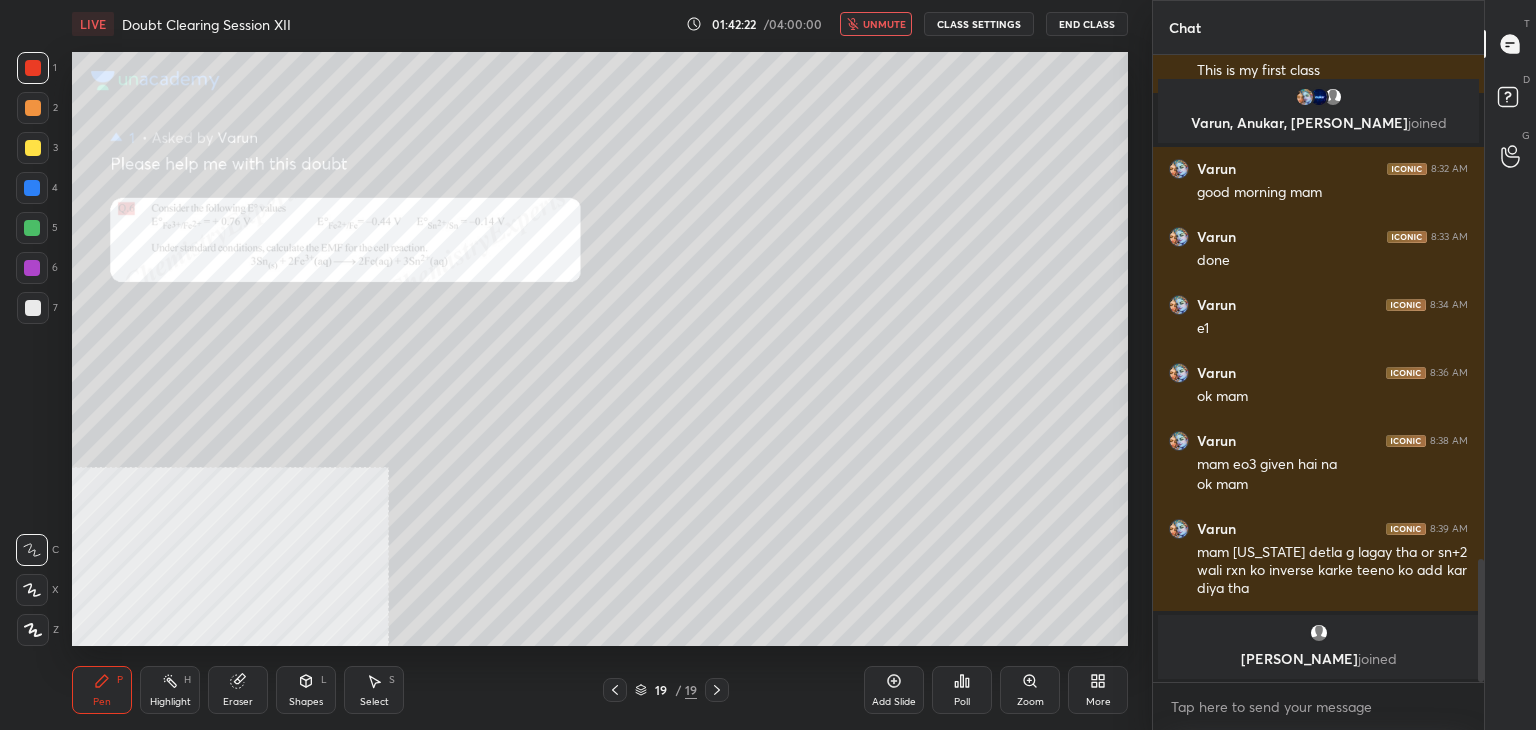 click 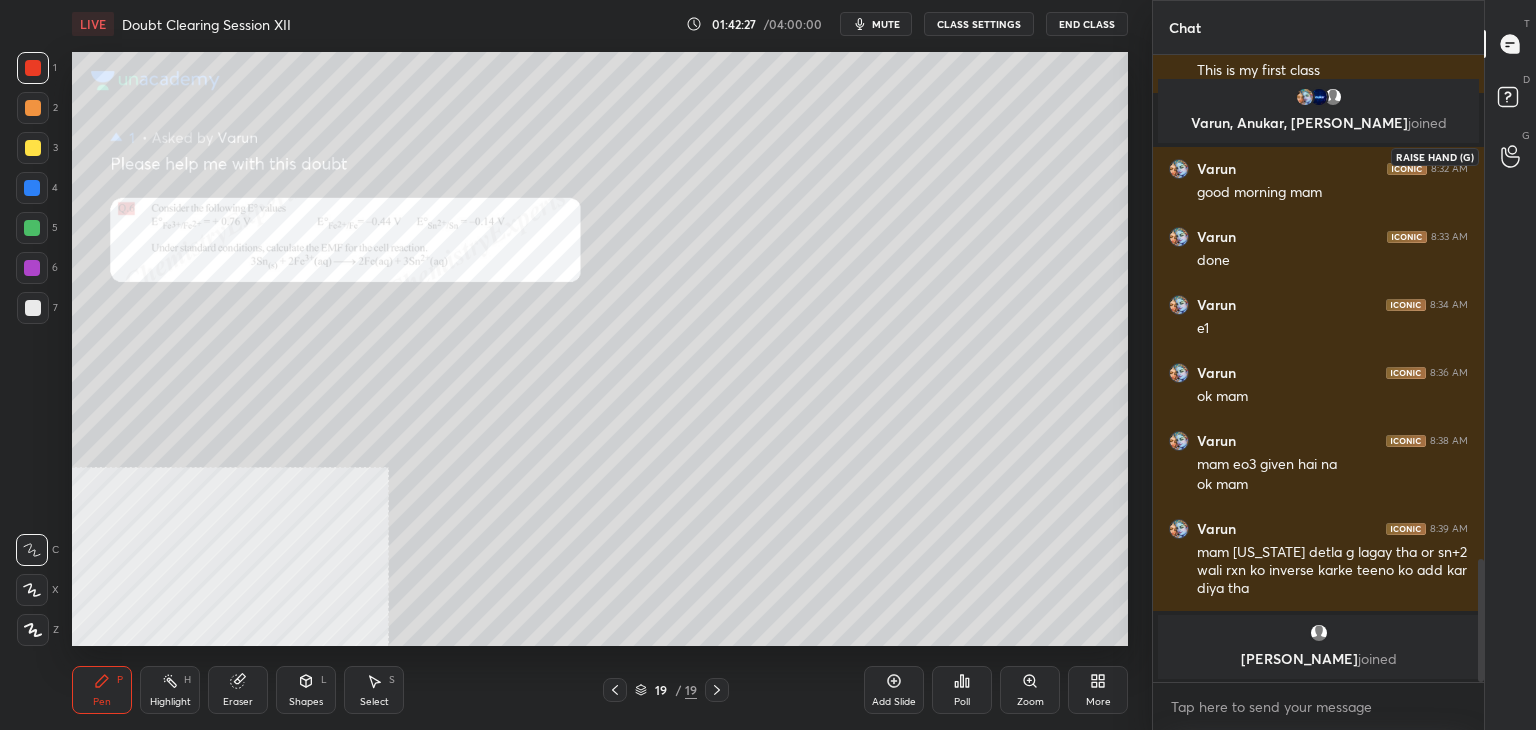click at bounding box center [1511, 156] 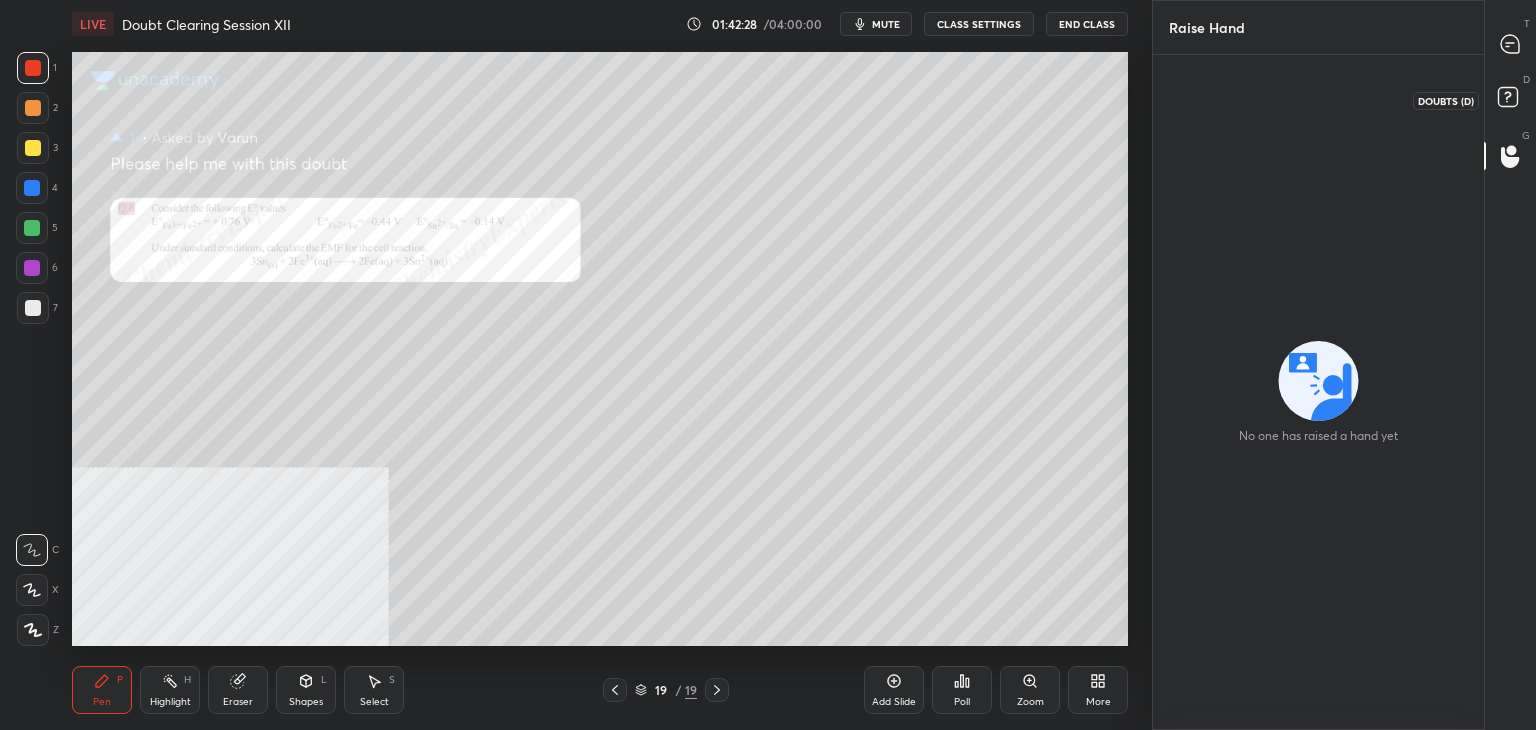 click 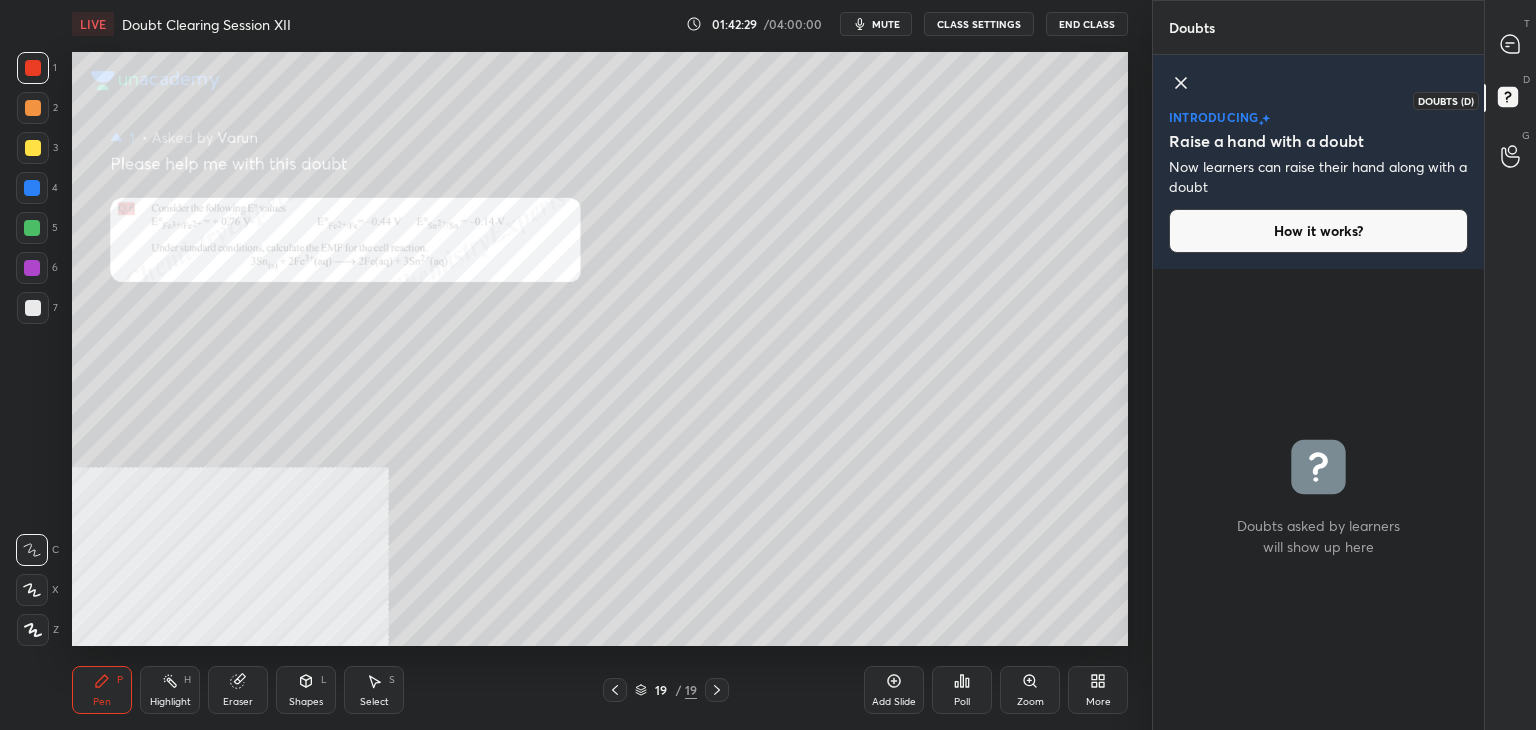 click 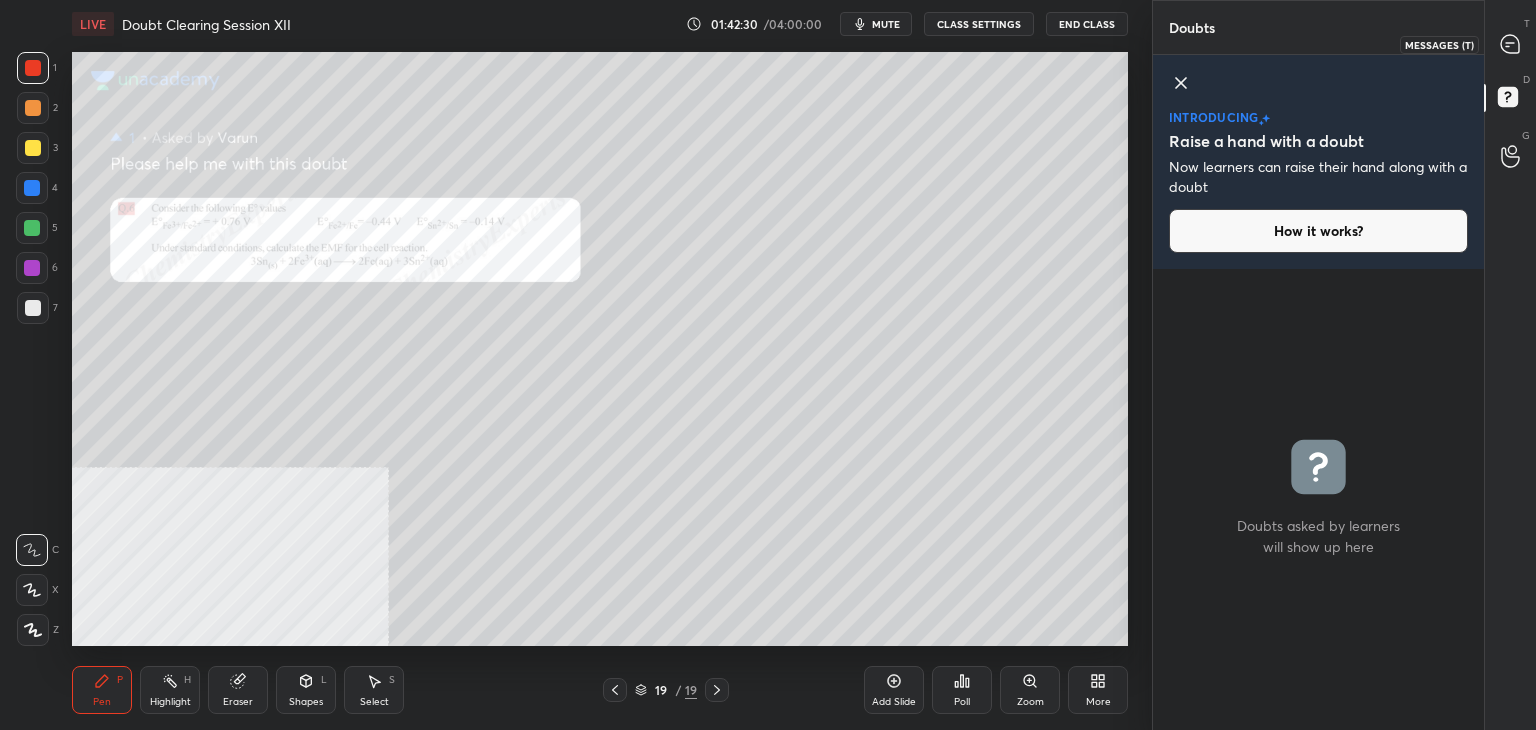 click 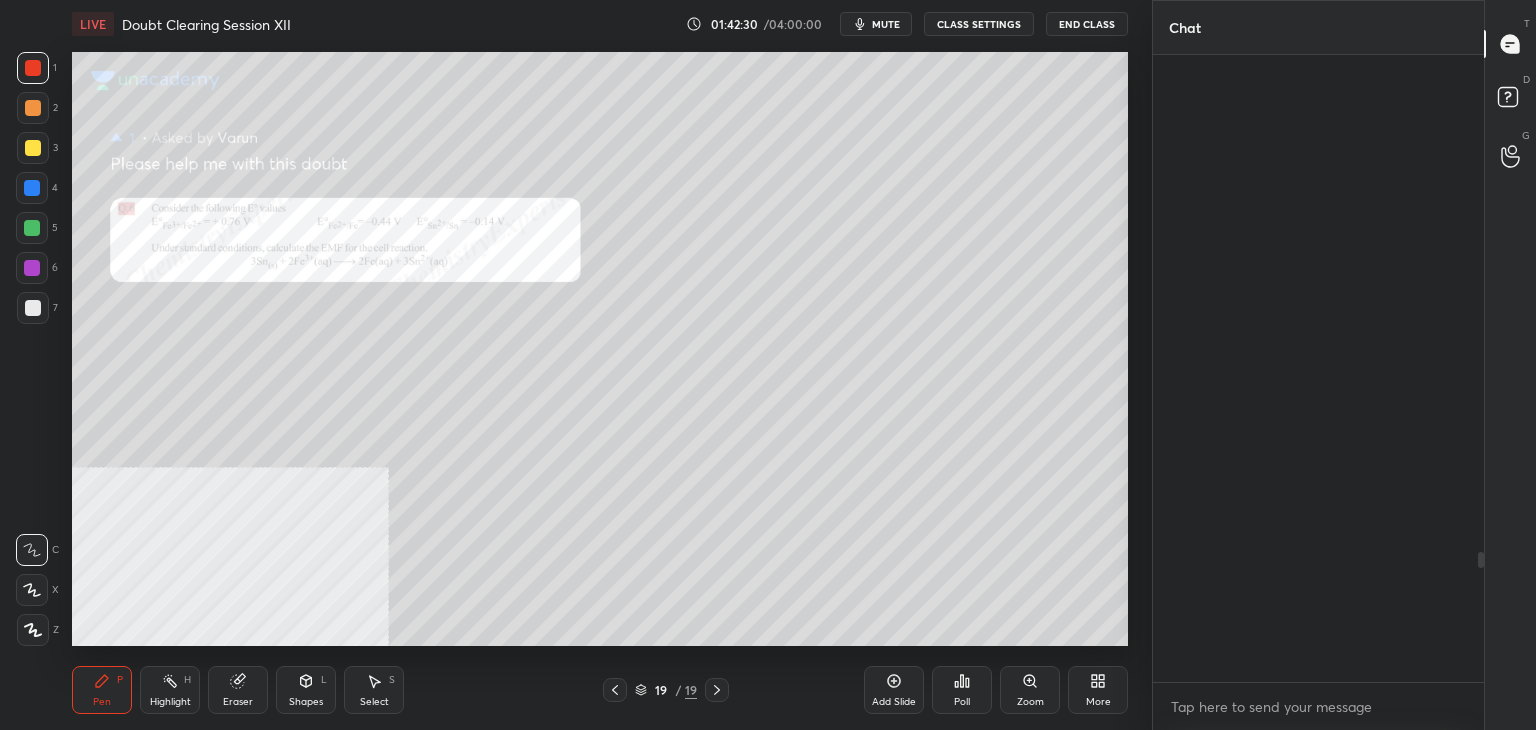 scroll, scrollTop: 2410, scrollLeft: 0, axis: vertical 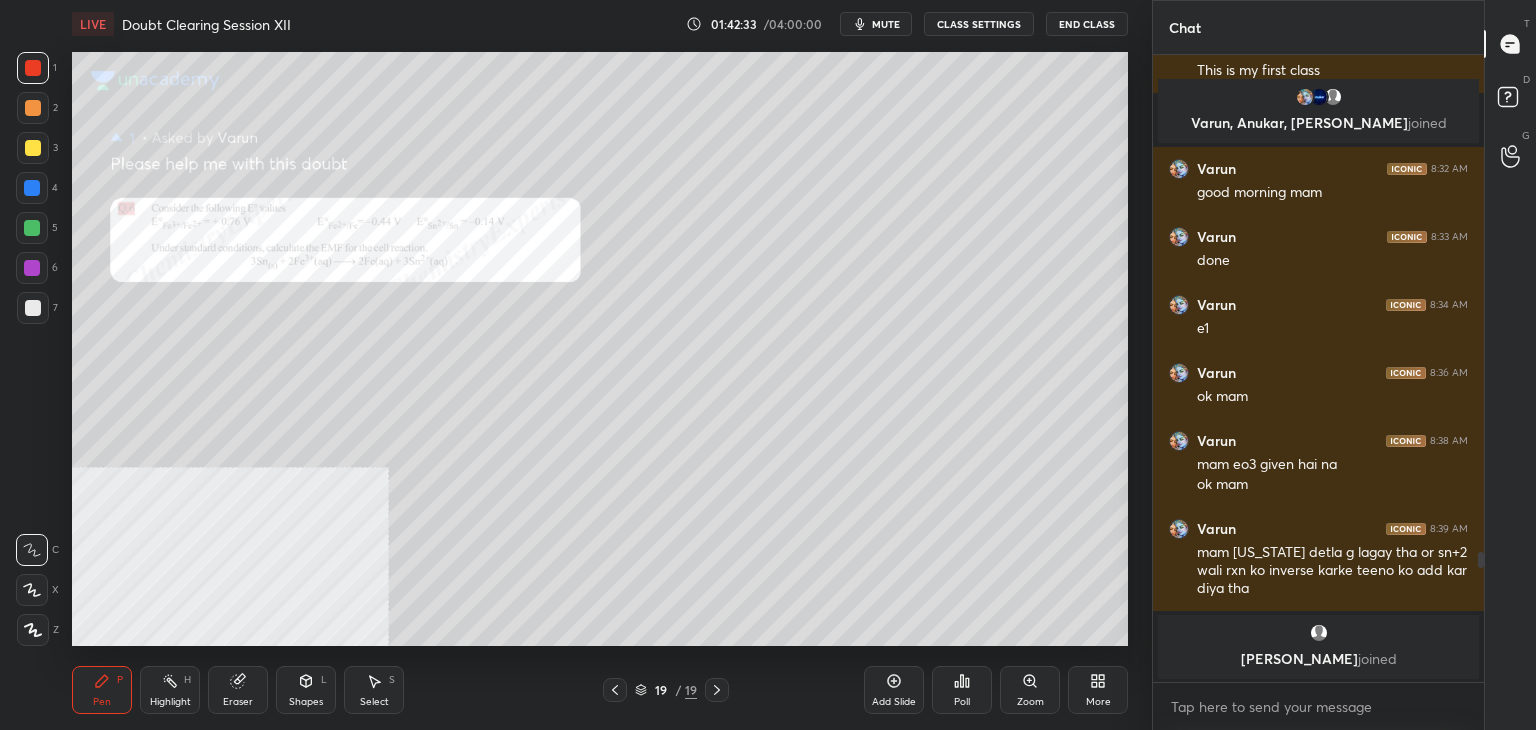 click on "LIVE Doubt Clearing Session XII 01:42:33 /  04:00:00 mute CLASS SETTINGS End Class" at bounding box center [600, 24] 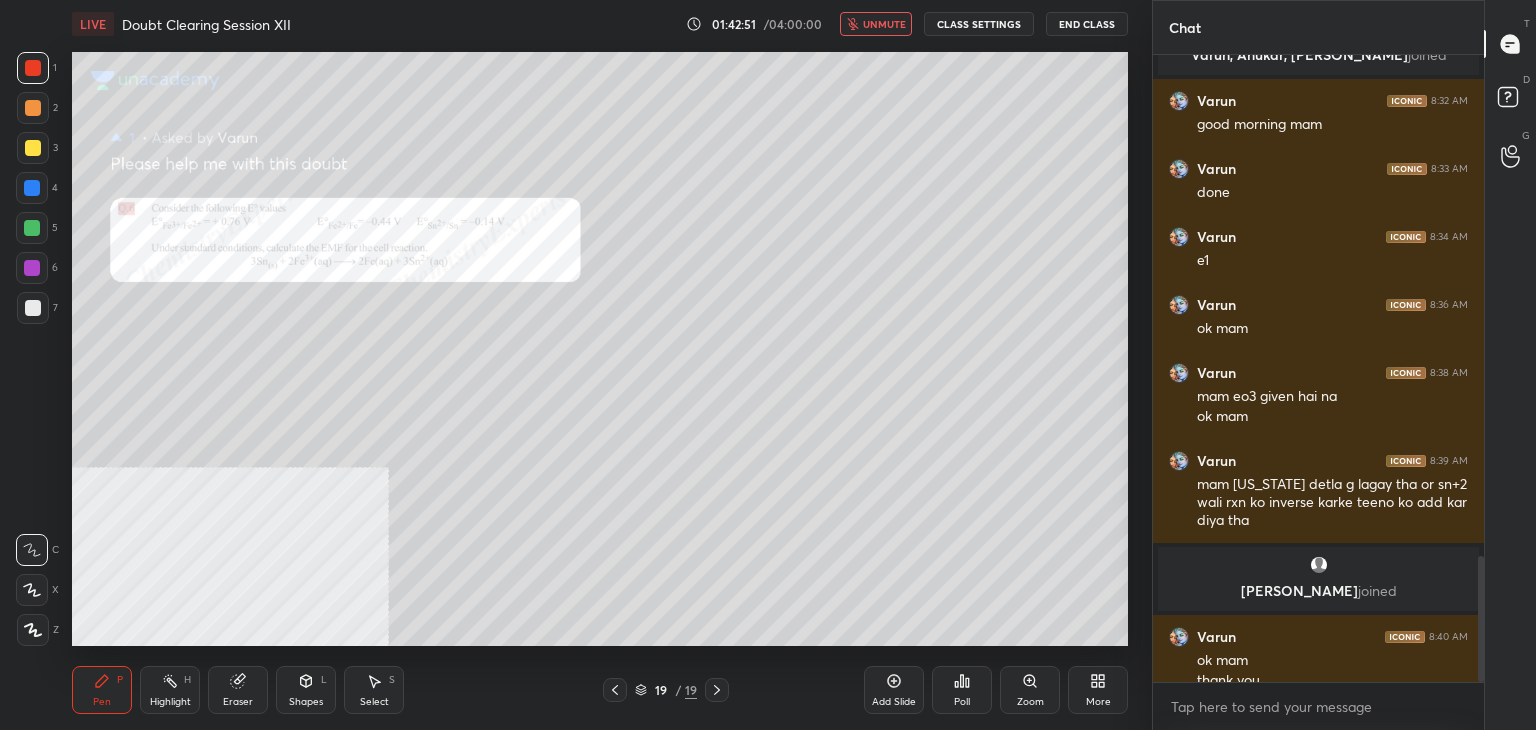 scroll, scrollTop: 2498, scrollLeft: 0, axis: vertical 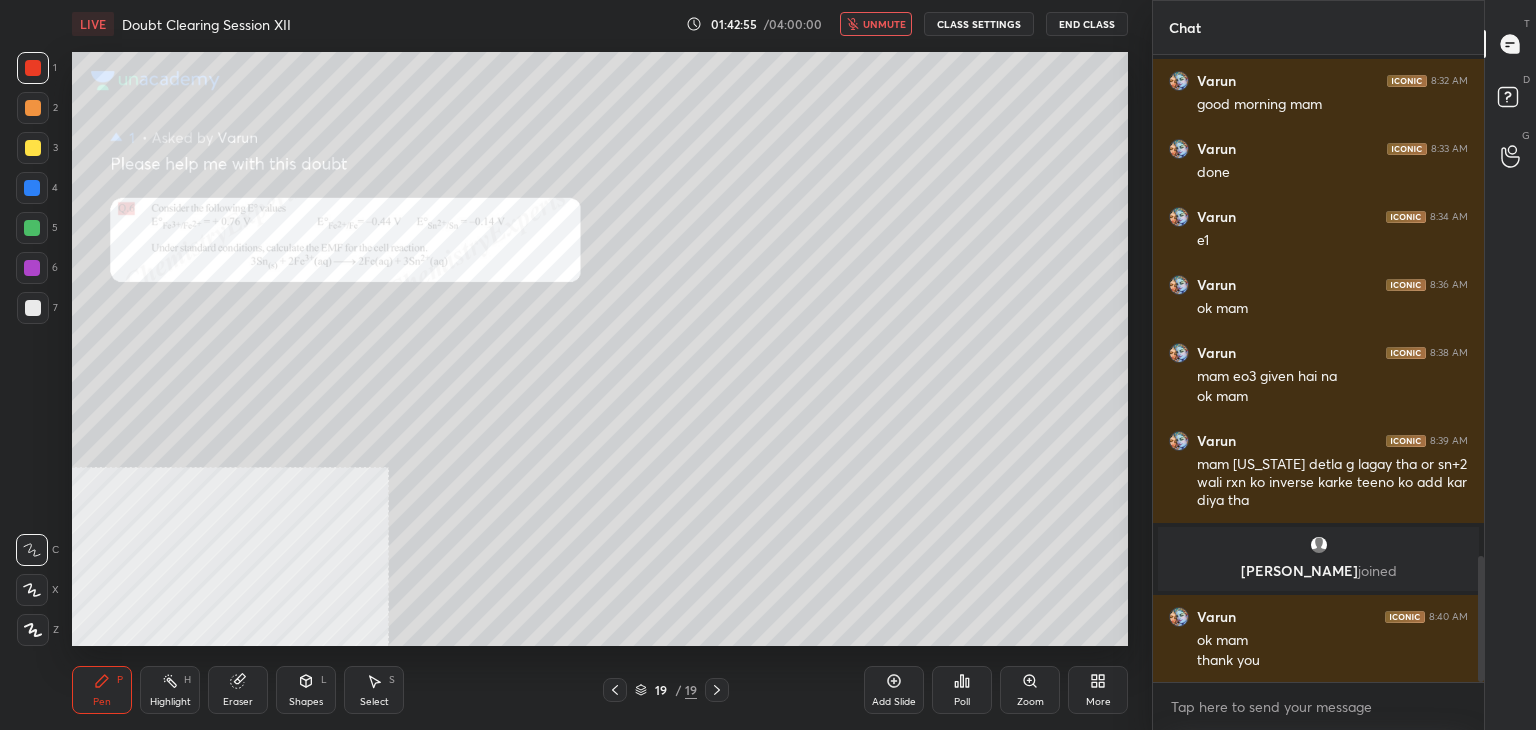 click on "unmute" at bounding box center (876, 24) 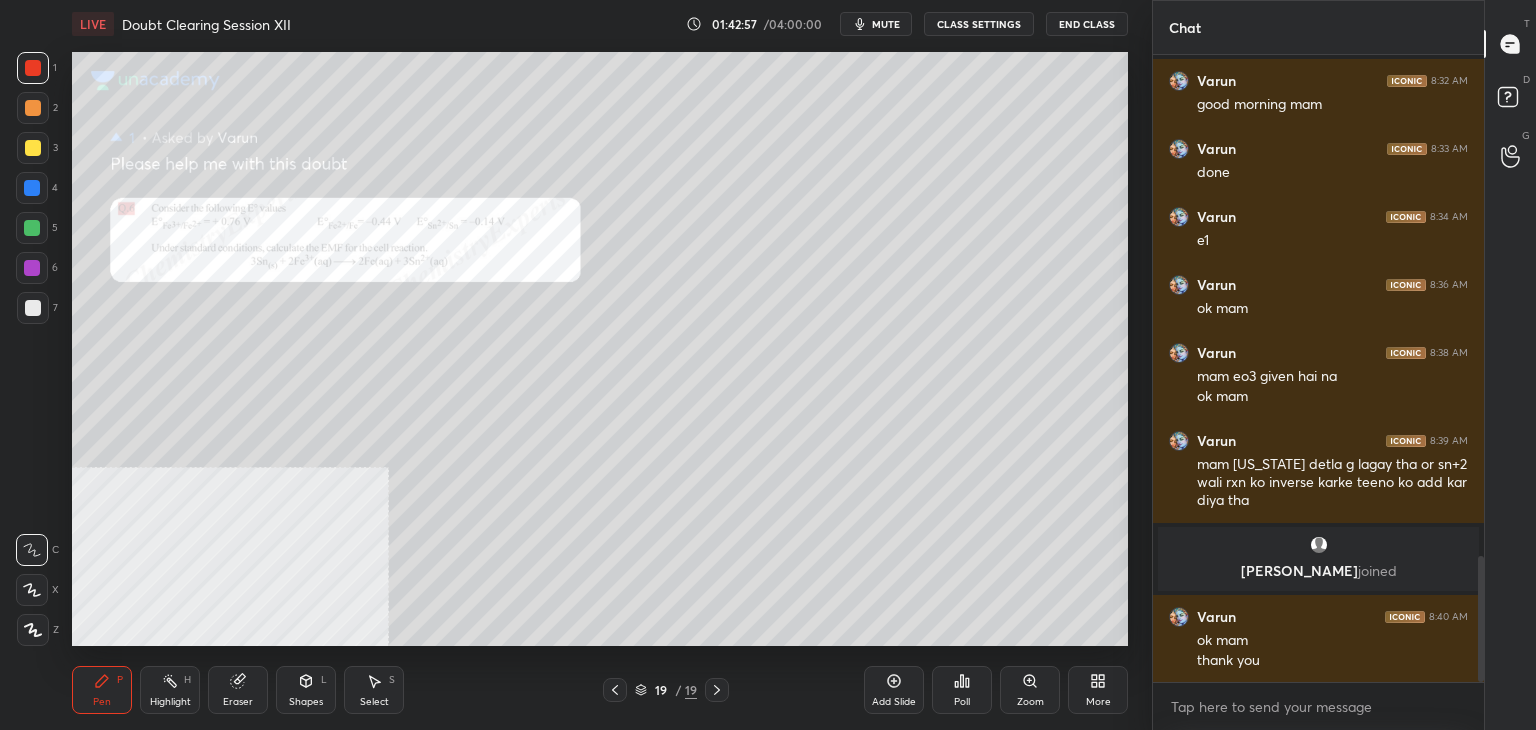click on "mute" at bounding box center (876, 24) 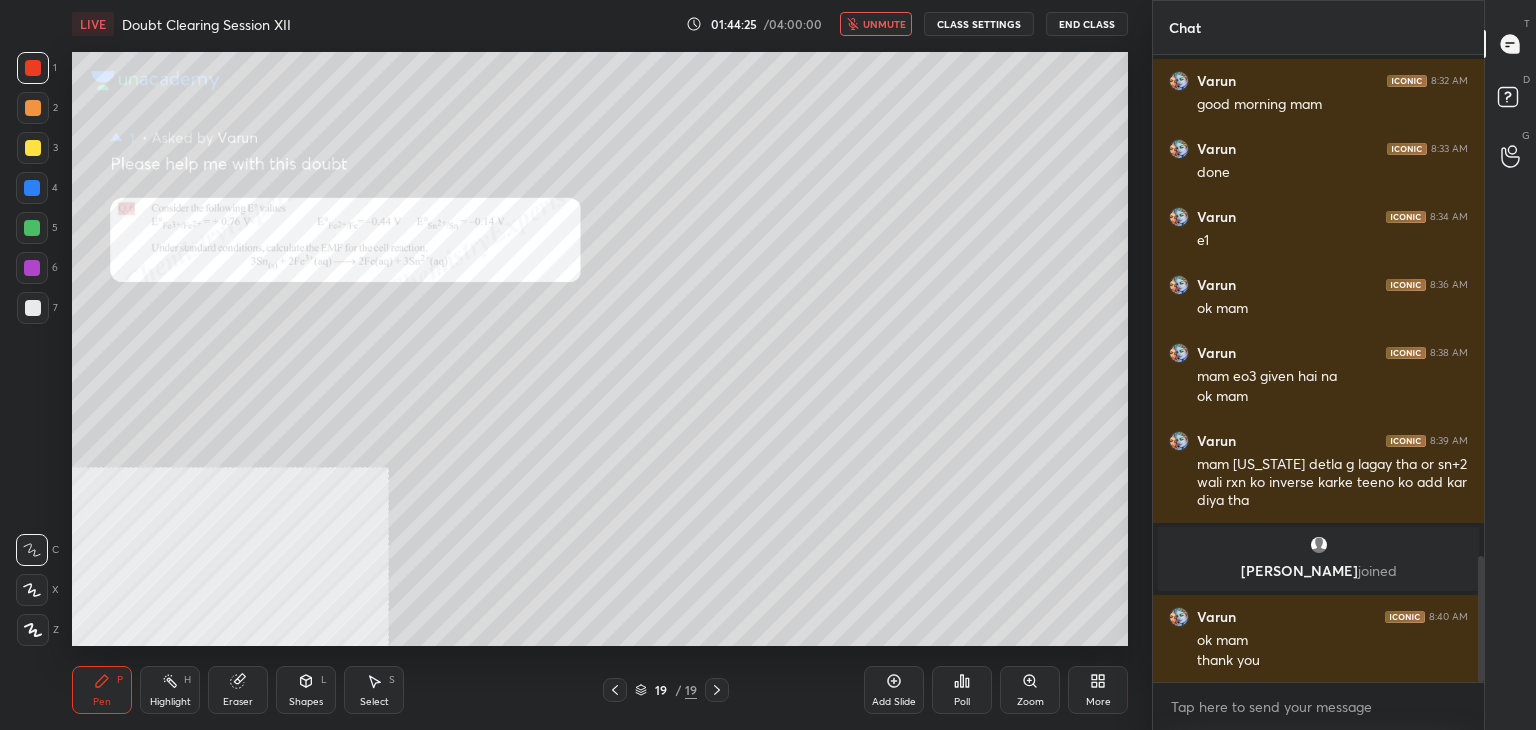 scroll, scrollTop: 2584, scrollLeft: 0, axis: vertical 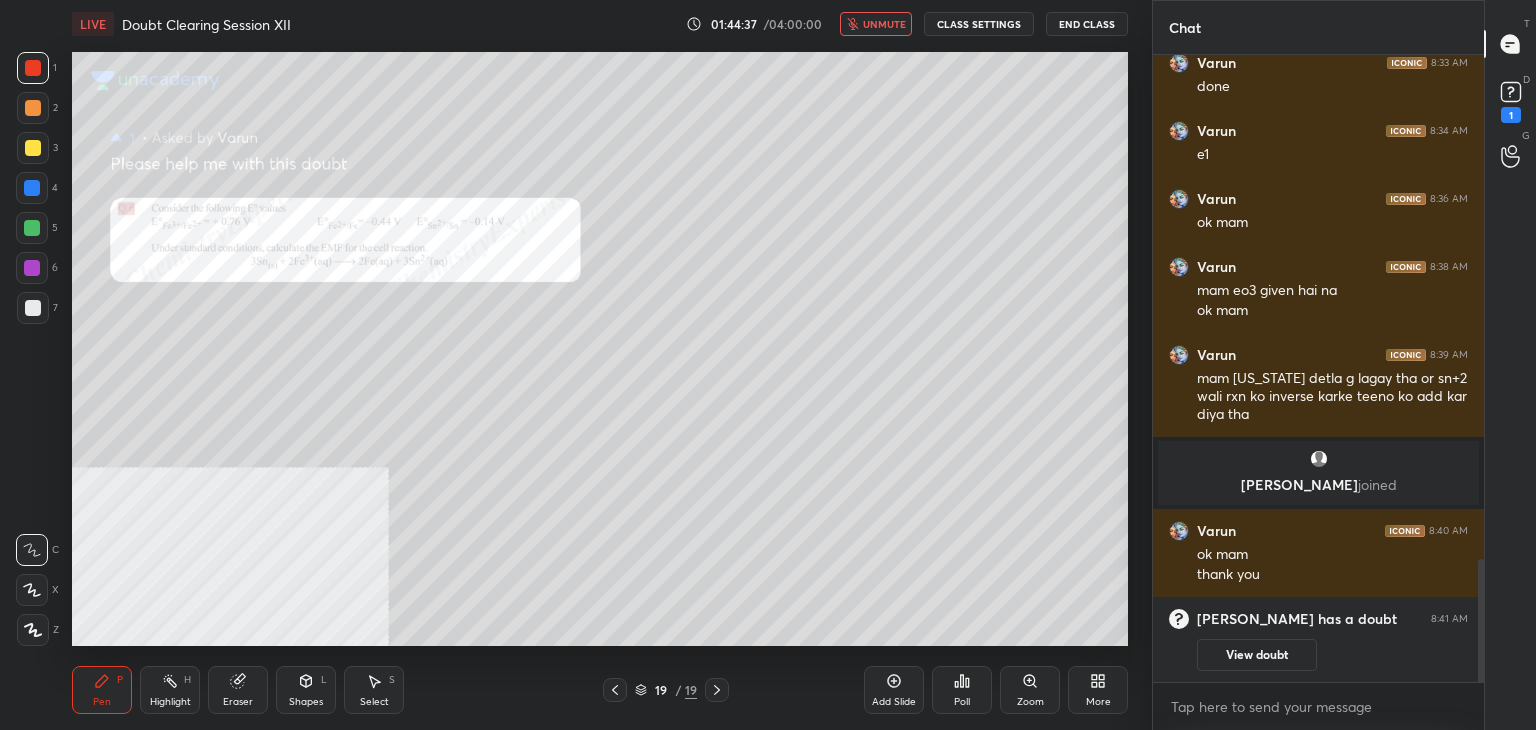 type 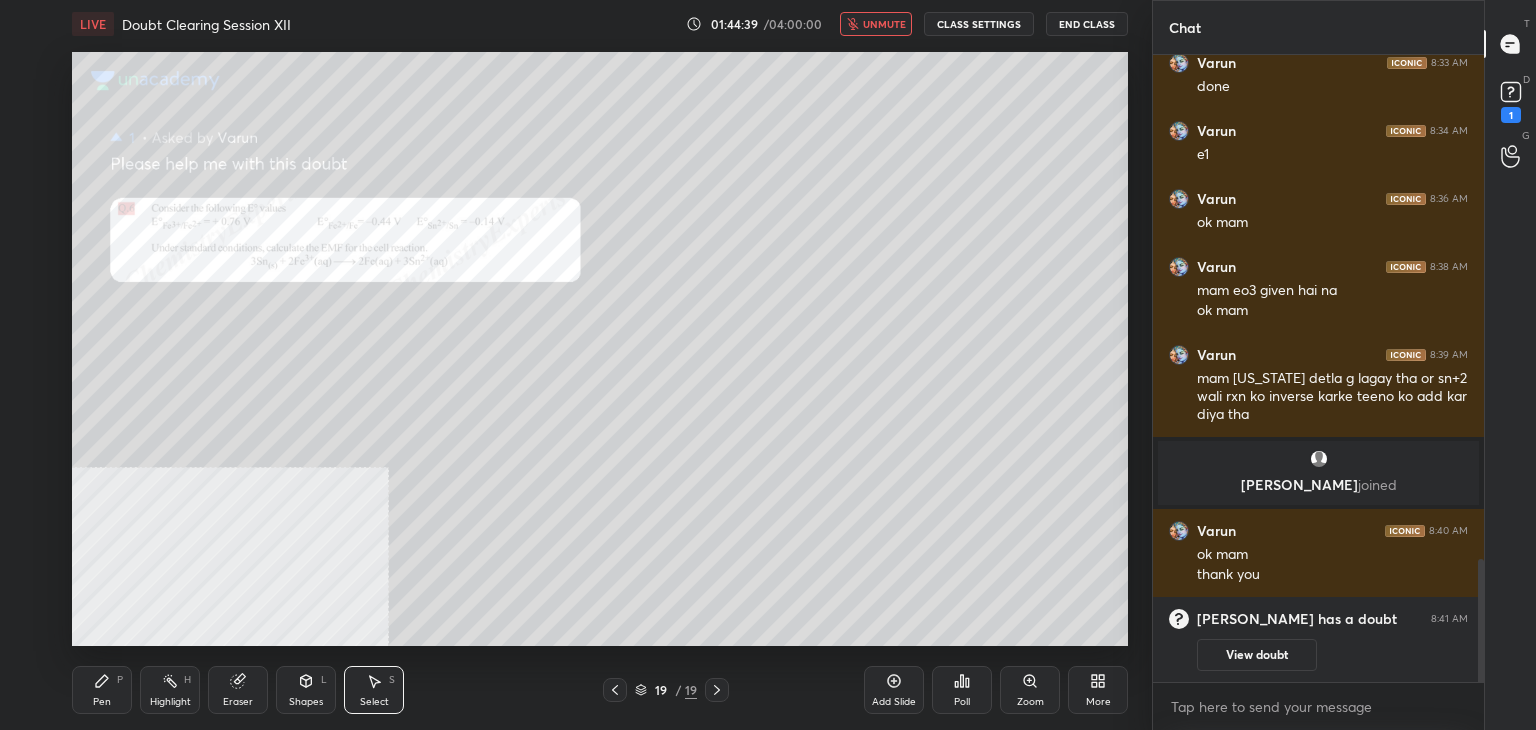 click on "unmute" at bounding box center (884, 24) 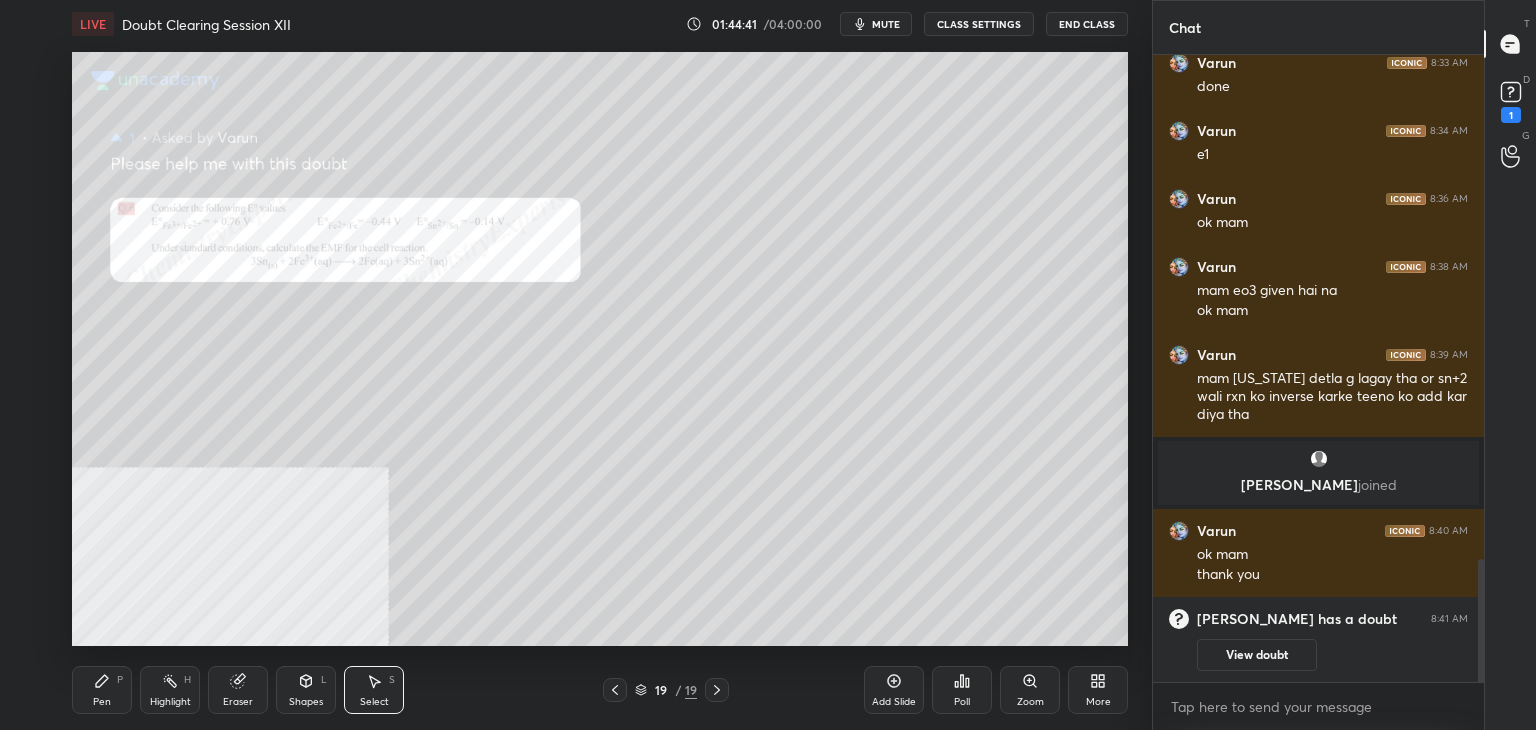 click on "Pen P" at bounding box center (102, 690) 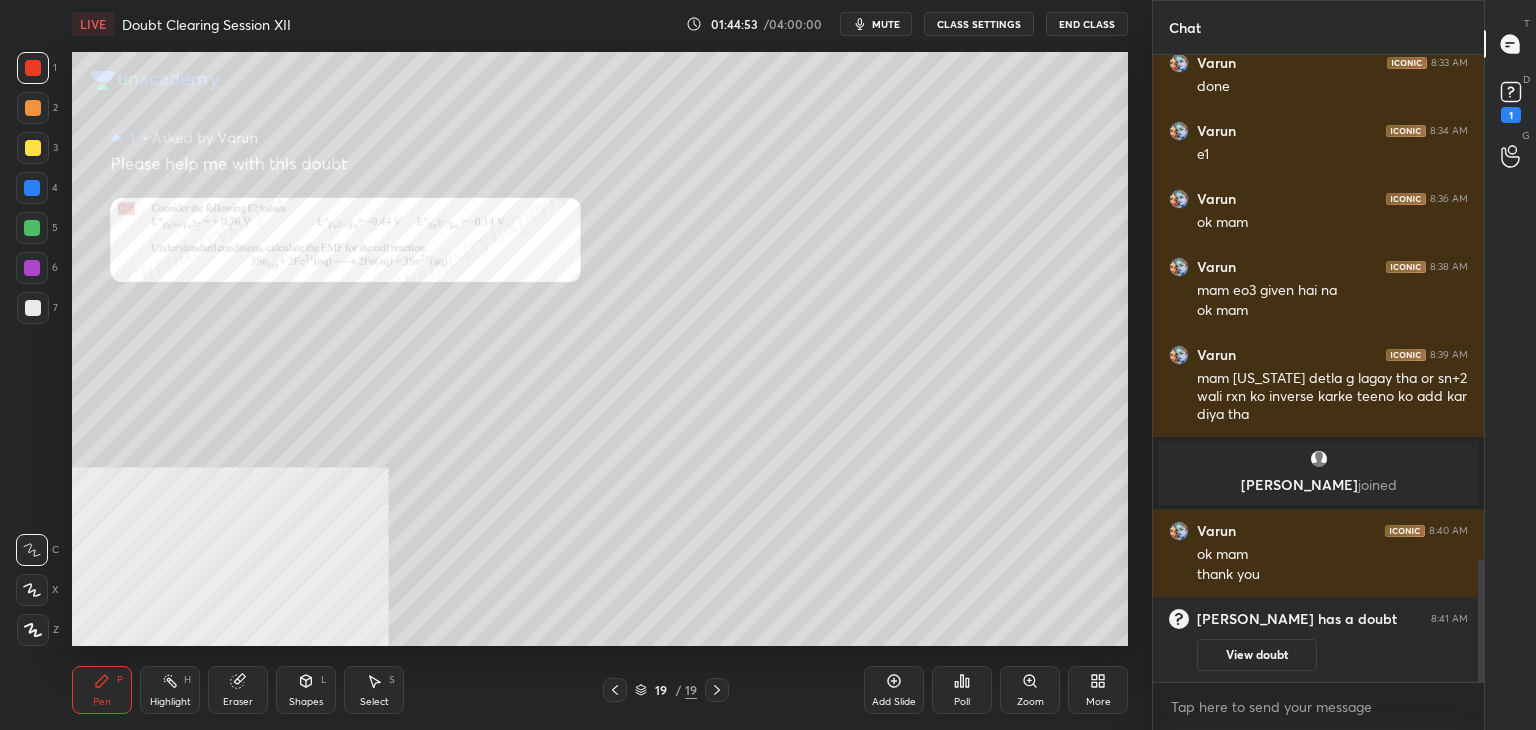 scroll, scrollTop: 2144, scrollLeft: 0, axis: vertical 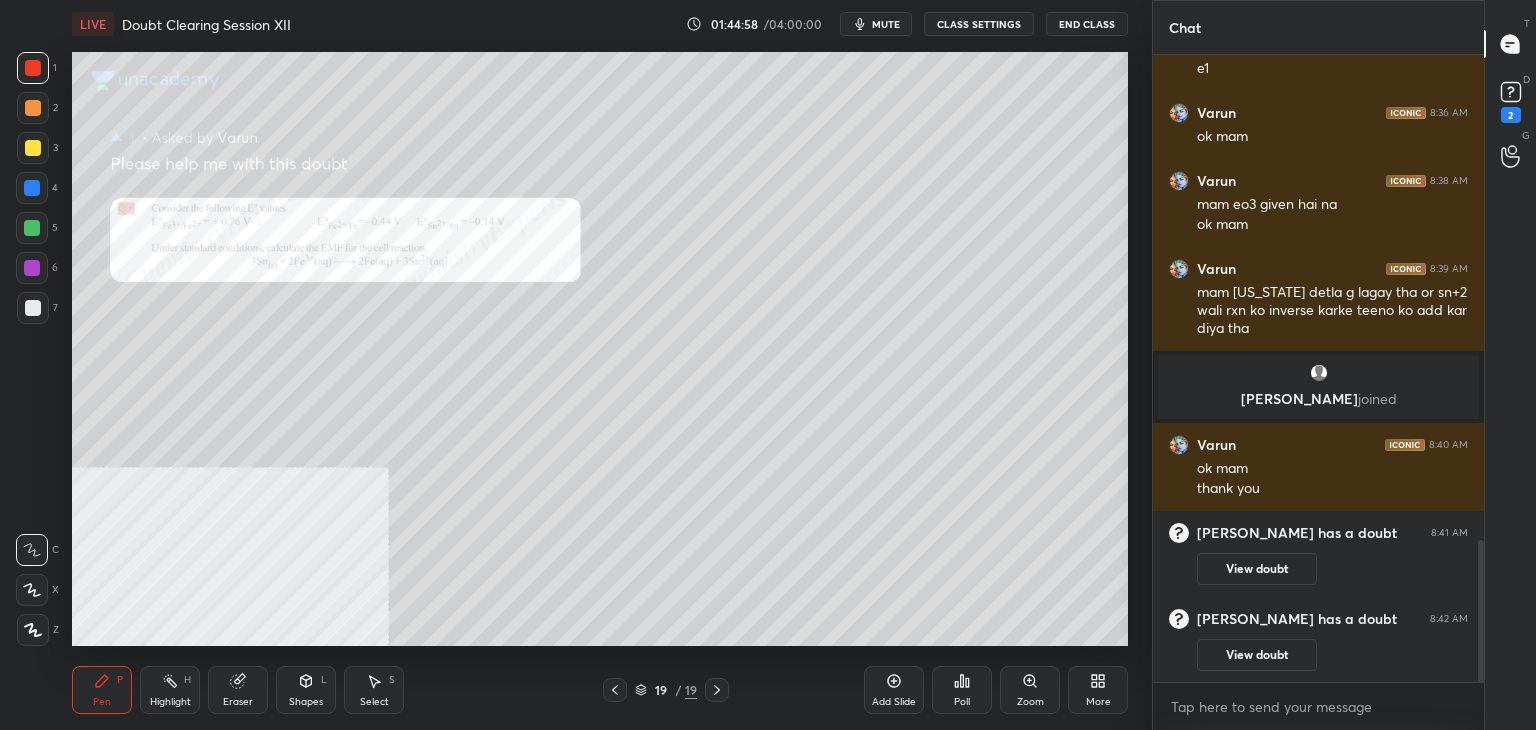 click on "mute" at bounding box center [886, 24] 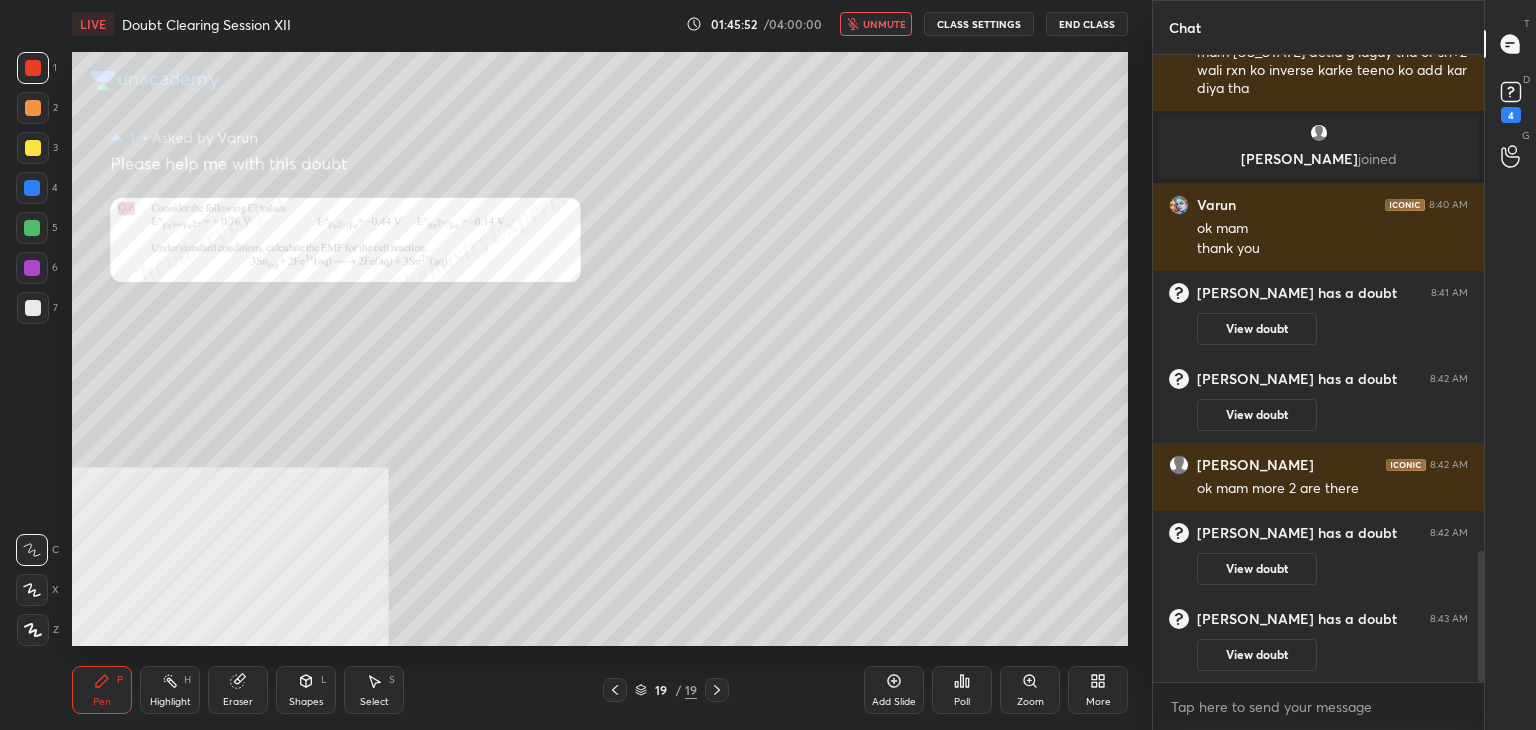 scroll, scrollTop: 2434, scrollLeft: 0, axis: vertical 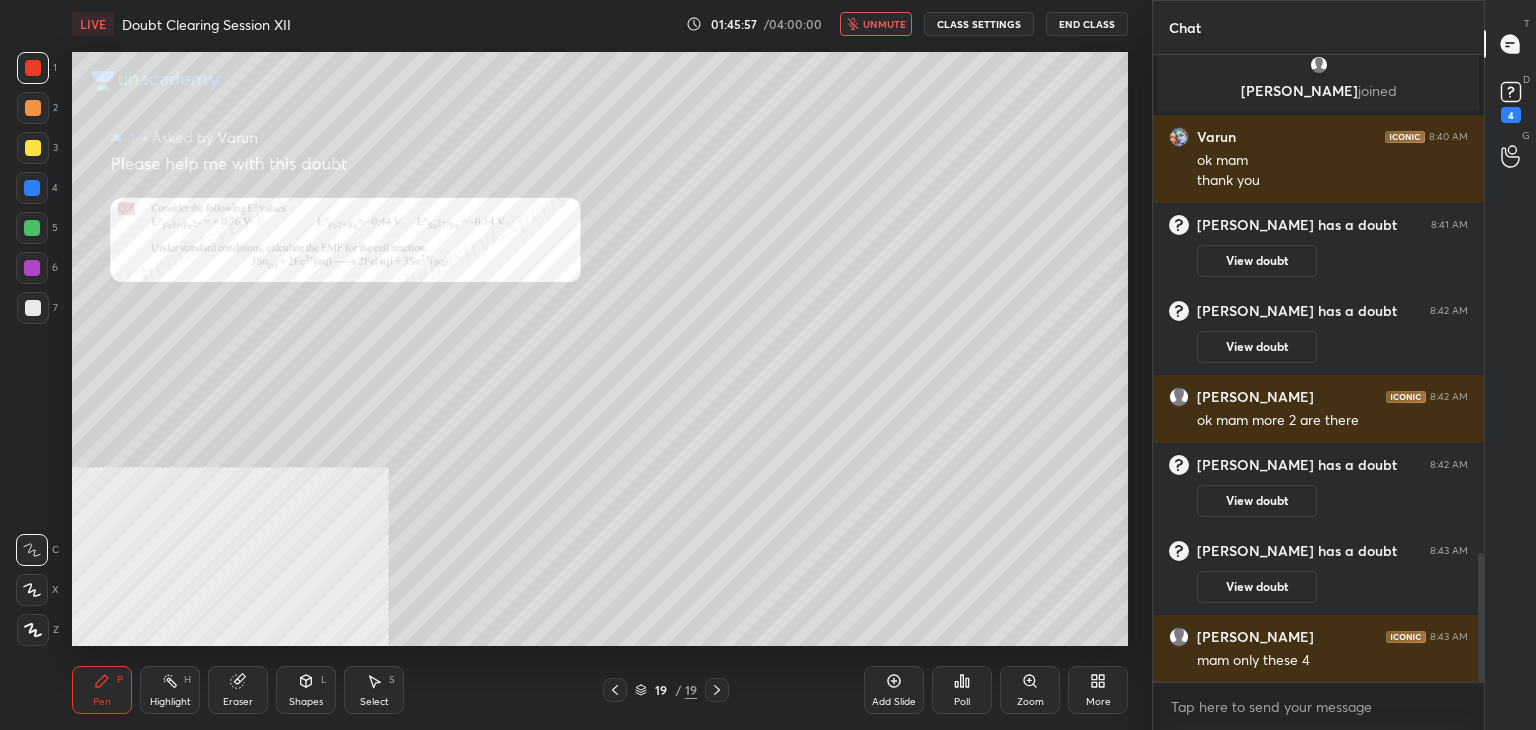 click on "unmute" at bounding box center [884, 24] 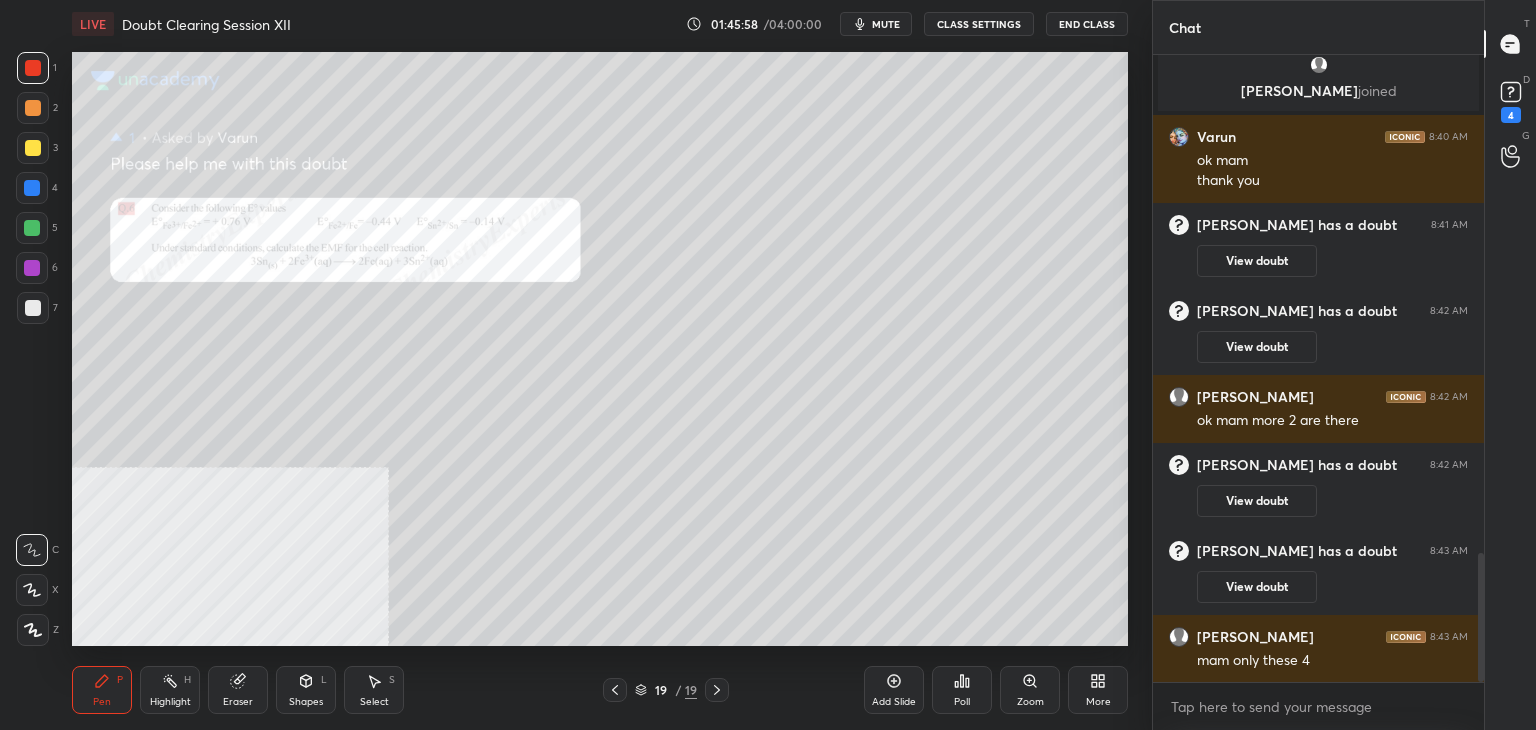 click 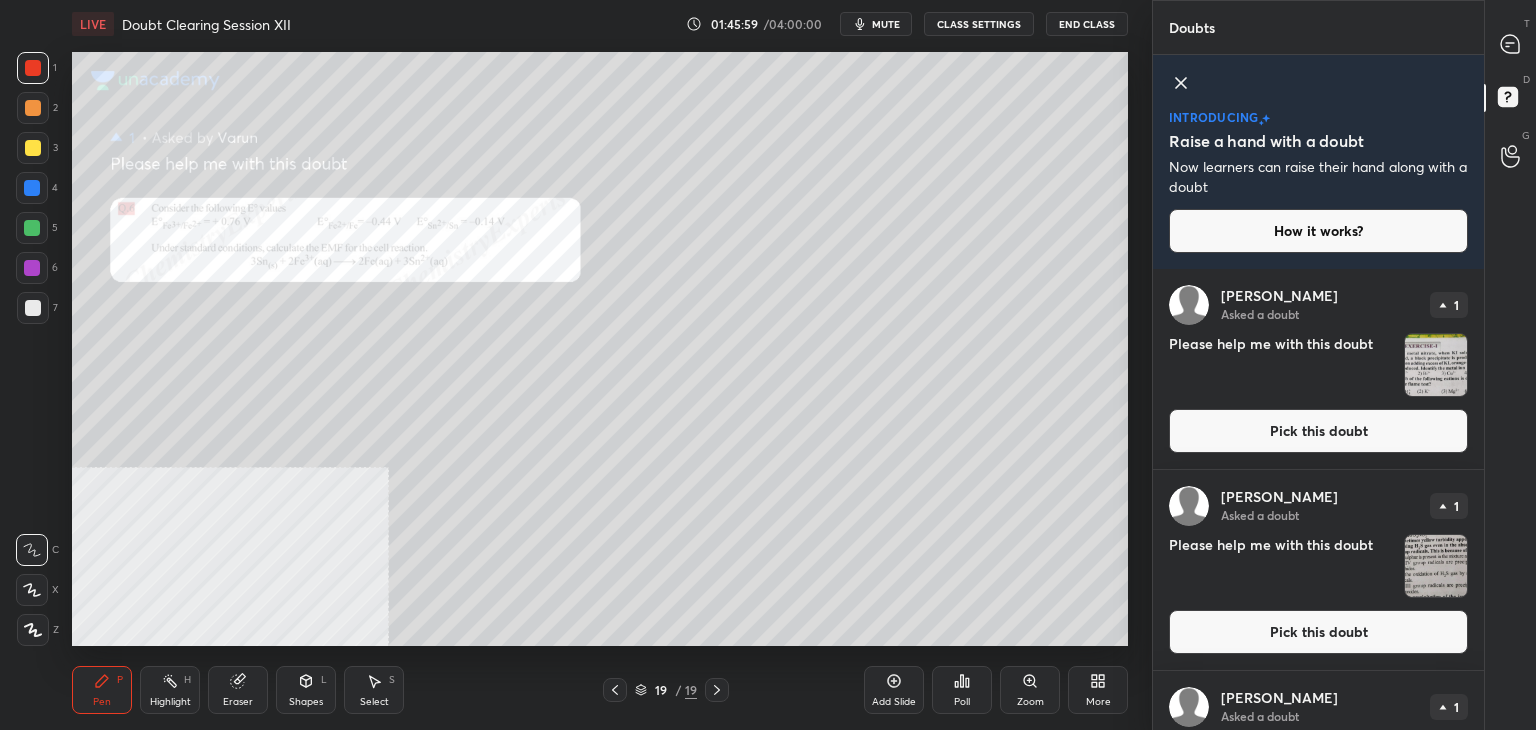 click on "Pick this doubt" at bounding box center [1318, 431] 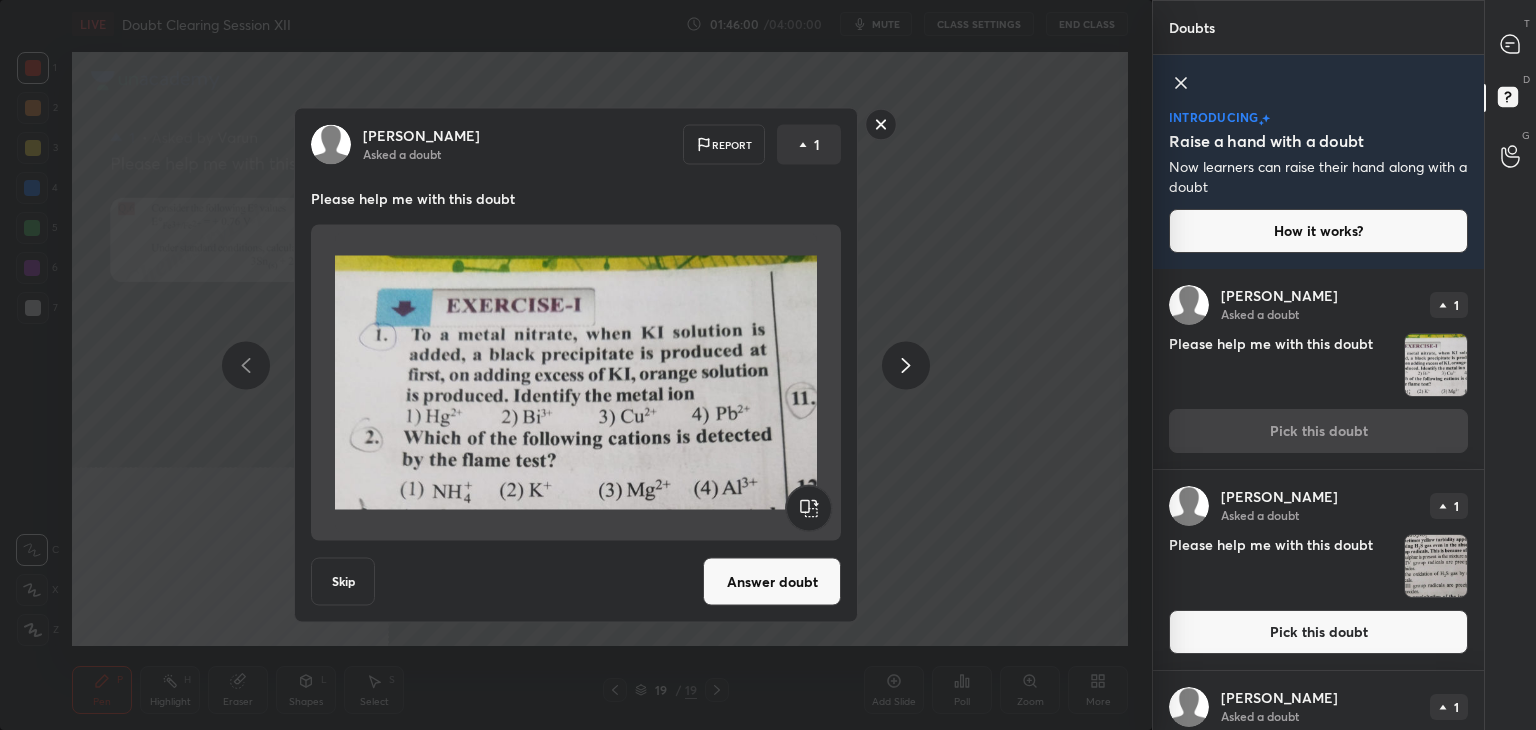 click on "Answer doubt" at bounding box center (772, 582) 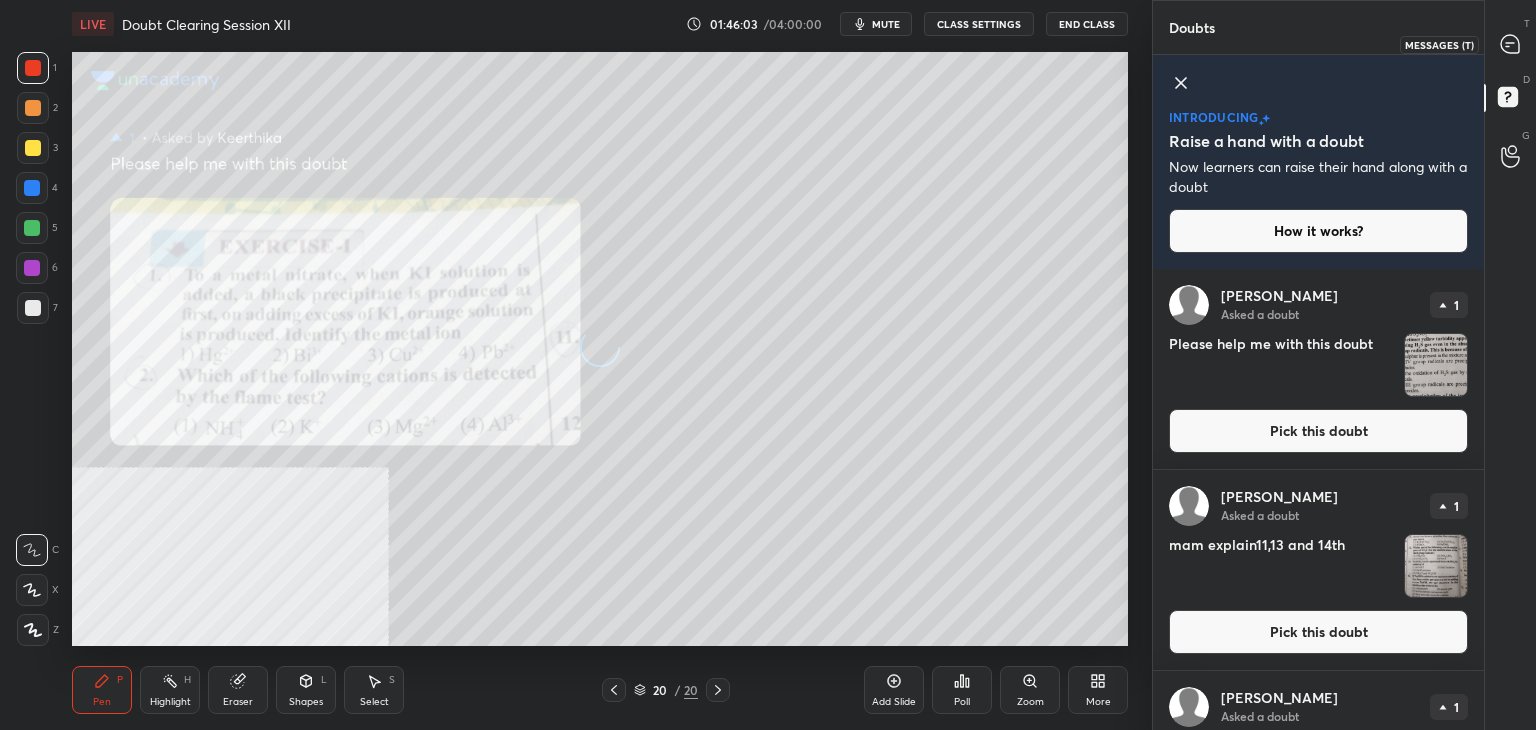 click 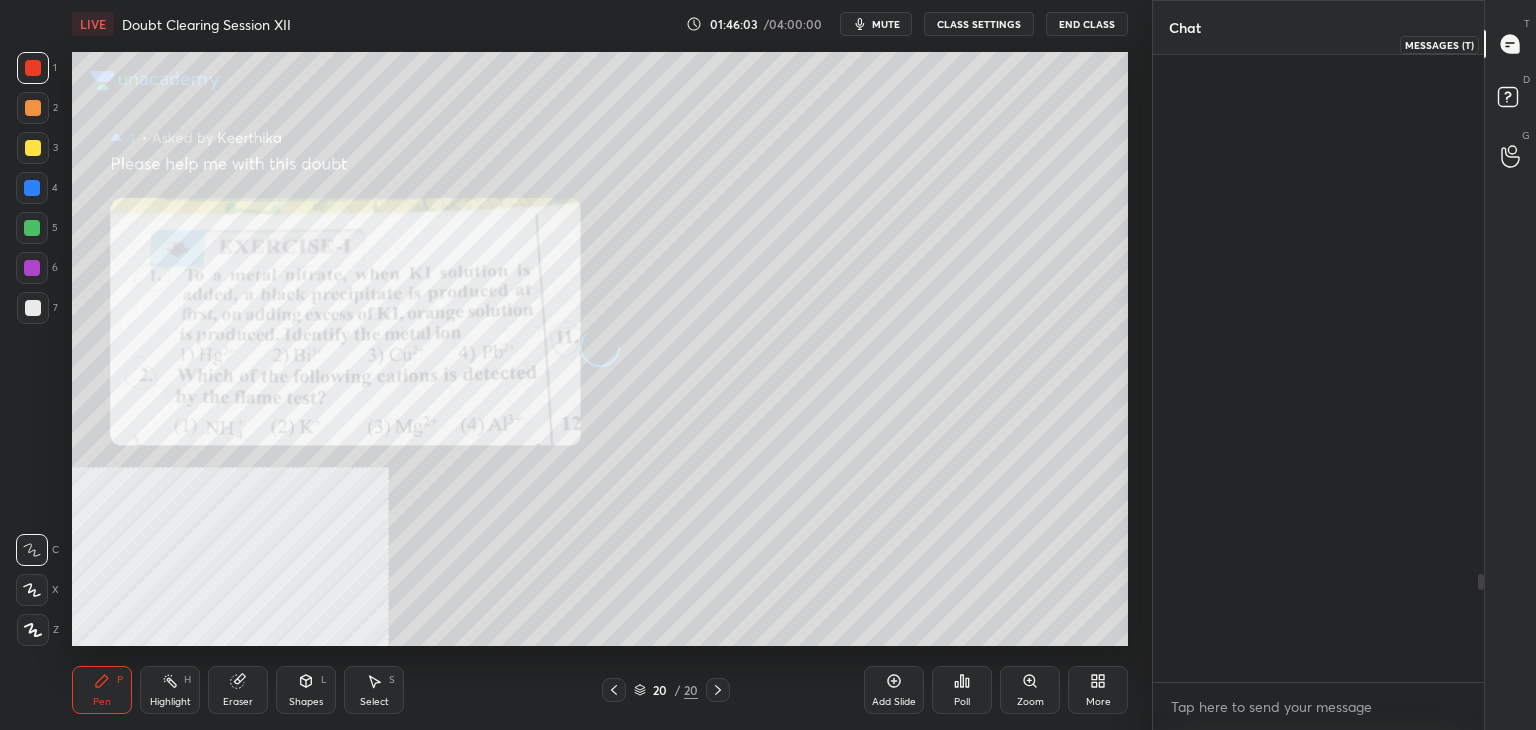 scroll, scrollTop: 3004, scrollLeft: 0, axis: vertical 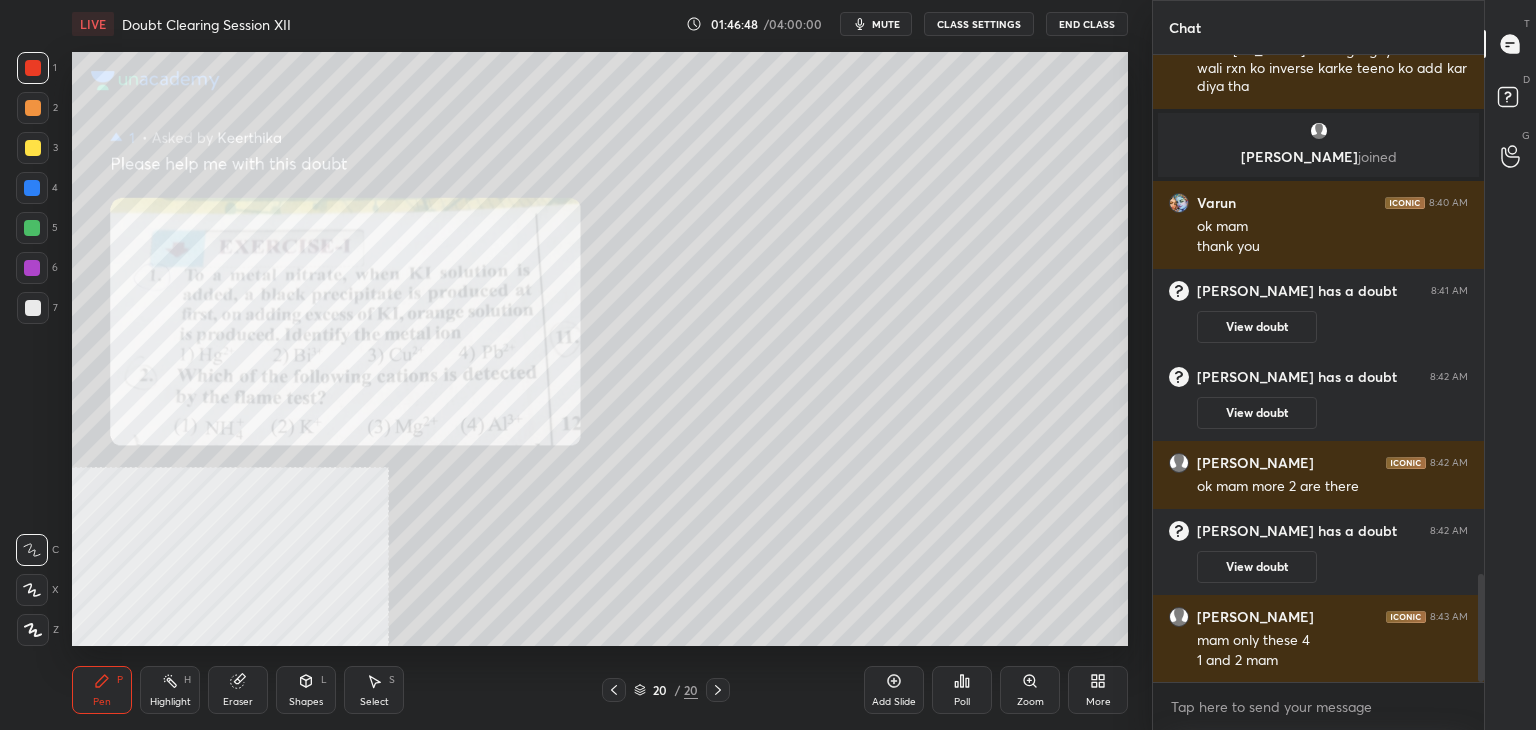 click on "Eraser" at bounding box center (238, 690) 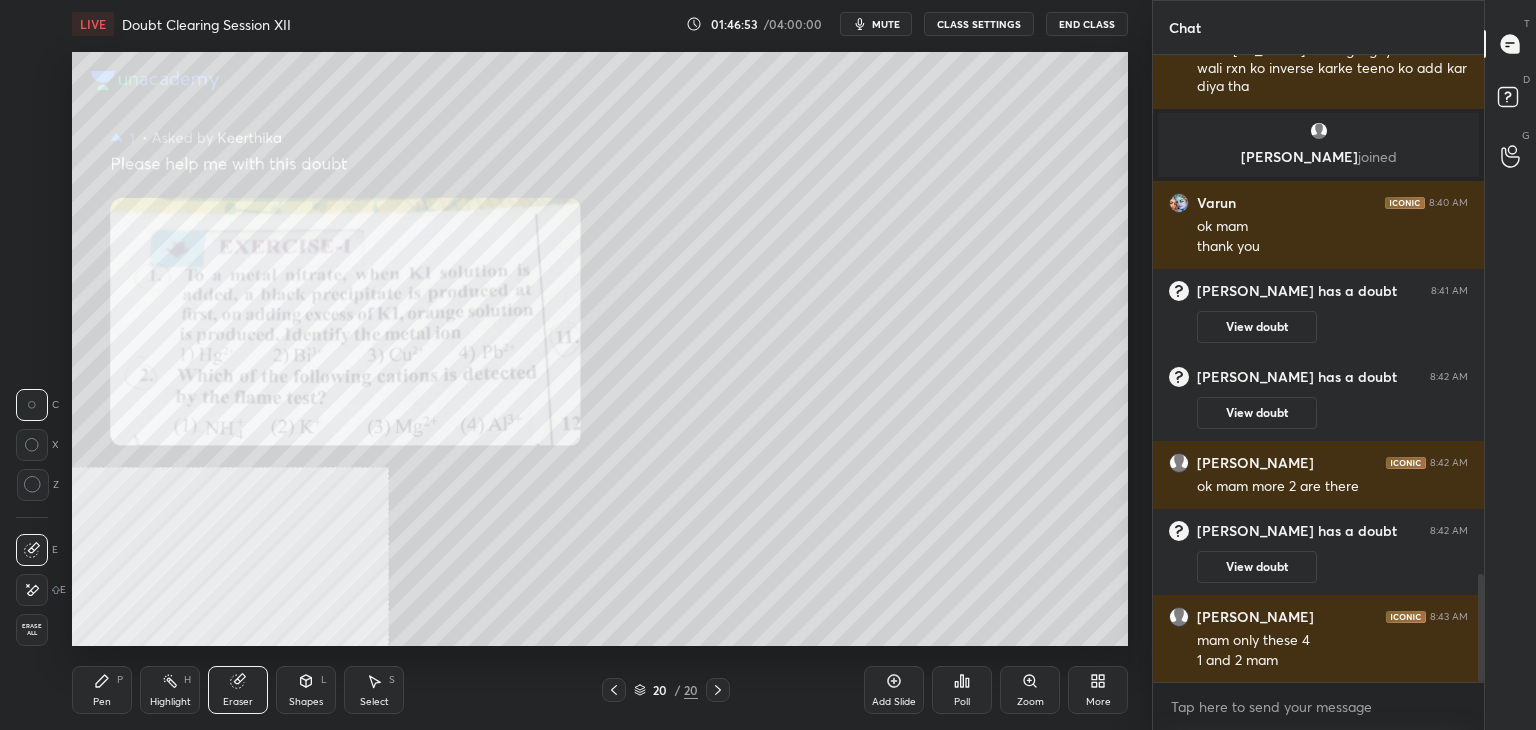 click on "Pen P" at bounding box center [102, 690] 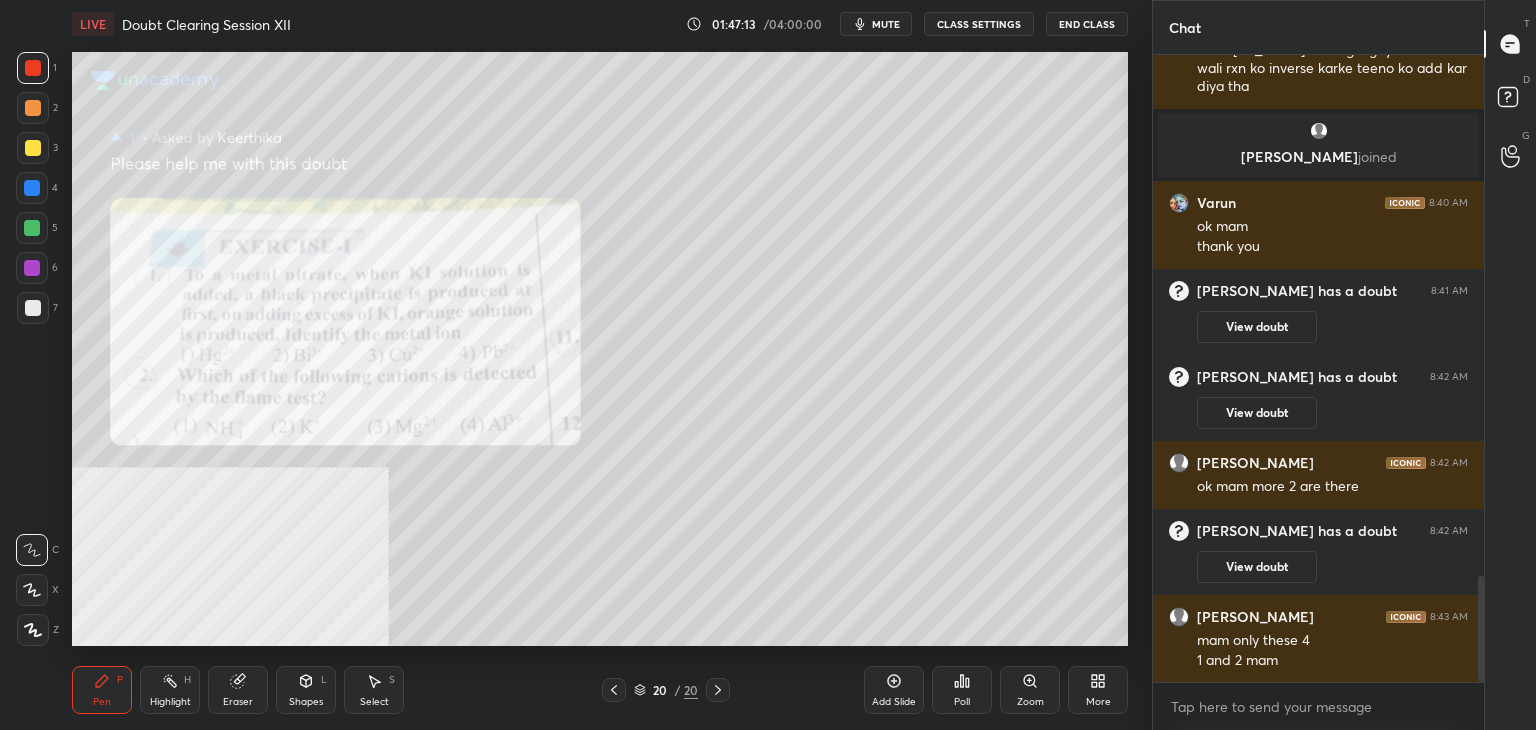 scroll, scrollTop: 3092, scrollLeft: 0, axis: vertical 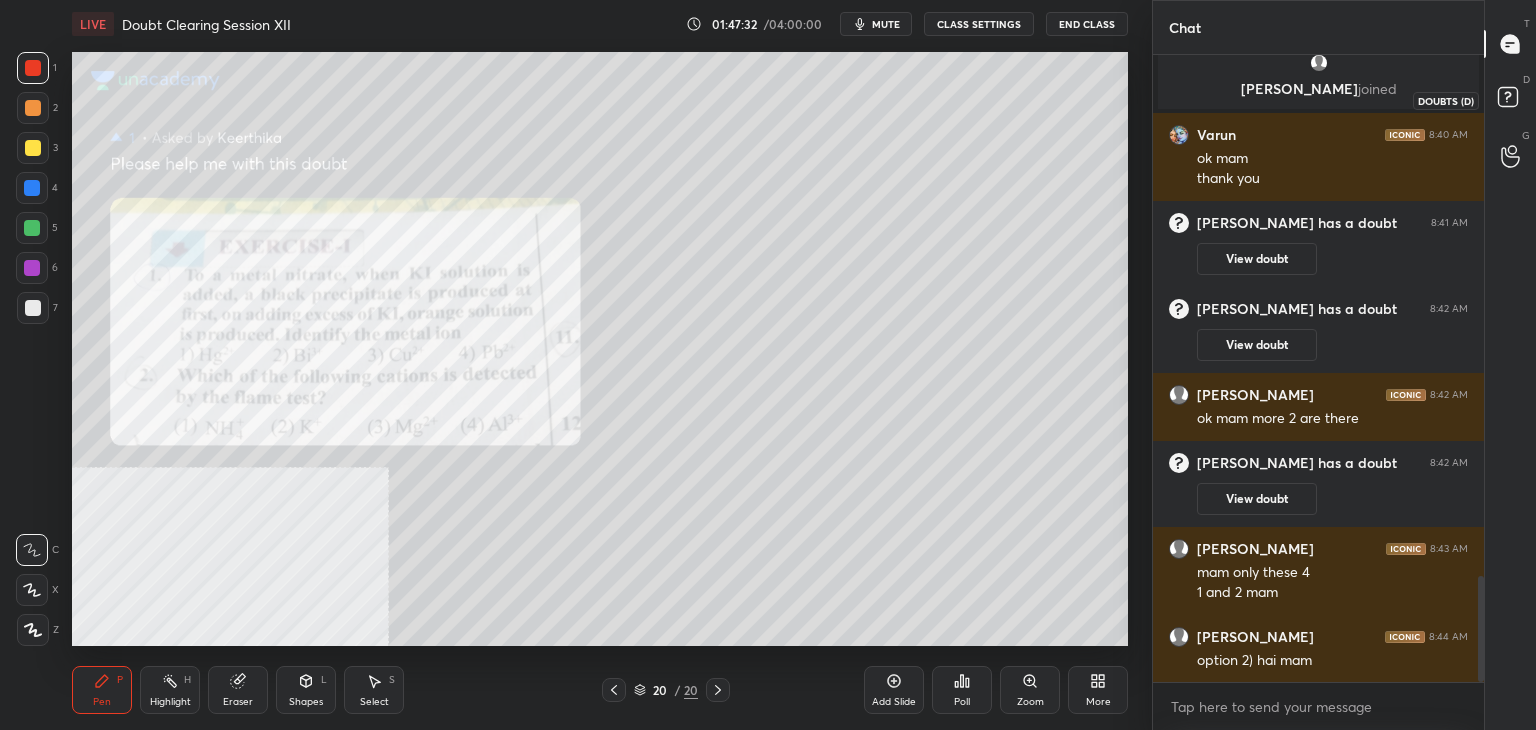 click 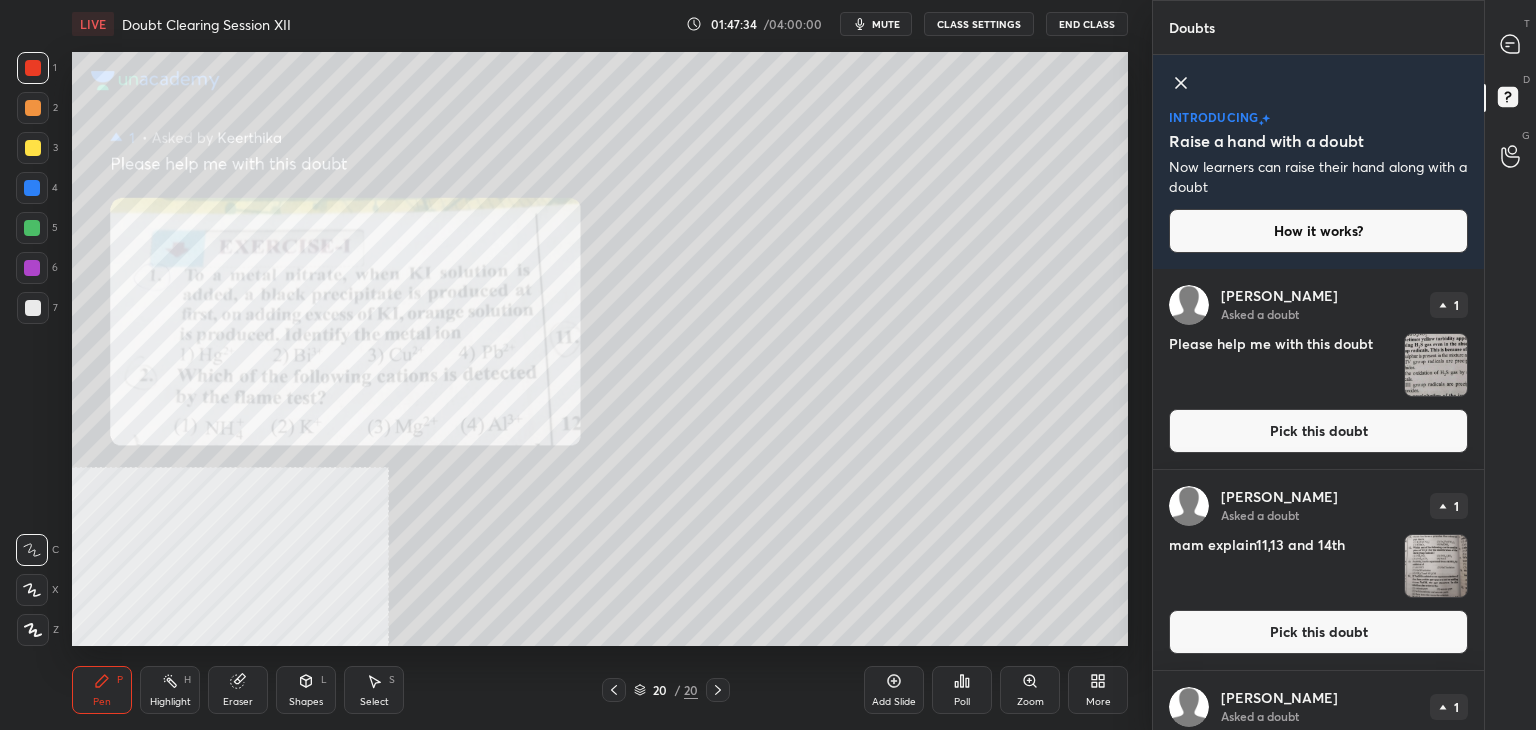 click on "Pick this doubt" at bounding box center [1318, 431] 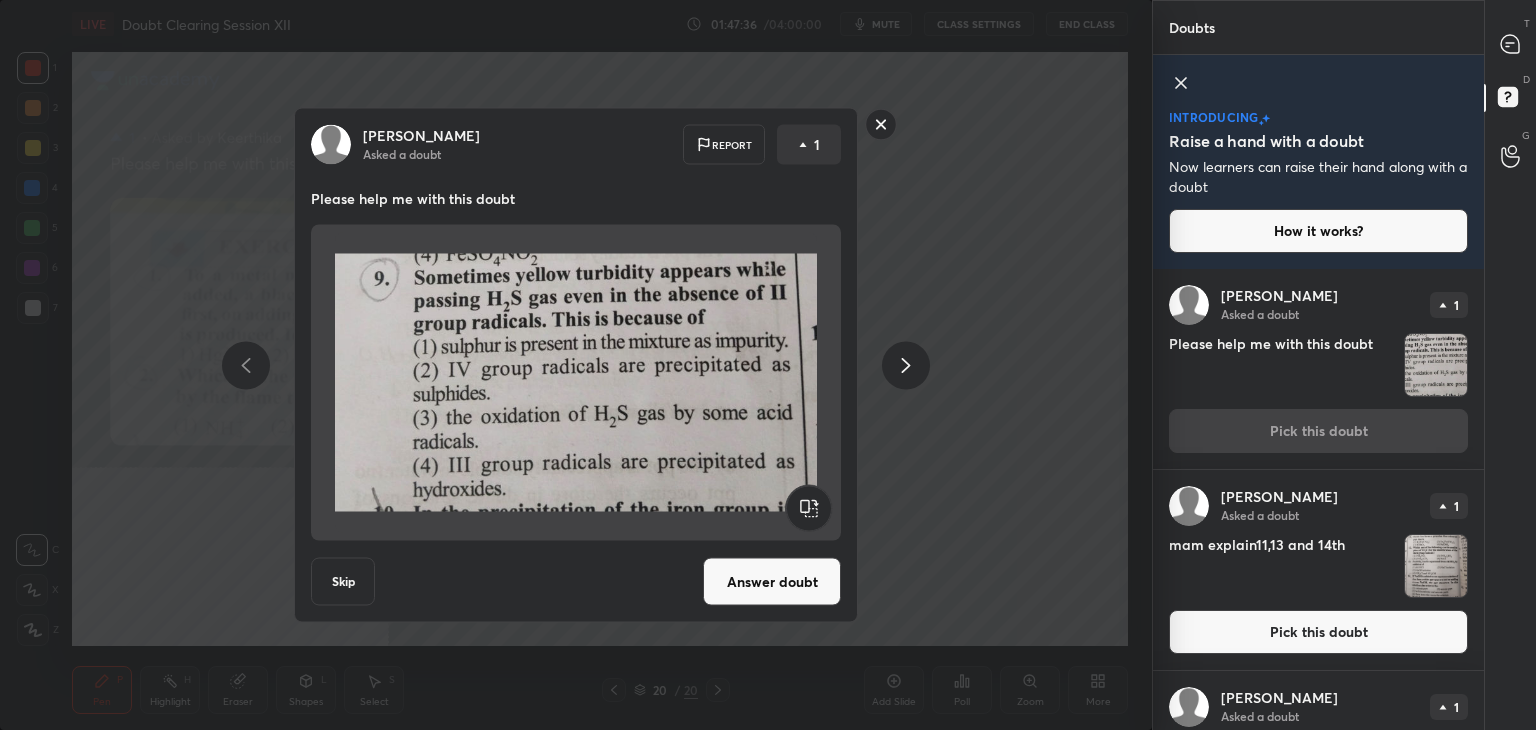 click on "Answer doubt" at bounding box center (772, 582) 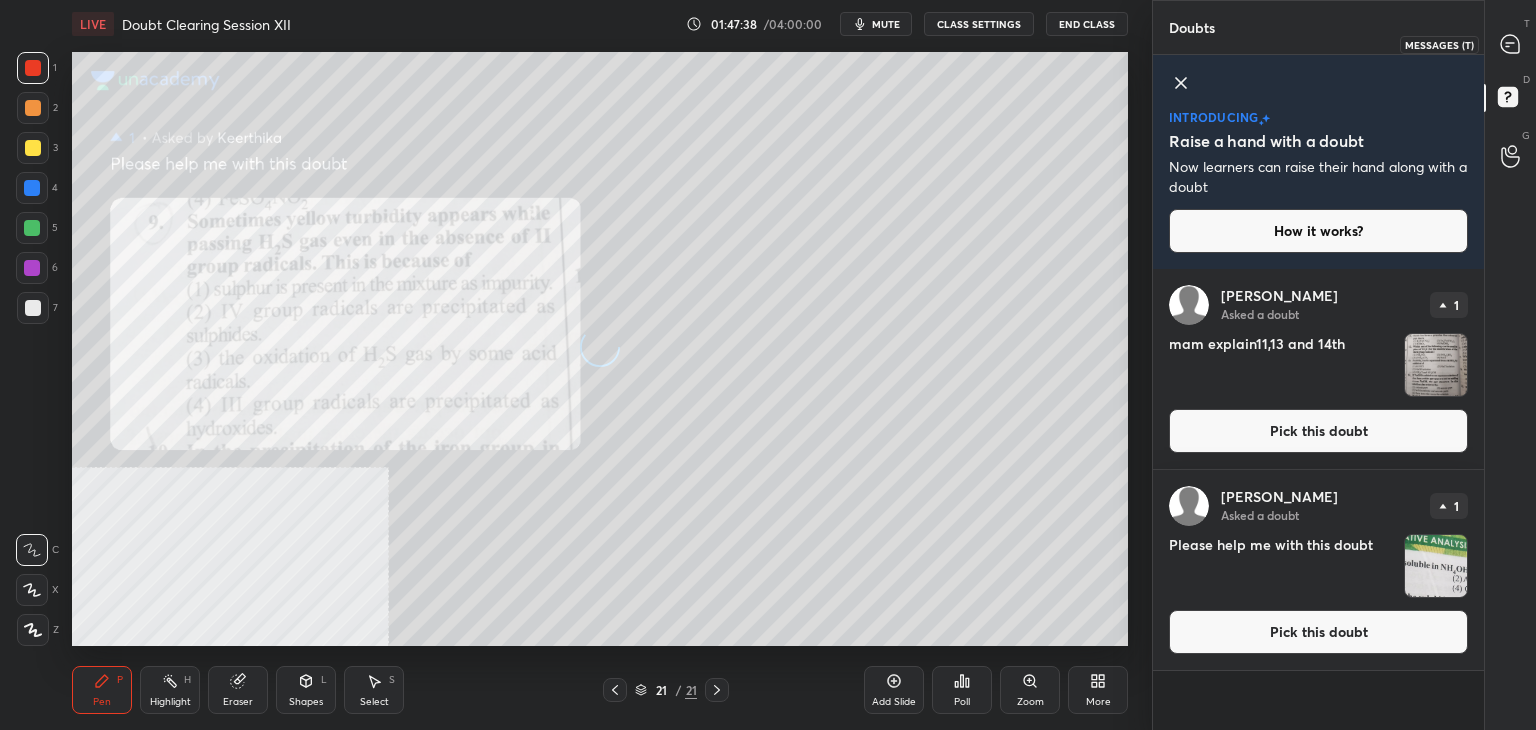 click 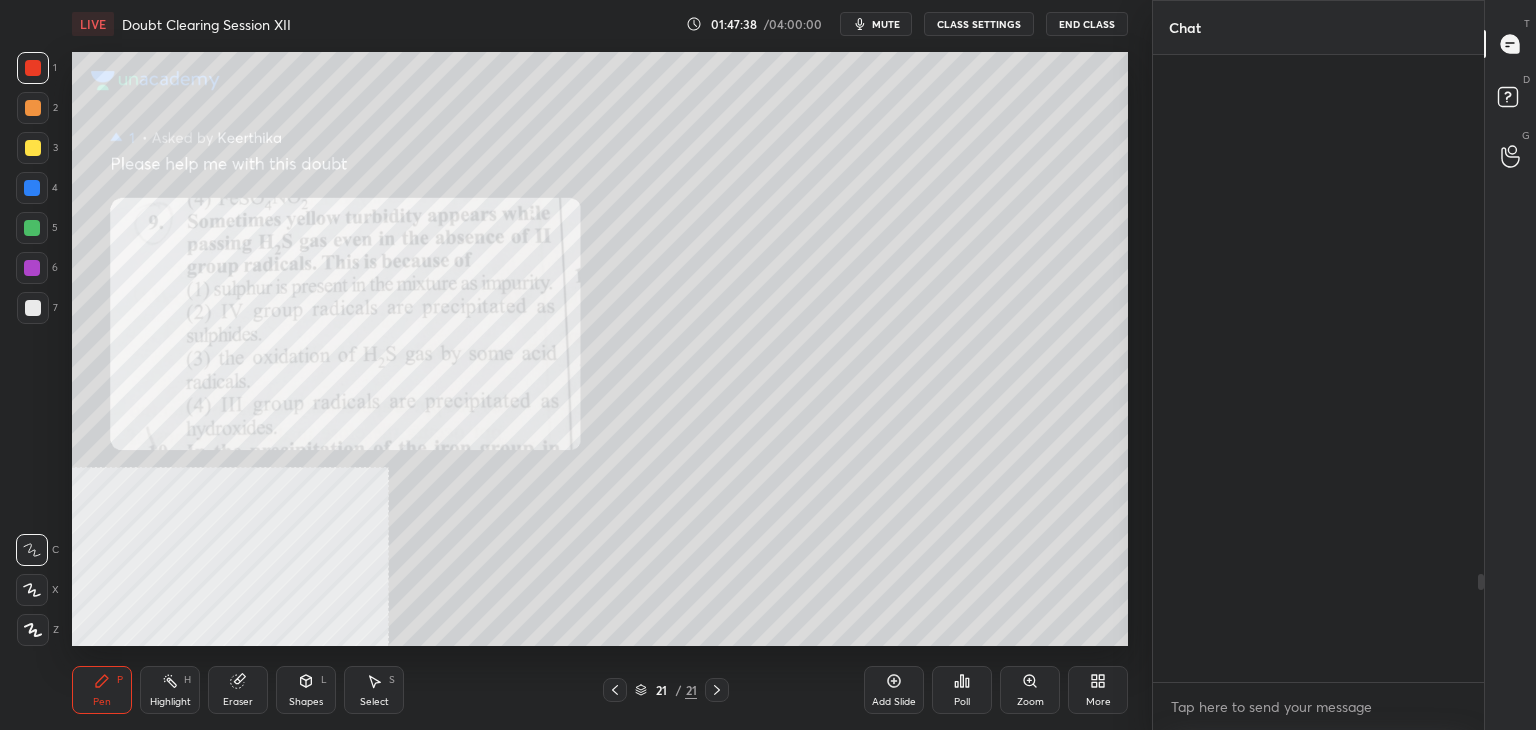 scroll, scrollTop: 3006, scrollLeft: 0, axis: vertical 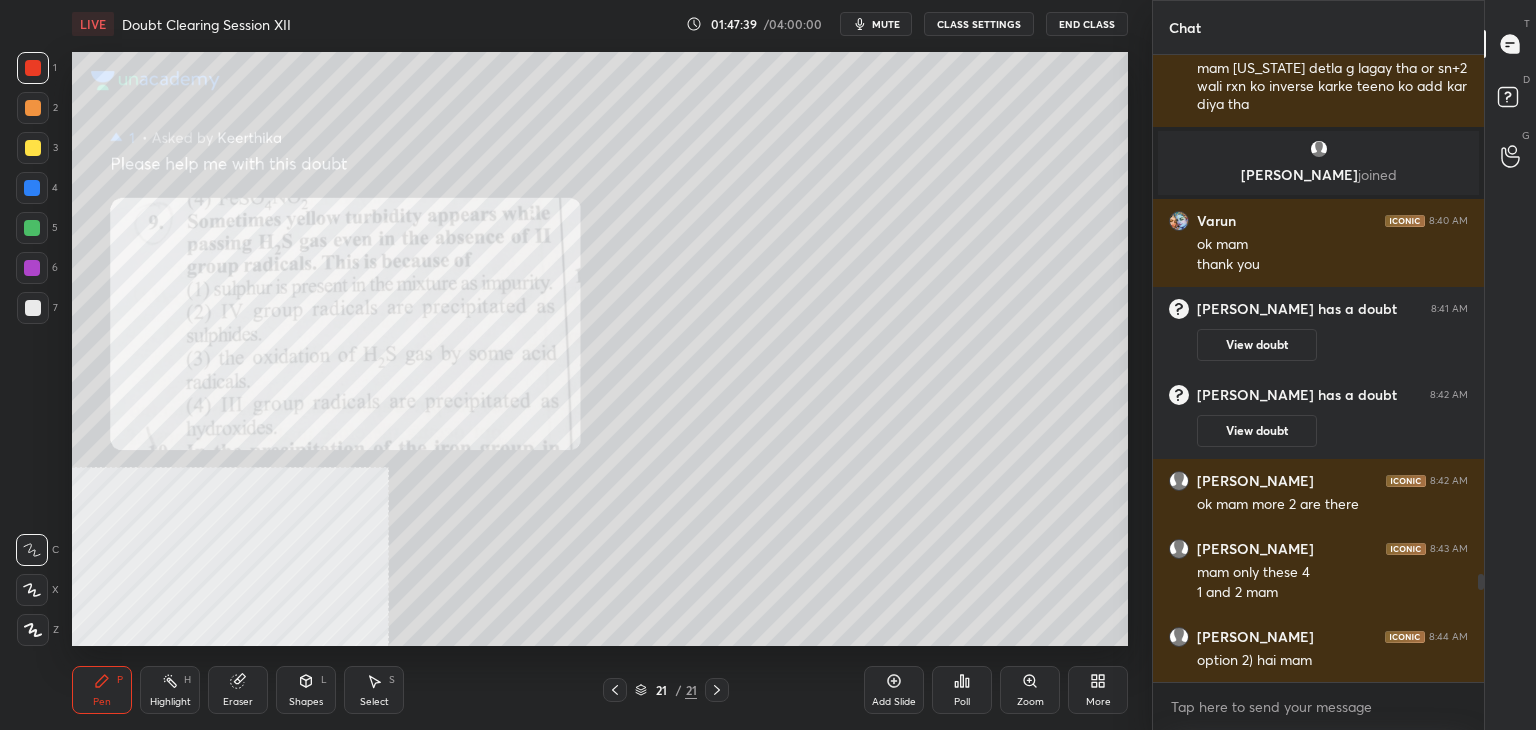 click at bounding box center [32, 228] 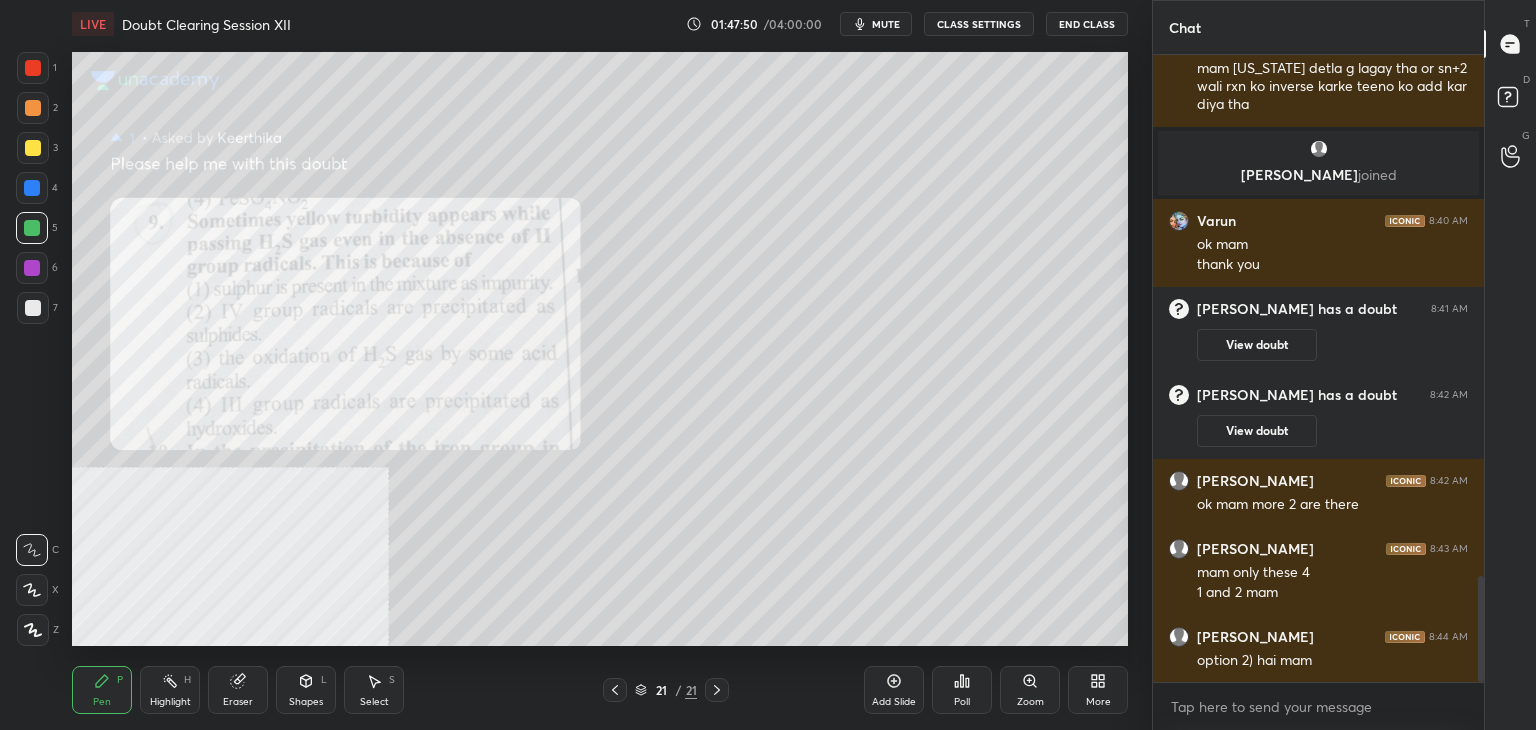 scroll, scrollTop: 3074, scrollLeft: 0, axis: vertical 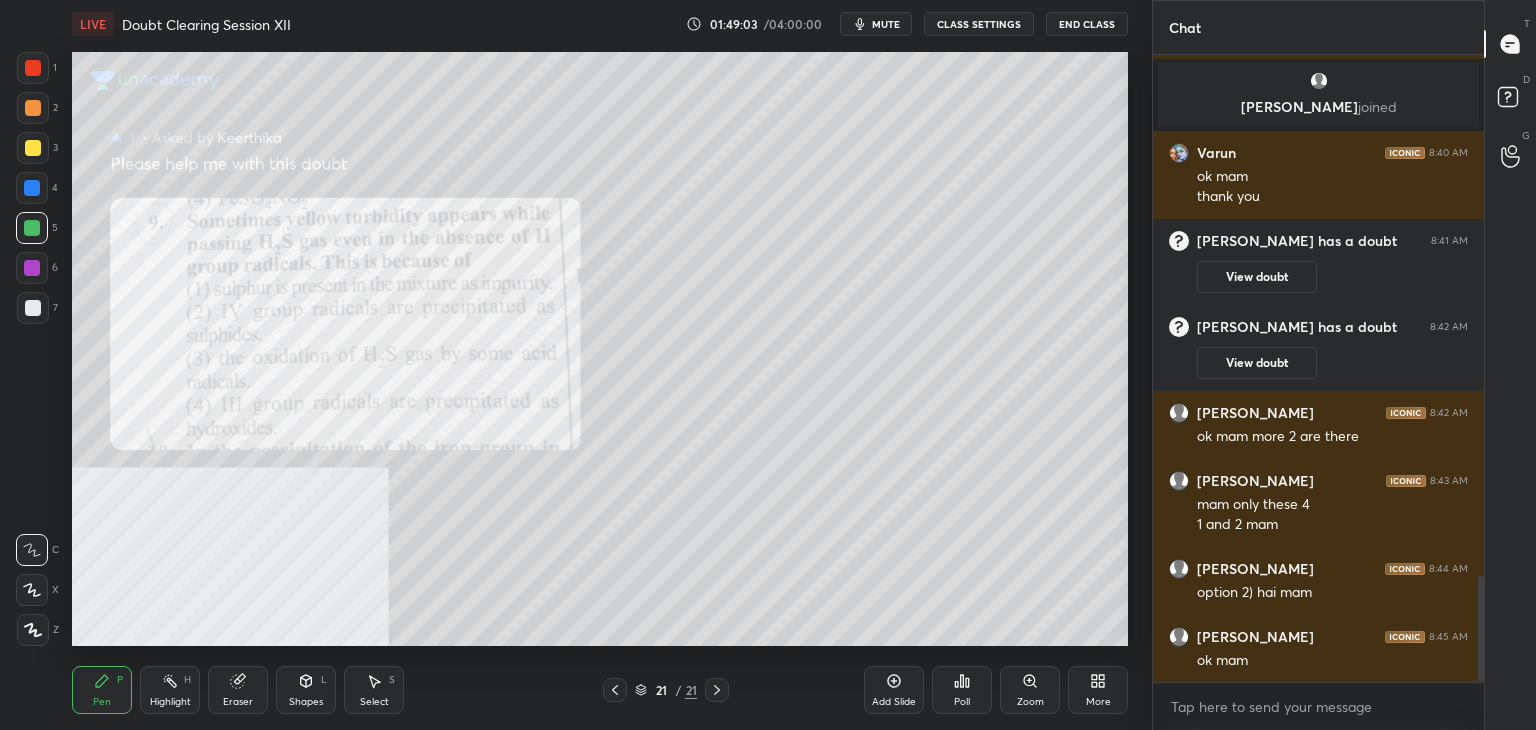 click at bounding box center [33, 68] 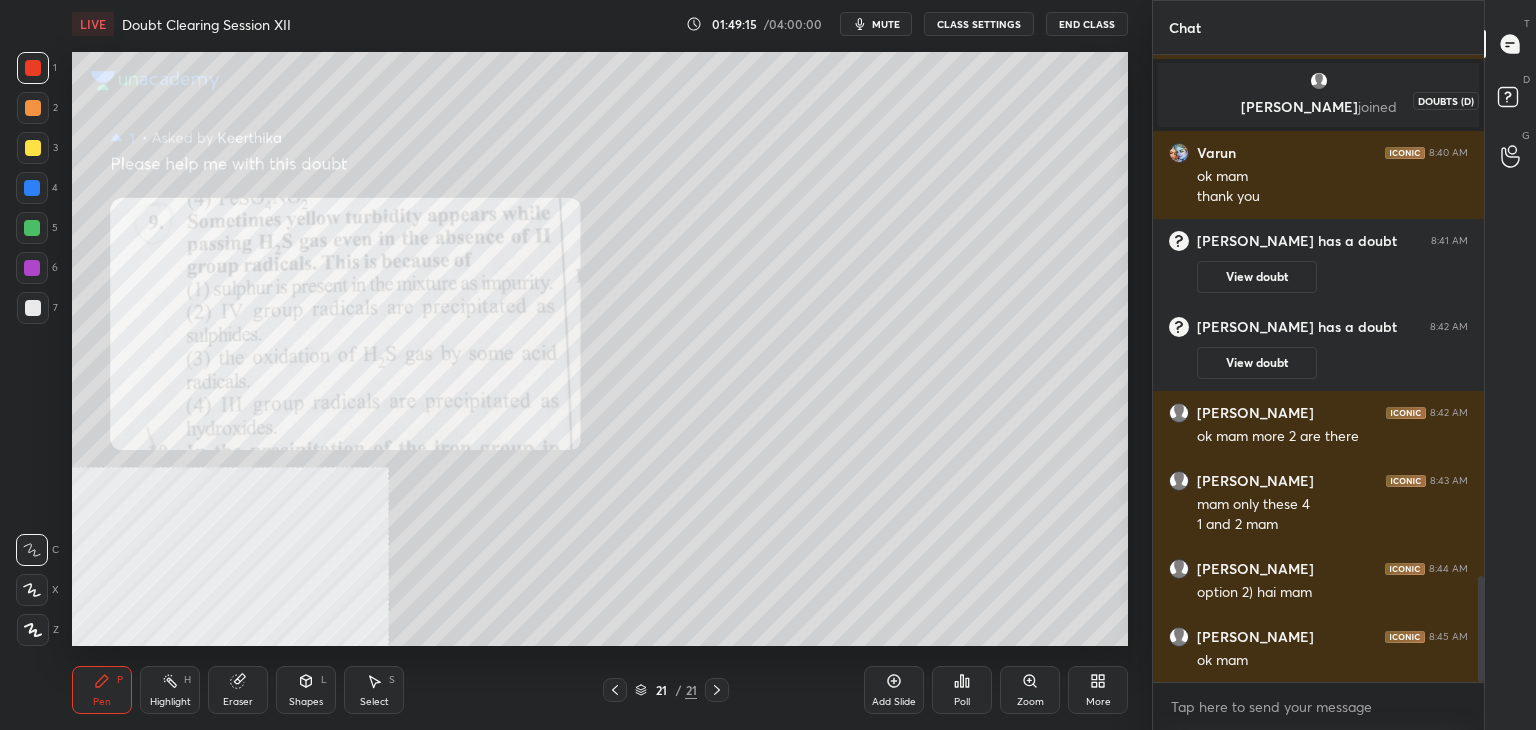 click 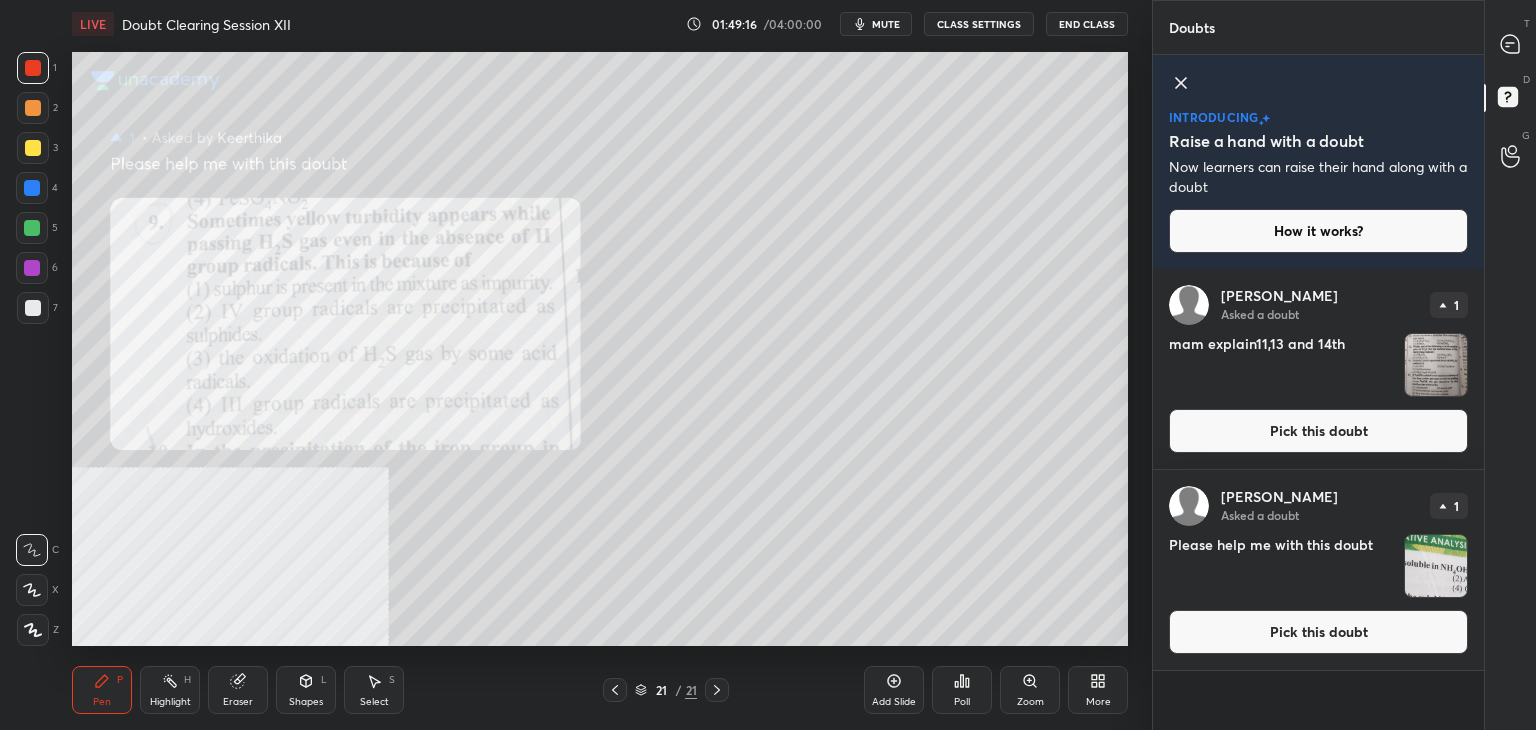 click on "Pick this doubt" at bounding box center [1318, 431] 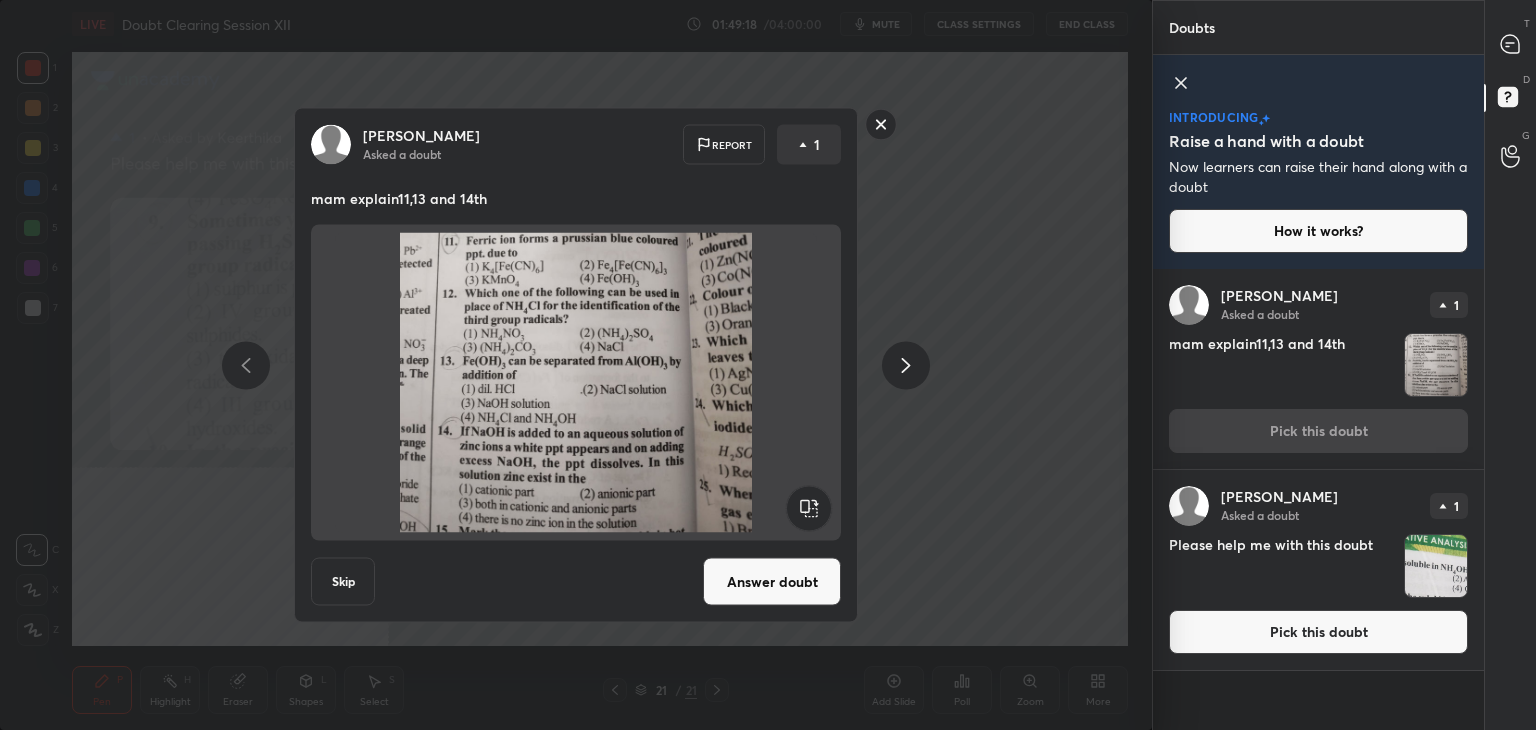 click on "Answer doubt" at bounding box center (772, 582) 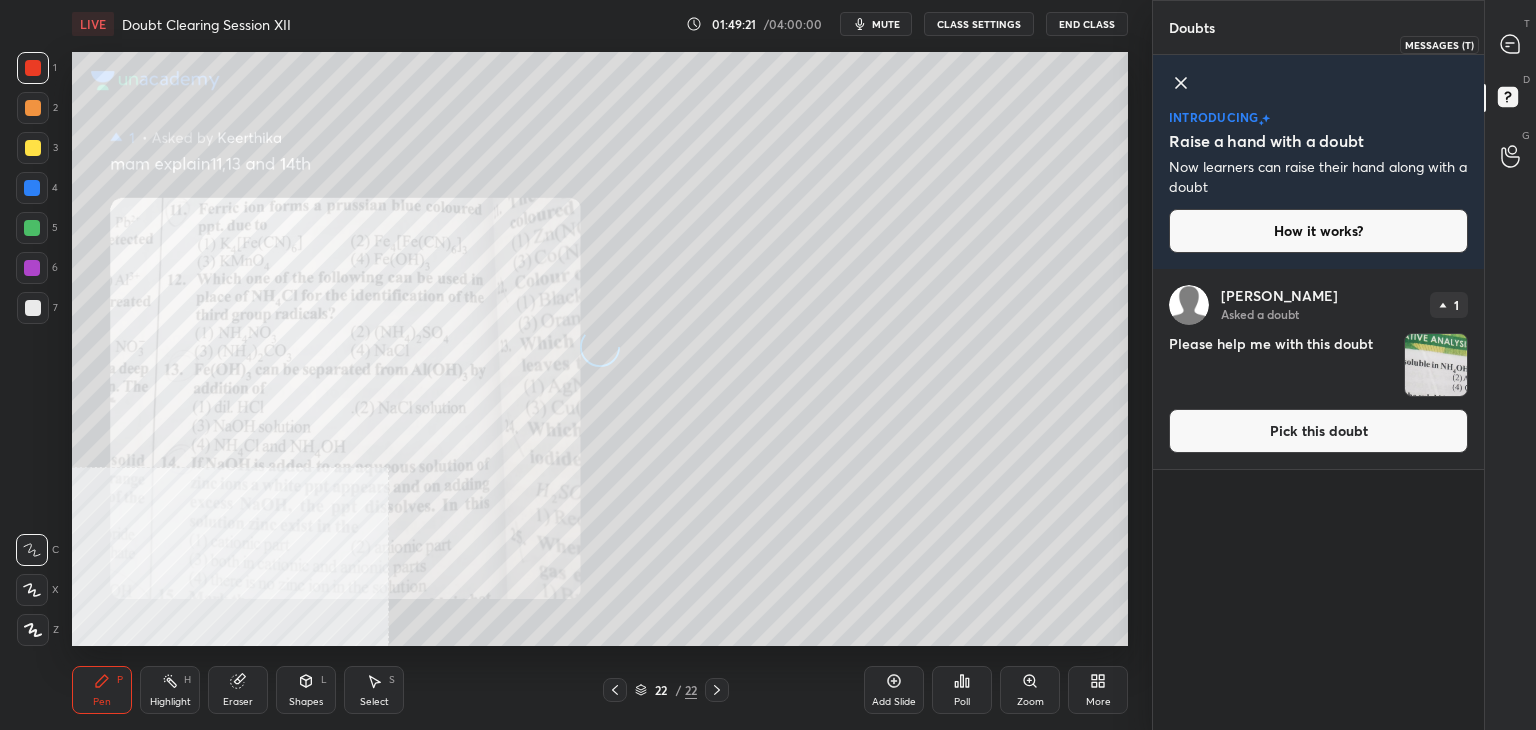 click 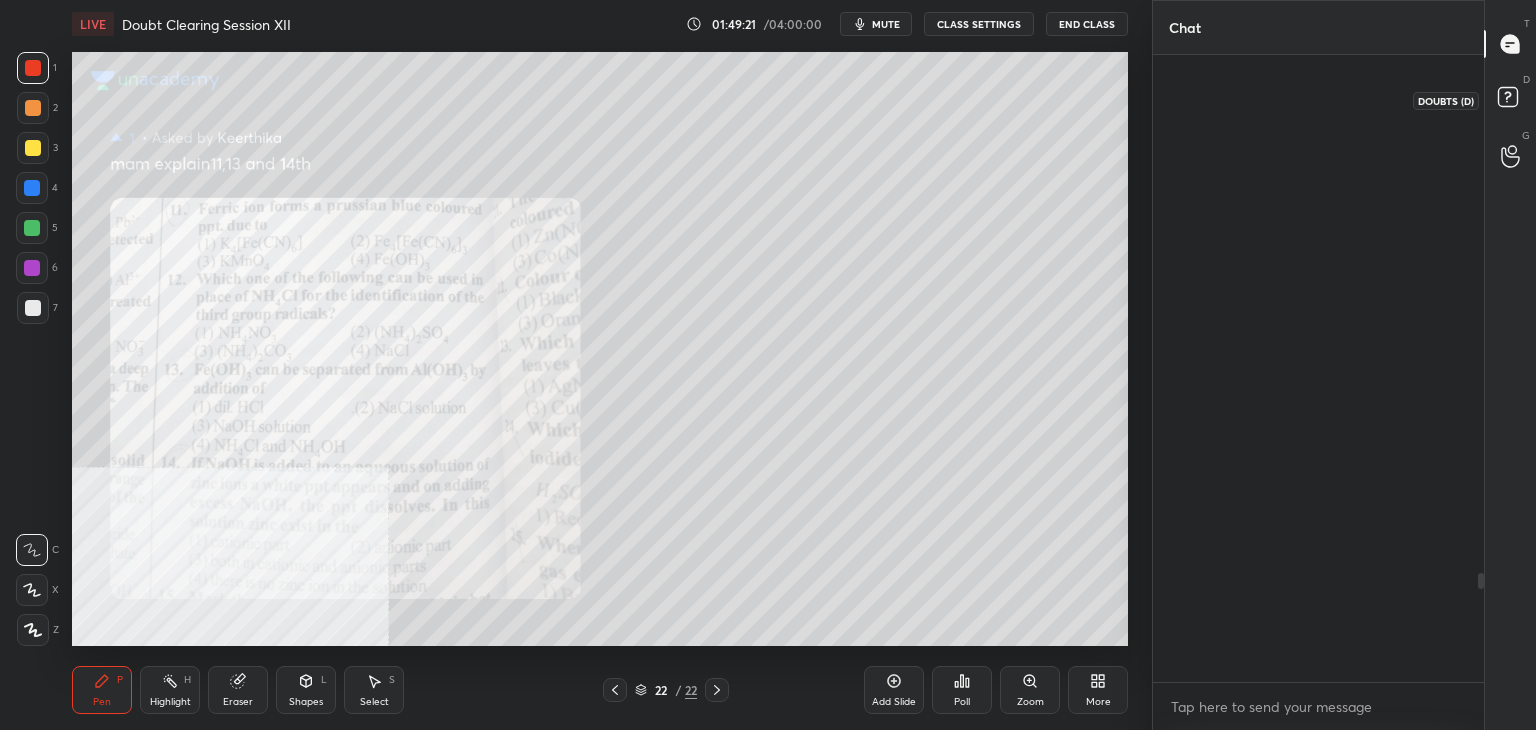 scroll, scrollTop: 2988, scrollLeft: 0, axis: vertical 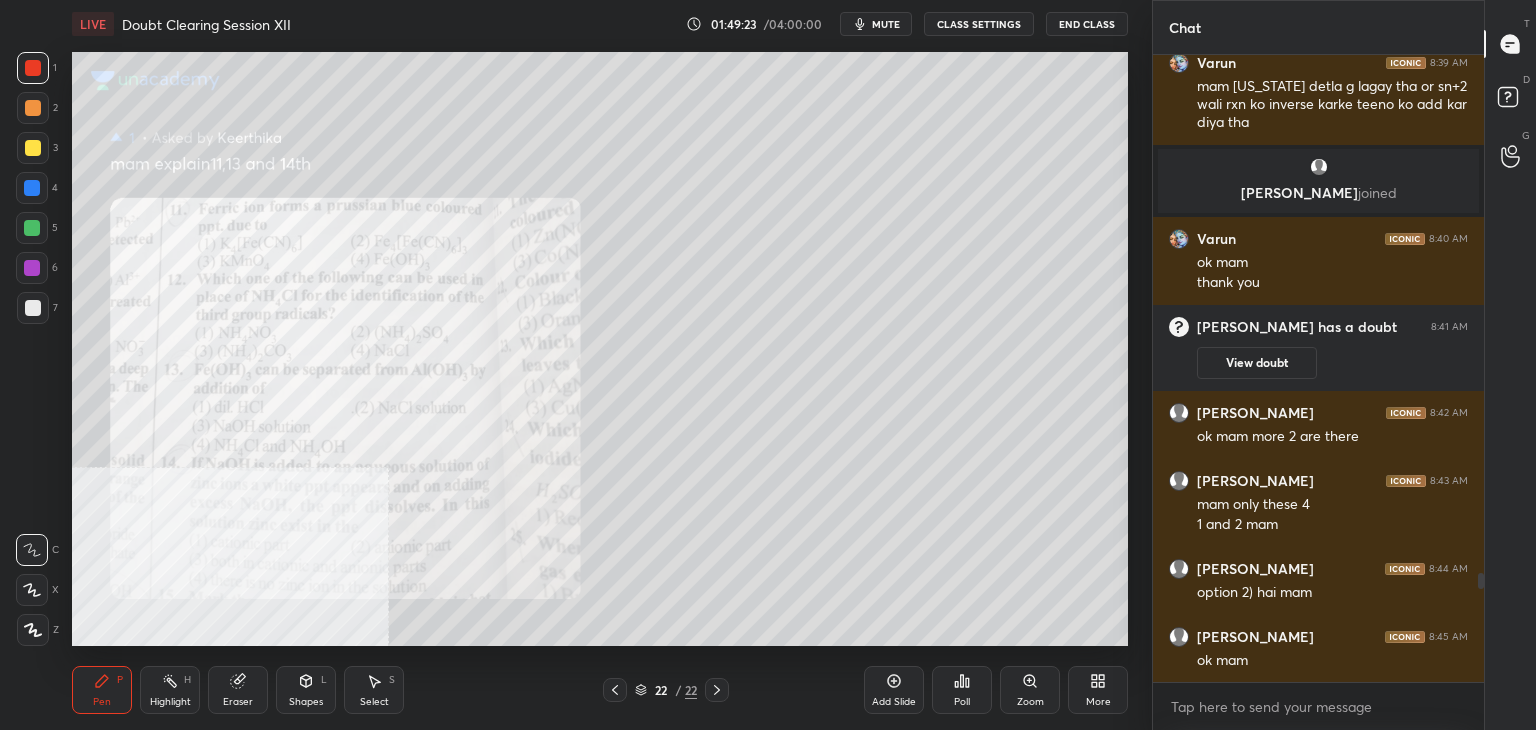 click 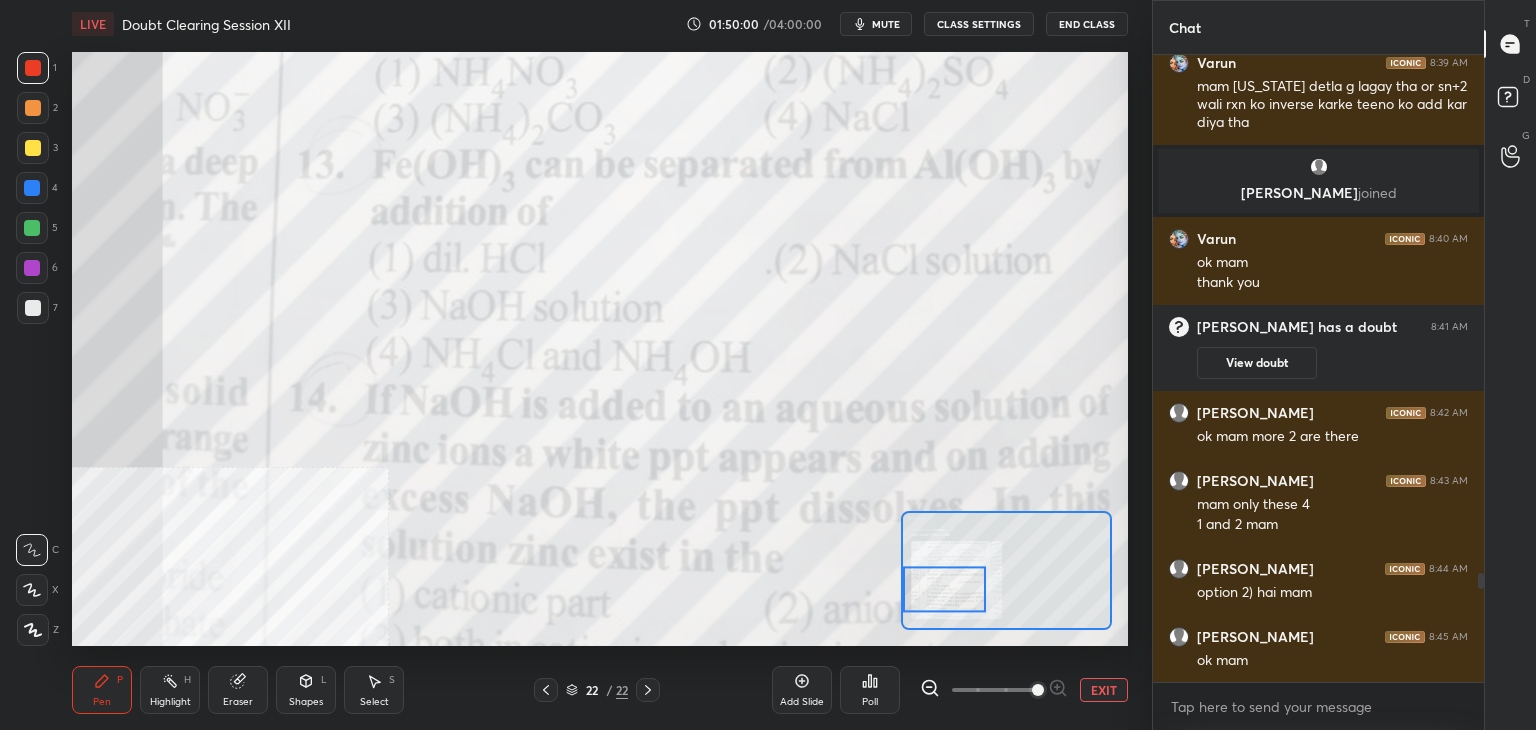 click on "Eraser" at bounding box center [238, 690] 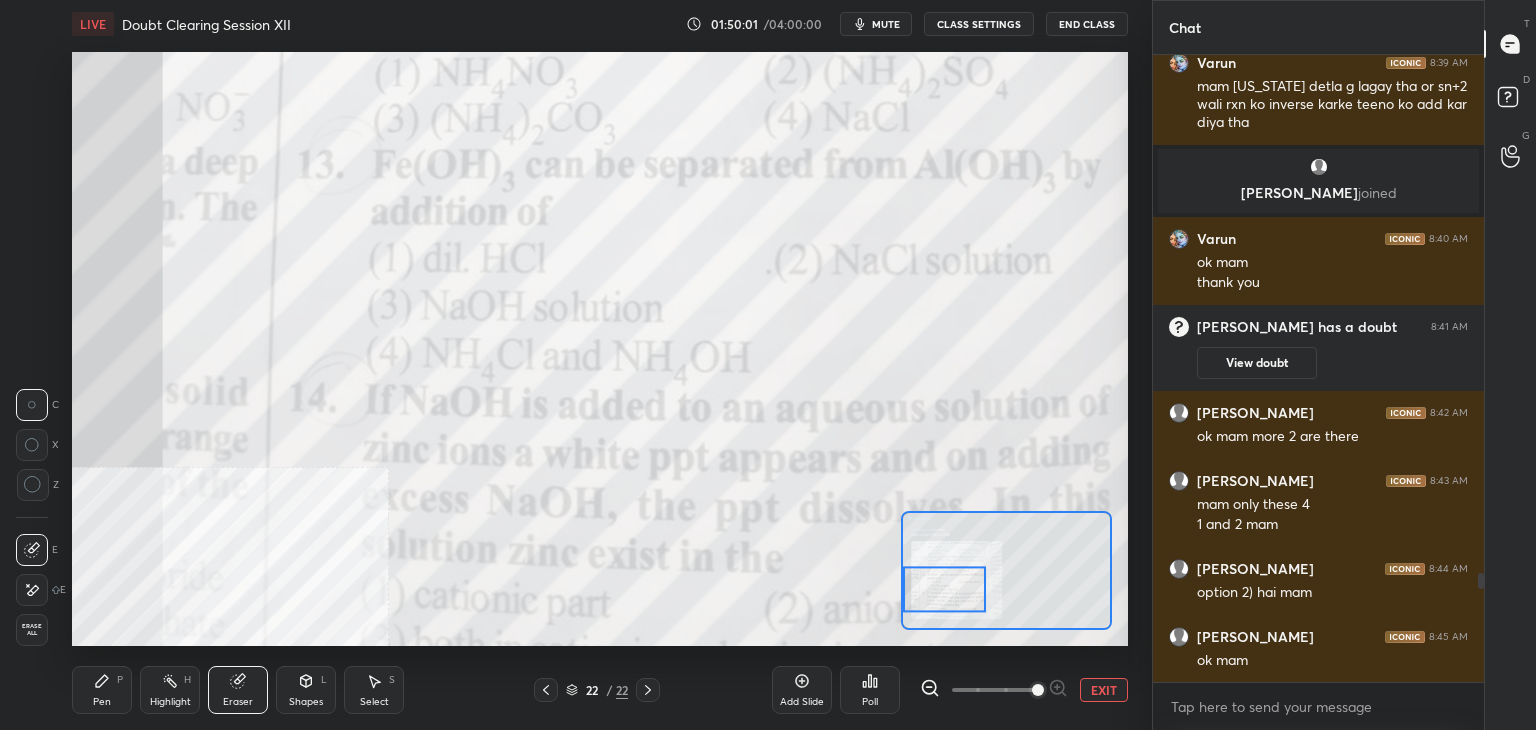 click 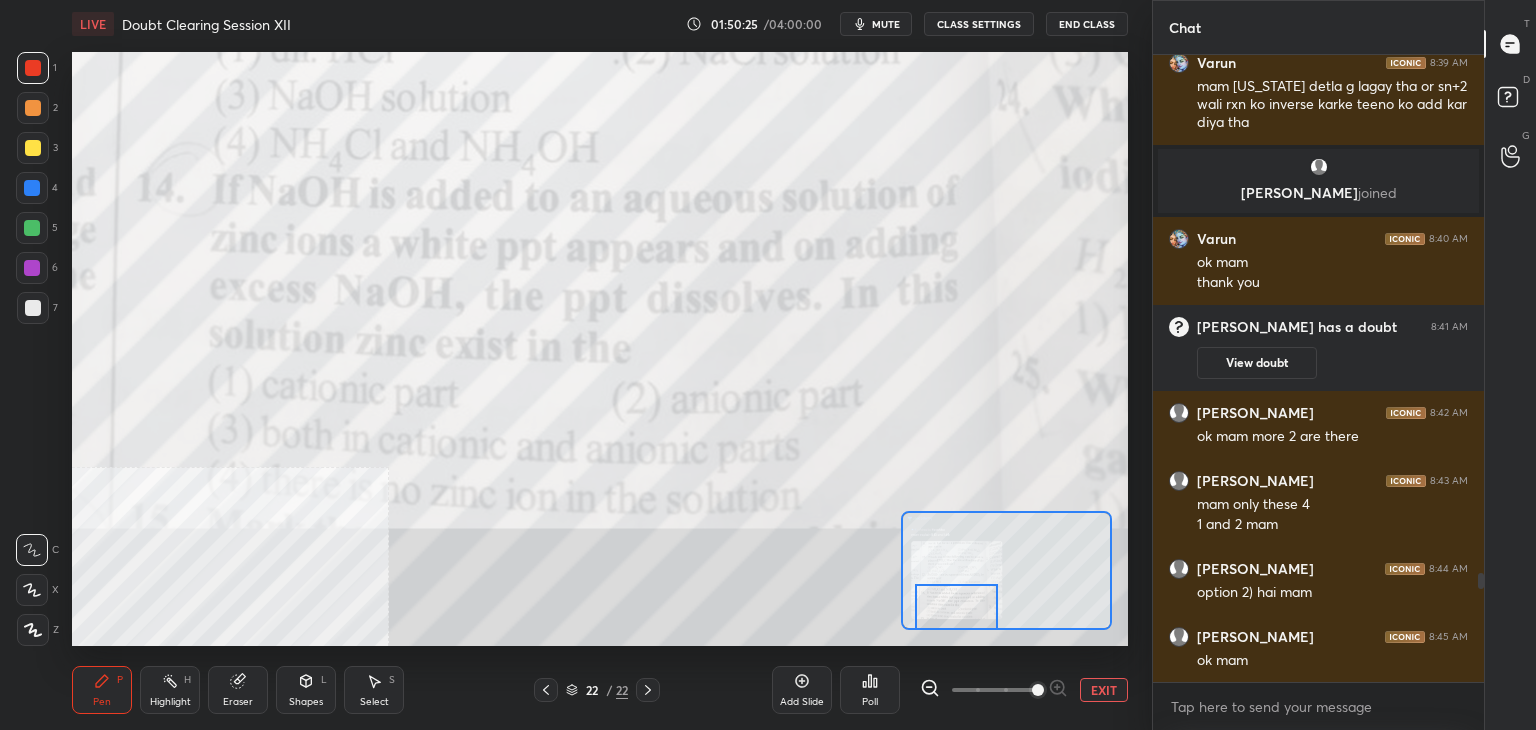 click on "EXIT" at bounding box center (1104, 690) 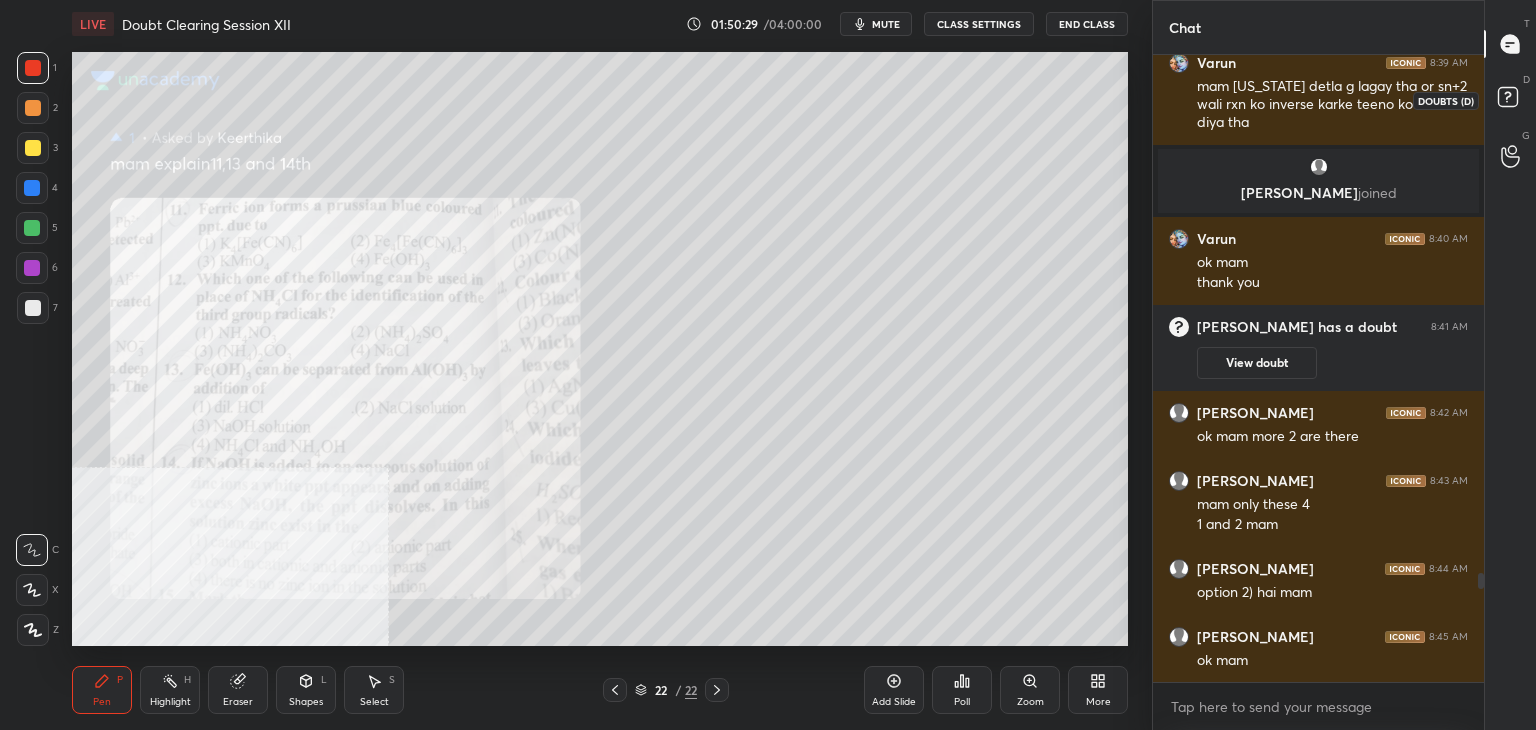 click 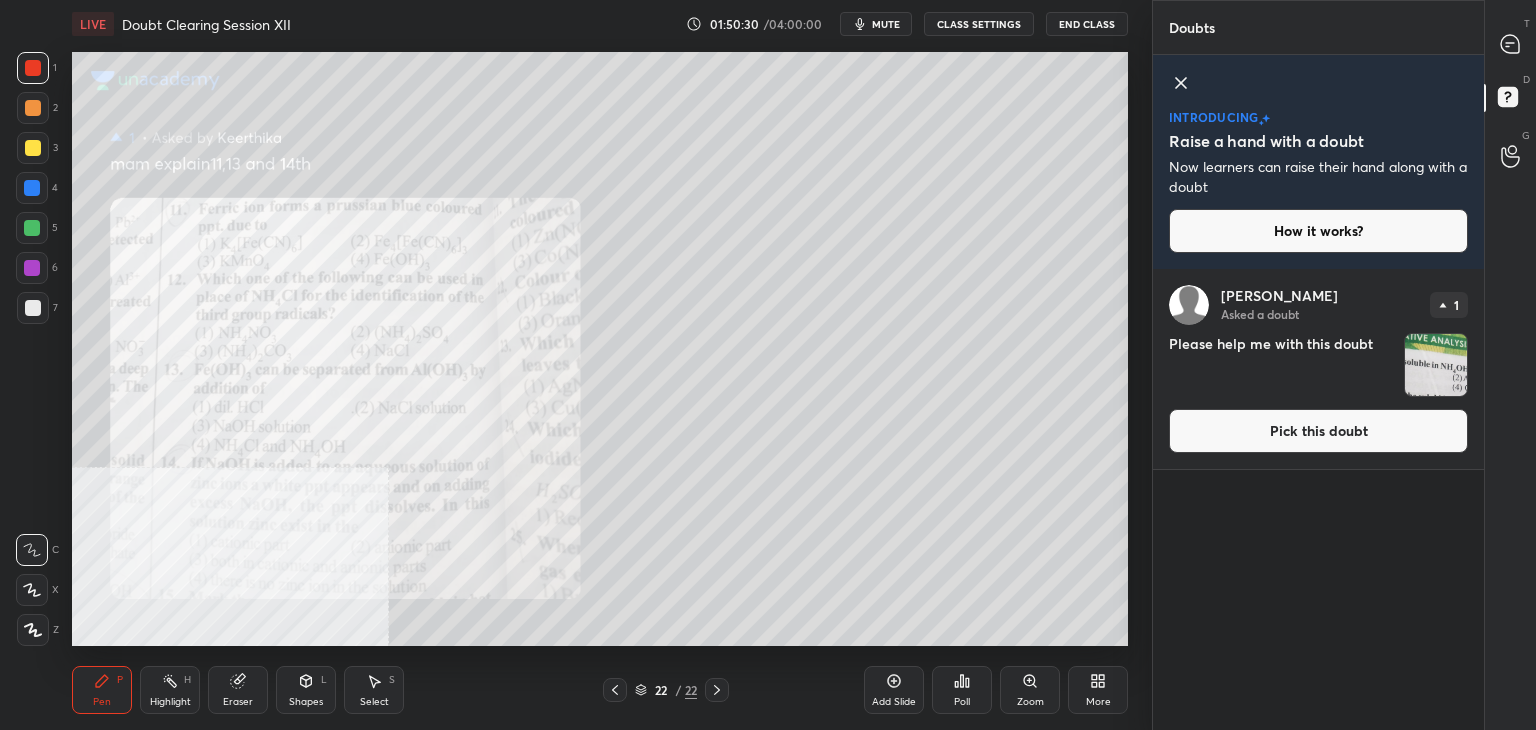 click on "Pick this doubt" at bounding box center (1318, 431) 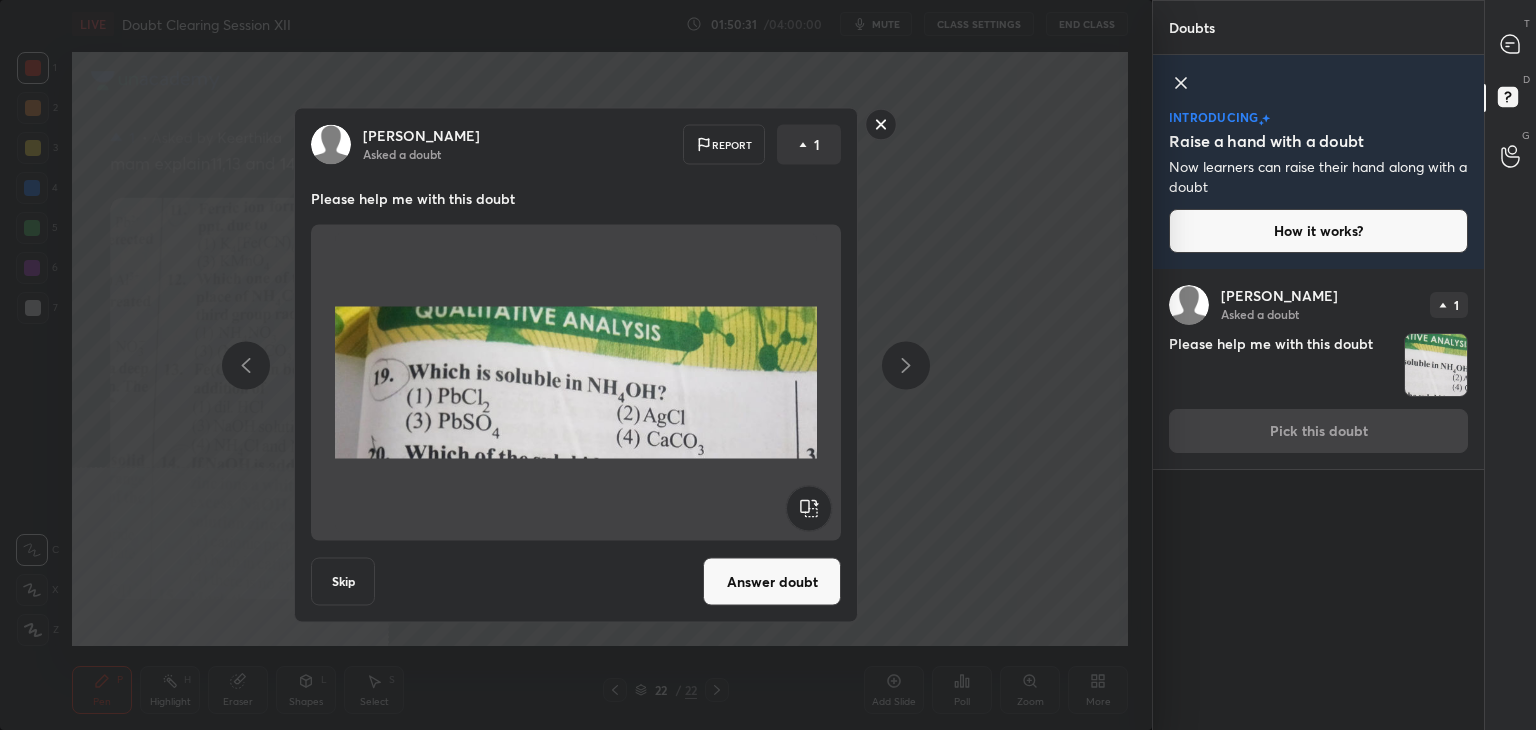 click on "Answer doubt" at bounding box center [772, 582] 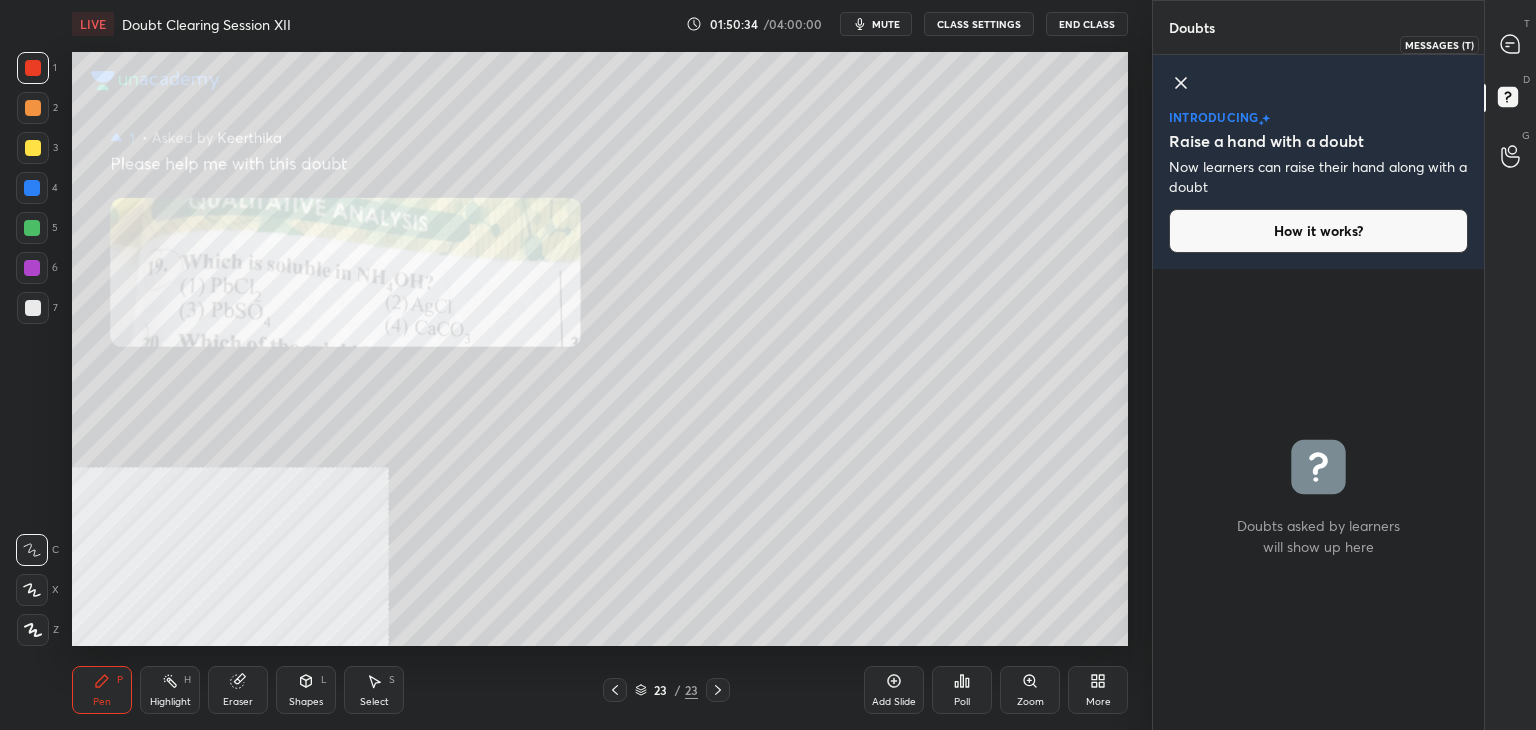click 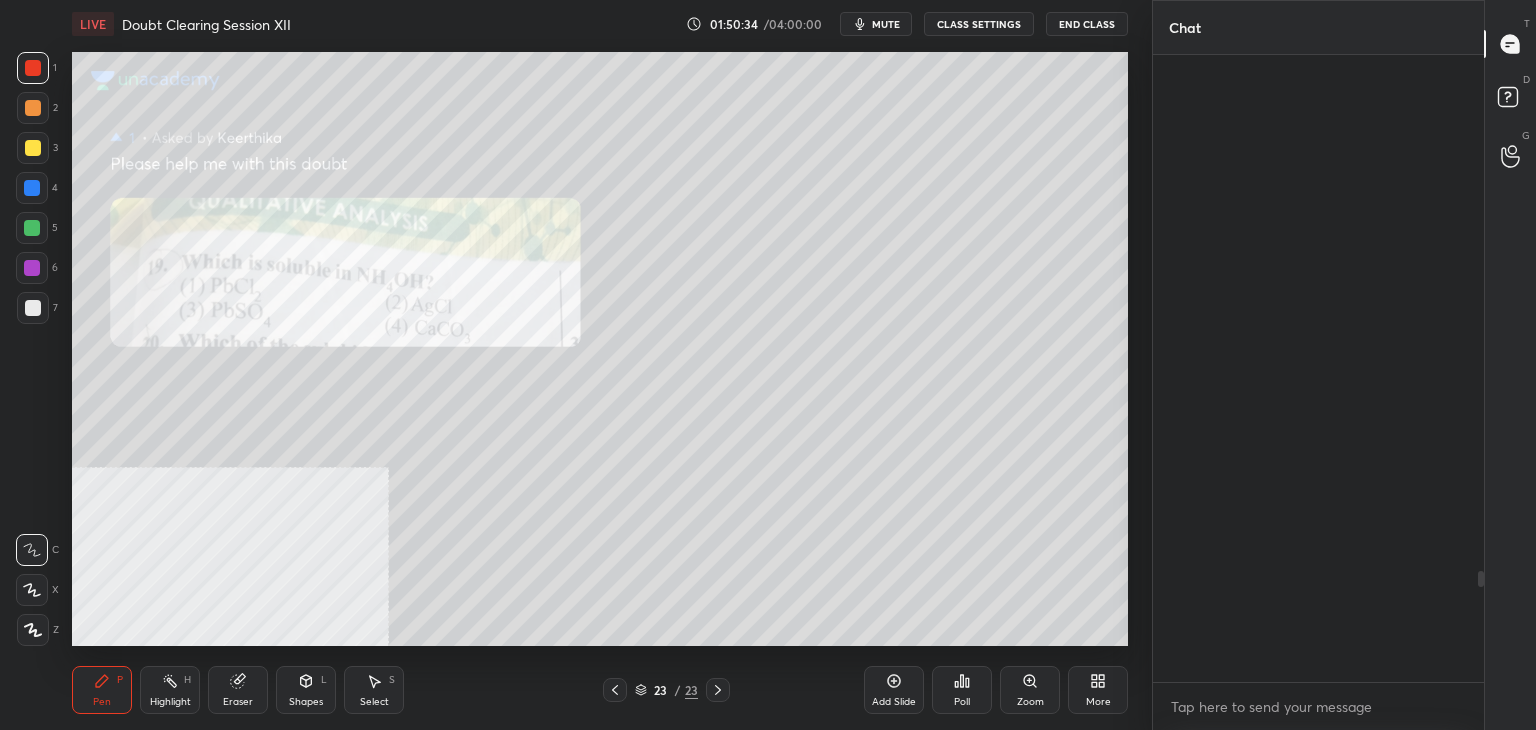 scroll, scrollTop: 2902, scrollLeft: 0, axis: vertical 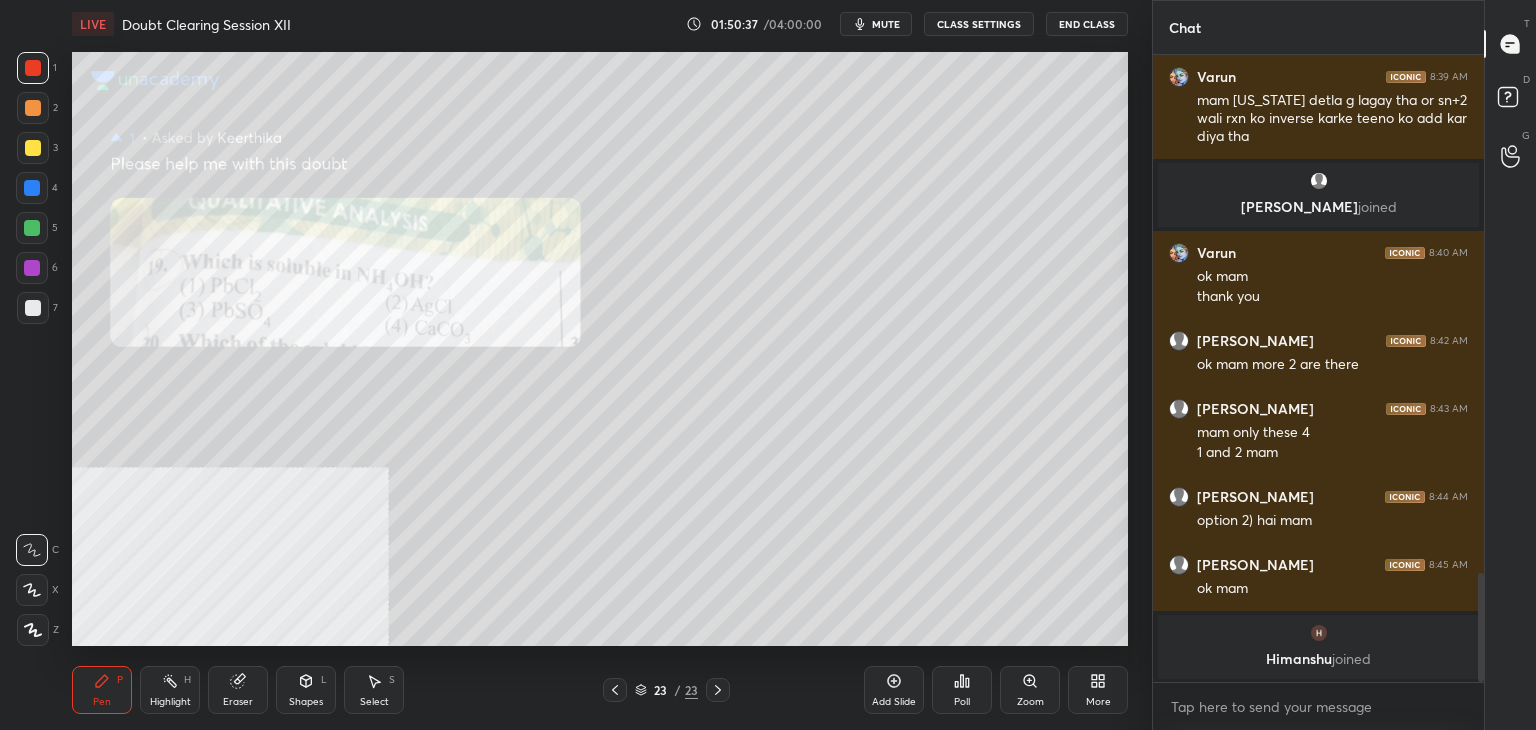click at bounding box center (615, 690) 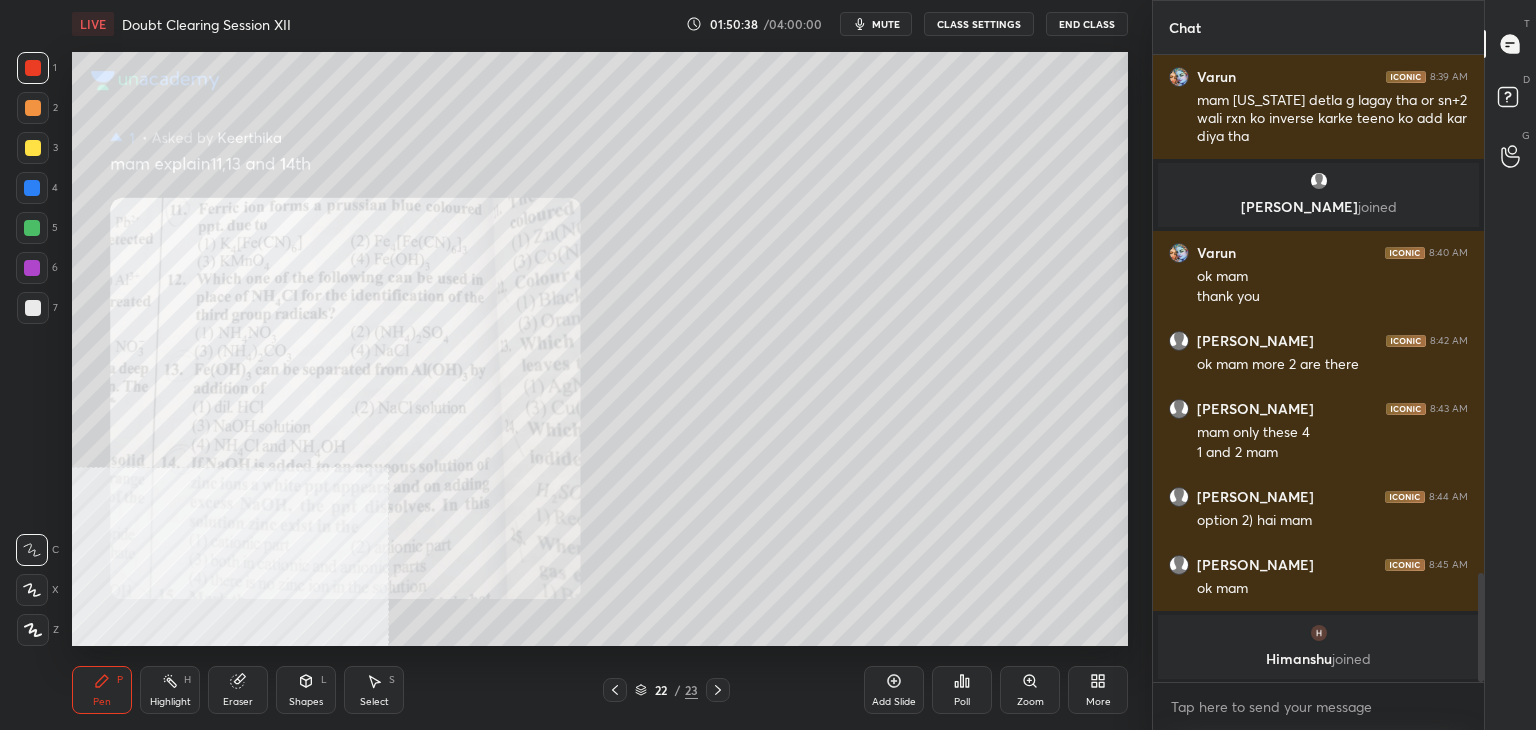 click on "Pen P Highlight H Eraser Shapes L Select S 22 / 23 Add Slide Poll Zoom More" at bounding box center [600, 690] 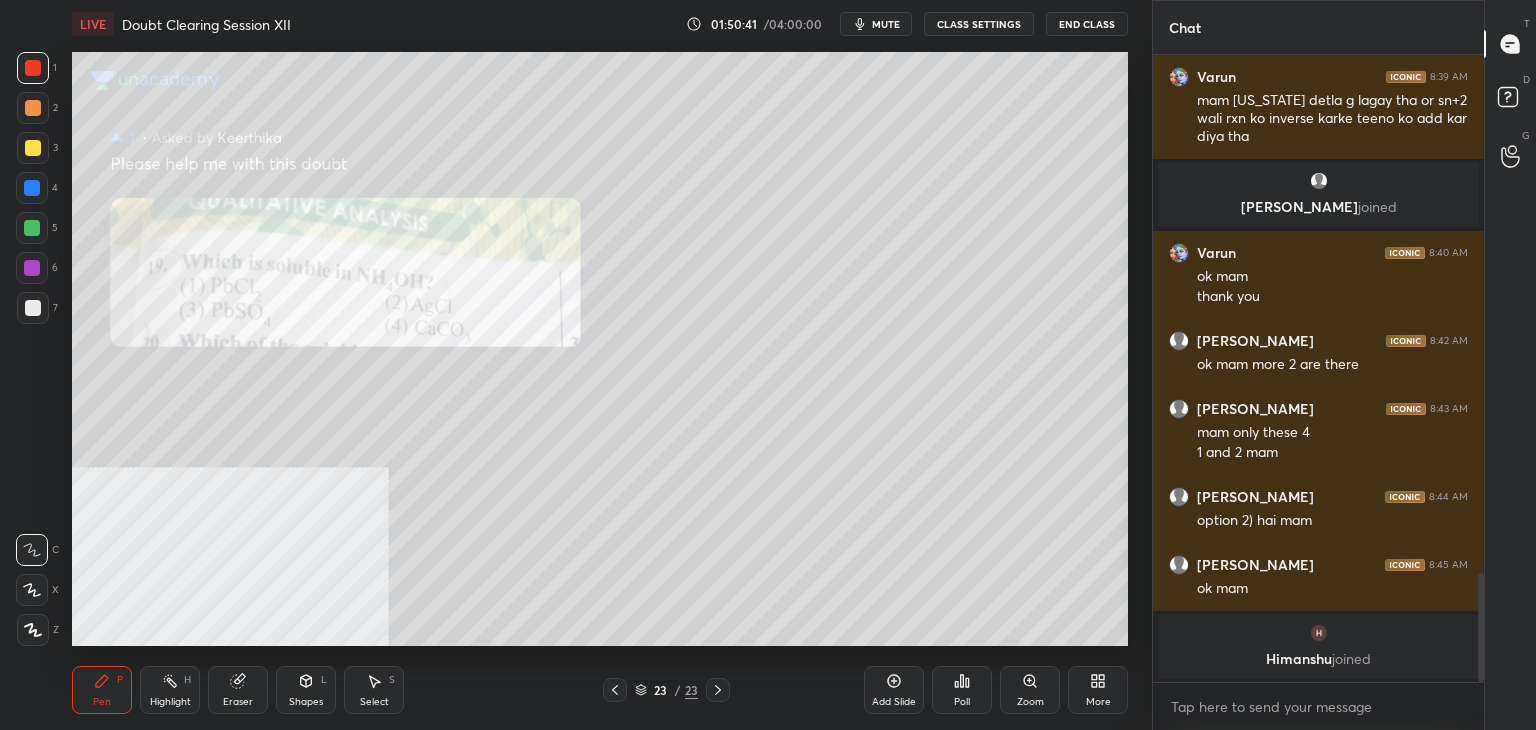 click on "mute" at bounding box center [876, 24] 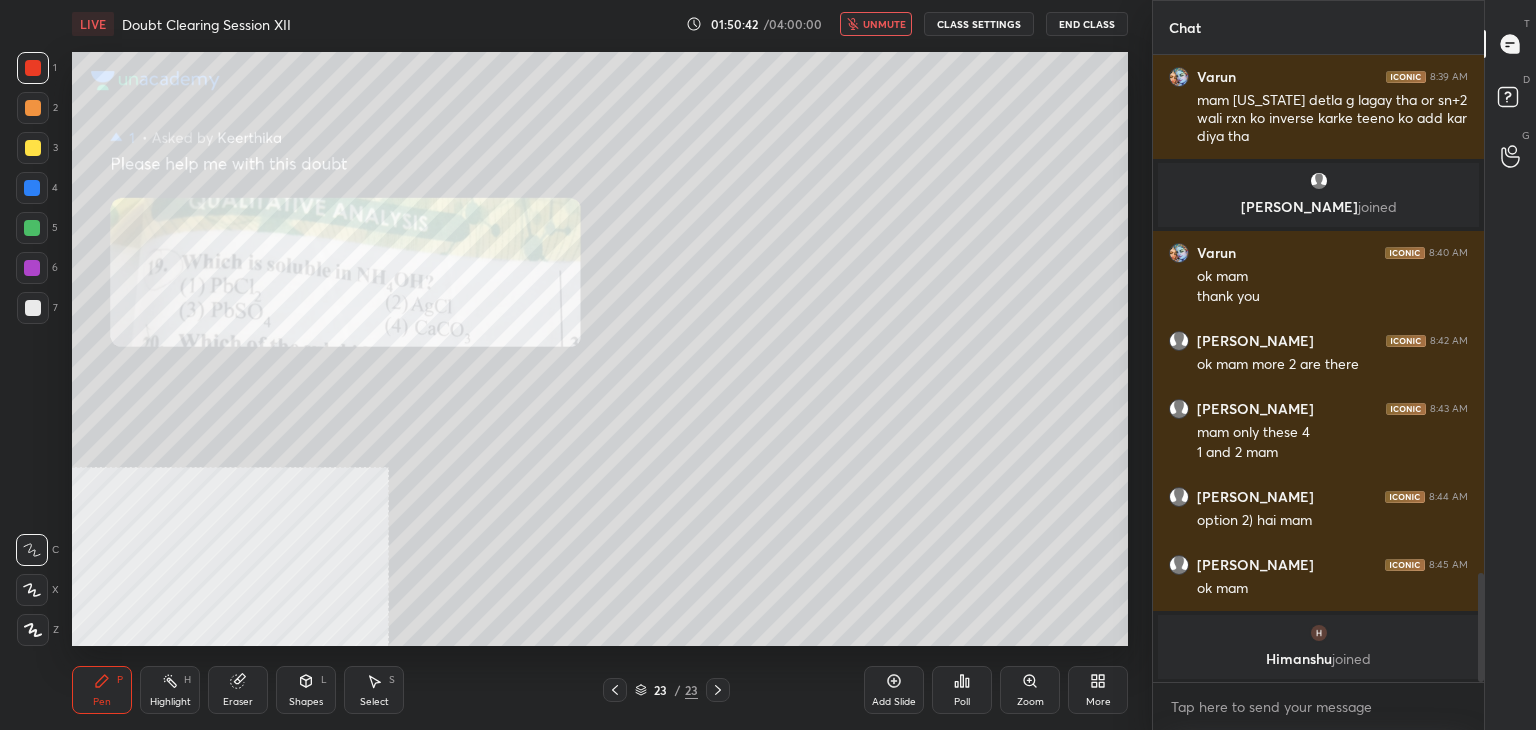 click on "unmute" at bounding box center [884, 24] 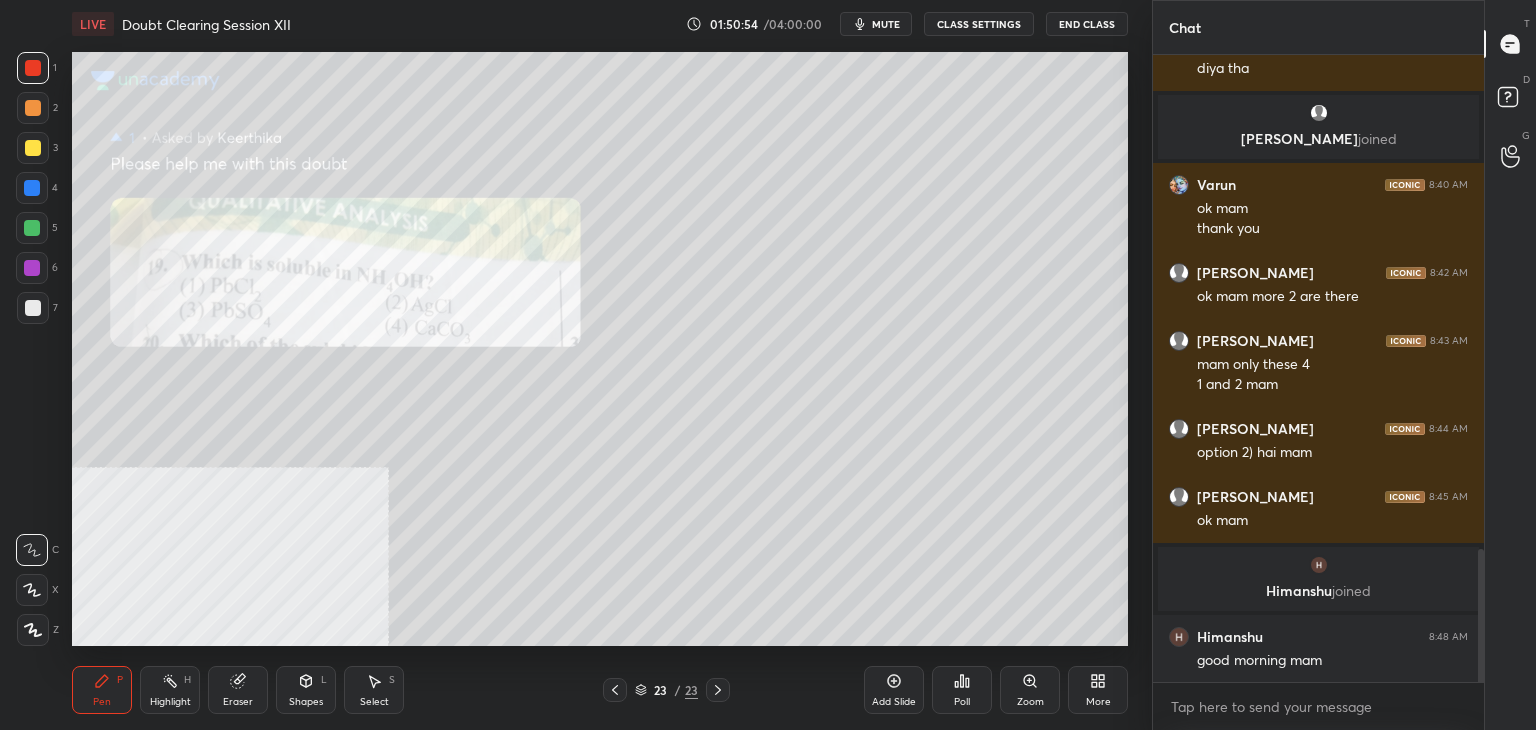 scroll, scrollTop: 2328, scrollLeft: 0, axis: vertical 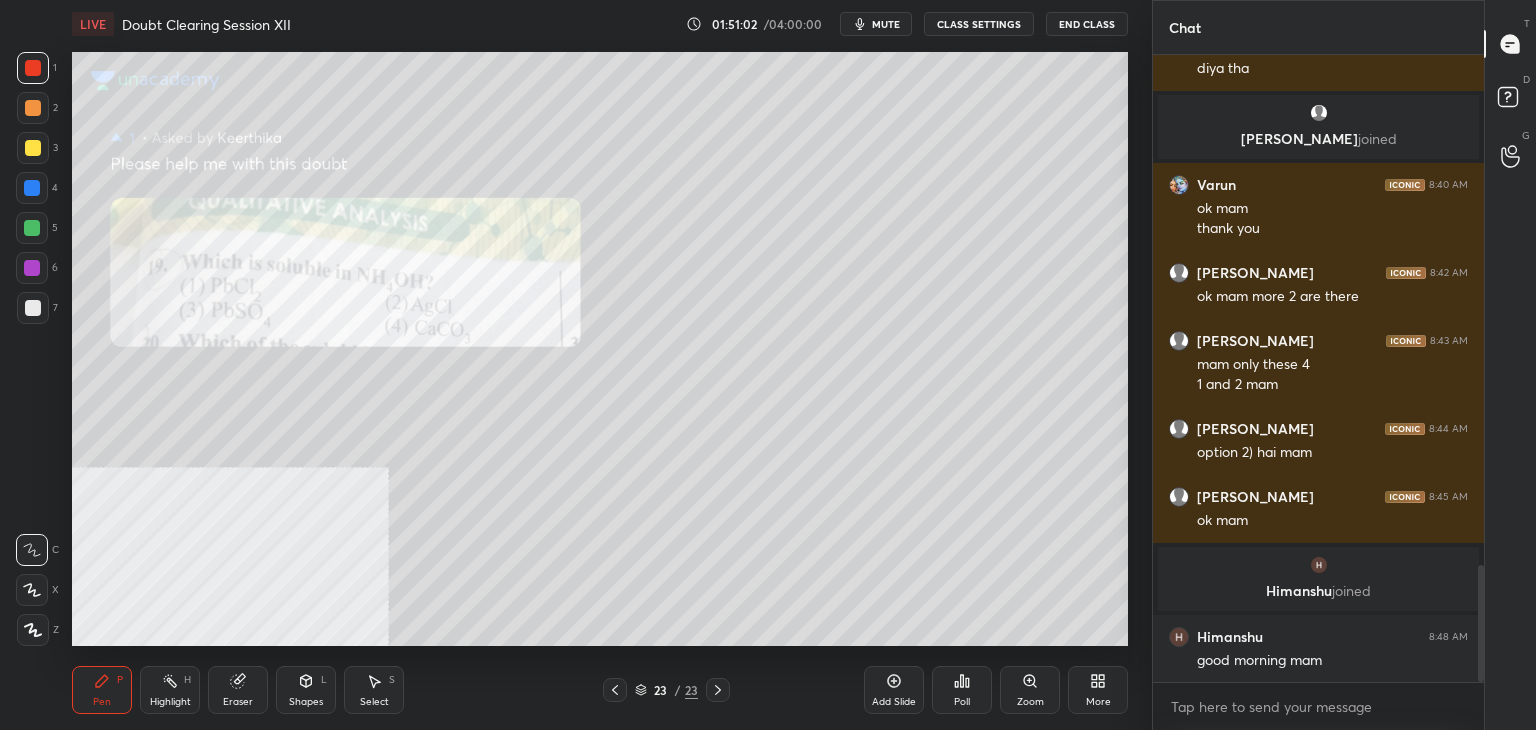 drag, startPoint x: 1480, startPoint y: 629, endPoint x: 1529, endPoint y: 776, distance: 154.9516 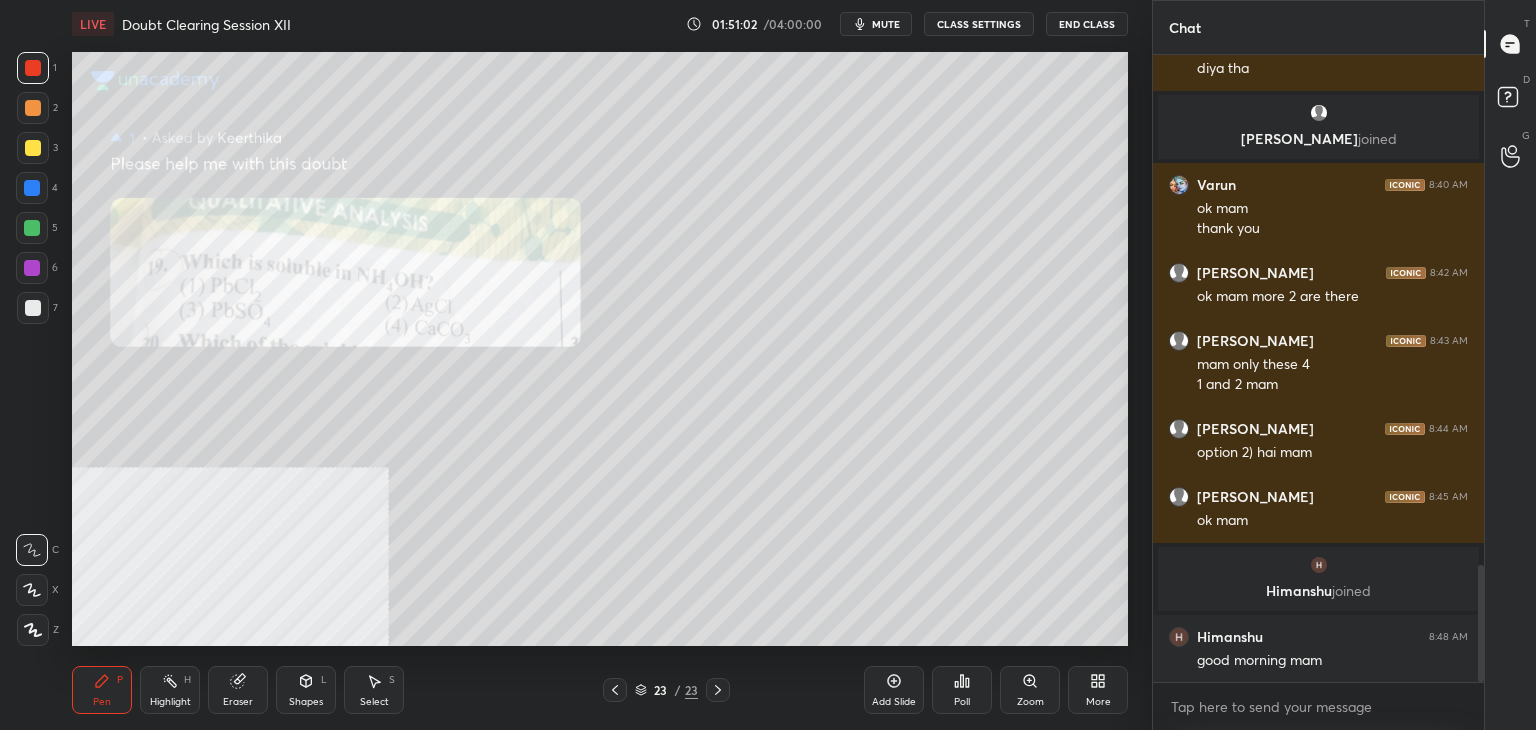 click on "1 2 3 4 5 6 7 C X Z C X Z E E Erase all   H H LIVE Doubt Clearing Session XII 01:51:02 /  04:00:00 mute CLASS SETTINGS End Class Setting up your live class Poll for   secs No correct answer Start poll Back Doubt Clearing Session XII • L12 of Doubt Clearing Course on Chemistry for IIT JEE - Part I [MEDICAL_DATA][PERSON_NAME] Pen P Highlight H Eraser Shapes L Select S 23 / 23 Add Slide Poll Zoom More Chat Varun 8:38 AM mam eo3 given hai na ok mam Varun 8:39 AM mam [US_STATE] detla g lagay tha or sn+2 wali rxn ko inverse karke teeno ko add kar diya tha [PERSON_NAME]  joined Varun 8:40 AM ok mam thank you [PERSON_NAME] 8:42 AM ok mam more 2 are there [PERSON_NAME] 8:43 AM mam only these 4 1 and 2 mam [PERSON_NAME] 8:44 AM option 2) hai mam [PERSON_NAME] 8:45 AM ok mam [PERSON_NAME]  joined [PERSON_NAME] 8:48 AM good morning mam JUMP TO LATEST Enable hand raising Enable raise hand to speak to learners. Once enabled, chat will be turned off temporarily. Enable x   introducing Raise a hand with a doubt Now learners can raise their hand along with a doubt  Got it" at bounding box center [768, 0] 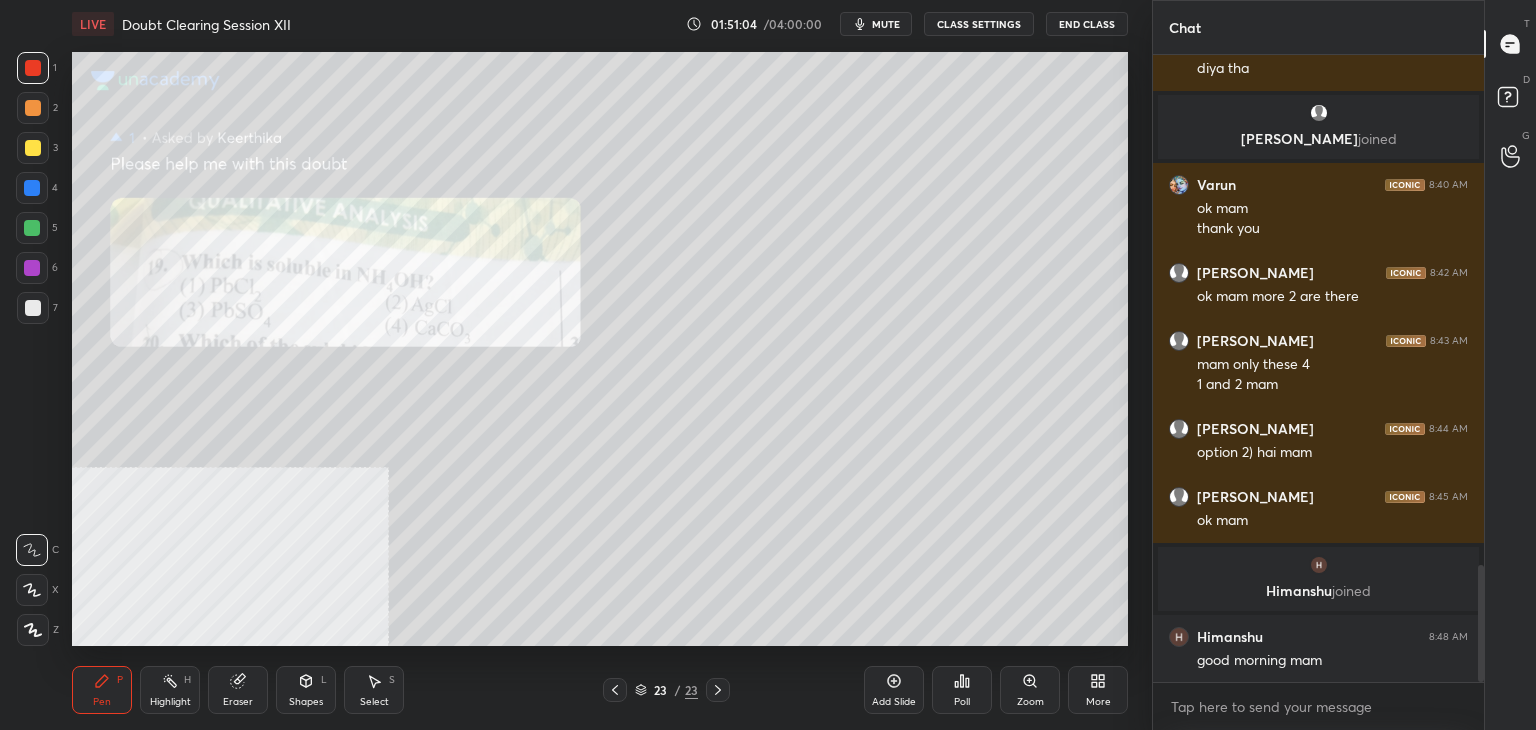 scroll, scrollTop: 2794, scrollLeft: 0, axis: vertical 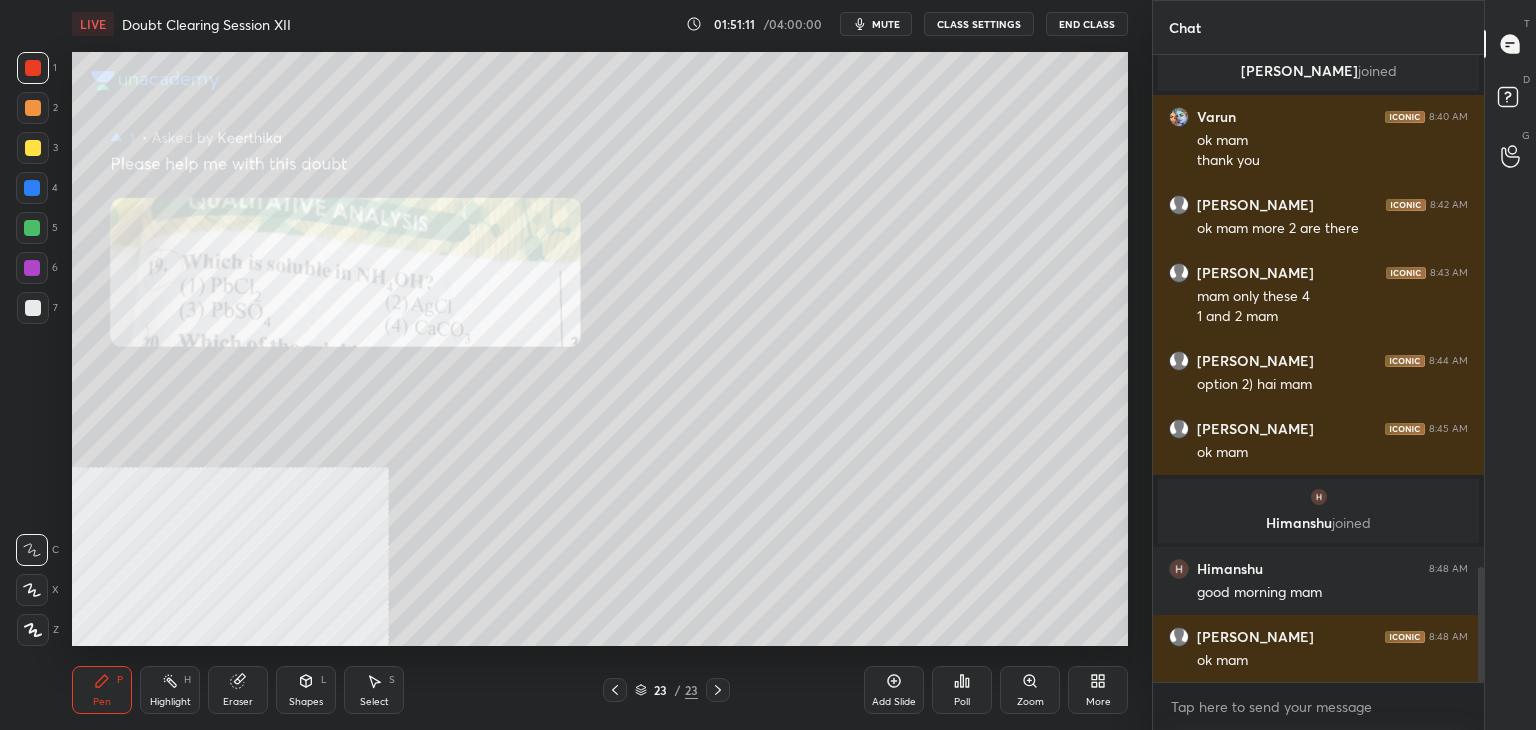 click on "mute" at bounding box center (876, 24) 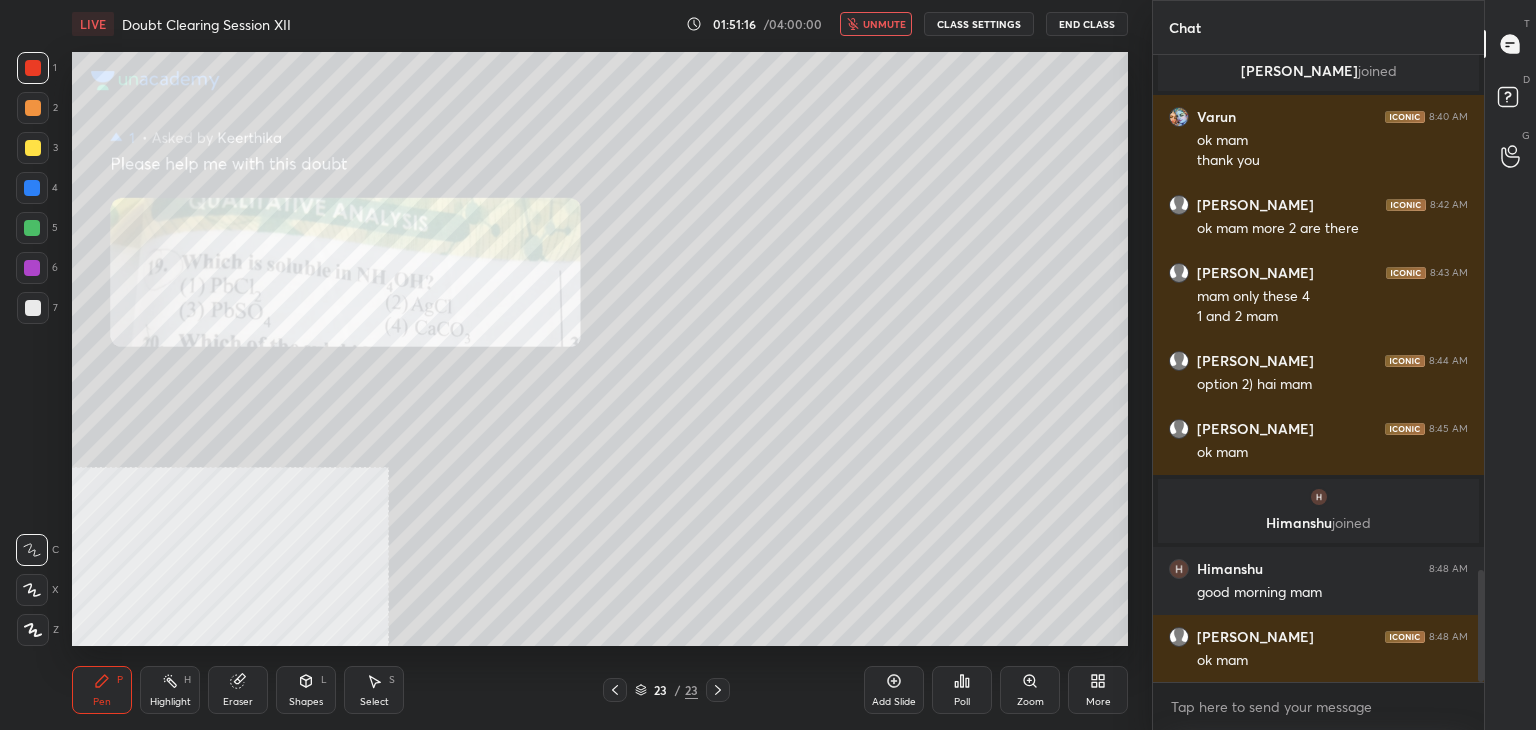scroll, scrollTop: 2880, scrollLeft: 0, axis: vertical 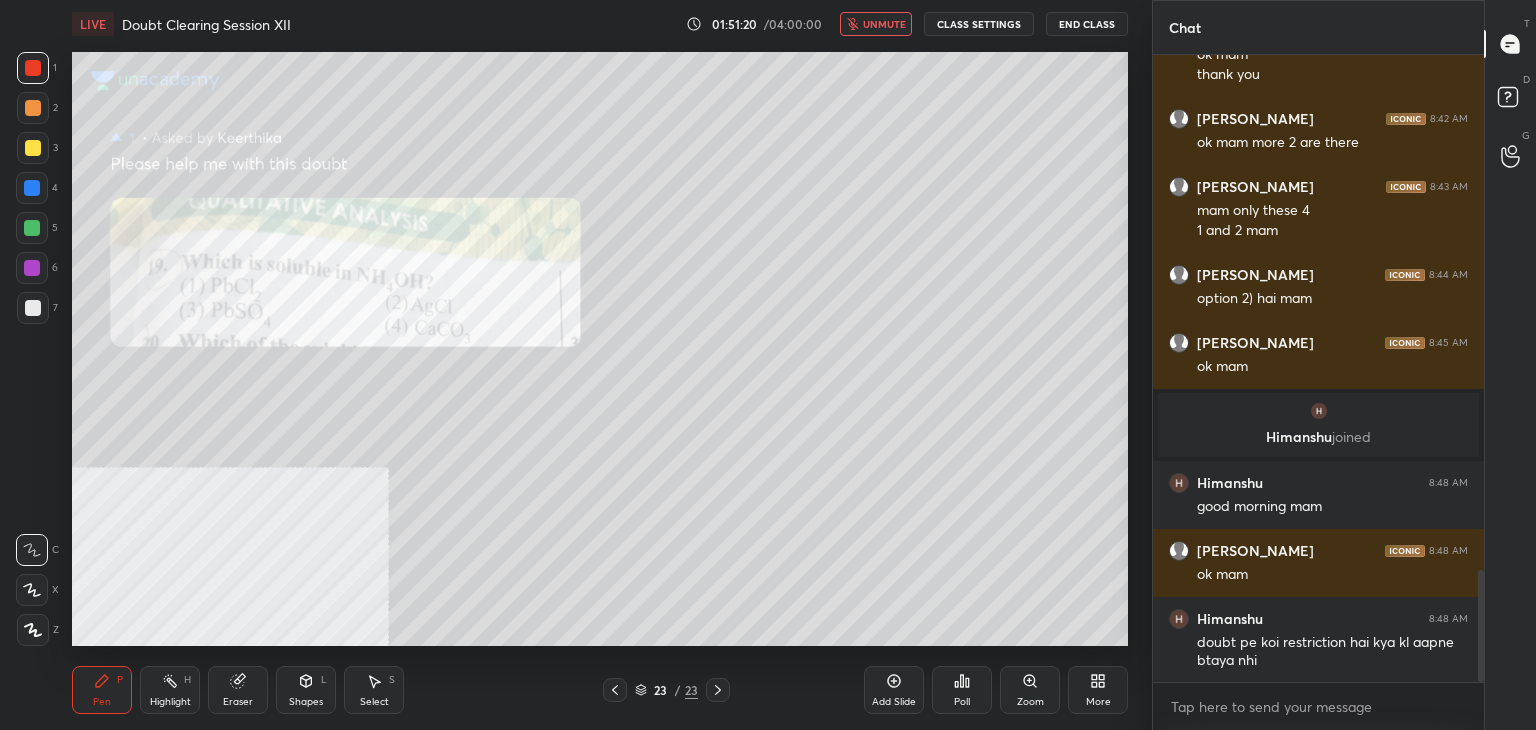click on "unmute" at bounding box center [884, 24] 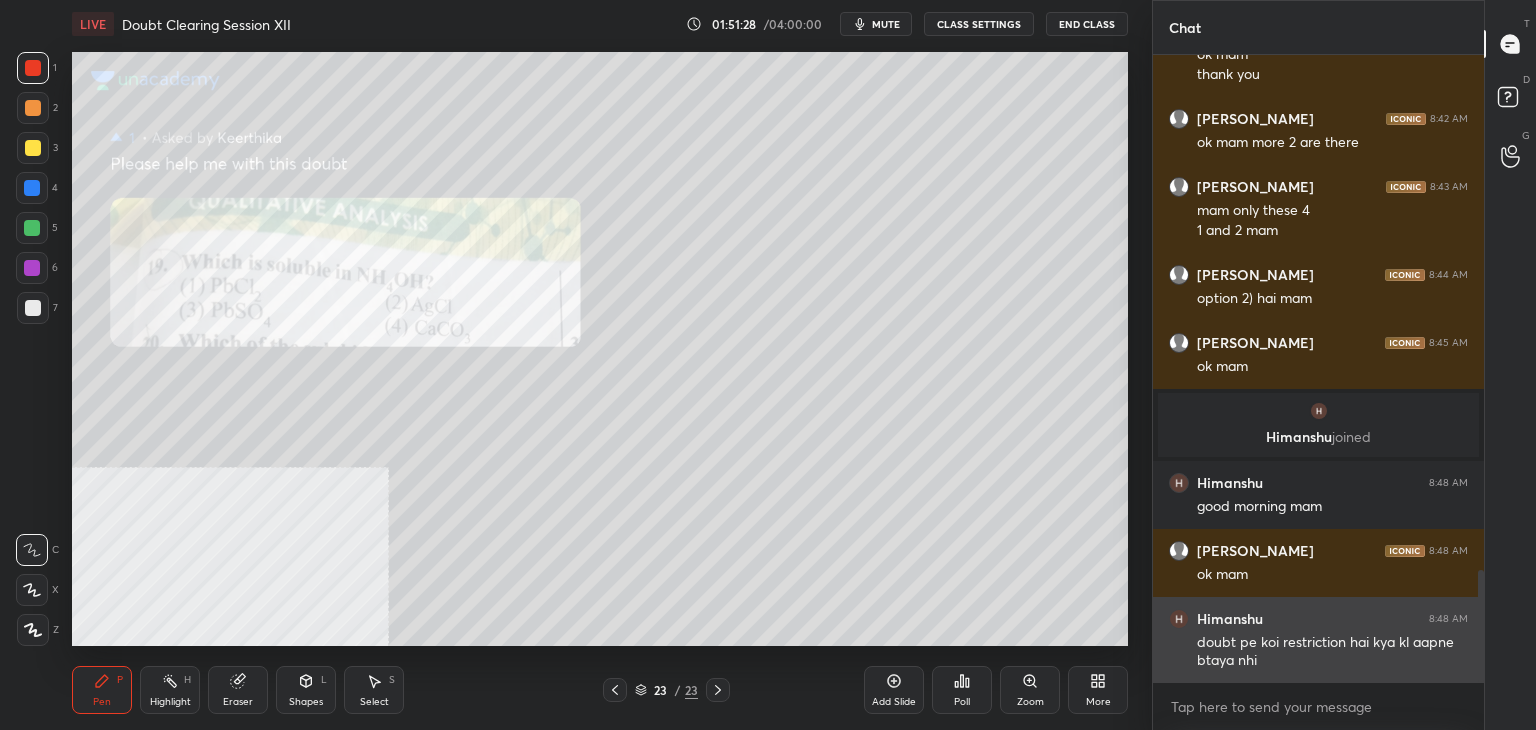 click on "[PERSON_NAME] 8:48 AM doubt pe koi restriction hai kya kl aapne btaya nhi" at bounding box center (1318, 640) 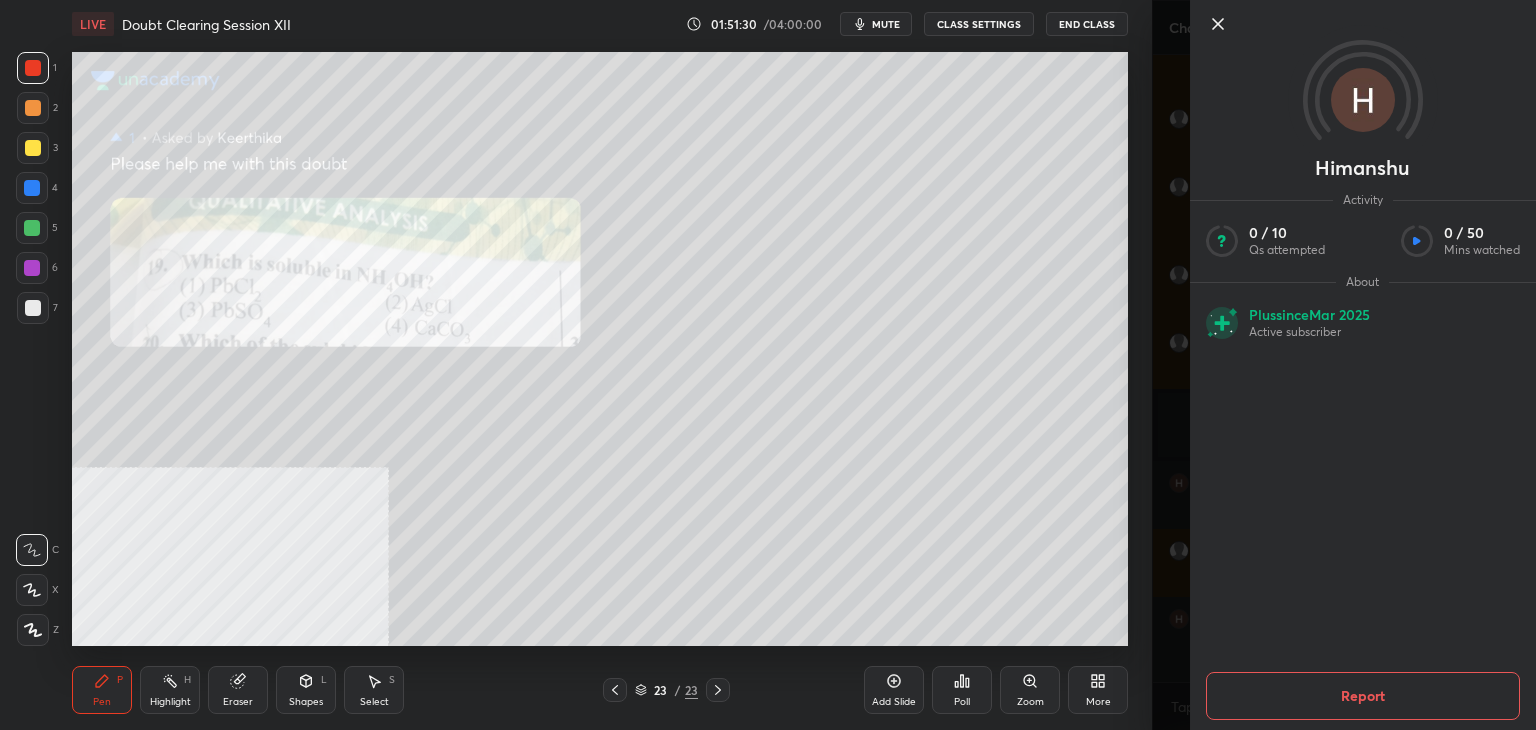click 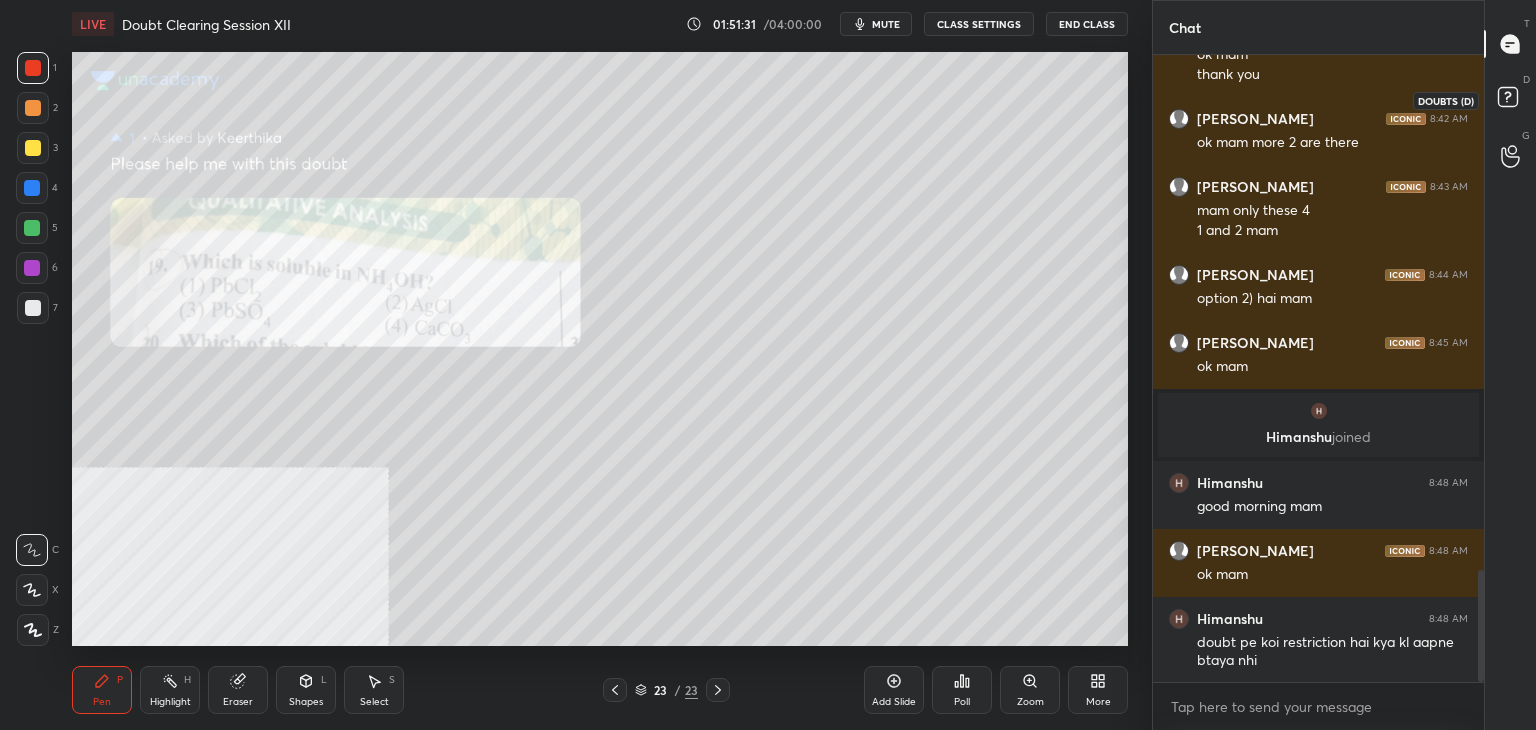 click 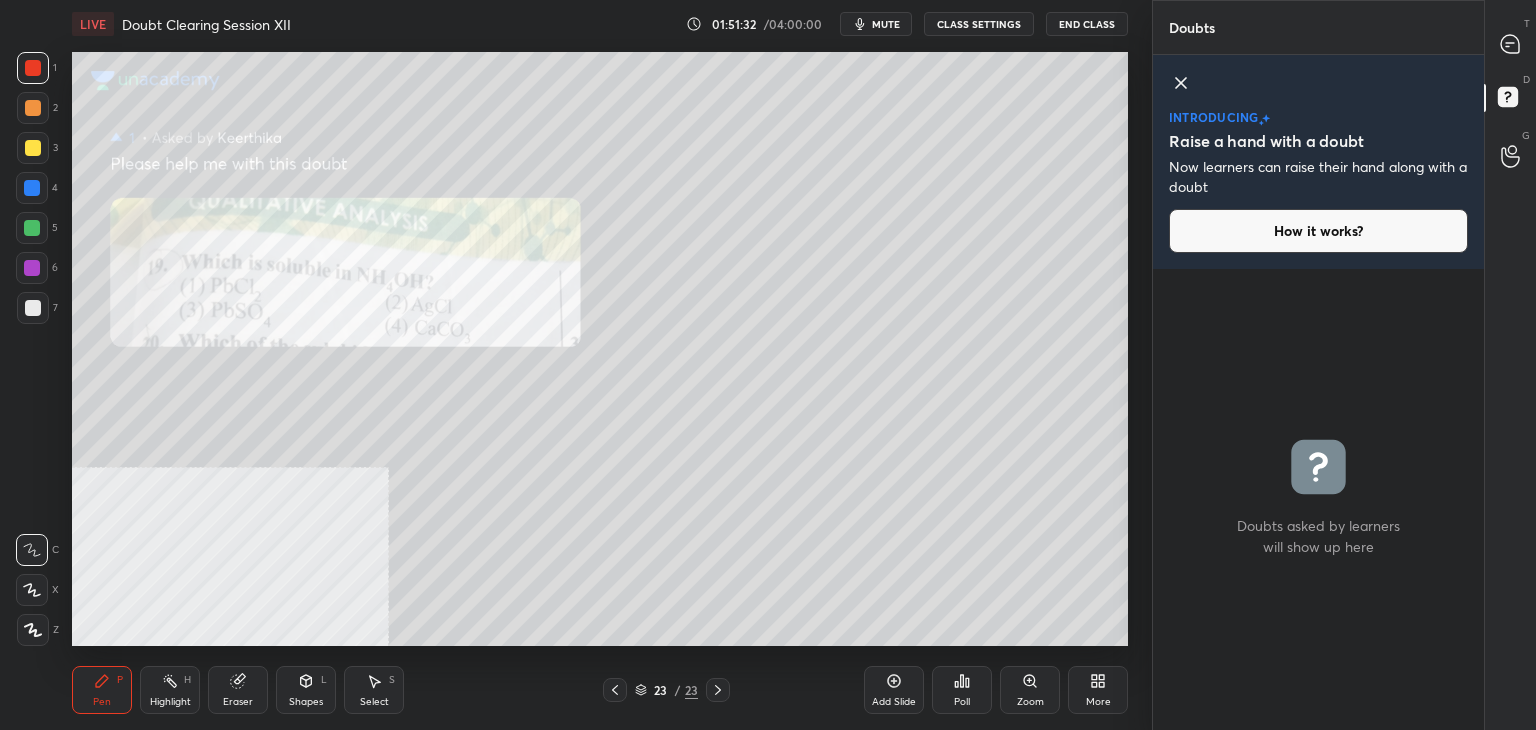 click at bounding box center (1511, 44) 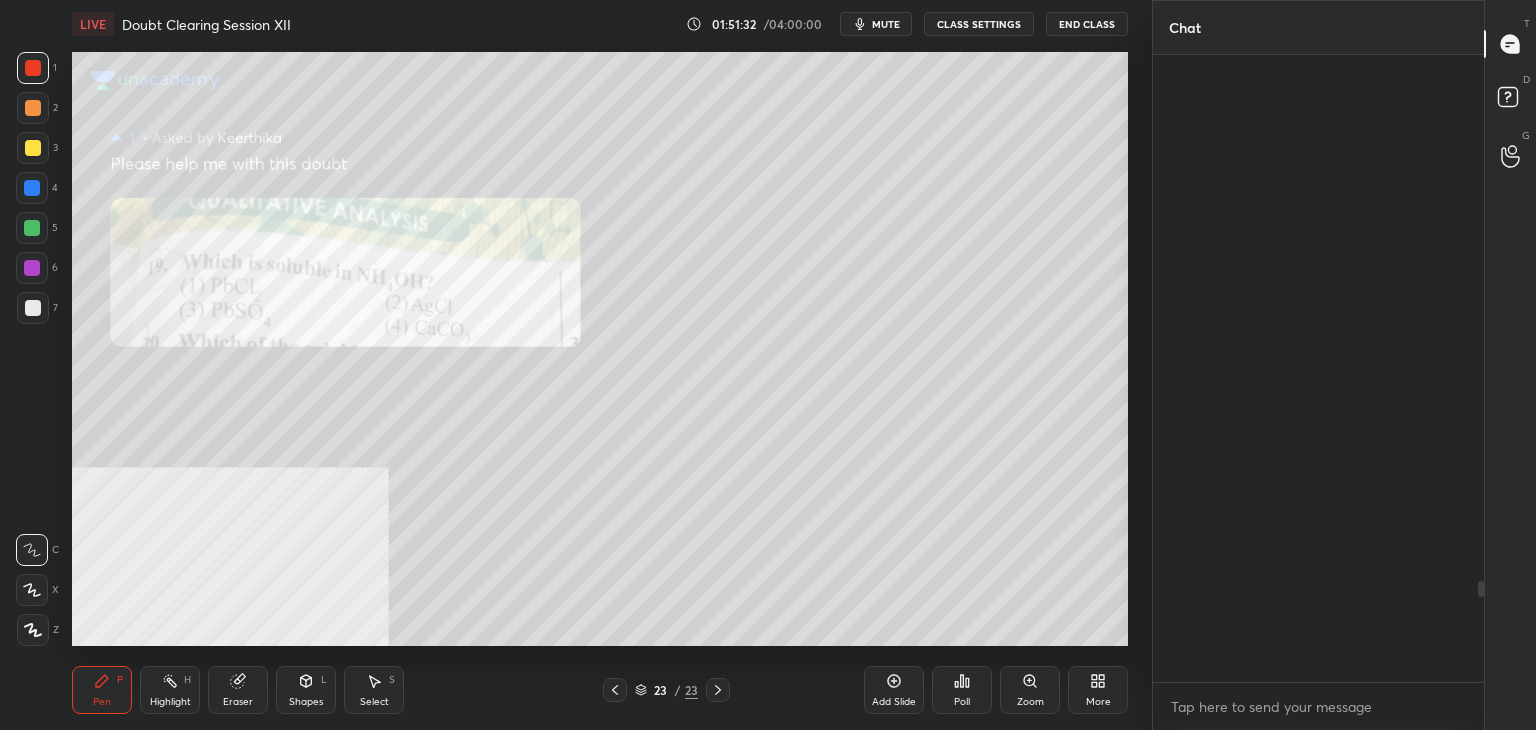 scroll, scrollTop: 3254, scrollLeft: 0, axis: vertical 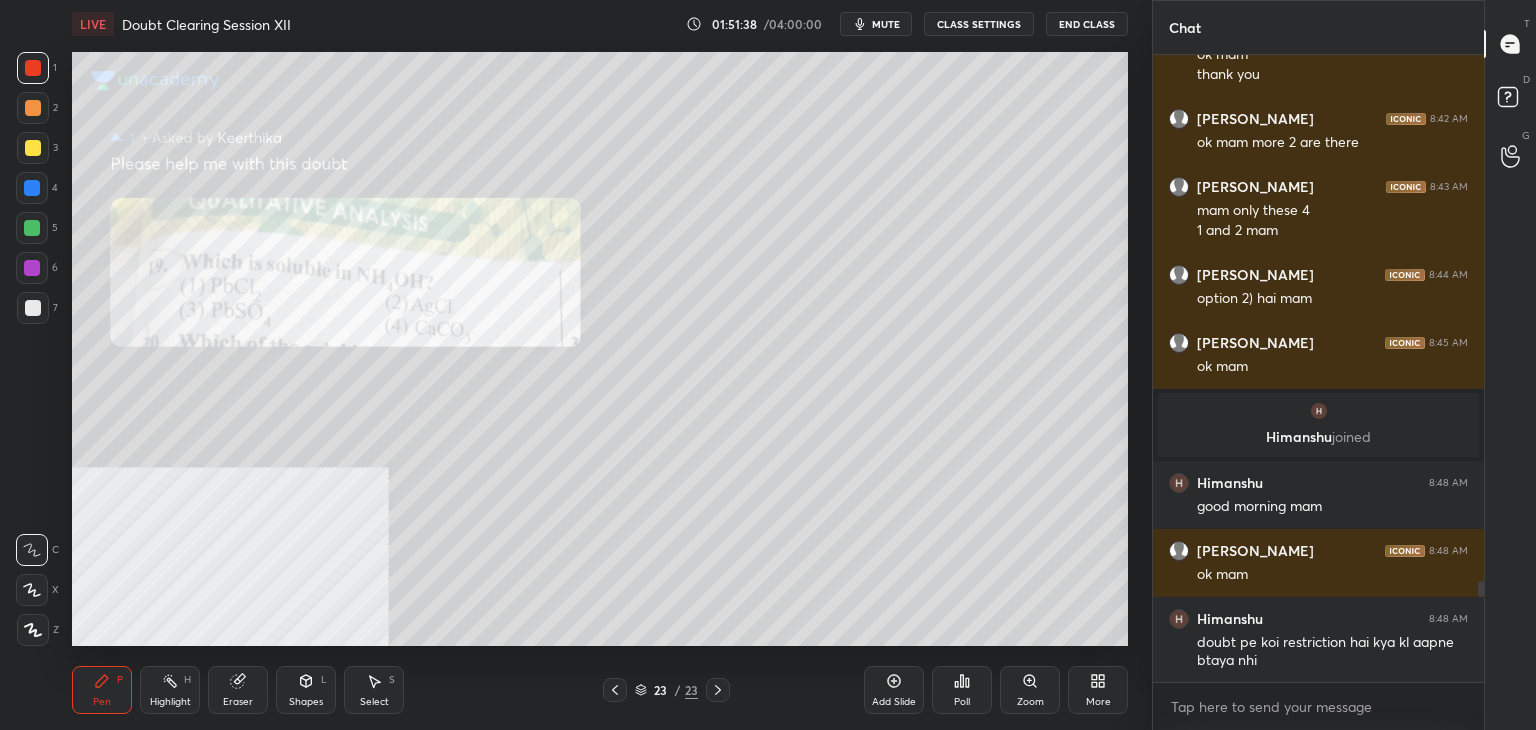 click on "mute" at bounding box center [876, 24] 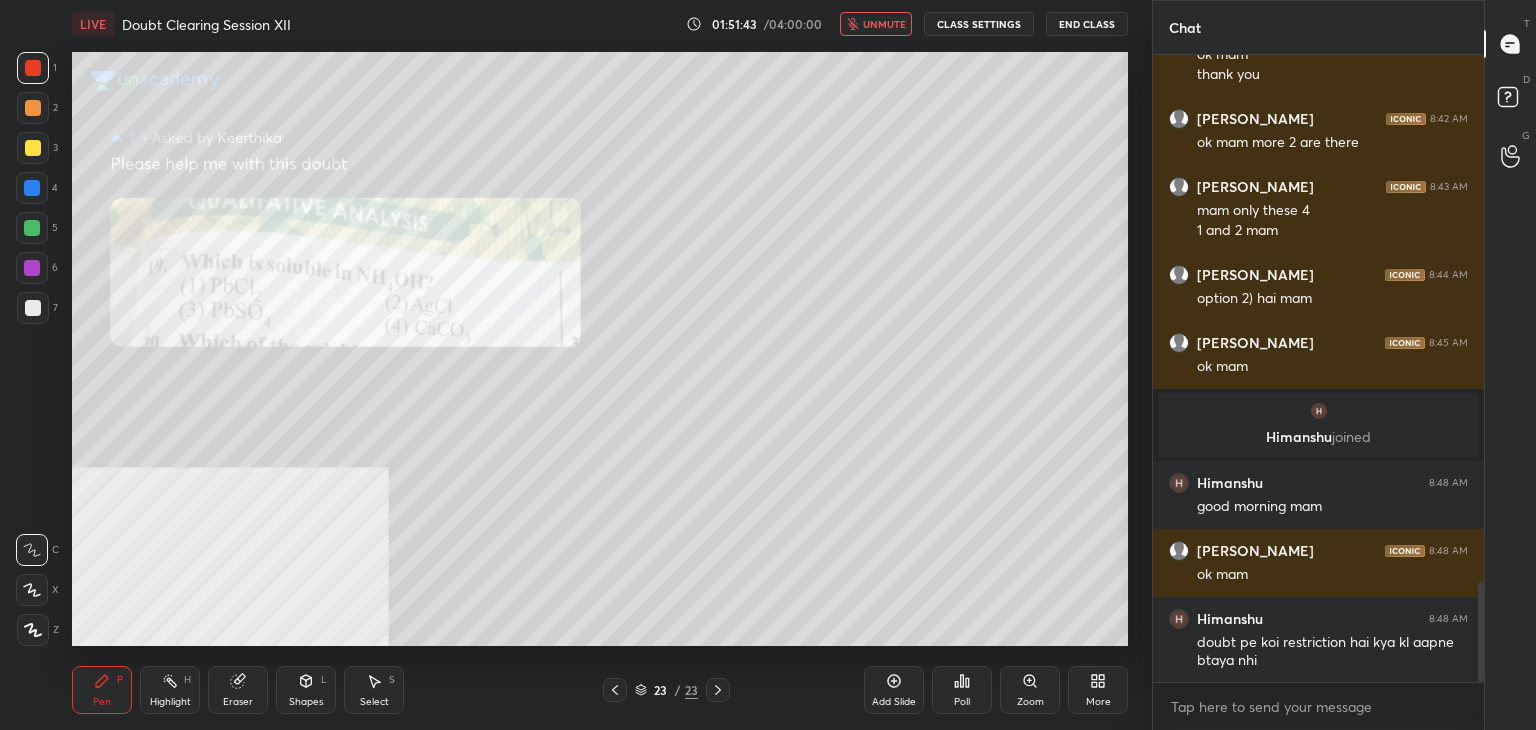 scroll, scrollTop: 3322, scrollLeft: 0, axis: vertical 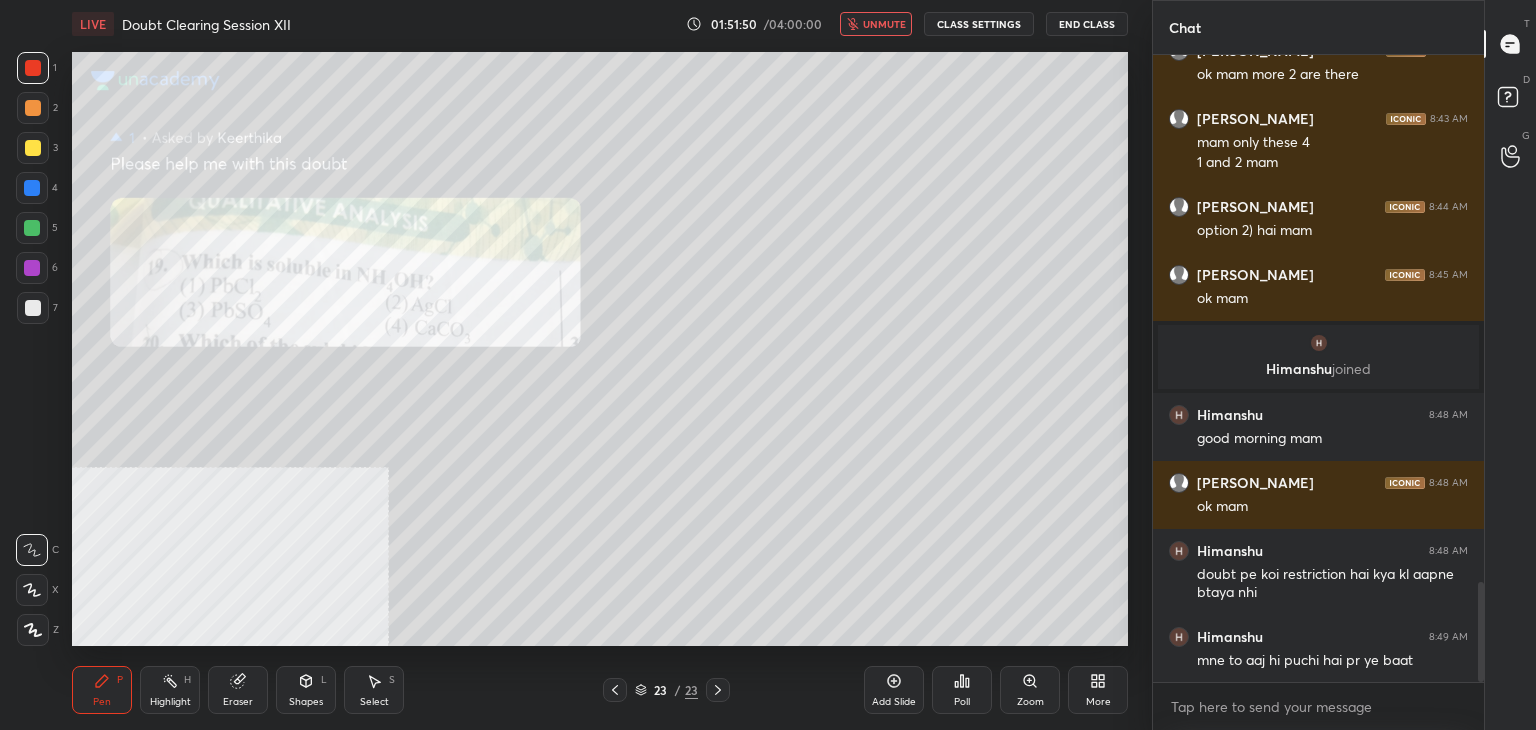 click on "unmute" at bounding box center (876, 24) 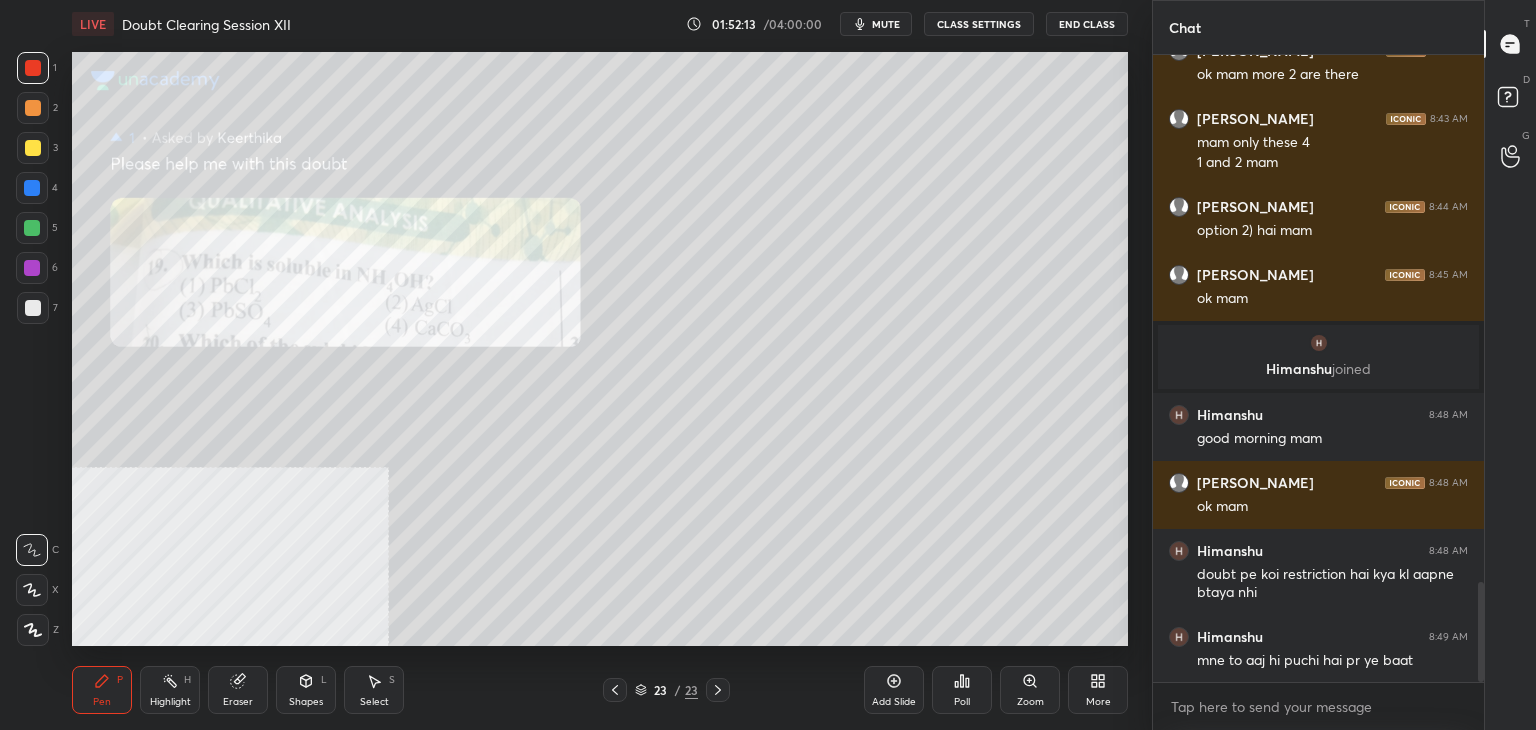 click on "mute" at bounding box center [876, 24] 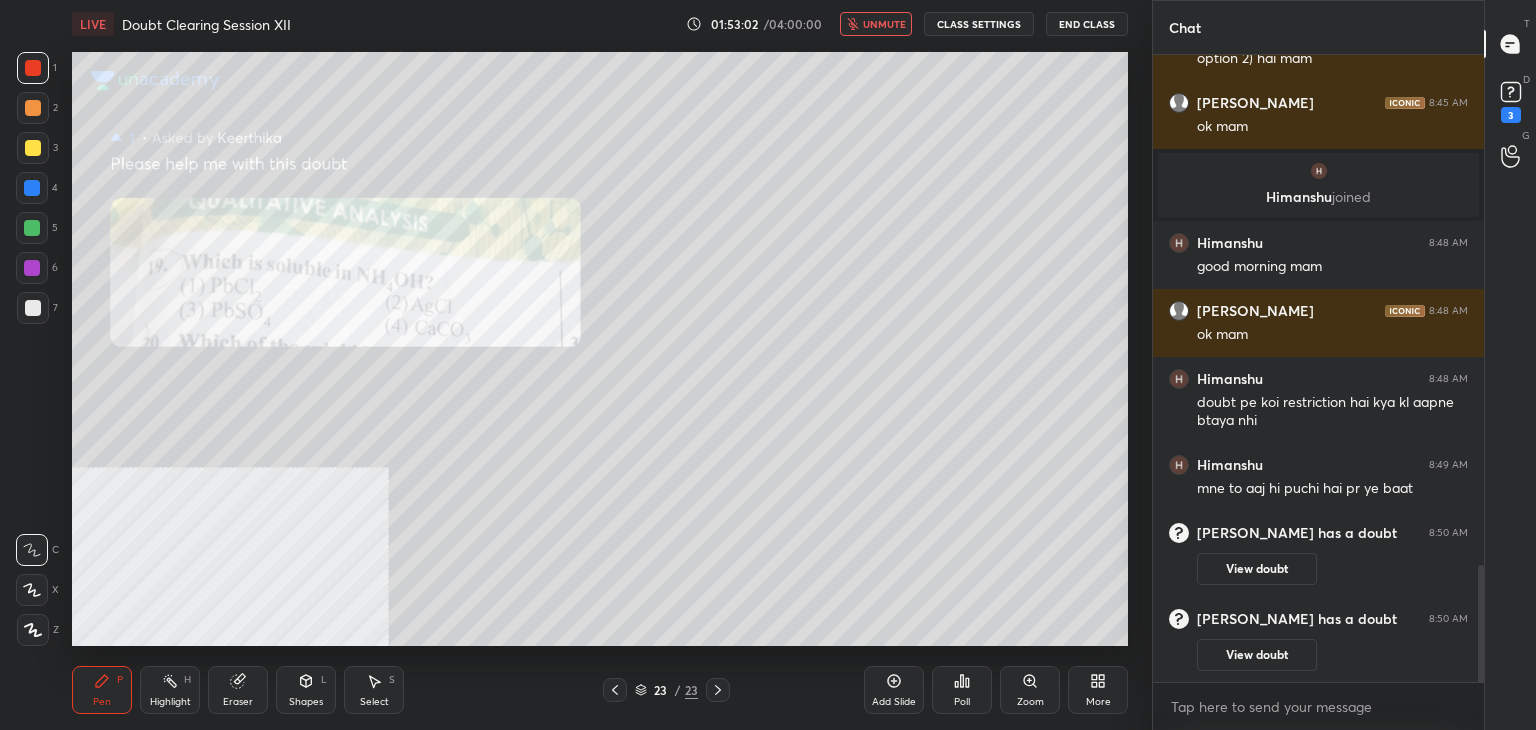 scroll, scrollTop: 2736, scrollLeft: 0, axis: vertical 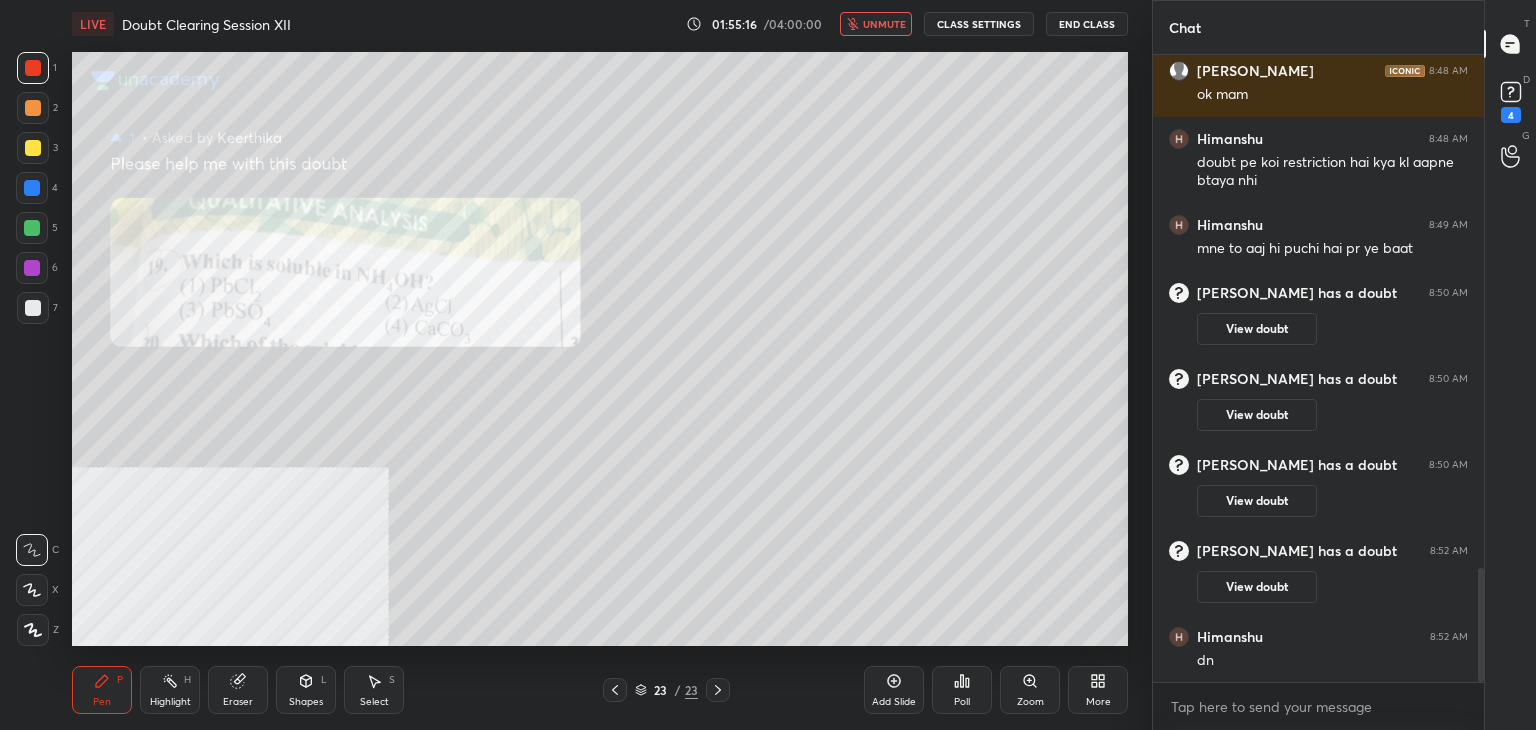 click on "unmute" at bounding box center [876, 24] 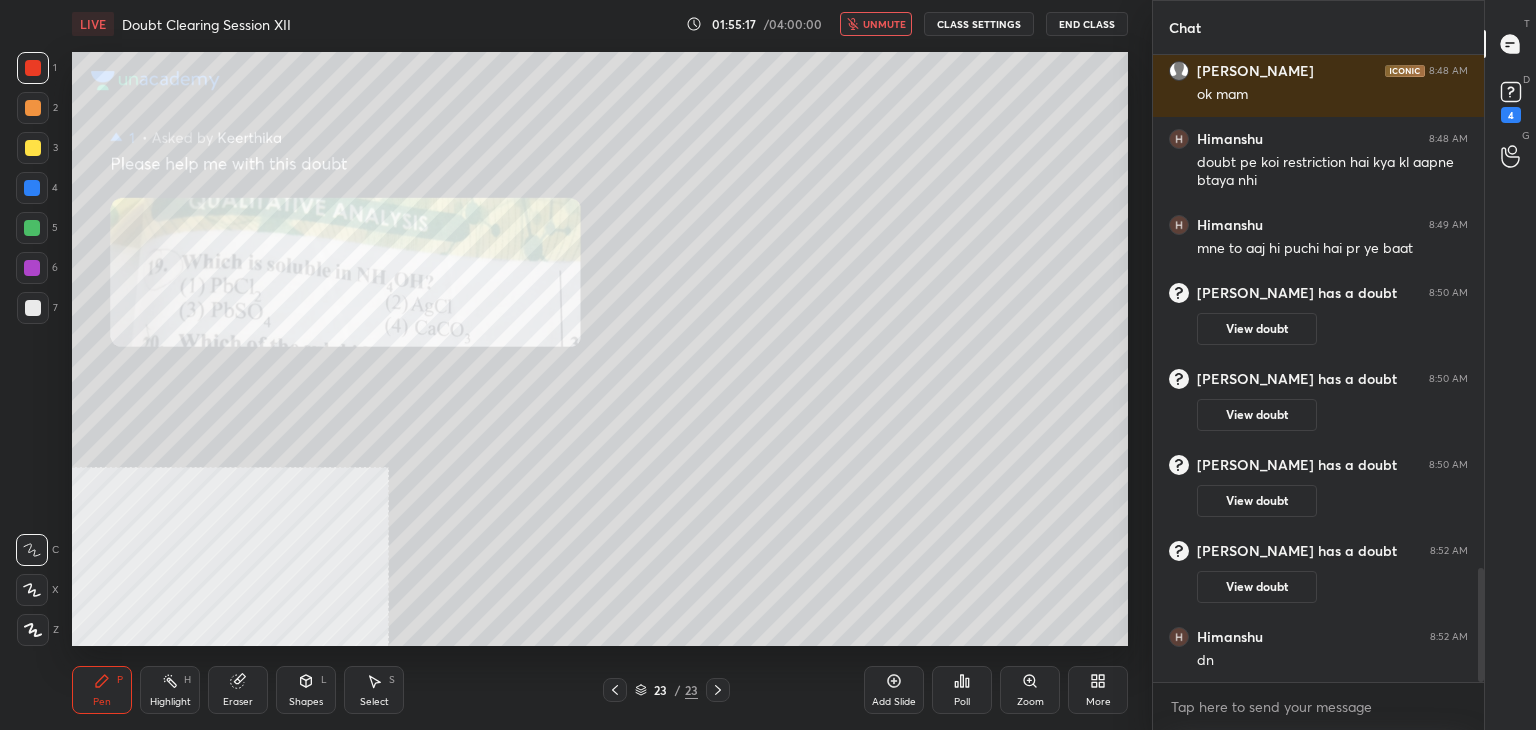 click on "unmute" at bounding box center [884, 24] 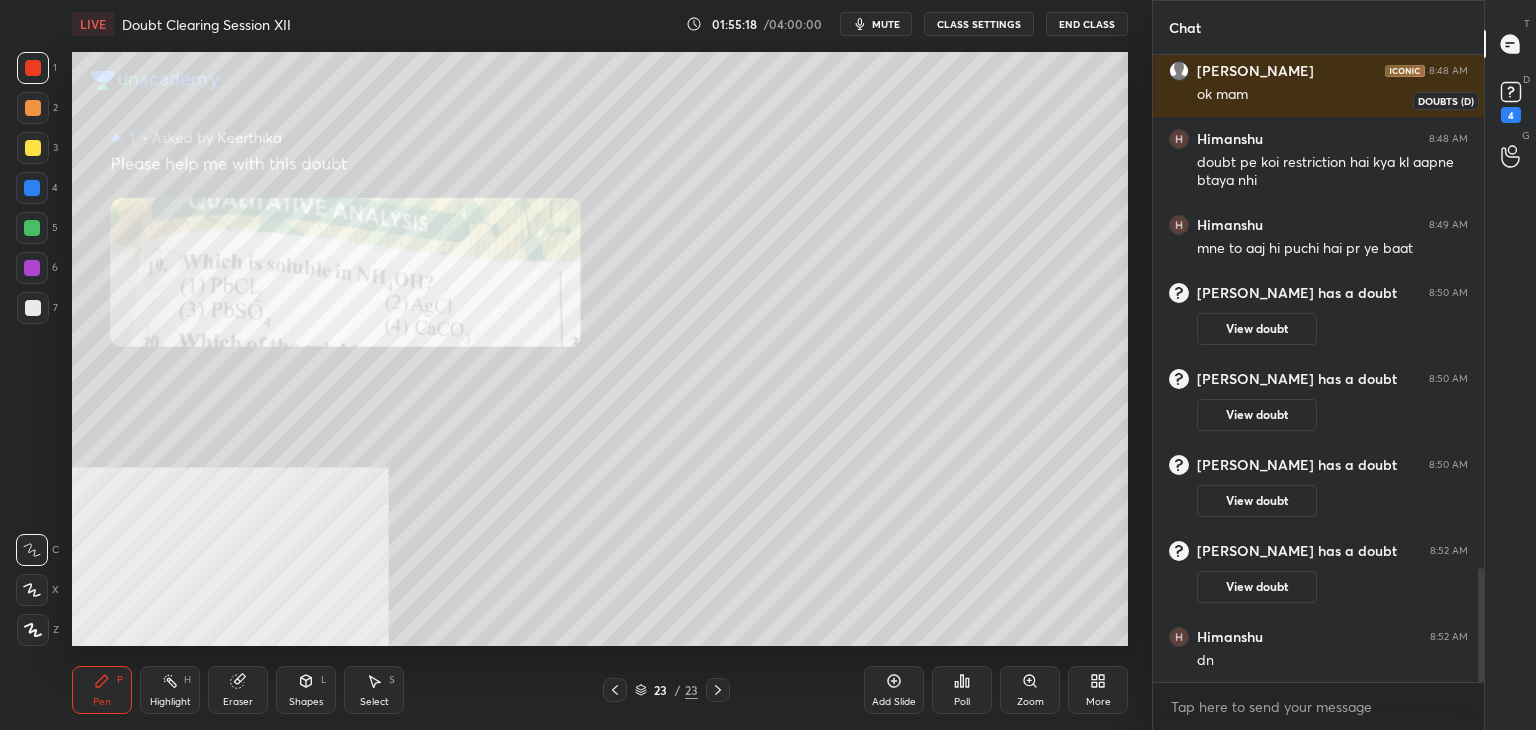 click 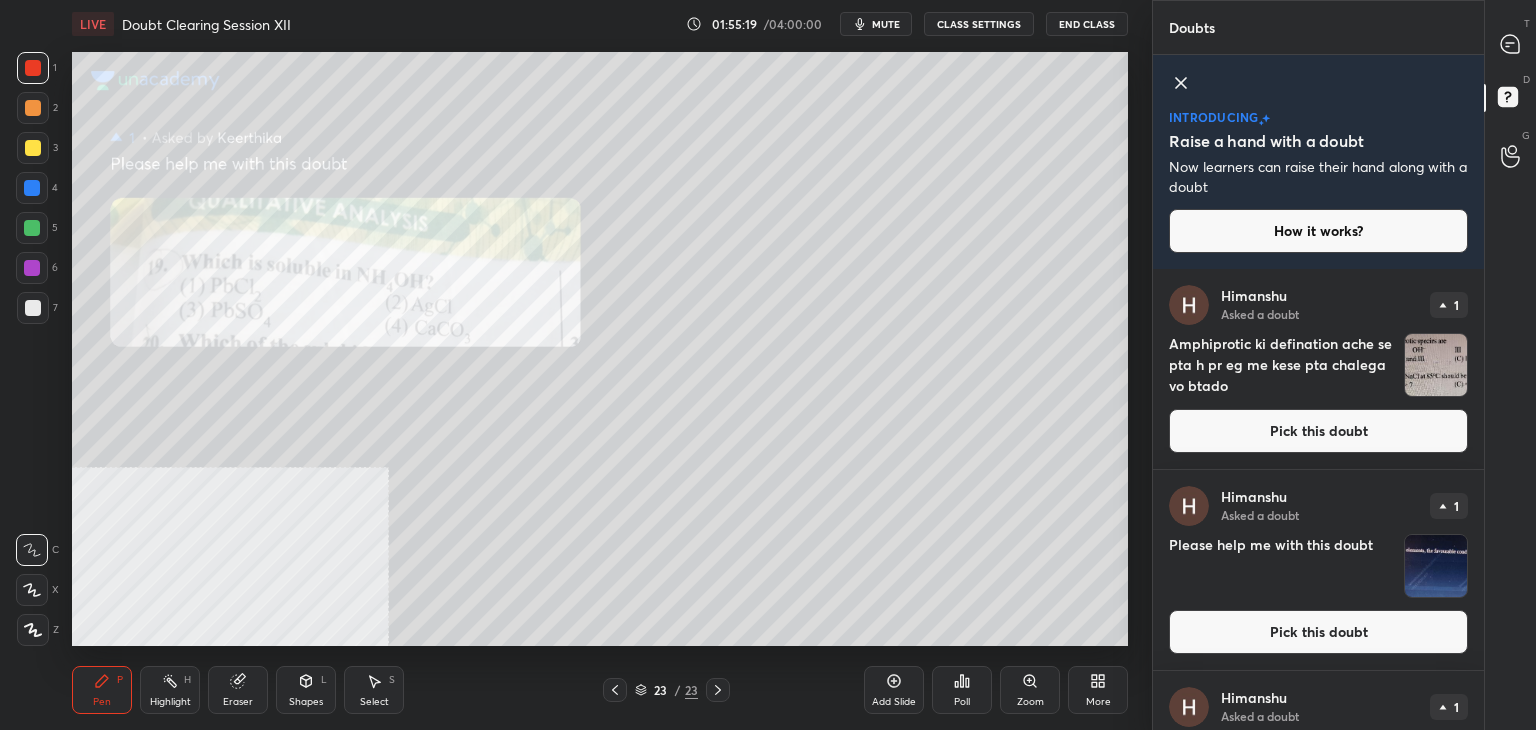 click on "Pick this doubt" at bounding box center [1318, 431] 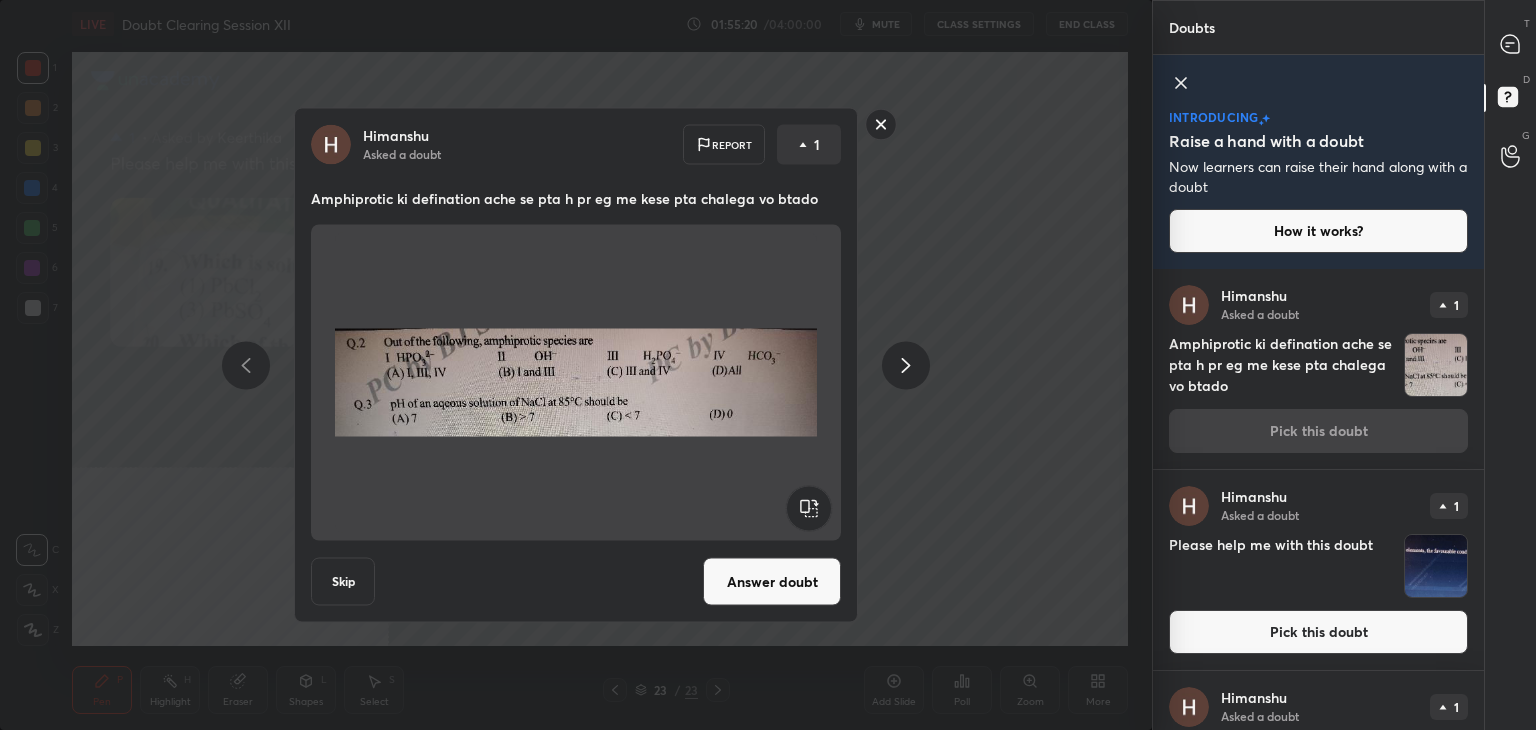 click on "Answer doubt" at bounding box center (772, 582) 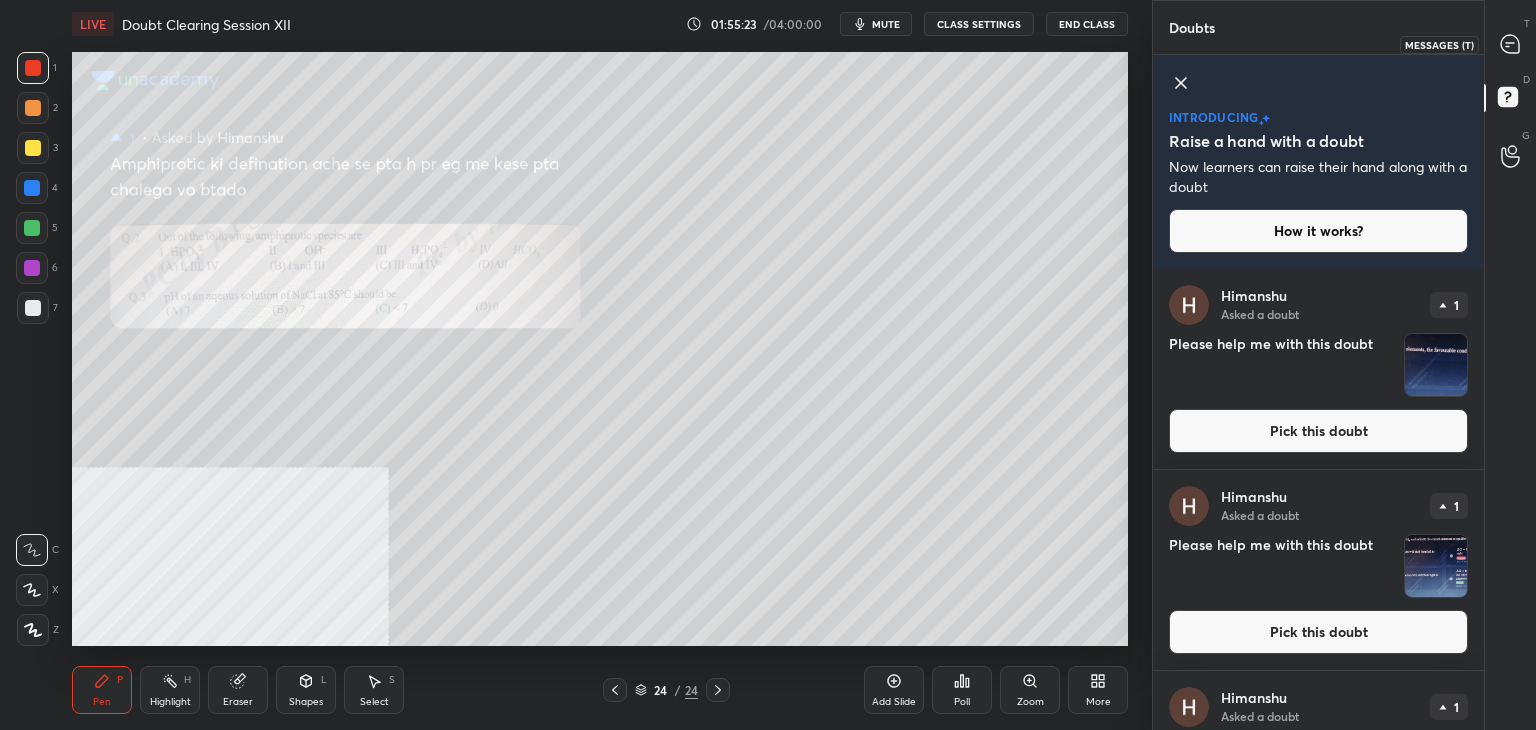 click 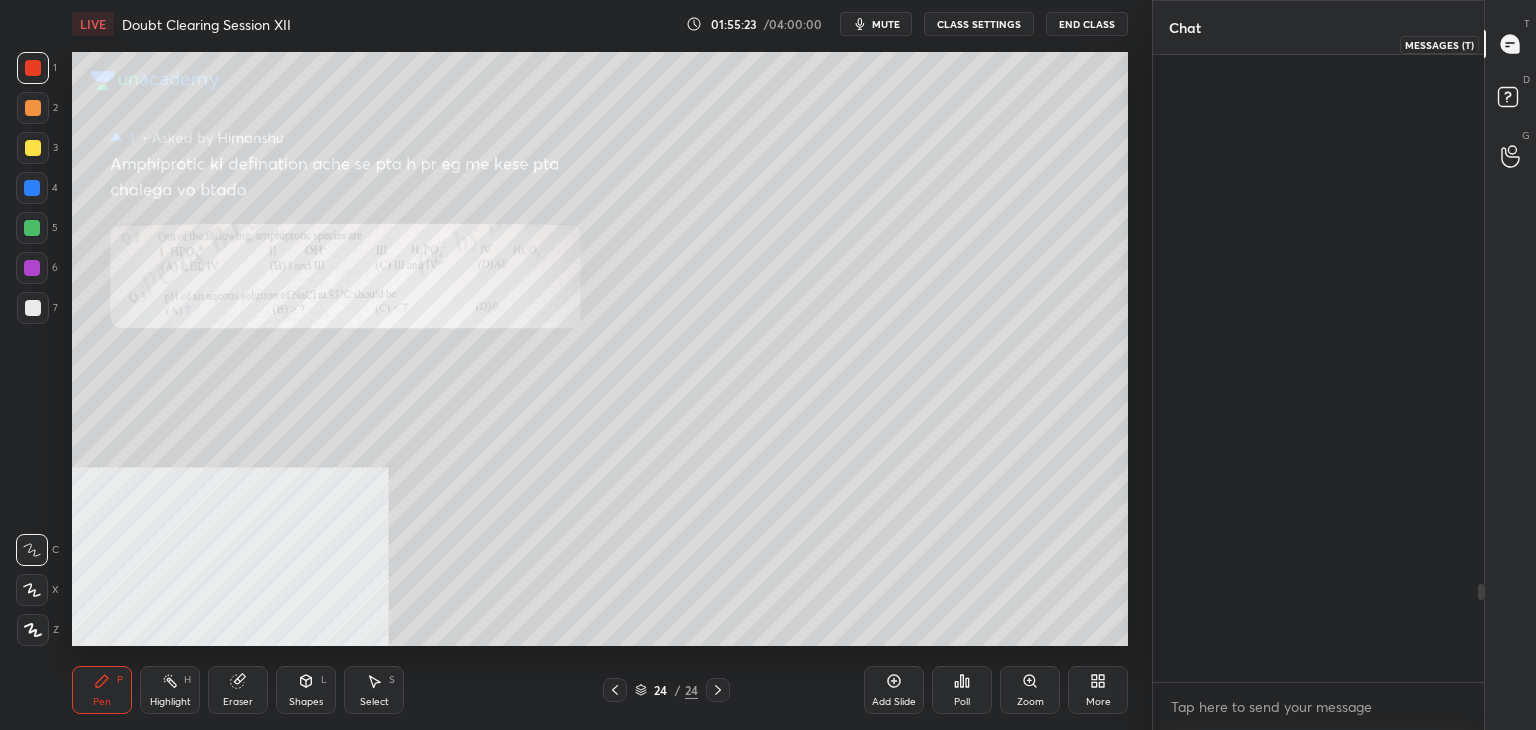 scroll, scrollTop: 3404, scrollLeft: 0, axis: vertical 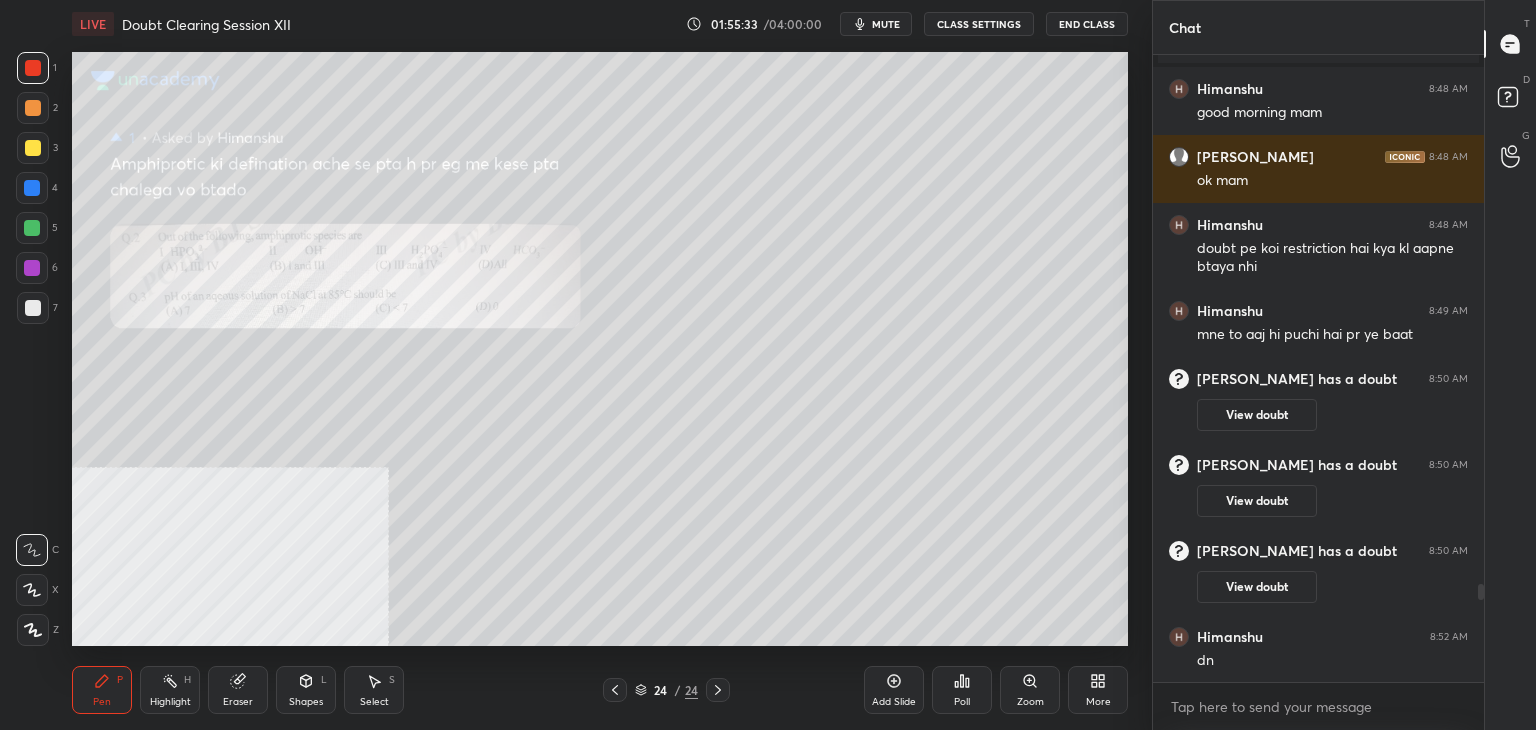 click on "Zoom" at bounding box center [1030, 690] 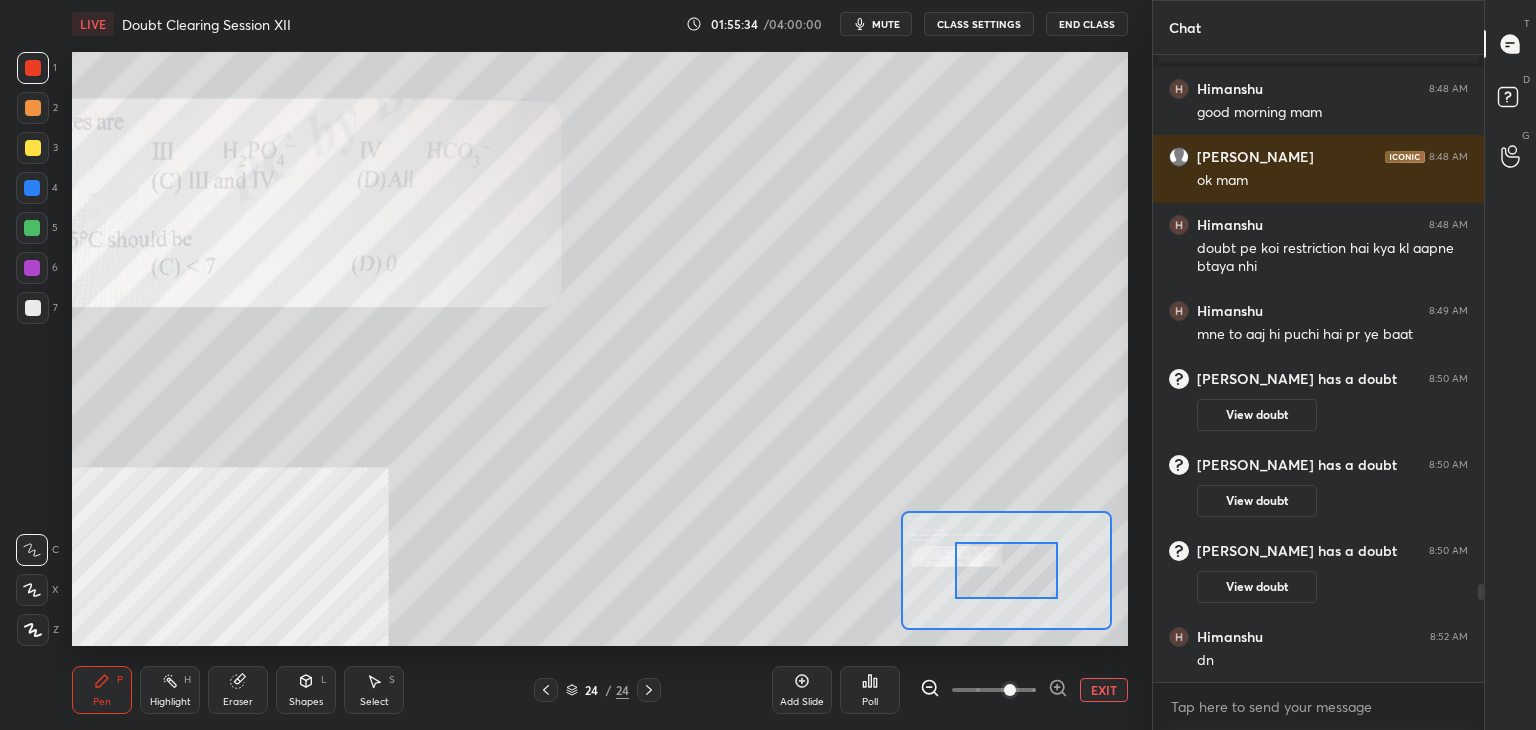click on "EXIT" at bounding box center [1104, 690] 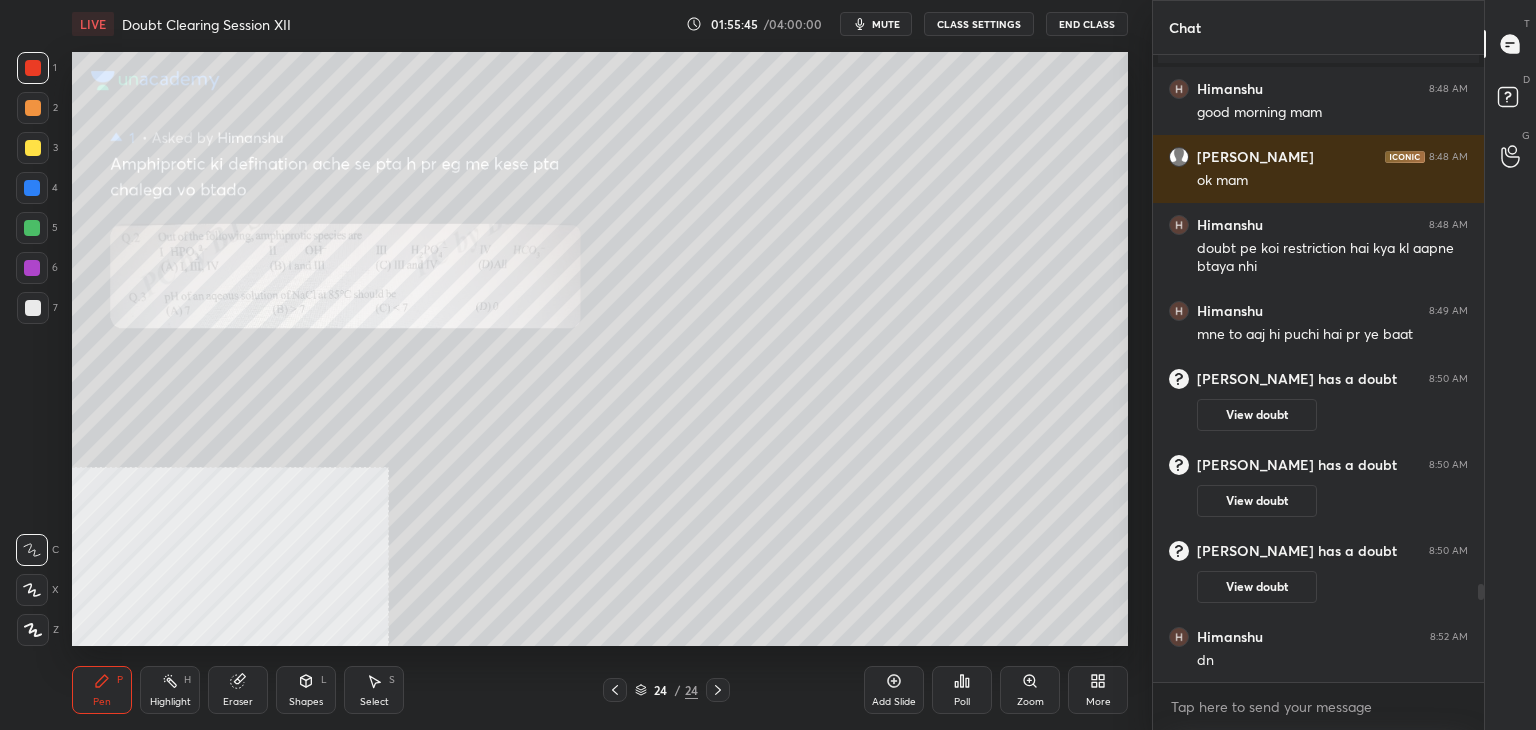 click on "Zoom" at bounding box center (1030, 690) 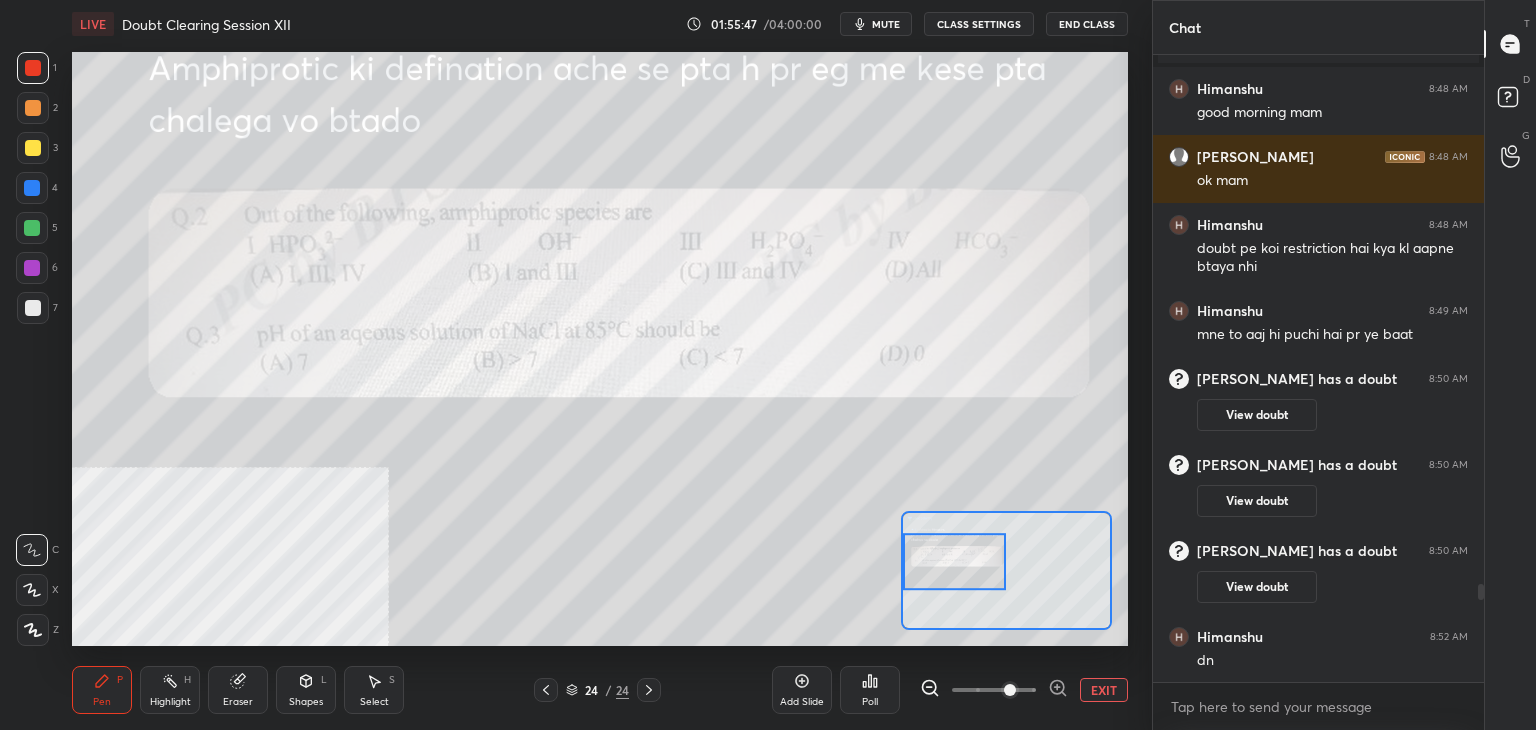 click on "EXIT" at bounding box center [1104, 690] 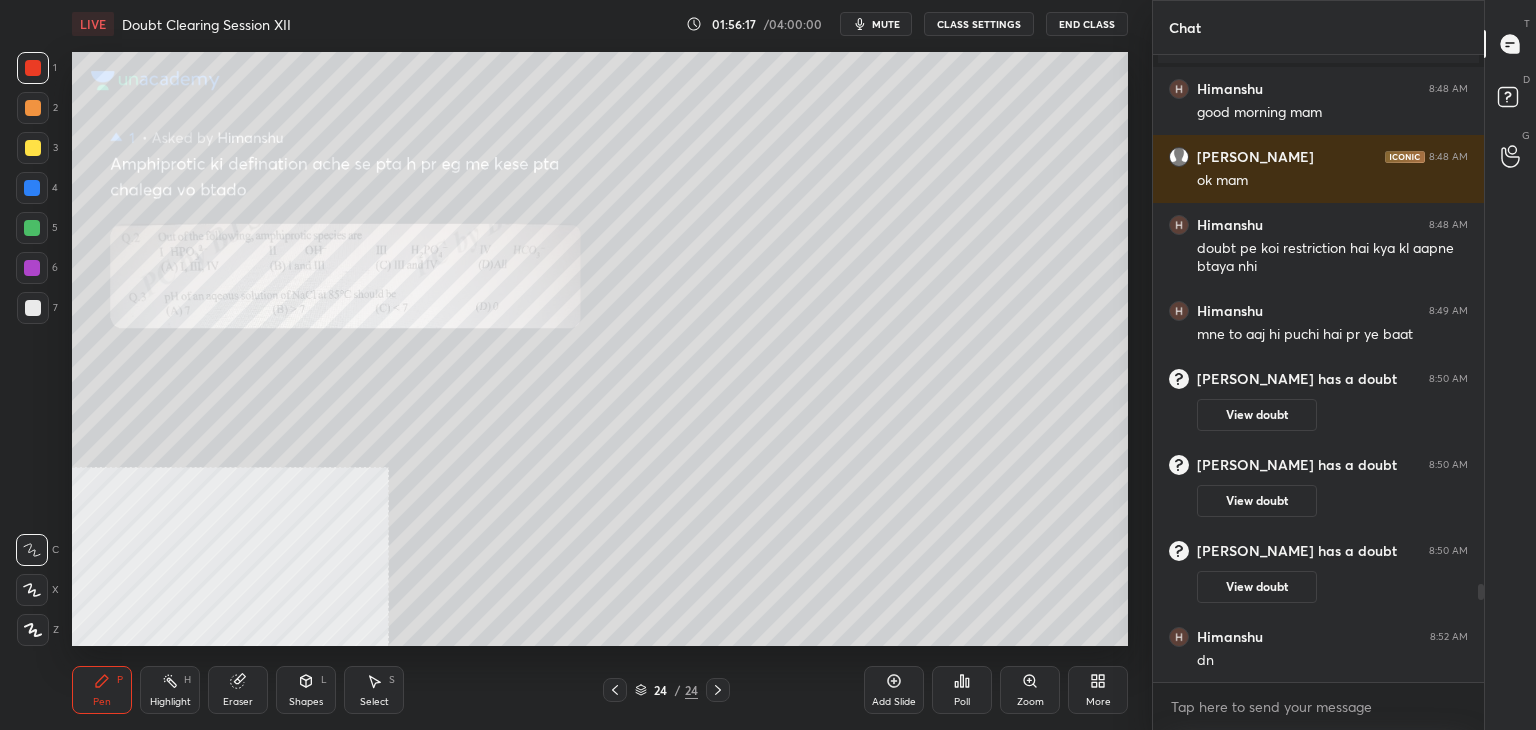 click on "Select" at bounding box center [374, 702] 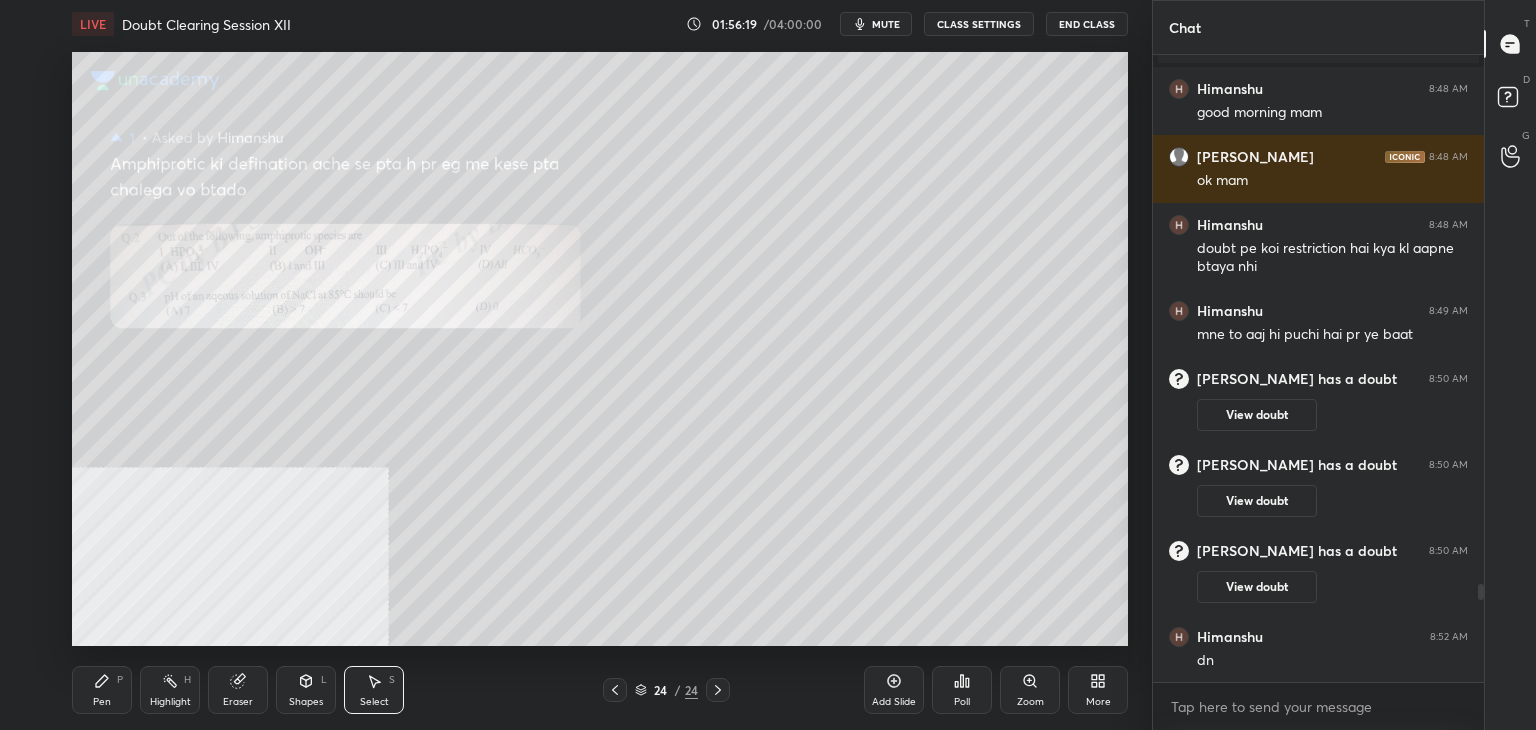 click on "Pen P" at bounding box center (102, 690) 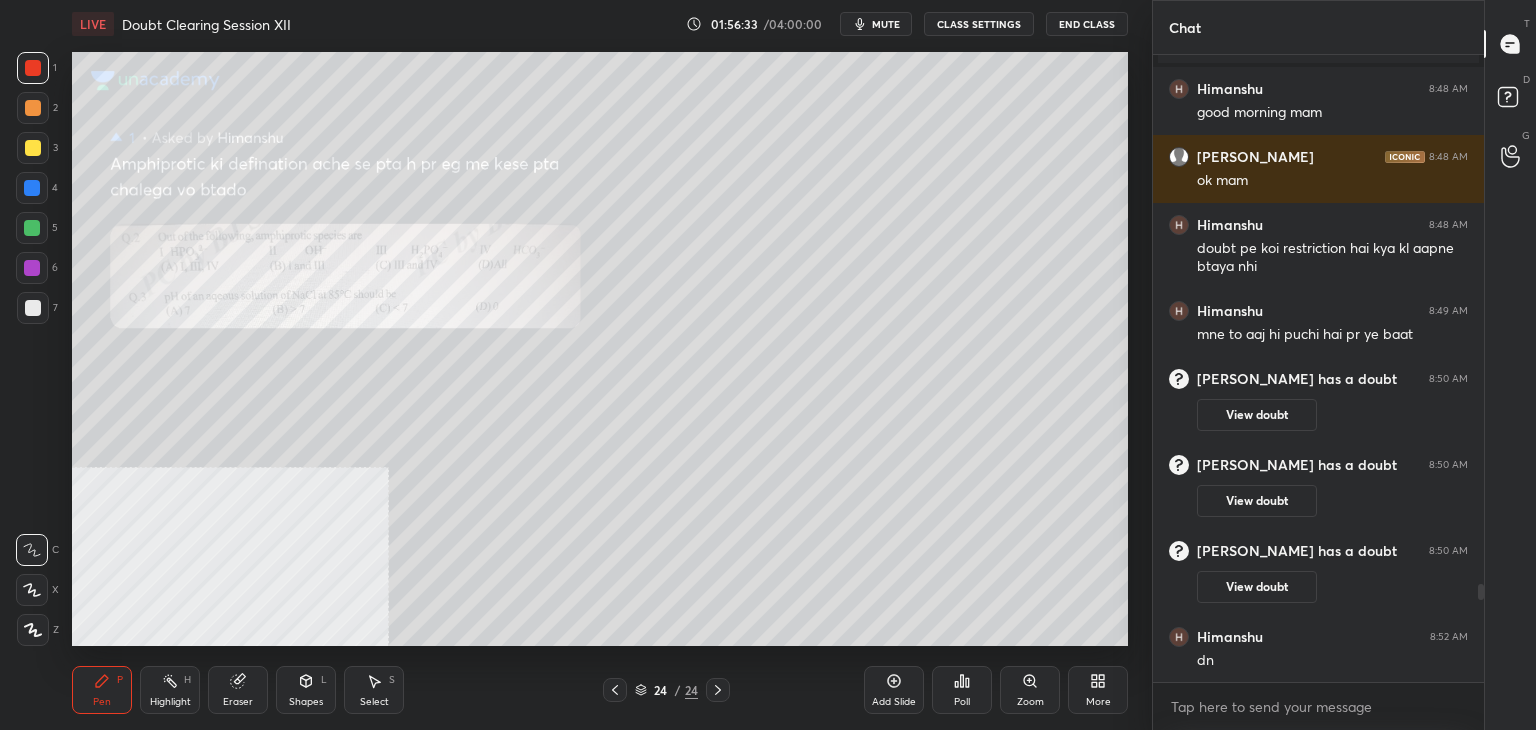 click at bounding box center [32, 188] 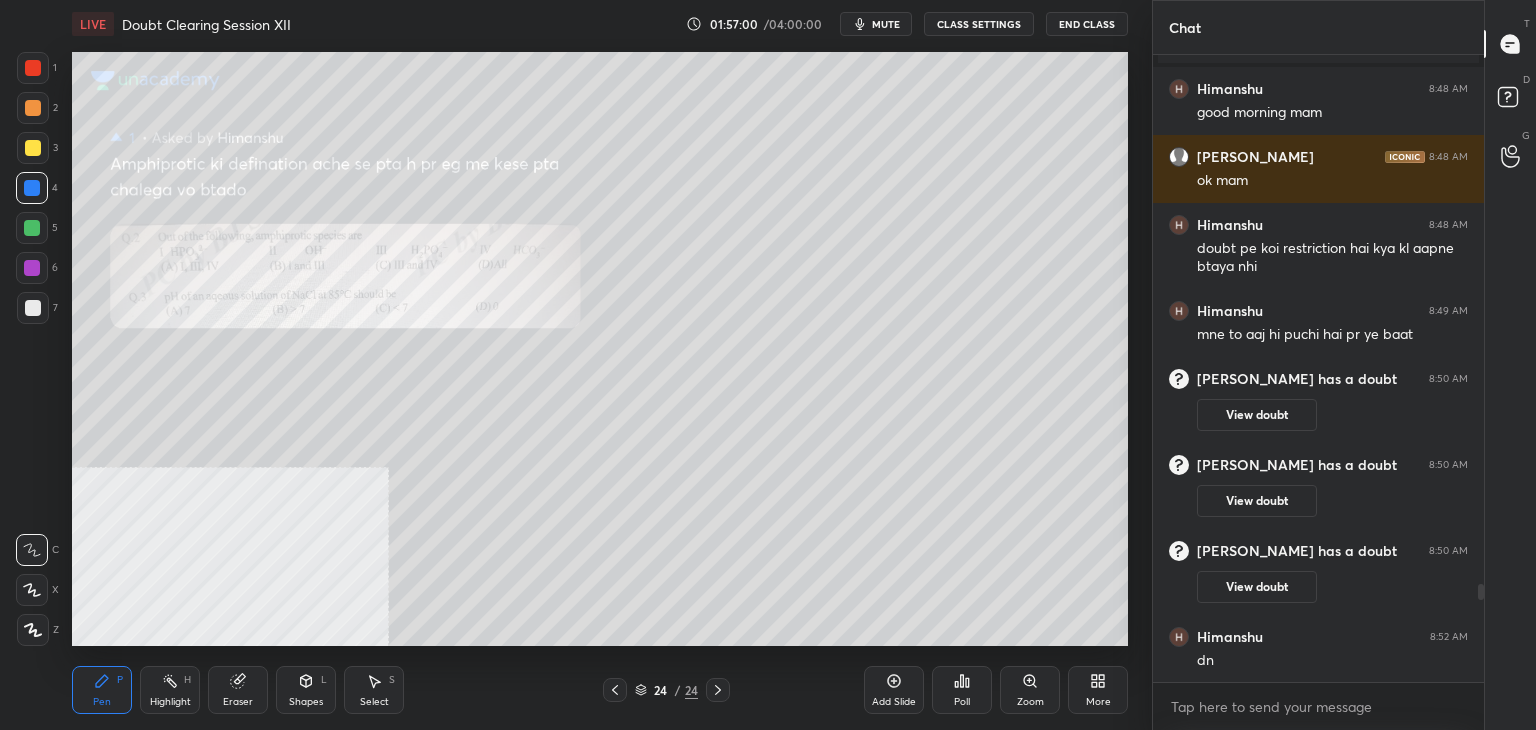 click on "Eraser" at bounding box center (238, 690) 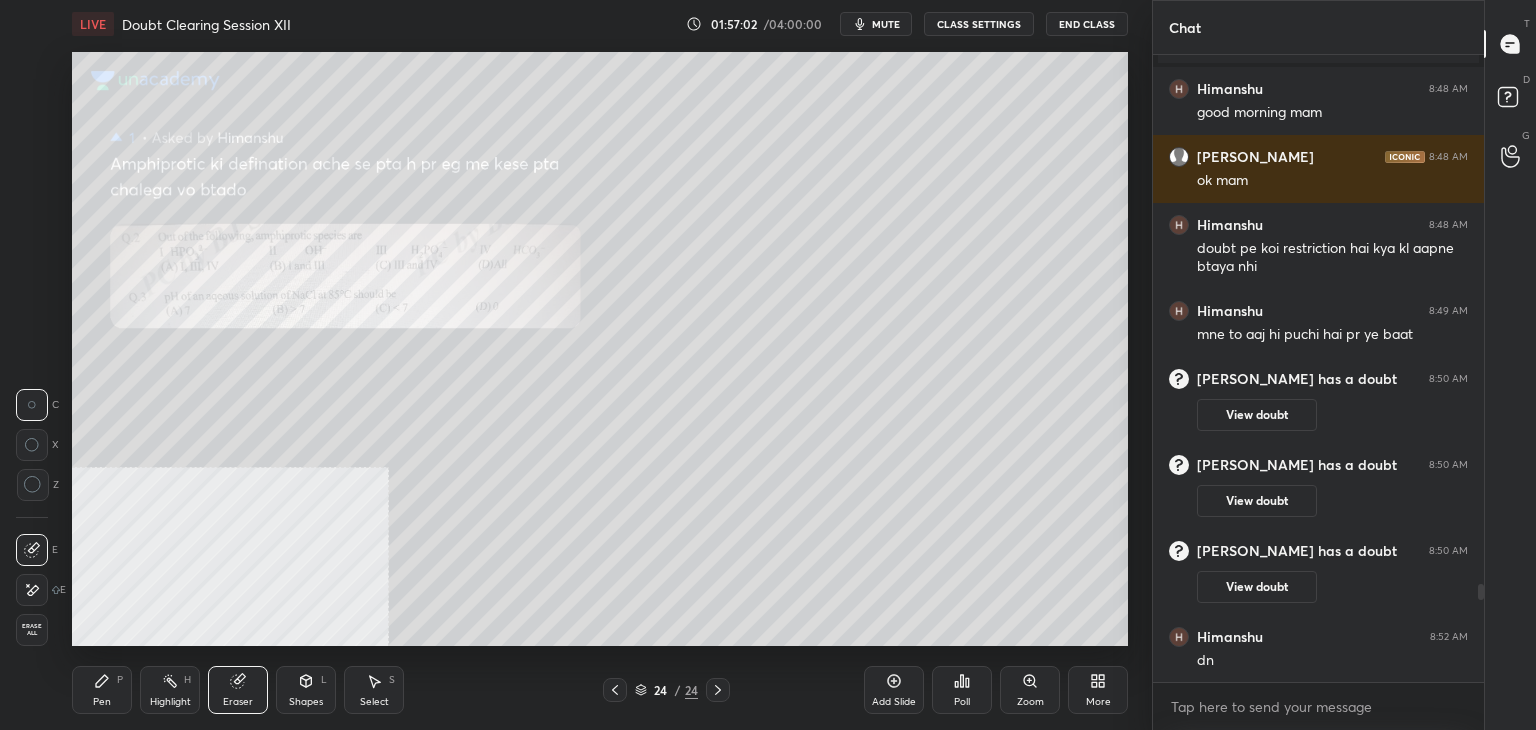 click on "Pen" at bounding box center (102, 702) 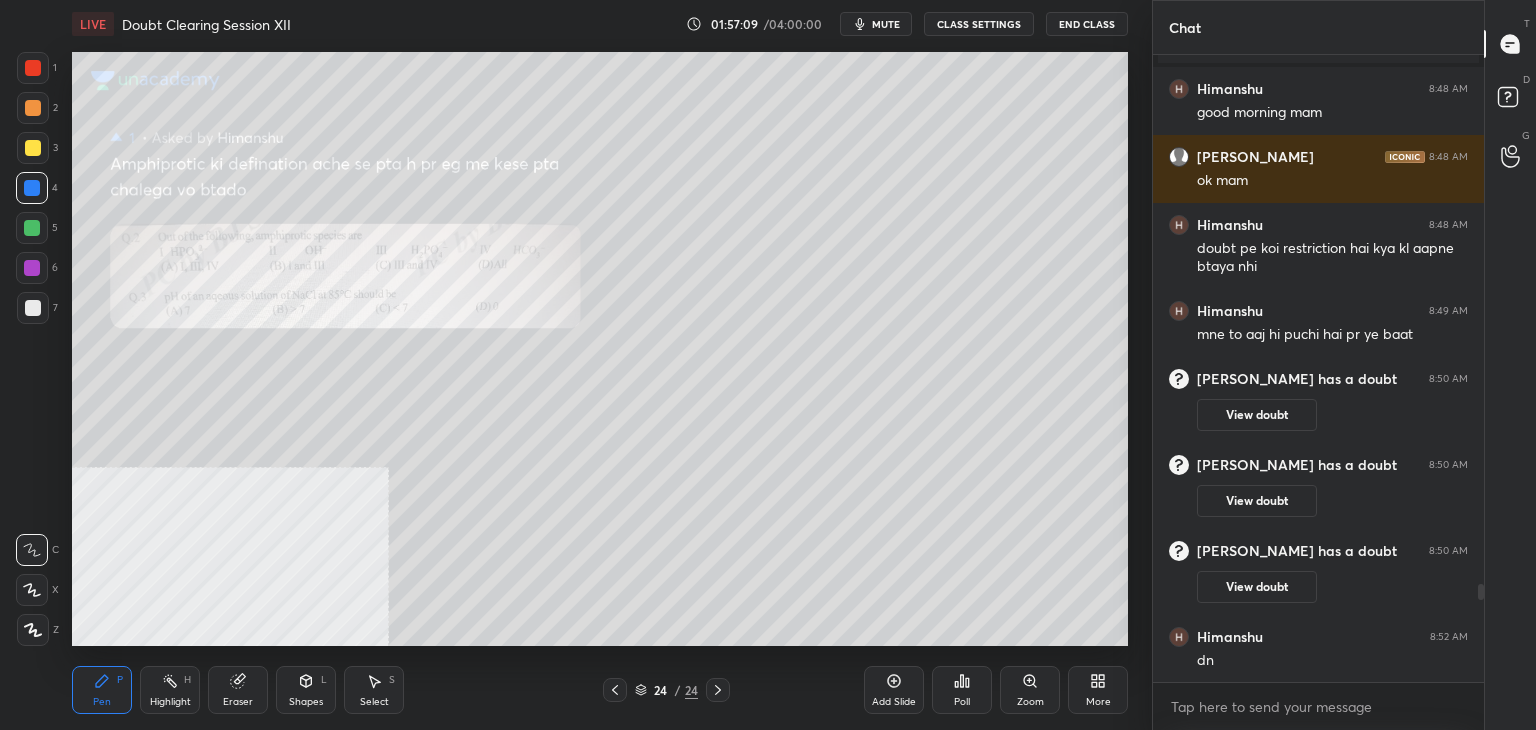 click at bounding box center (33, 68) 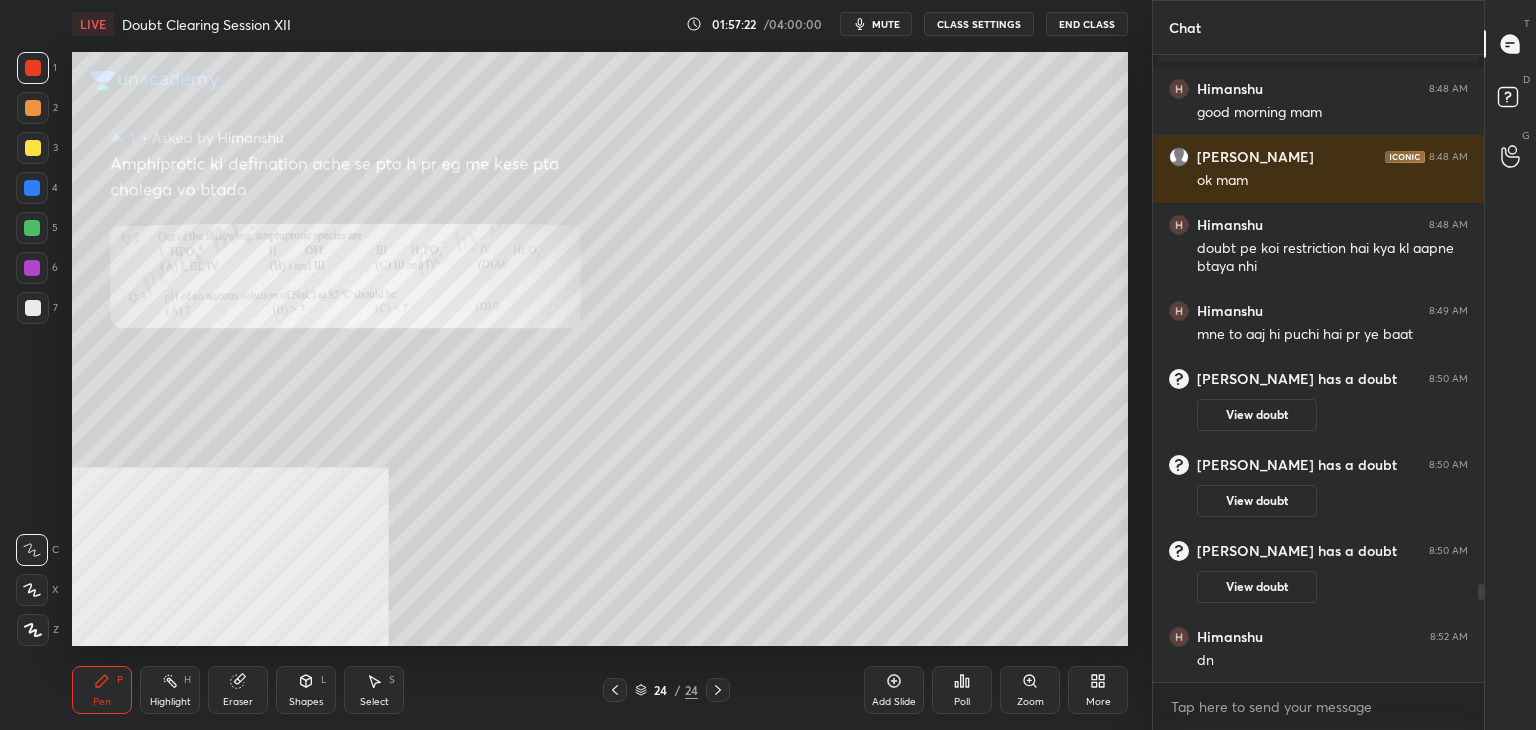 click at bounding box center [32, 188] 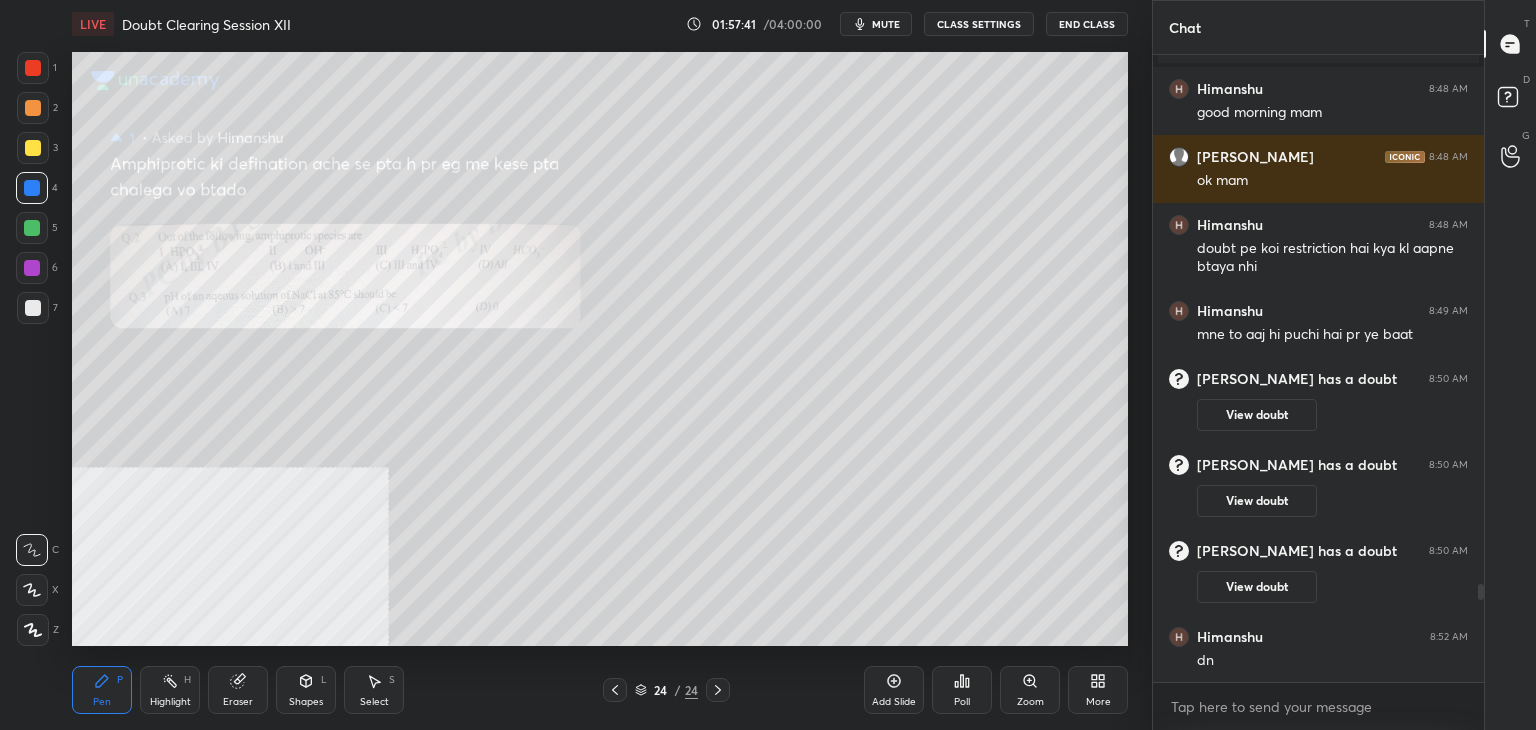 scroll, scrollTop: 3472, scrollLeft: 0, axis: vertical 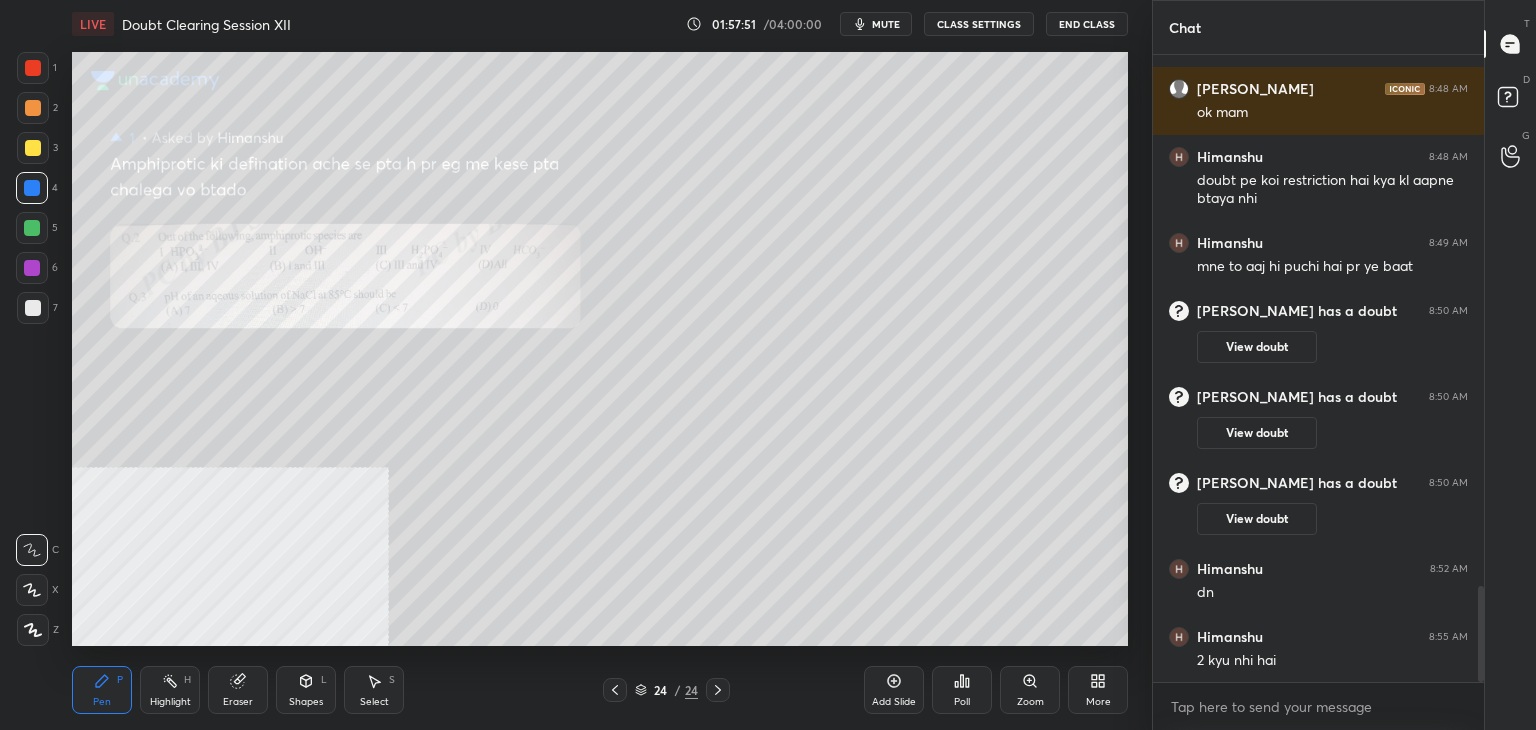 click at bounding box center [33, 68] 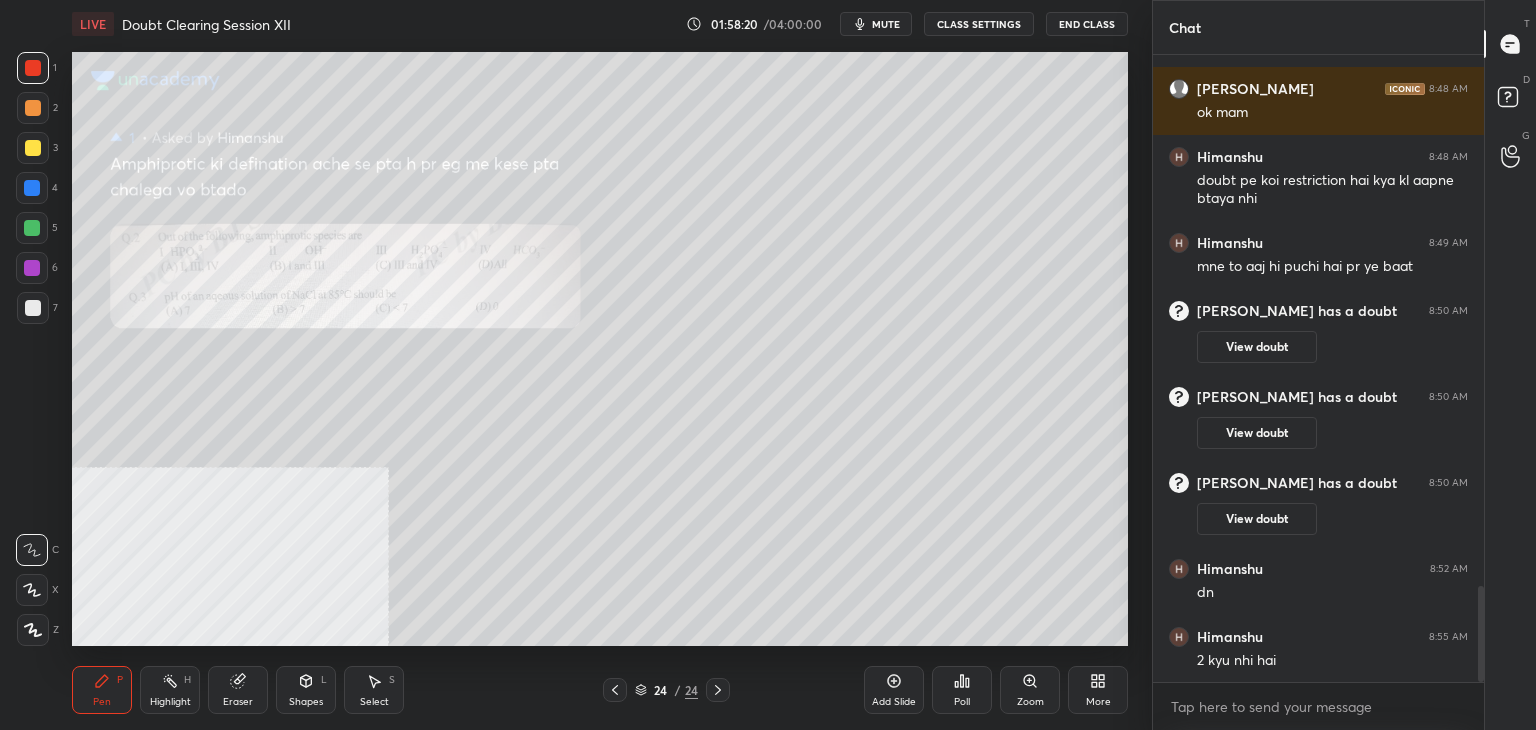 scroll, scrollTop: 3492, scrollLeft: 0, axis: vertical 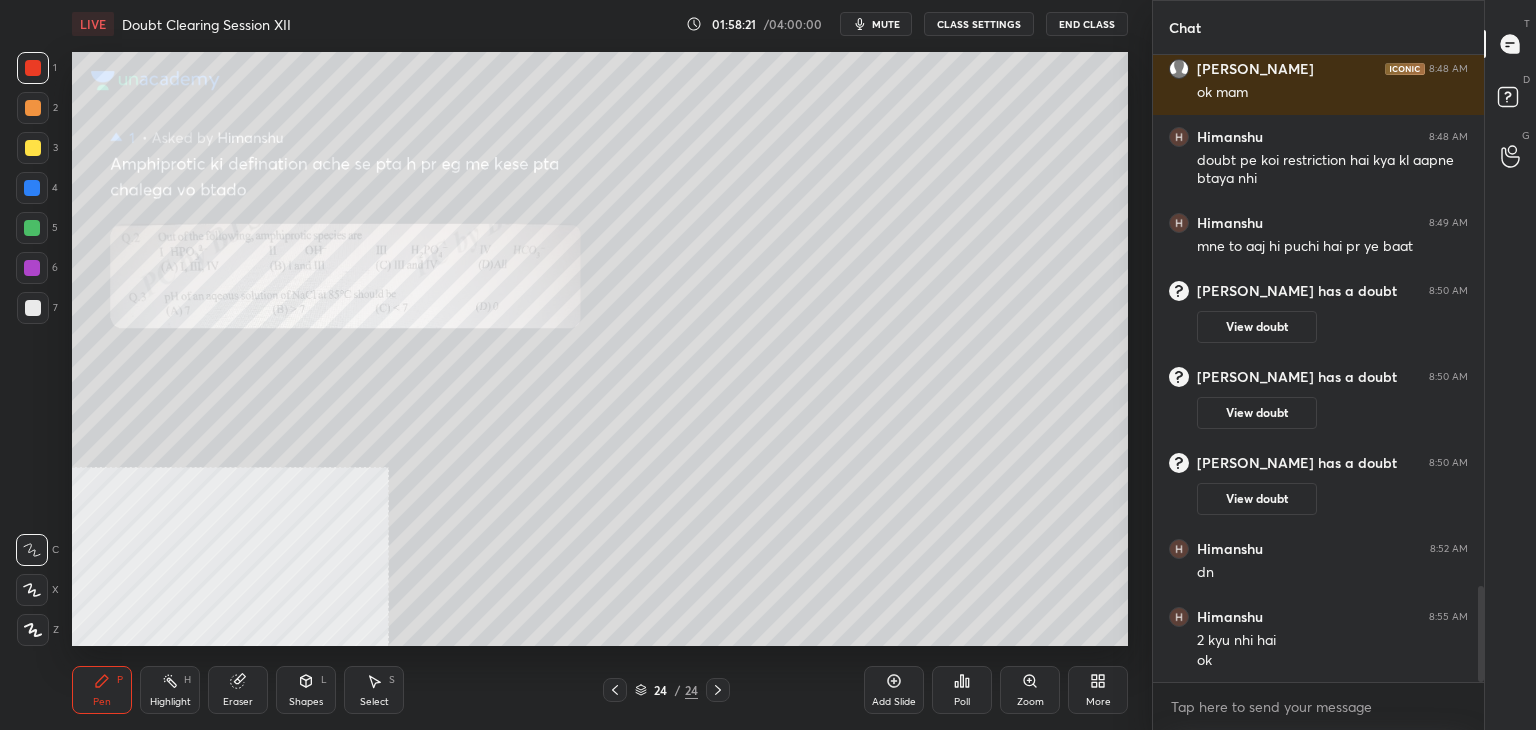 click at bounding box center [33, 148] 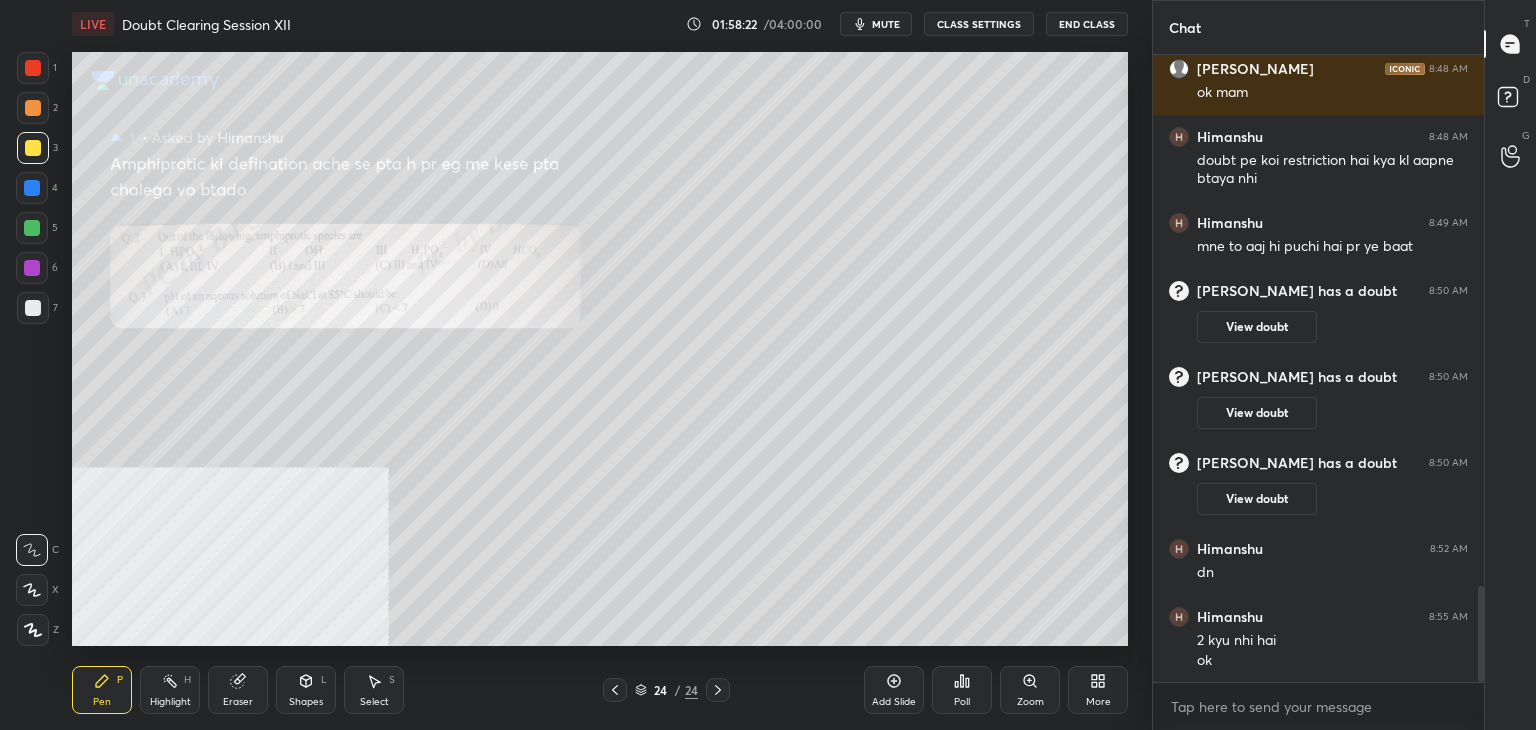 click at bounding box center (33, 68) 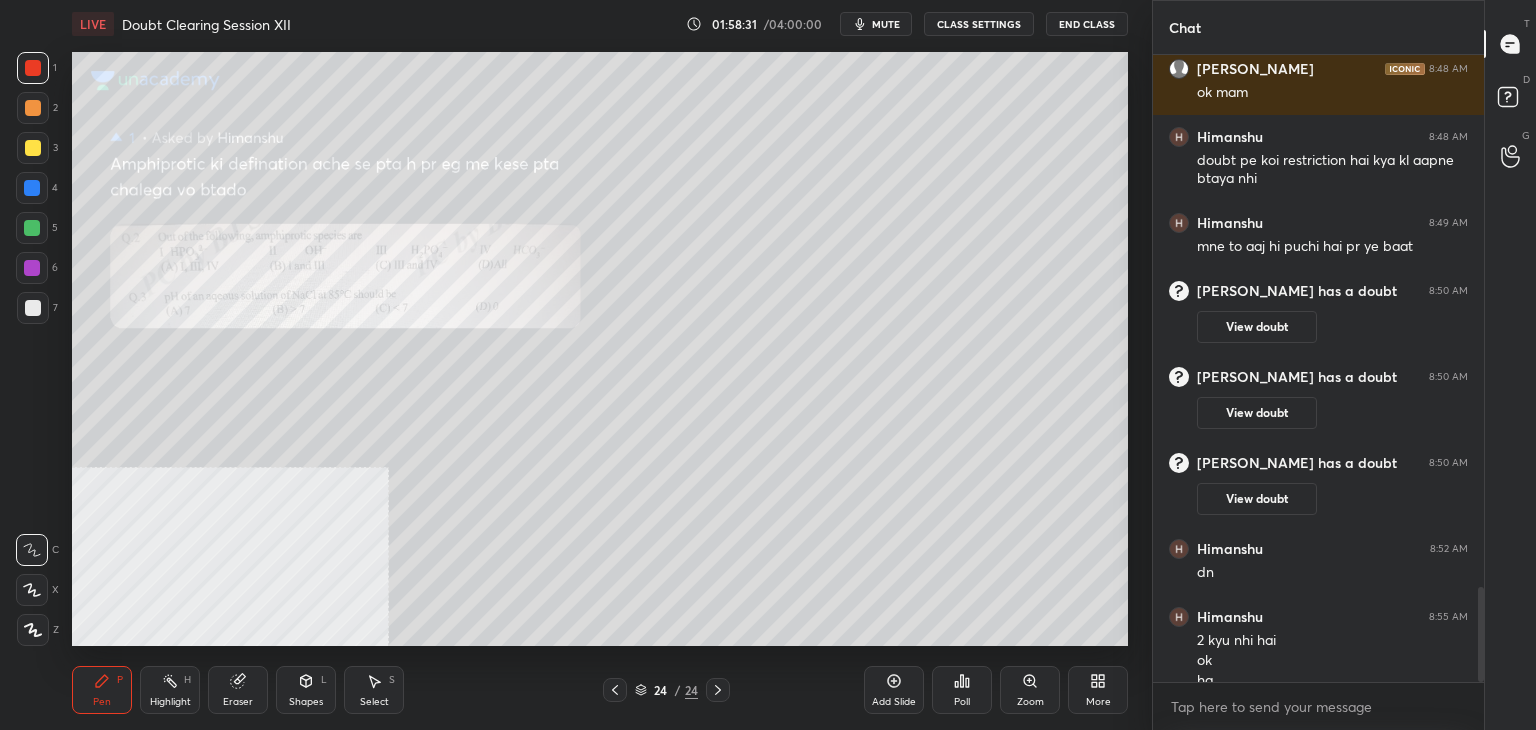 scroll, scrollTop: 3512, scrollLeft: 0, axis: vertical 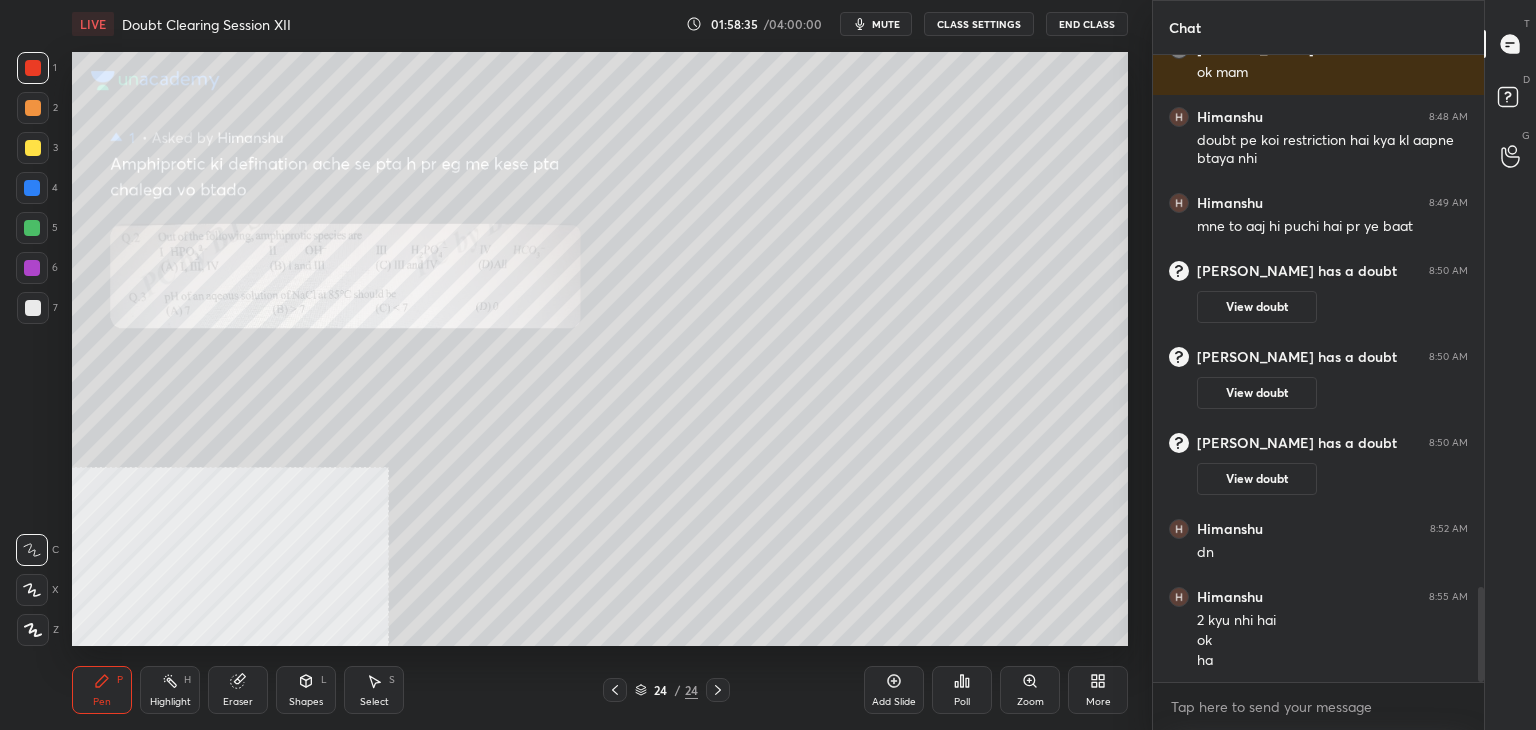 click 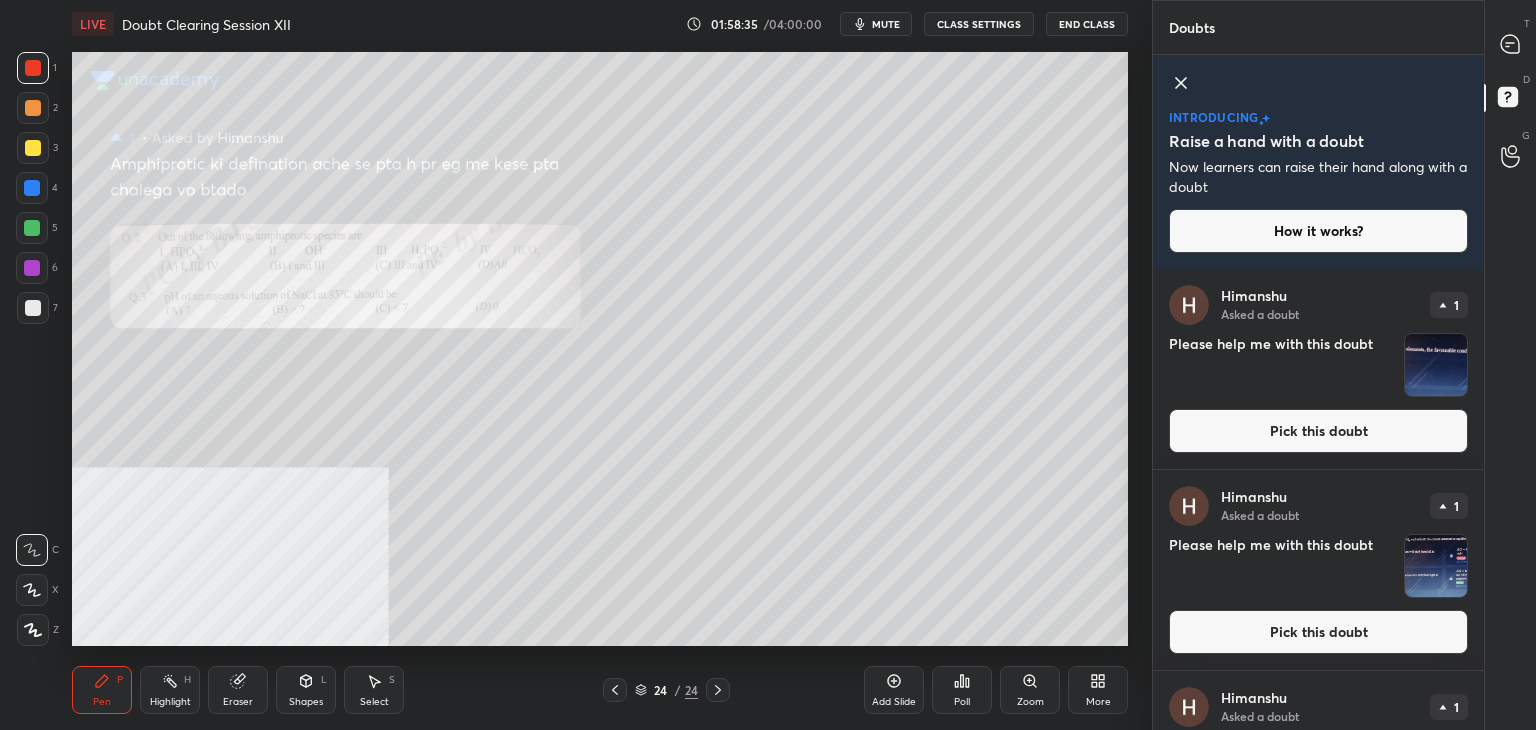 click on "Pick this doubt" at bounding box center [1318, 431] 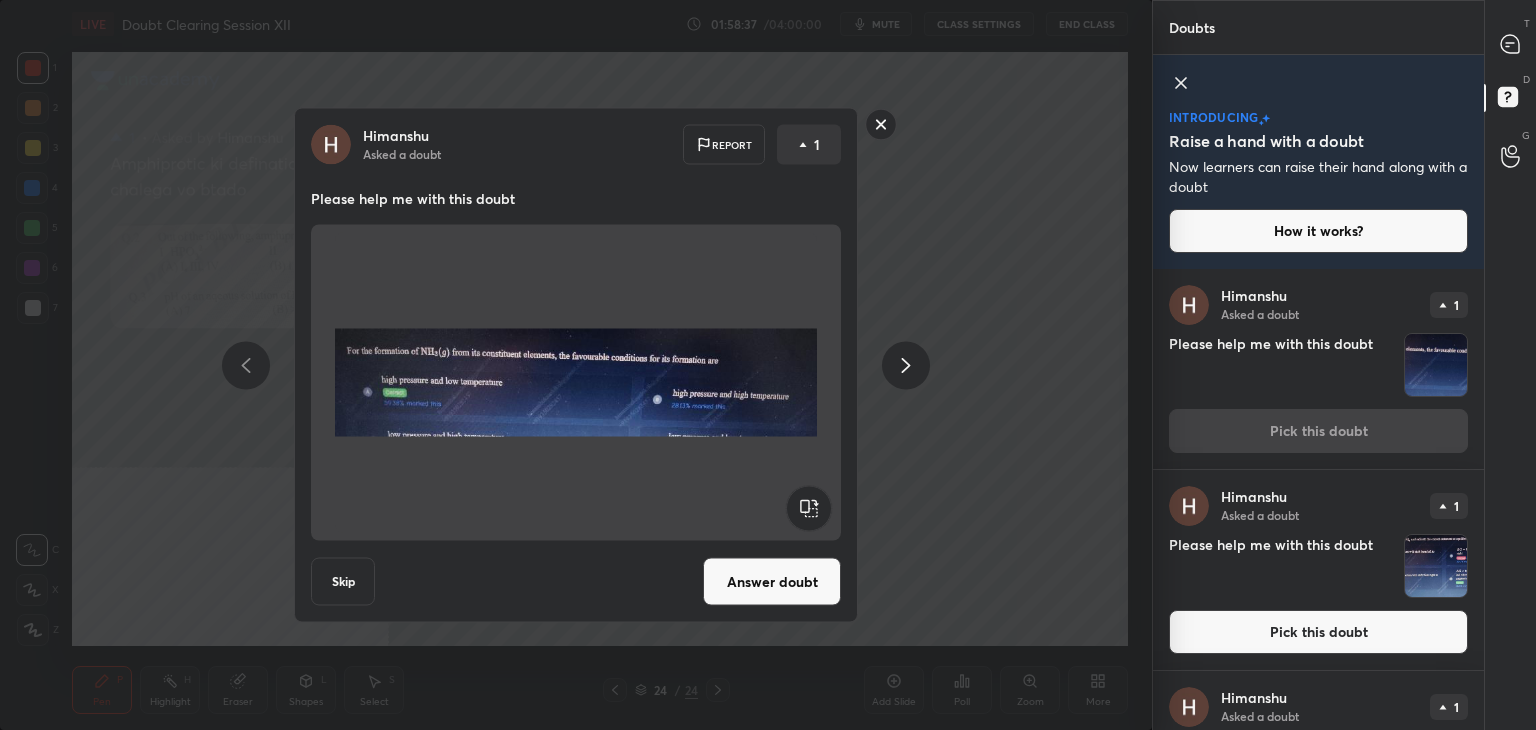click on "Answer doubt" at bounding box center (772, 582) 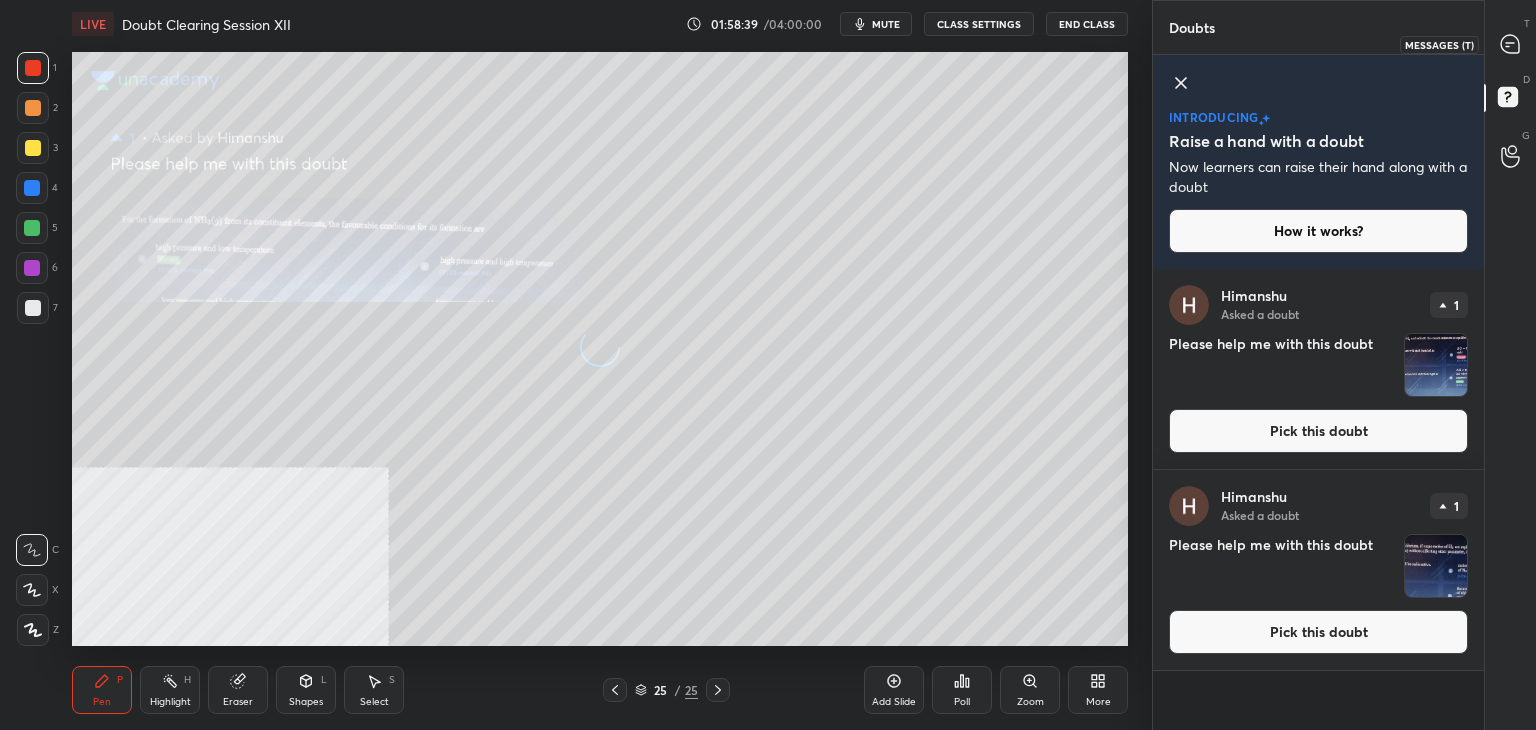 click 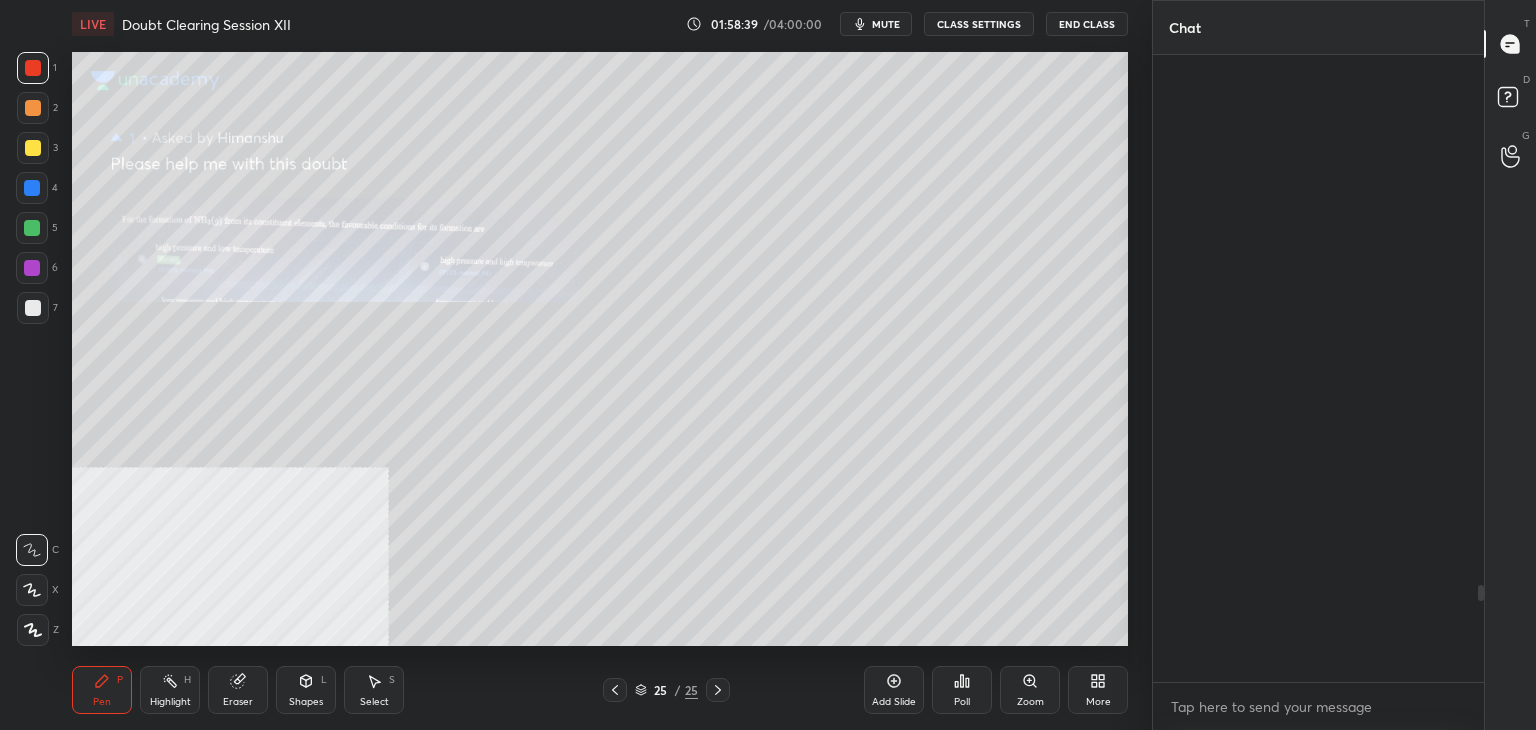 scroll, scrollTop: 3426, scrollLeft: 0, axis: vertical 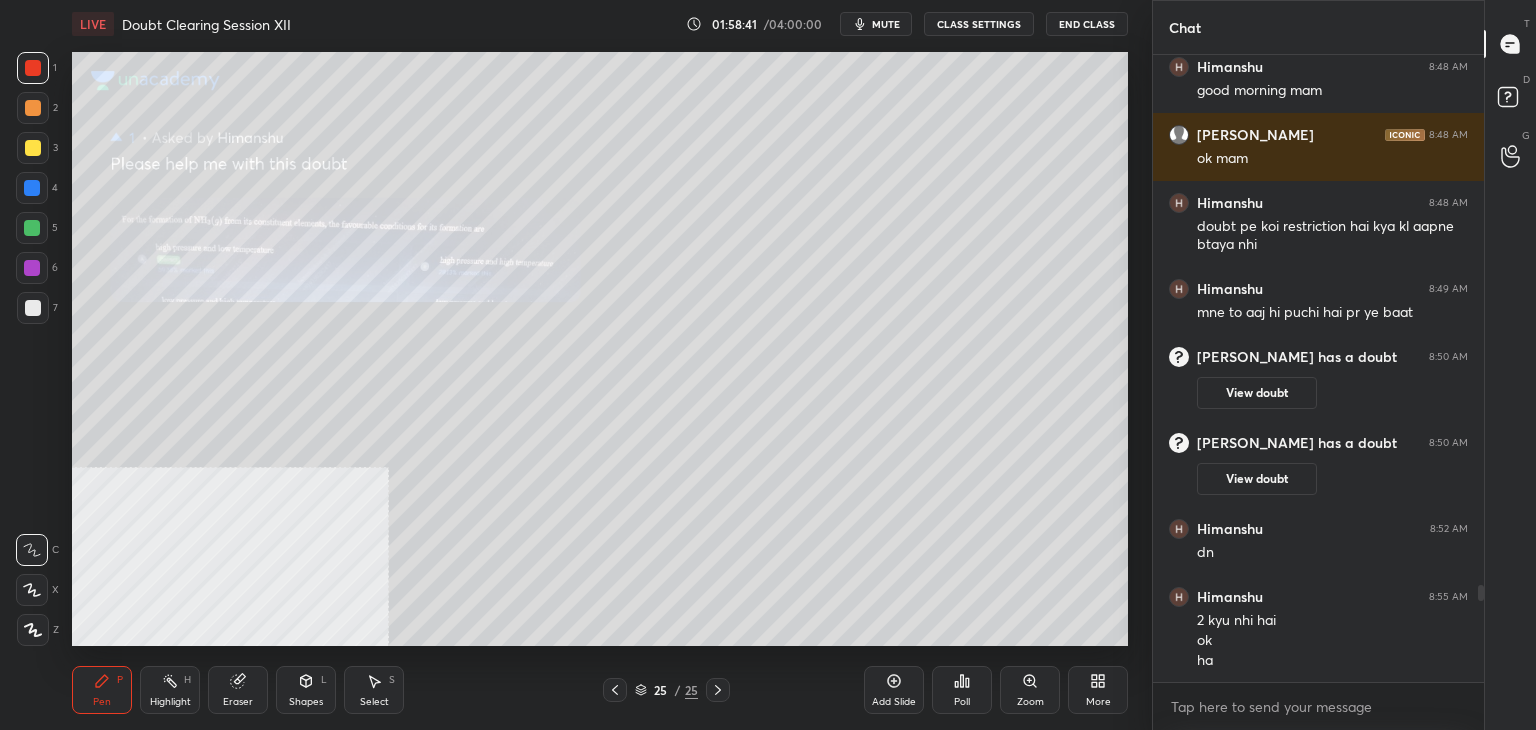 click 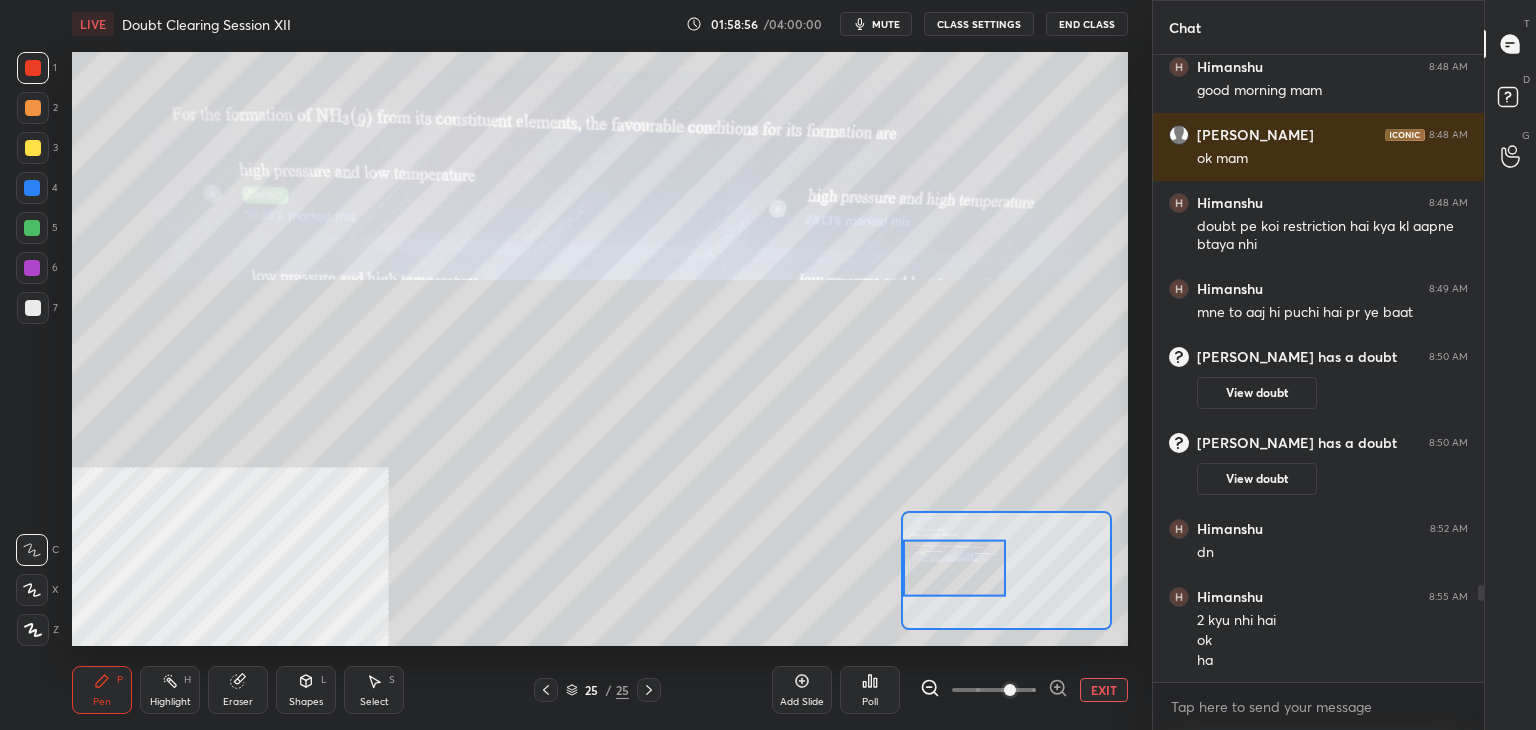 scroll, scrollTop: 3494, scrollLeft: 0, axis: vertical 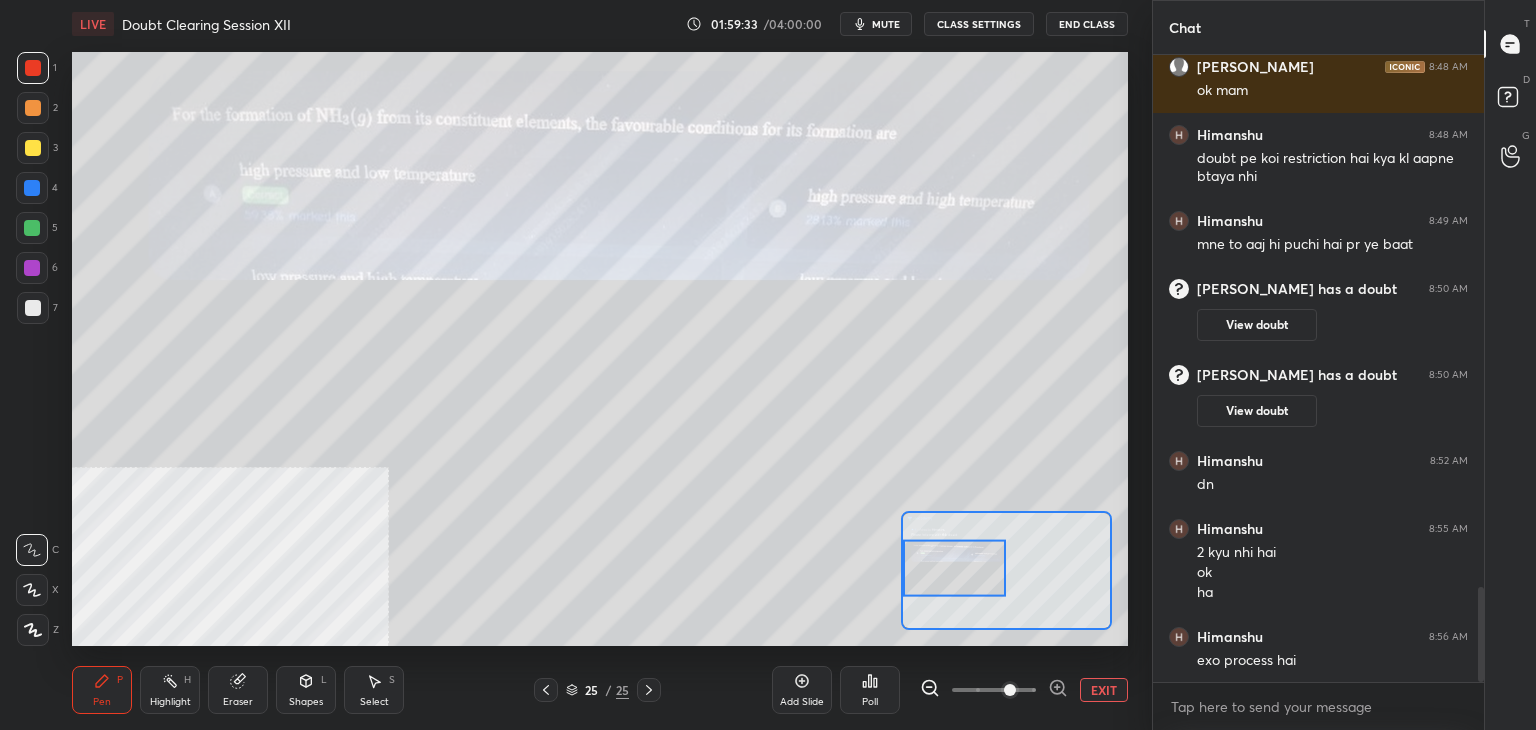 click at bounding box center [1006, 570] 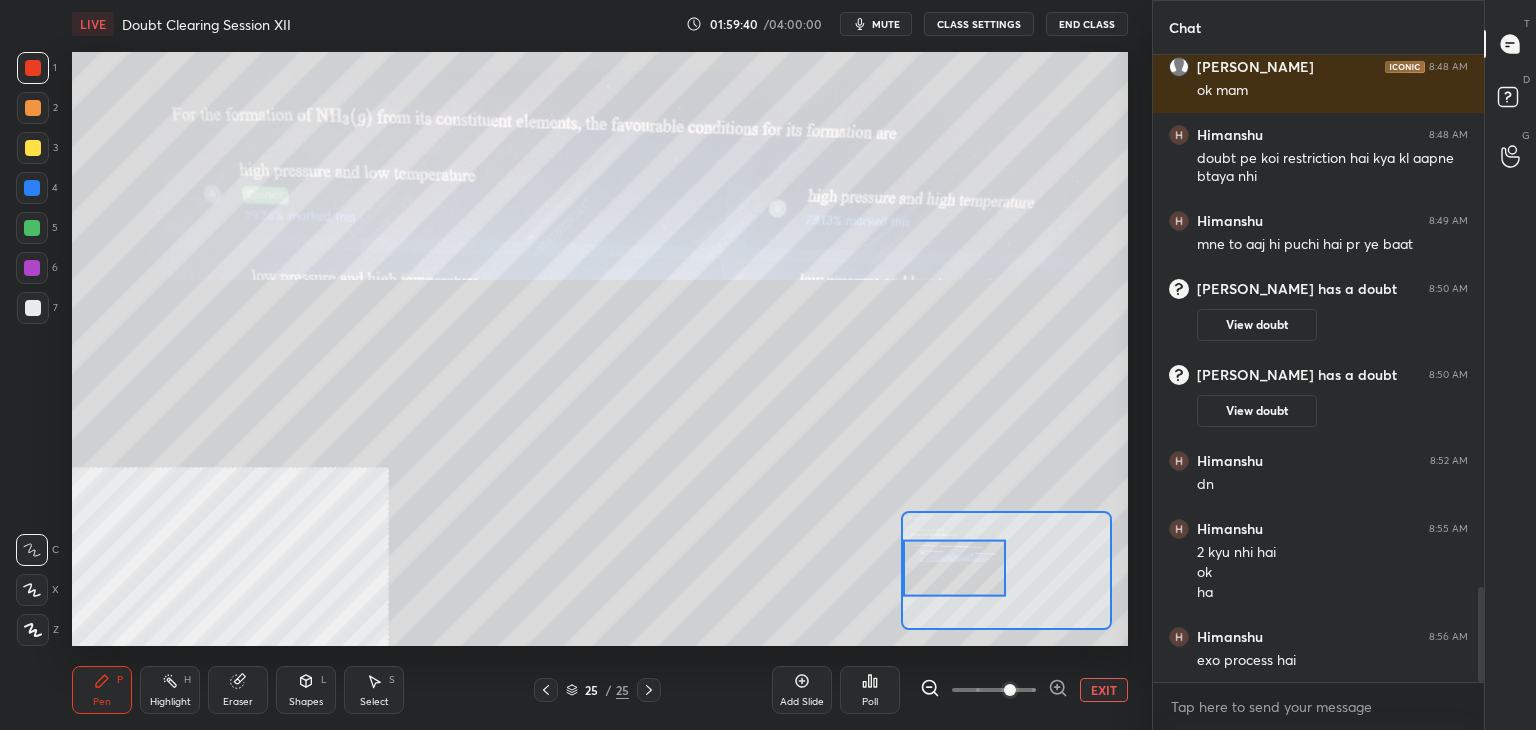 click at bounding box center [32, 268] 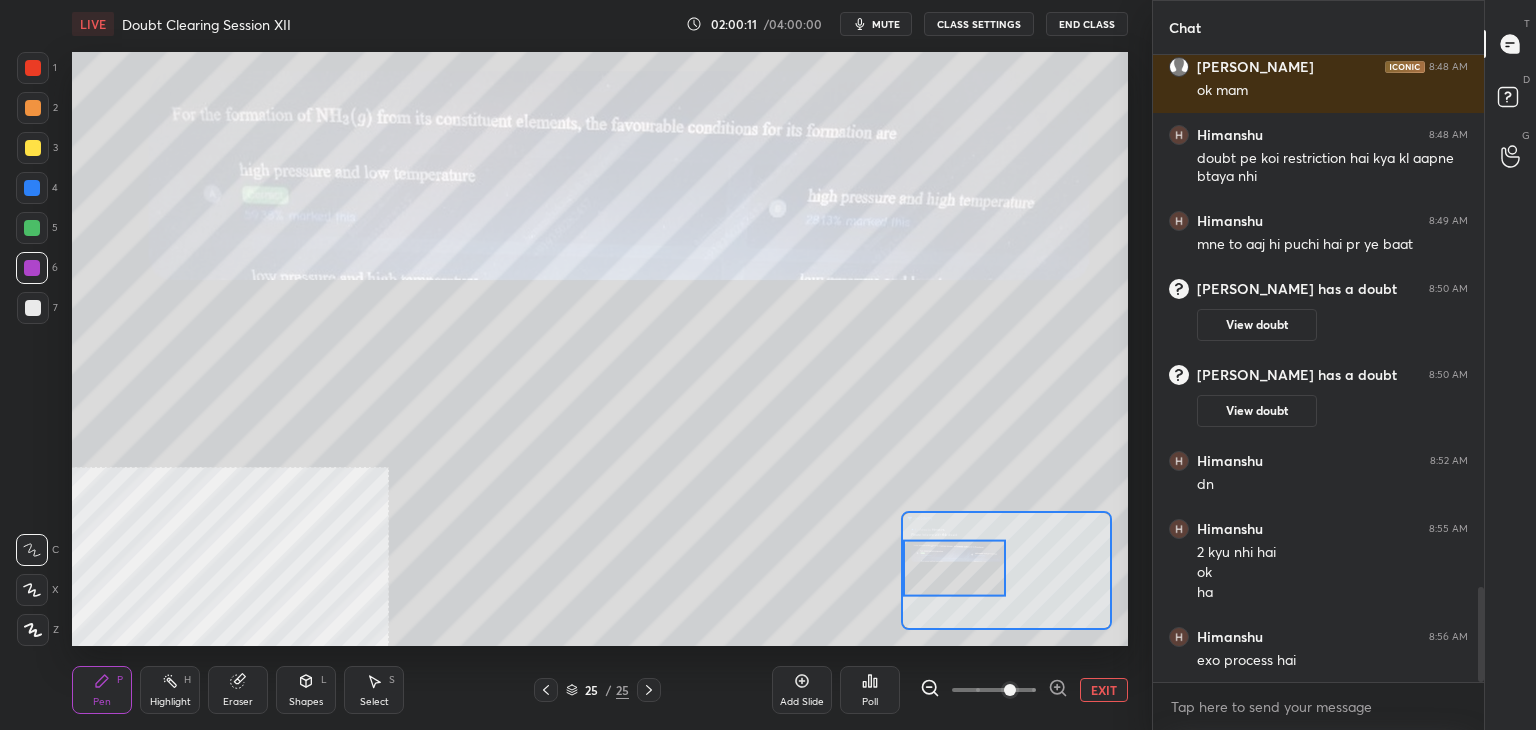 click on "Eraser" at bounding box center (238, 702) 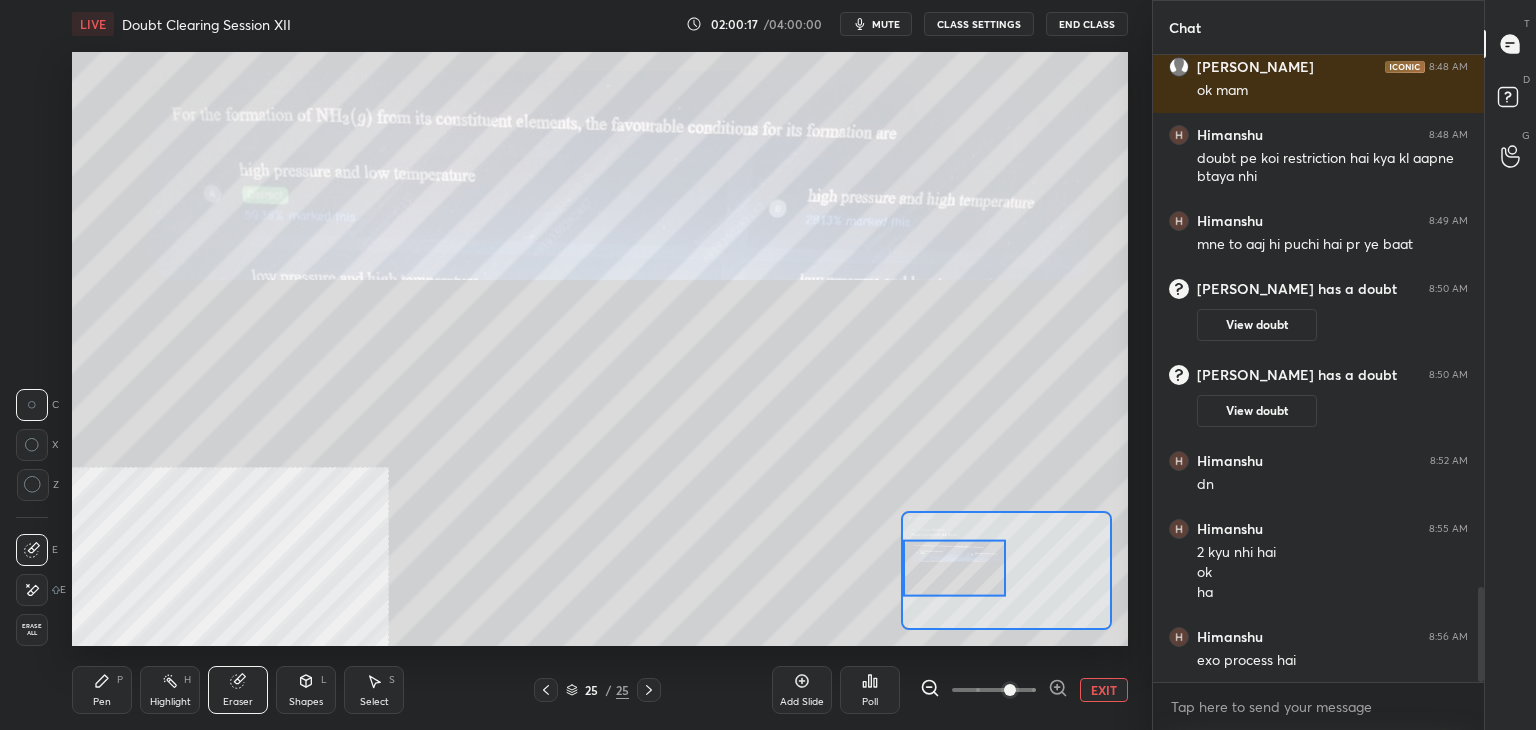 click 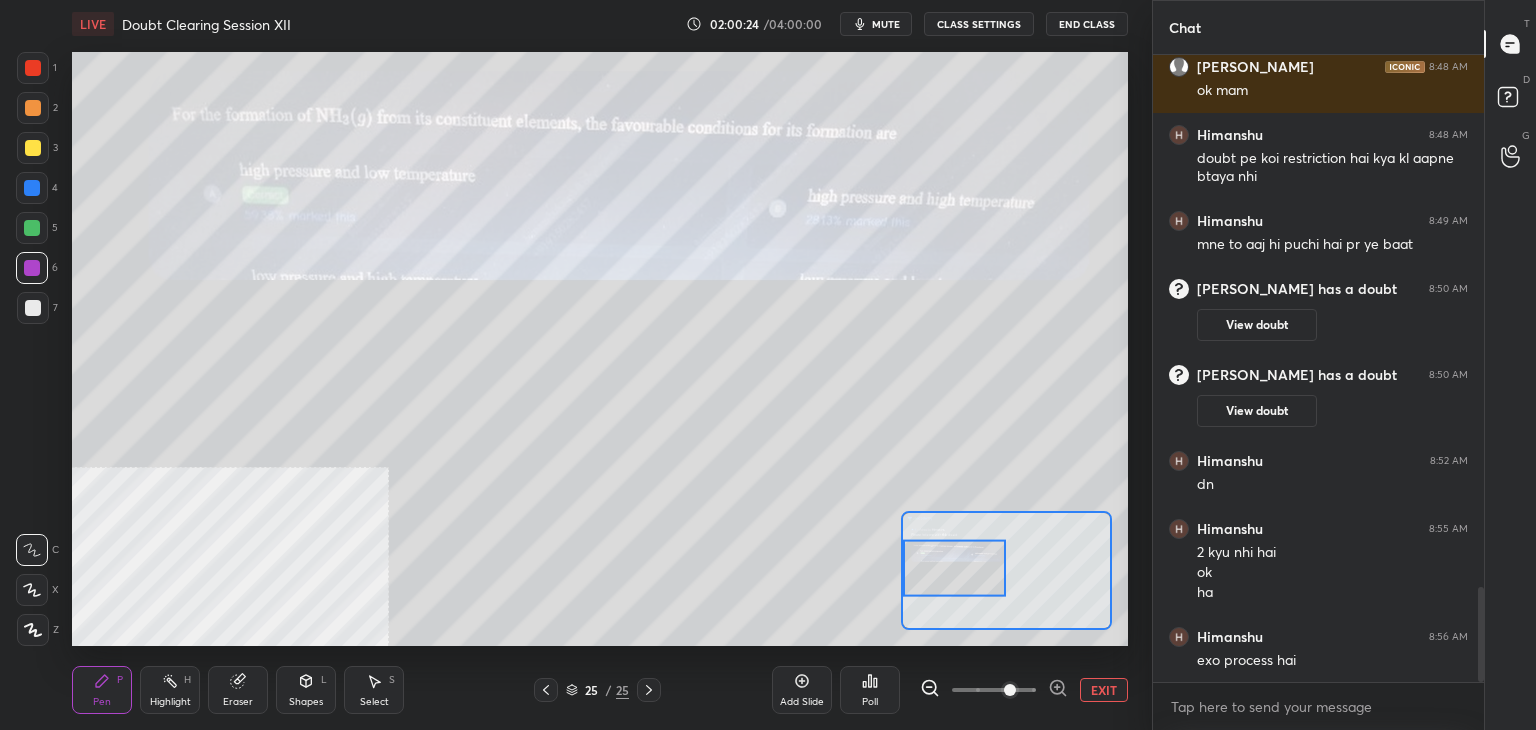 click at bounding box center [33, 68] 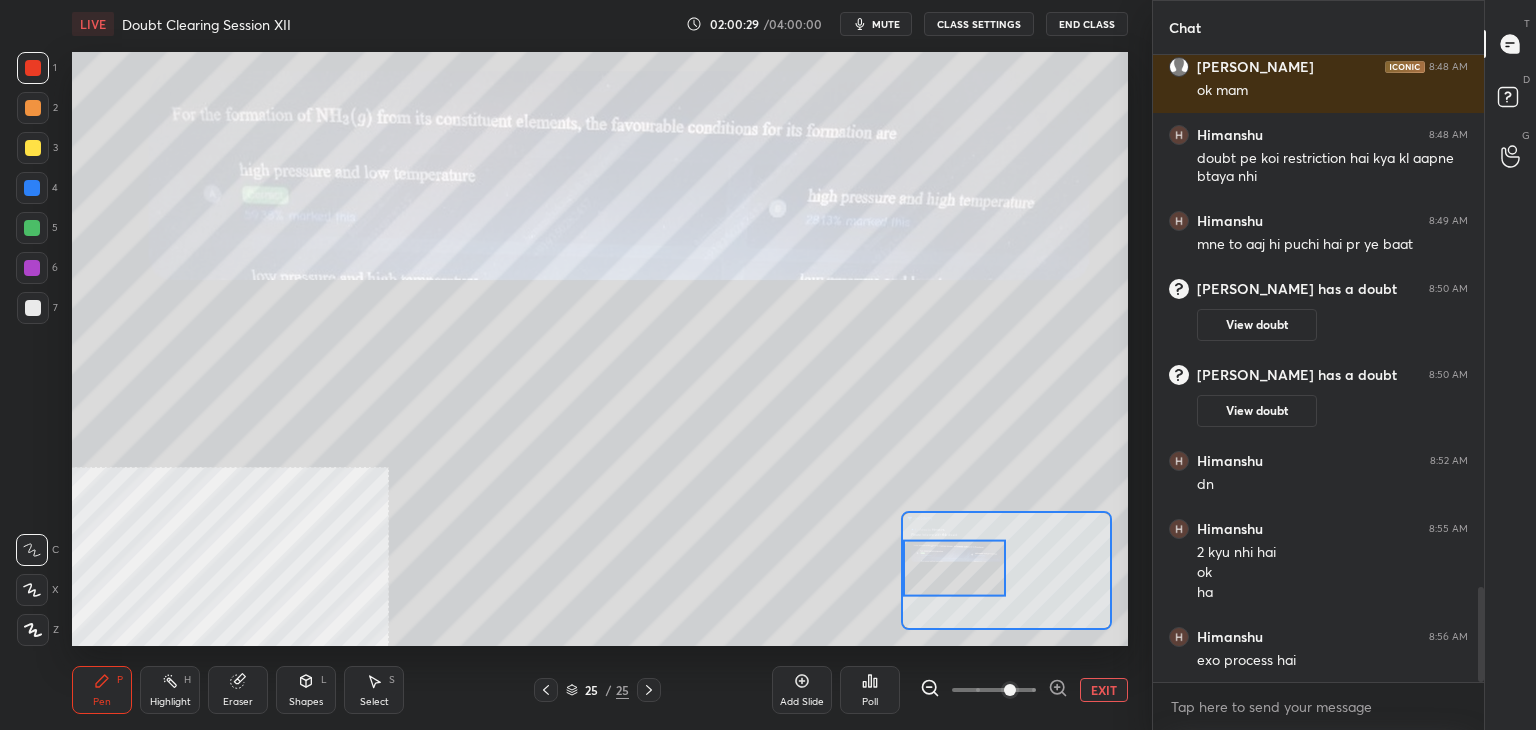 scroll, scrollTop: 3562, scrollLeft: 0, axis: vertical 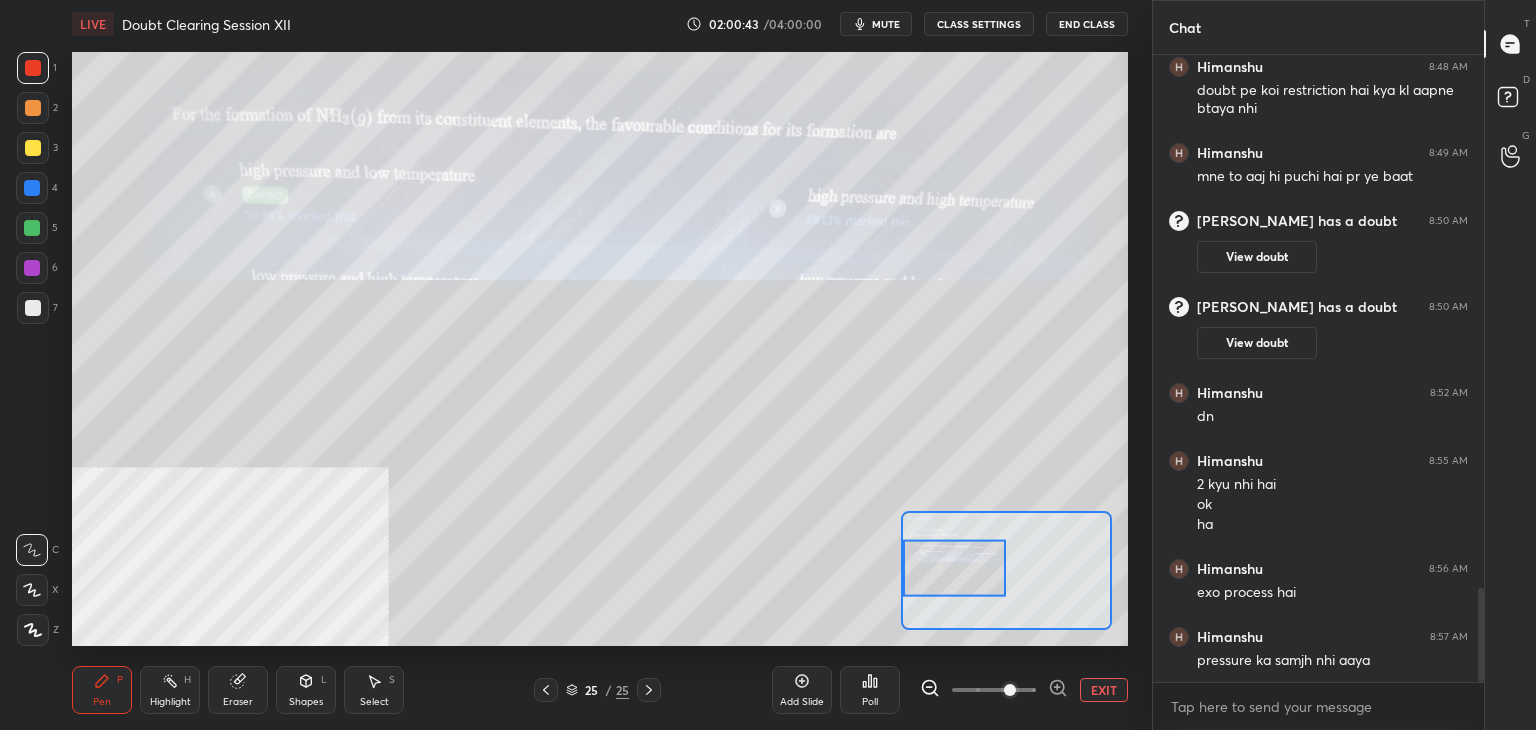 click at bounding box center (32, 188) 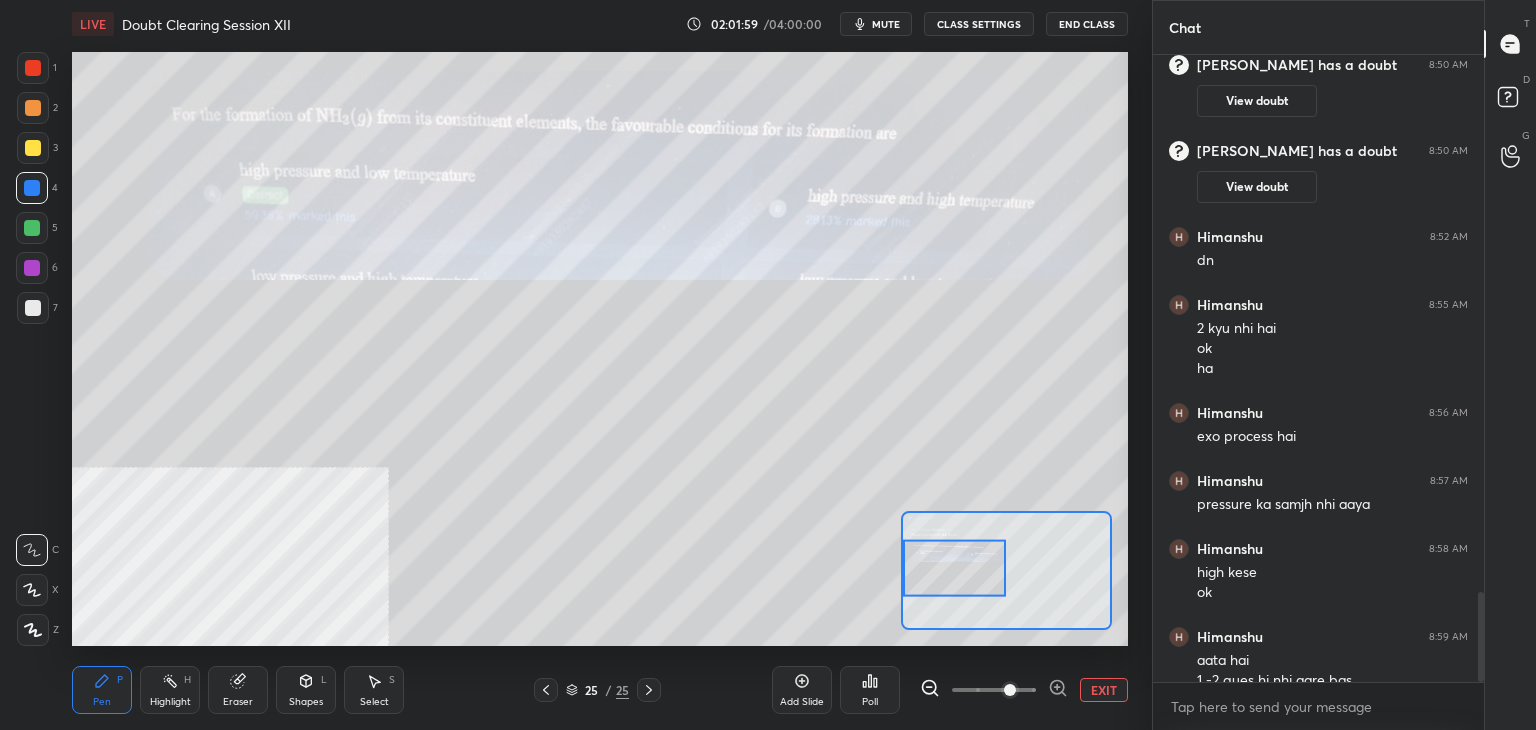 scroll, scrollTop: 3738, scrollLeft: 0, axis: vertical 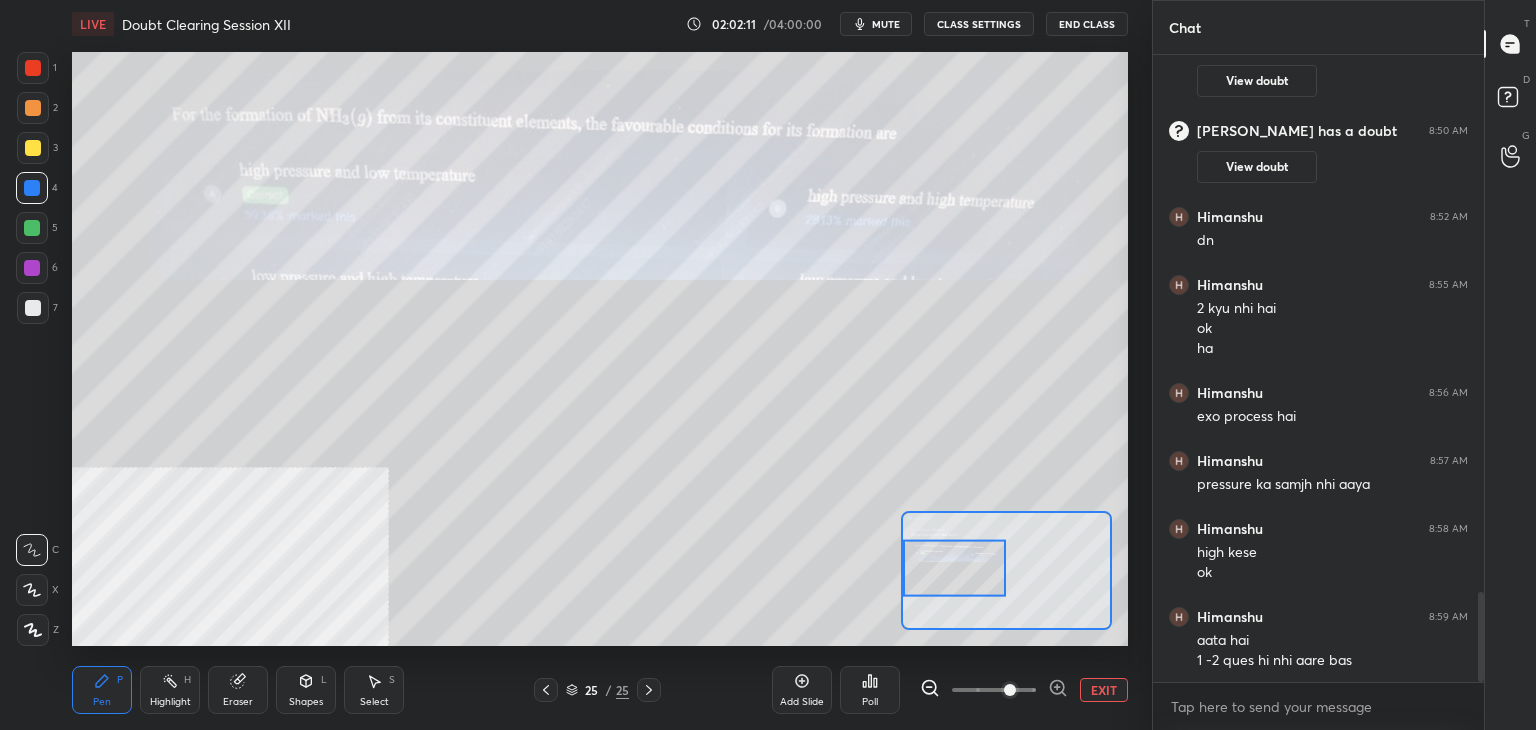 click 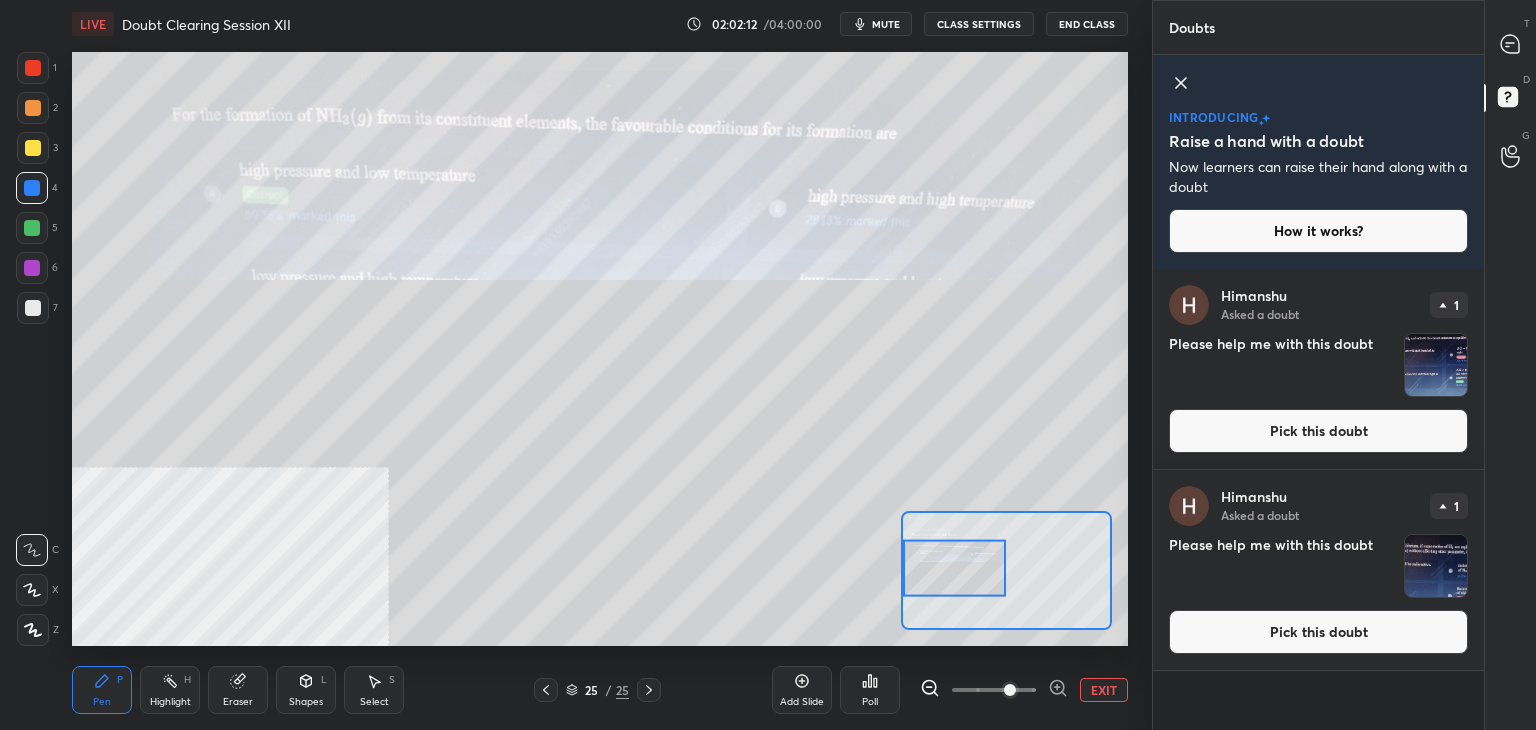 click on "Pick this doubt" at bounding box center (1318, 431) 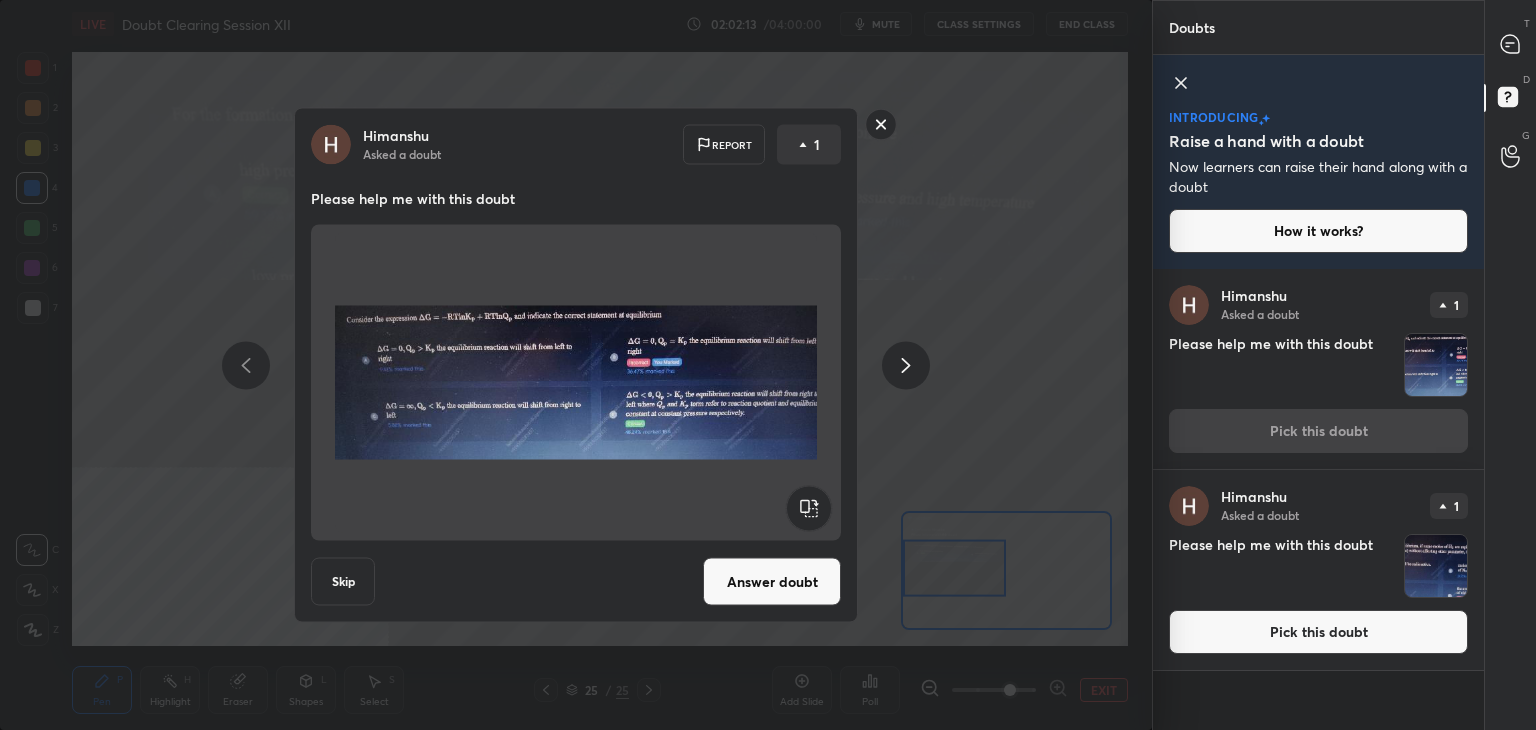 click on "Answer doubt" at bounding box center (772, 582) 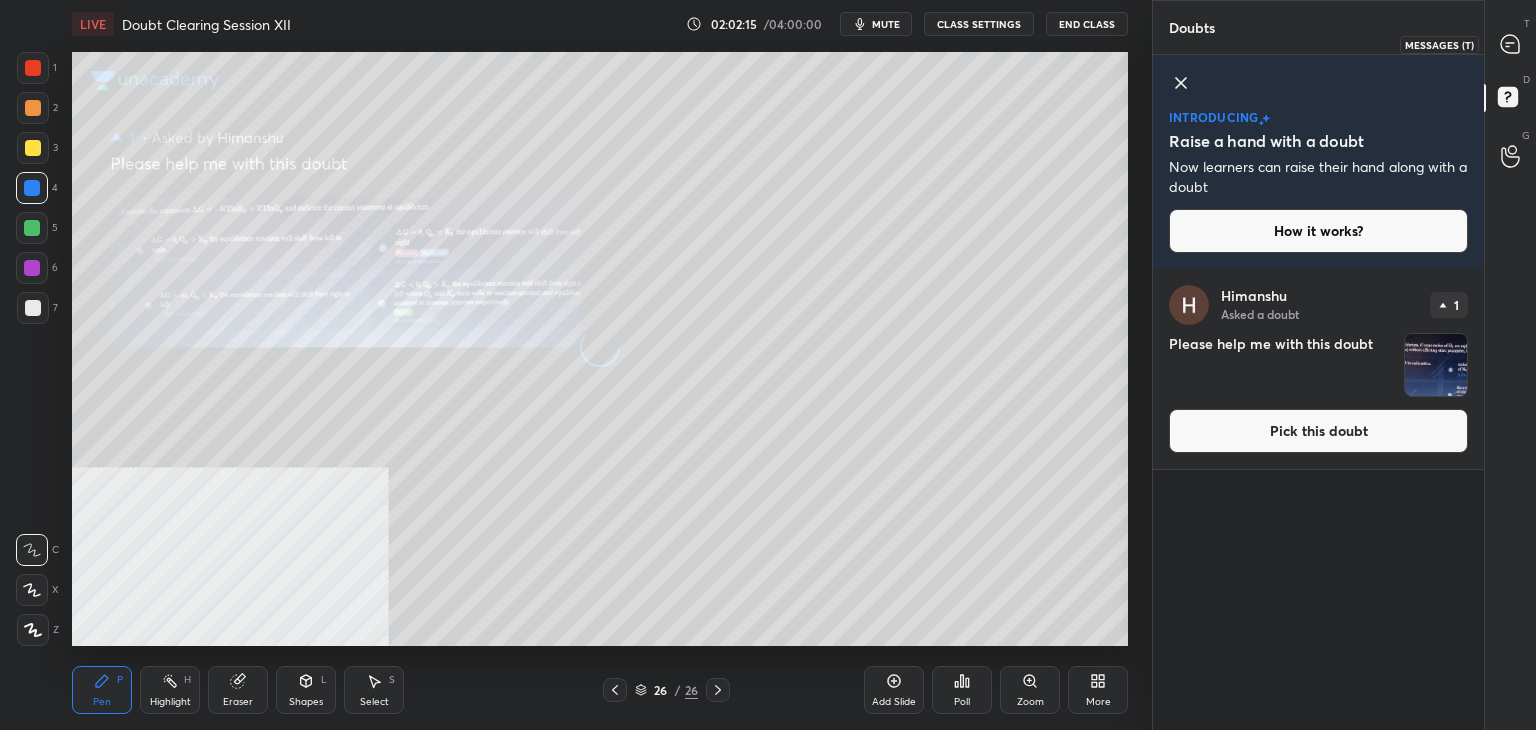 click 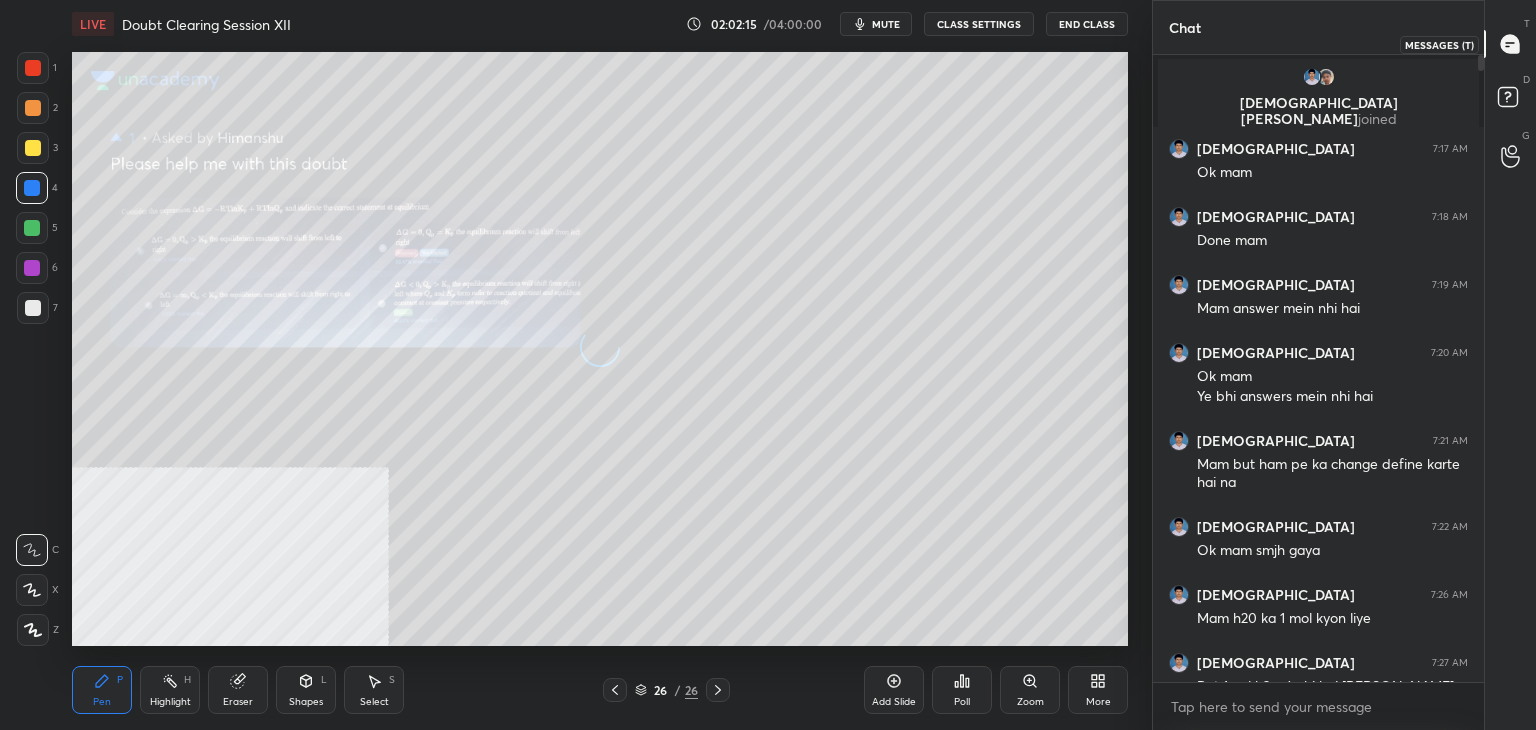 scroll, scrollTop: 3652, scrollLeft: 0, axis: vertical 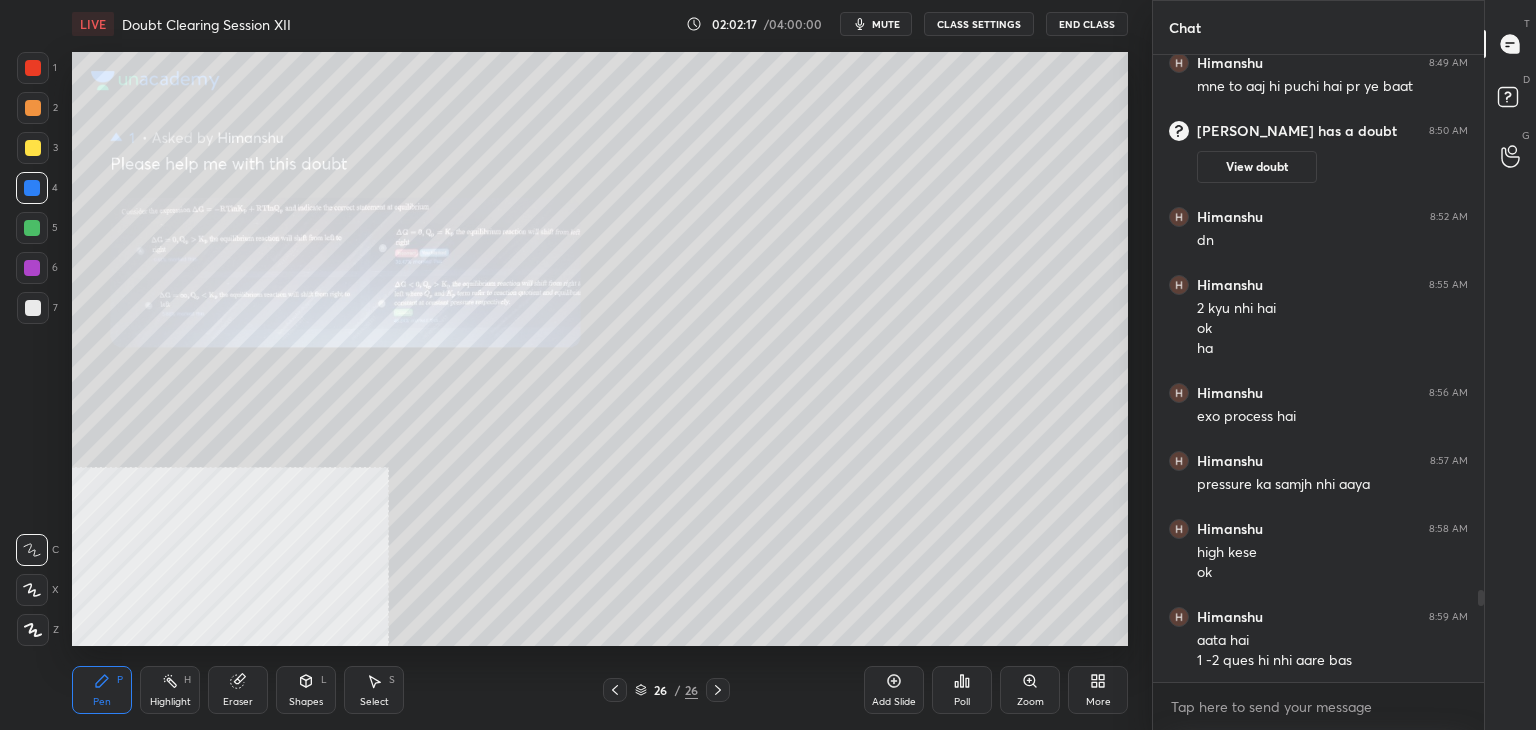 click on "Zoom" at bounding box center [1030, 690] 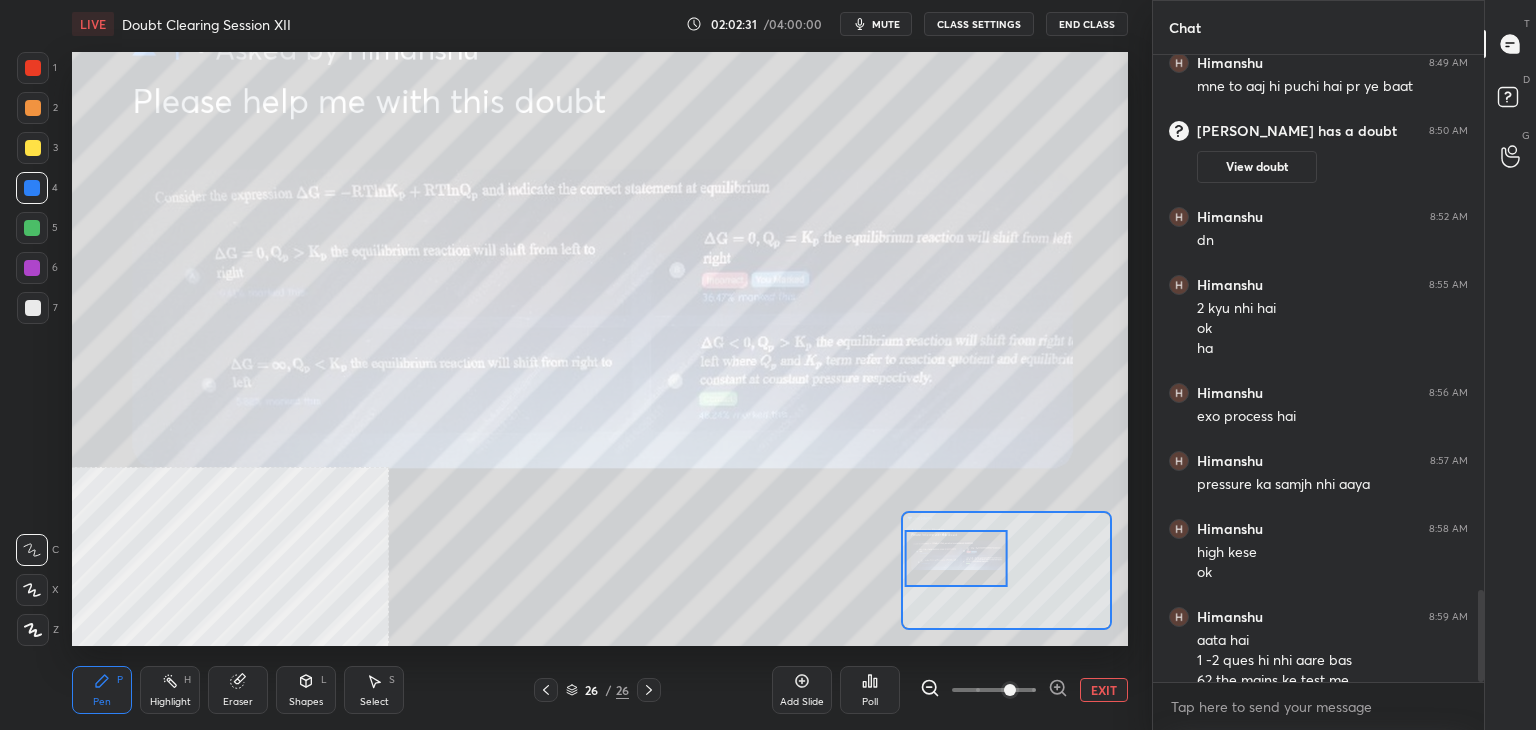 scroll, scrollTop: 3672, scrollLeft: 0, axis: vertical 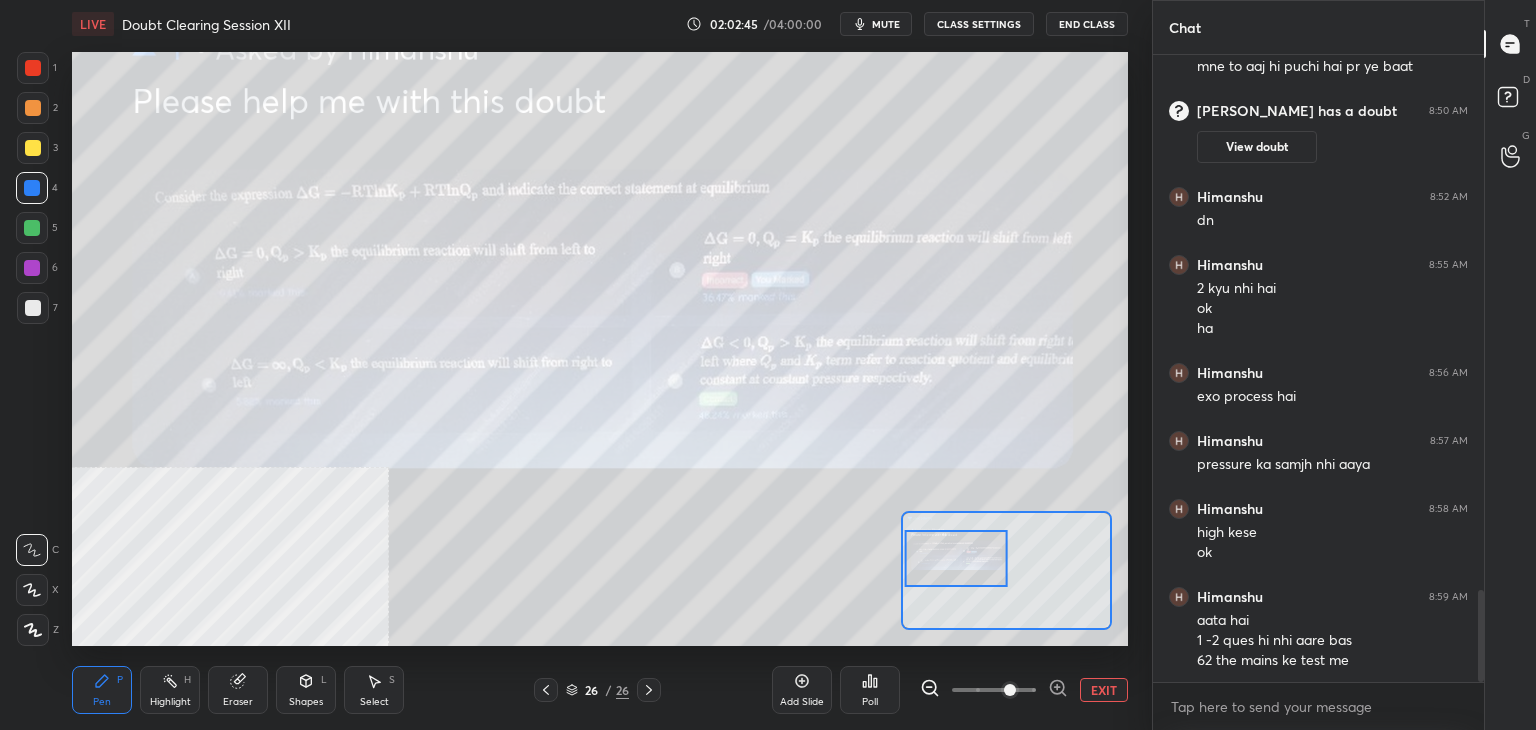 click at bounding box center (33, 68) 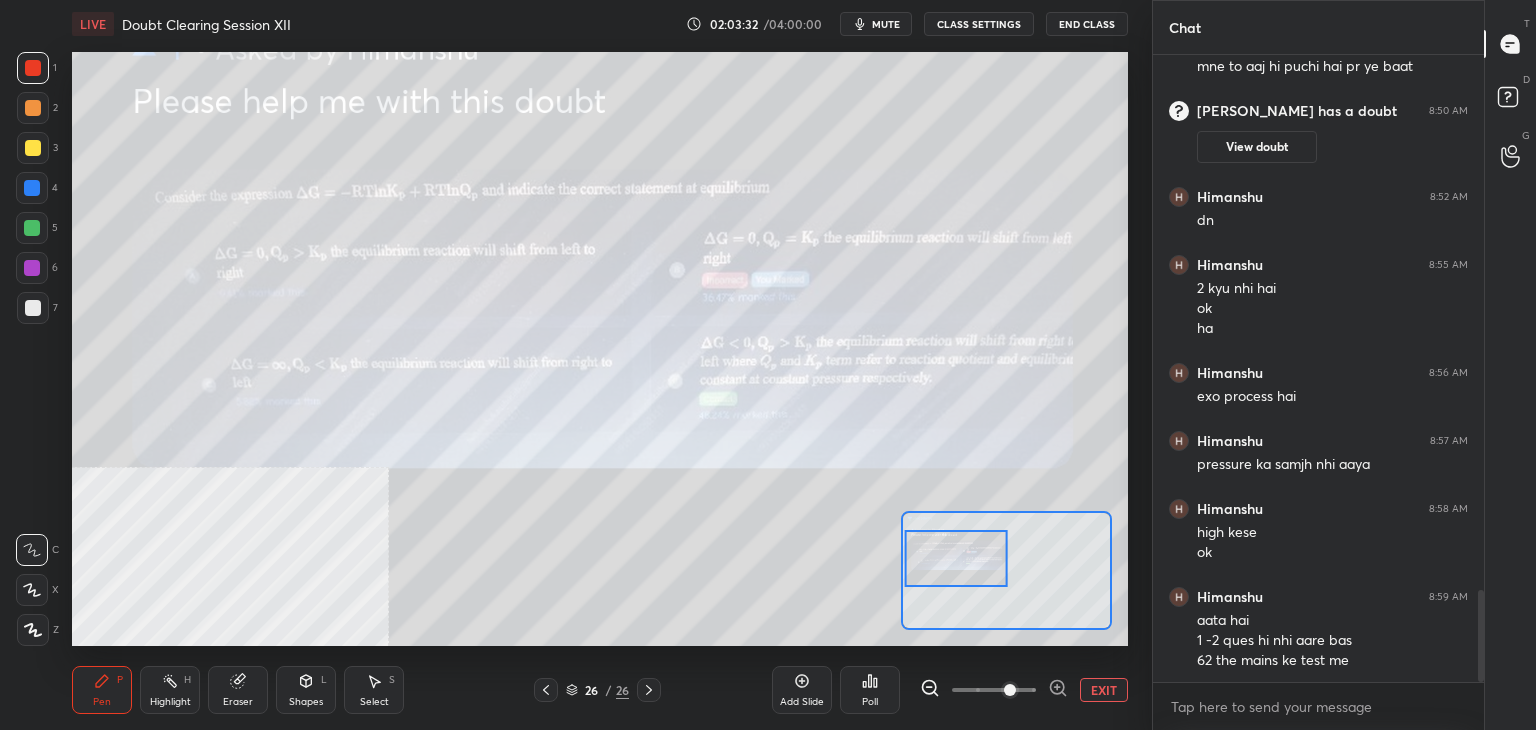 click at bounding box center (32, 188) 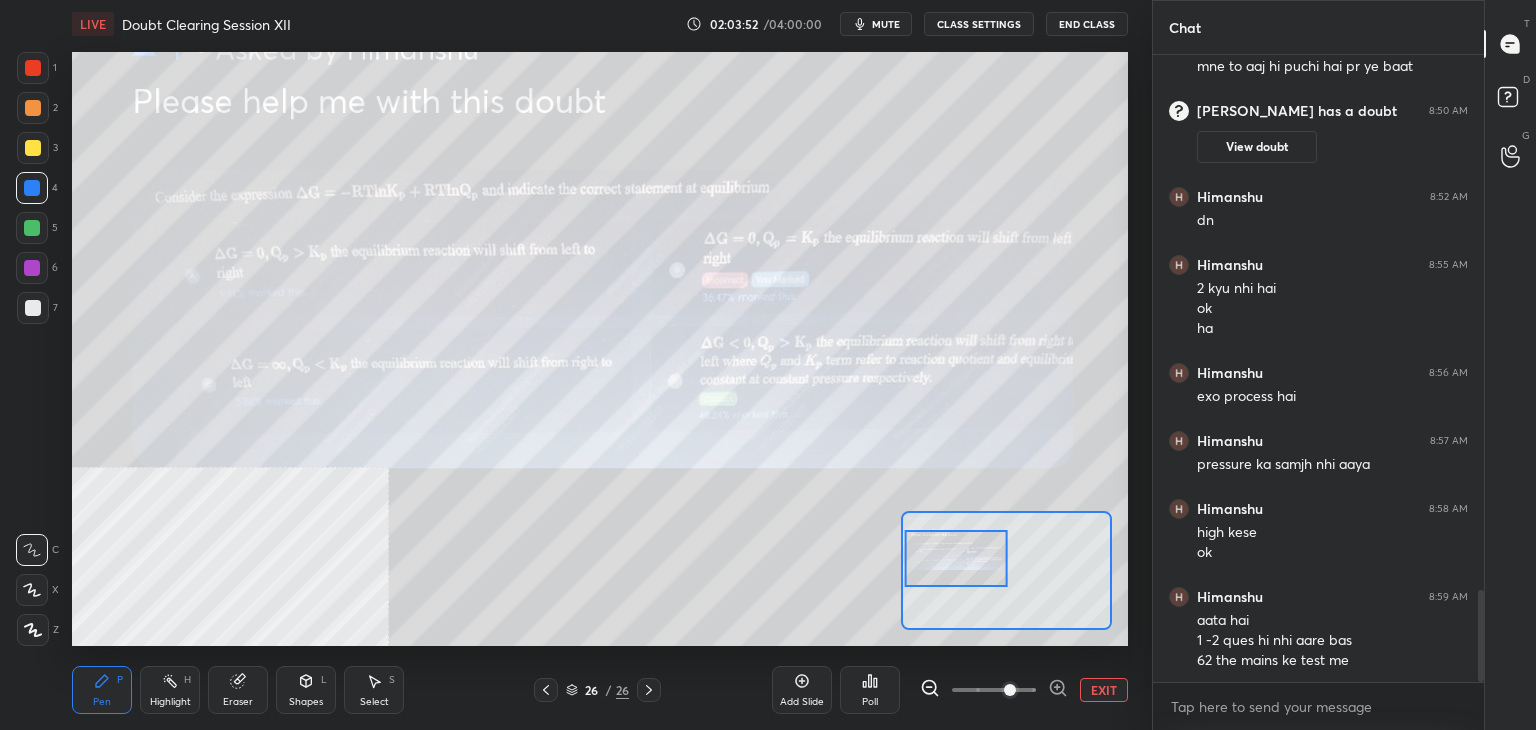 click at bounding box center [33, 68] 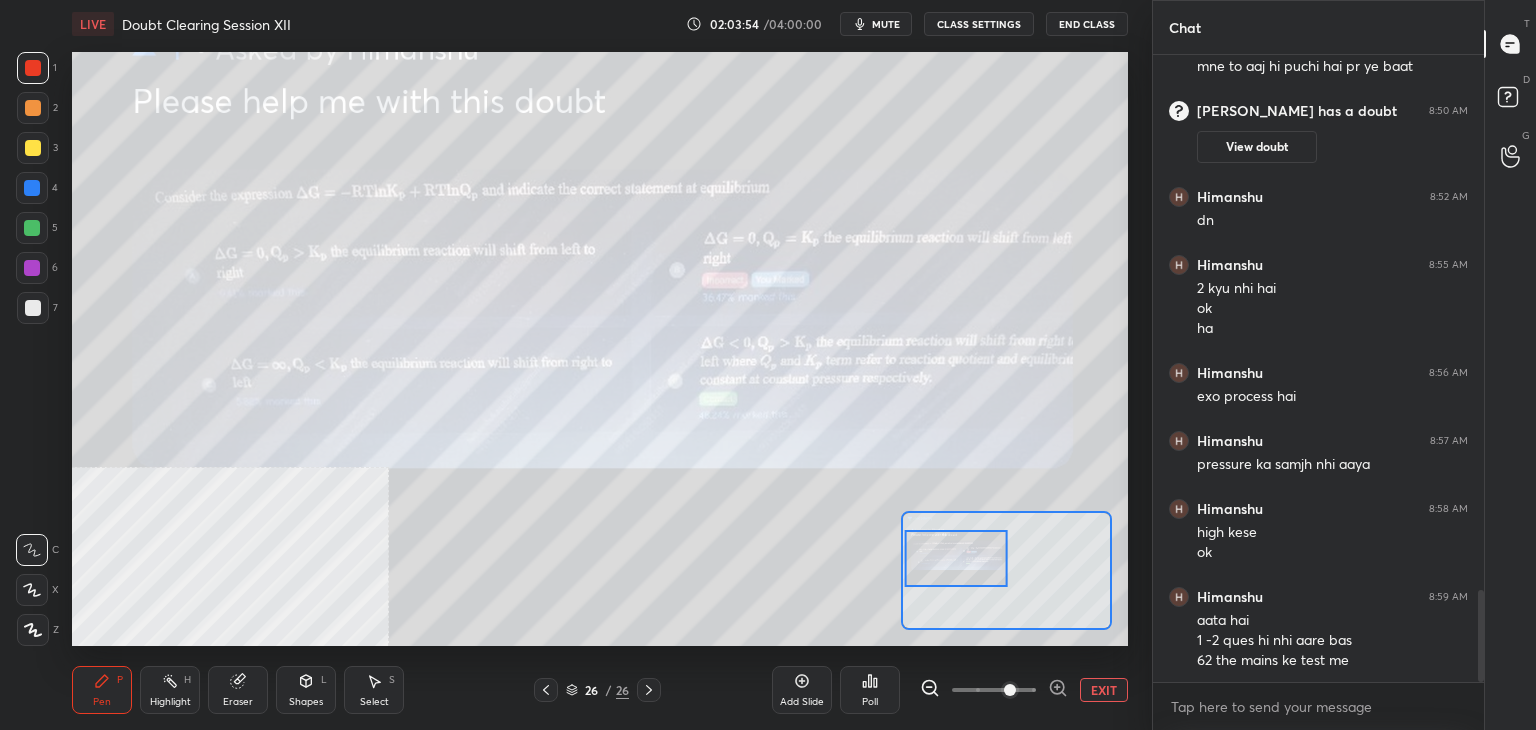 click on "EXIT" at bounding box center (1104, 690) 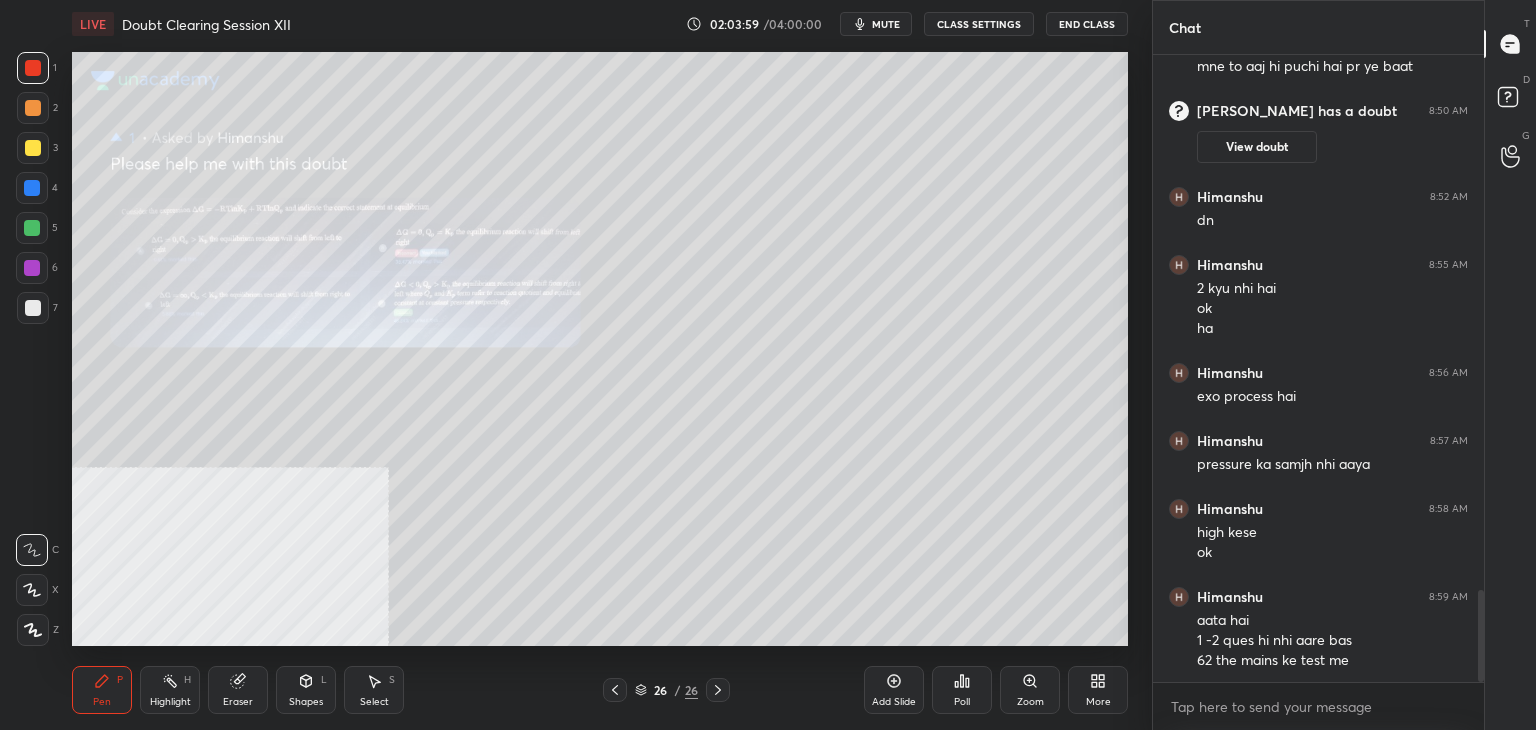 scroll, scrollTop: 3740, scrollLeft: 0, axis: vertical 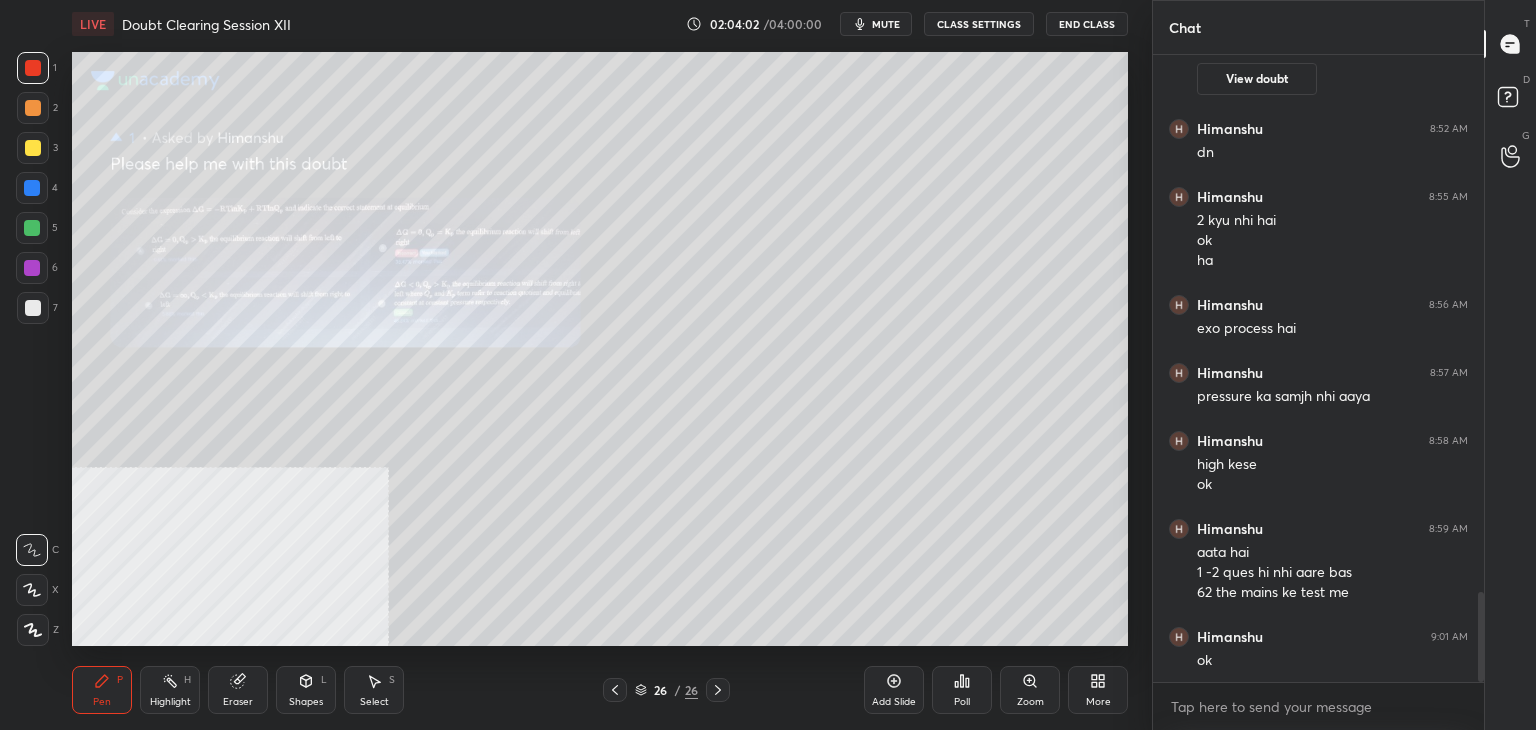 click 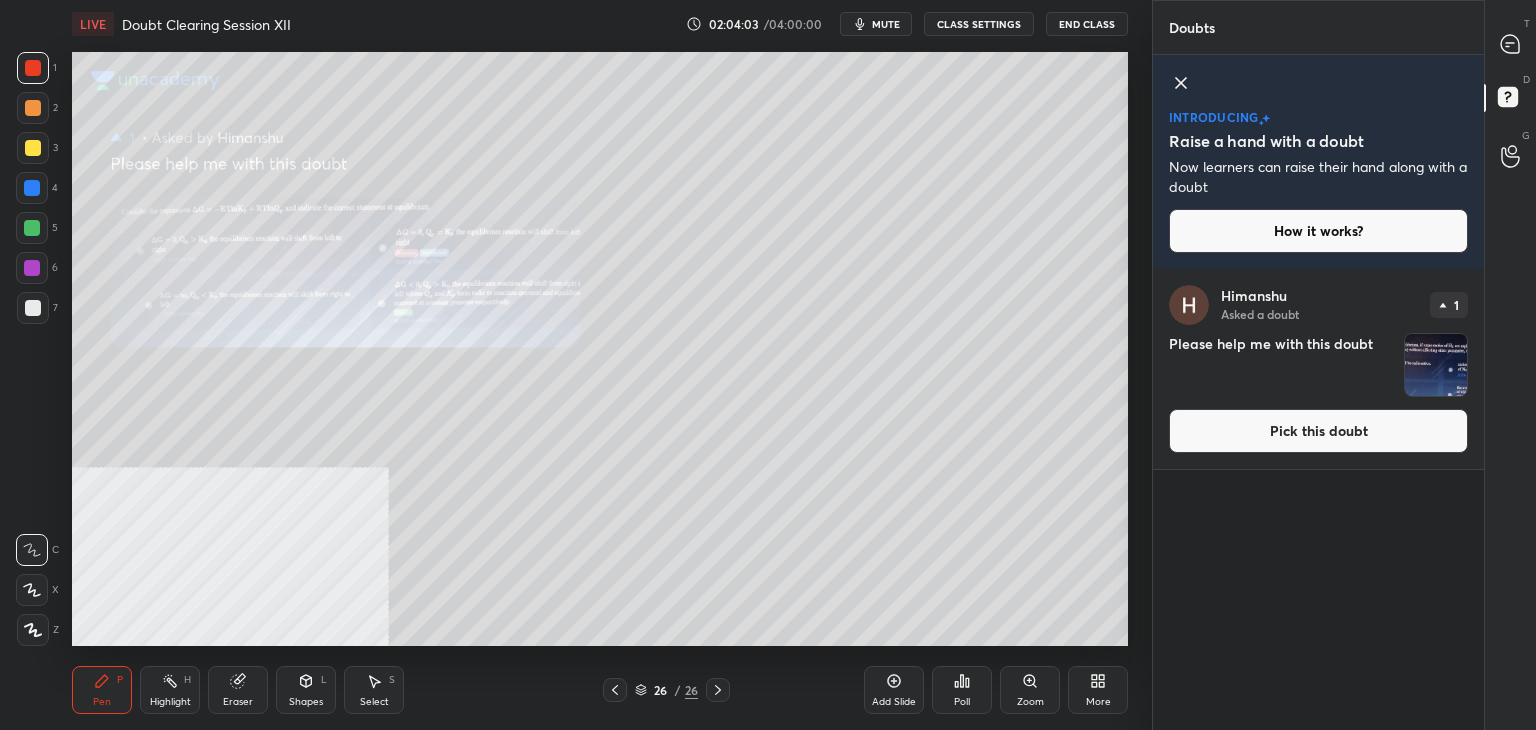 click on "Pick this doubt" at bounding box center [1318, 431] 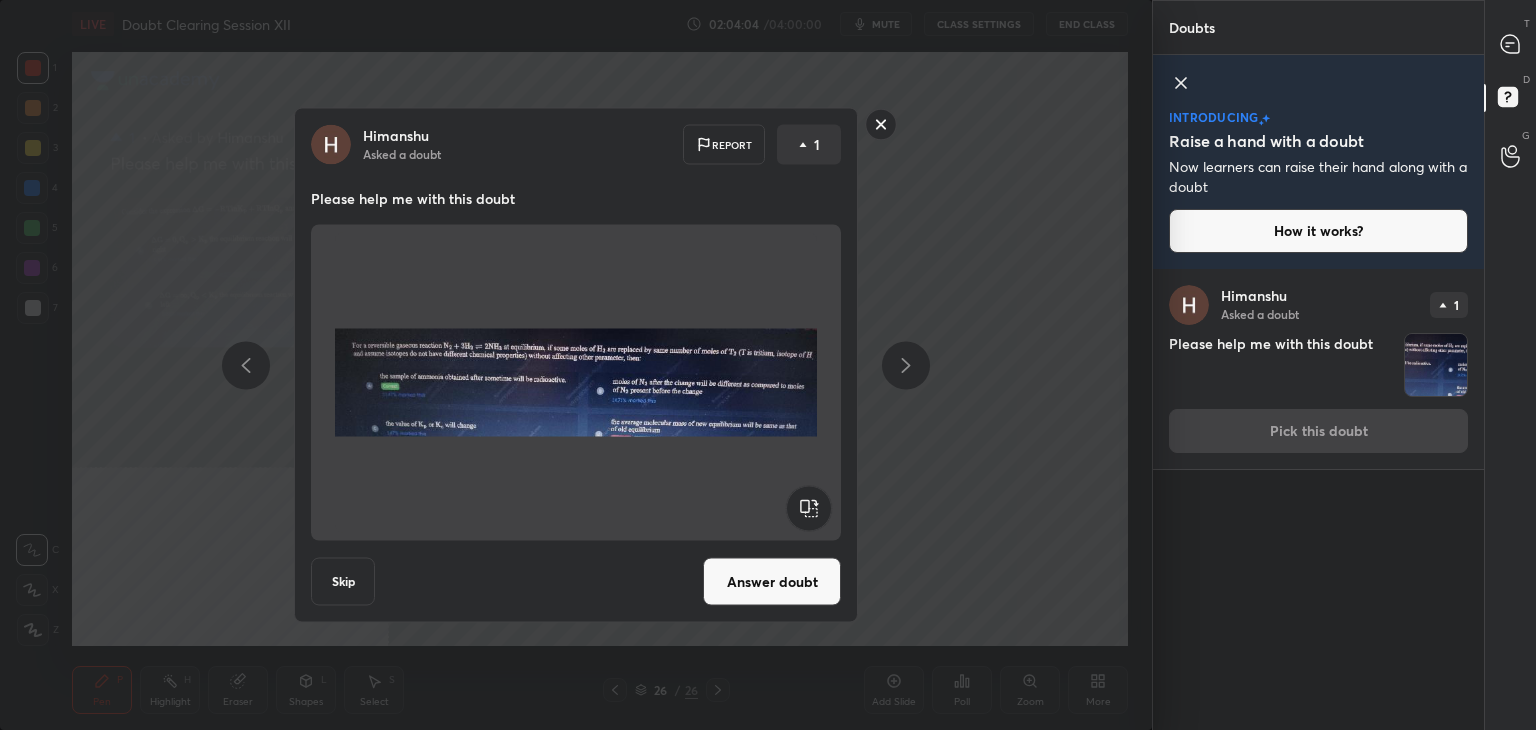 click on "Answer doubt" at bounding box center [772, 582] 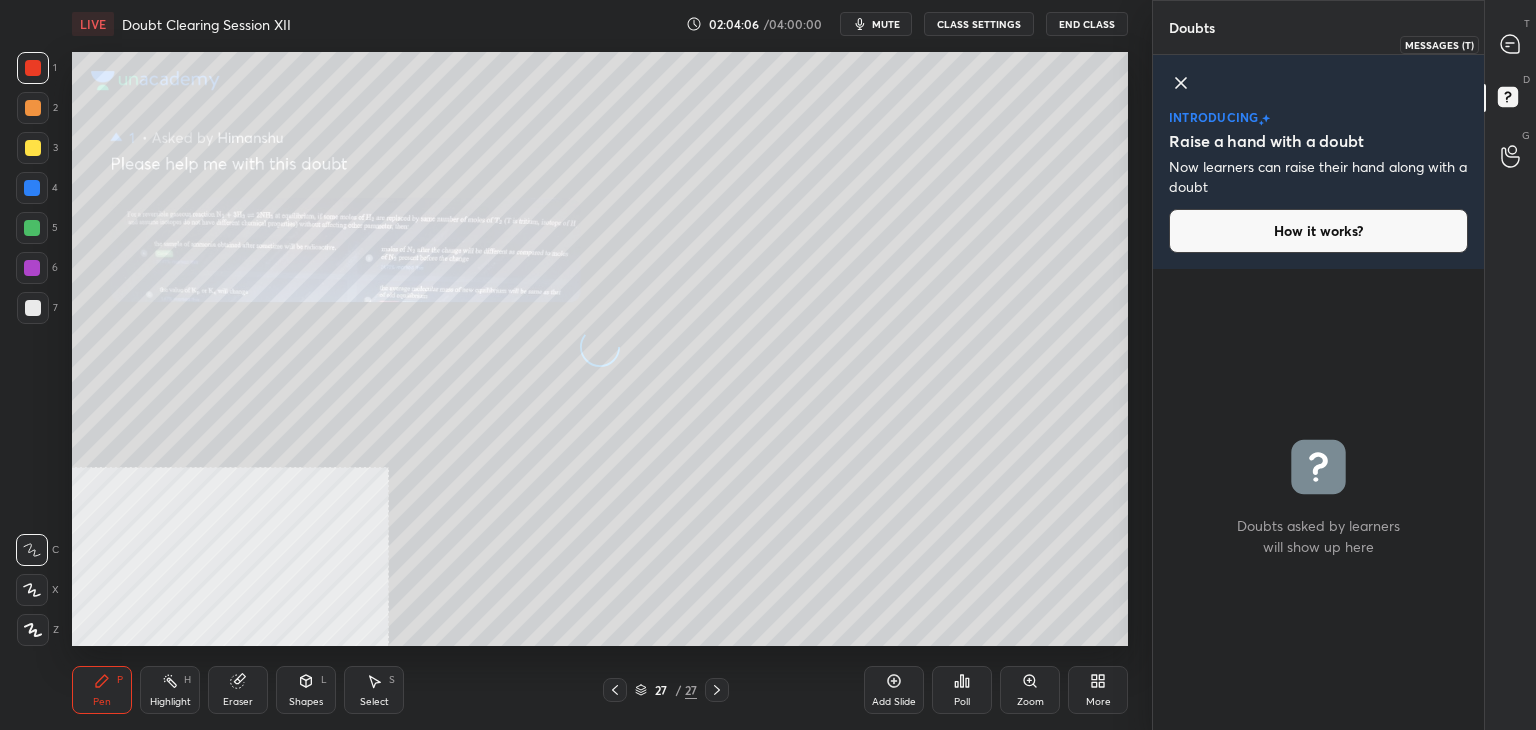 click 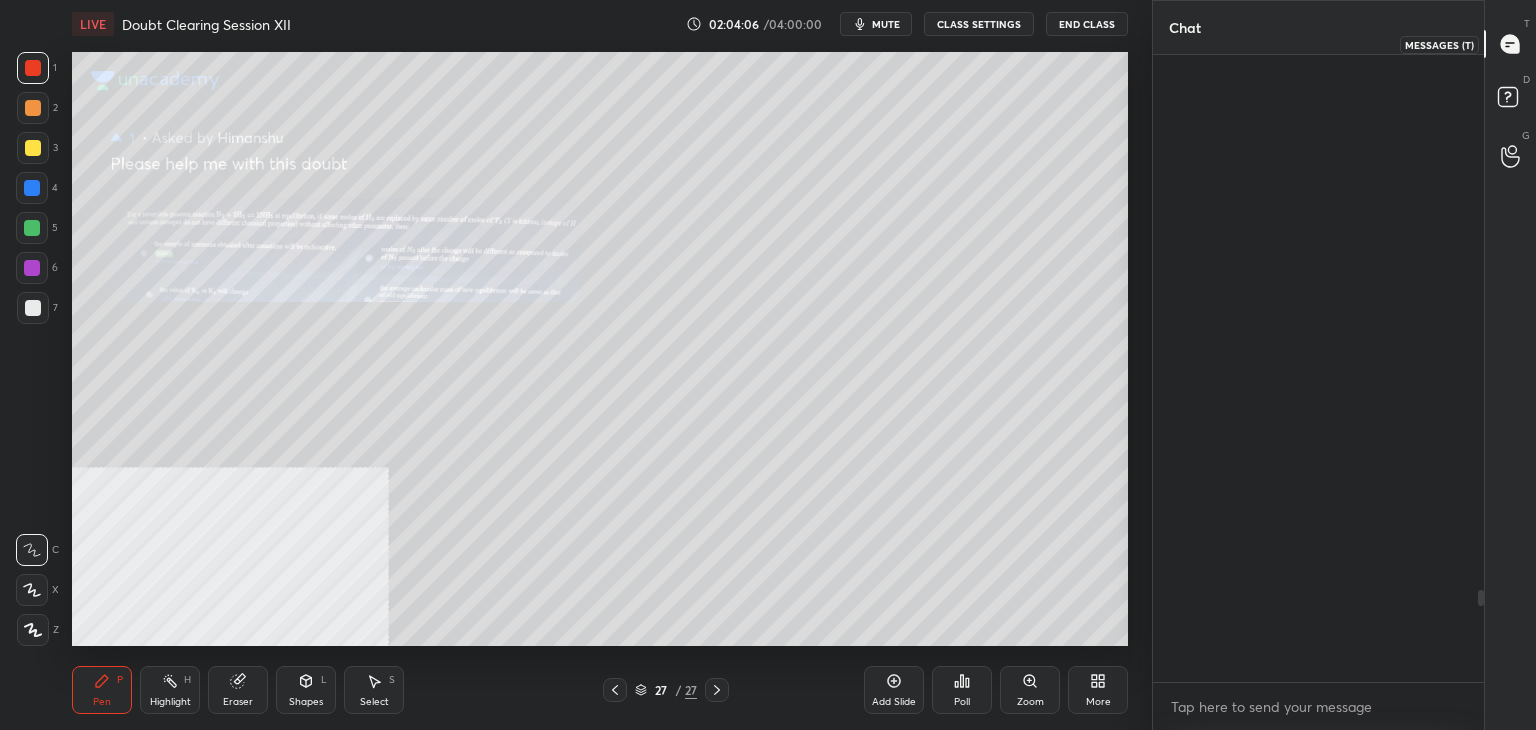 scroll, scrollTop: 3654, scrollLeft: 0, axis: vertical 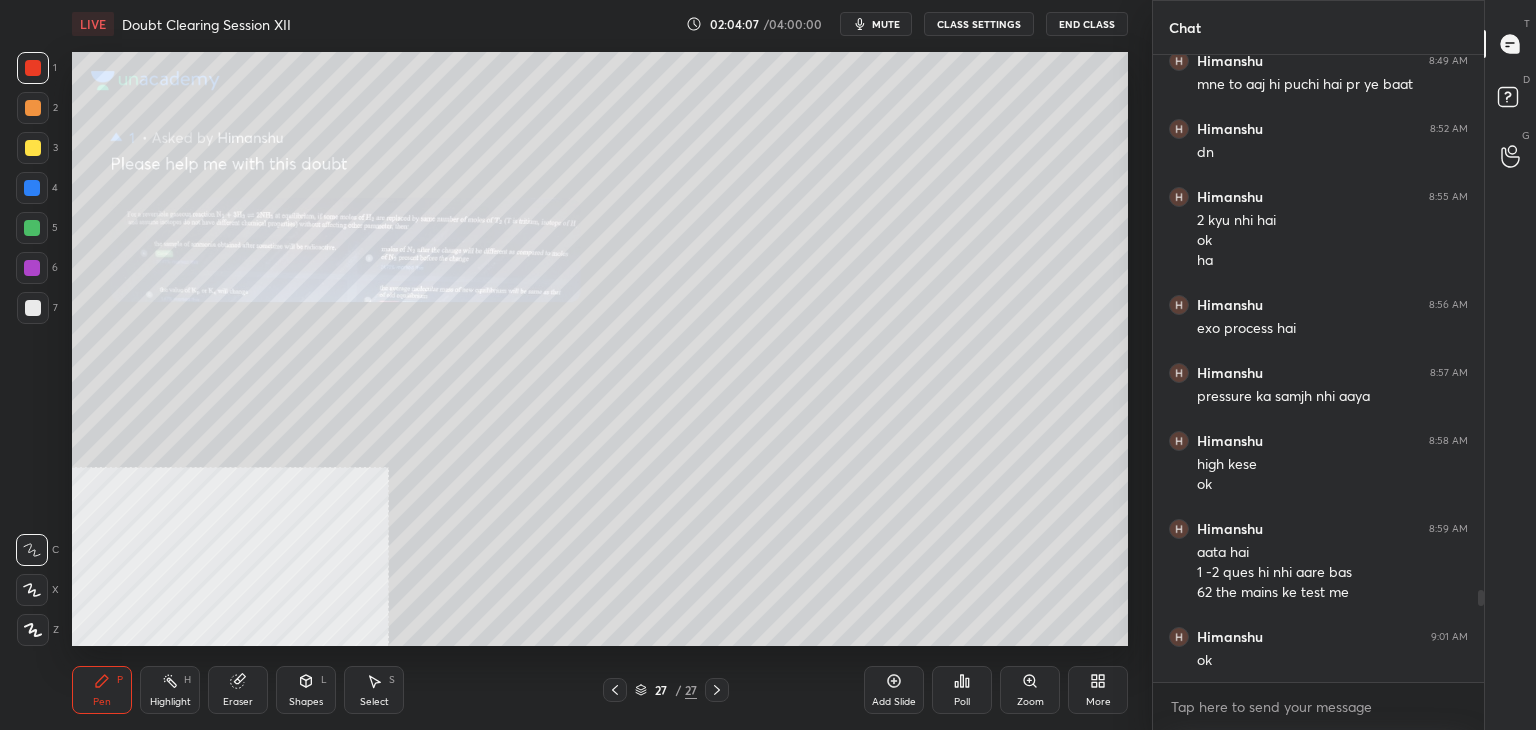 click on "Zoom" at bounding box center (1030, 690) 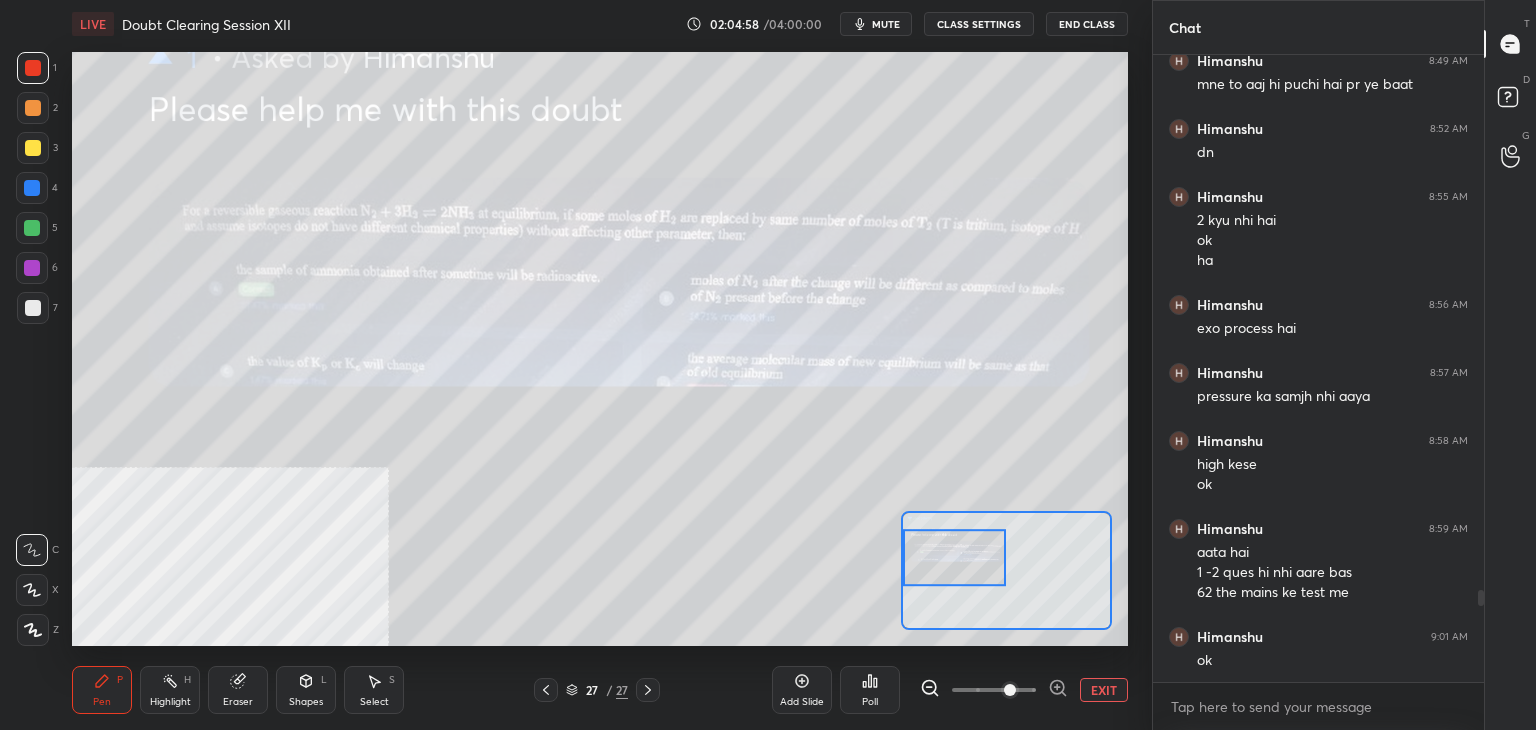 click at bounding box center (32, 188) 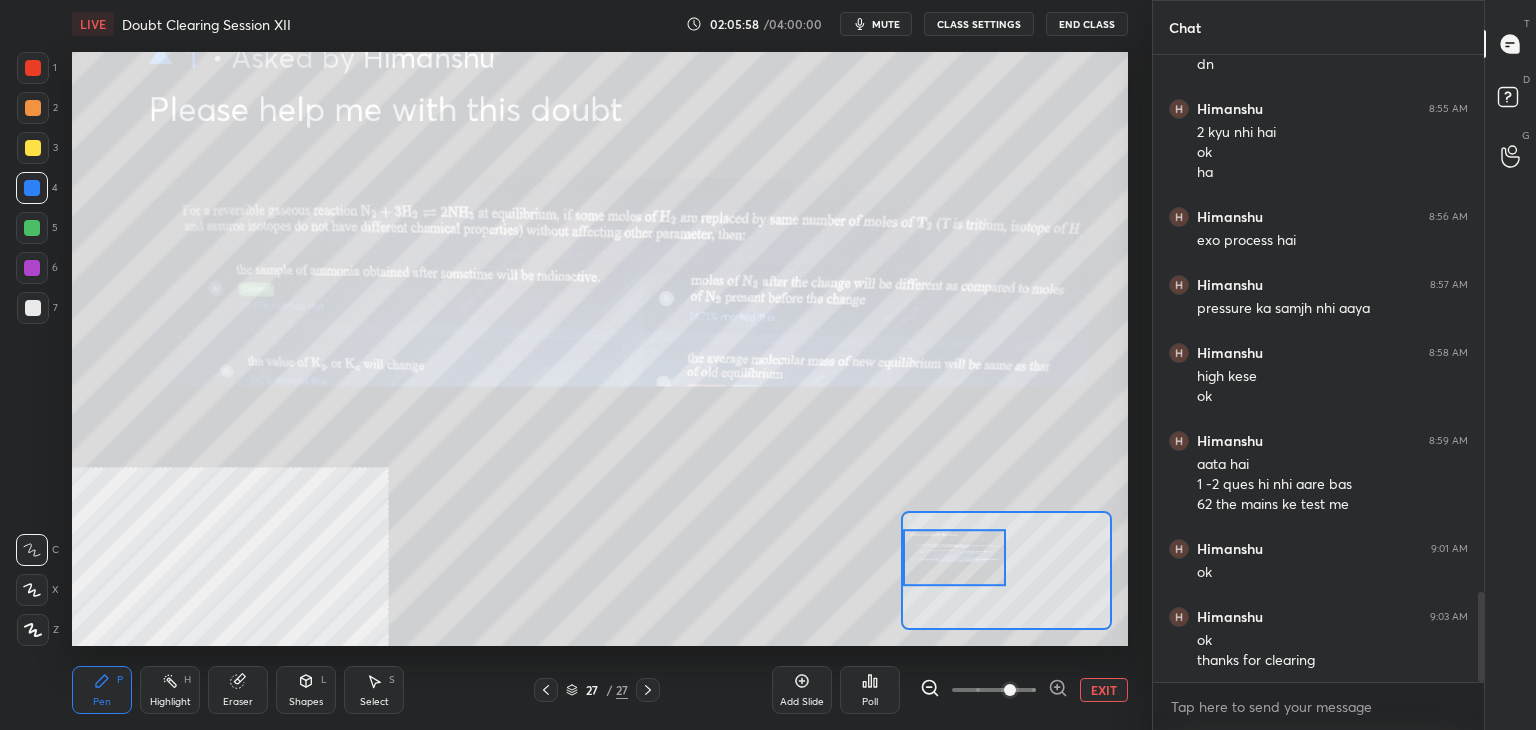 scroll, scrollTop: 3762, scrollLeft: 0, axis: vertical 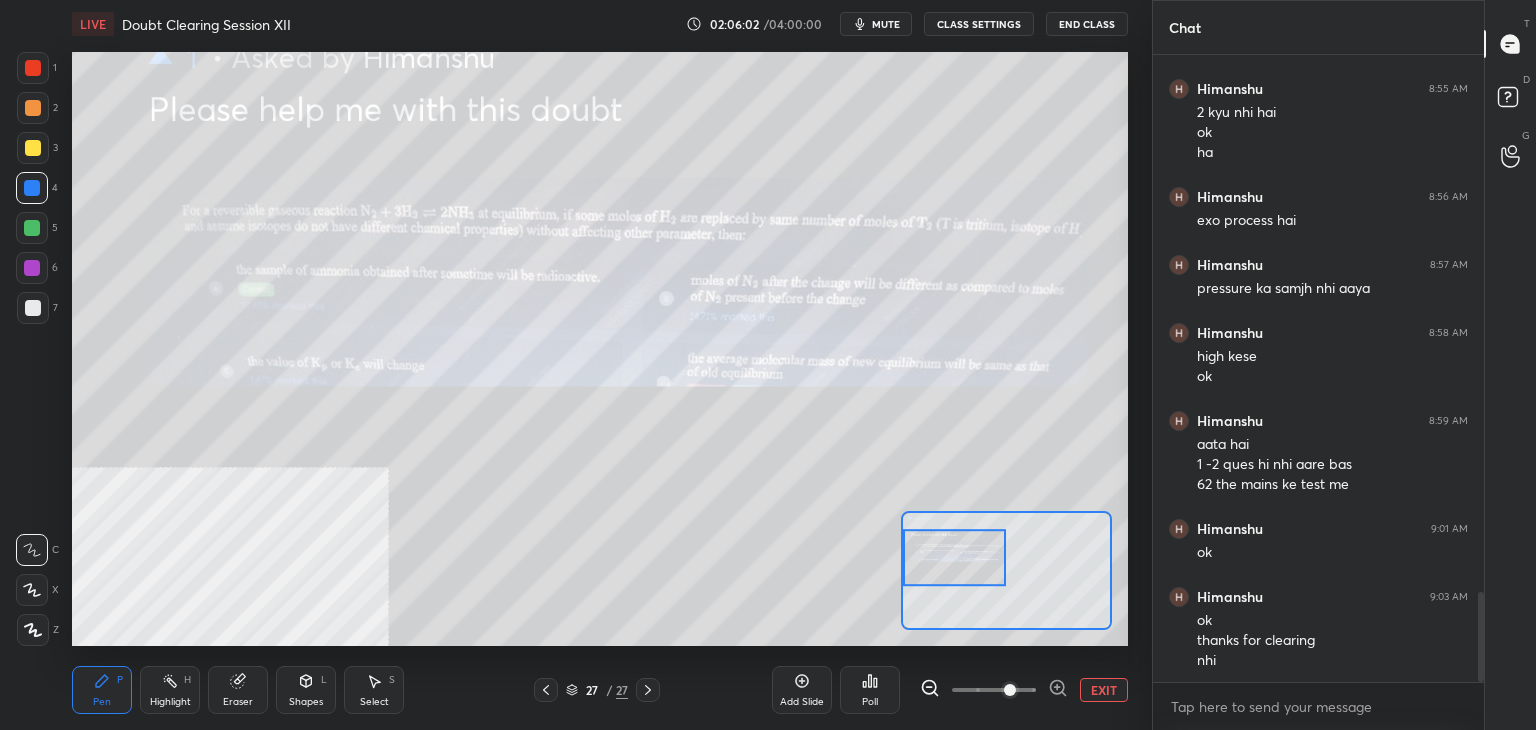 click on "mute" at bounding box center [886, 24] 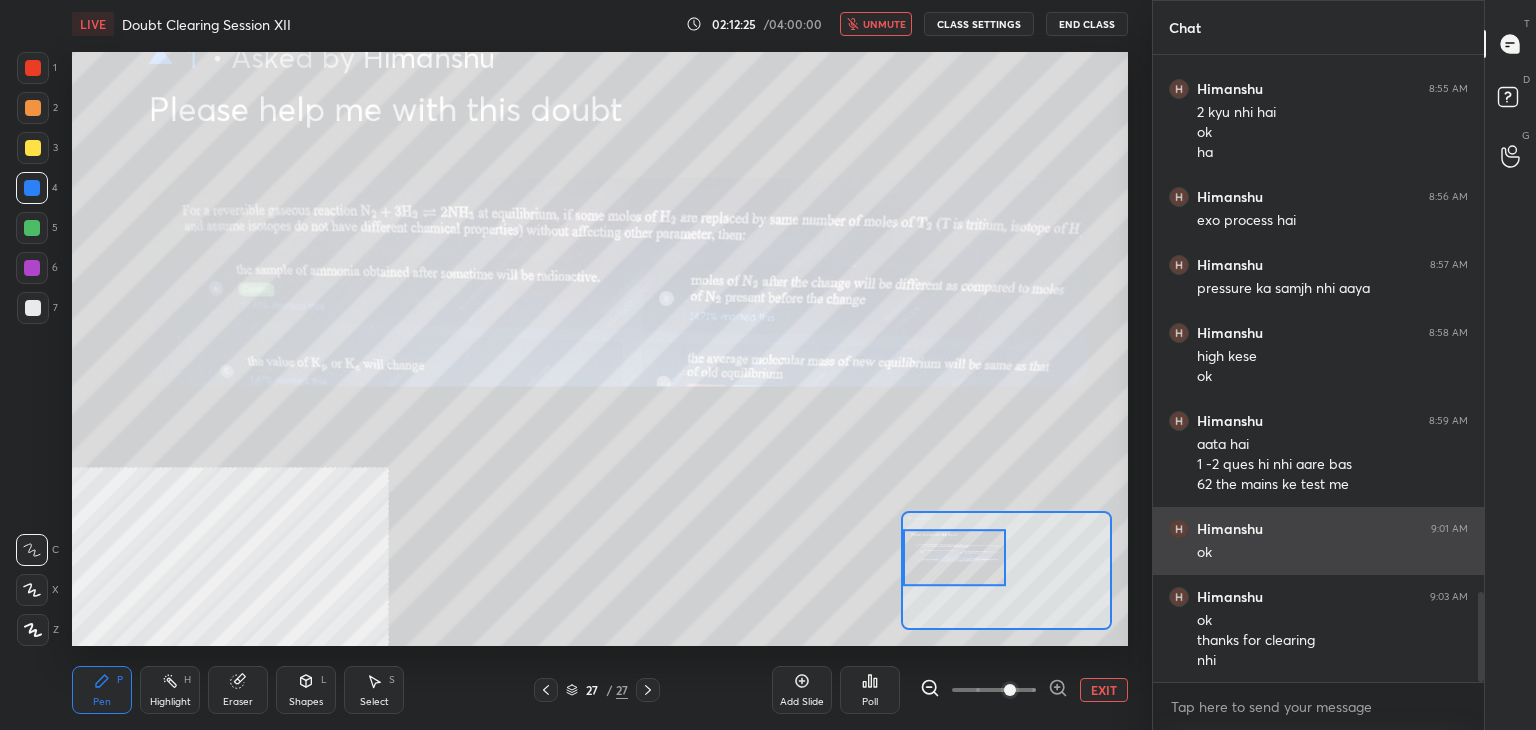 scroll, scrollTop: 3830, scrollLeft: 0, axis: vertical 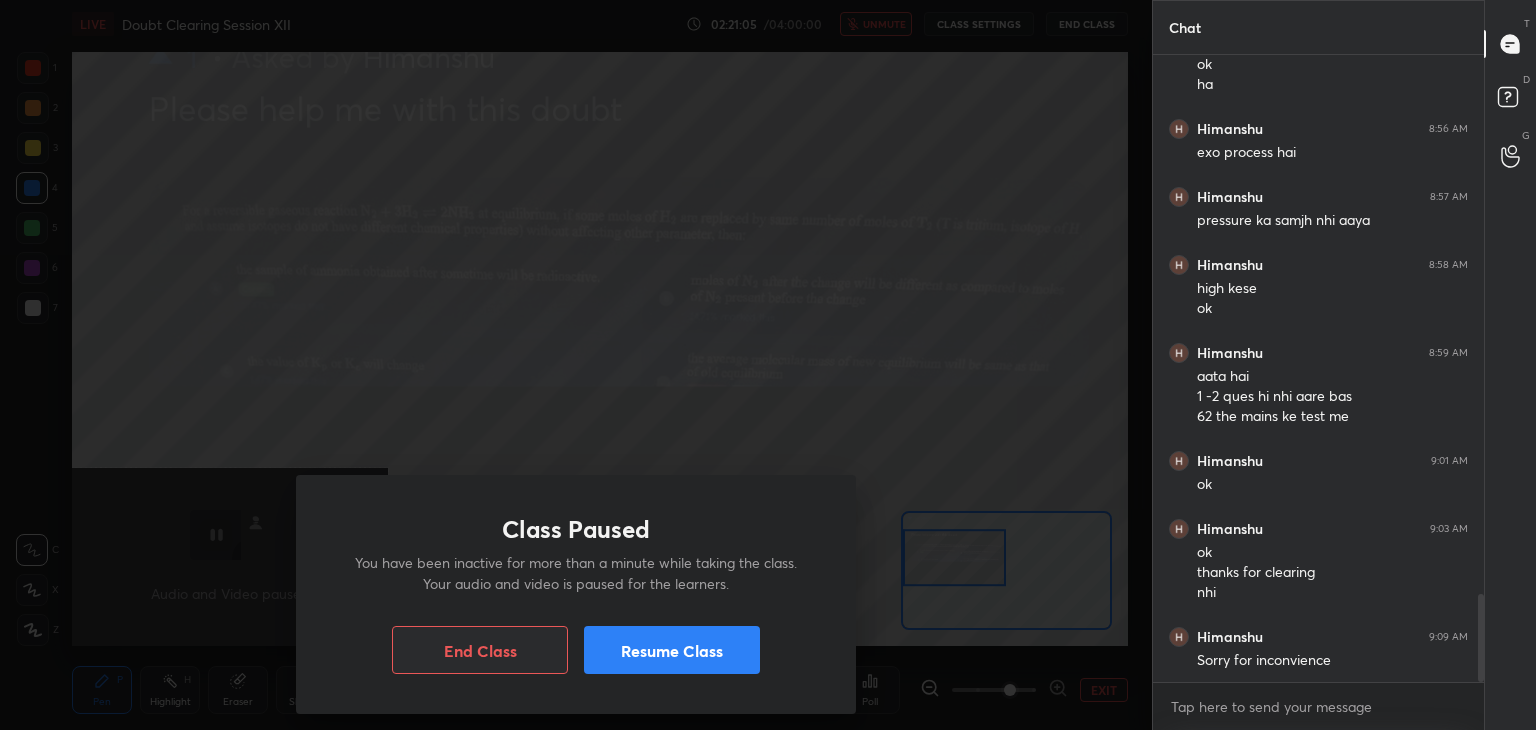 click on "Resume Class" at bounding box center [672, 650] 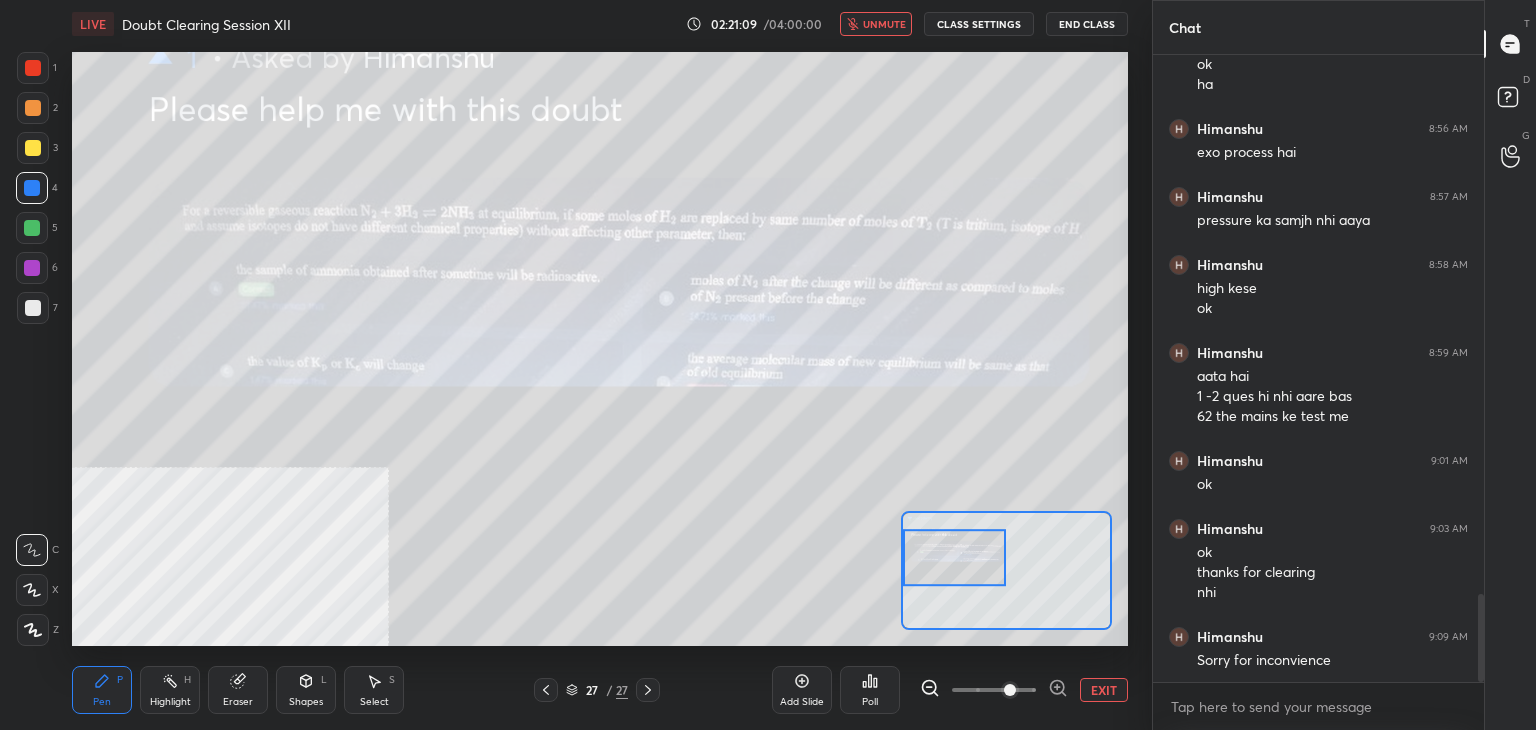 type 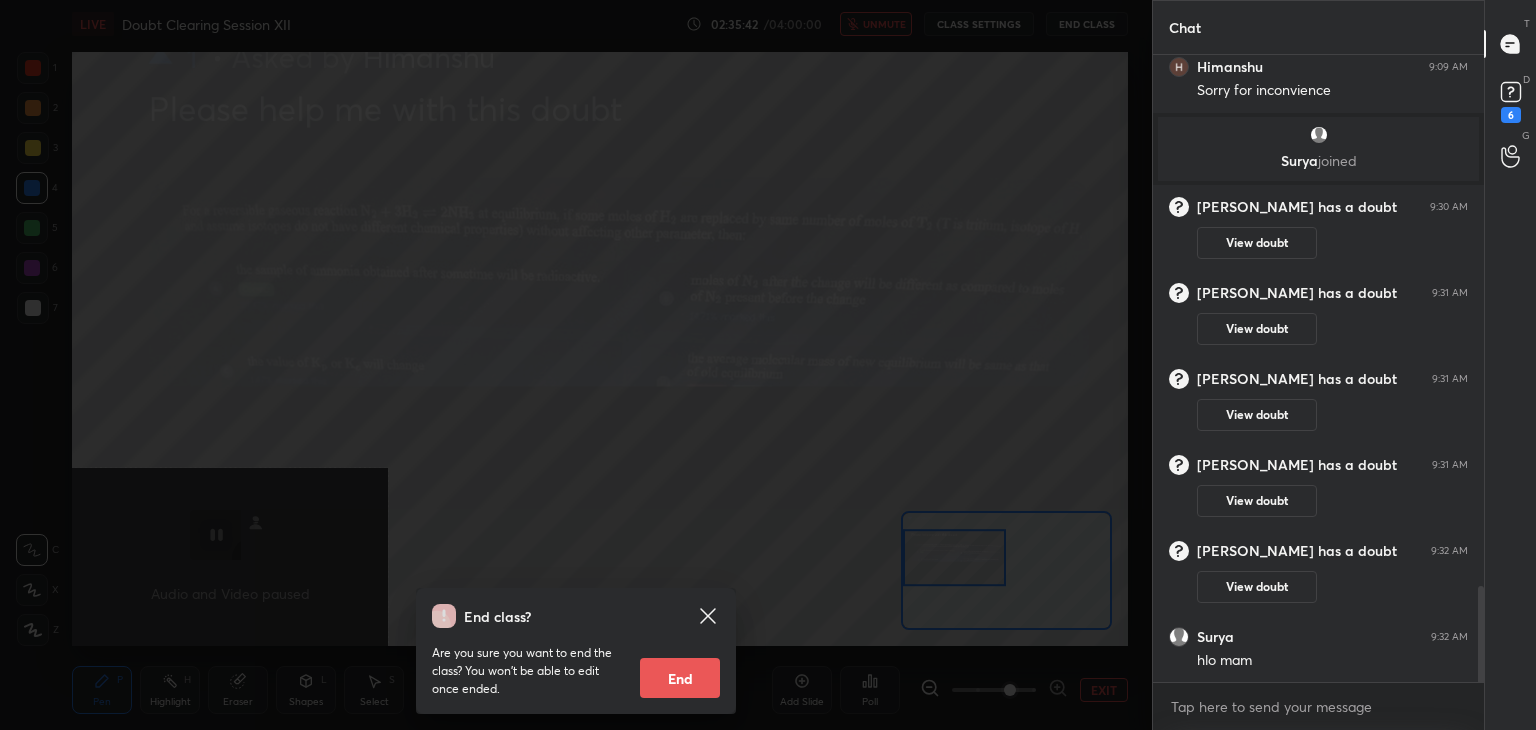 scroll, scrollTop: 3492, scrollLeft: 0, axis: vertical 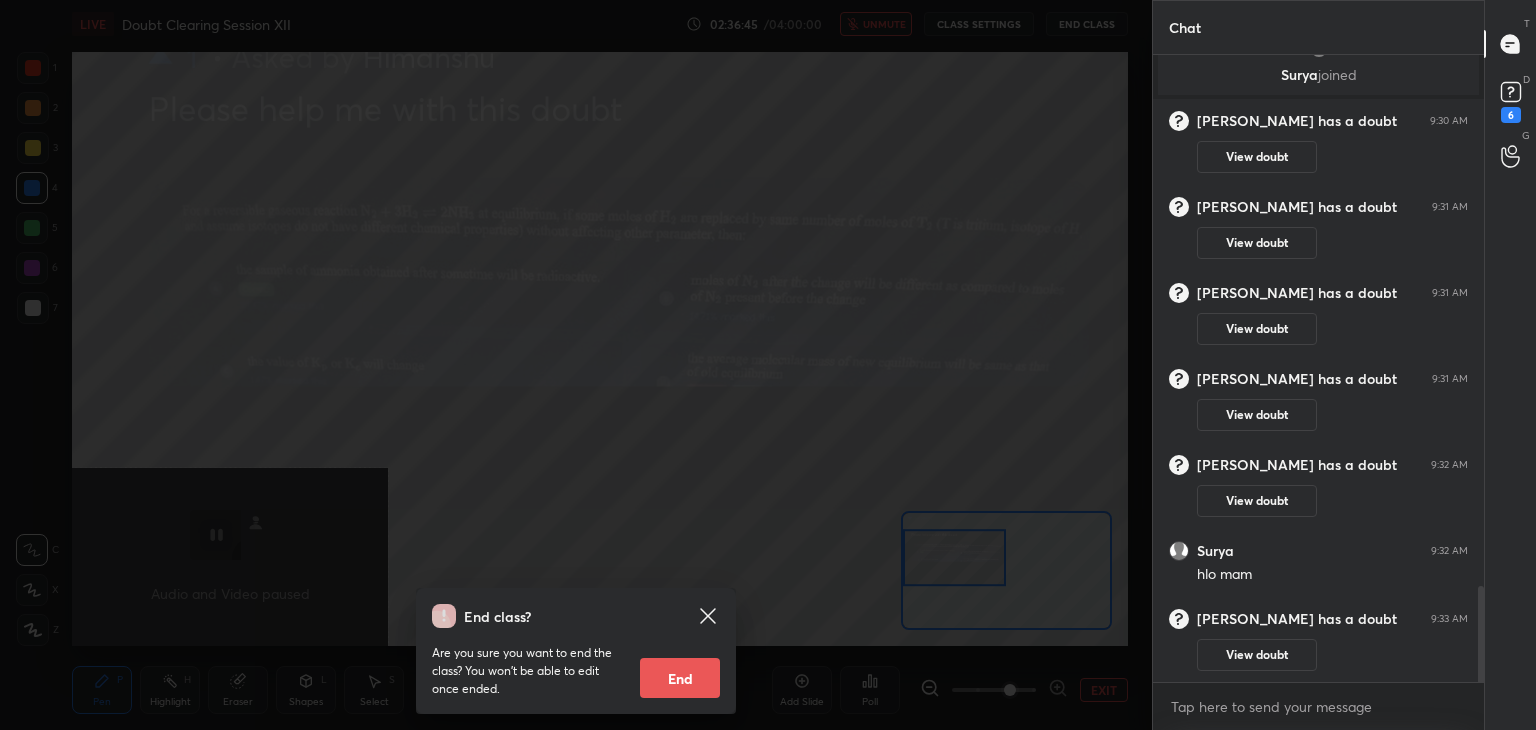 click 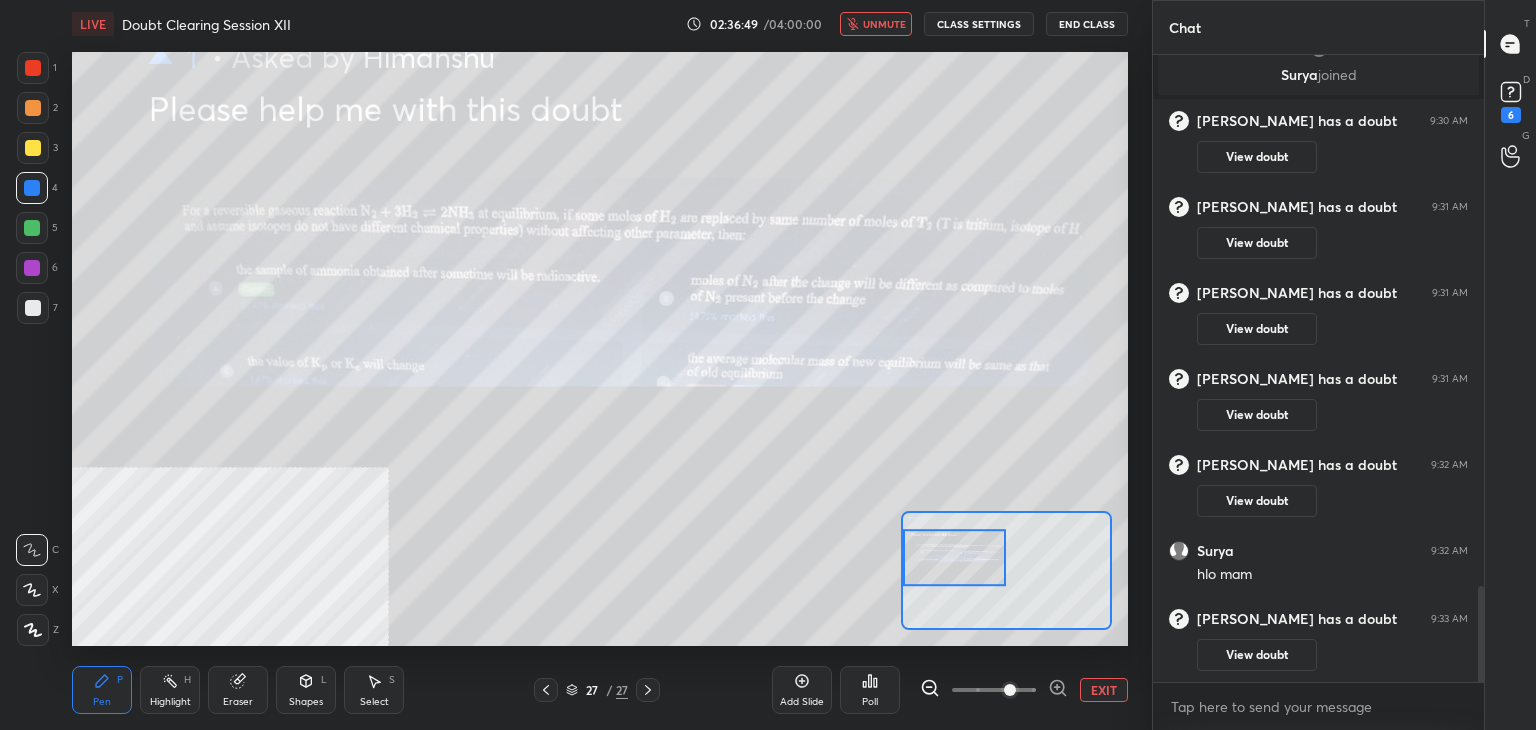 click on "unmute" at bounding box center (884, 24) 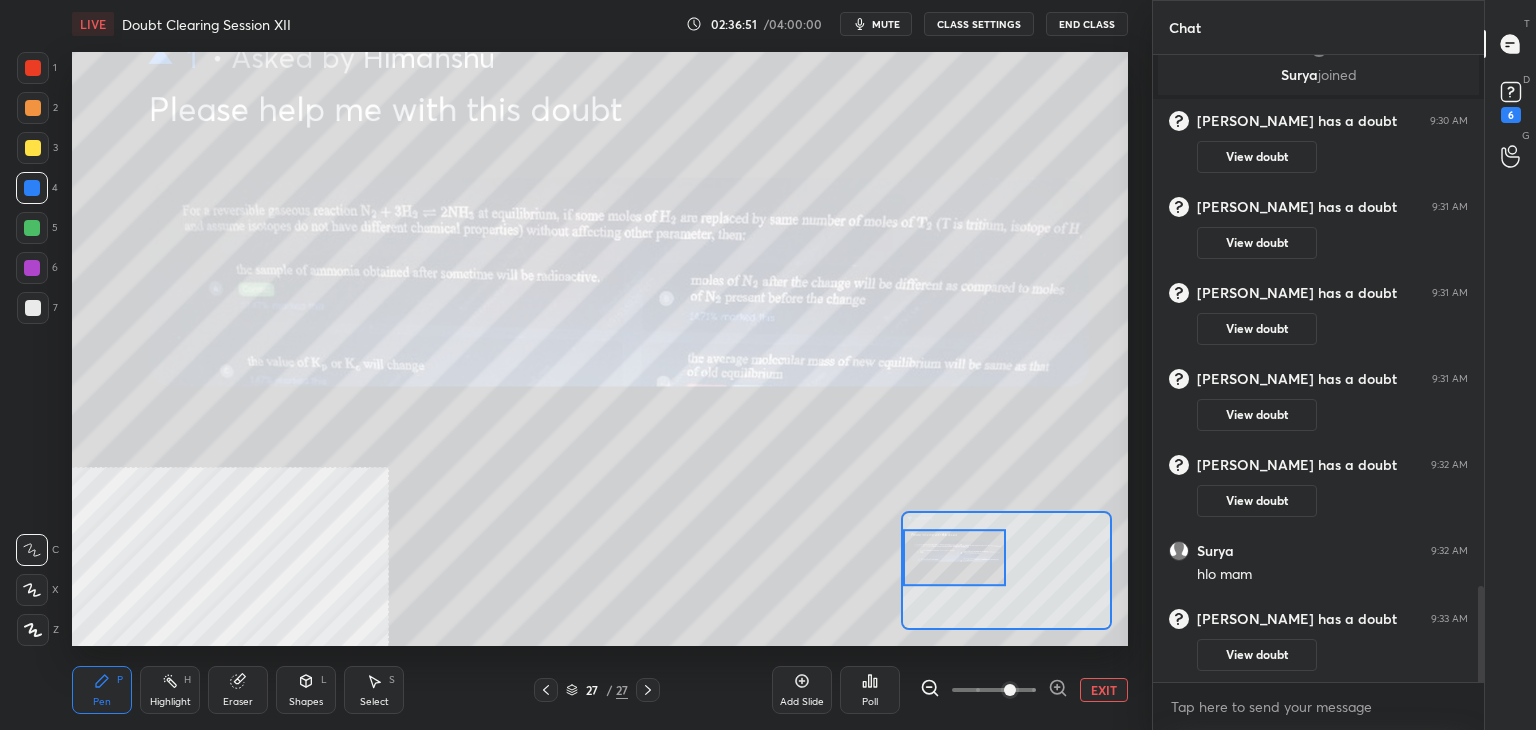 type 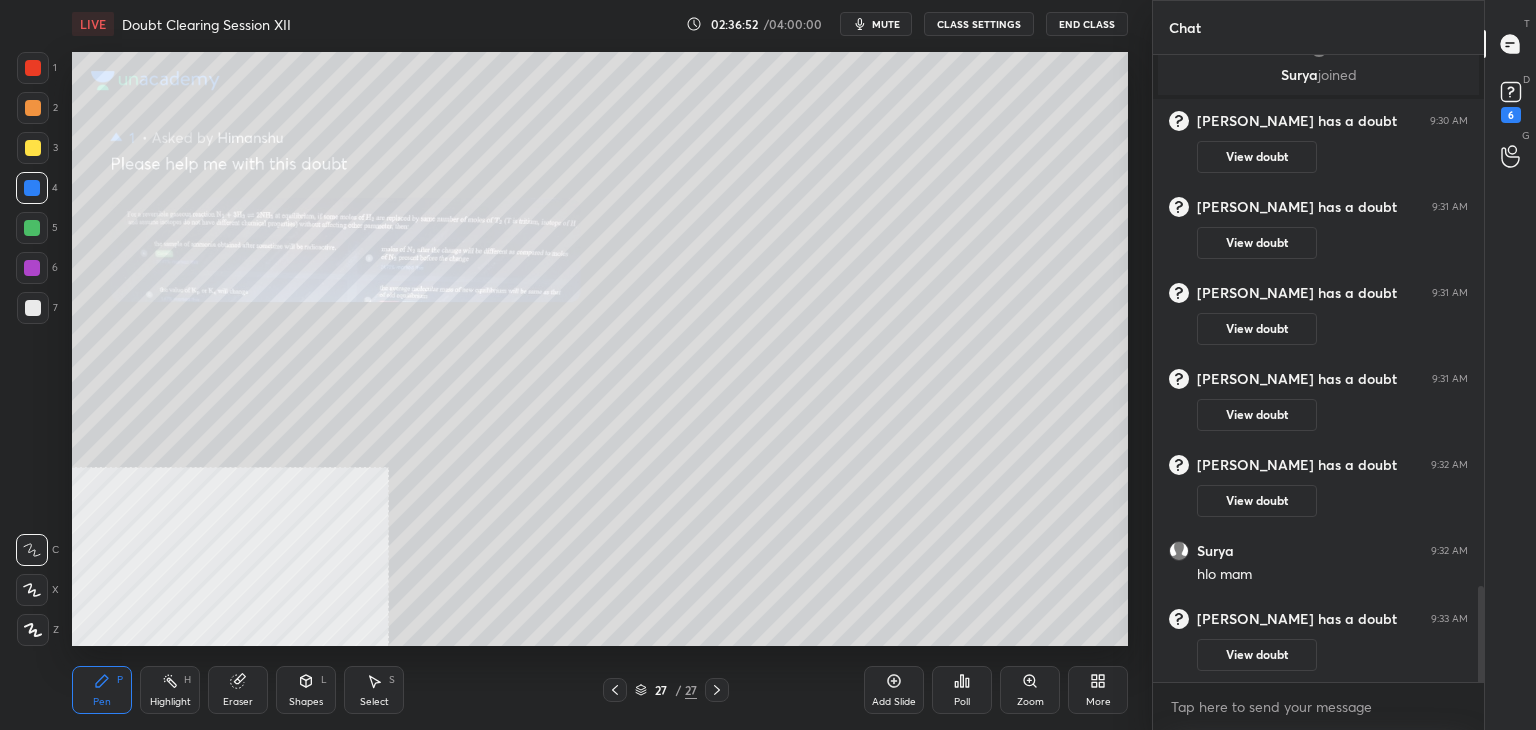 type 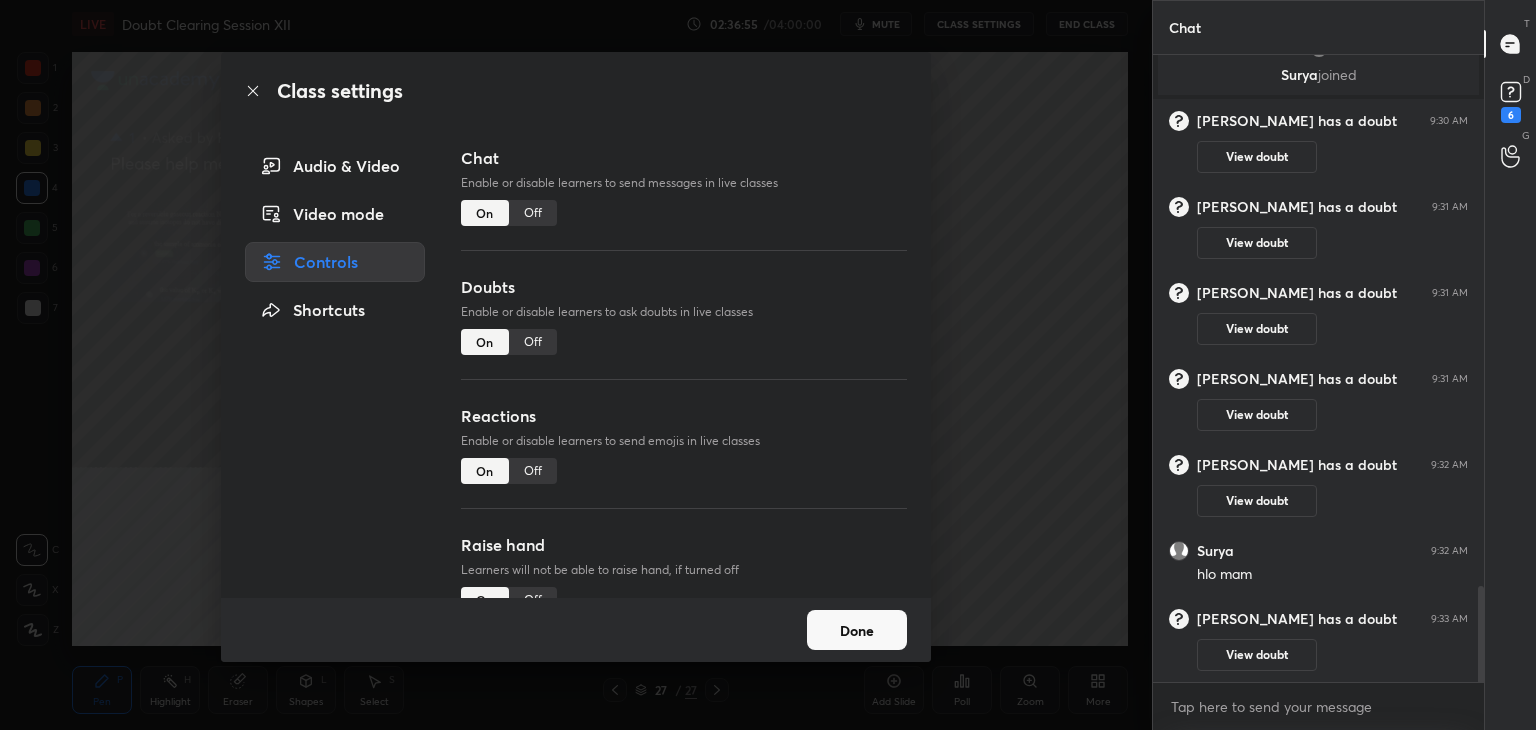 click on "Off" at bounding box center (533, 342) 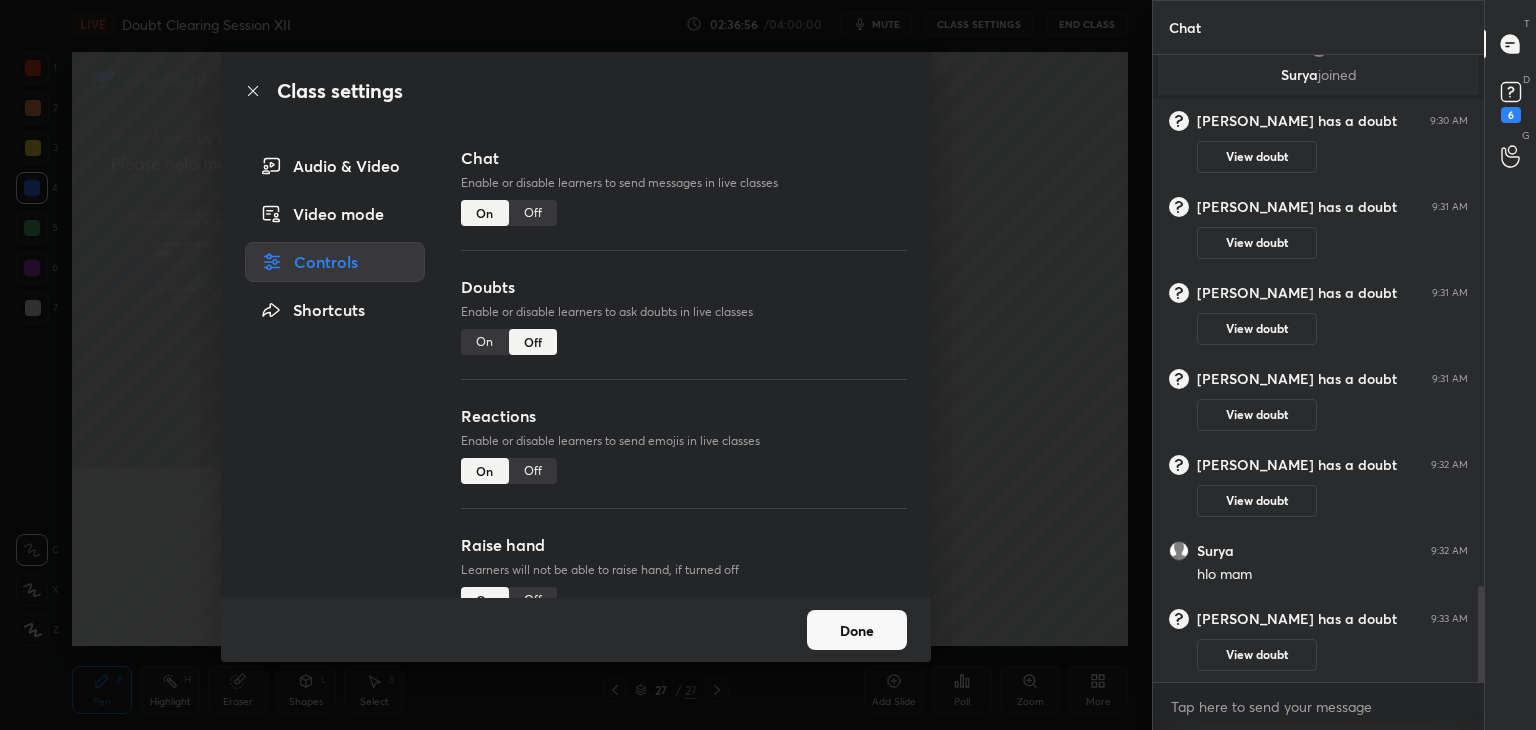 type 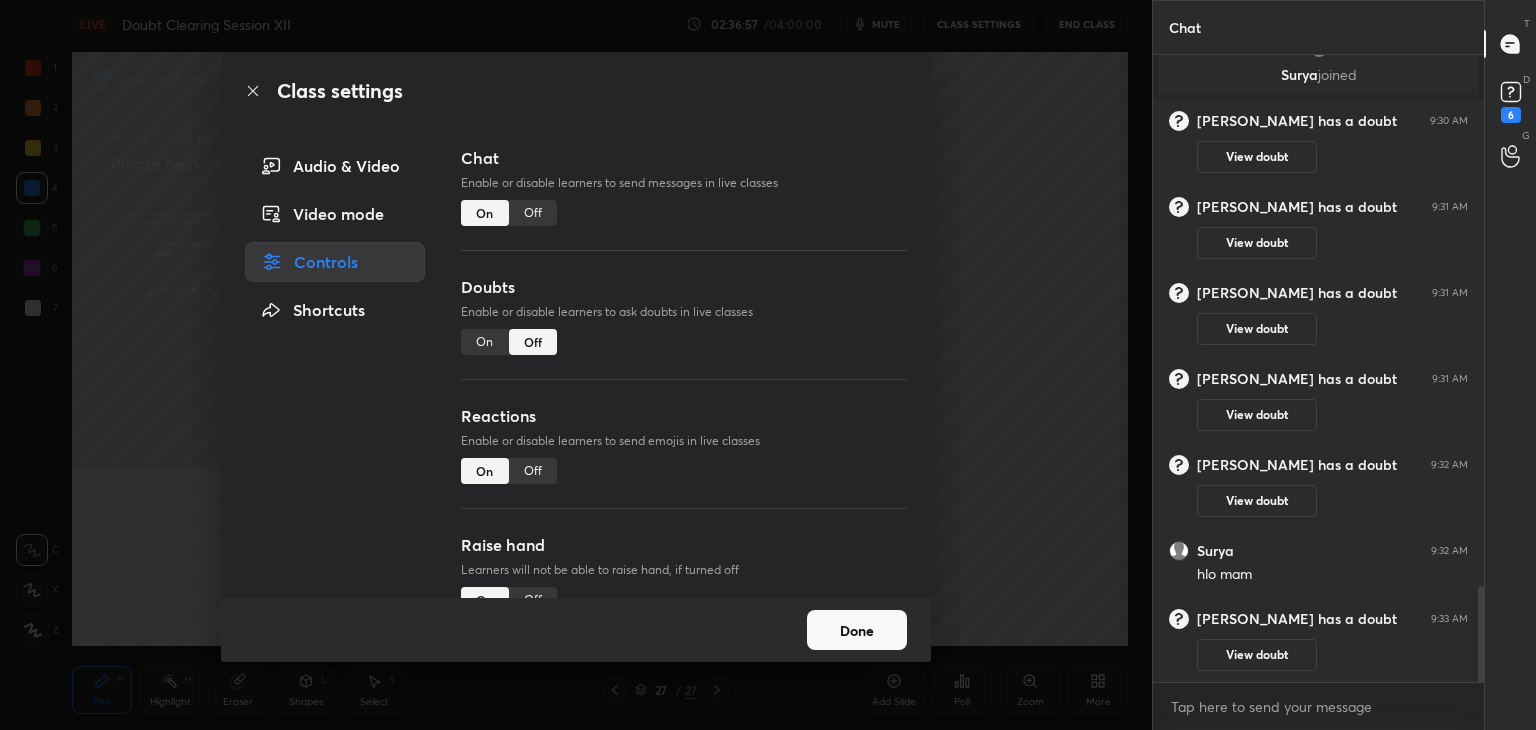 click on "Done" at bounding box center [857, 630] 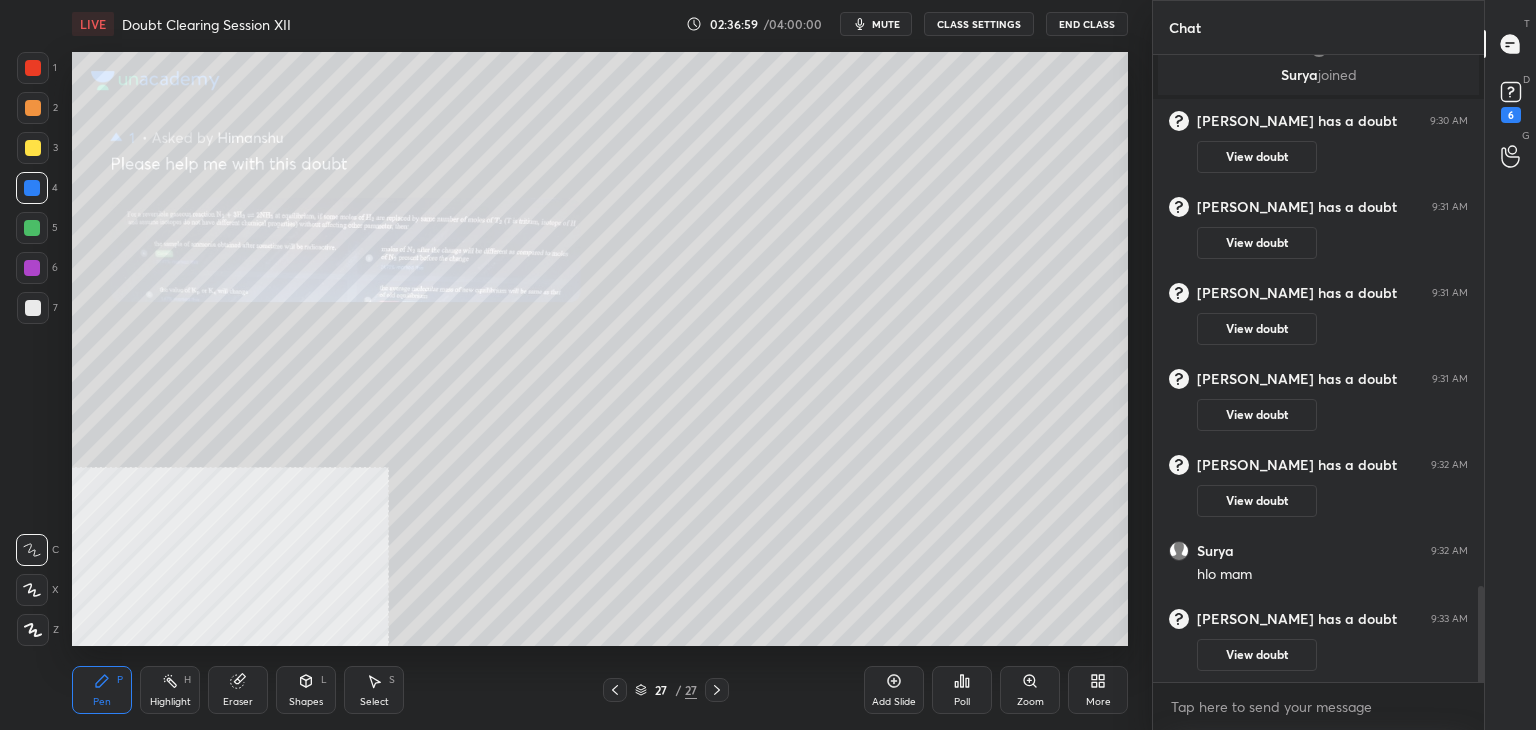 click 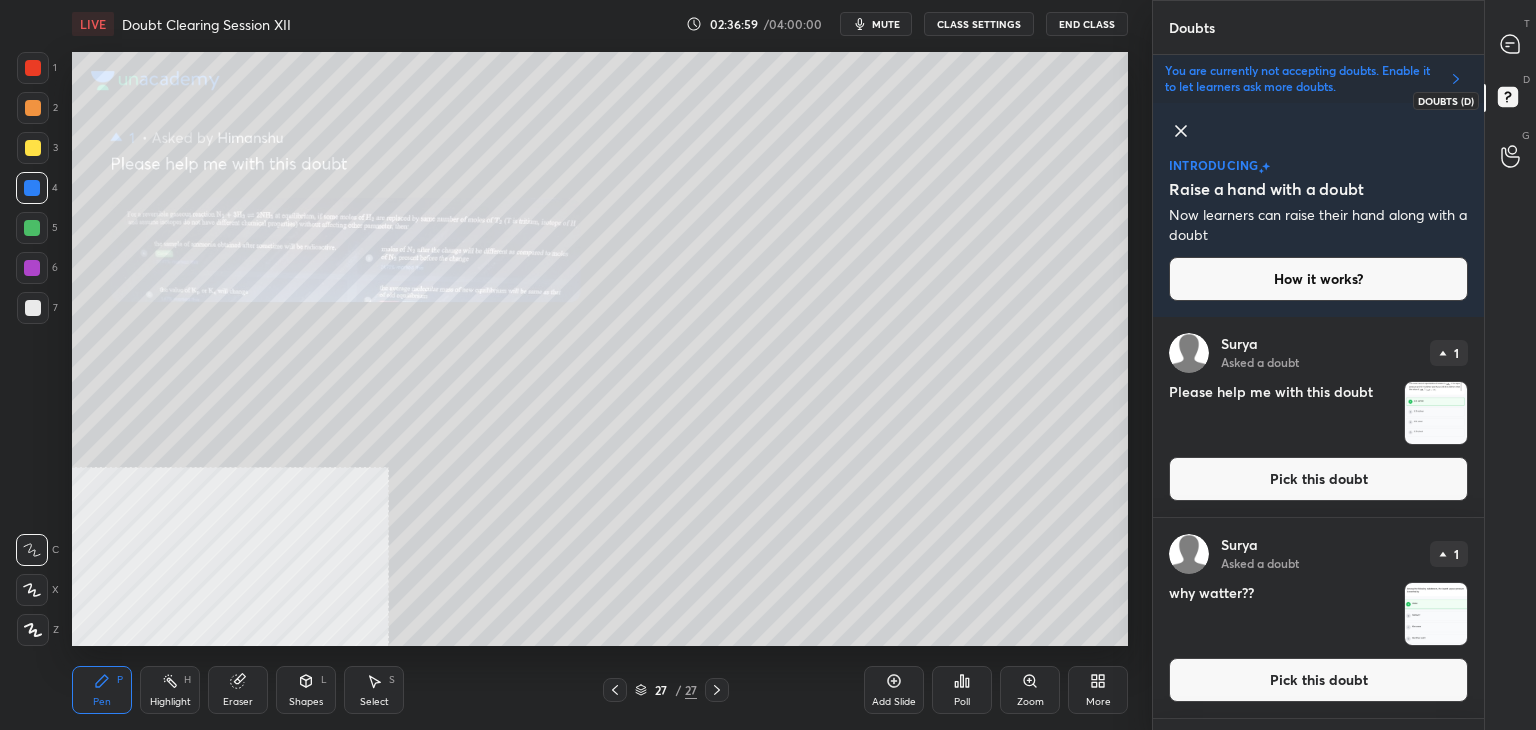 scroll, scrollTop: 408, scrollLeft: 325, axis: both 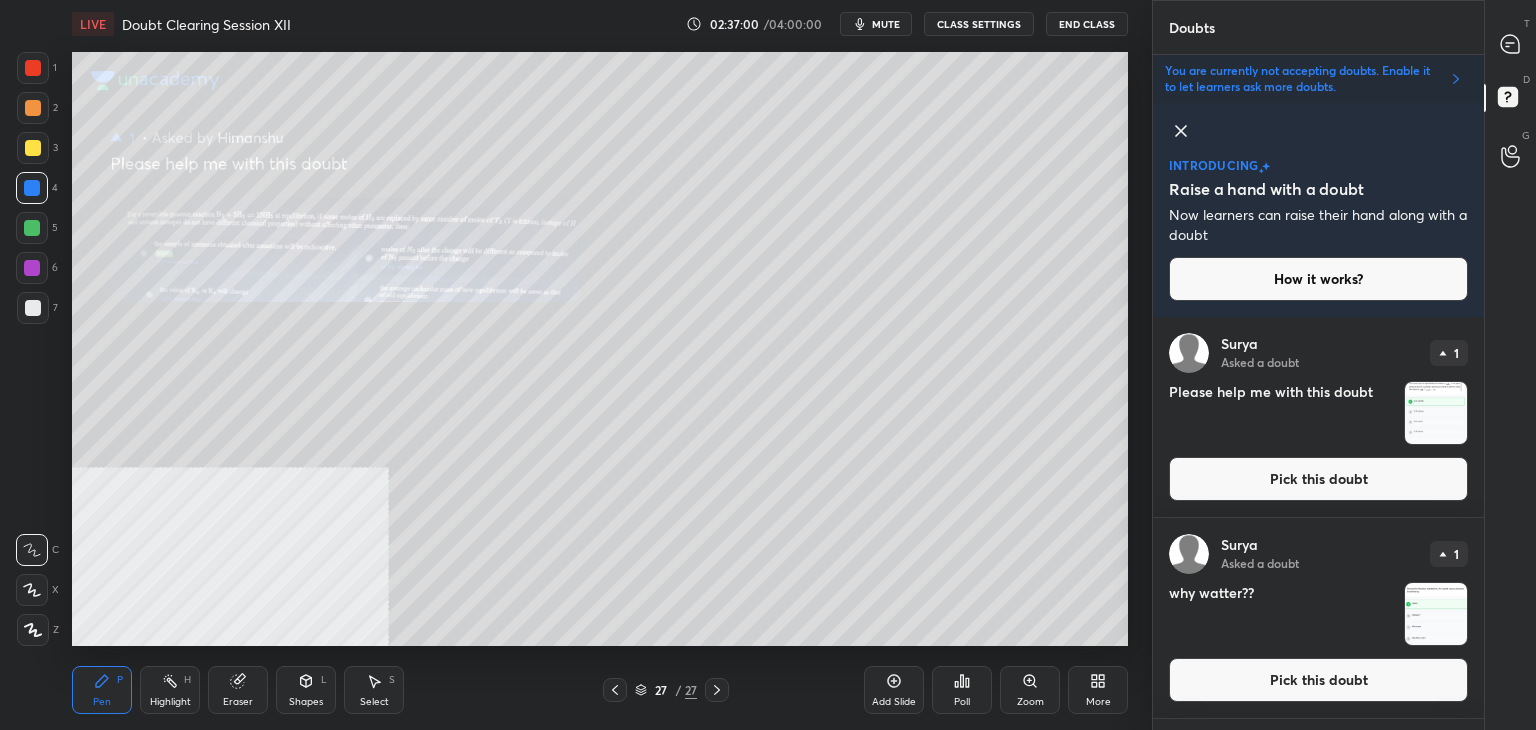 click on "Pick this doubt" at bounding box center (1318, 479) 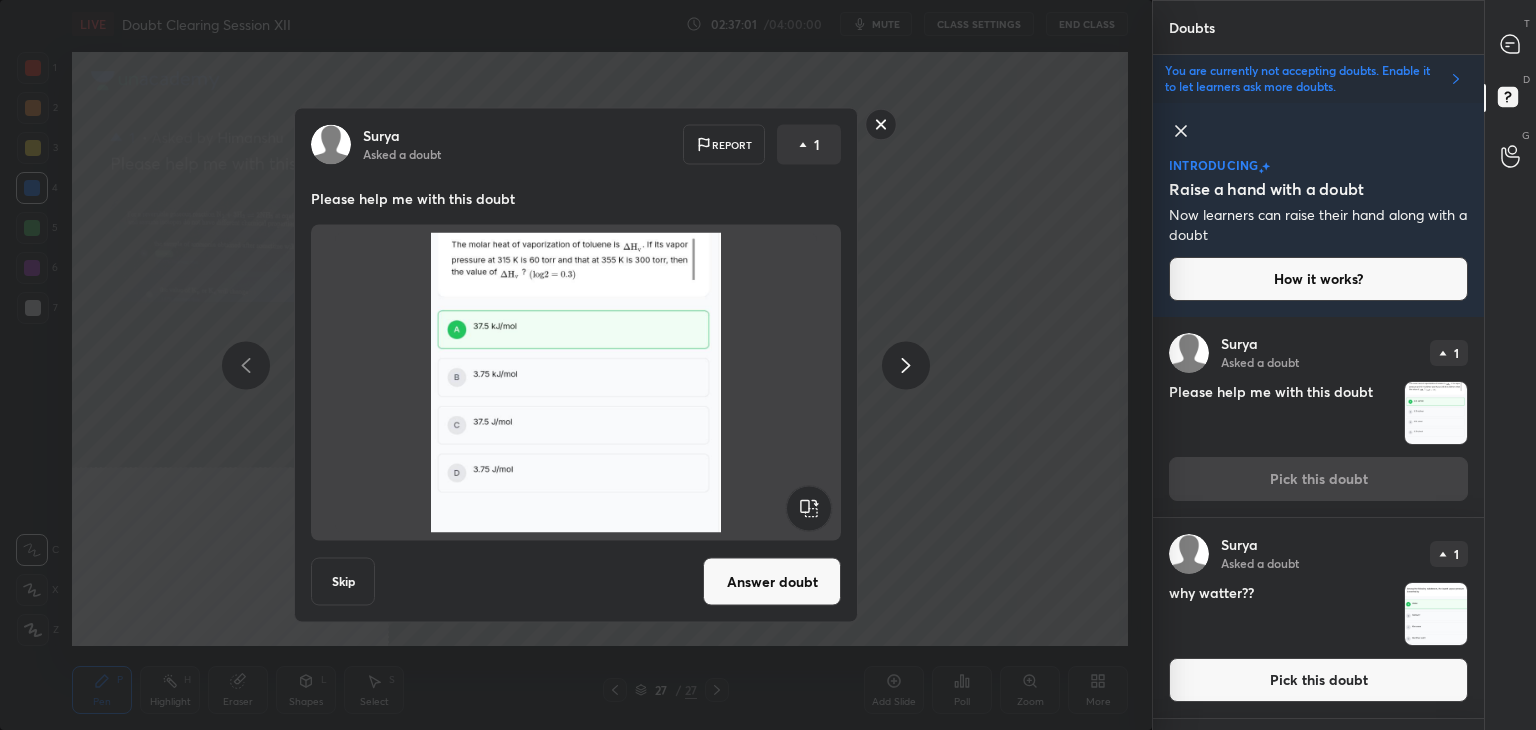 click on "Answer doubt" at bounding box center [772, 582] 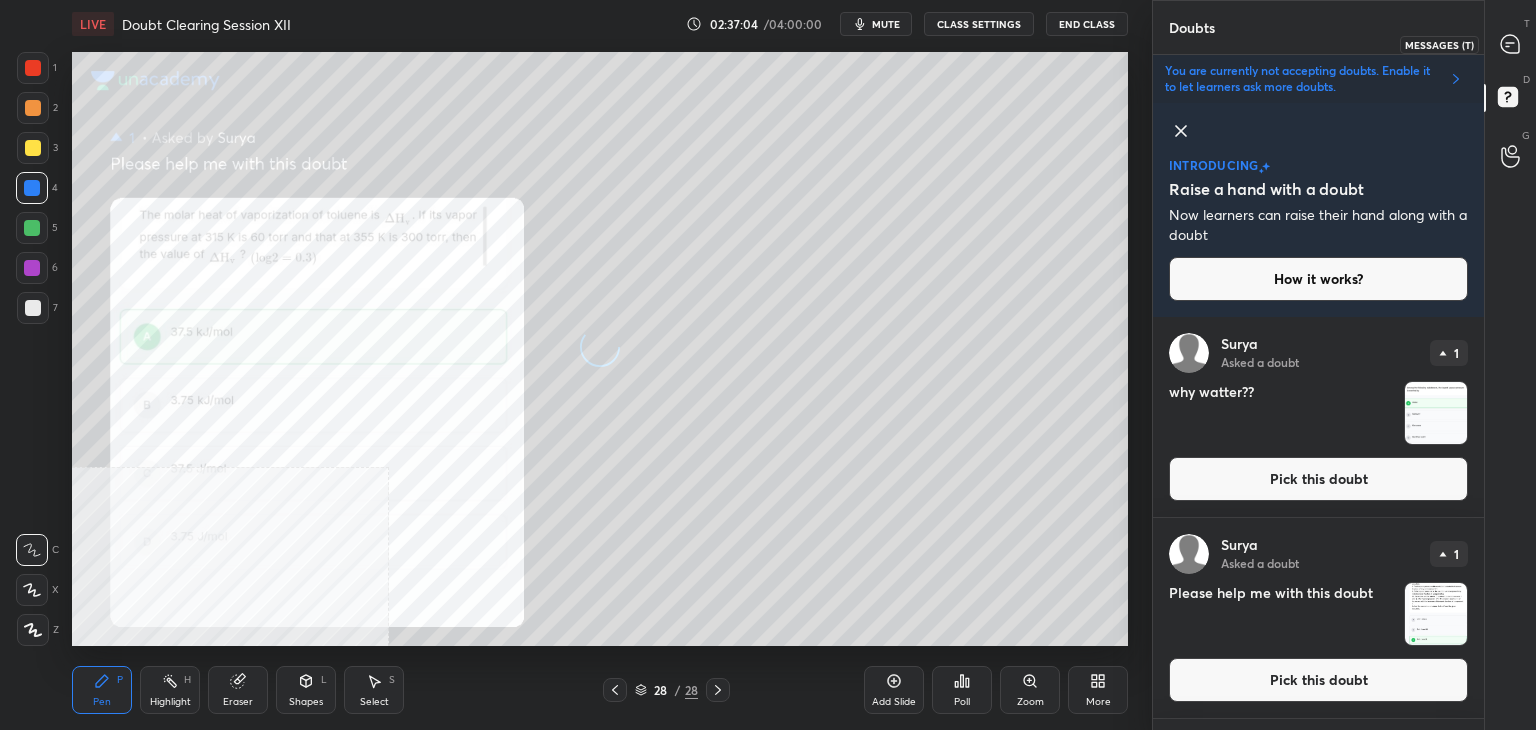 click 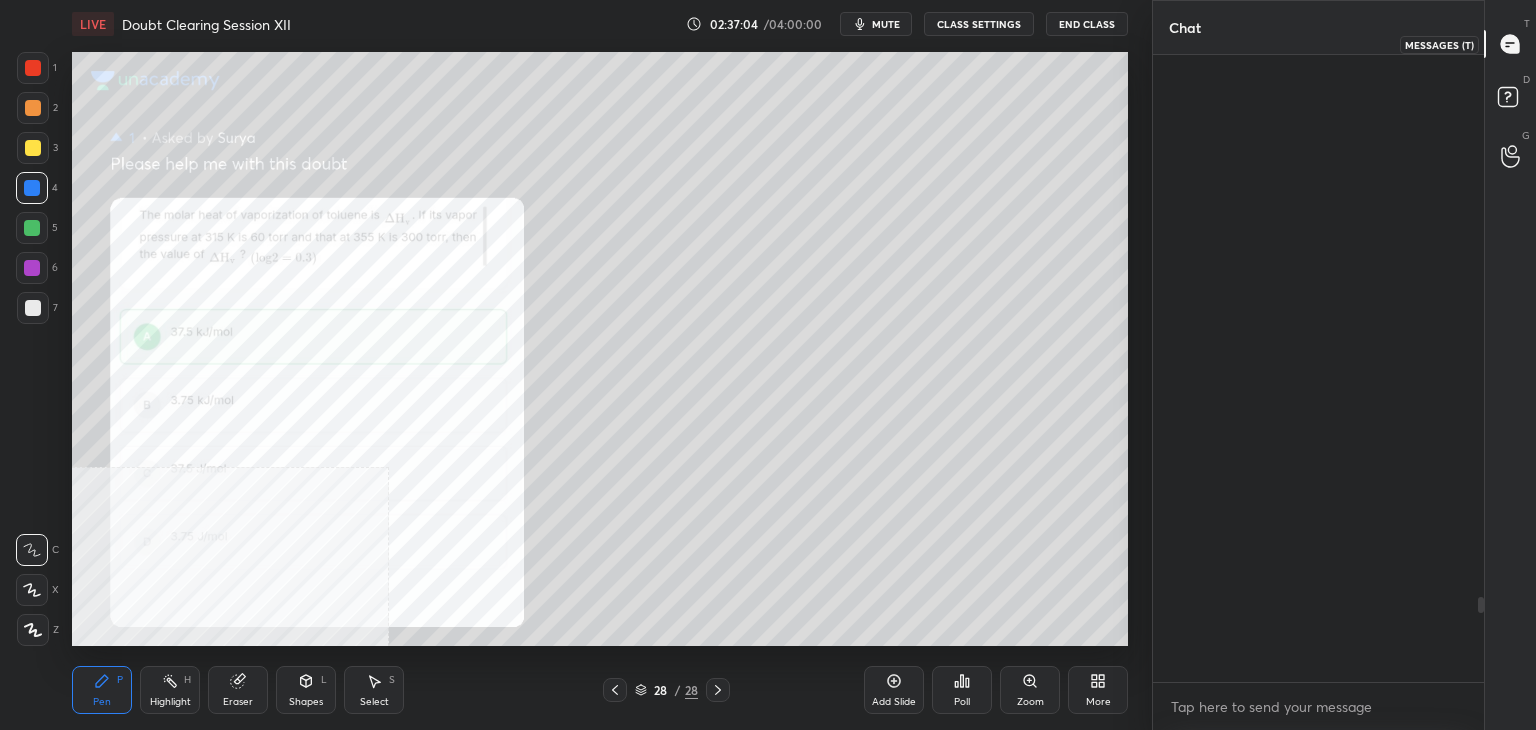 scroll, scrollTop: 7, scrollLeft: 6, axis: both 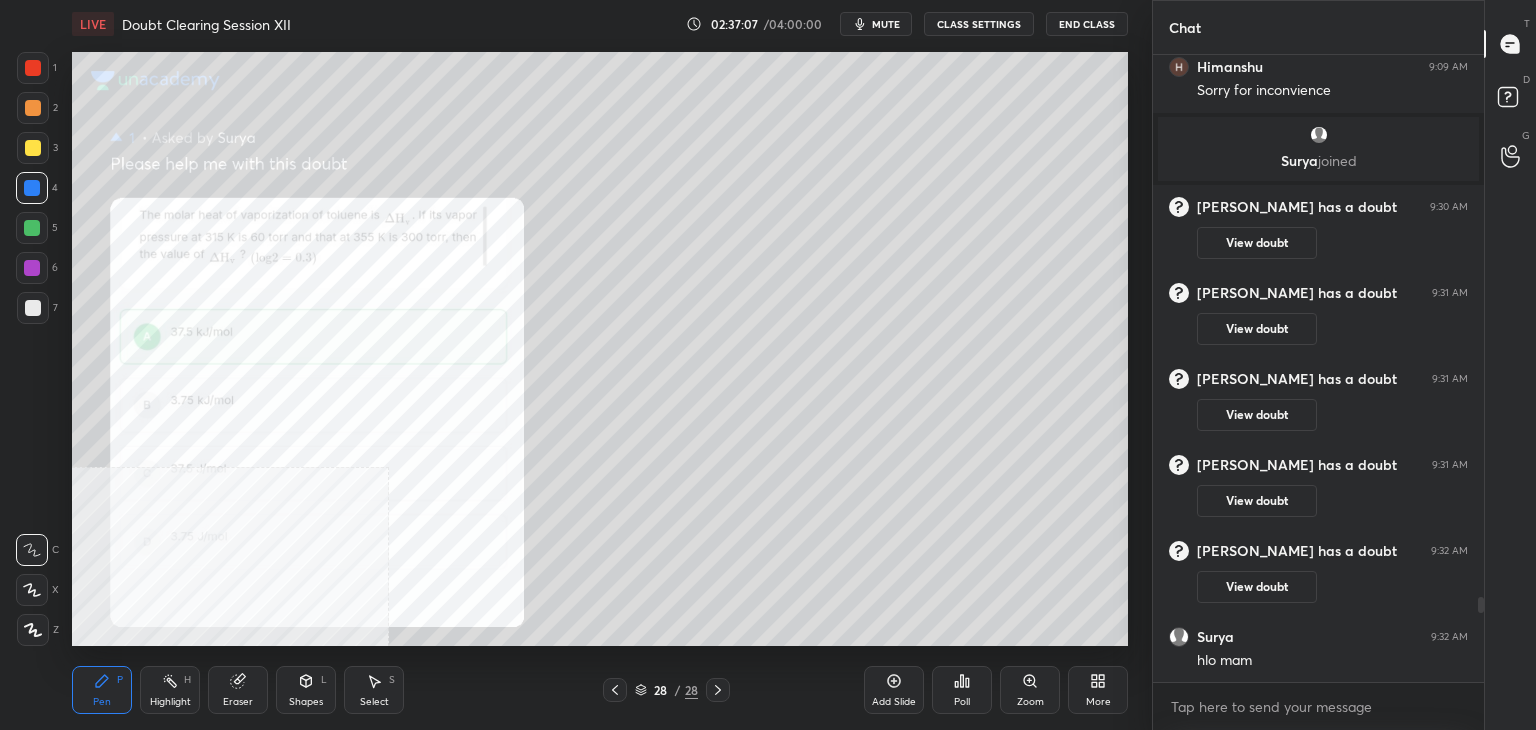 click on "Zoom" at bounding box center (1030, 690) 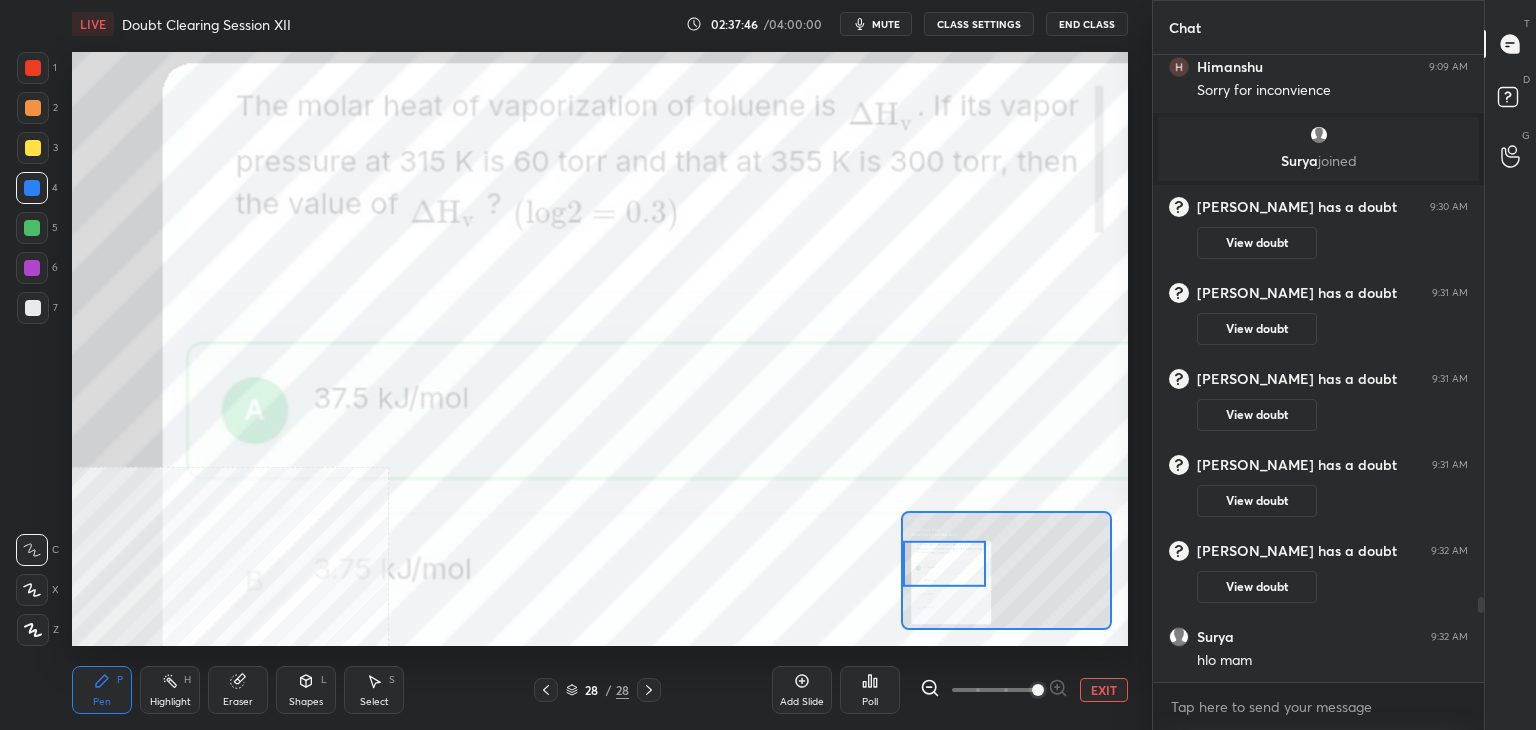 click on "Select S" at bounding box center [374, 690] 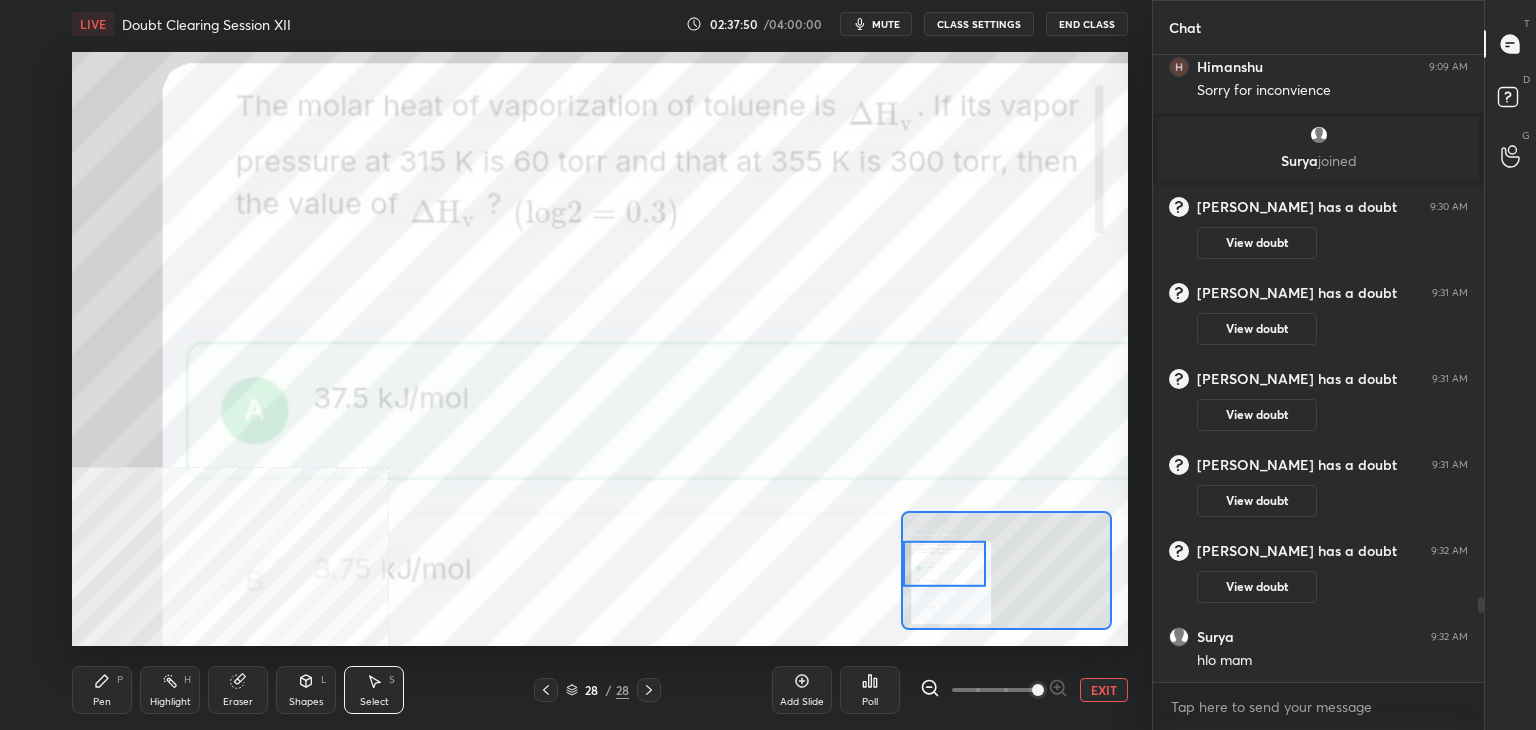click on "Pen P" at bounding box center [102, 690] 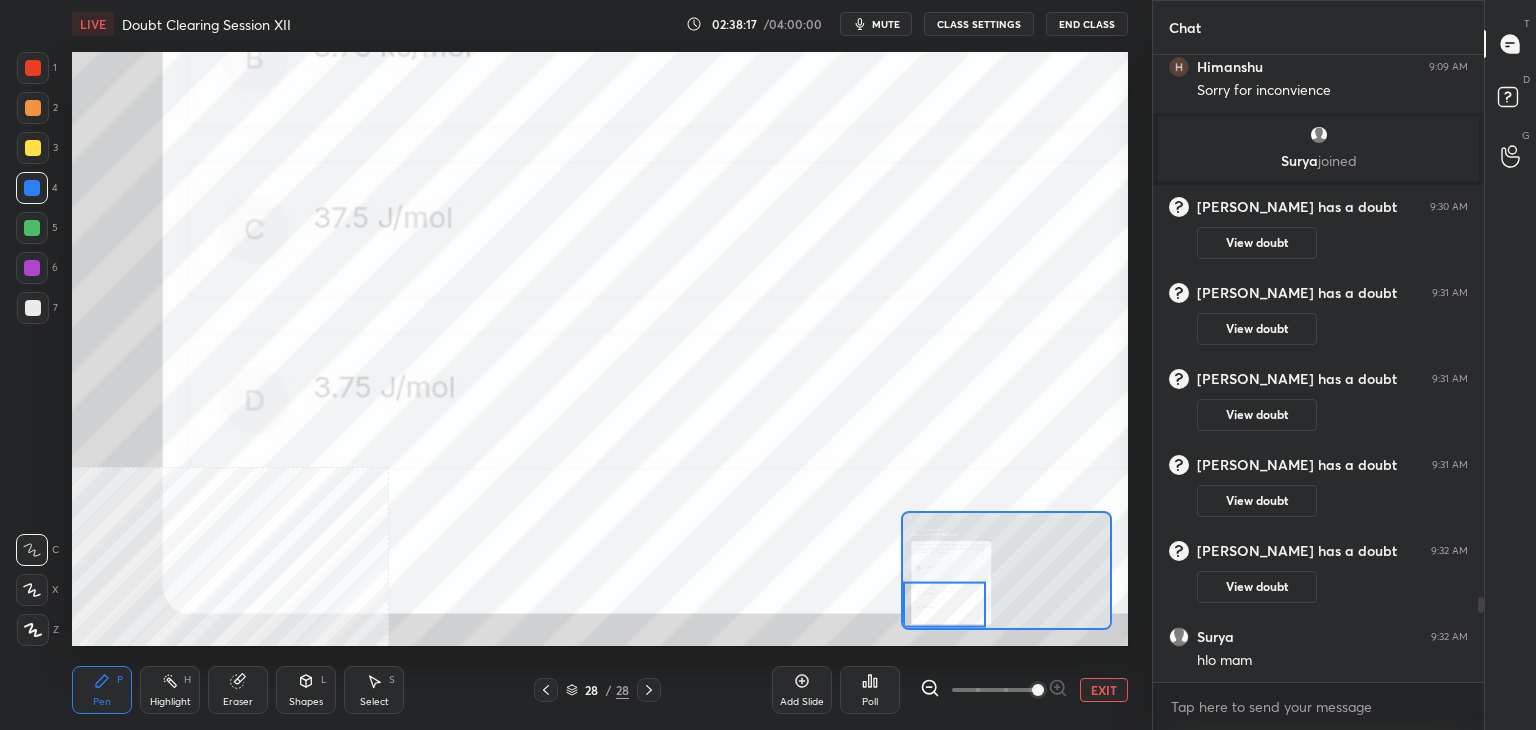 click on "EXIT" at bounding box center [1104, 690] 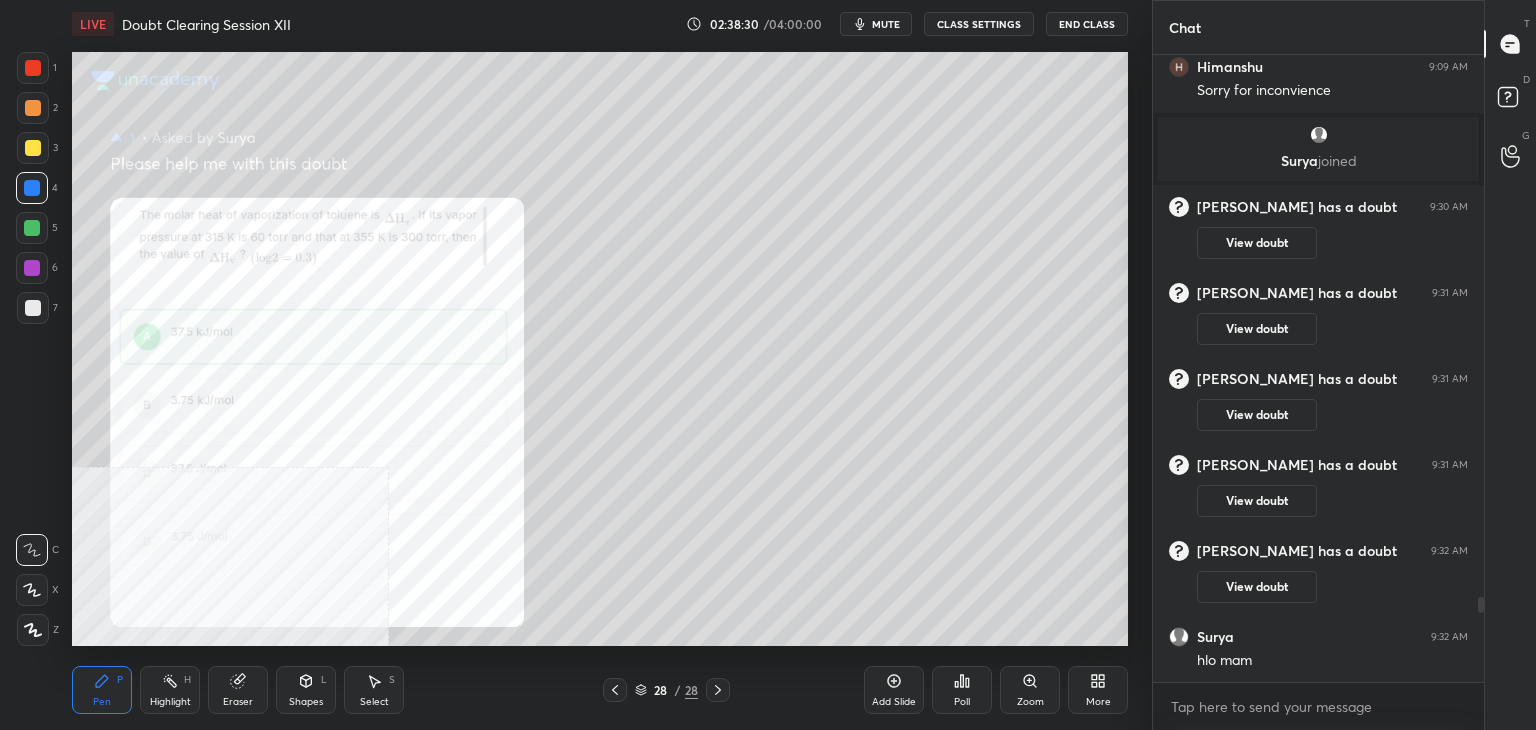 scroll, scrollTop: 4072, scrollLeft: 0, axis: vertical 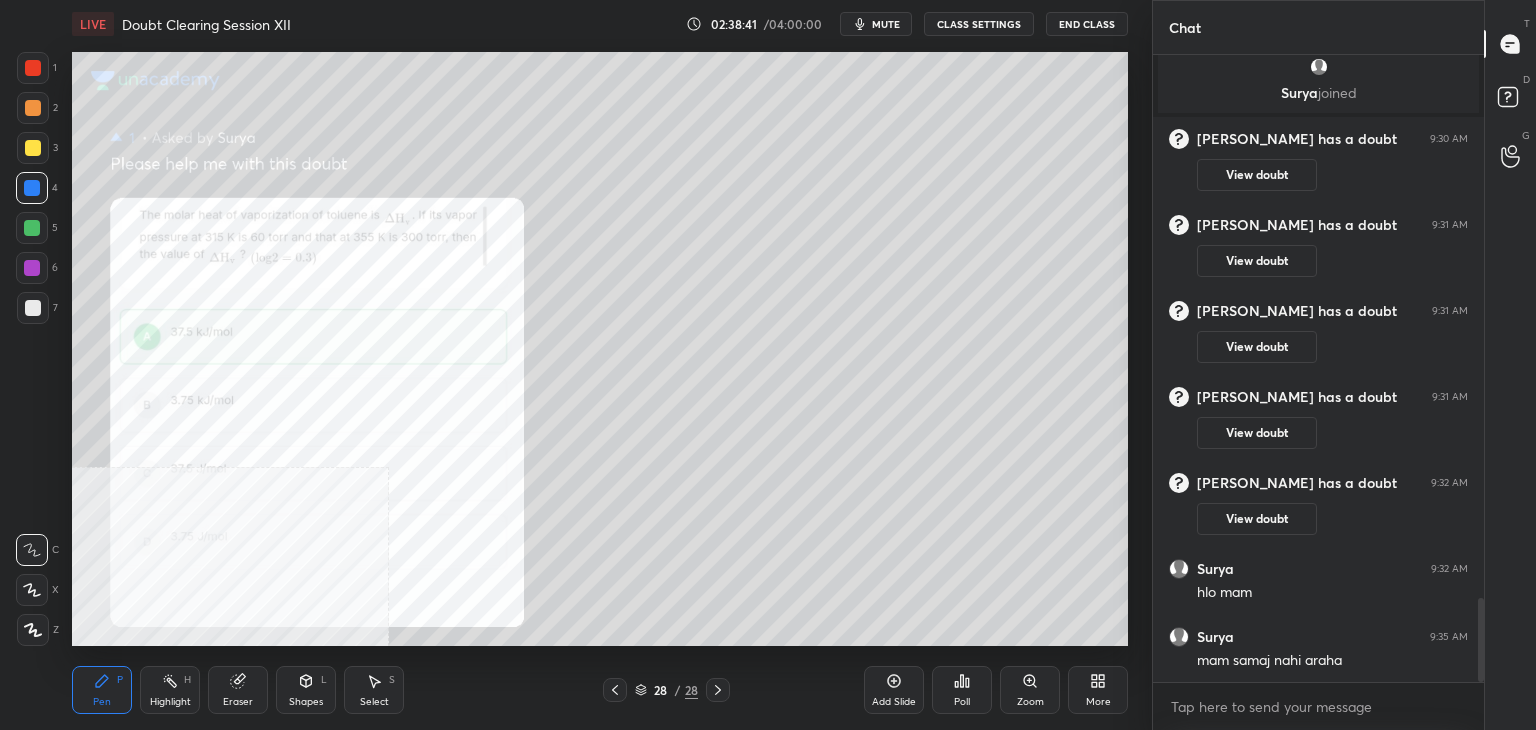 click on "Eraser" at bounding box center [238, 702] 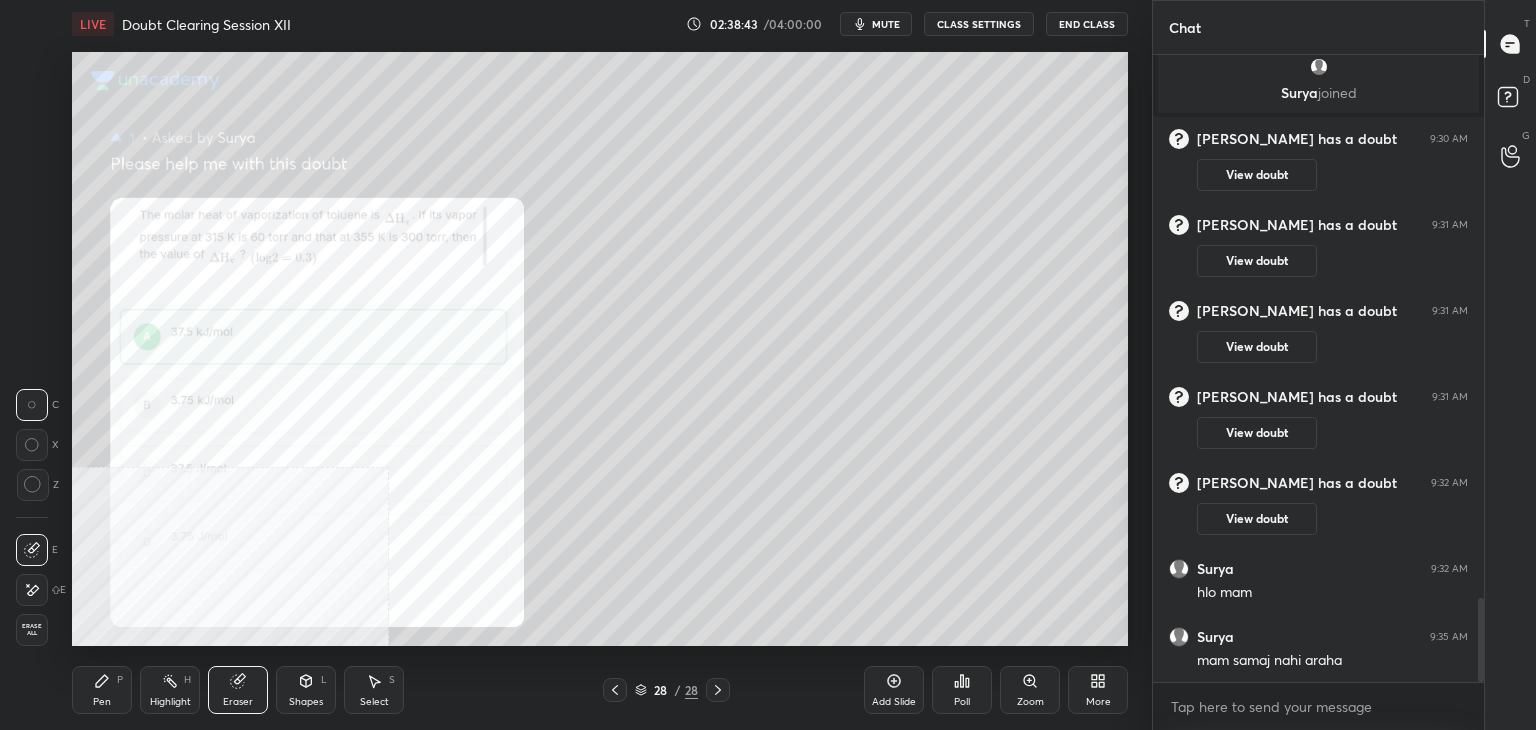 click on "Pen P" at bounding box center [102, 690] 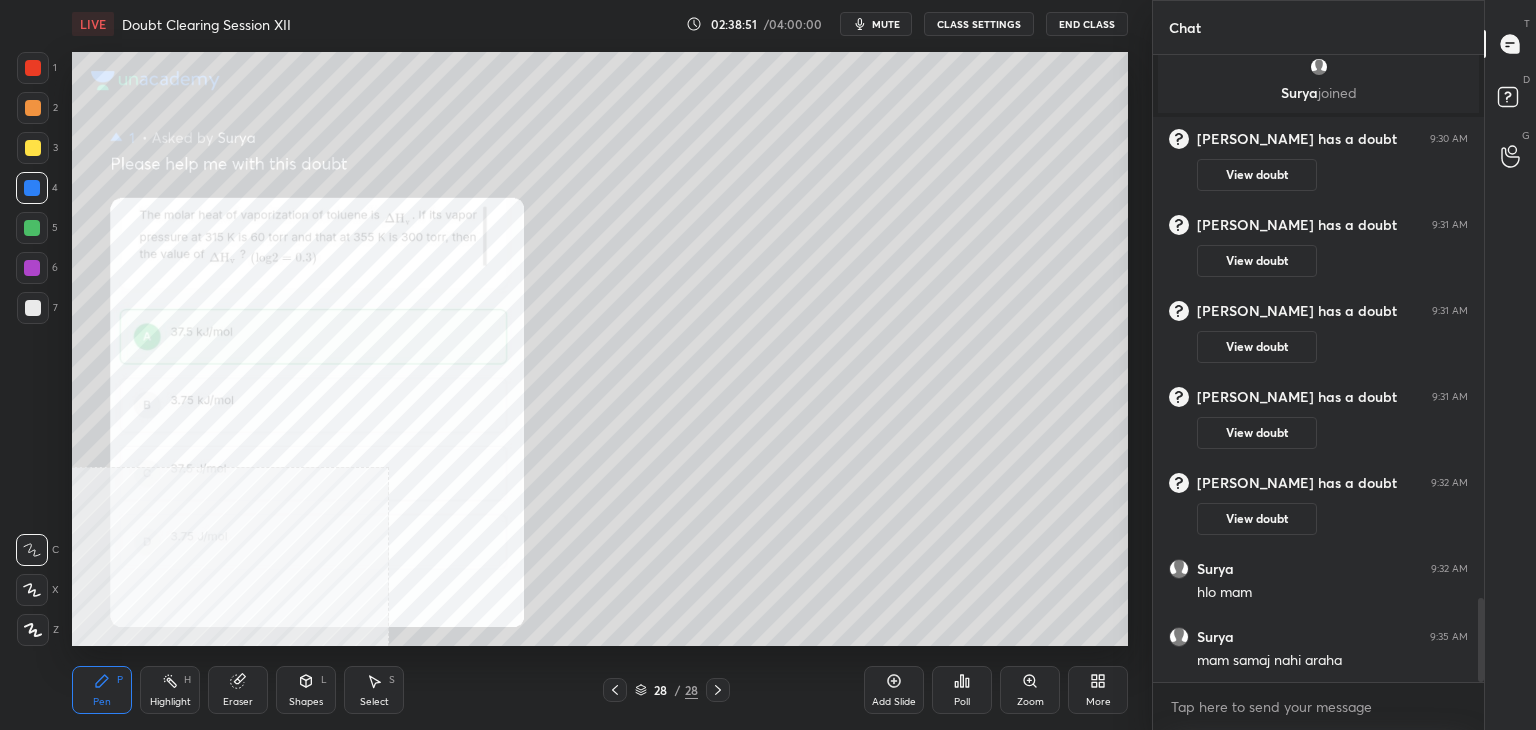 click at bounding box center [32, 228] 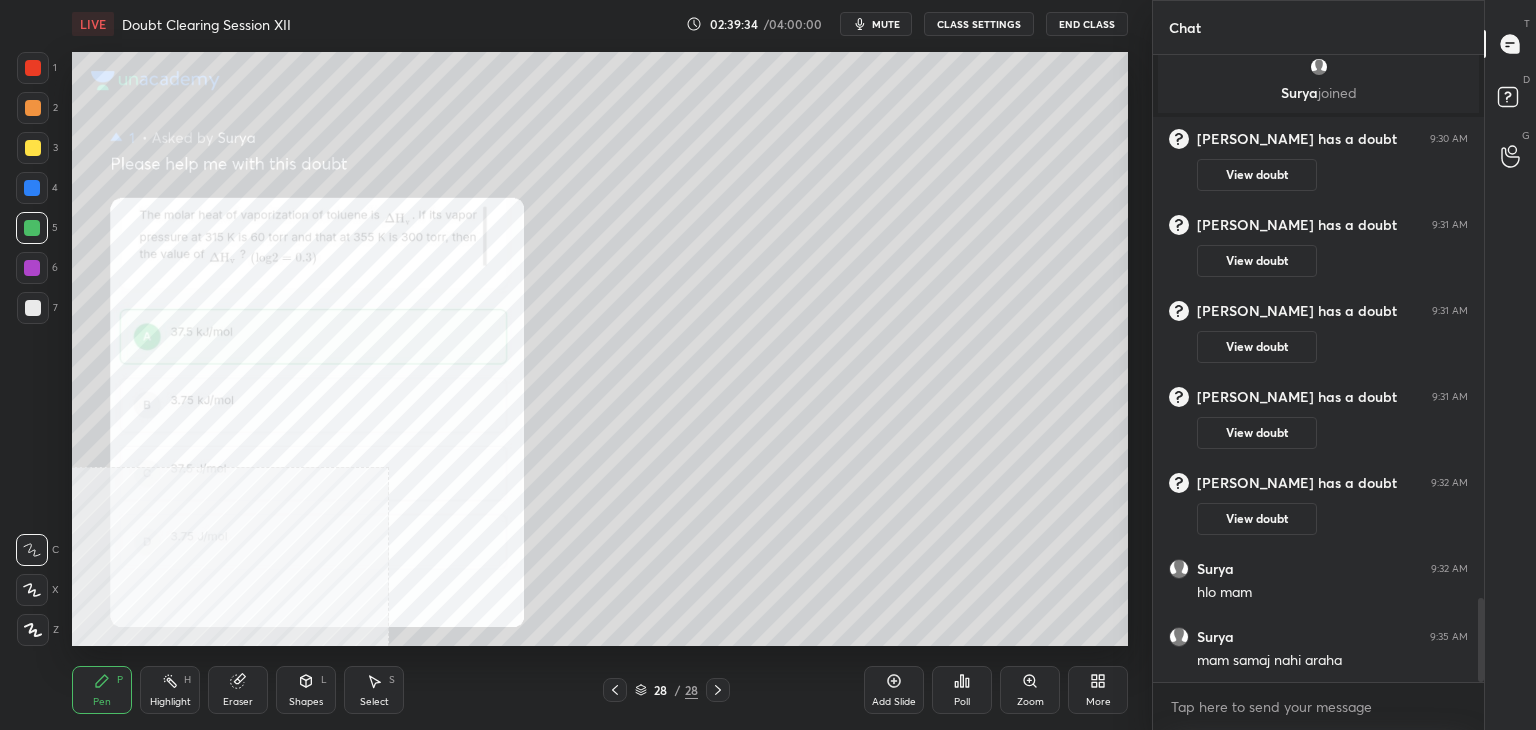click at bounding box center [33, 68] 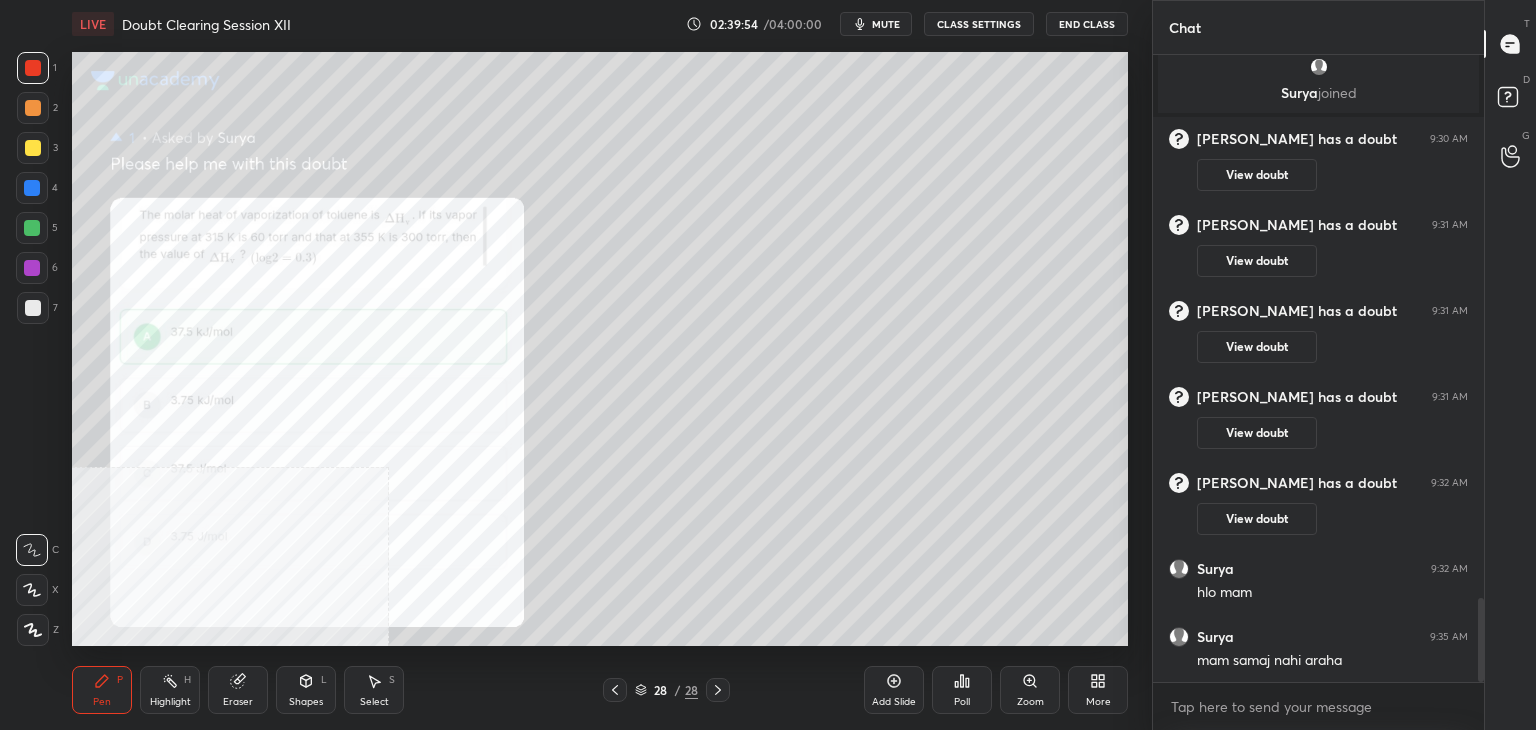 scroll, scrollTop: 4140, scrollLeft: 0, axis: vertical 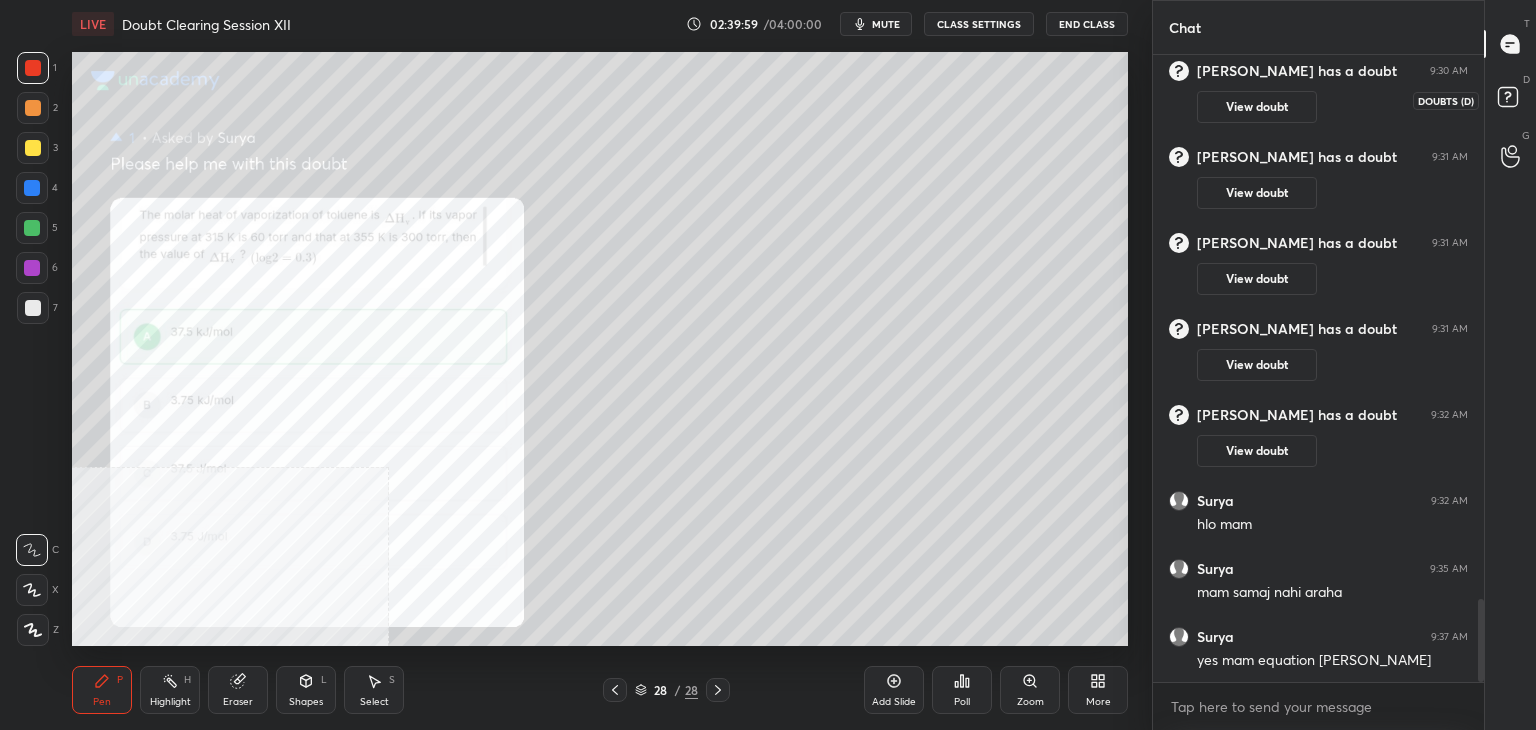 click 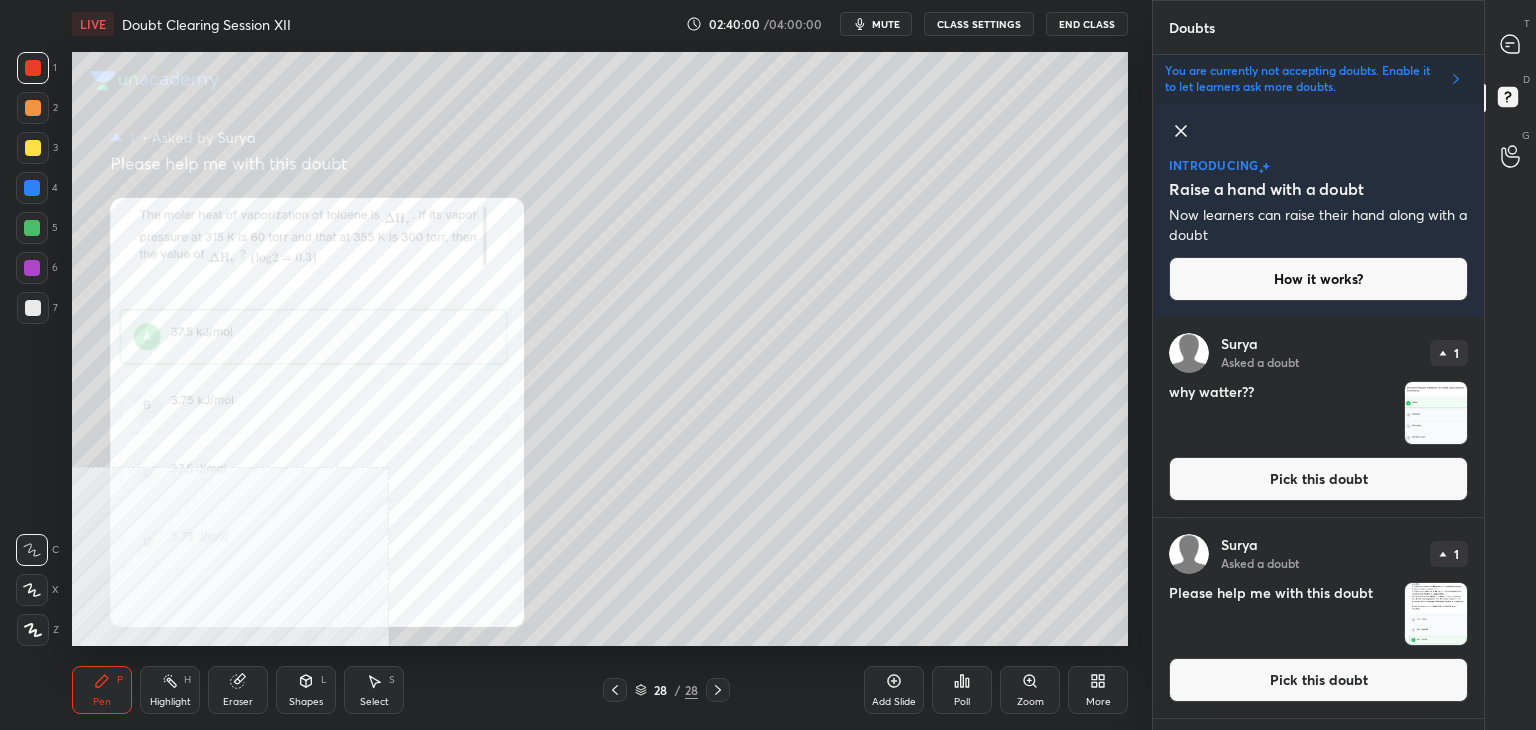 click on "Pick this doubt" at bounding box center (1318, 479) 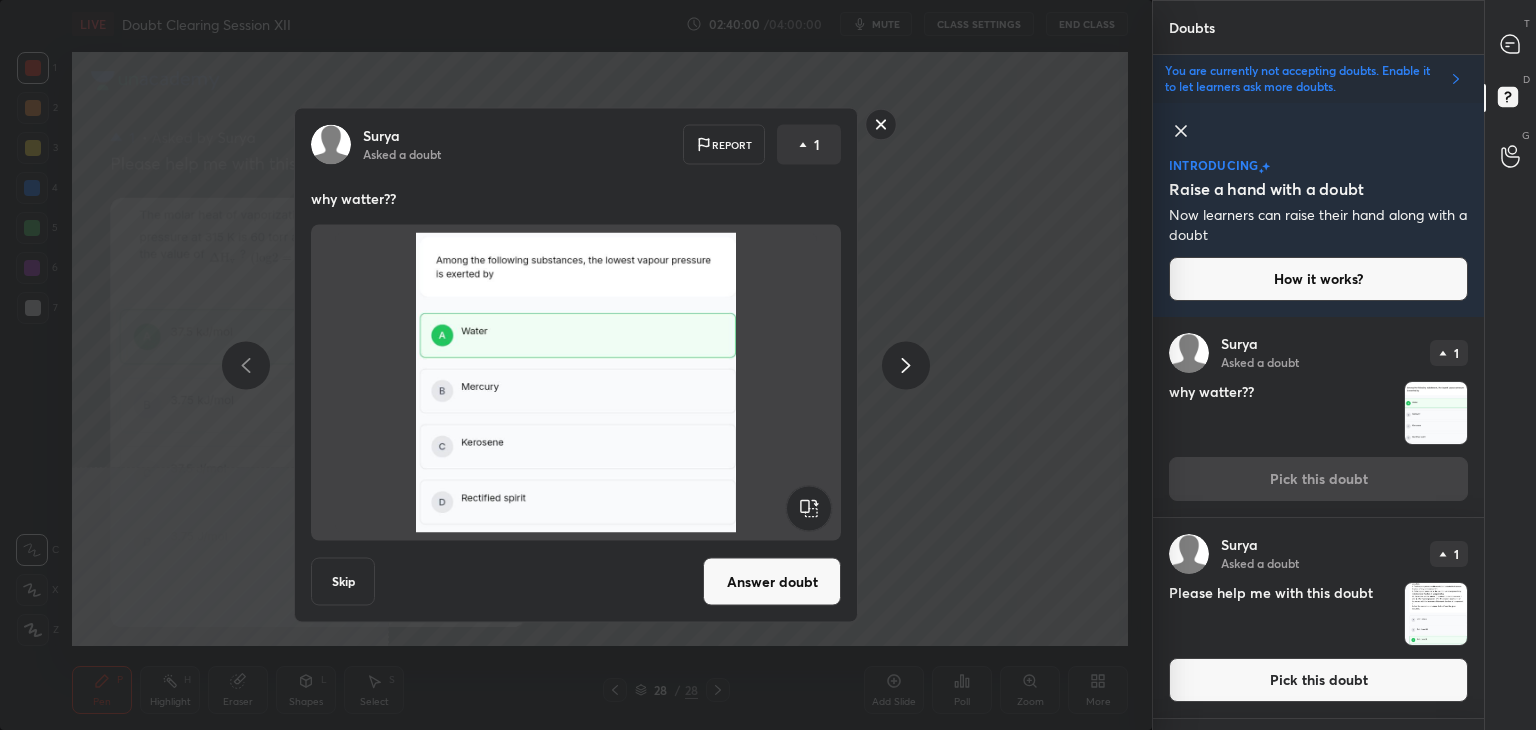 click on "Answer doubt" at bounding box center (772, 582) 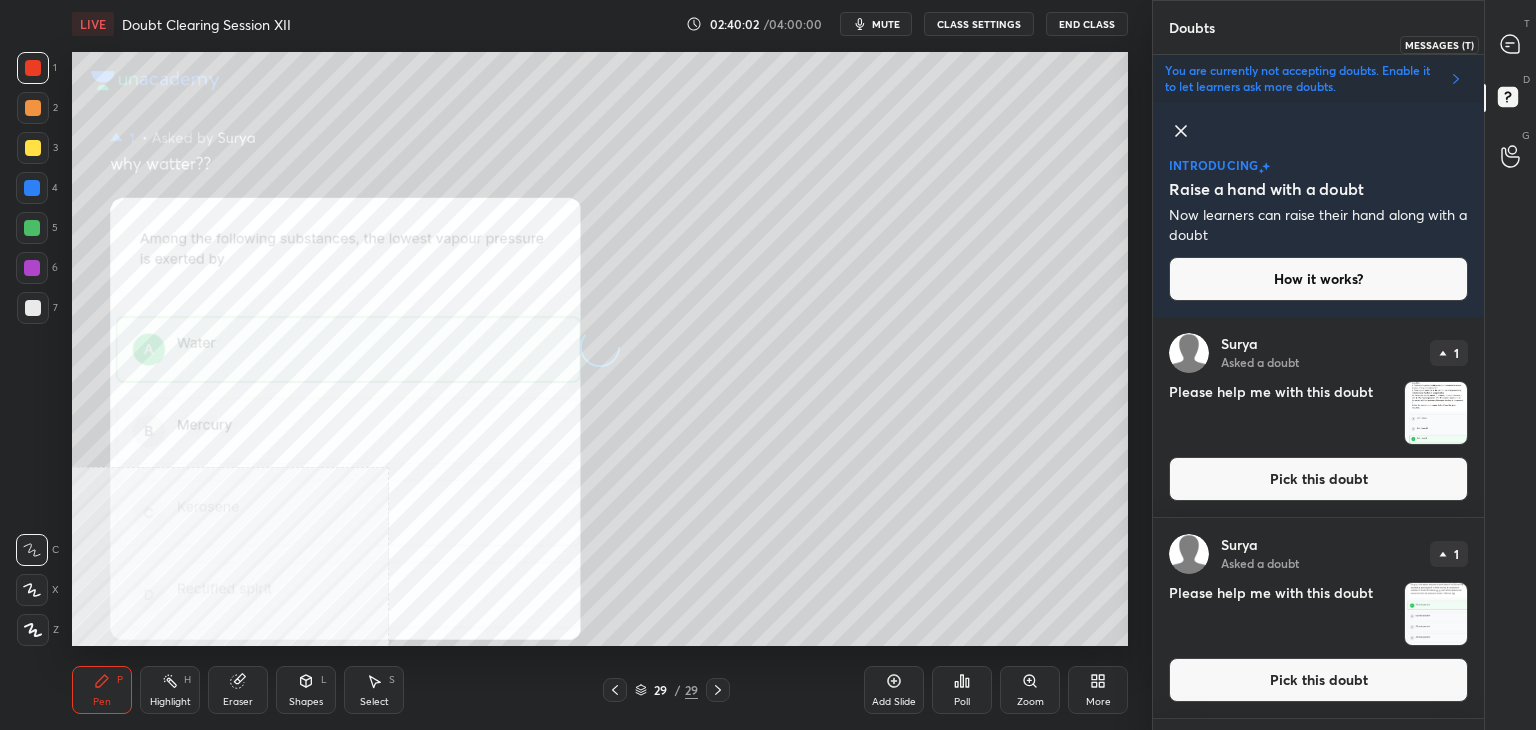 click 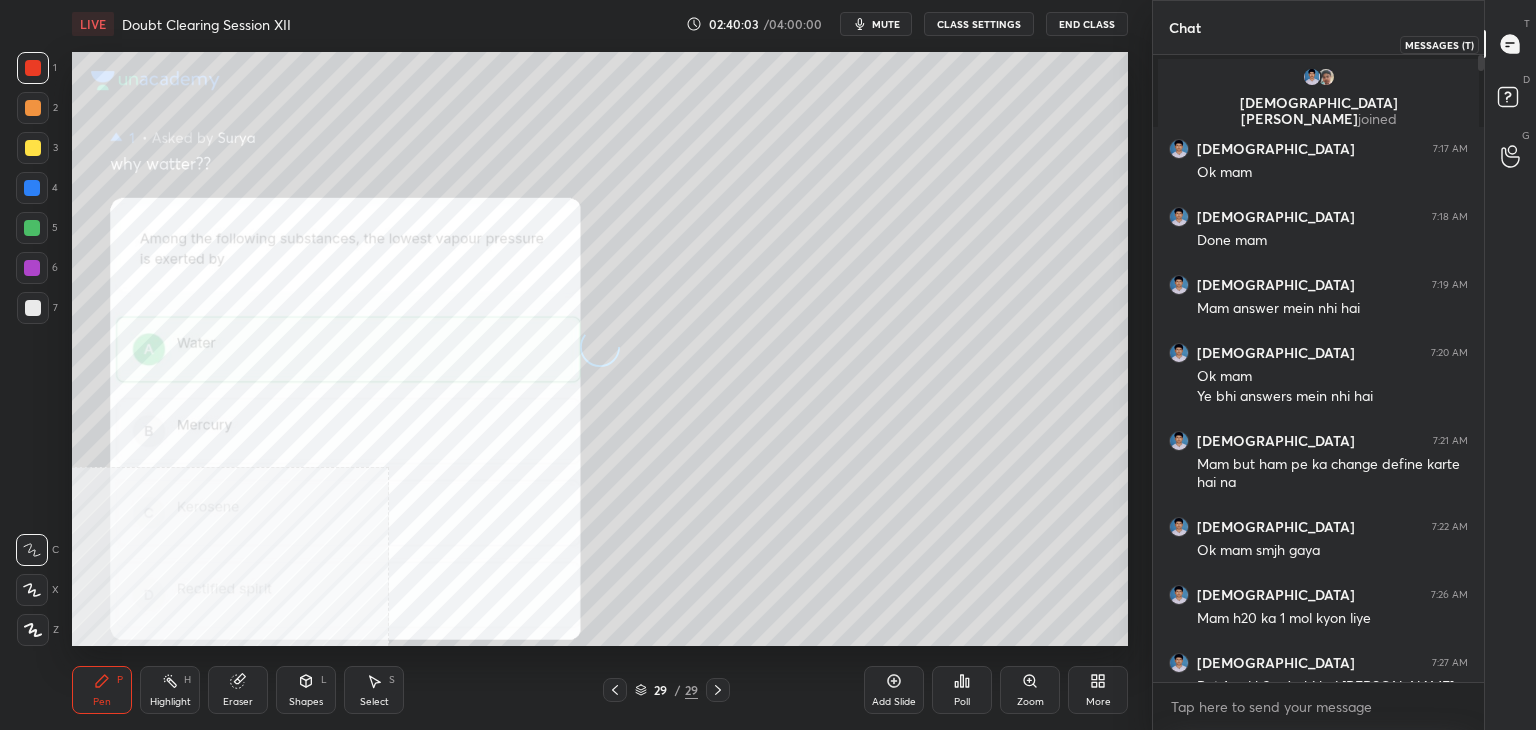scroll, scrollTop: 7, scrollLeft: 6, axis: both 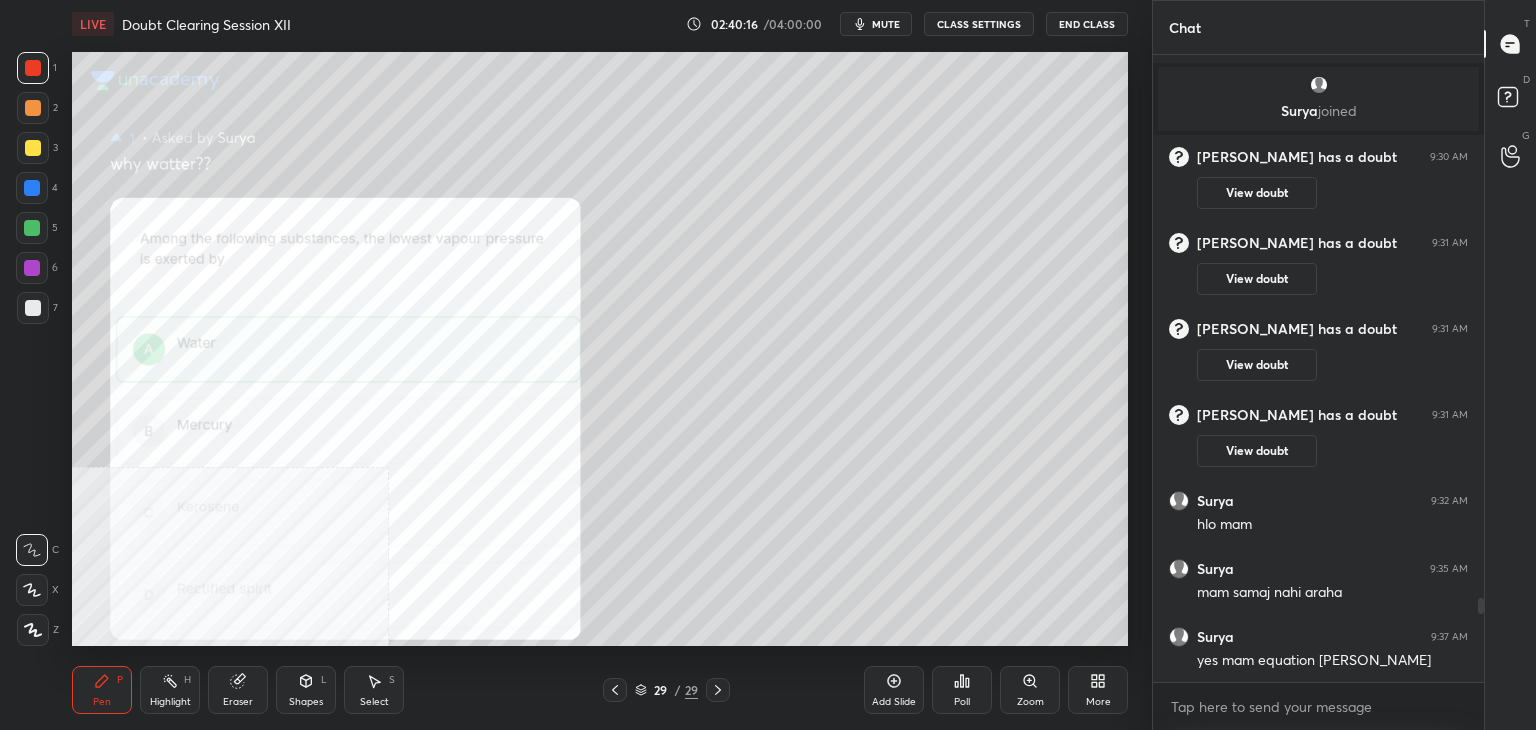 click 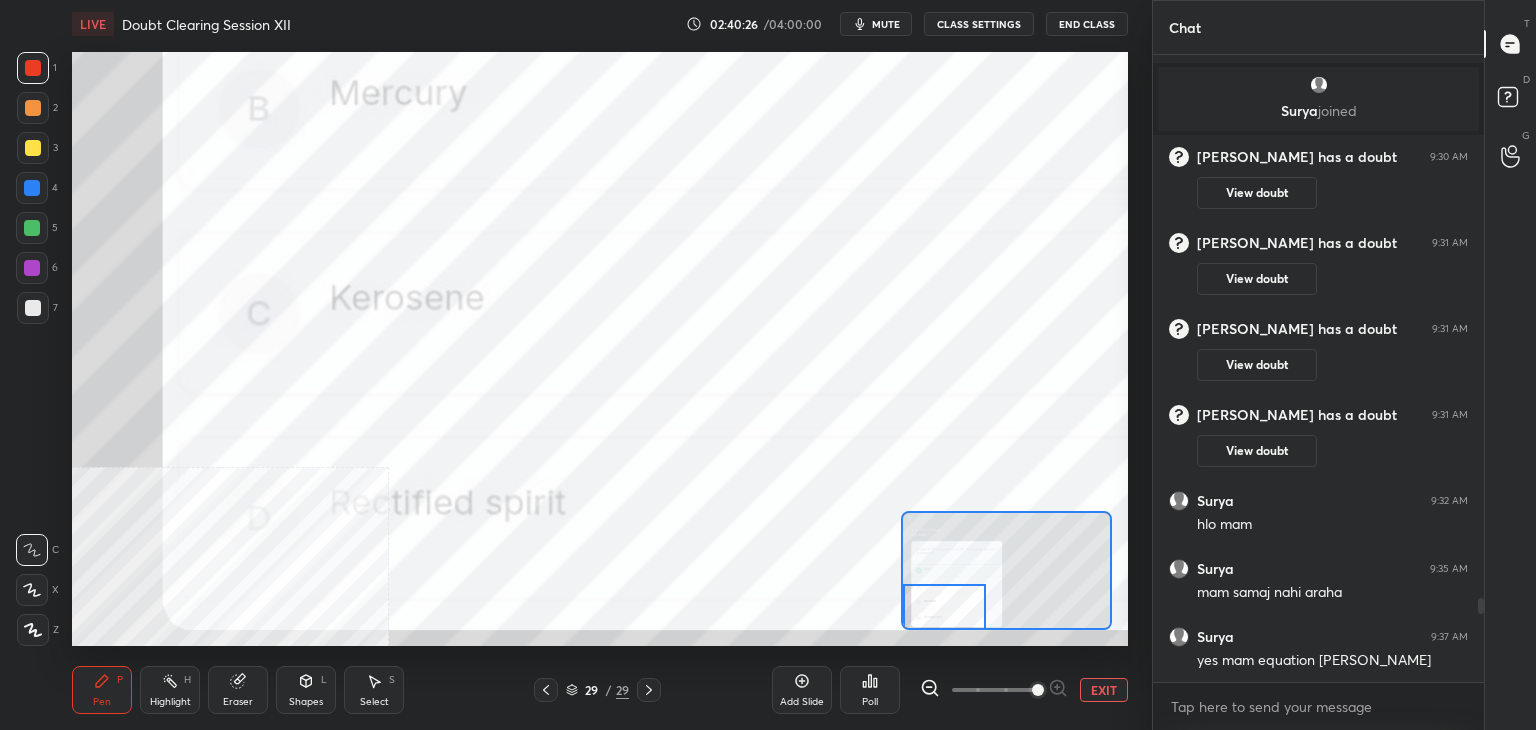 click on "EXIT" at bounding box center (1104, 690) 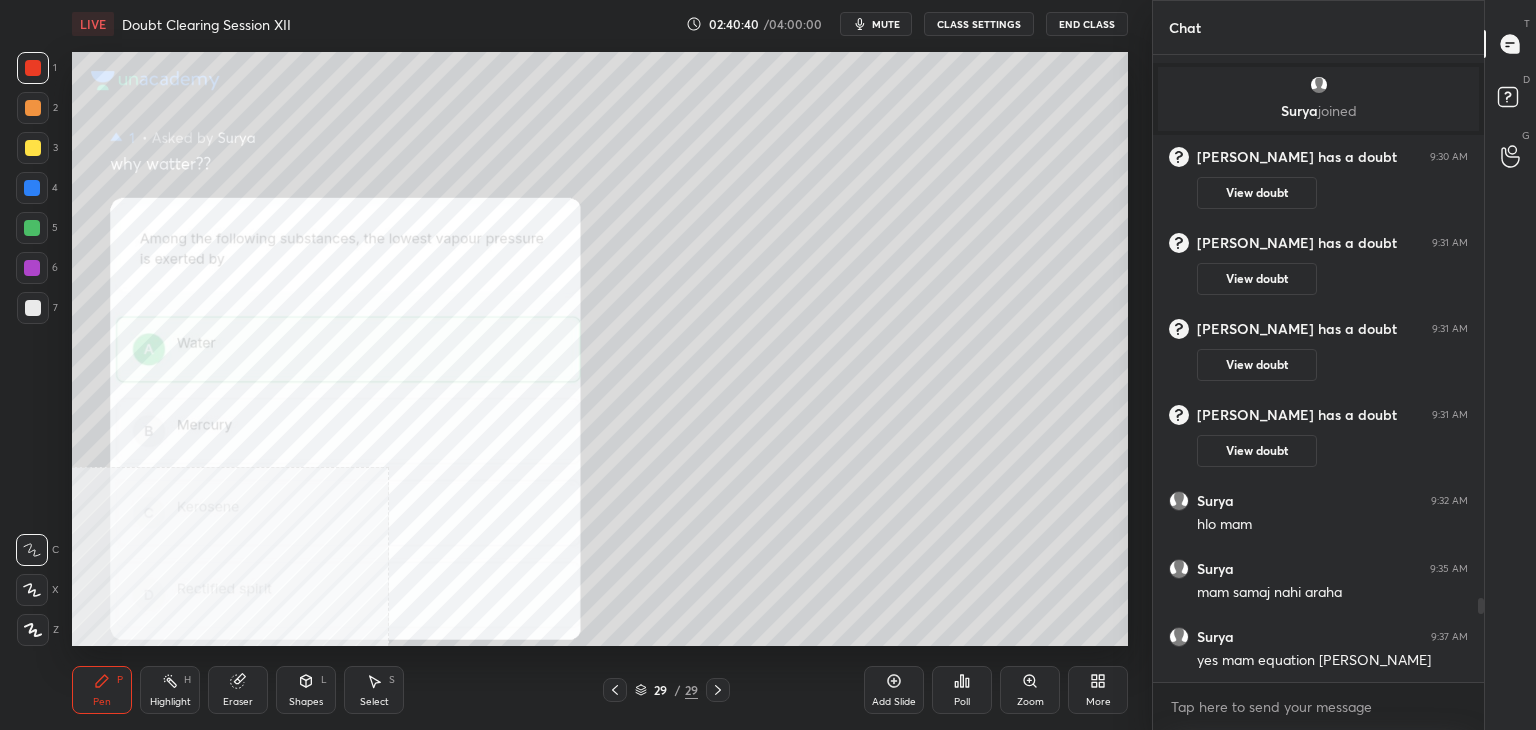 click at bounding box center [33, 148] 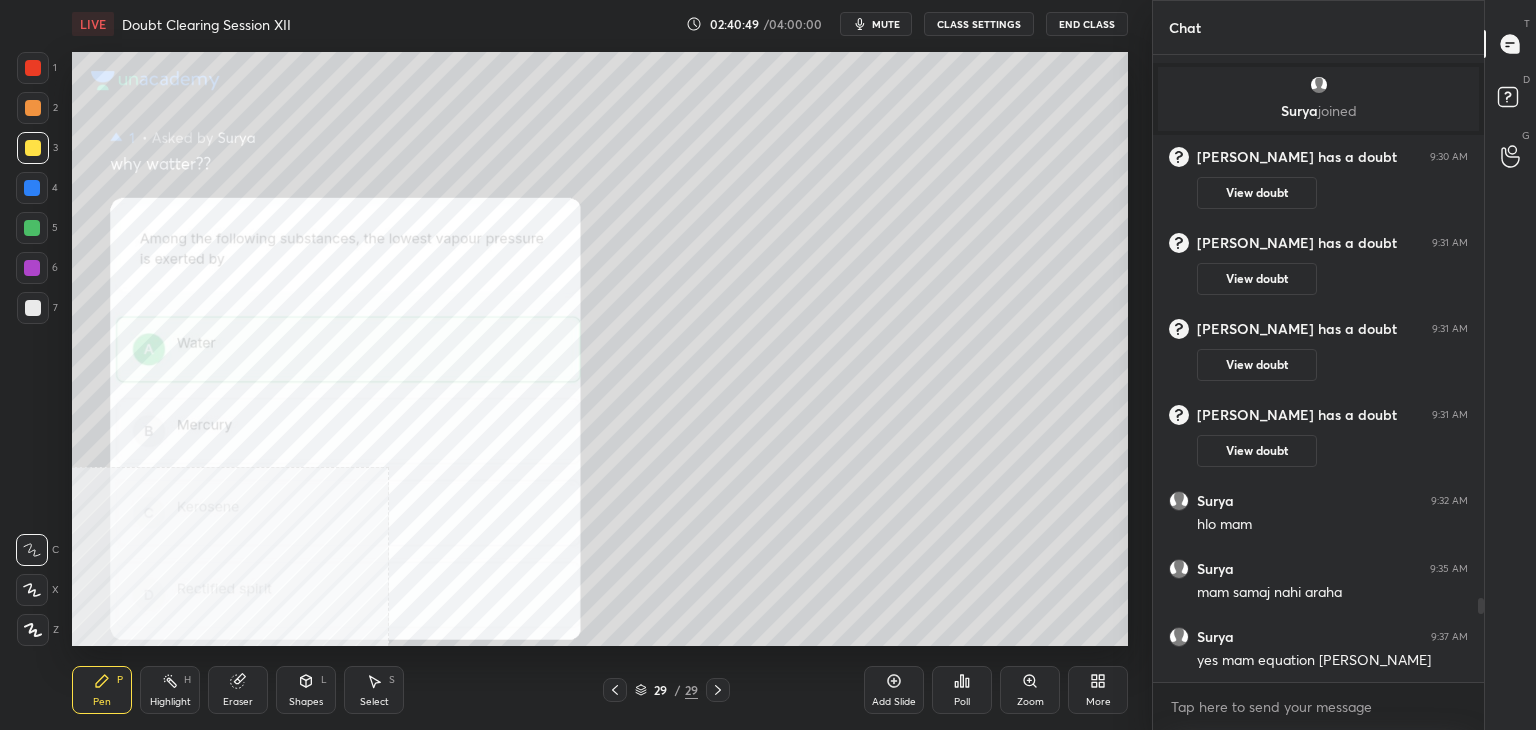 click 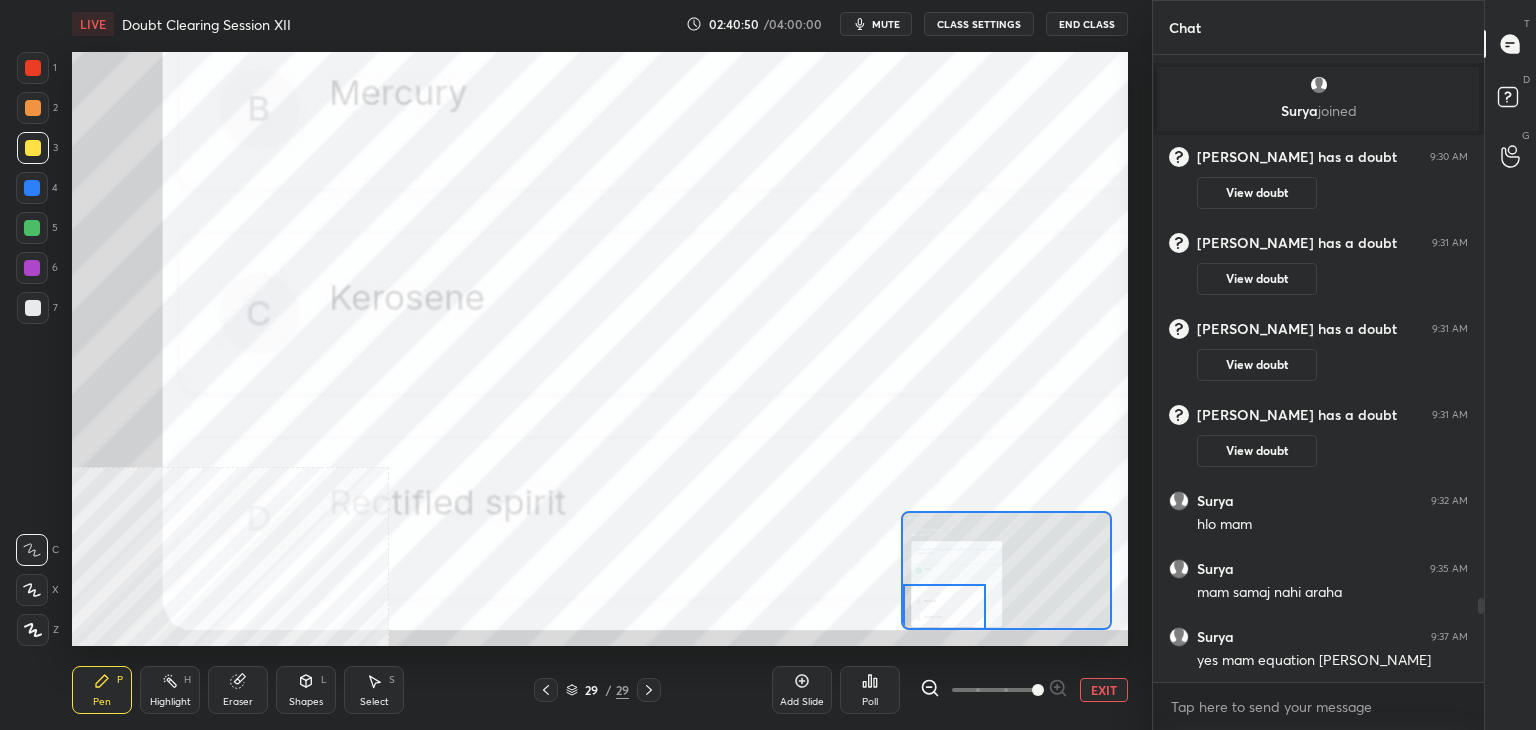 click on "EXIT" at bounding box center (1104, 690) 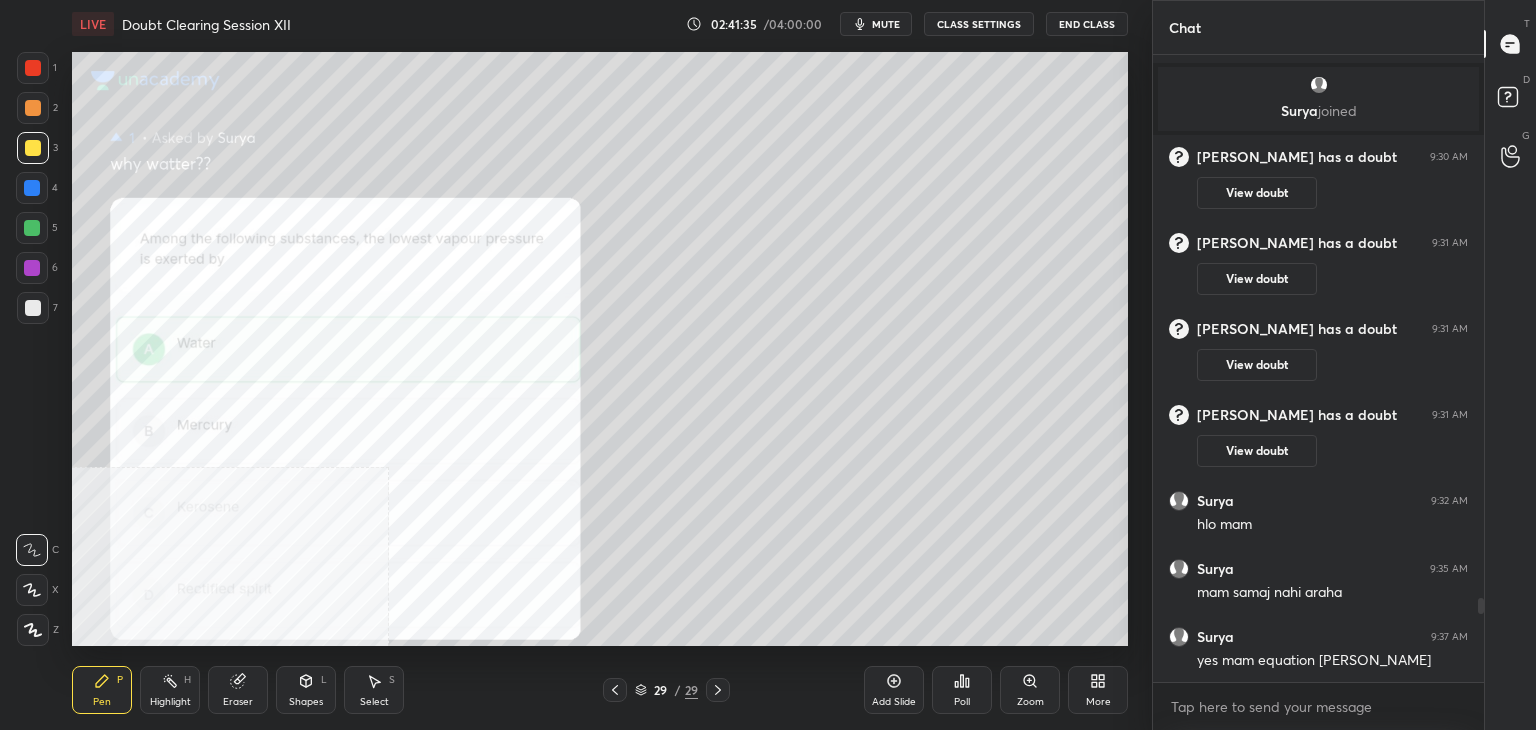 click at bounding box center (33, 68) 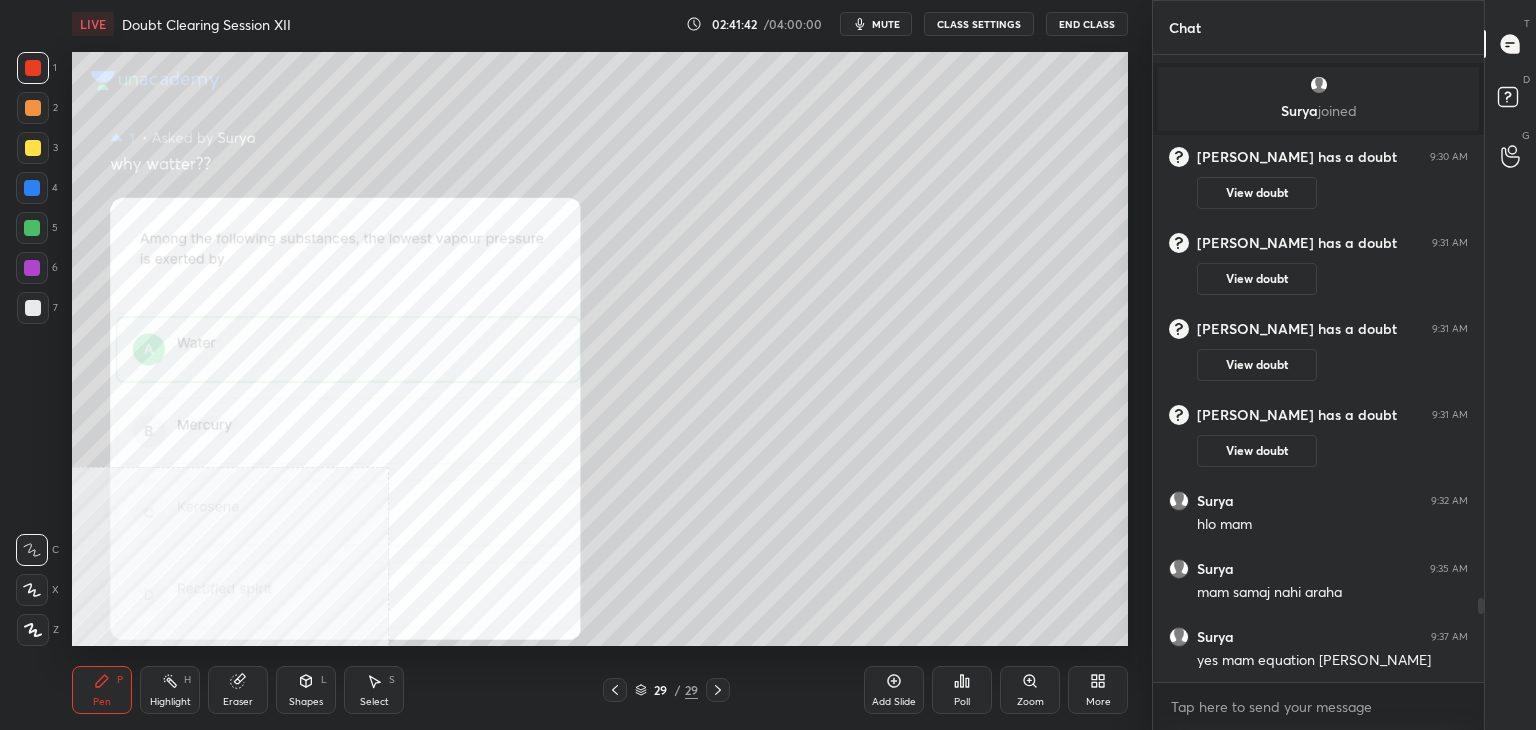 click at bounding box center (32, 228) 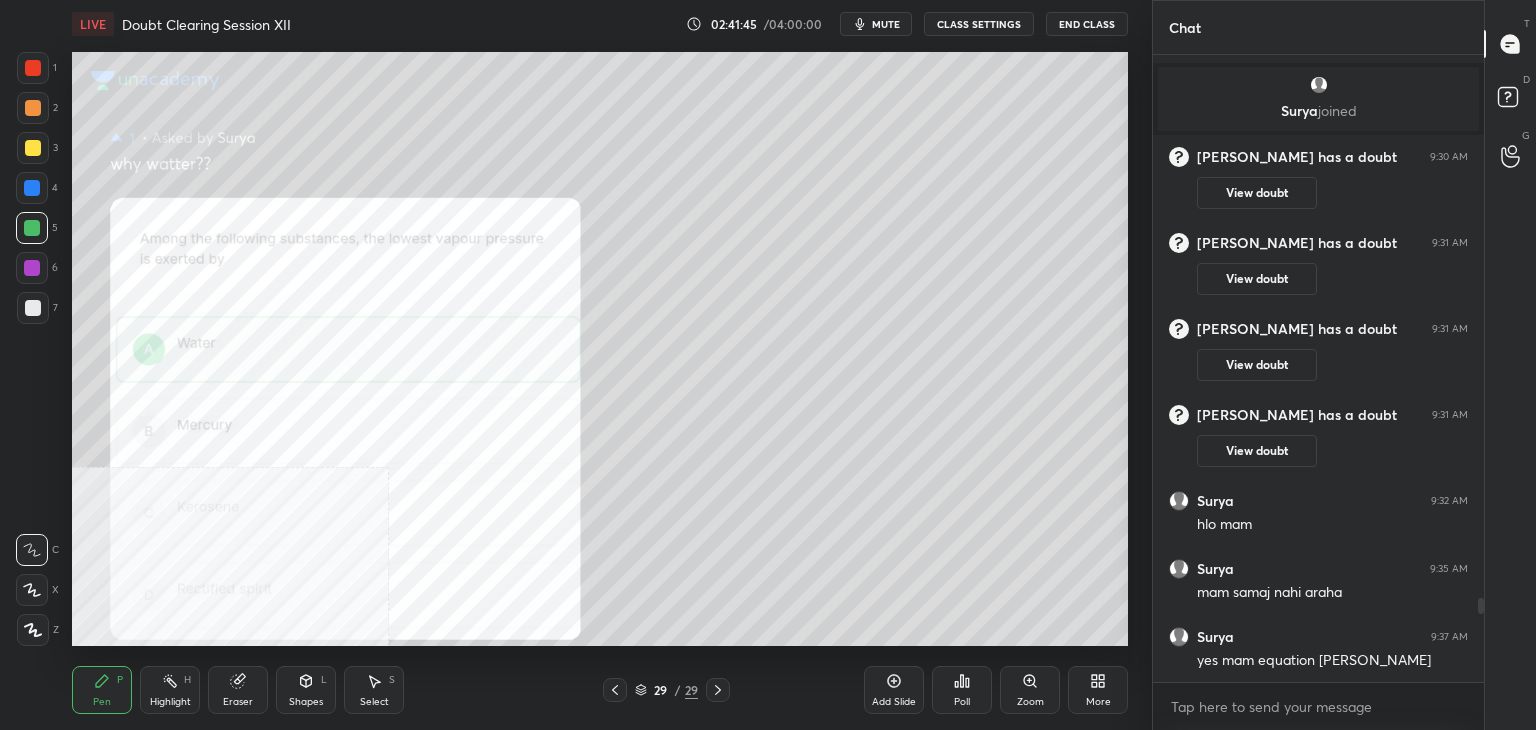 scroll, scrollTop: 4122, scrollLeft: 0, axis: vertical 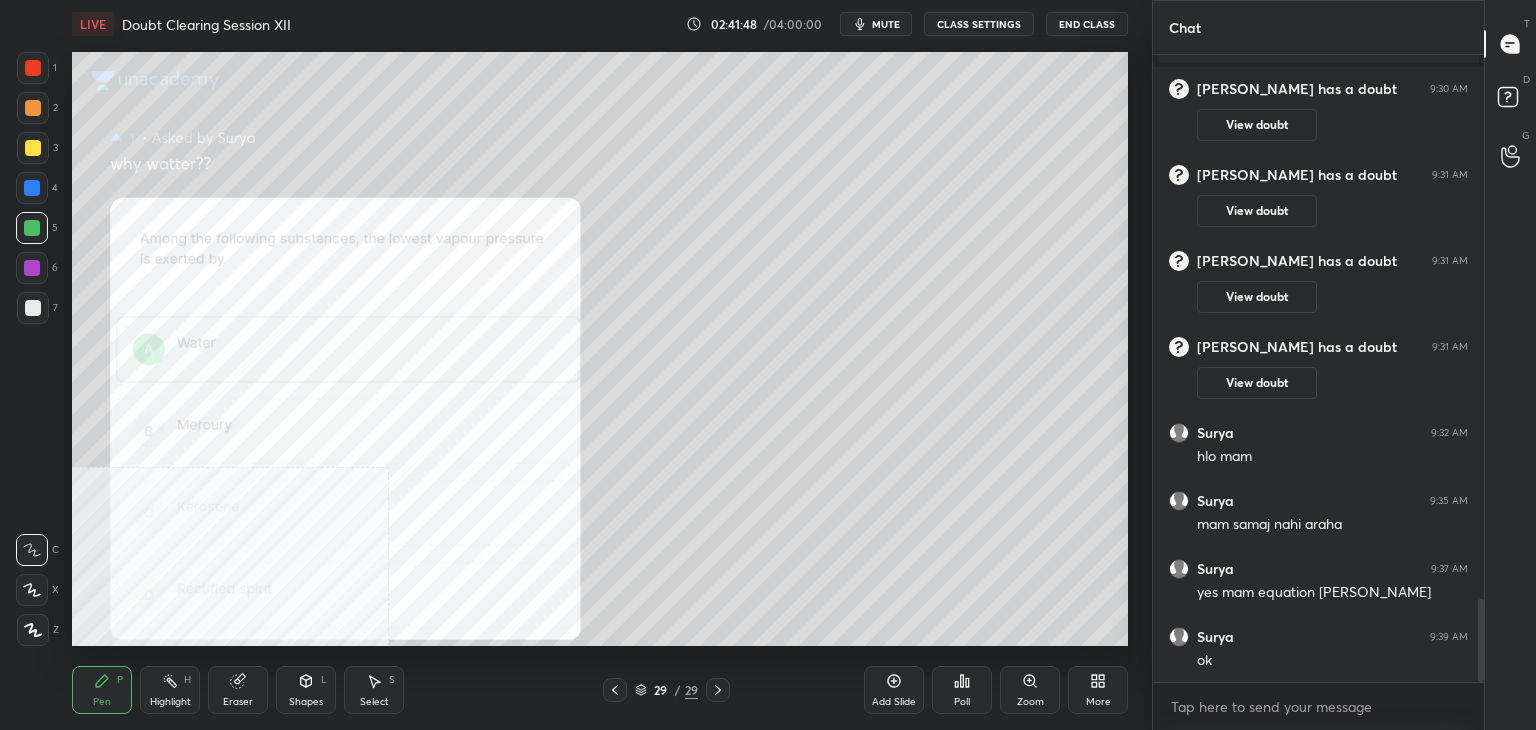 click 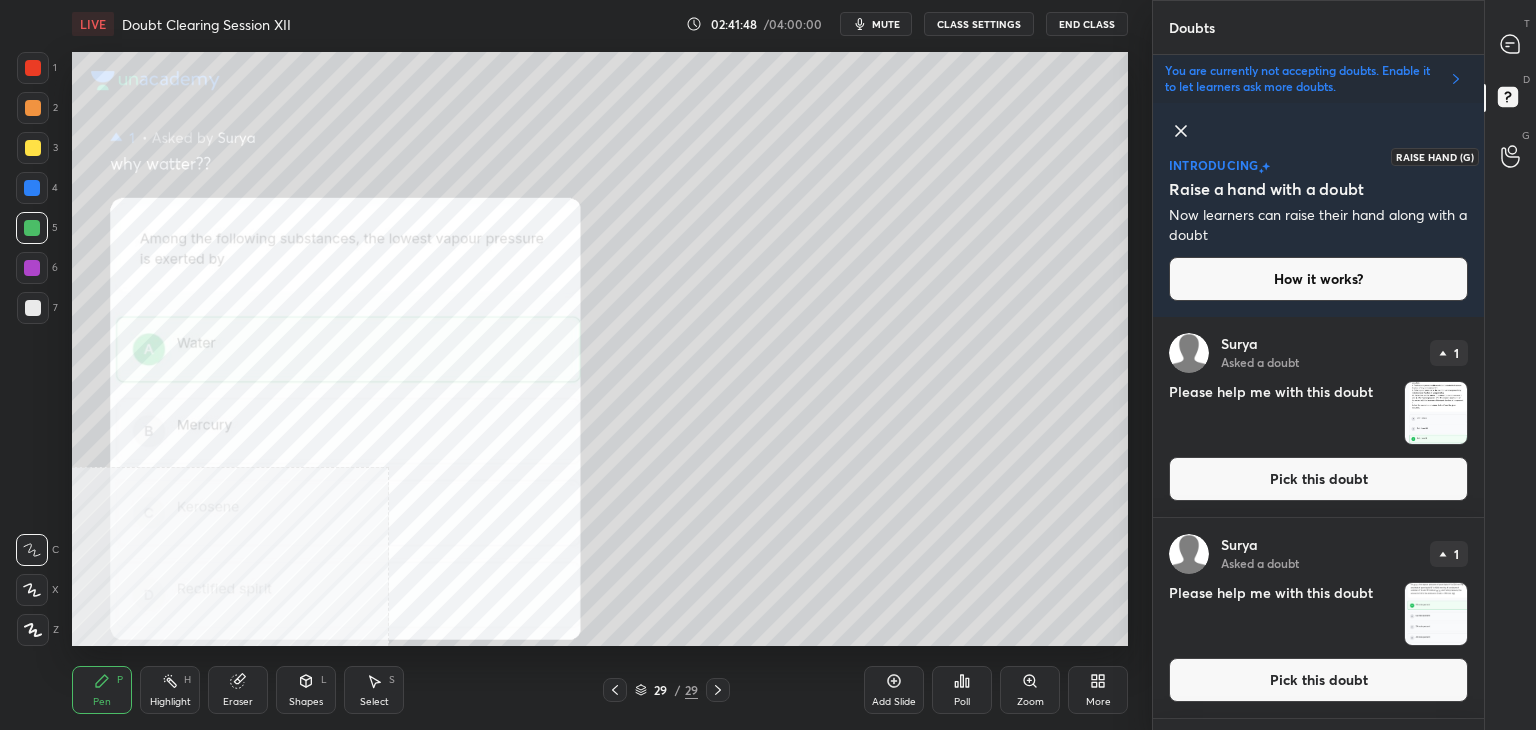 scroll, scrollTop: 408, scrollLeft: 325, axis: both 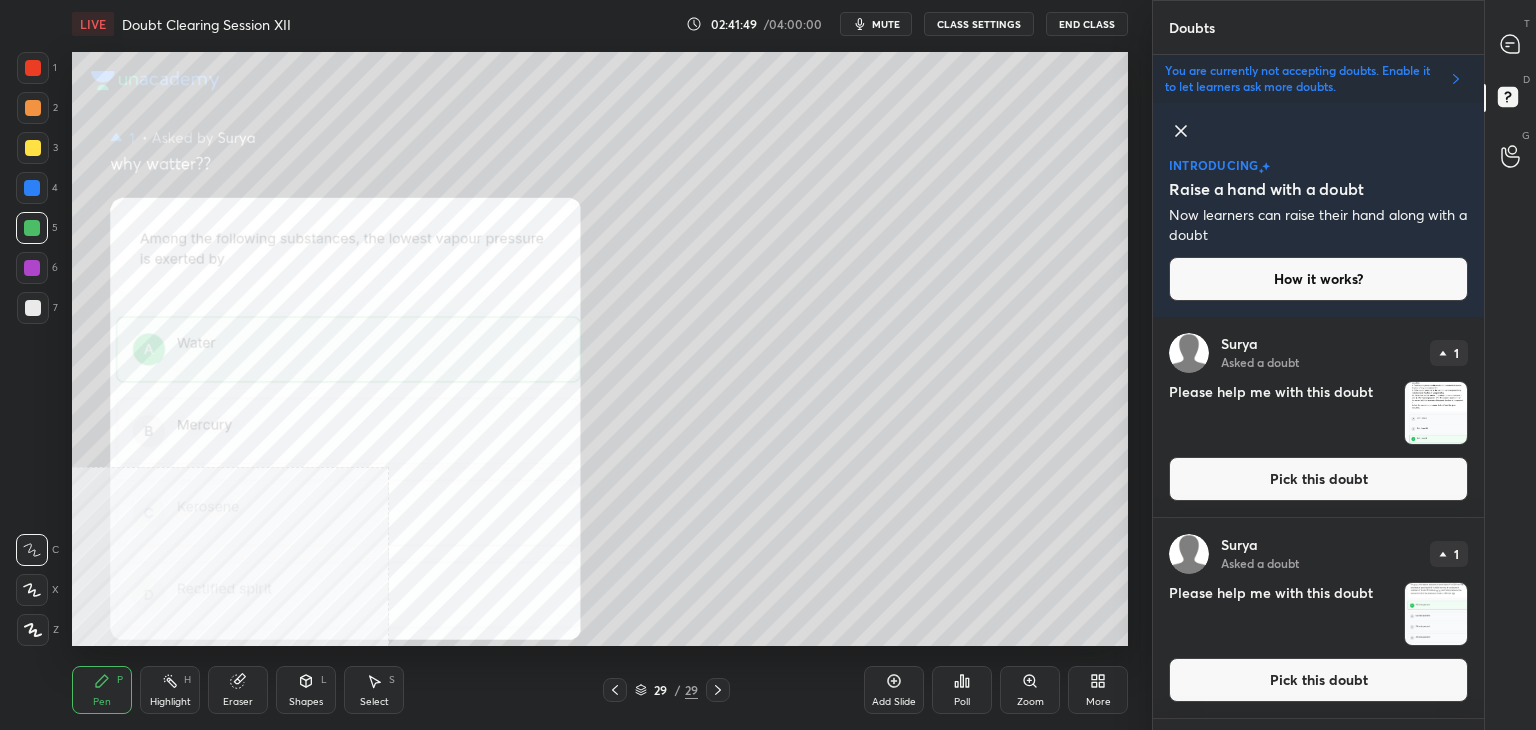 click on "[PERSON_NAME] Asked a doubt 1 Please help me with this doubt Pick this doubt" at bounding box center (1318, 417) 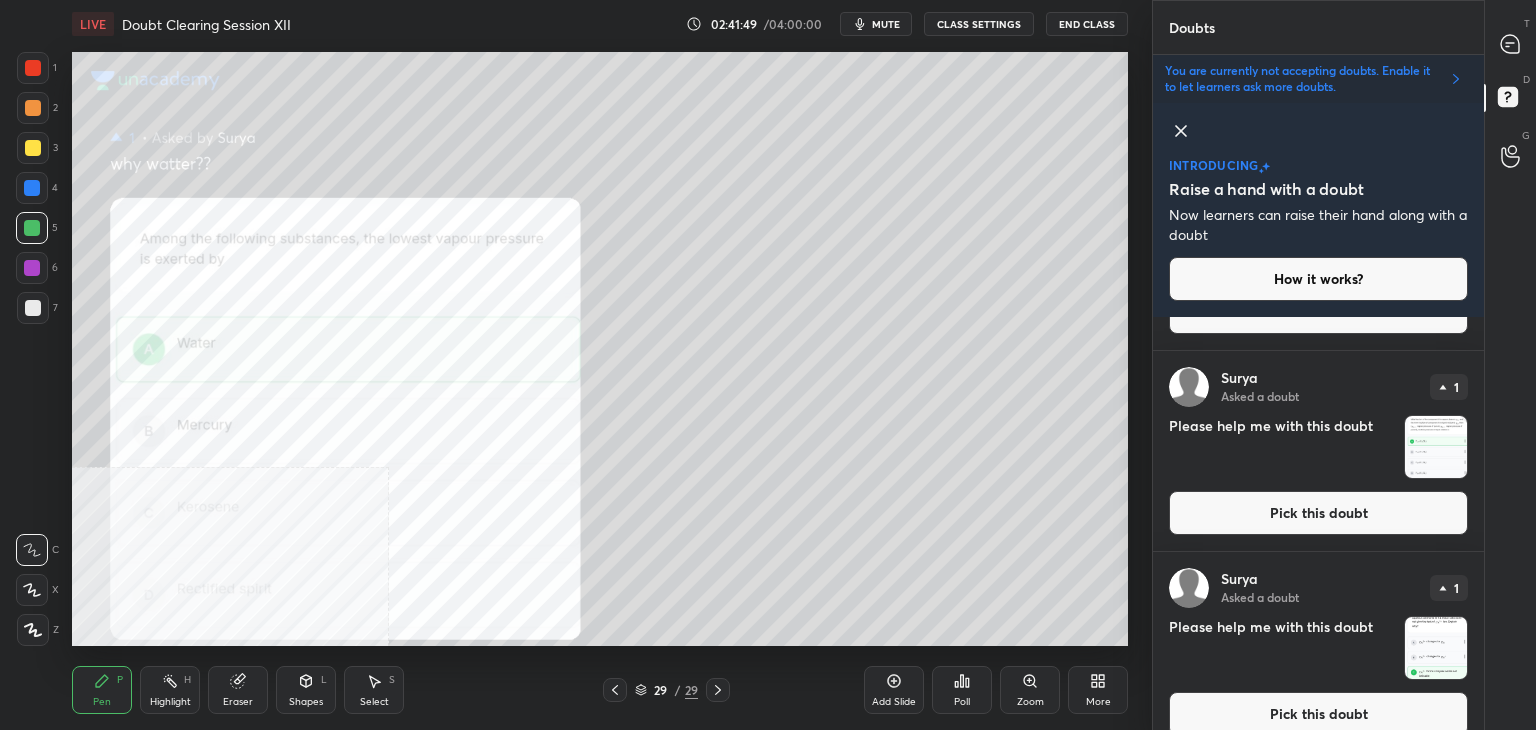 scroll, scrollTop: 391, scrollLeft: 0, axis: vertical 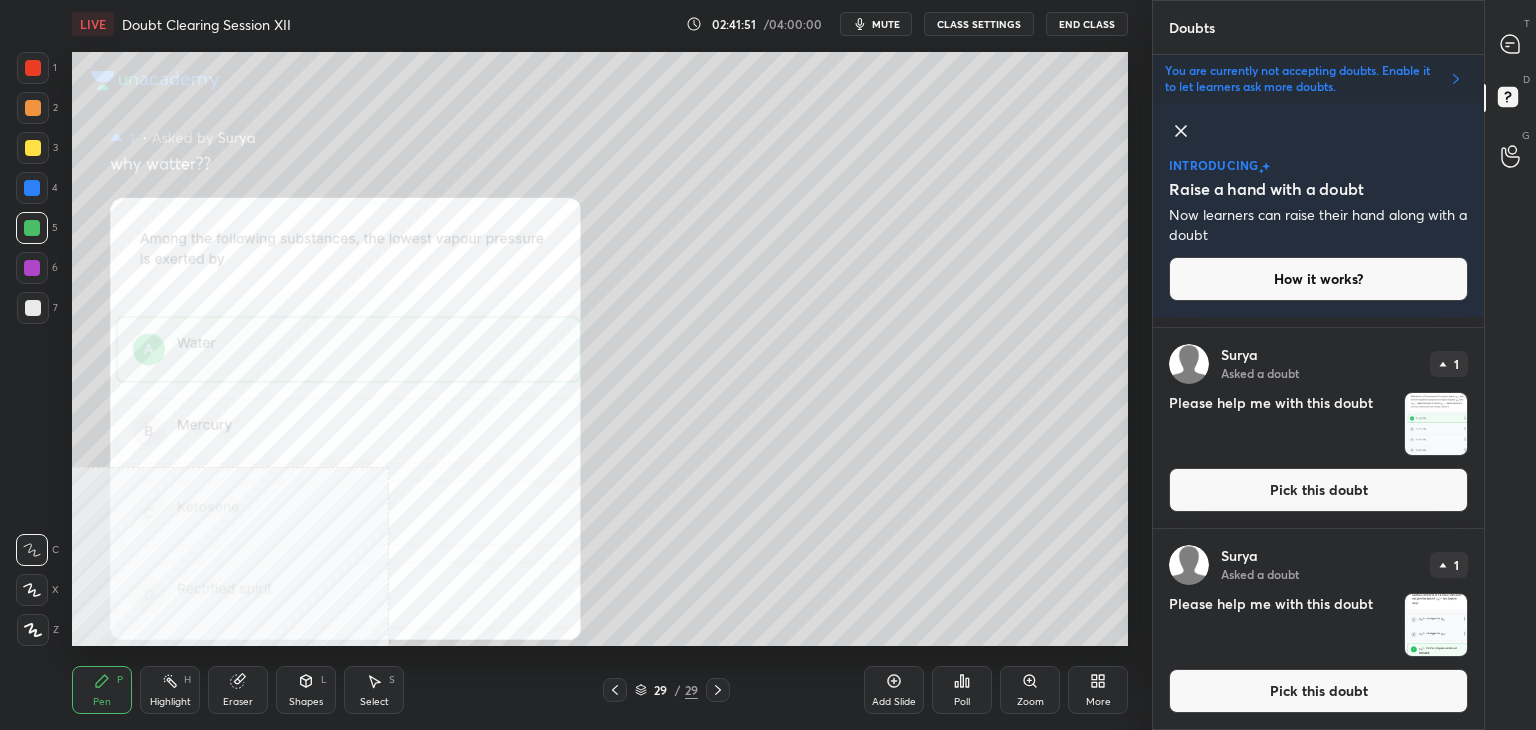 click on "Pick this doubt" at bounding box center [1318, 691] 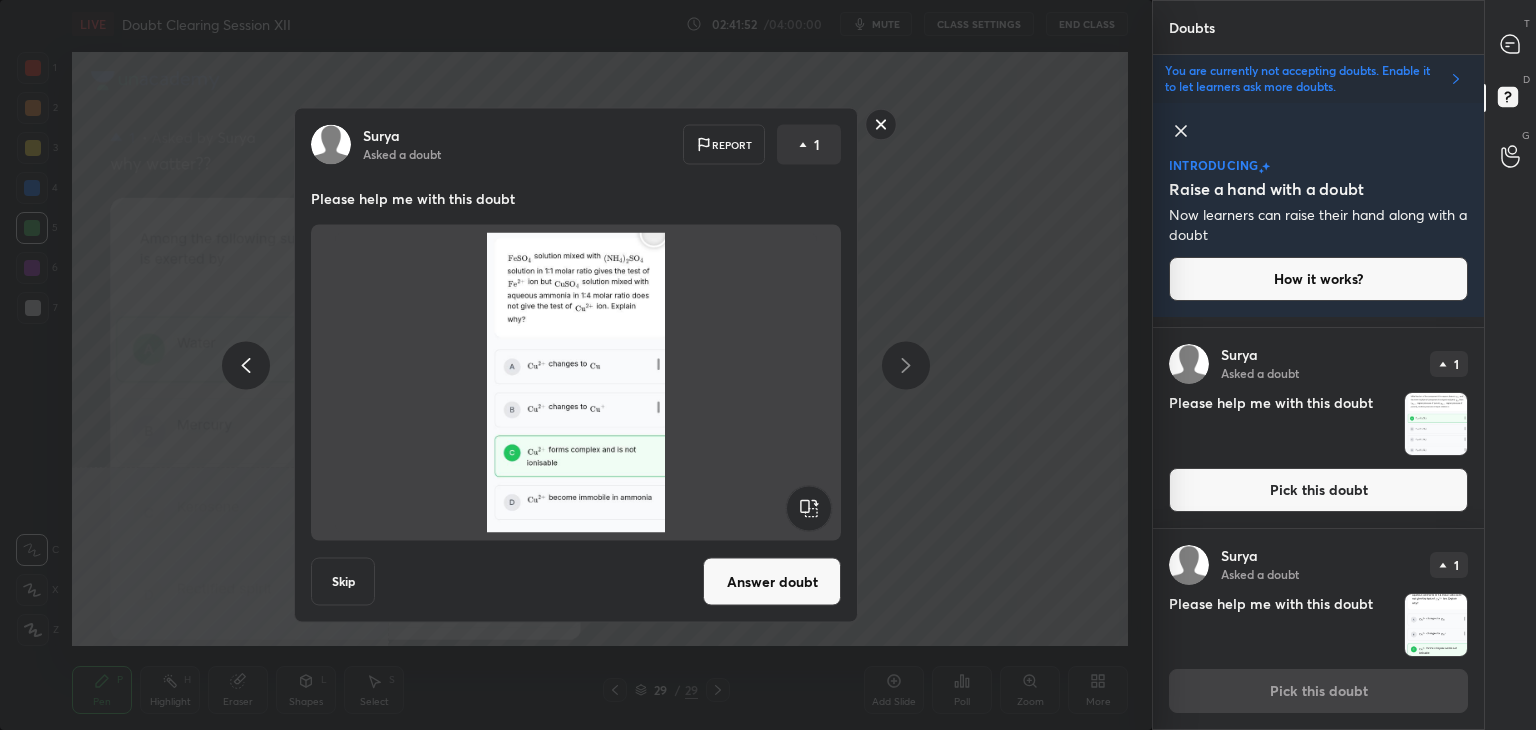 click on "Answer doubt" at bounding box center (772, 582) 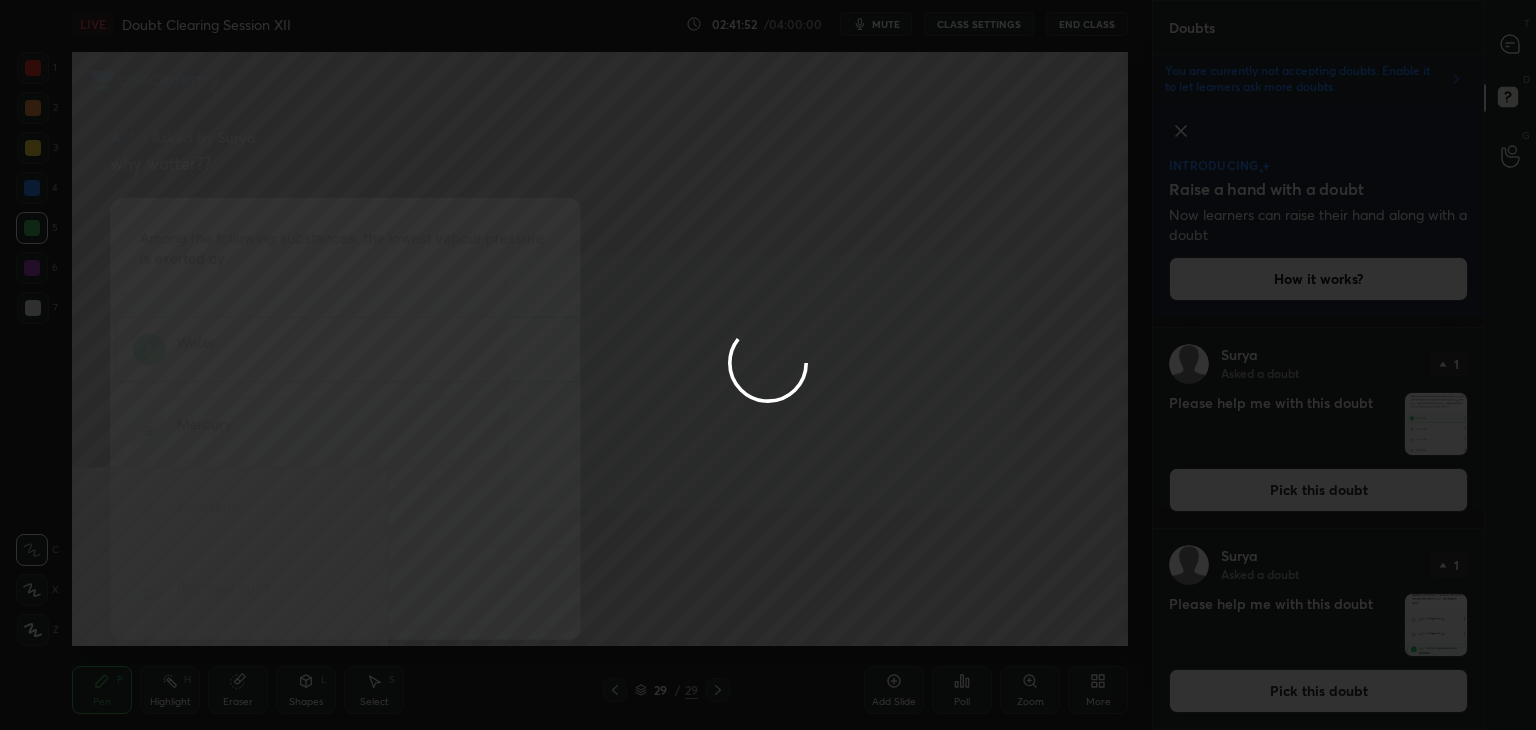 scroll, scrollTop: 0, scrollLeft: 0, axis: both 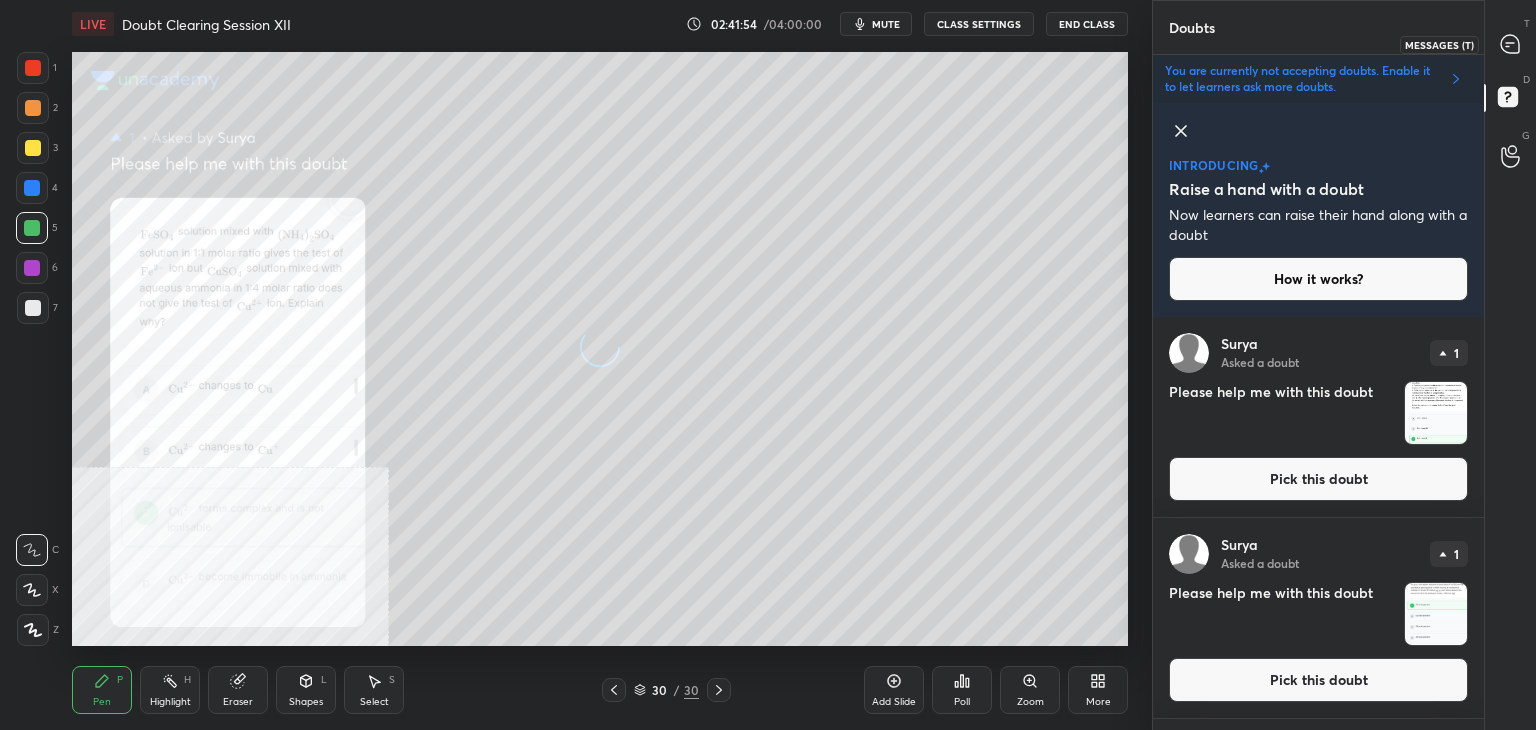 click 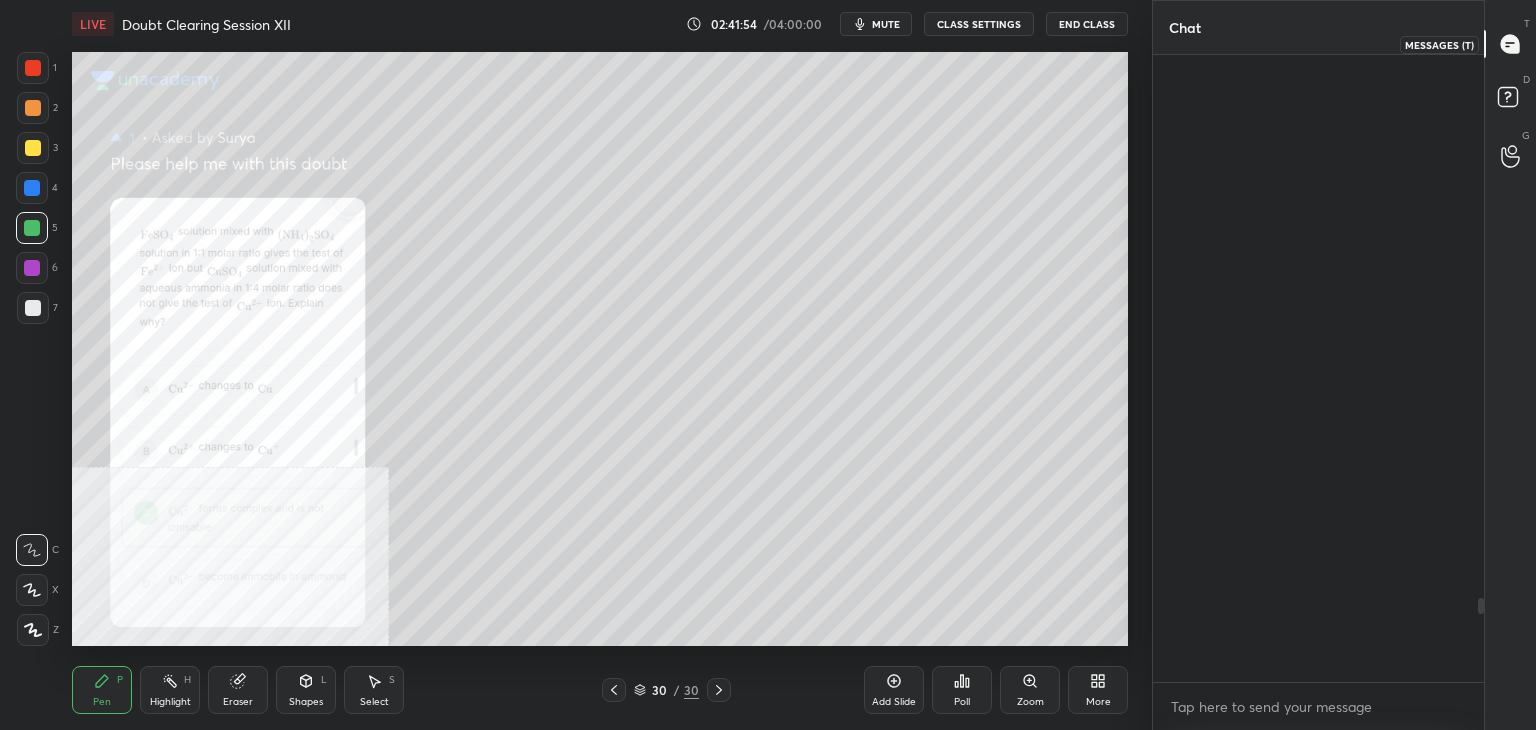 scroll, scrollTop: 7, scrollLeft: 6, axis: both 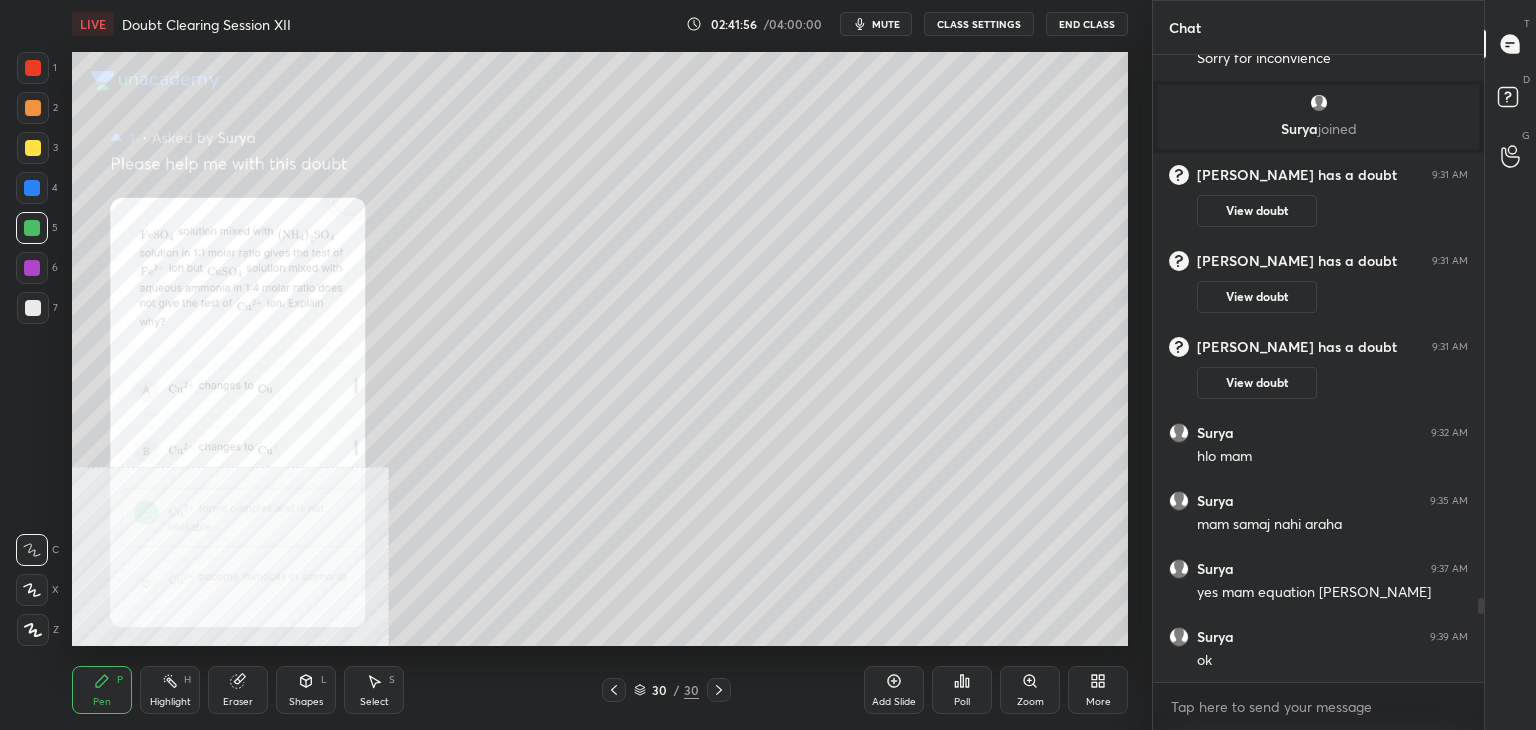 click on "Zoom" at bounding box center [1030, 690] 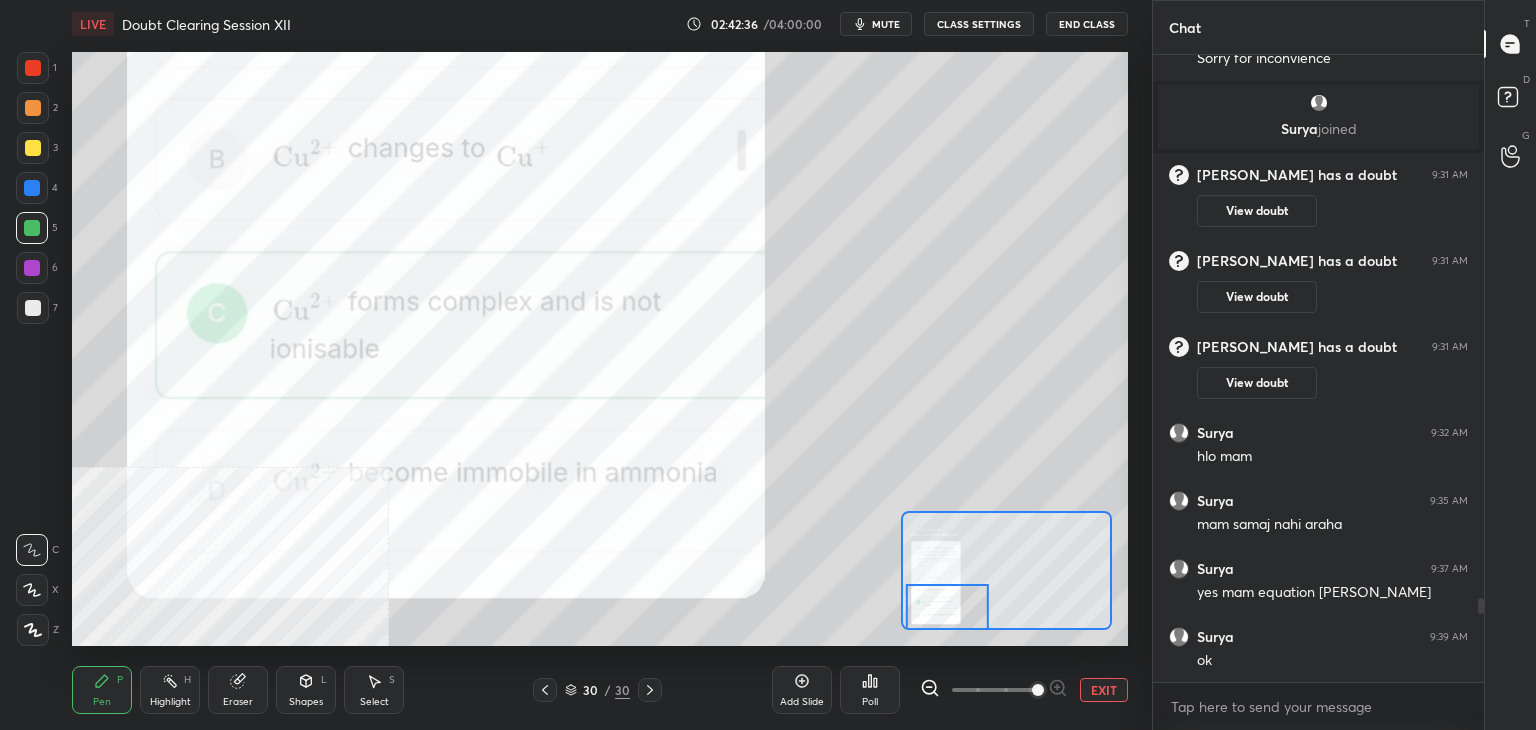 click on "EXIT" at bounding box center (1104, 690) 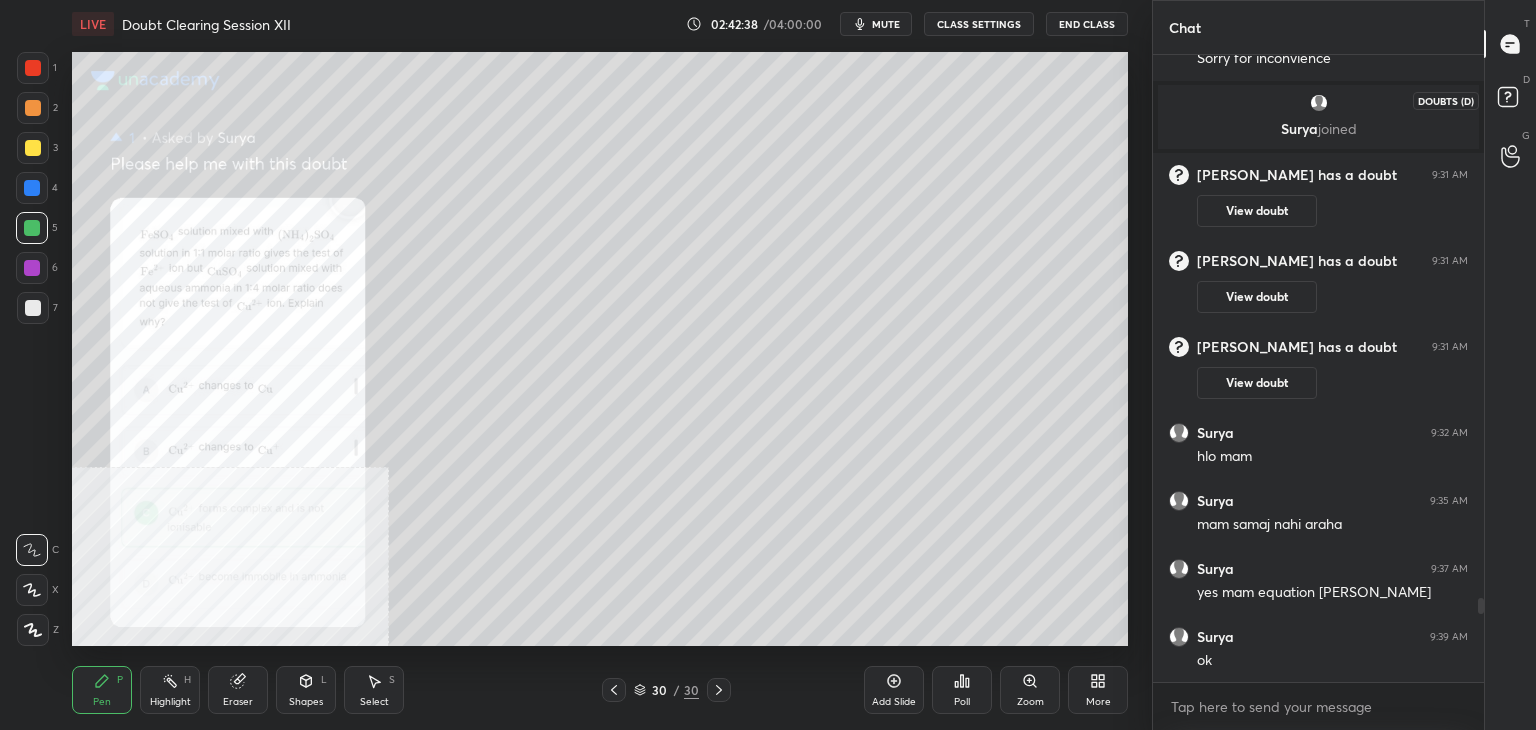 click 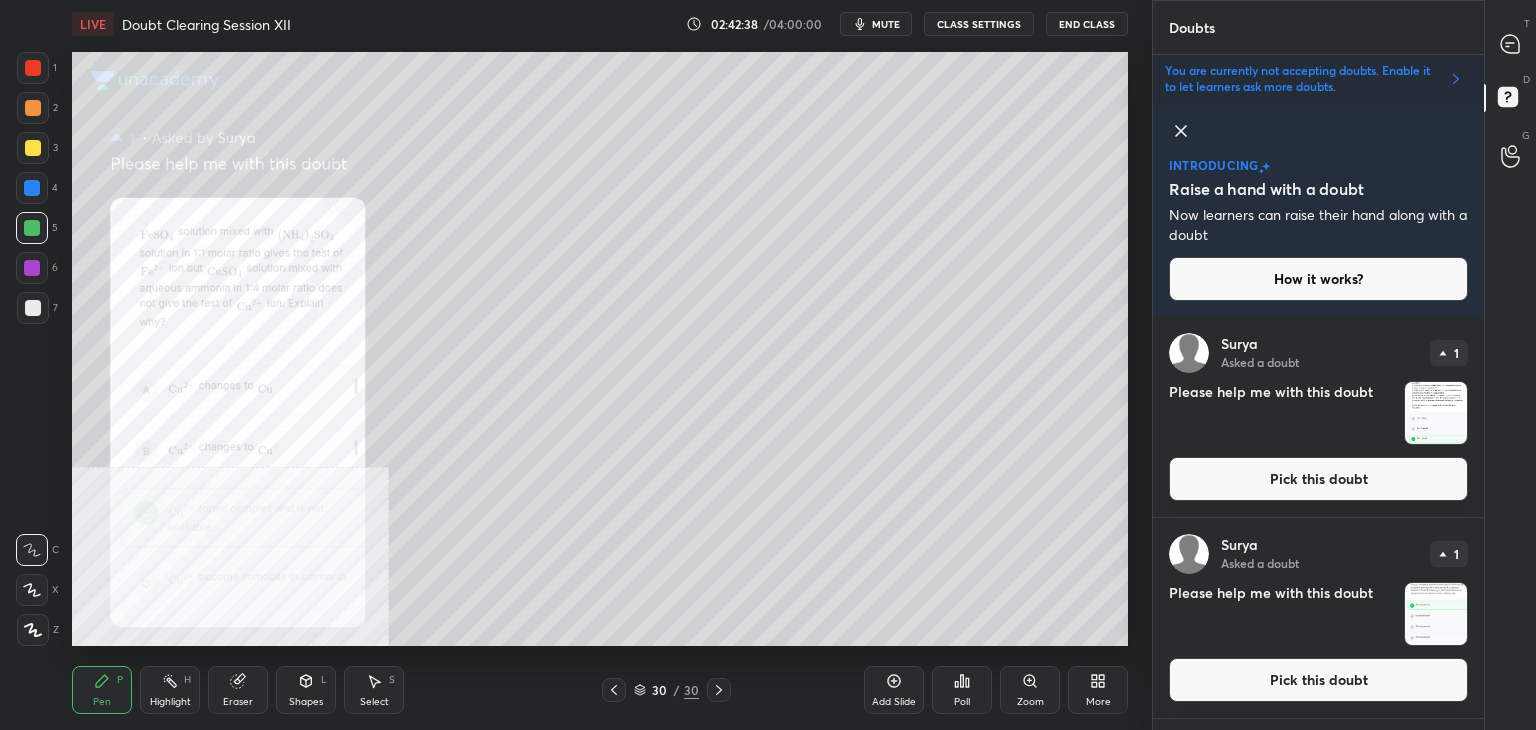 click on "Pick this doubt" at bounding box center [1318, 479] 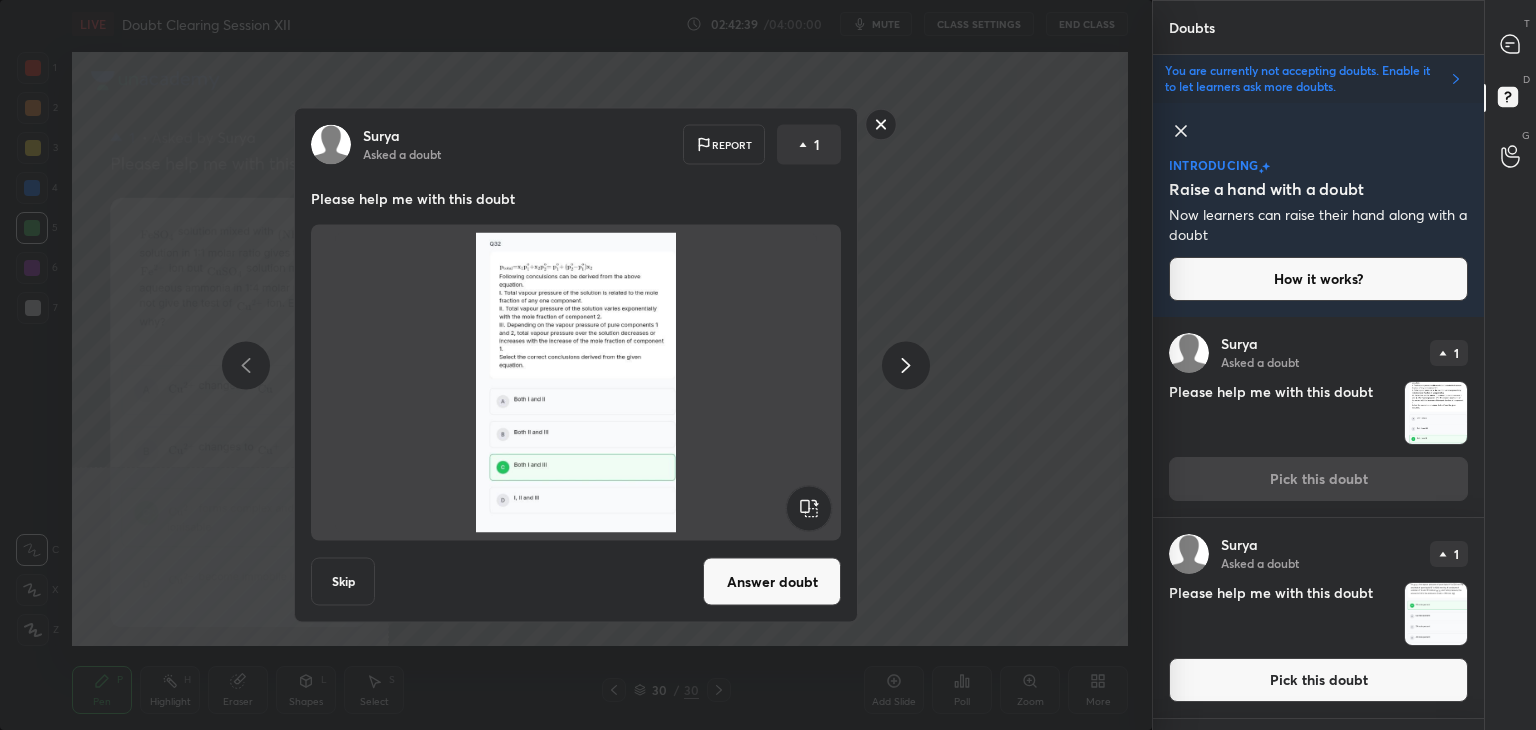 click on "[PERSON_NAME] Asked a doubt Report 1 Please help me with this doubt Skip Answer doubt" at bounding box center (576, 365) 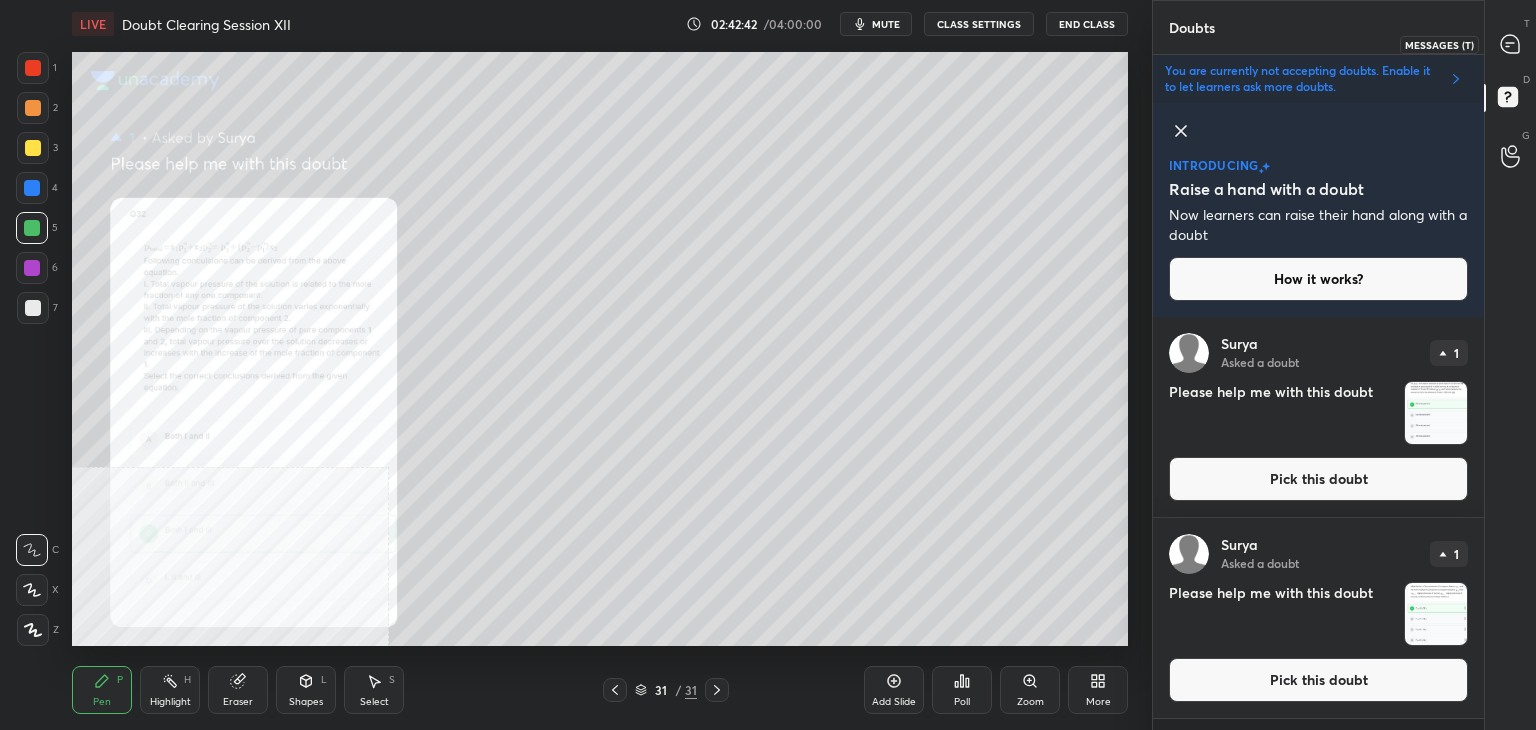 click 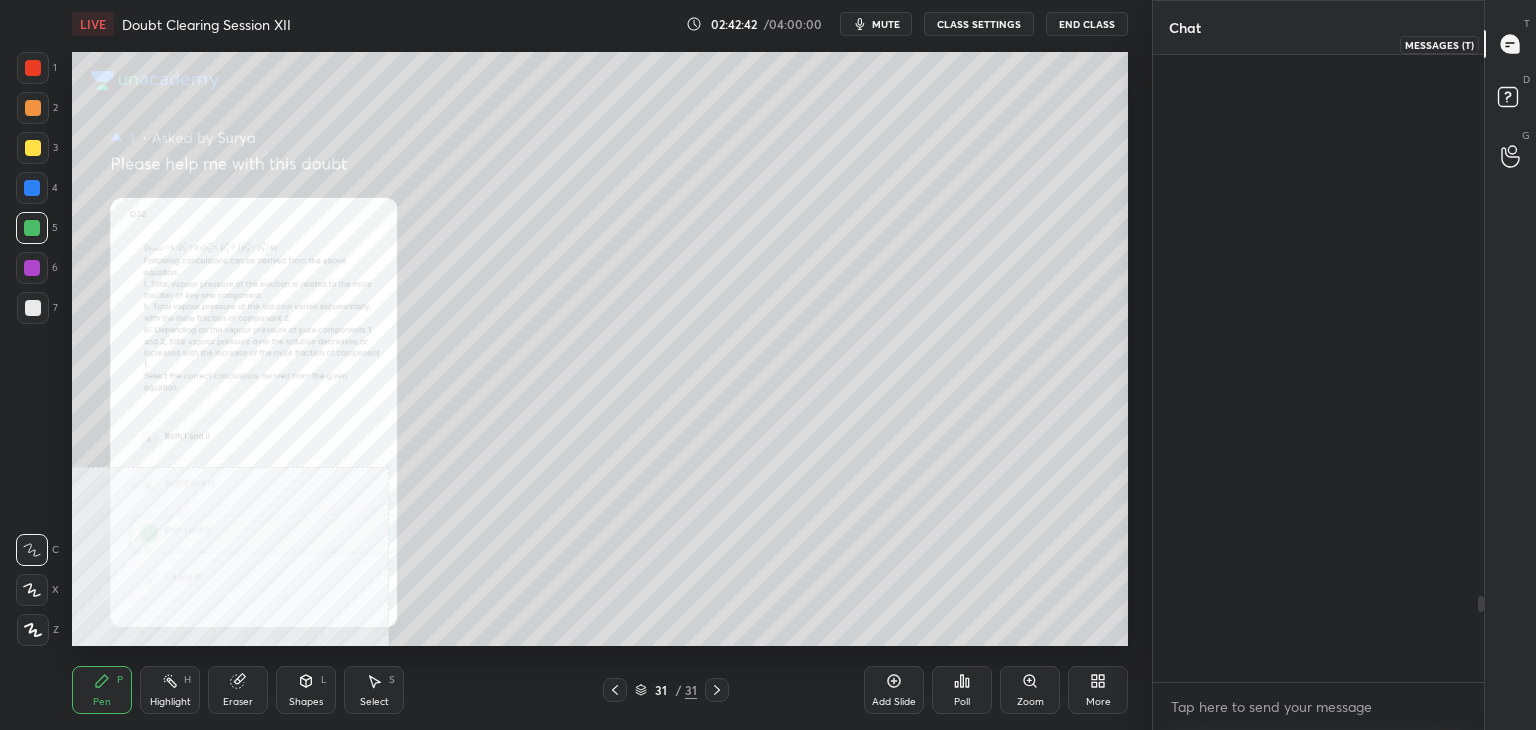 scroll, scrollTop: 3950, scrollLeft: 0, axis: vertical 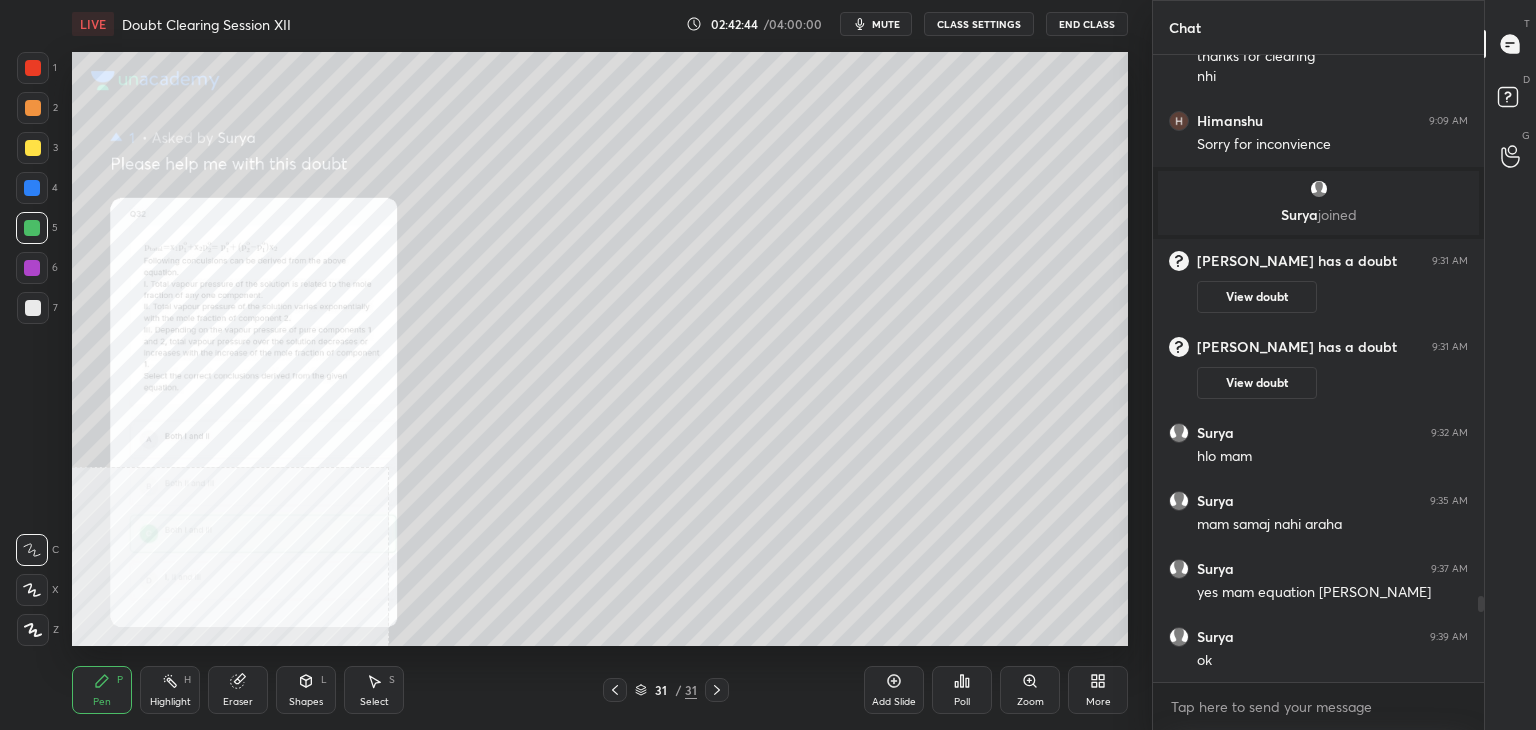 click on "Zoom" at bounding box center (1030, 702) 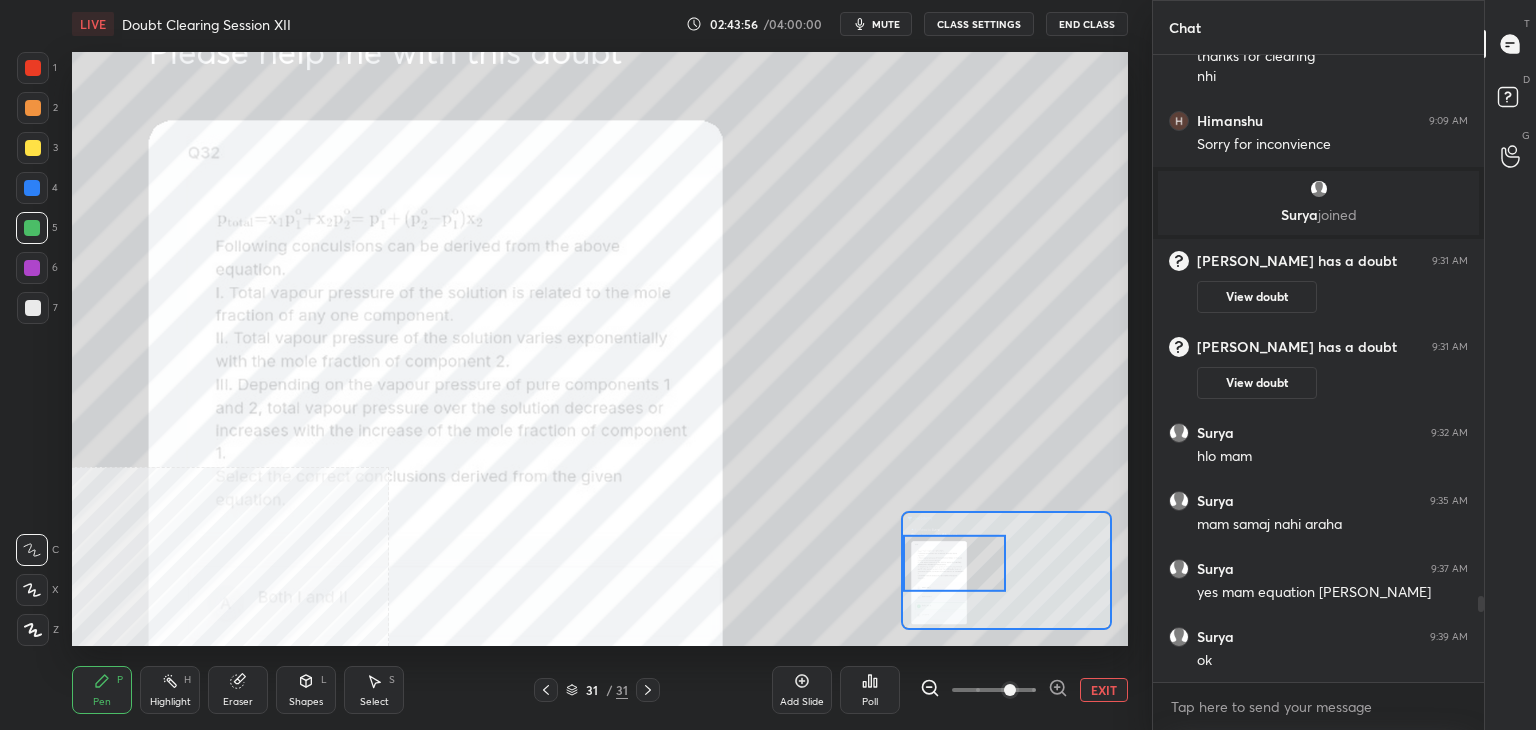 scroll, scrollTop: 4018, scrollLeft: 0, axis: vertical 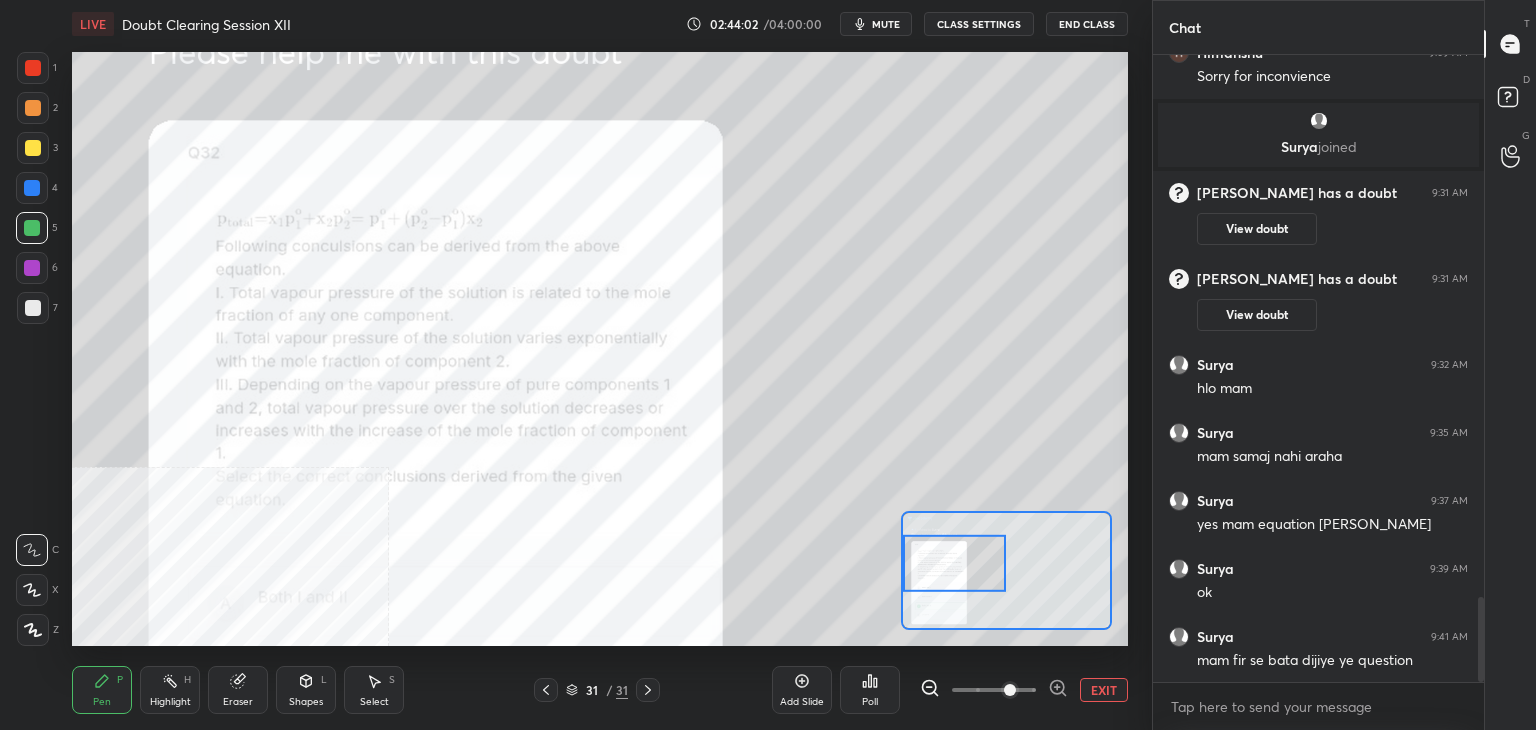 click on "EXIT" at bounding box center (1104, 690) 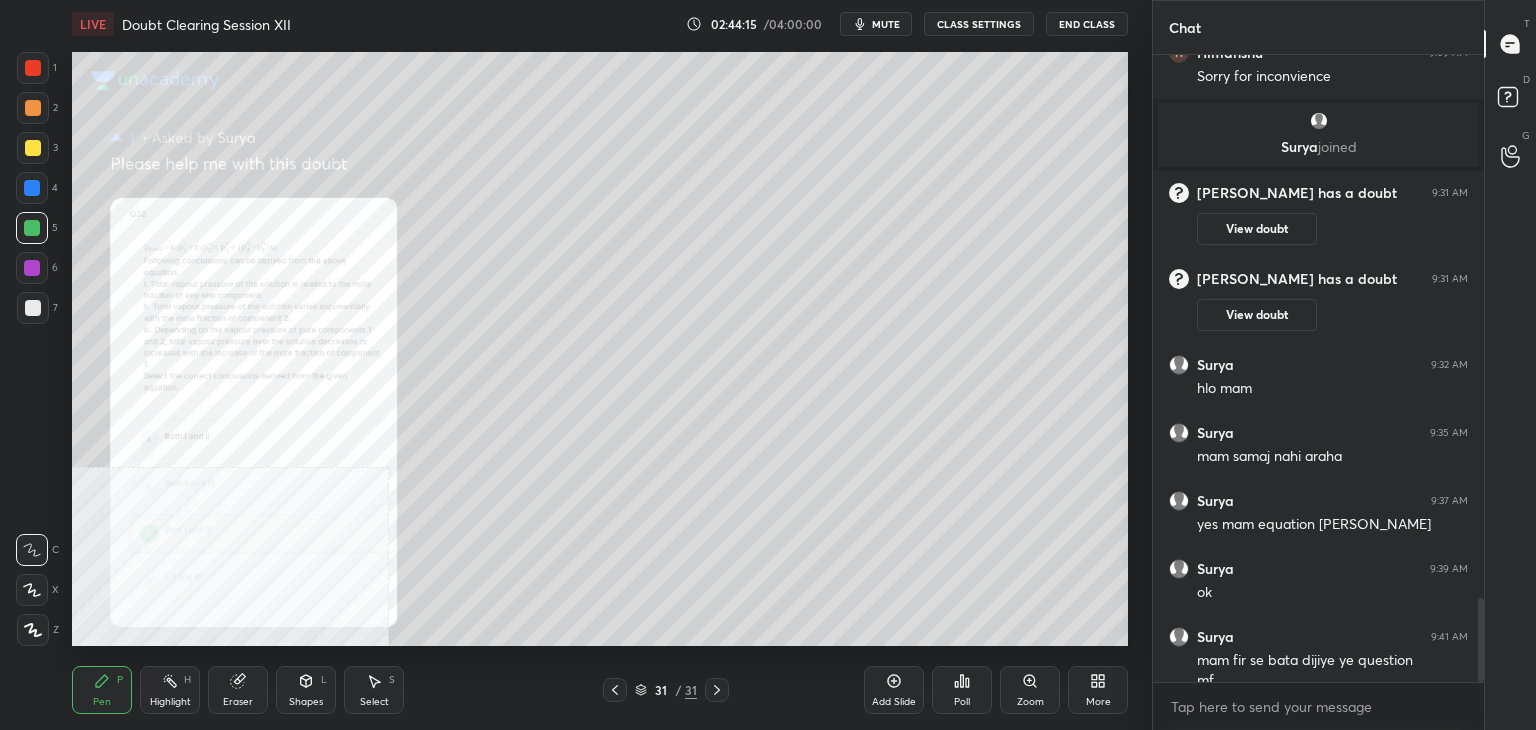 scroll, scrollTop: 4038, scrollLeft: 0, axis: vertical 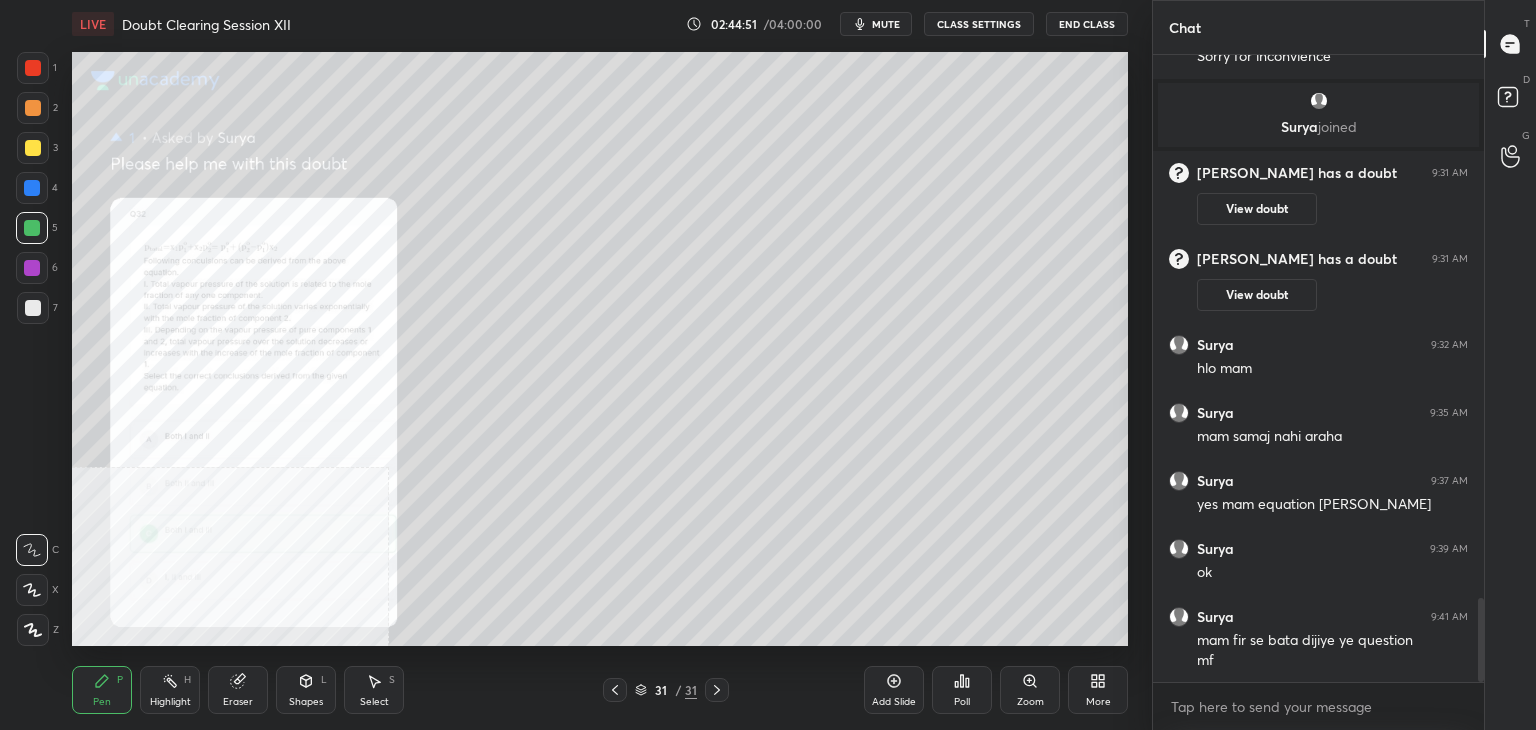 click on "Zoom" at bounding box center (1030, 702) 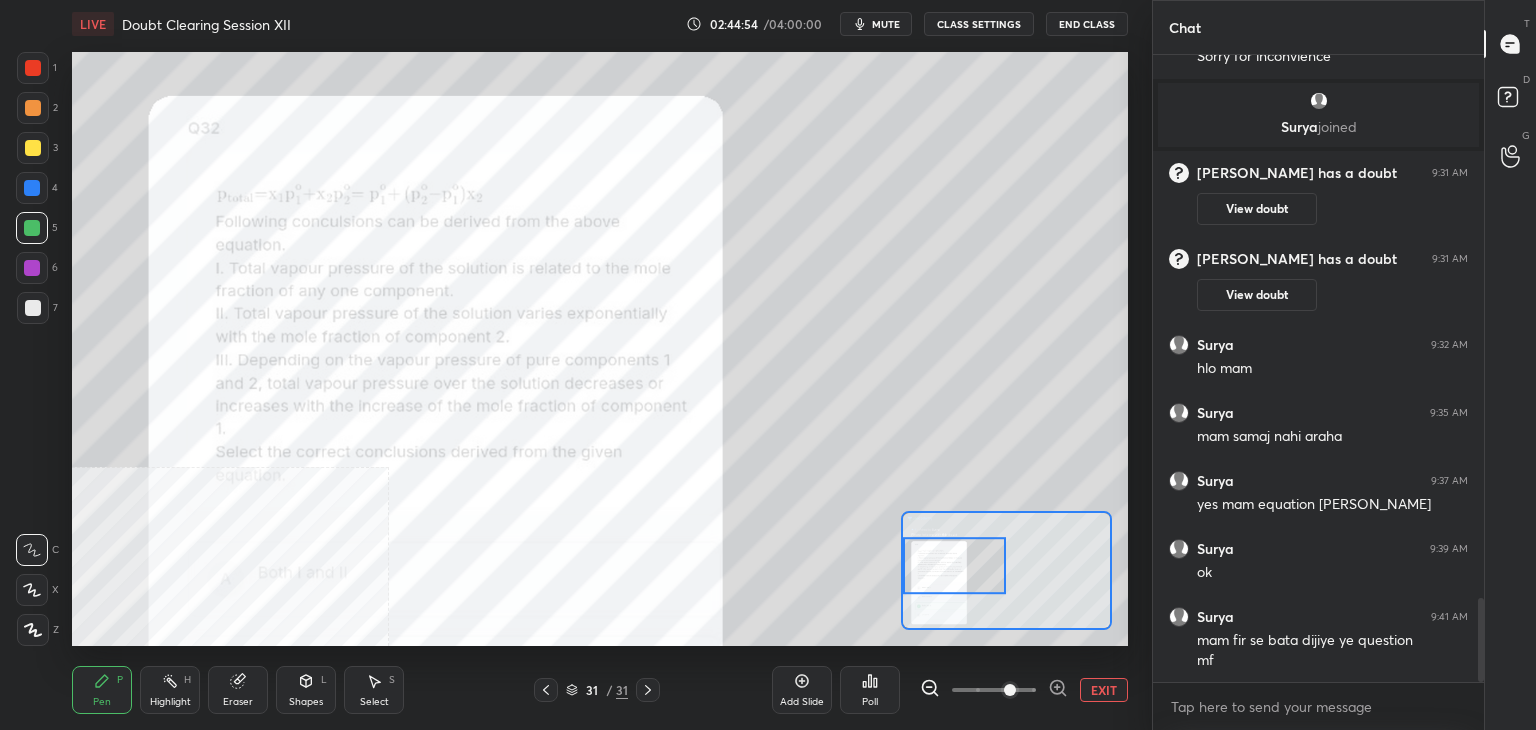 click at bounding box center (33, 68) 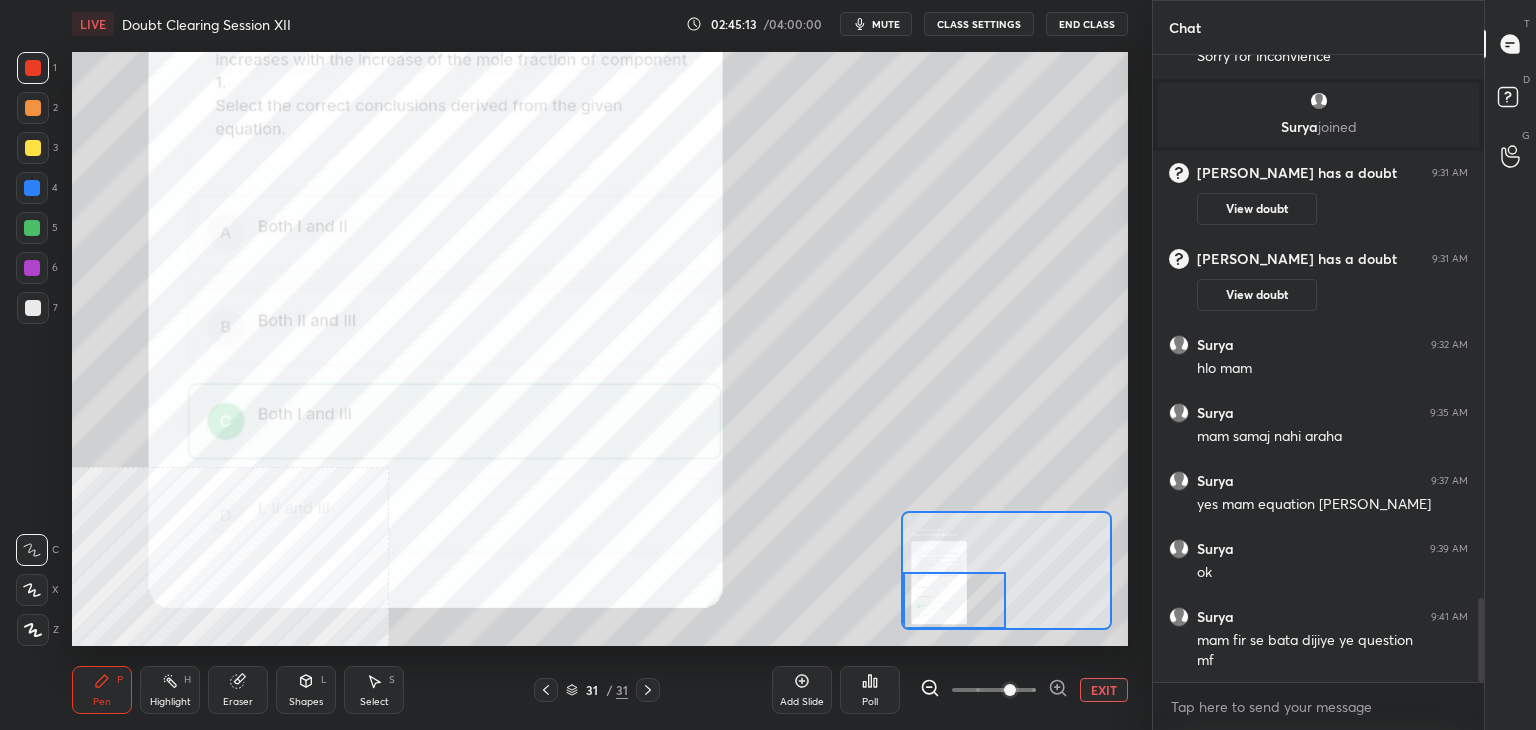 click on "EXIT" at bounding box center (1104, 690) 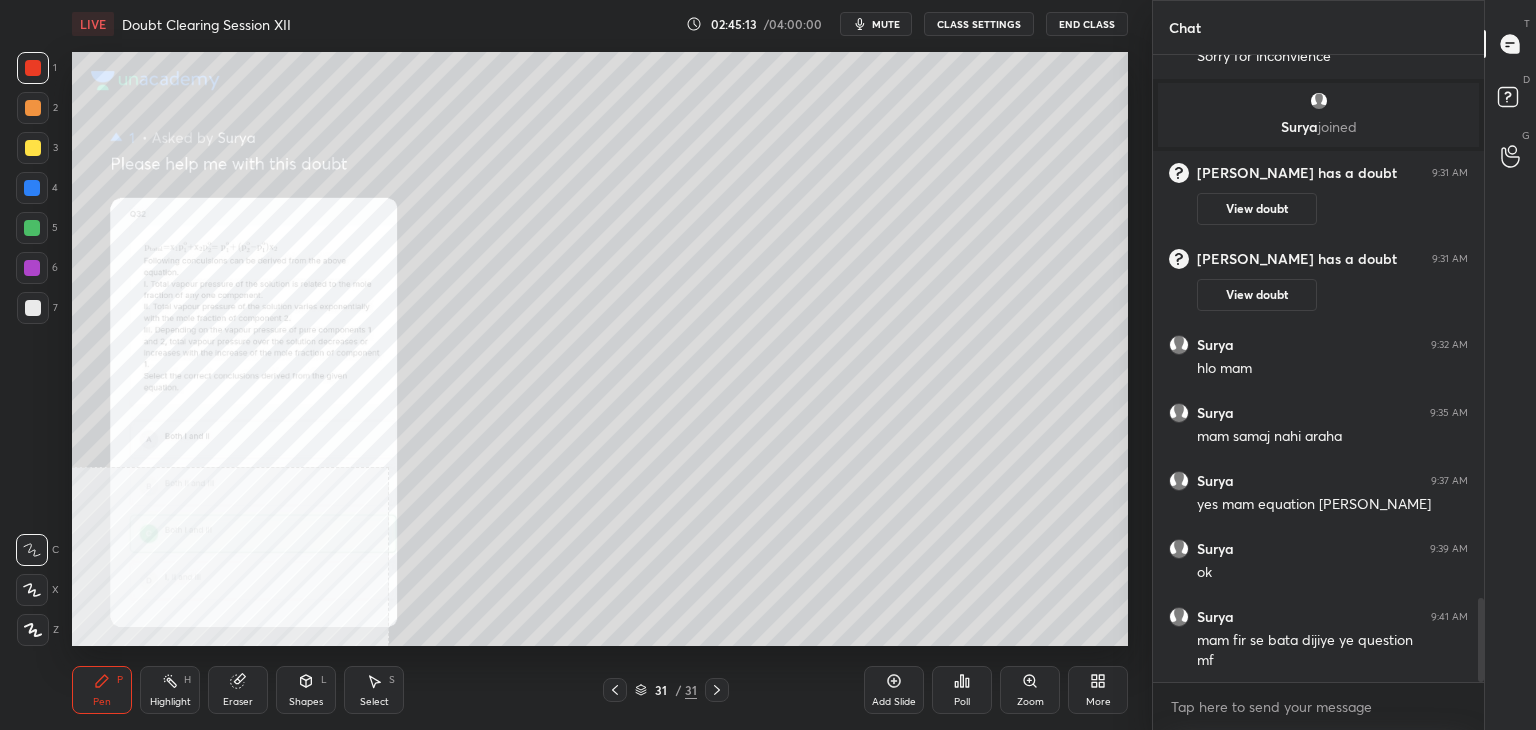 click on "More" at bounding box center (1098, 690) 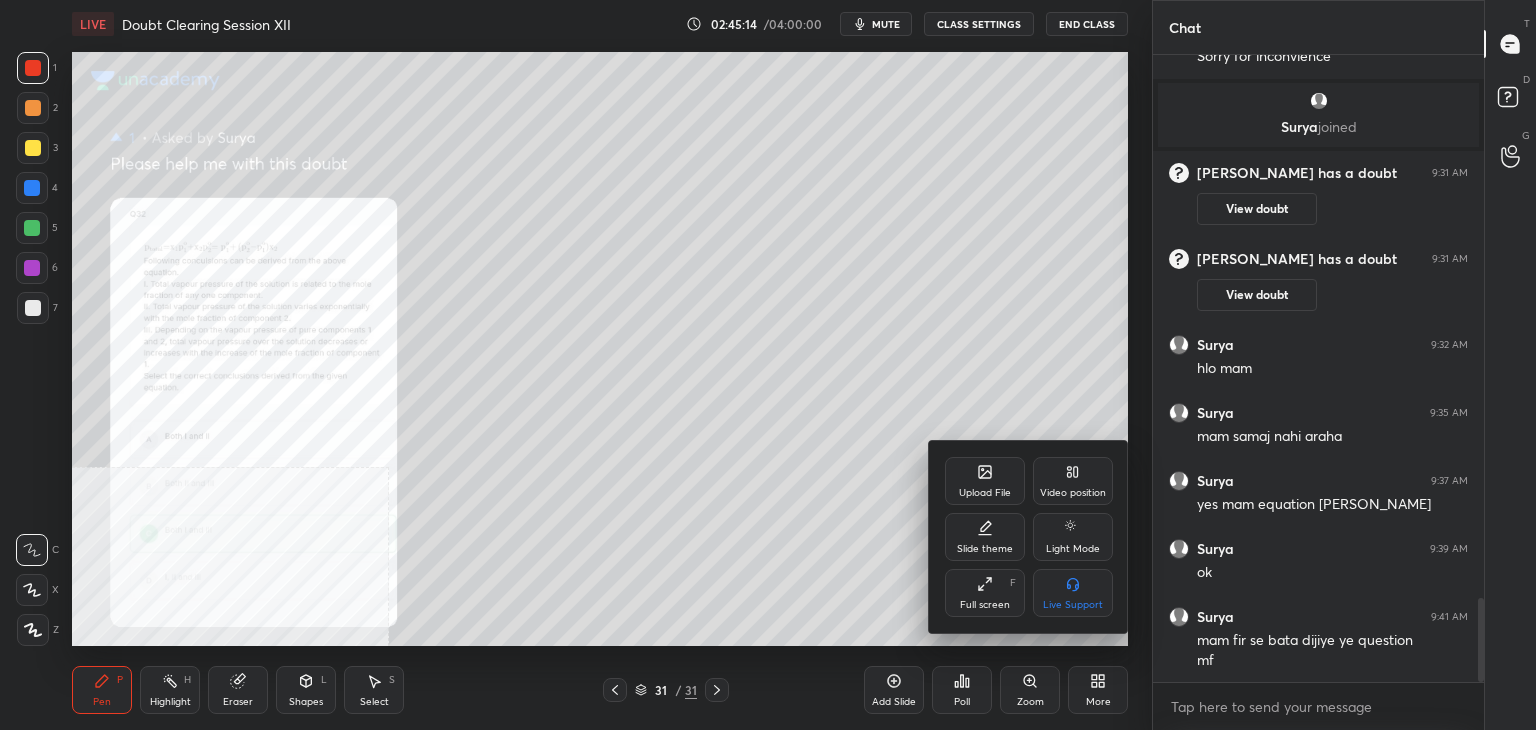 click on "Video position" at bounding box center (1073, 493) 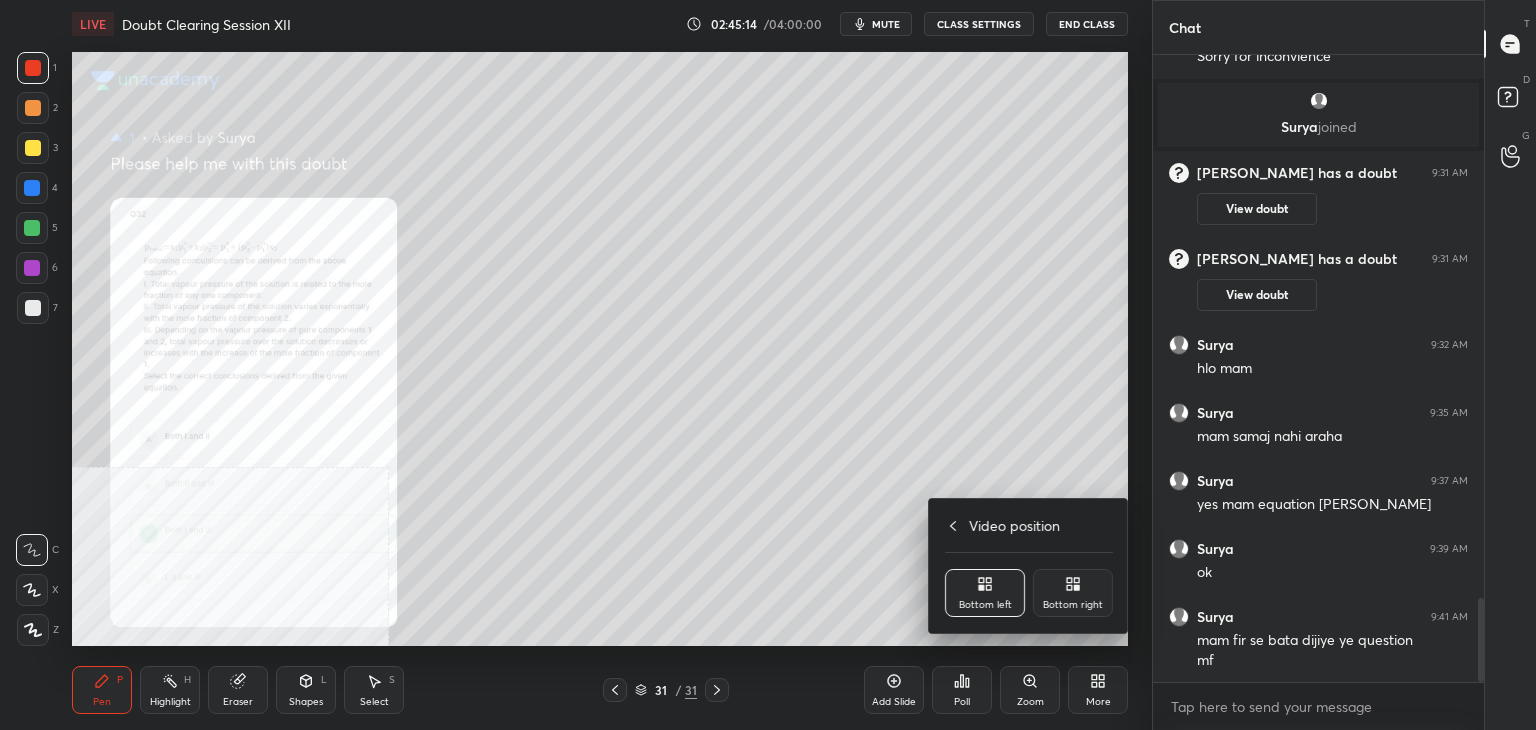 click on "Bottom right" at bounding box center (1073, 593) 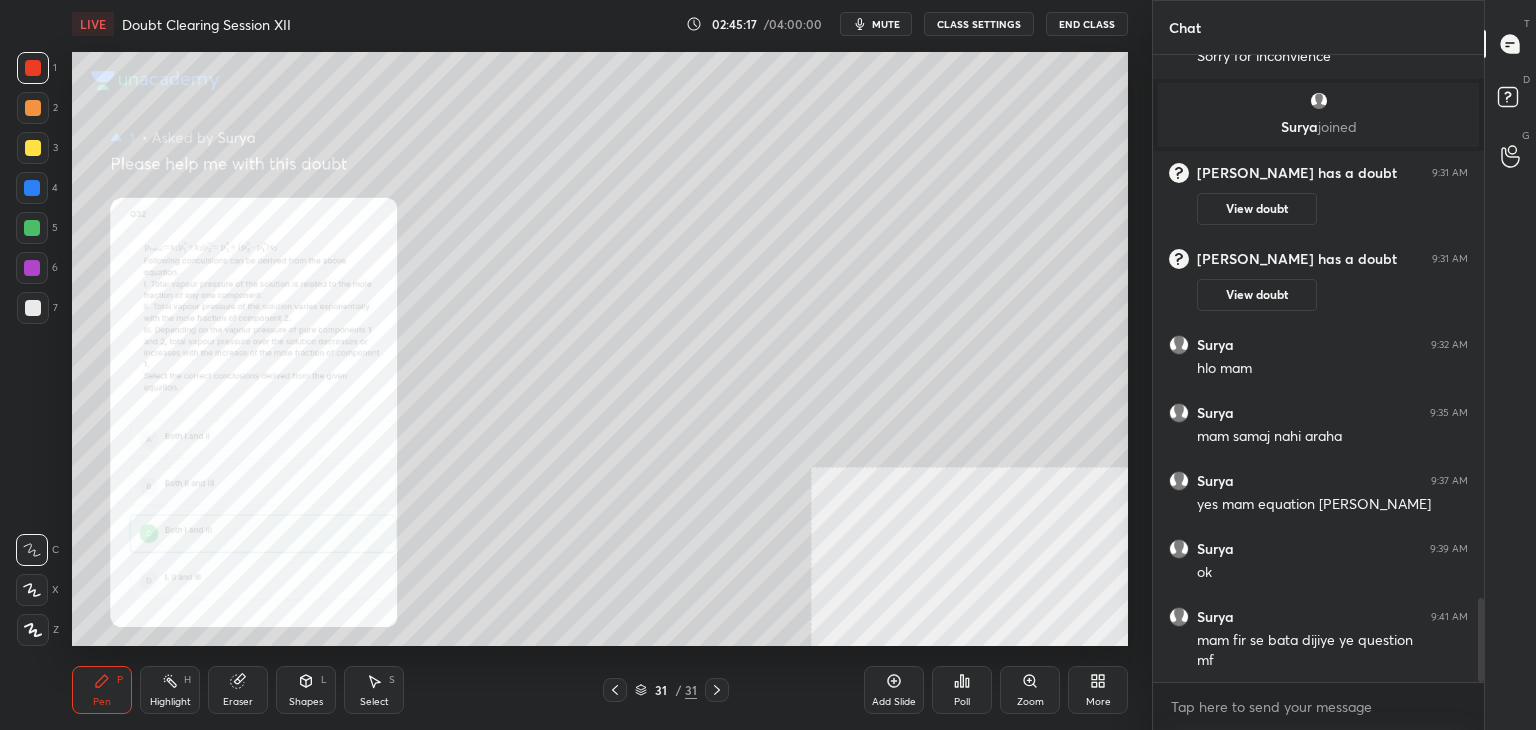 click 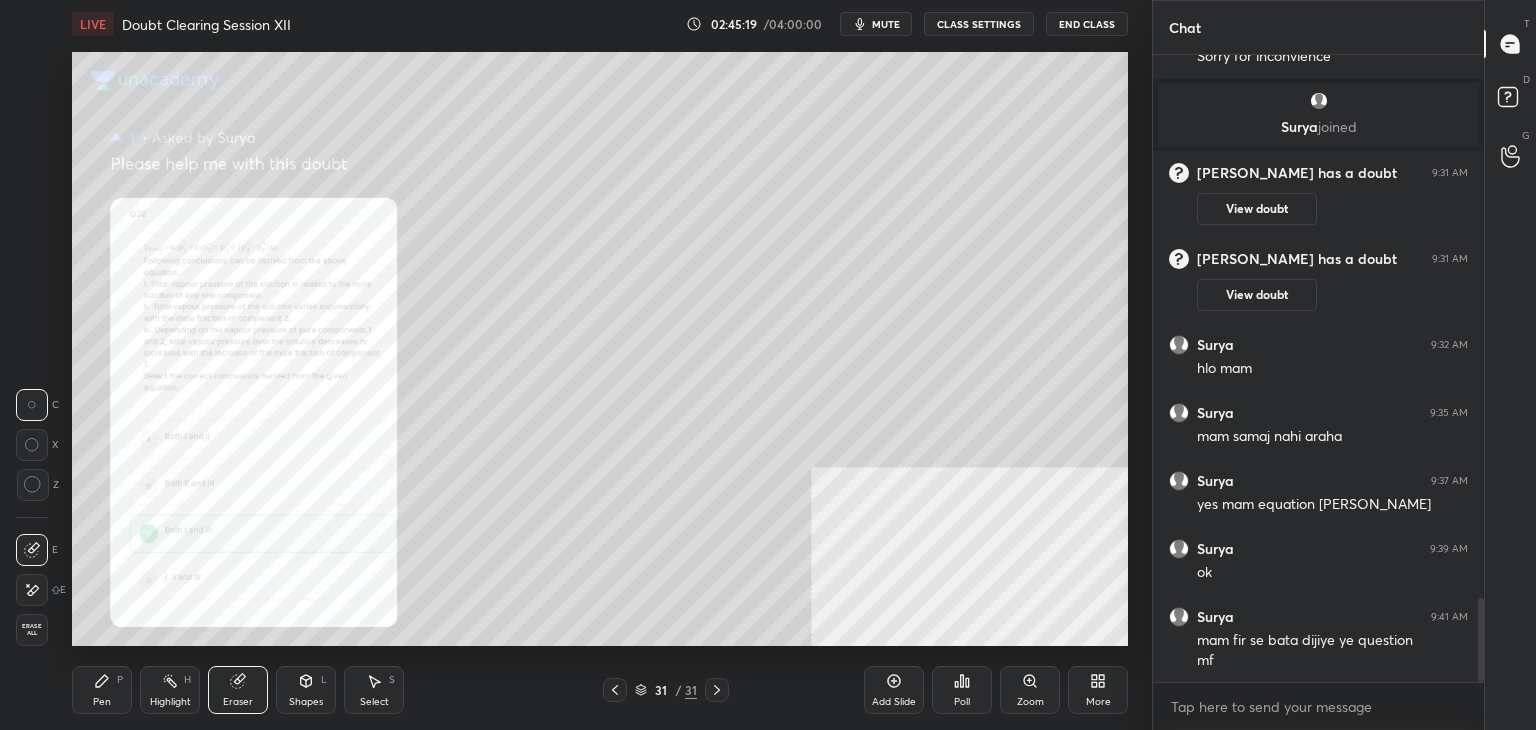 click 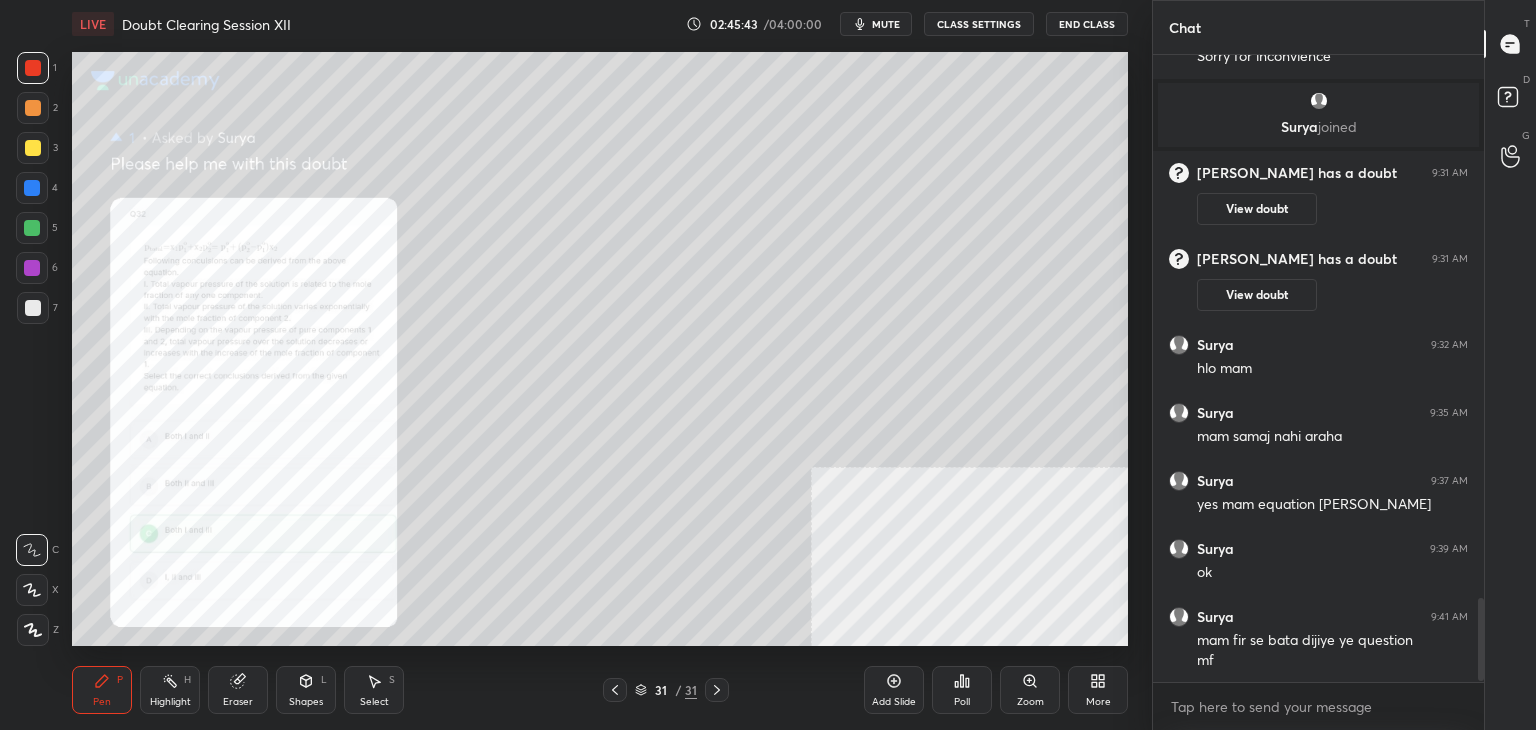 scroll, scrollTop: 4106, scrollLeft: 0, axis: vertical 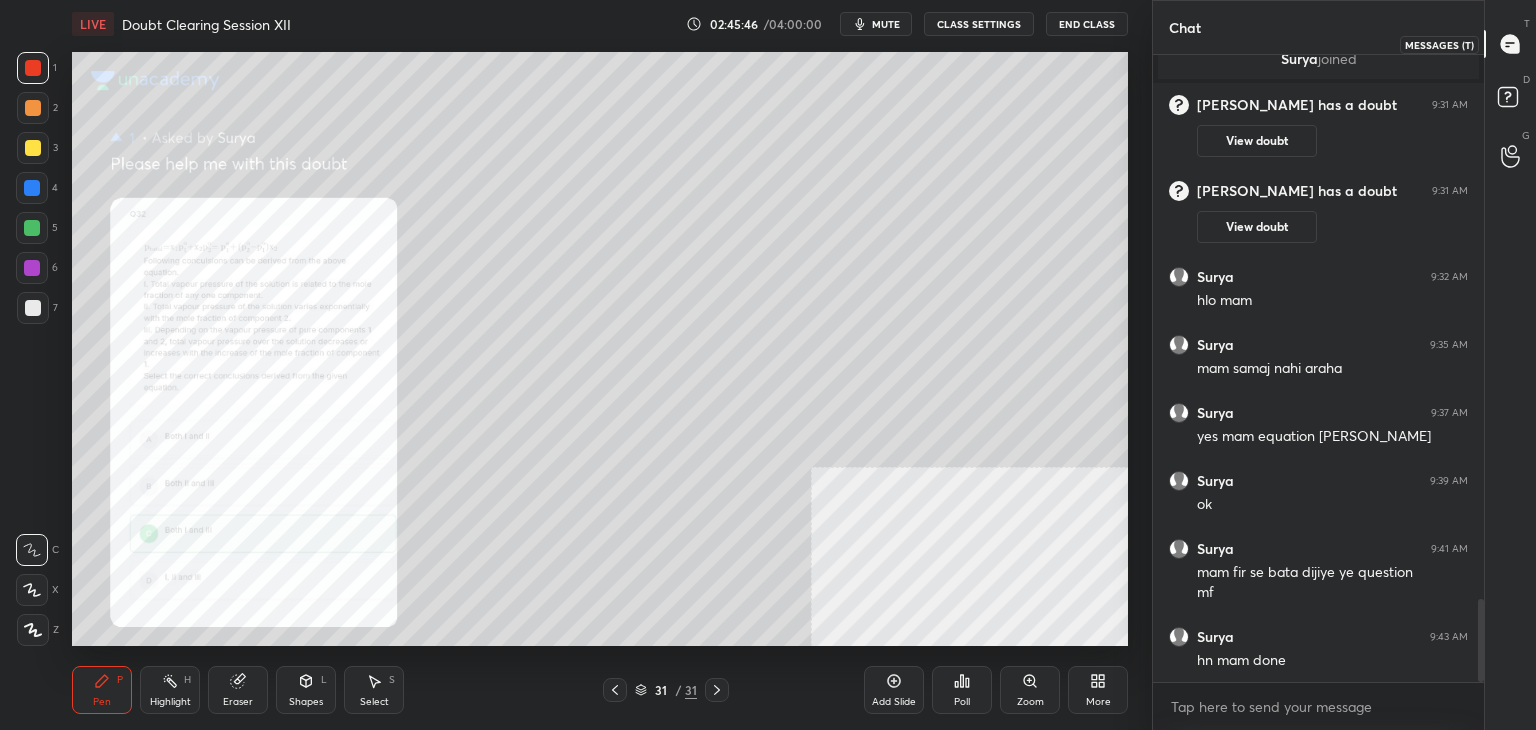 click 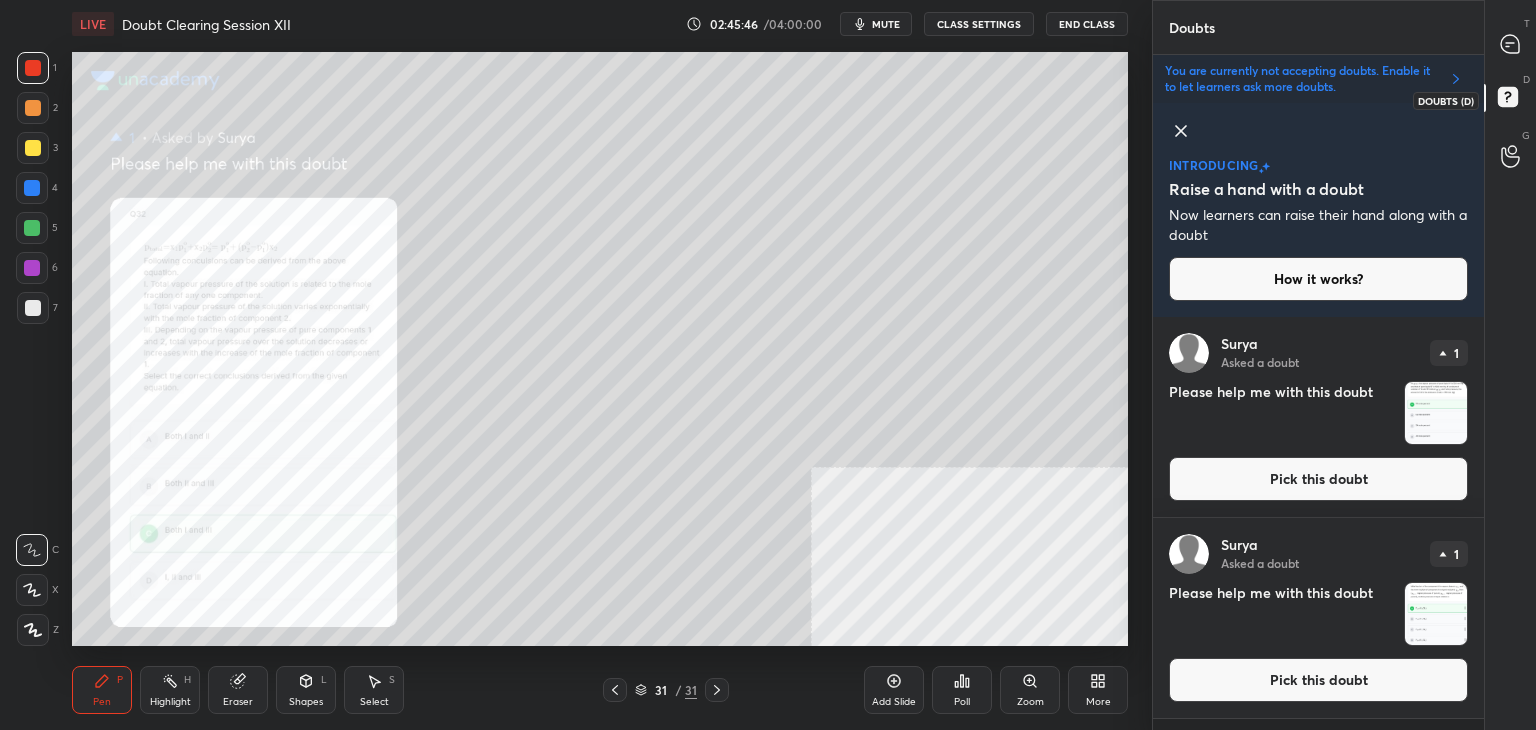 scroll, scrollTop: 408, scrollLeft: 325, axis: both 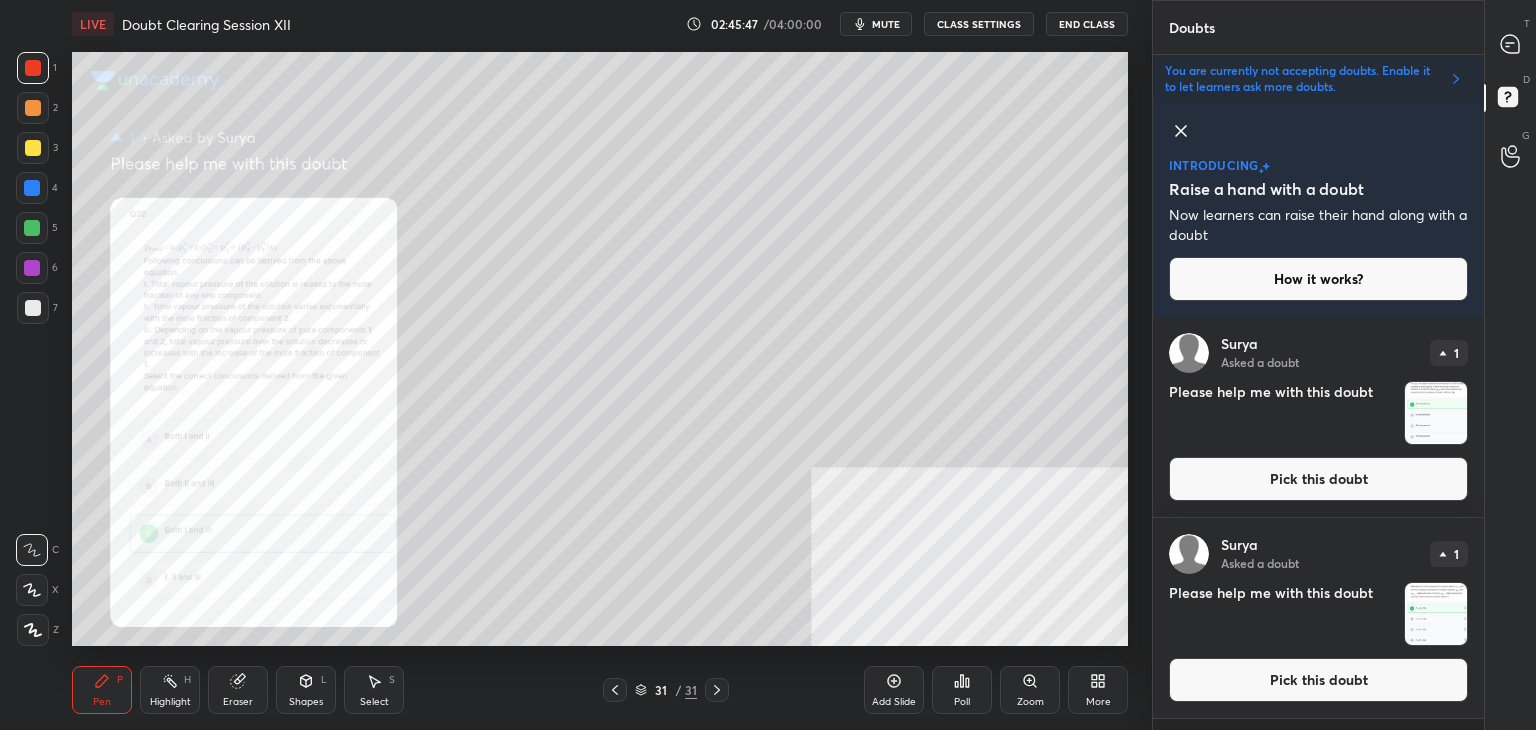 click on "[PERSON_NAME] Asked a doubt 1 Please help me with this doubt Pick this doubt" at bounding box center (1318, 417) 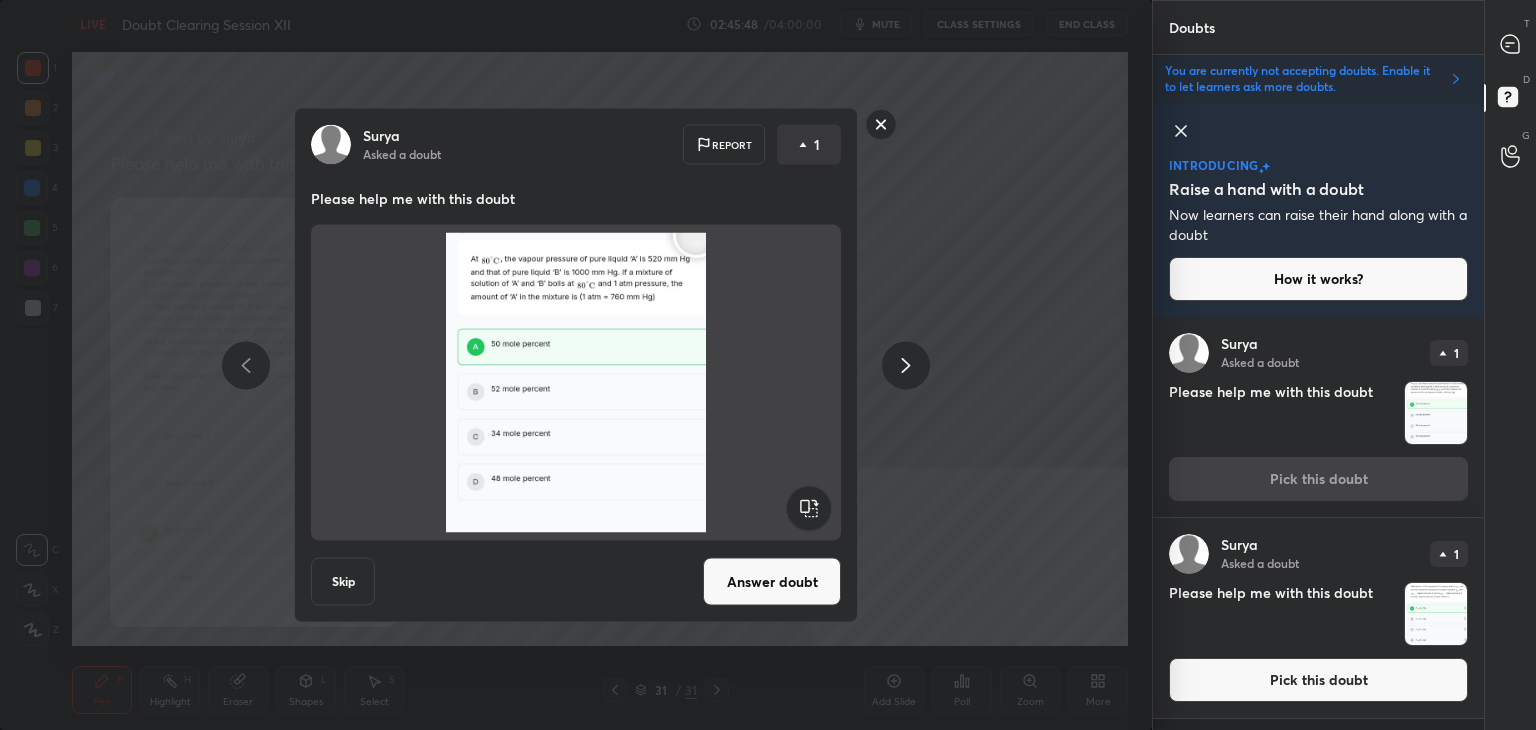click on "Answer doubt" at bounding box center [772, 582] 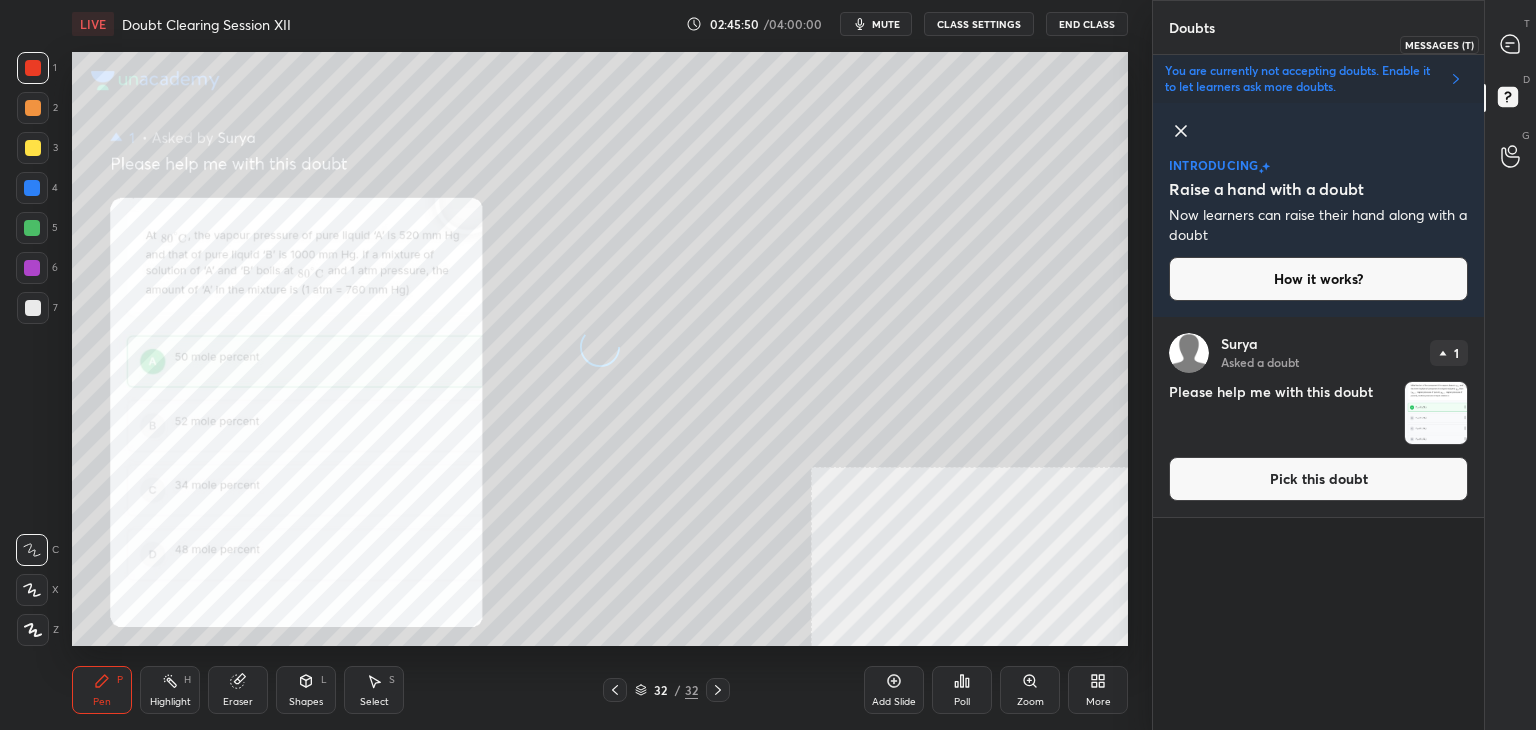 click 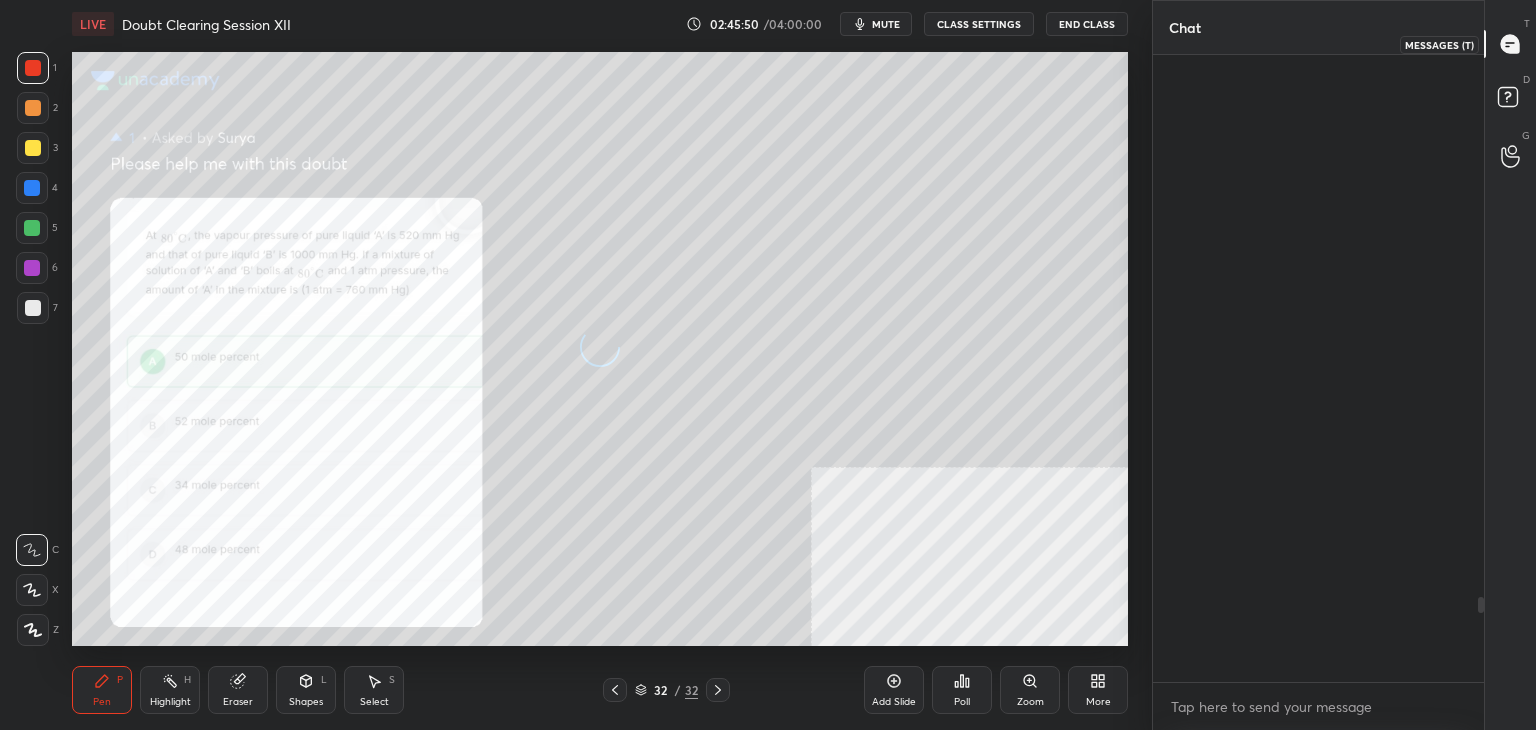 scroll, scrollTop: 7, scrollLeft: 6, axis: both 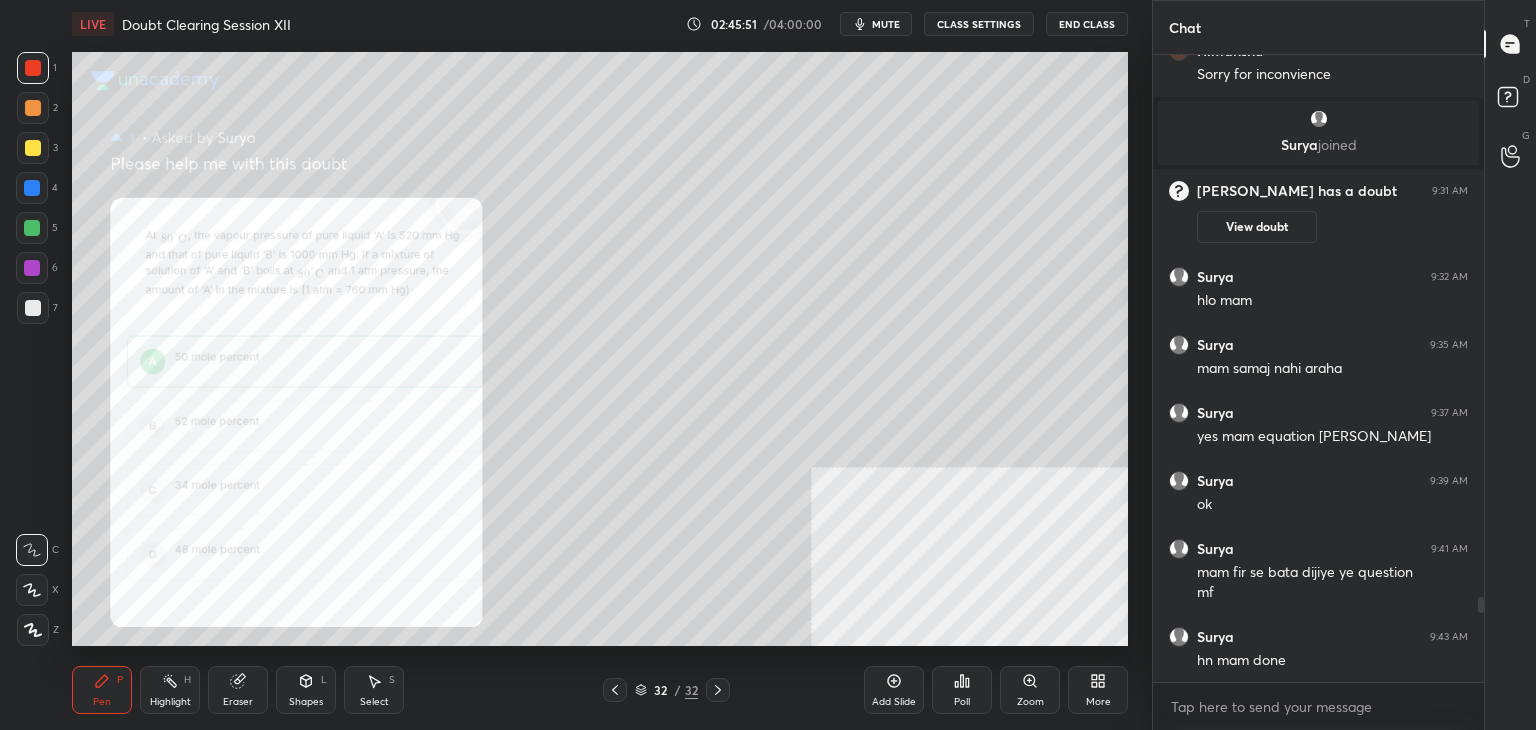 click on "Zoom" at bounding box center (1030, 690) 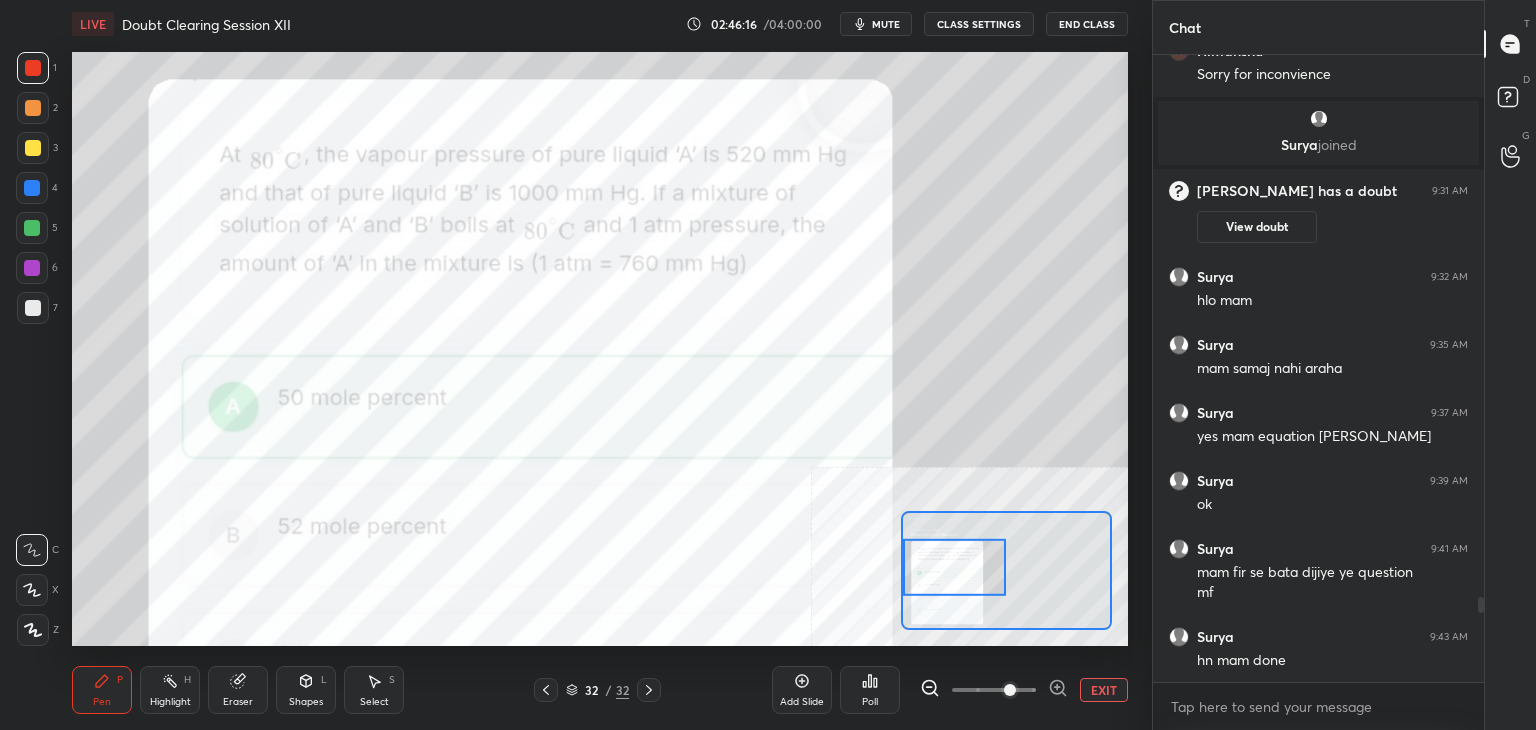 click 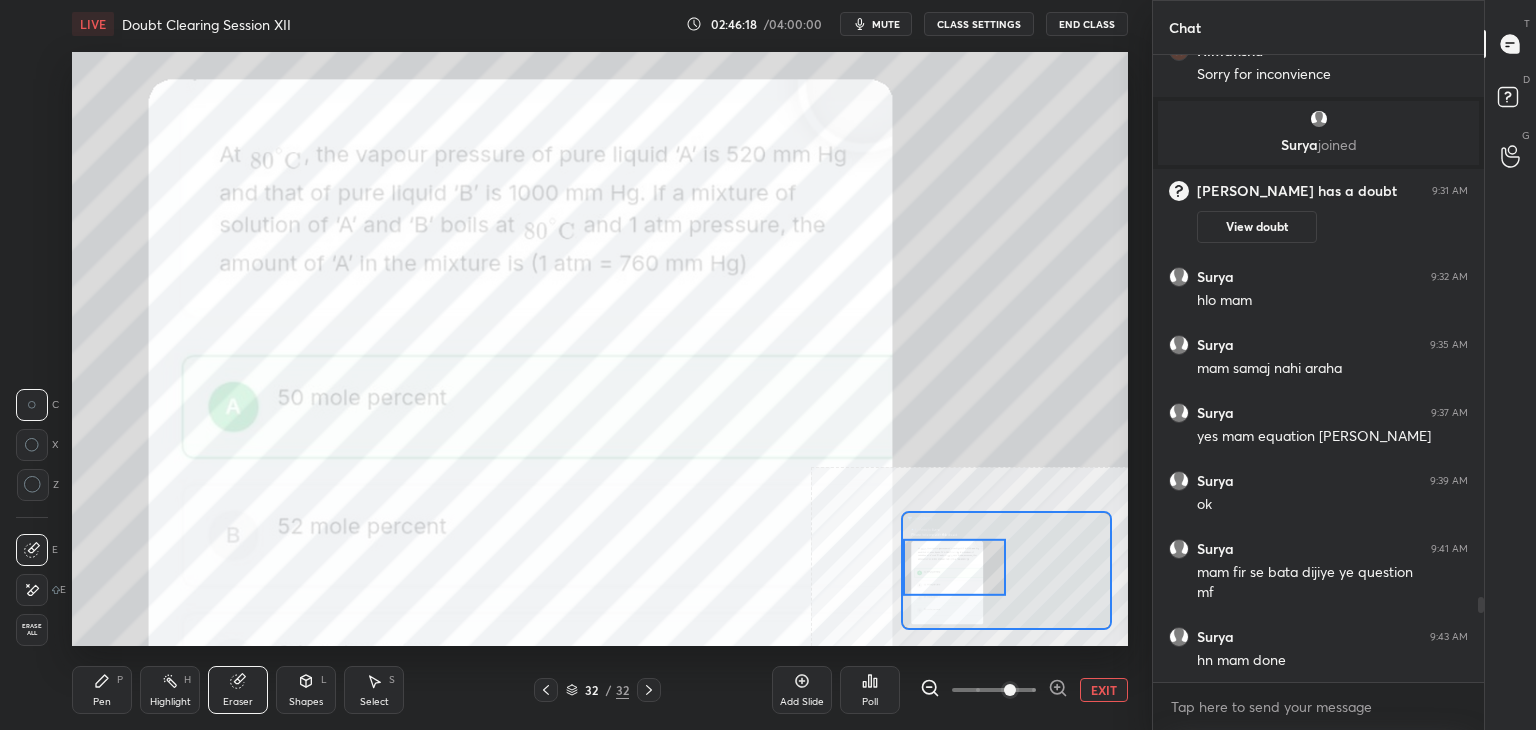 click on "Pen P" at bounding box center [102, 690] 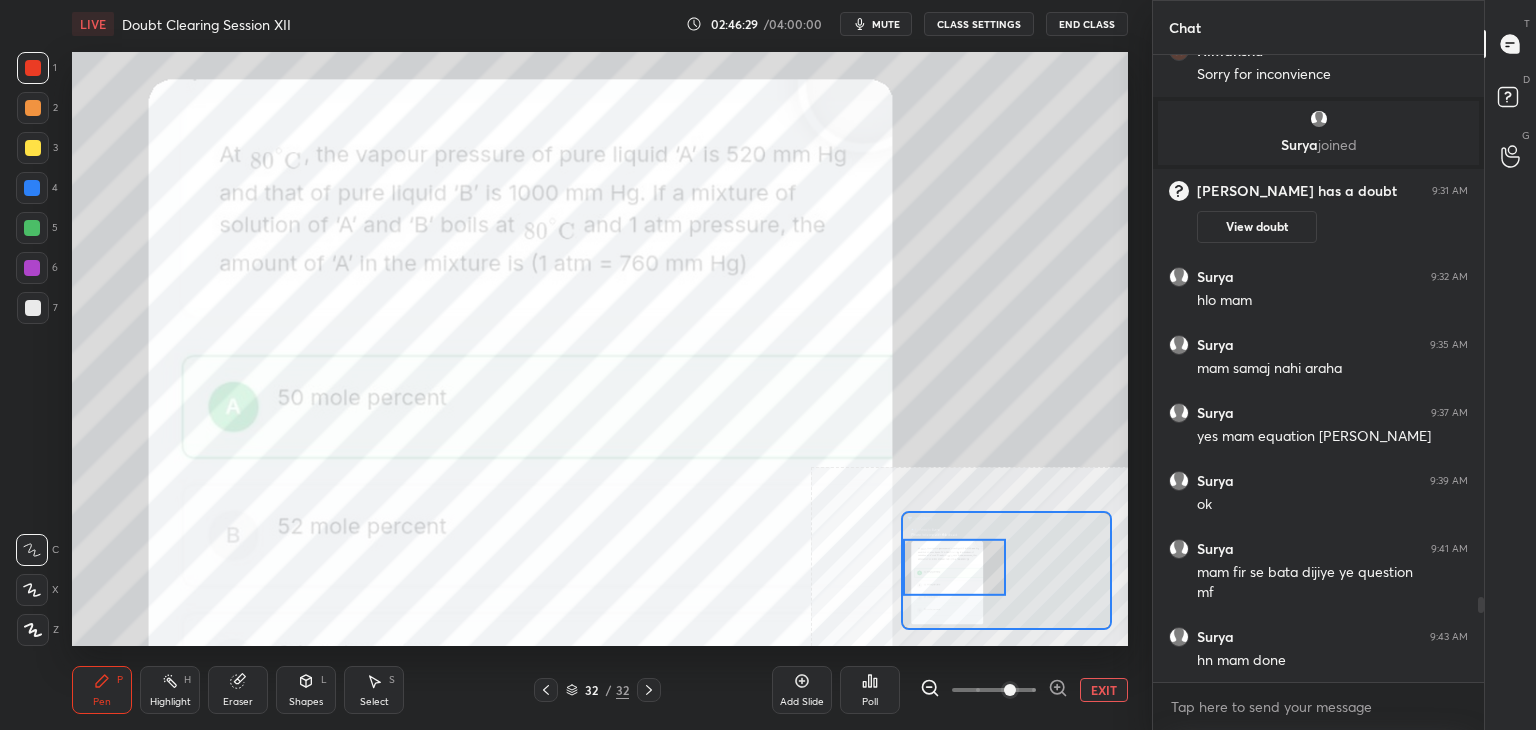 click on "Eraser" at bounding box center [238, 690] 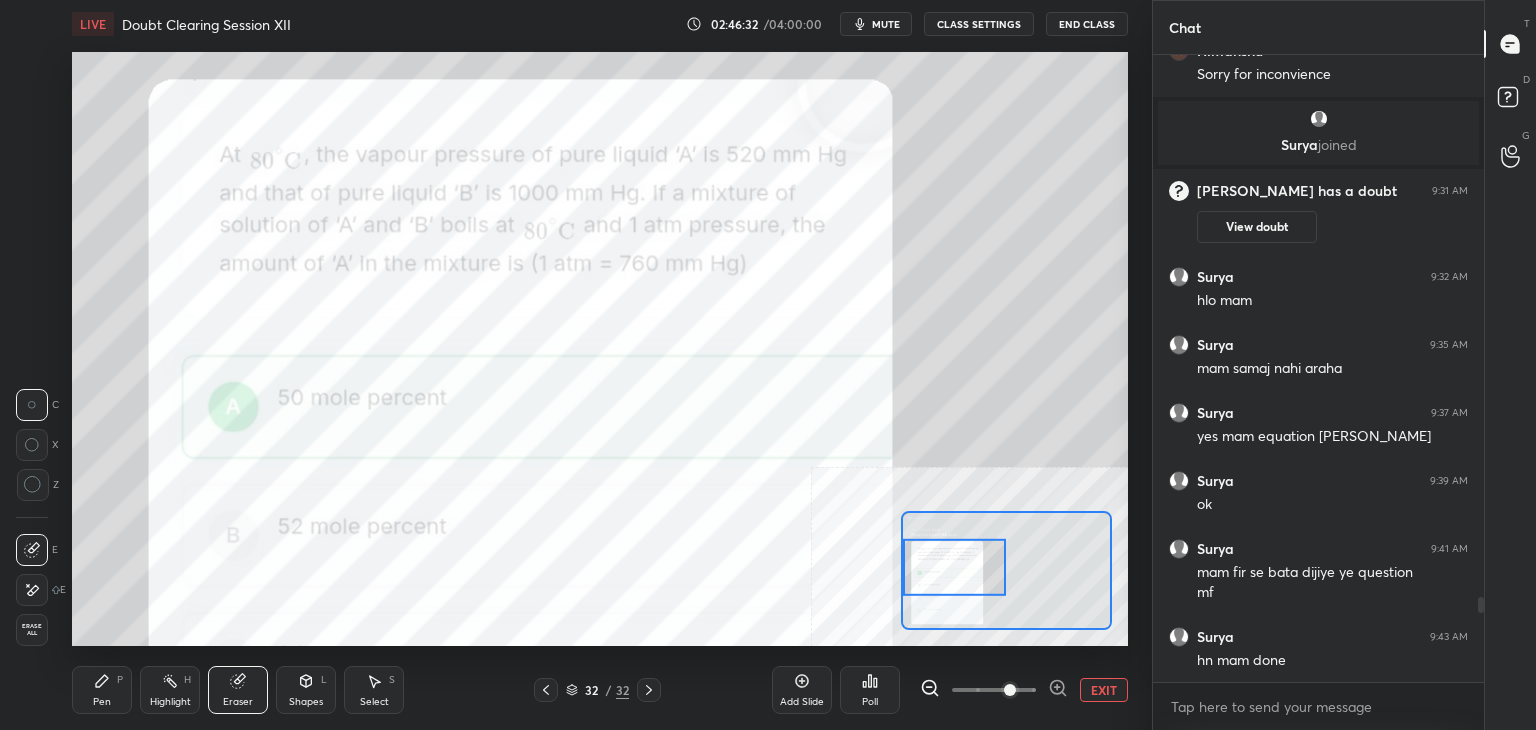 click 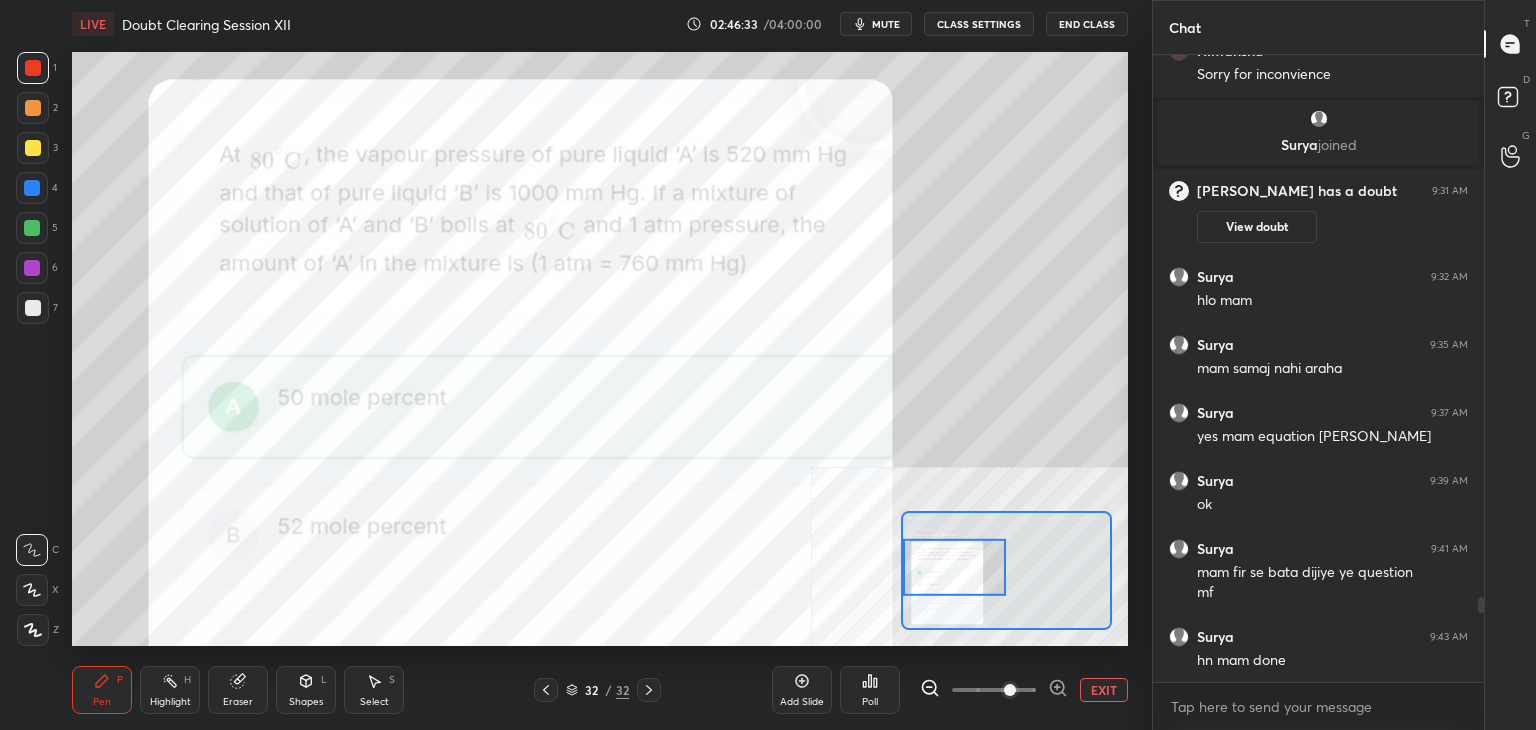 click on "Eraser" at bounding box center [238, 690] 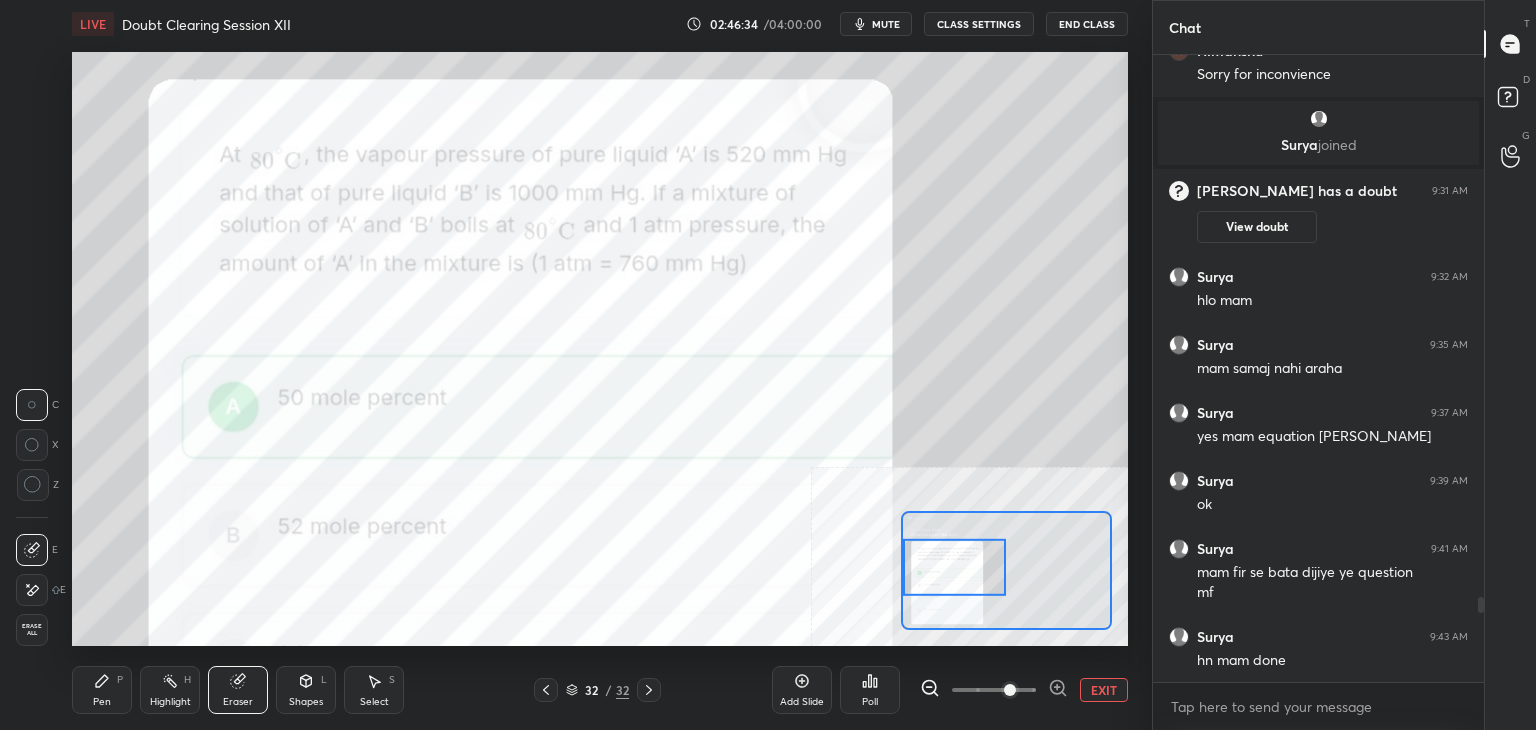 click 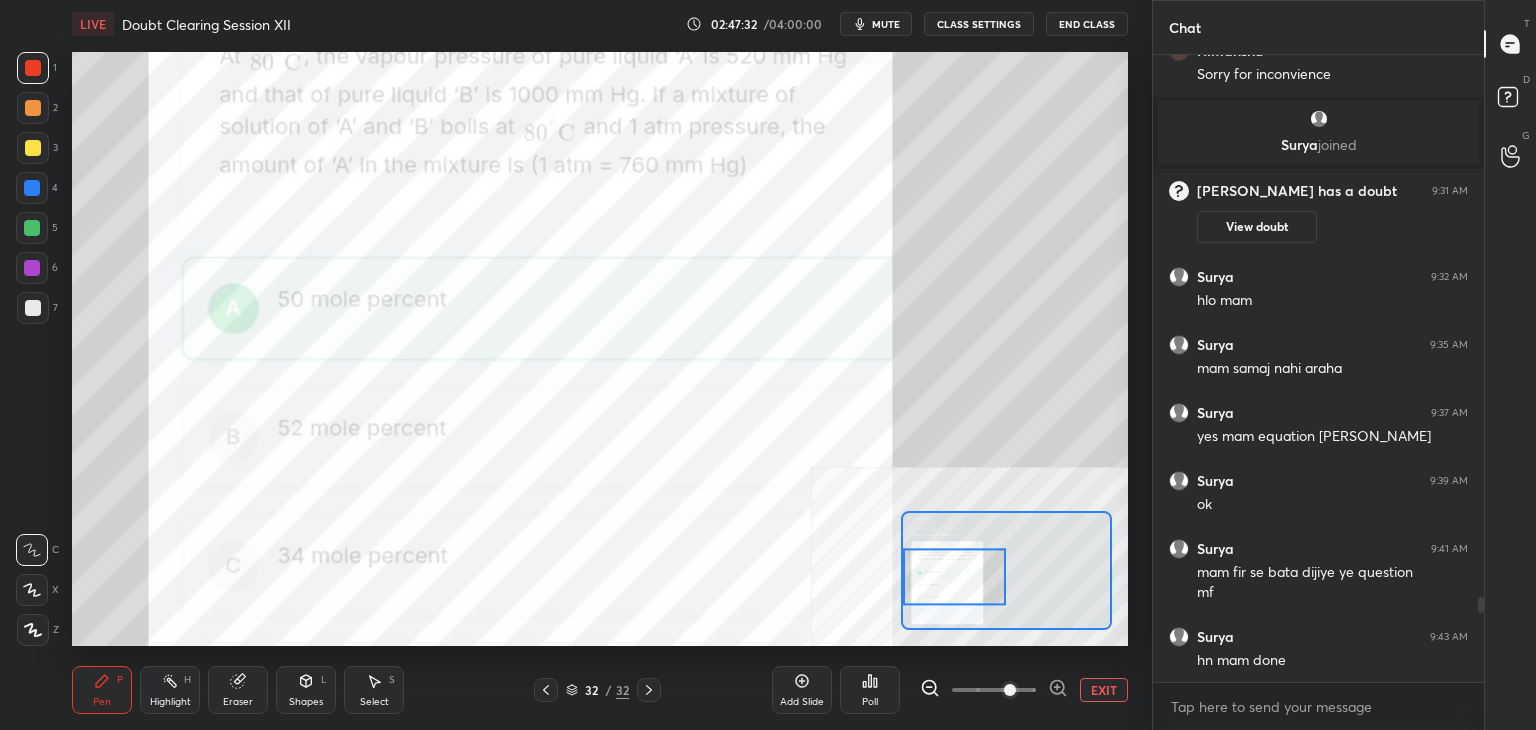 click at bounding box center [32, 188] 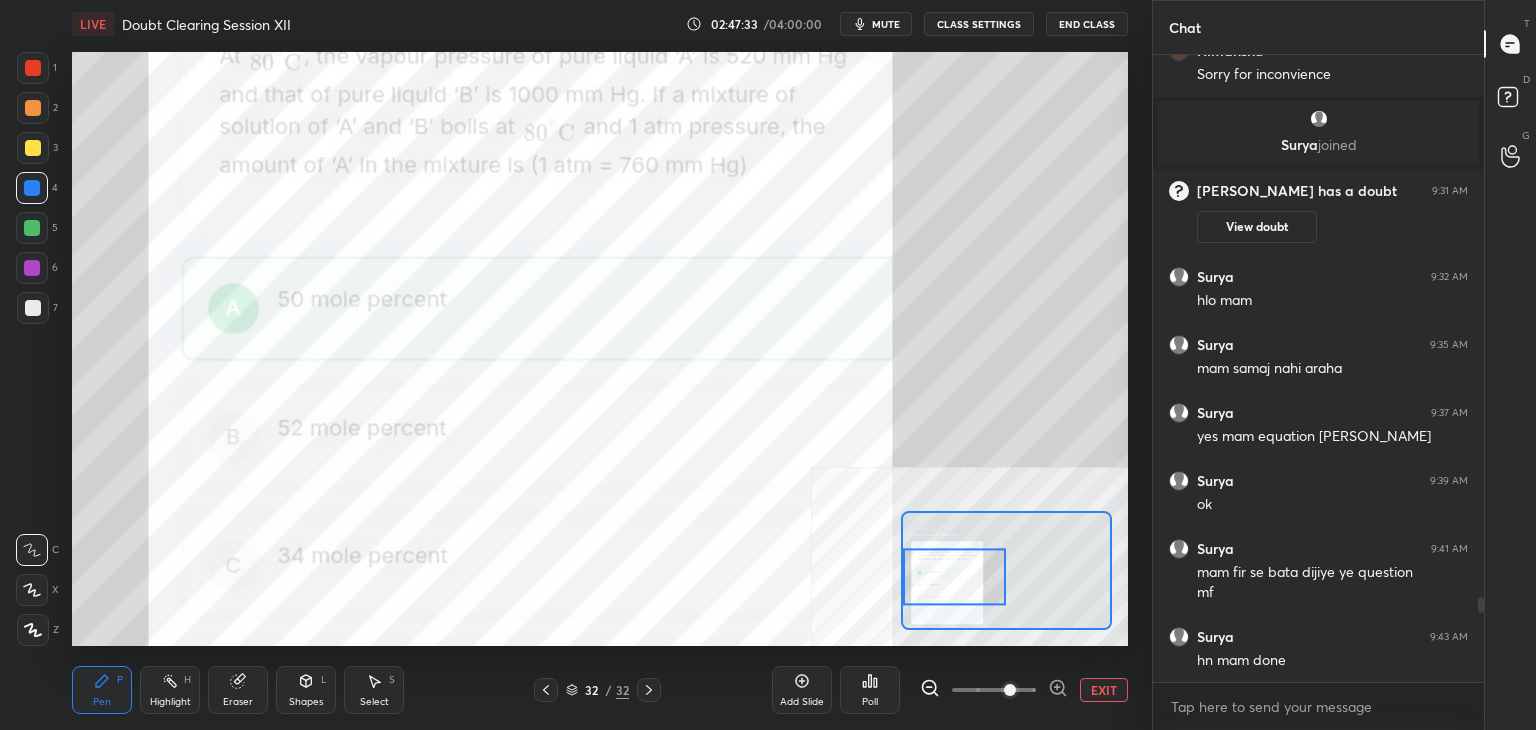 click on "Add Slide Poll EXIT" at bounding box center [950, 690] 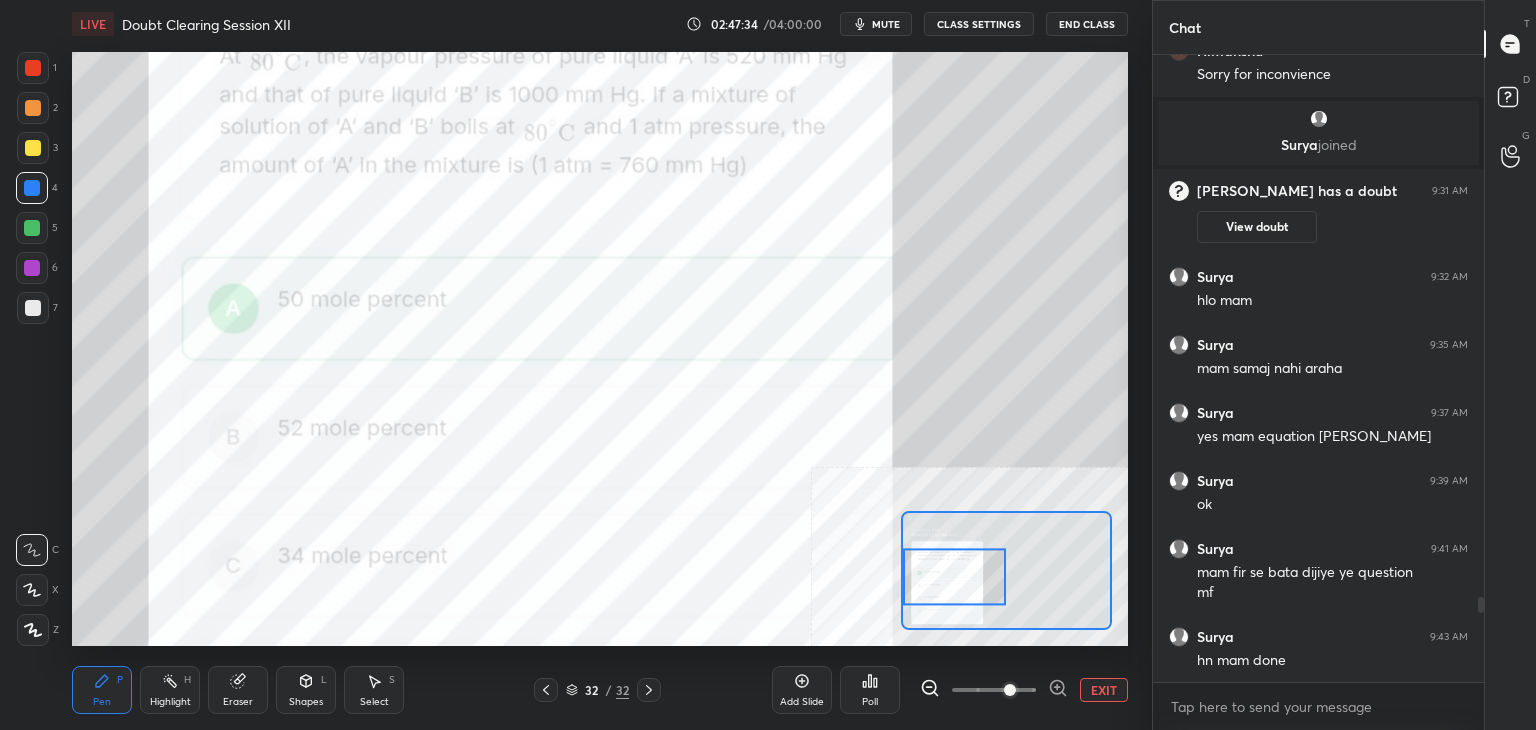 click on "LIVE Doubt Clearing Session XII 02:47:34 /  04:00:00 mute CLASS SETTINGS End Class Setting up your live class Poll for   secs No correct answer Start poll Back Doubt Clearing Session XII • L12 of Doubt Clearing Course on Chemistry for IIT JEE - Part I [MEDICAL_DATA][PERSON_NAME] Pen P Highlight H Eraser Shapes L Select S 32 / 32 Add Slide Poll EXIT" at bounding box center (600, 365) 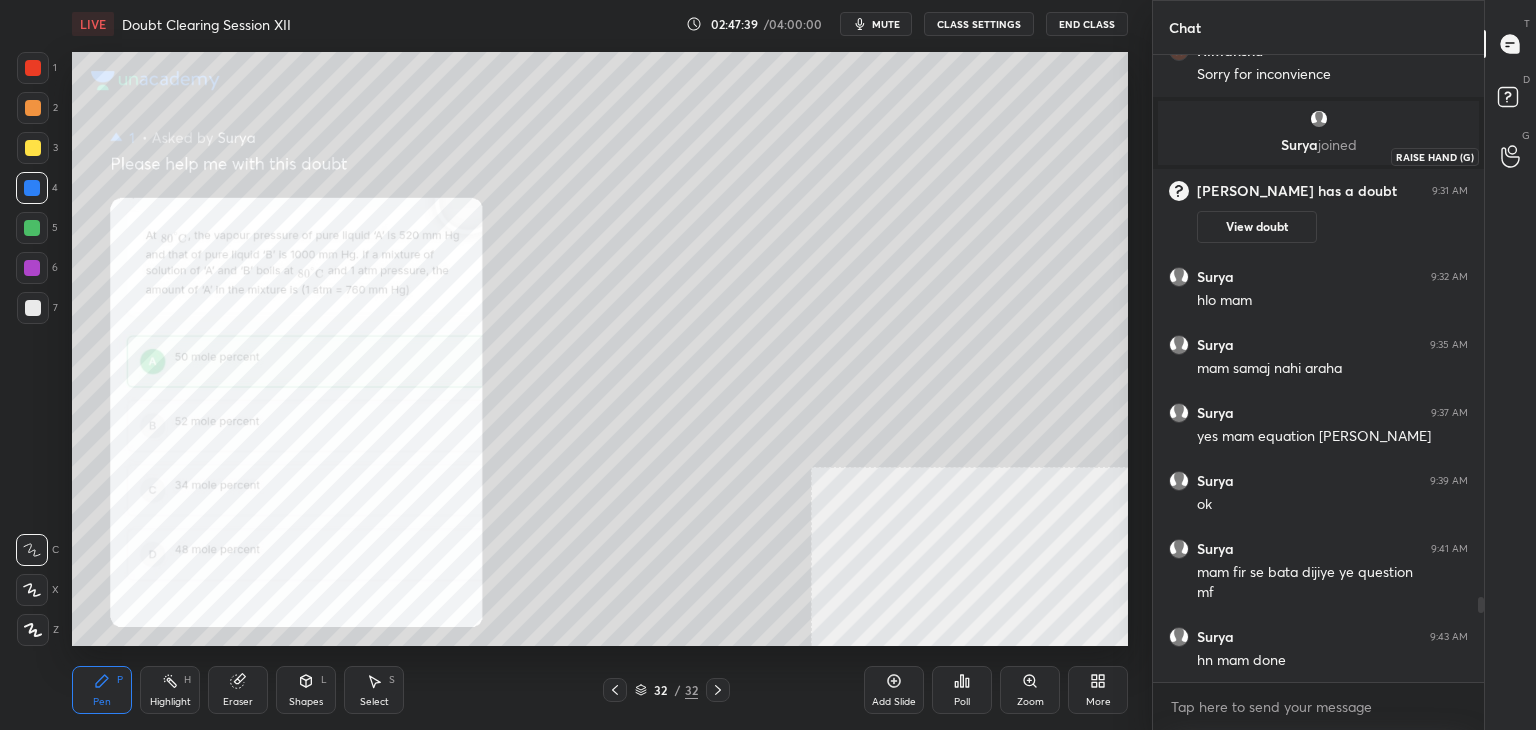 scroll, scrollTop: 4088, scrollLeft: 0, axis: vertical 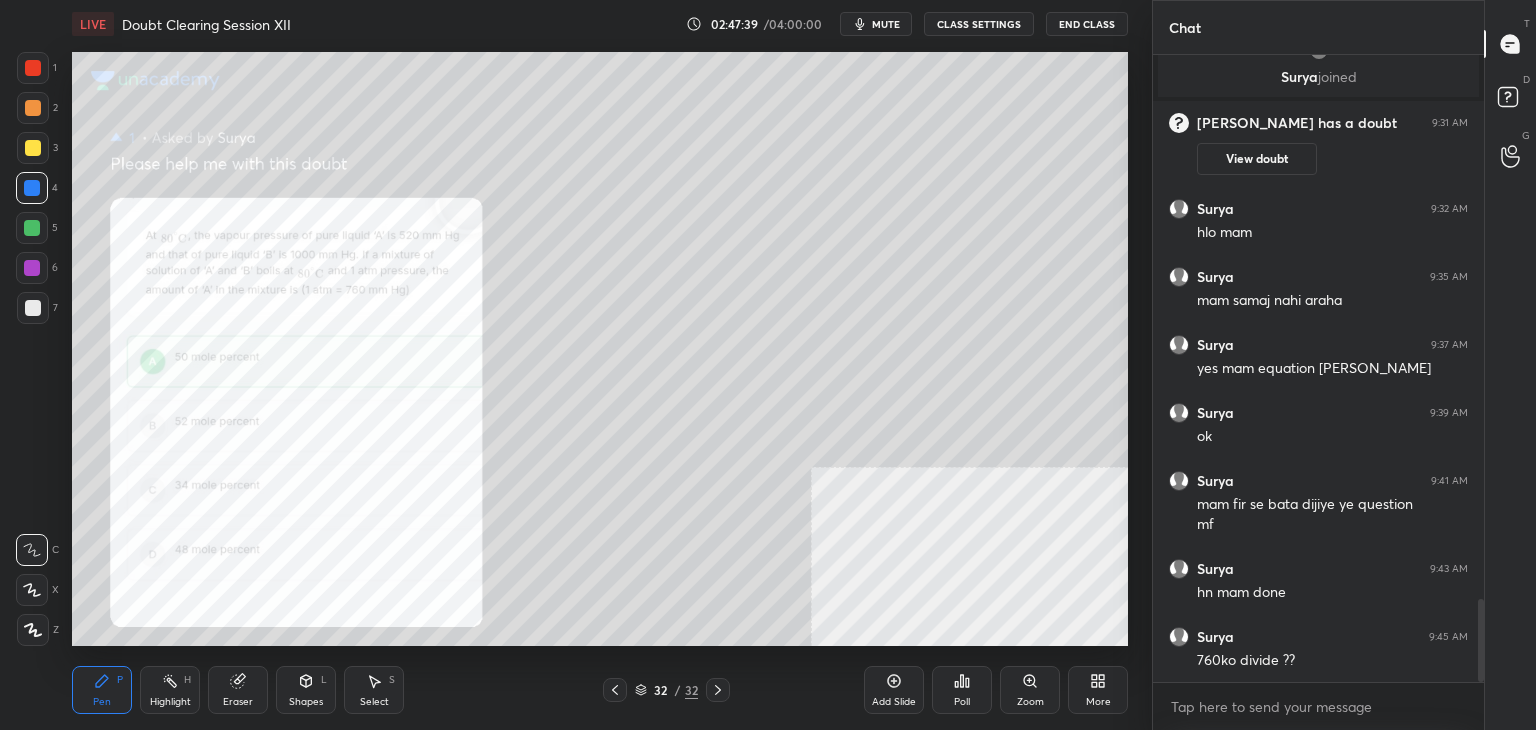 click 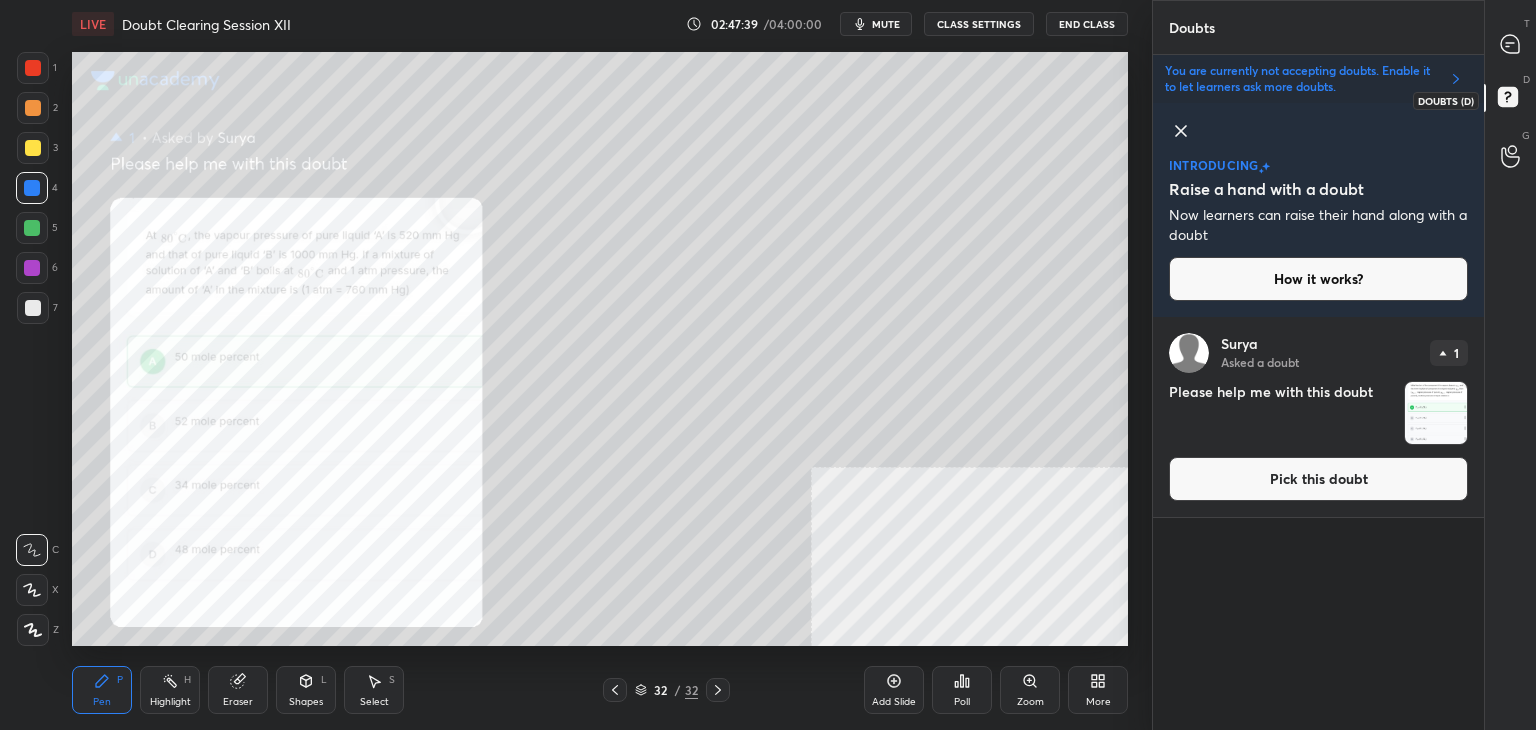 scroll, scrollTop: 408, scrollLeft: 325, axis: both 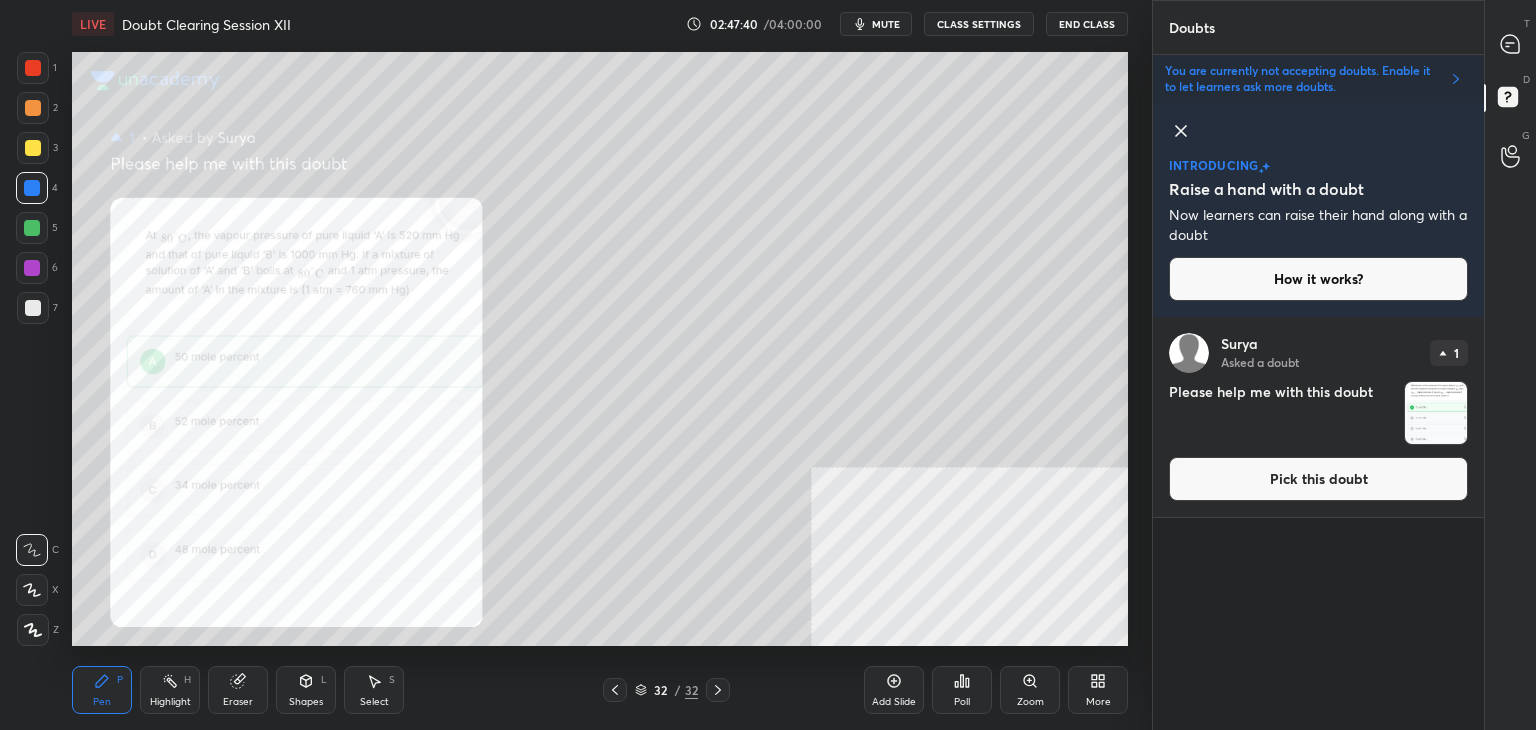 click on "Pick this doubt" at bounding box center (1318, 479) 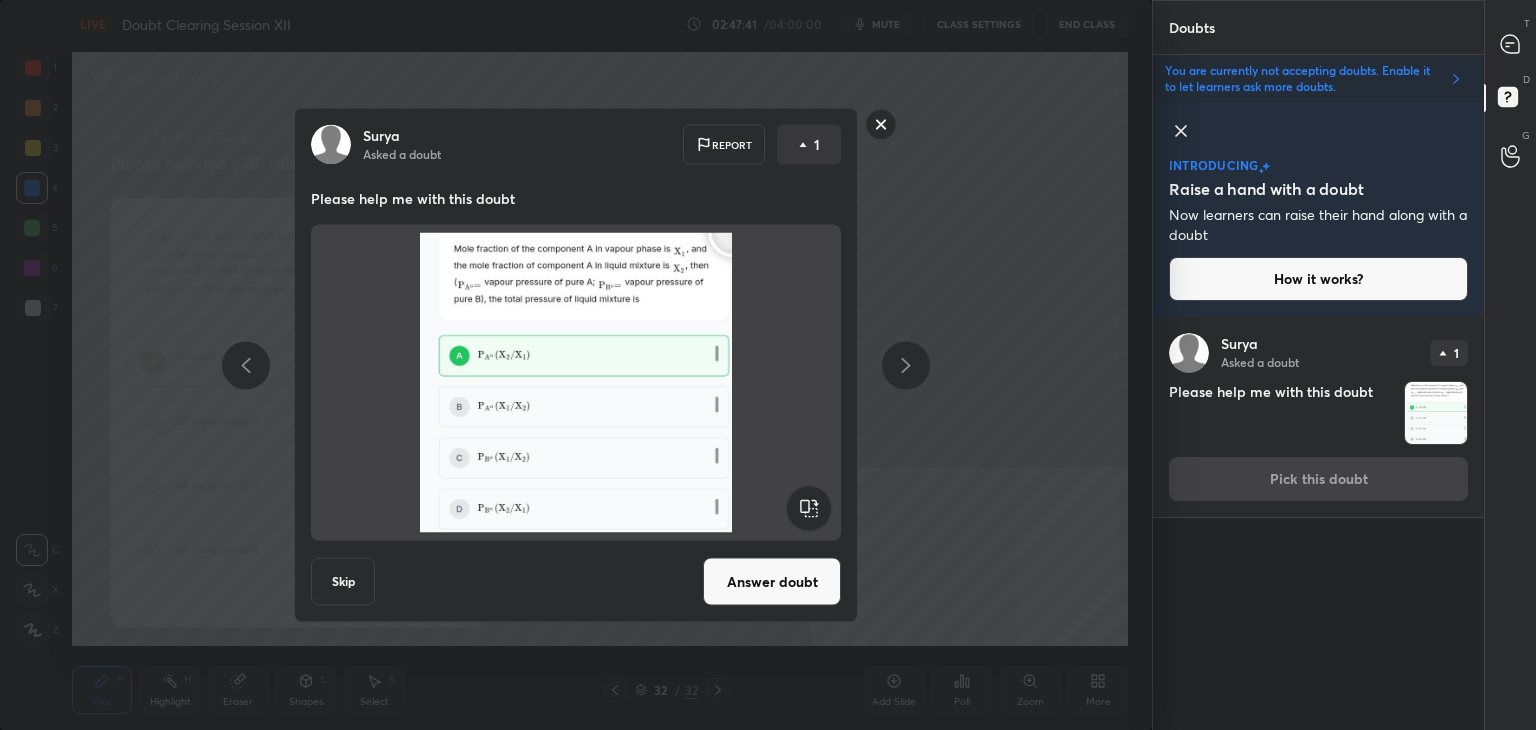 click on "Answer doubt" at bounding box center [772, 582] 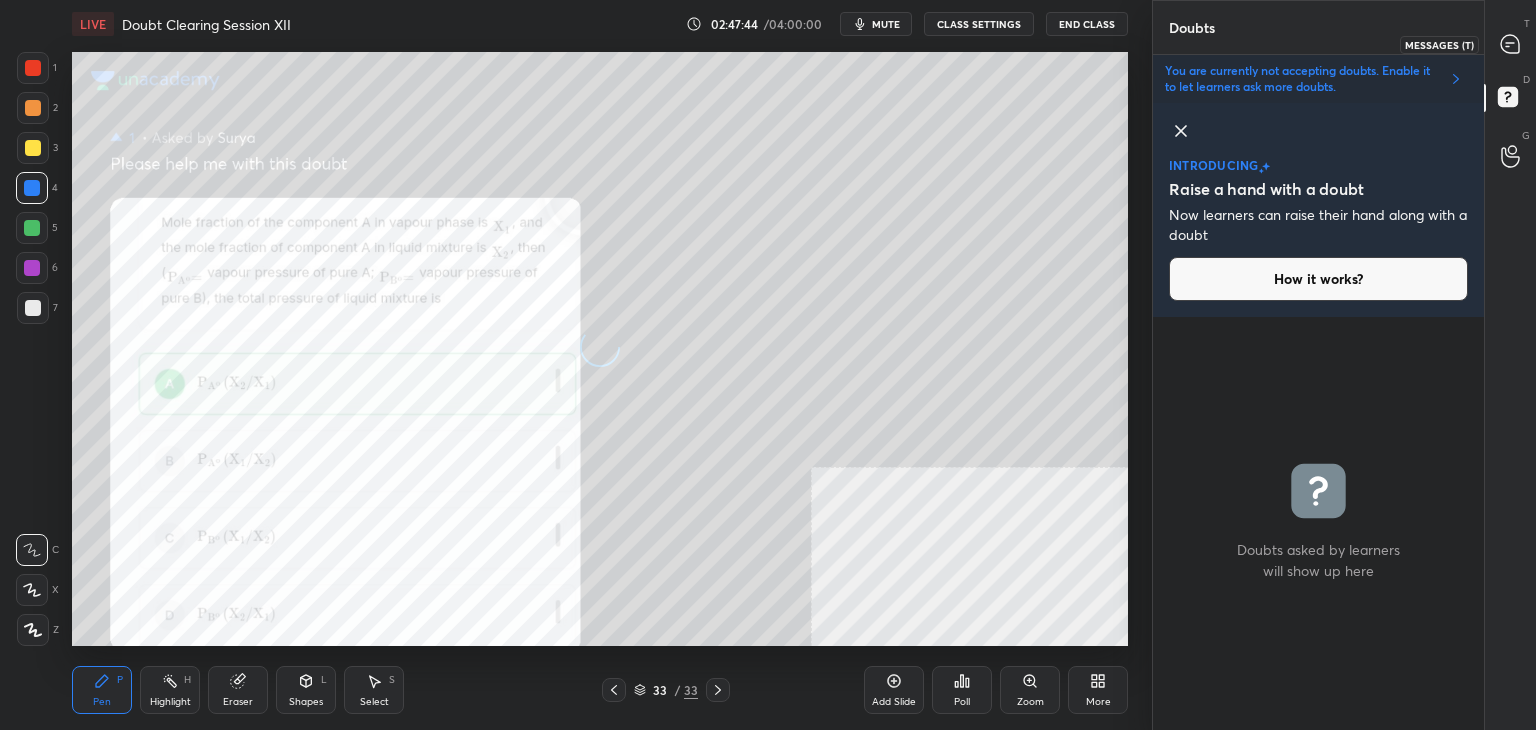 click 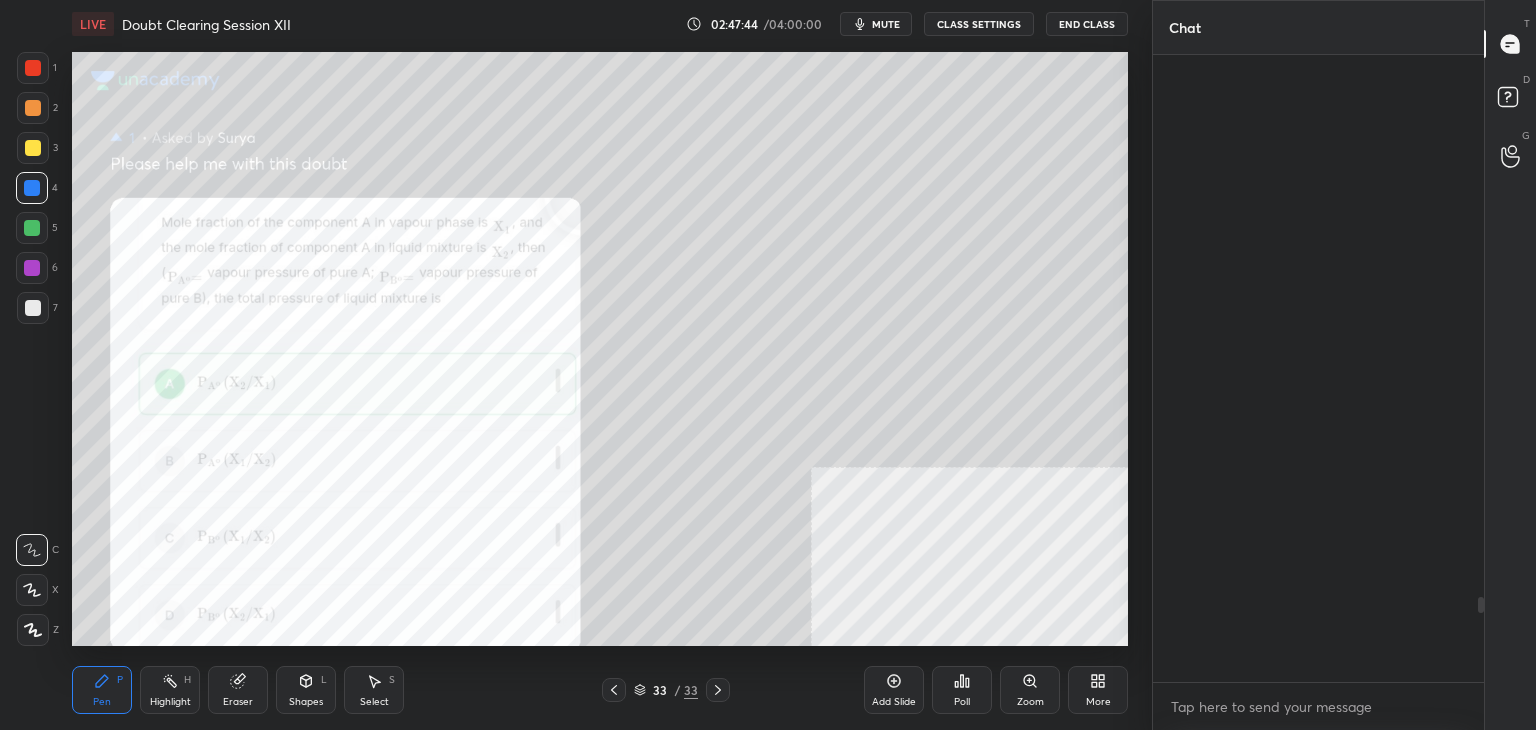 scroll, scrollTop: 4002, scrollLeft: 0, axis: vertical 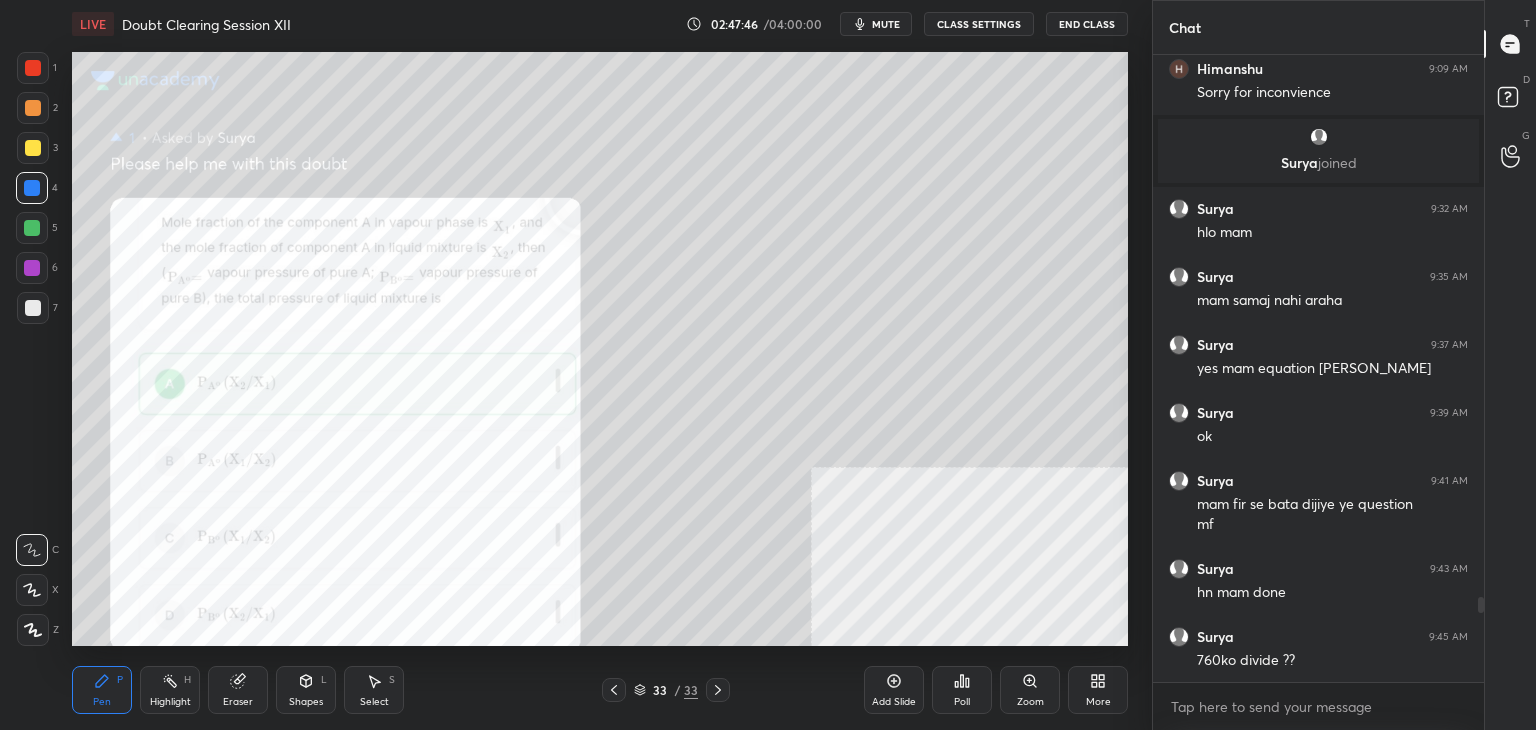 click 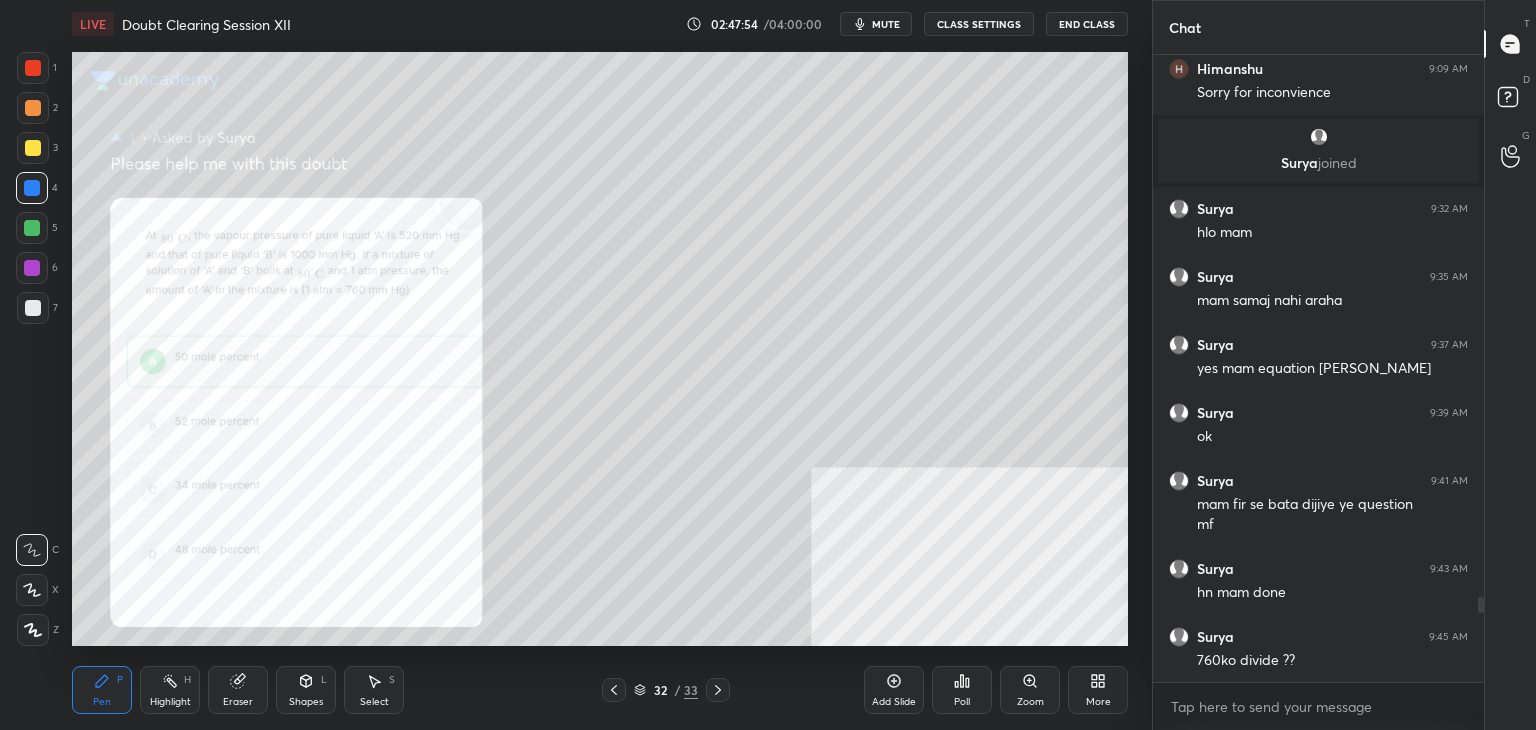 scroll, scrollTop: 4022, scrollLeft: 0, axis: vertical 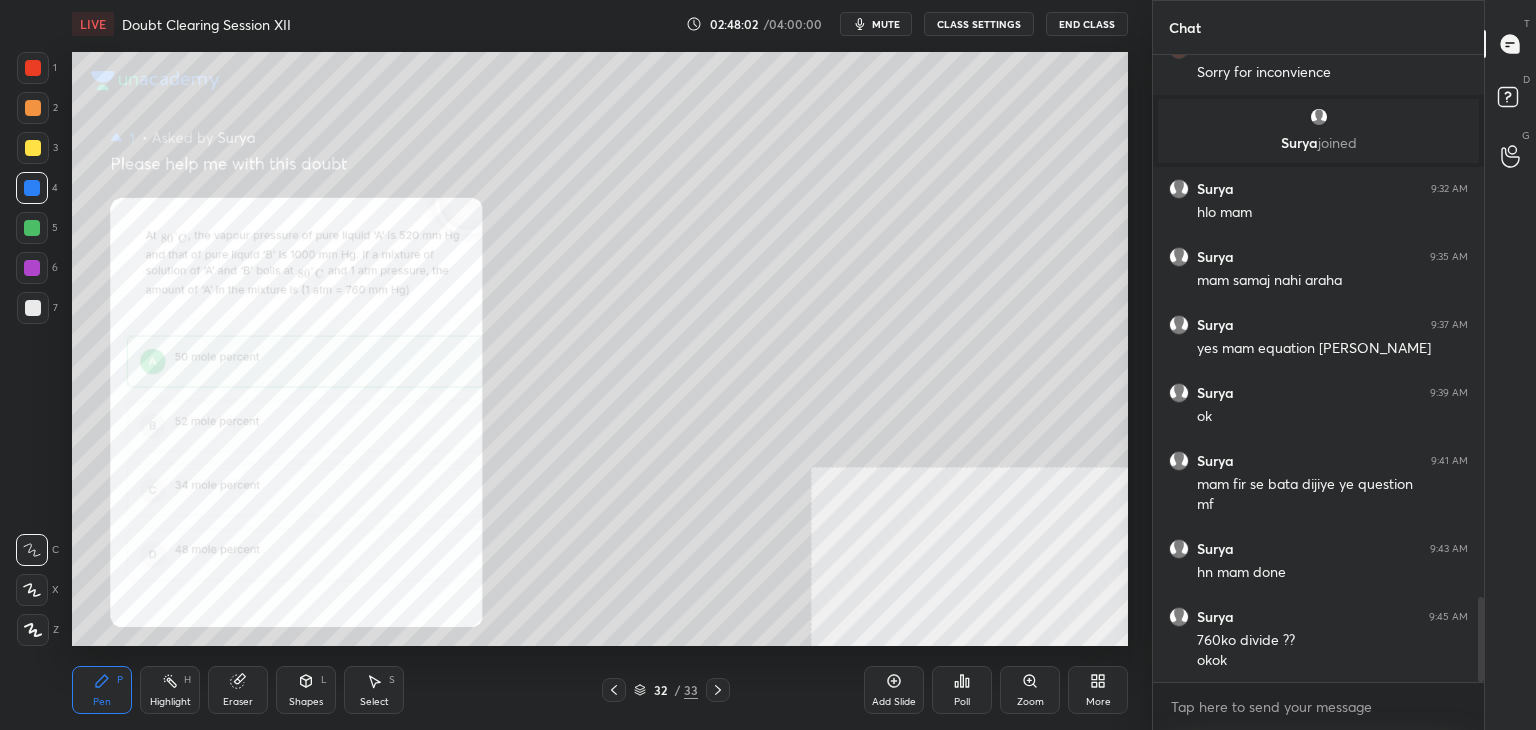 click on "32 / 33" at bounding box center (666, 690) 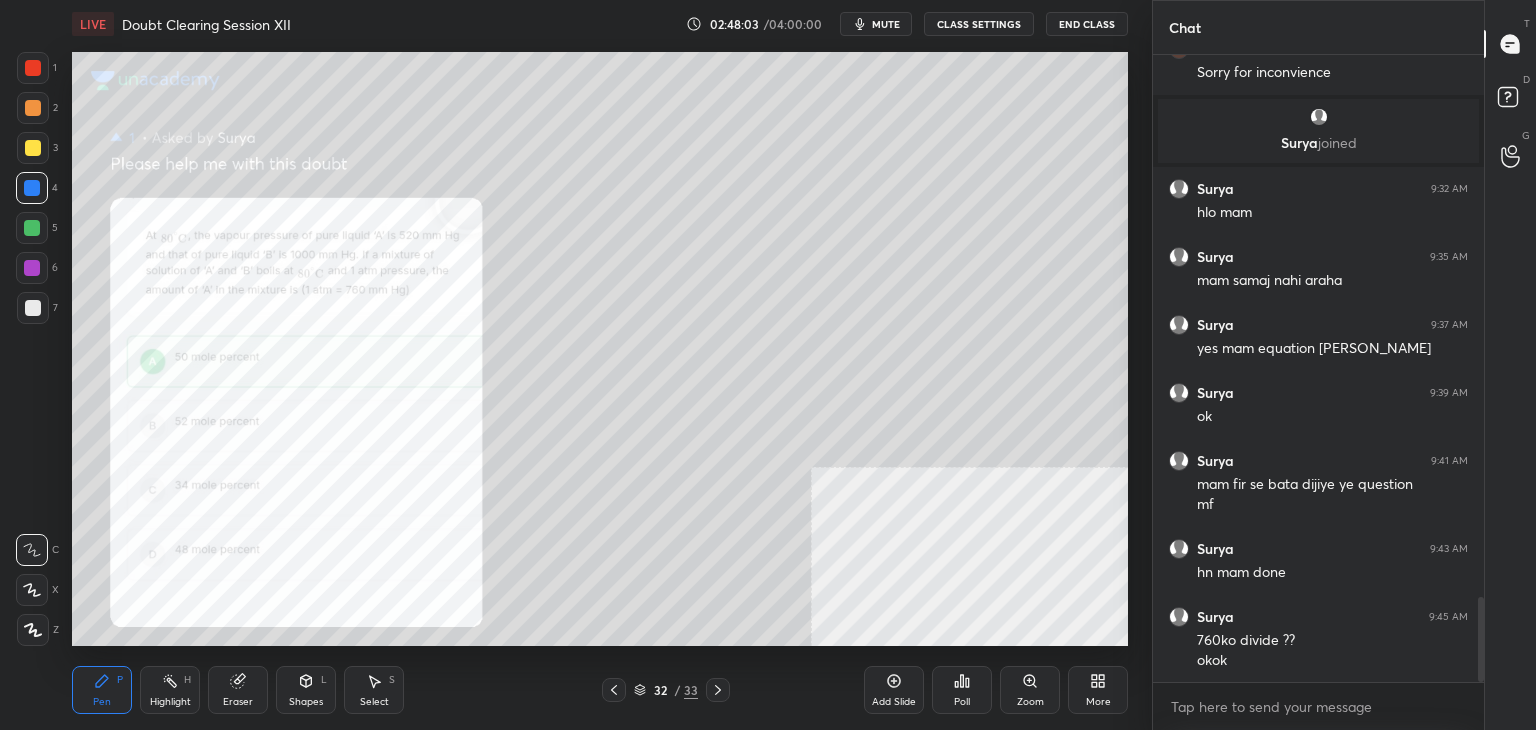 click at bounding box center (718, 690) 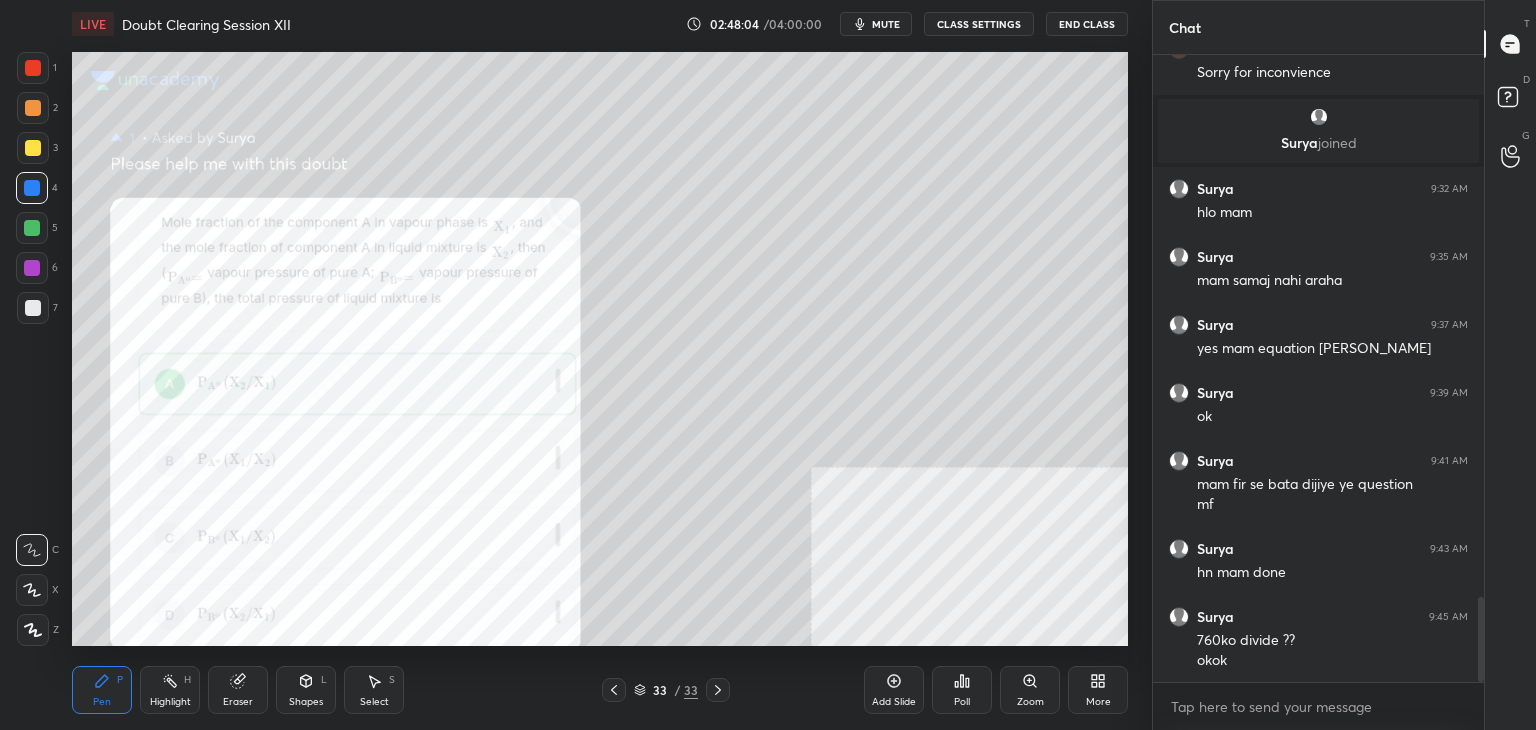 click on "Zoom" at bounding box center (1030, 690) 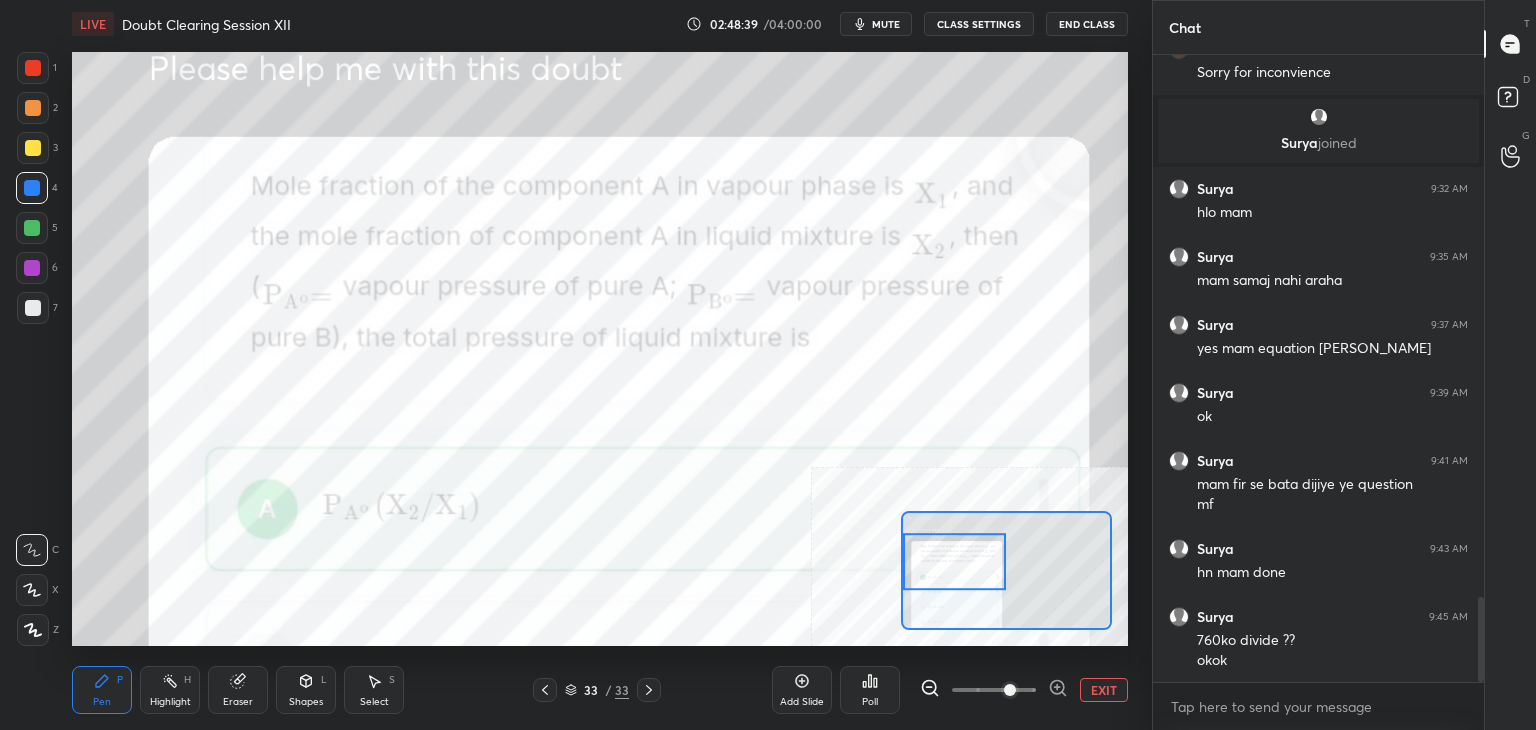 click at bounding box center [33, 68] 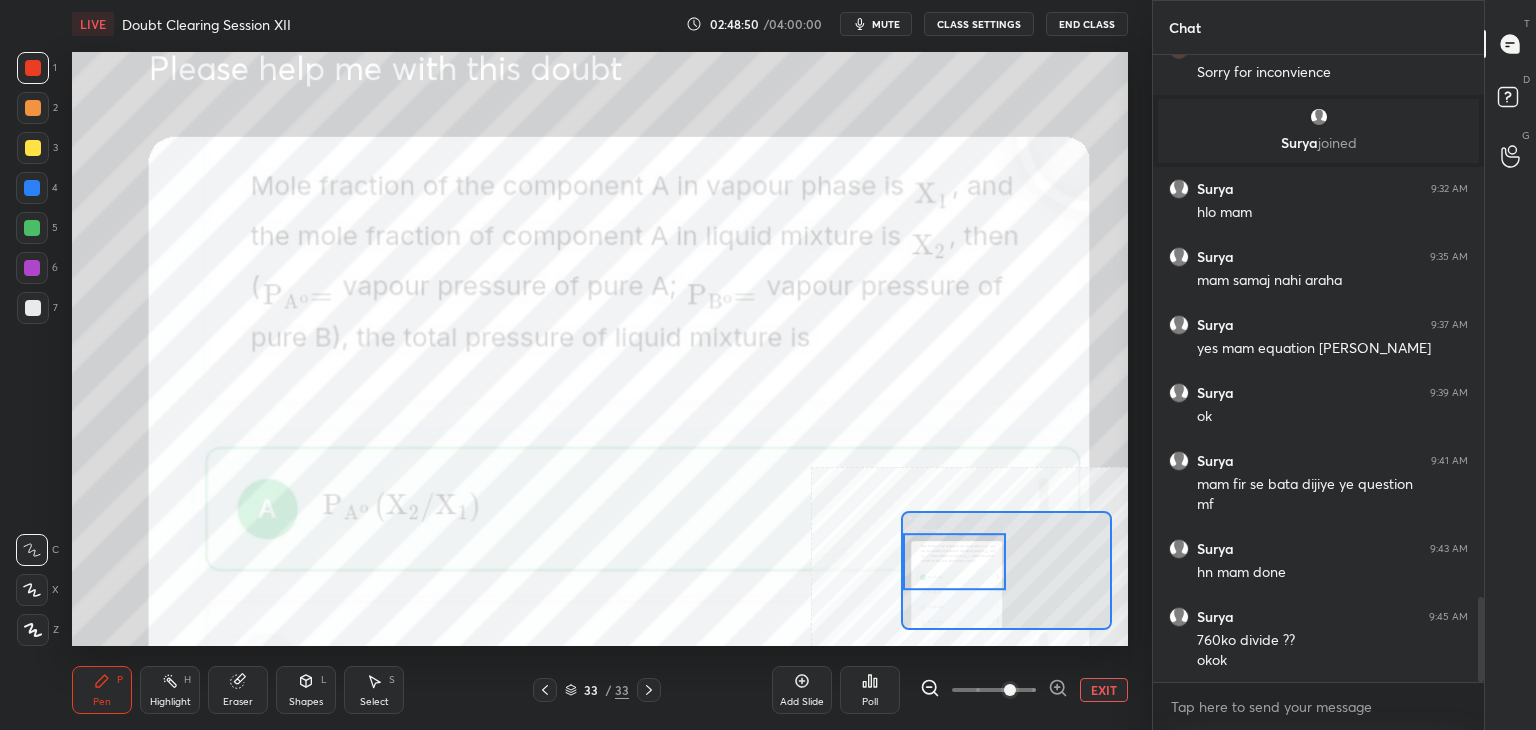 click on "EXIT" at bounding box center [1104, 690] 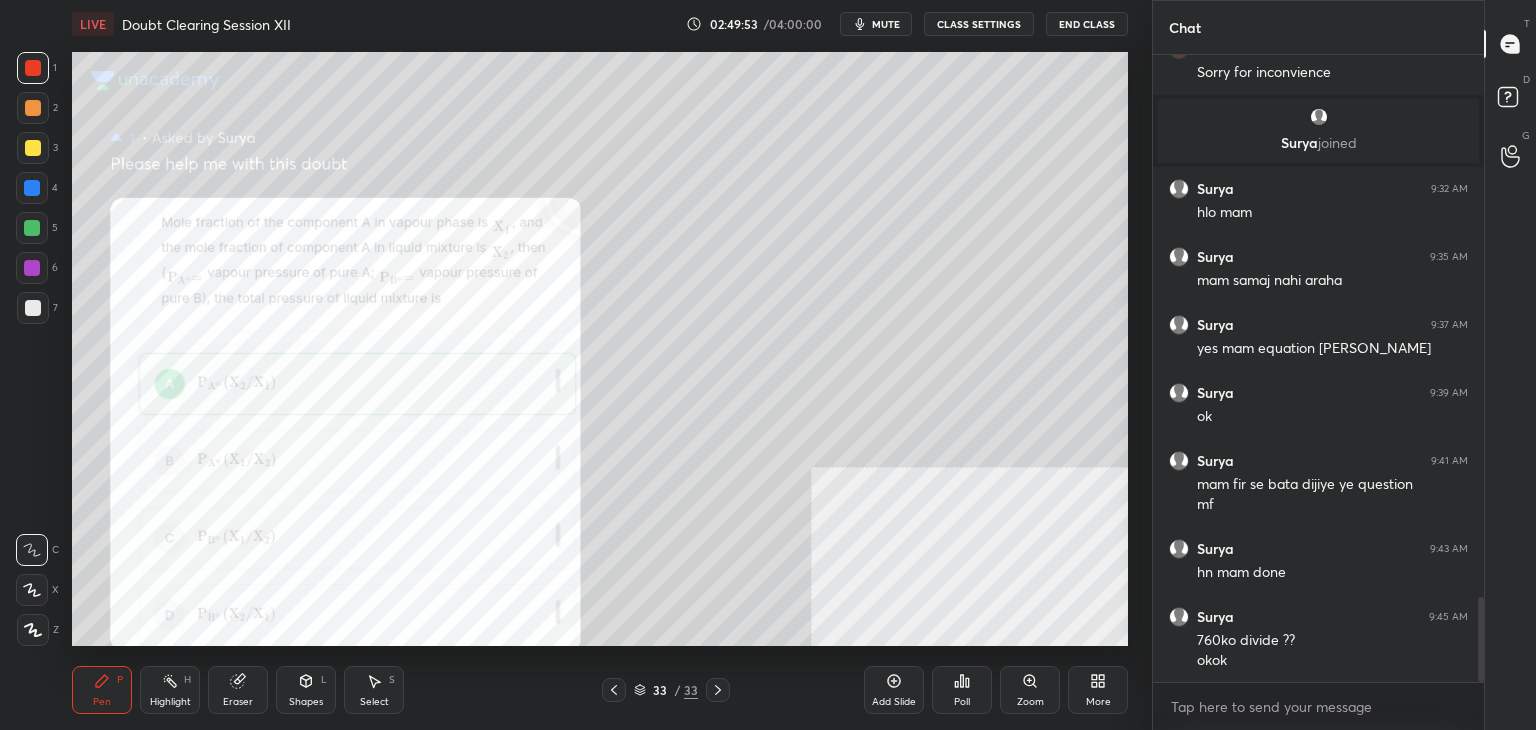 click on "mute" at bounding box center [876, 24] 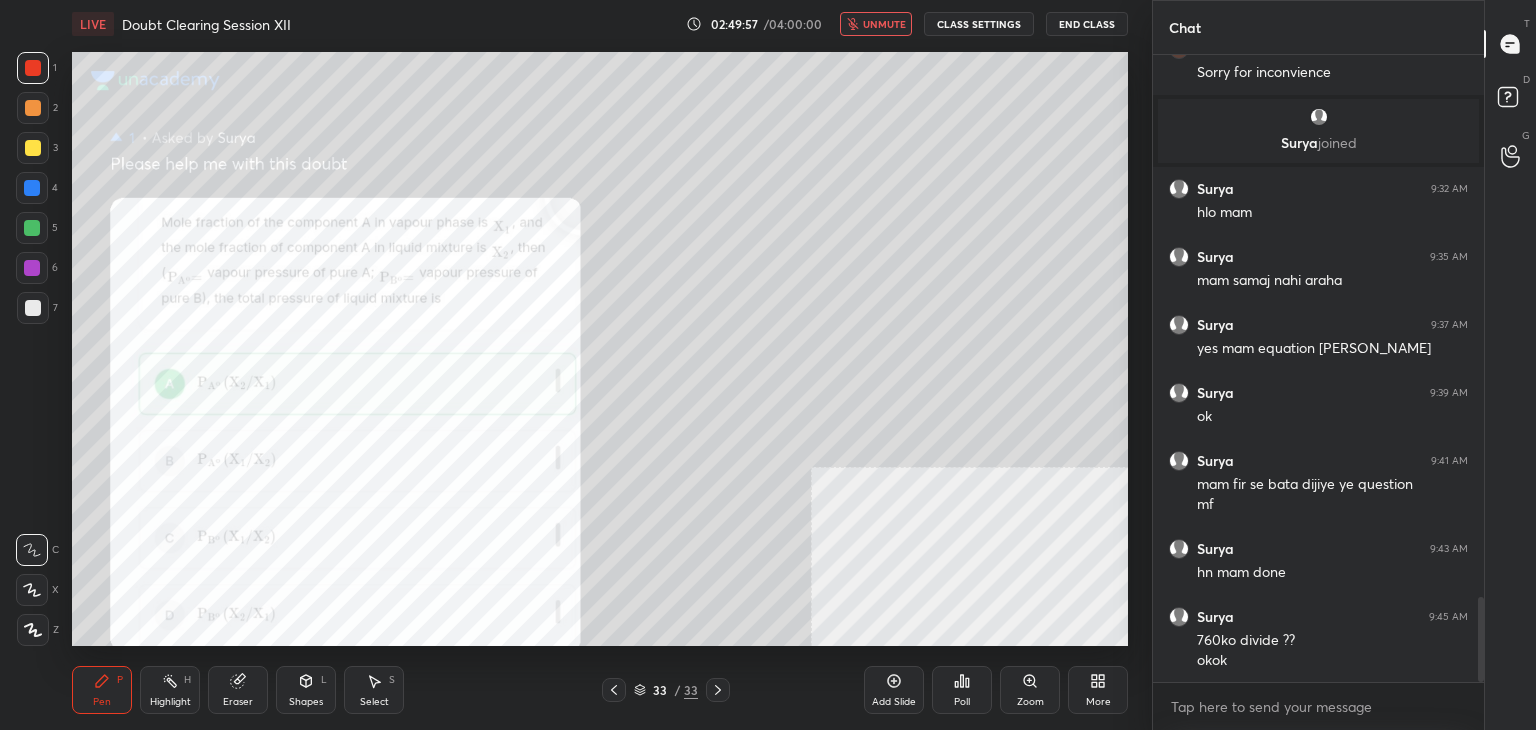 click on "LIVE Doubt Clearing Session XII 02:49:57 /  04:00:00 unmute CLASS SETTINGS End Class" at bounding box center (600, 24) 